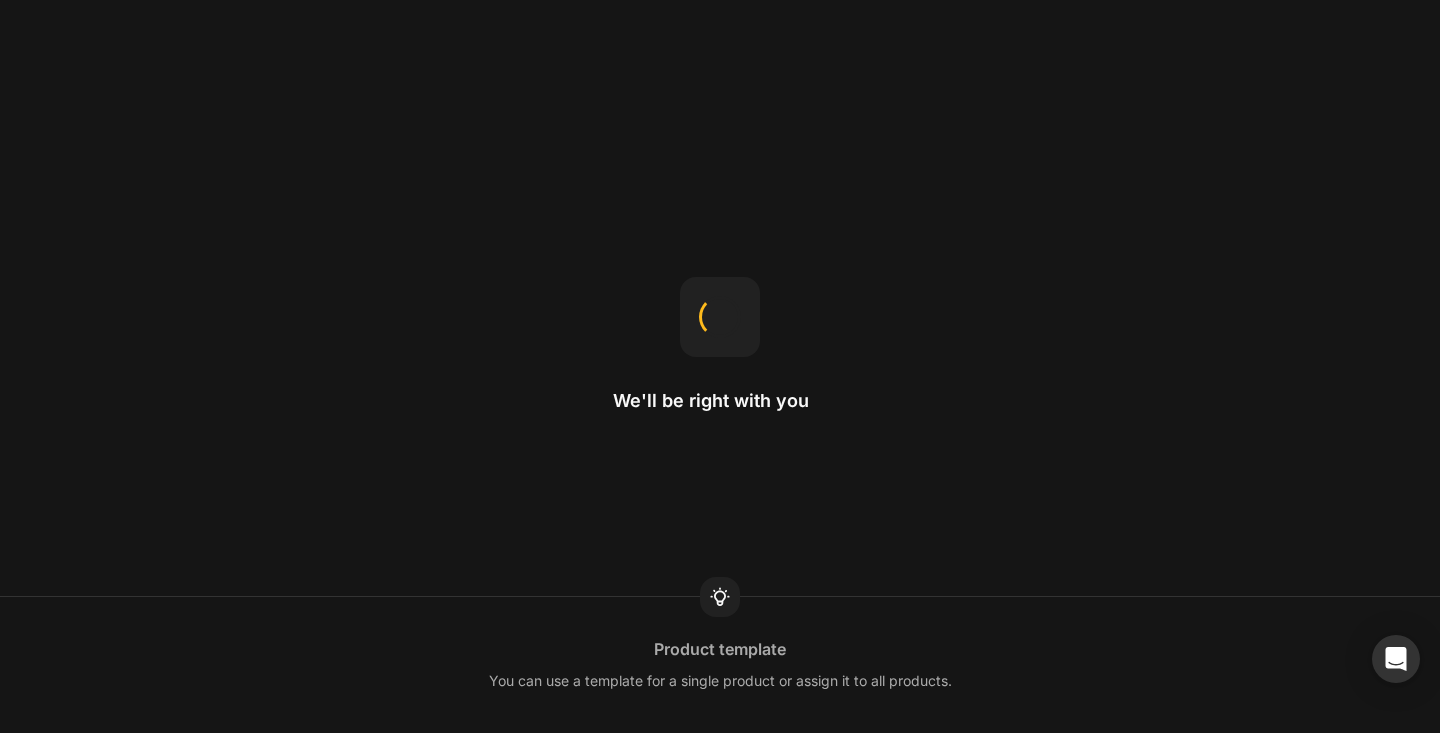 scroll, scrollTop: 0, scrollLeft: 0, axis: both 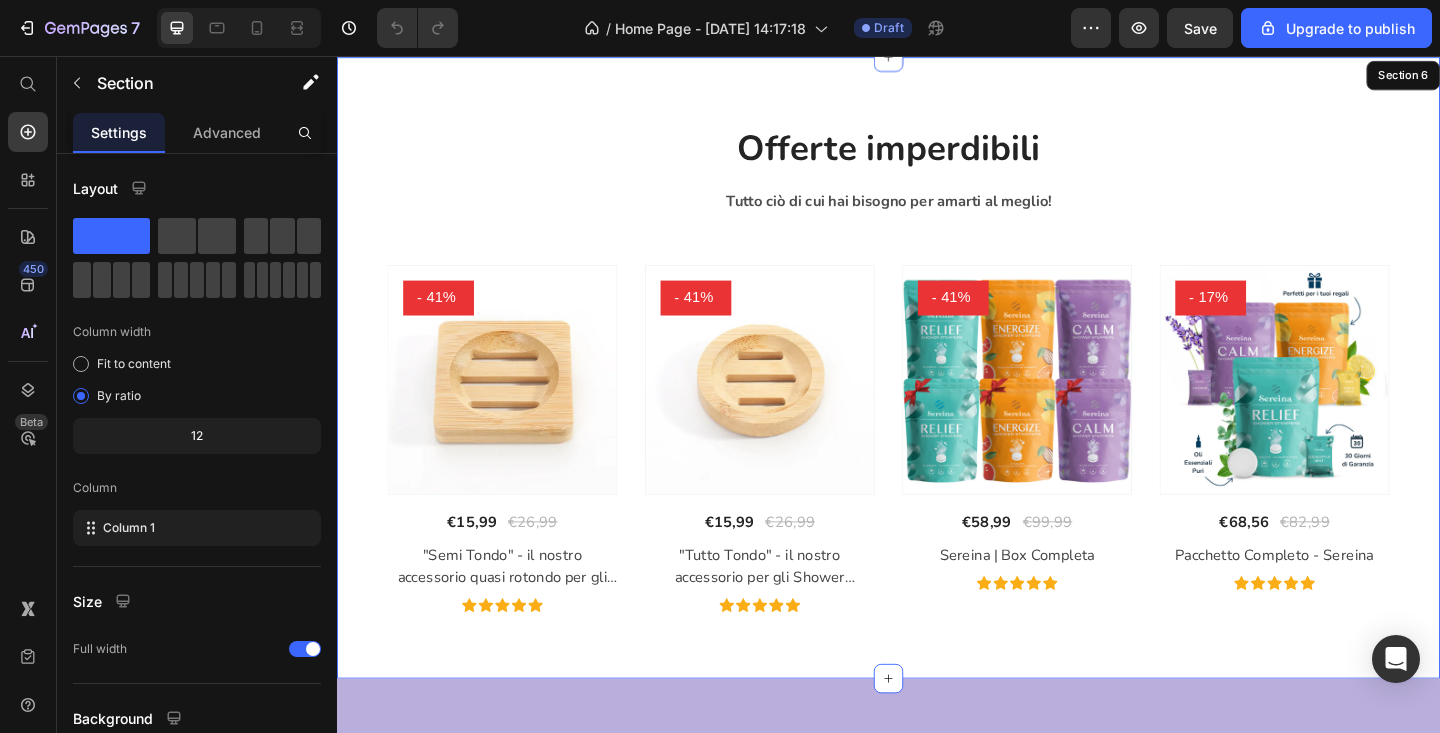 click on "Offerte imperdibili Heading Tutto ciò di cui hai bisogno per amarti al meglio! Text block Row ` Product Images - 41% (P) Tag Row €15,99 (P) Price €26,99 (P) Price Row "Semi Tondo" - il nostro accessorio quasi rotondo per gli Shower Steamers (P) Title                Icon                Icon                Icon                Icon                Icon Icon List Hoz Product Images - 41% (P) Tag Row €15,99 (P) Price €26,99 (P) Price Row "Tutto Tondo" - il nostro accessorio per gli Shower Steamers (P) Title                Icon                Icon                Icon                Icon                Icon Icon List Hoz Product Images - 41% (P) Tag Row €58,99 (P) Price €99,99 (P) Price Row Sereina | Box Completa (P) Title                Icon                Icon                Icon                Icon                Icon Icon List Hoz Product Images - 17% (P) Tag Row €68,56 (P) Price €82,99 (P) Price Row Pacchetto Completo - Sereina (P) Title                Icon                Icon                `" at bounding box center (937, 395) 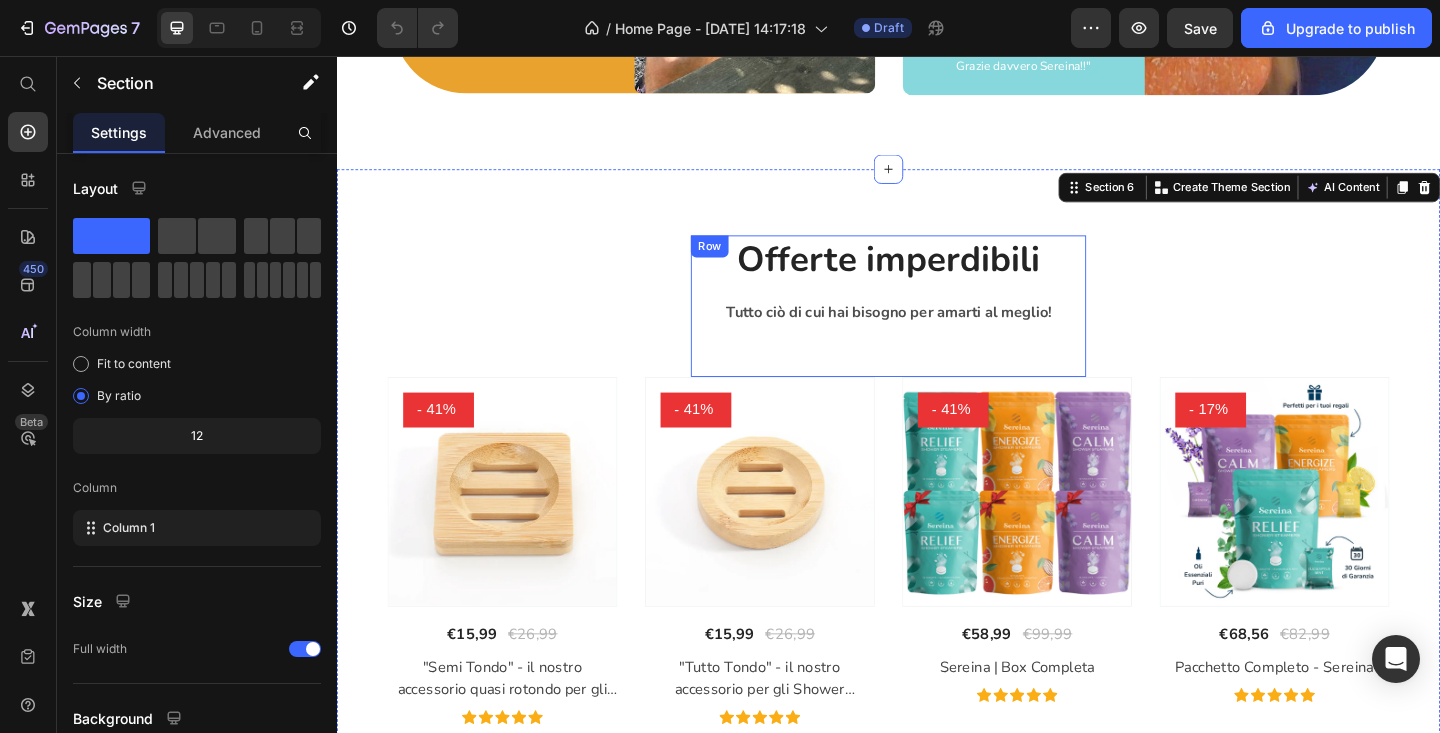scroll, scrollTop: 3806, scrollLeft: 0, axis: vertical 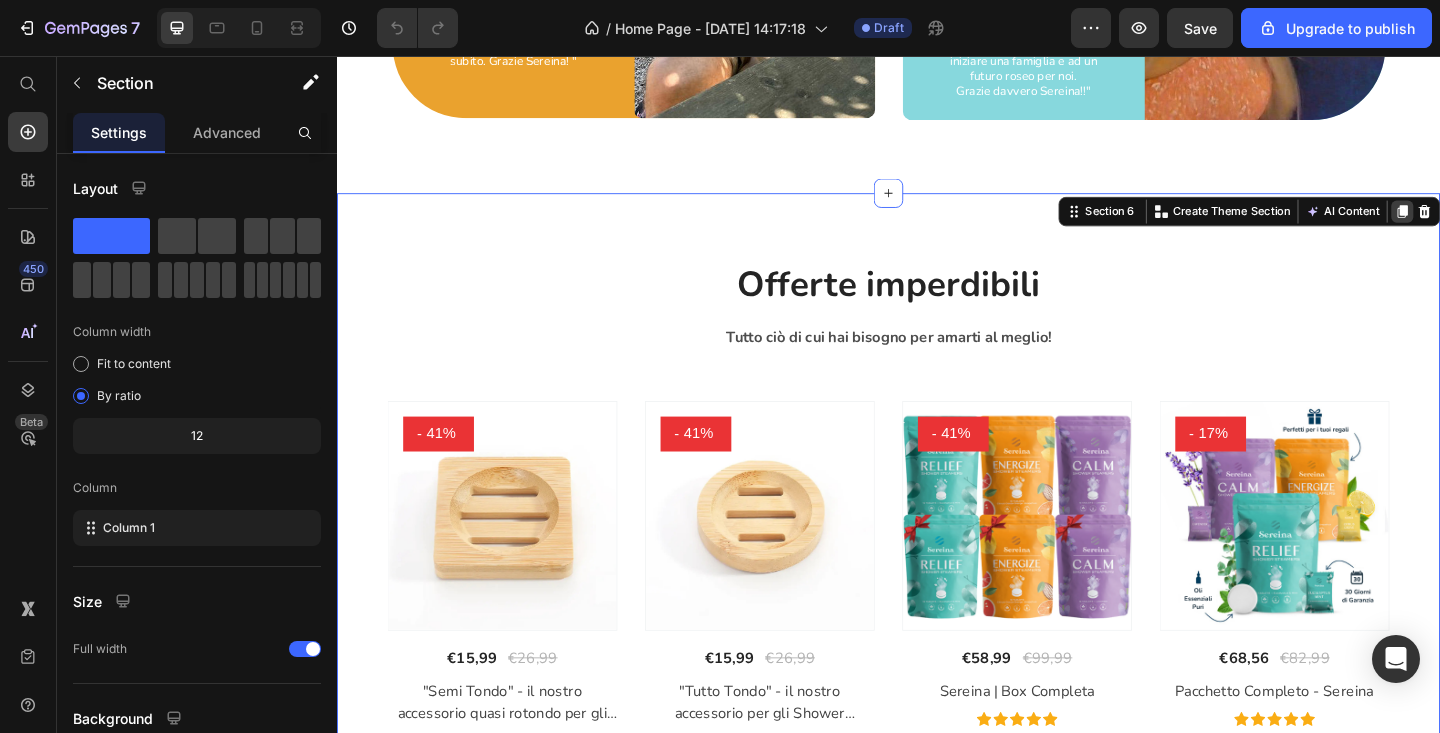 click 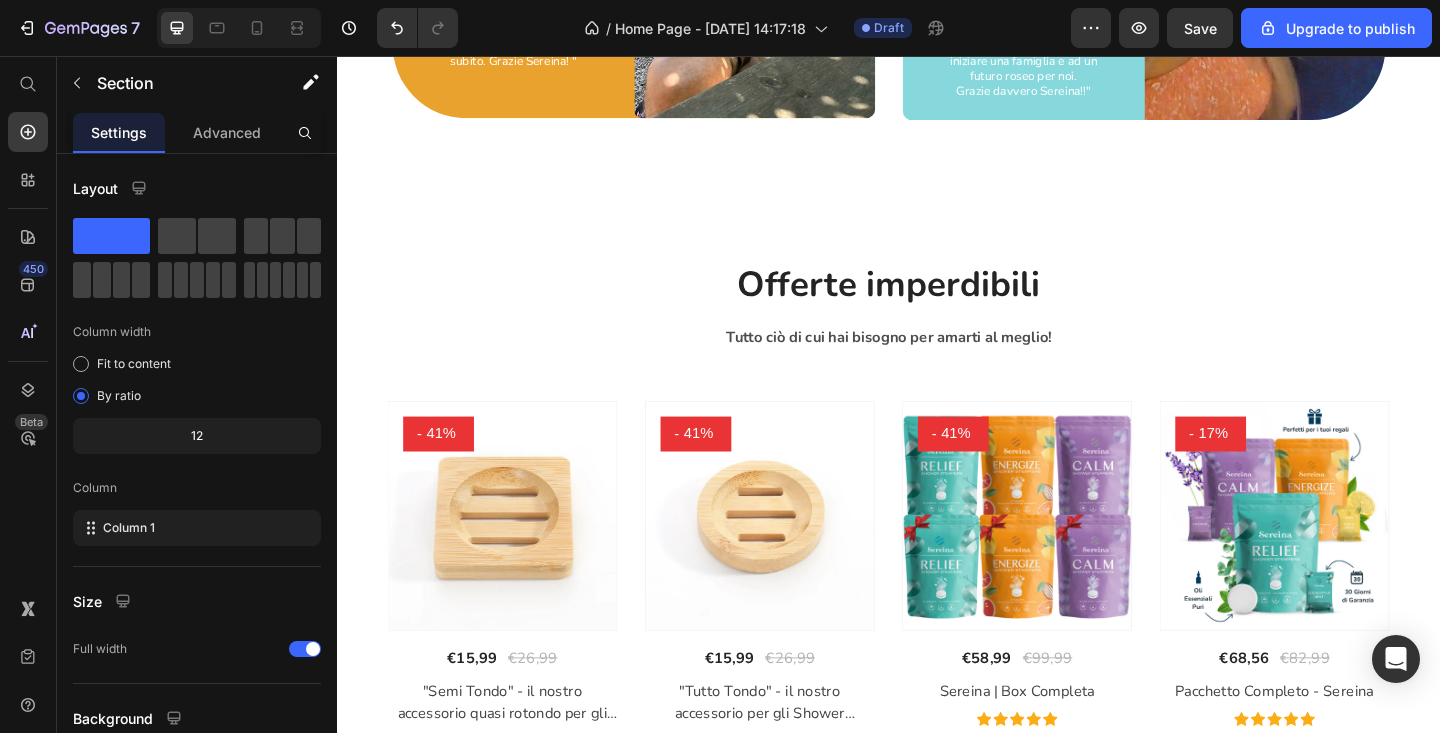 scroll, scrollTop: 4527, scrollLeft: 0, axis: vertical 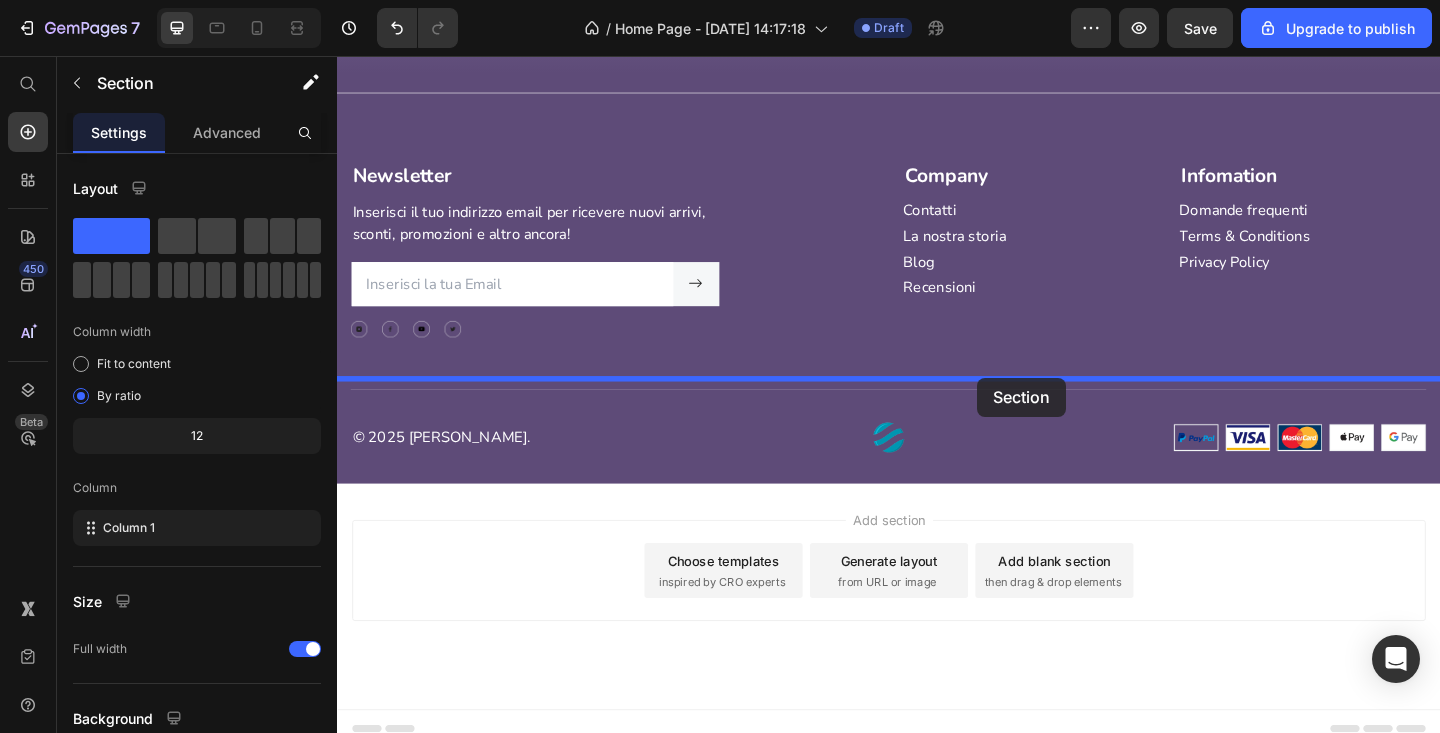 drag, startPoint x: 1010, startPoint y: 157, endPoint x: 1033, endPoint y: 406, distance: 250.06 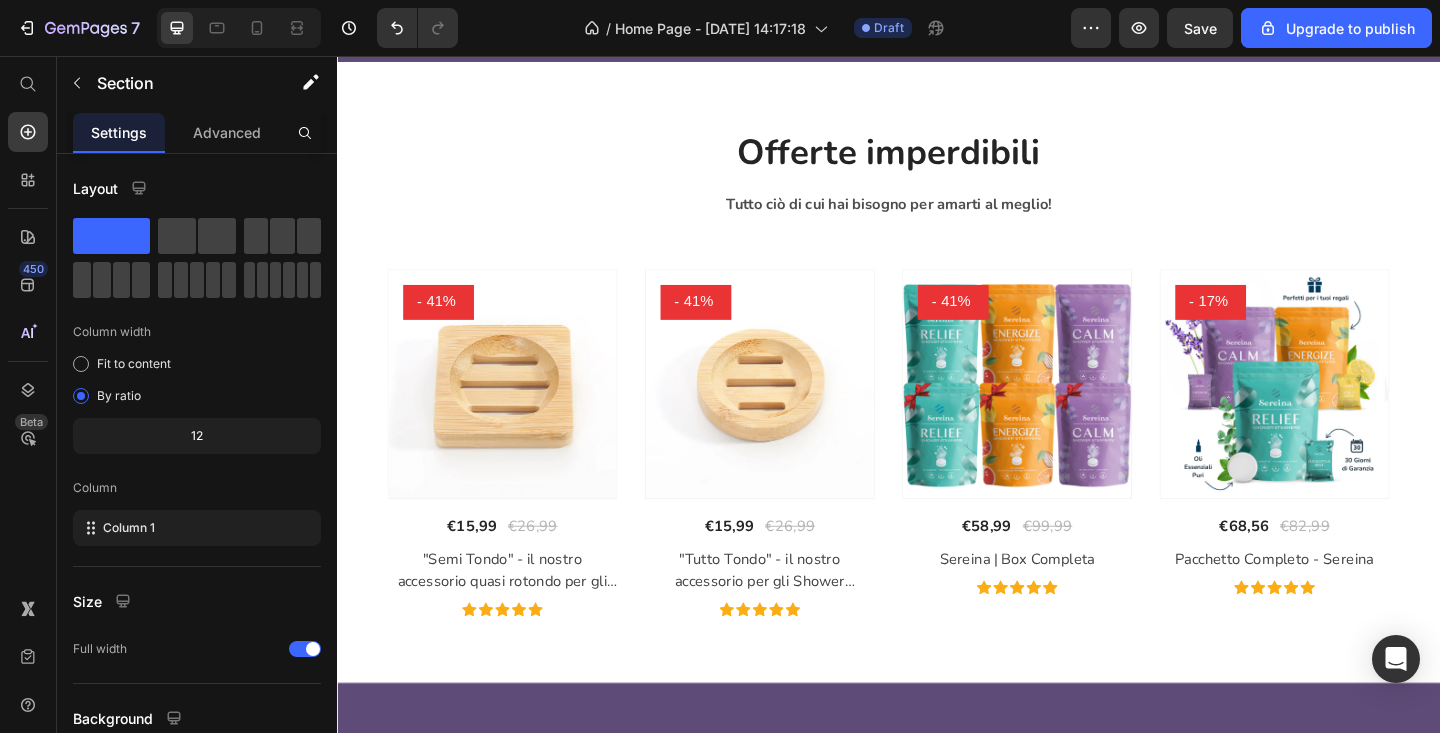 scroll, scrollTop: 5926, scrollLeft: 0, axis: vertical 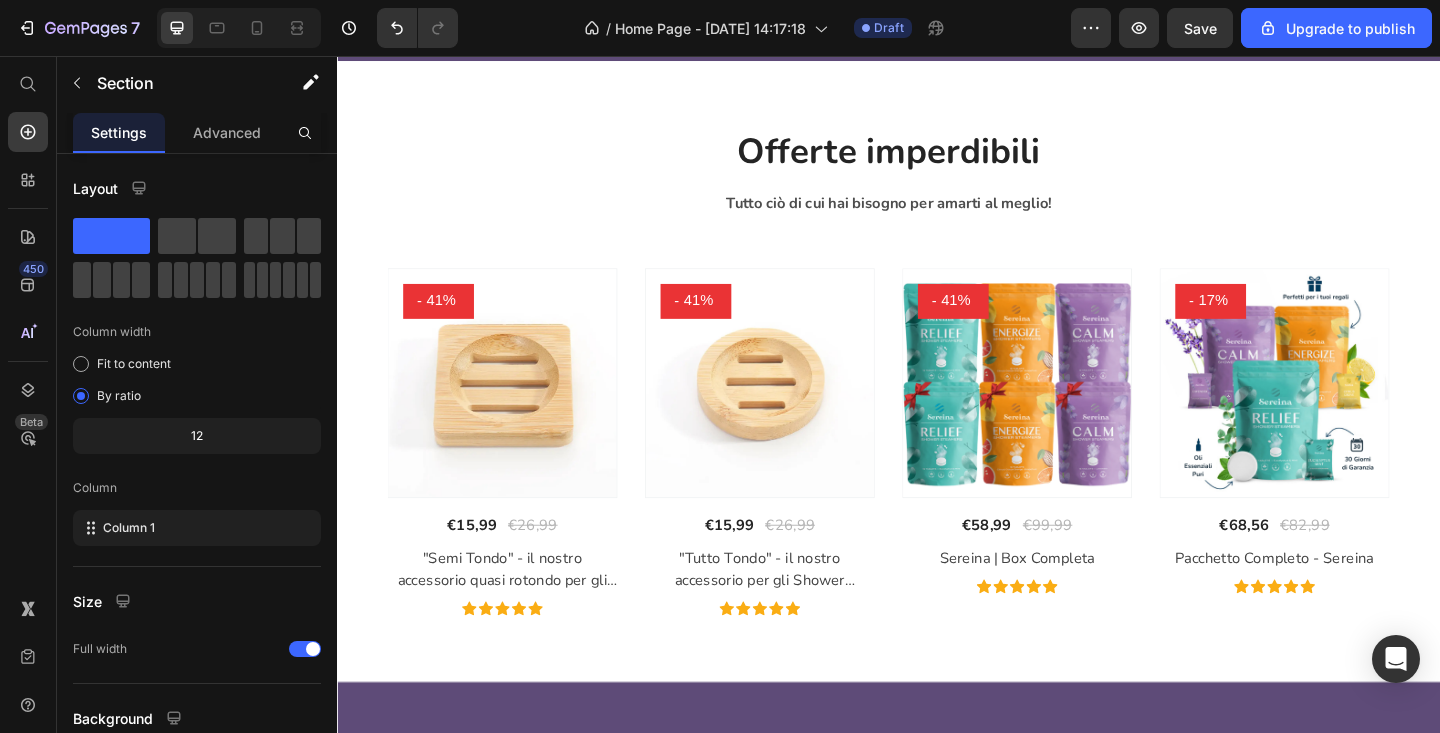 click on "Offerte imperdibili Heading Tutto ciò di cui hai bisogno per amarti al meglio! Text block Row ` Product Images - 41% (P) Tag Row €15,99 (P) Price €26,99 (P) Price Row "Semi Tondo" - il nostro accessorio quasi rotondo per gli Shower Steamers (P) Title                Icon                Icon                Icon                Icon                Icon Icon List Hoz Product Images - 41% (P) Tag Row €15,99 (P) Price €26,99 (P) Price Row "Tutto Tondo" - il nostro accessorio per gli Shower Steamers (P) Title                Icon                Icon                Icon                Icon                Icon Icon List Hoz Product Images - 41% (P) Tag Row €58,99 (P) Price €99,99 (P) Price Row Sereina | Box Completa (P) Title                Icon                Icon                Icon                Icon                Icon Icon List Hoz Product Images - 17% (P) Tag Row €68,56 (P) Price €82,99 (P) Price Row Pacchetto Completo - Sereina (P) Title                Icon                Icon                `" at bounding box center [937, 399] 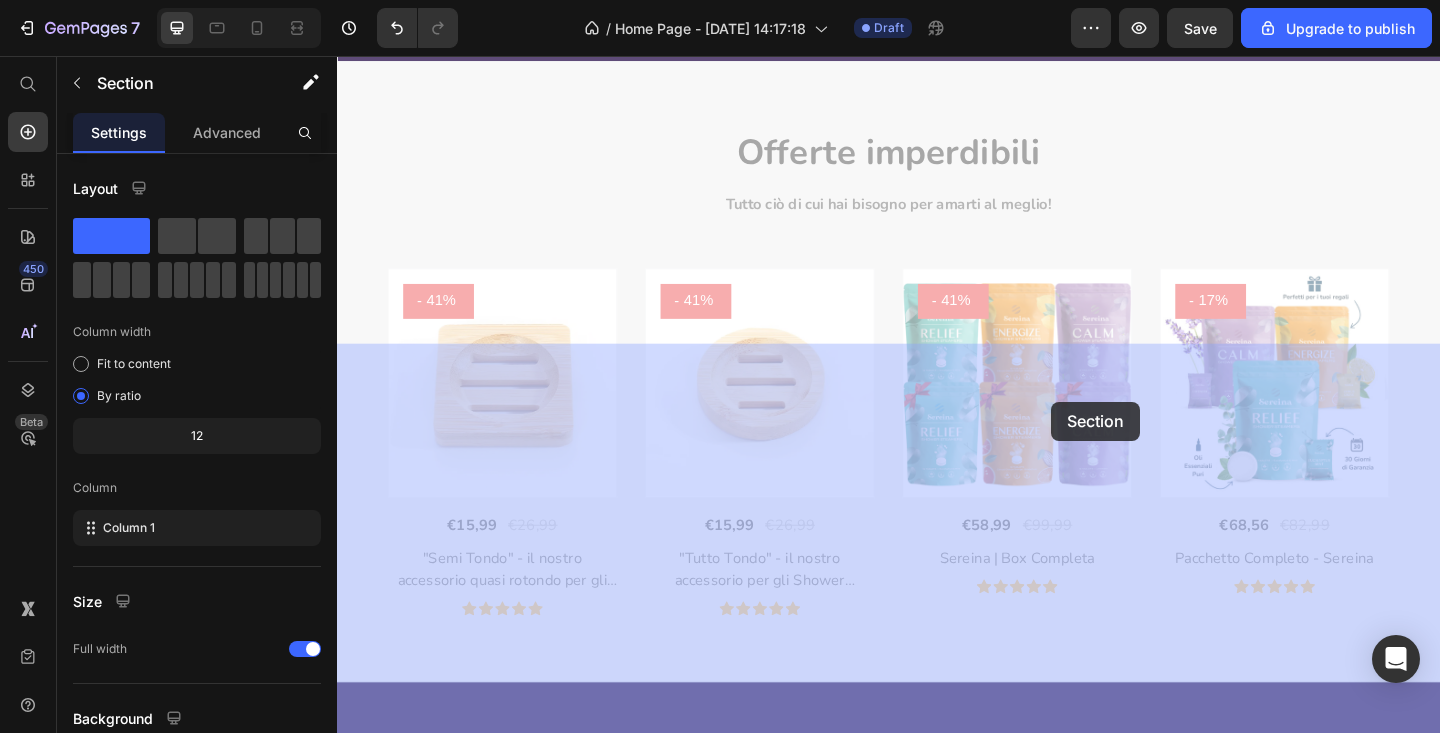 drag, startPoint x: 1116, startPoint y: 417, endPoint x: 1114, endPoint y: 432, distance: 15.132746 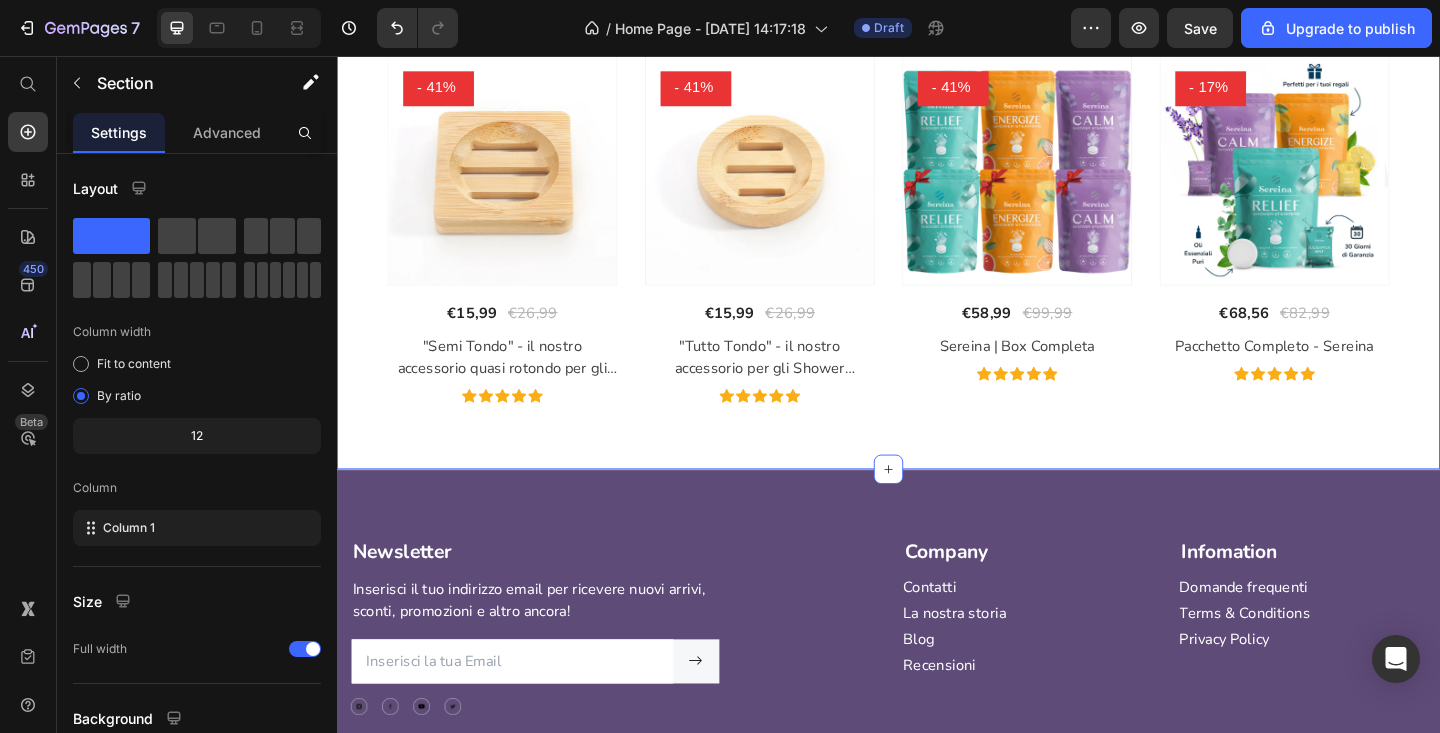scroll, scrollTop: 6479, scrollLeft: 0, axis: vertical 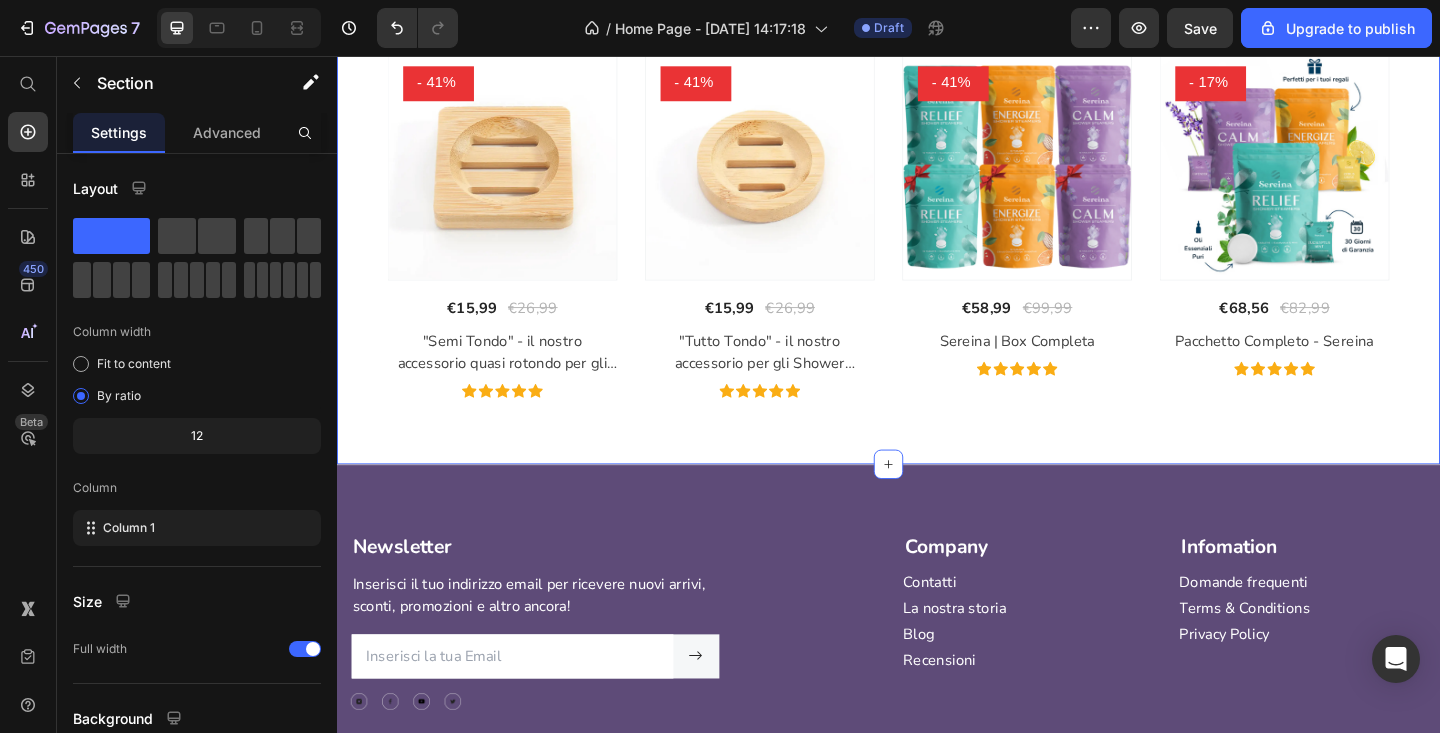 click on "Offerte imperdibili Heading Tutto ciò di cui hai bisogno per amarti al meglio! Text block Row ` Product Images - 41% (P) Tag Row €15,99 (P) Price €26,99 (P) Price Row "Semi Tondo" - il nostro accessorio quasi rotondo per gli Shower Steamers (P) Title                Icon                Icon                Icon                Icon                Icon Icon List Hoz Product Images - 41% (P) Tag Row €15,99 (P) Price €26,99 (P) Price Row "Tutto Tondo" - il nostro accessorio per gli Shower Steamers (P) Title                Icon                Icon                Icon                Icon                Icon Icon List Hoz Product Images - 41% (P) Tag Row €58,99 (P) Price €99,99 (P) Price Row Sereina | Box Completa (P) Title                Icon                Icon                Icon                Icon                Icon Icon List Hoz Product Images - 17% (P) Tag Row €68,56 (P) Price €82,99 (P) Price Row Pacchetto Completo - Sereina (P) Title                Icon                Icon                `" at bounding box center [937, 163] 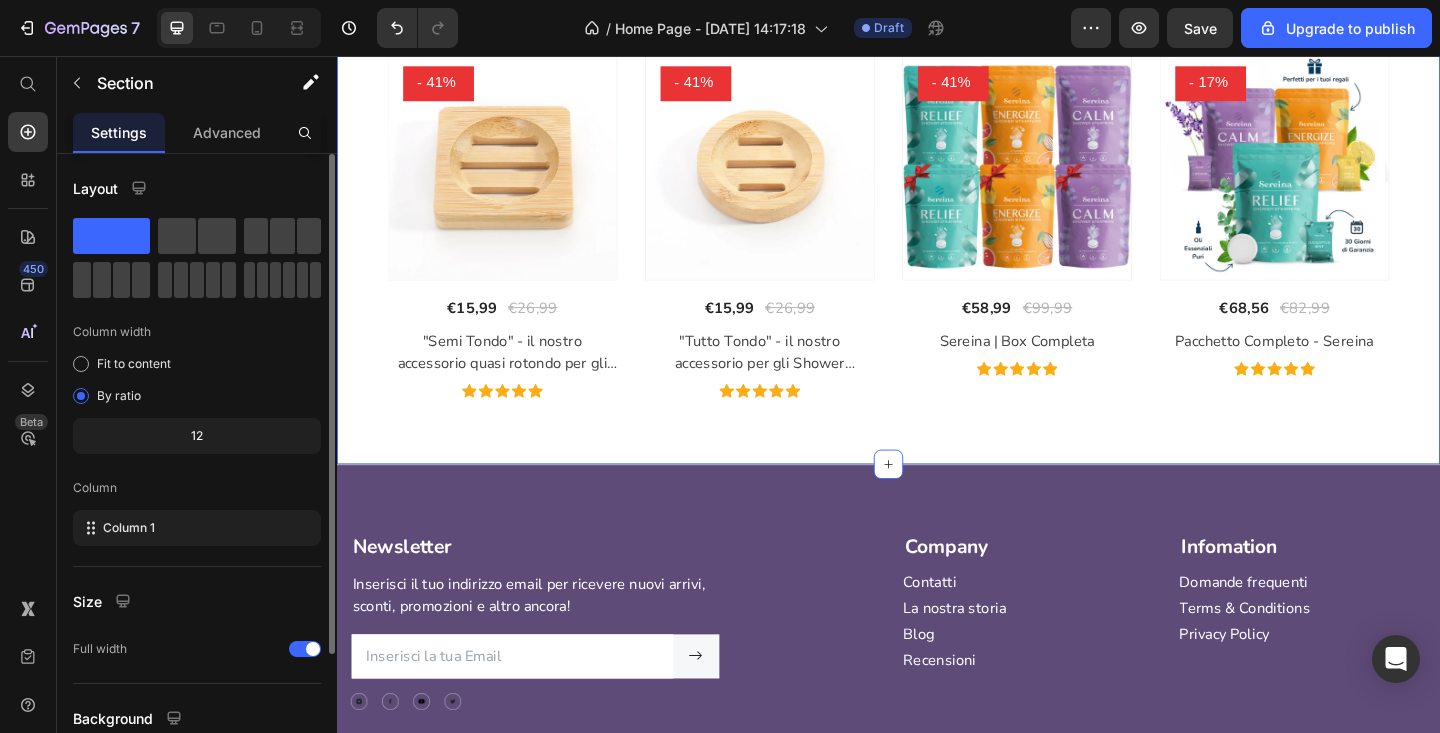scroll, scrollTop: 172, scrollLeft: 0, axis: vertical 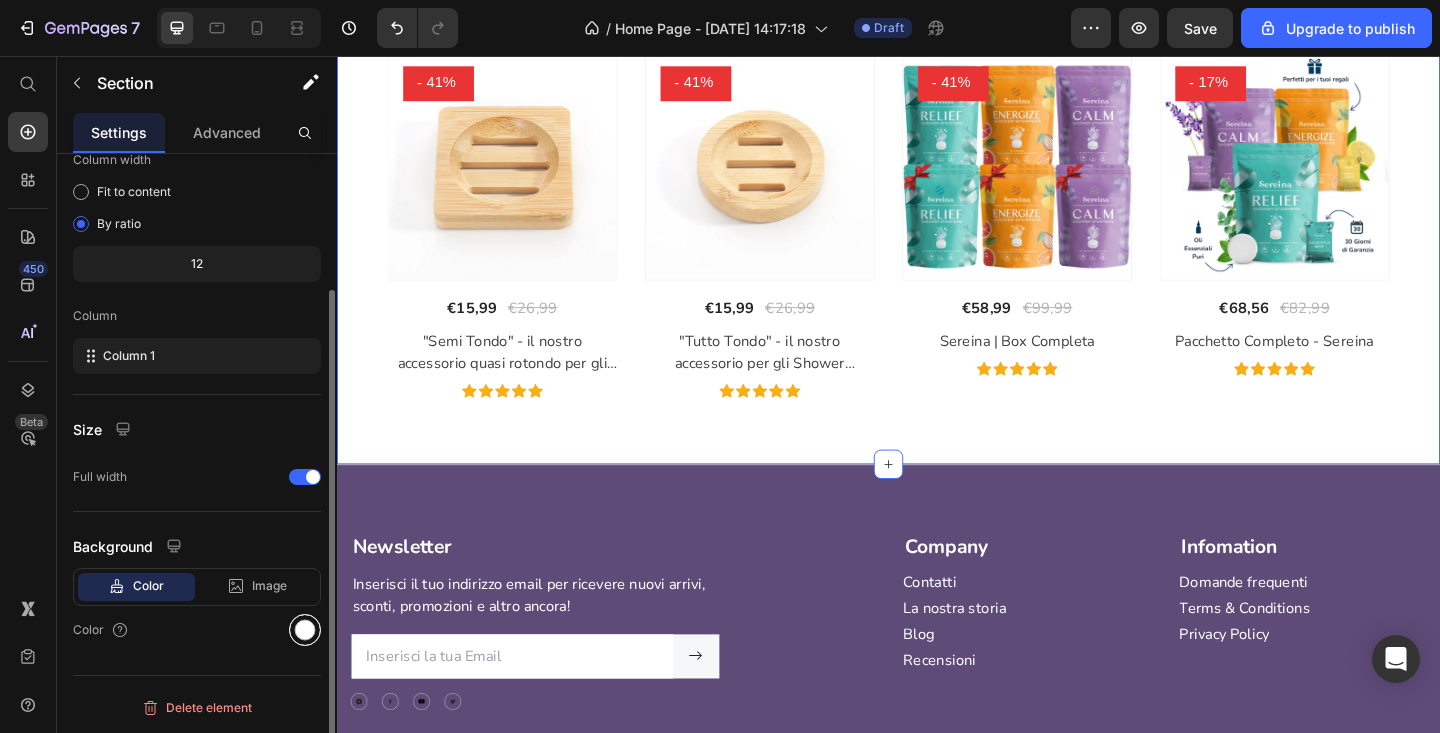 click at bounding box center [305, 630] 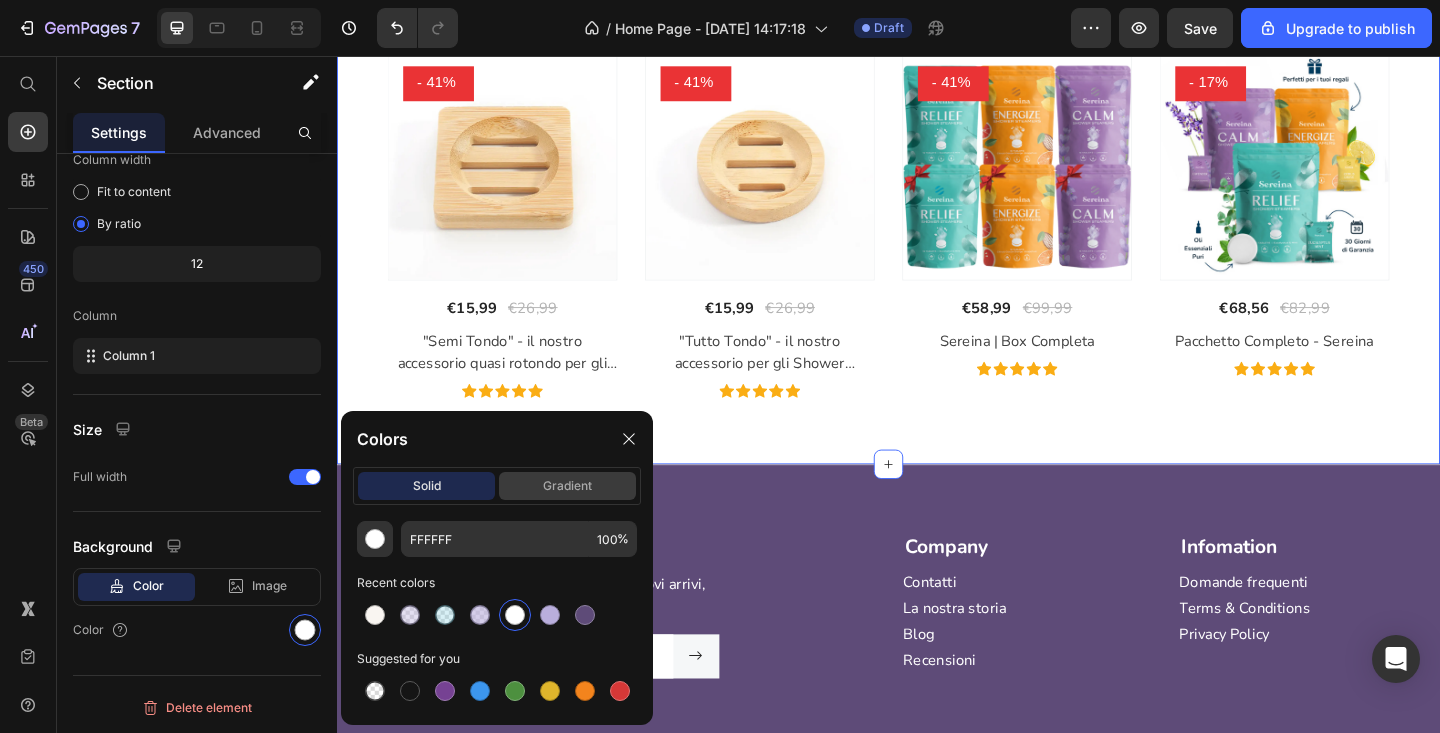 click on "gradient" 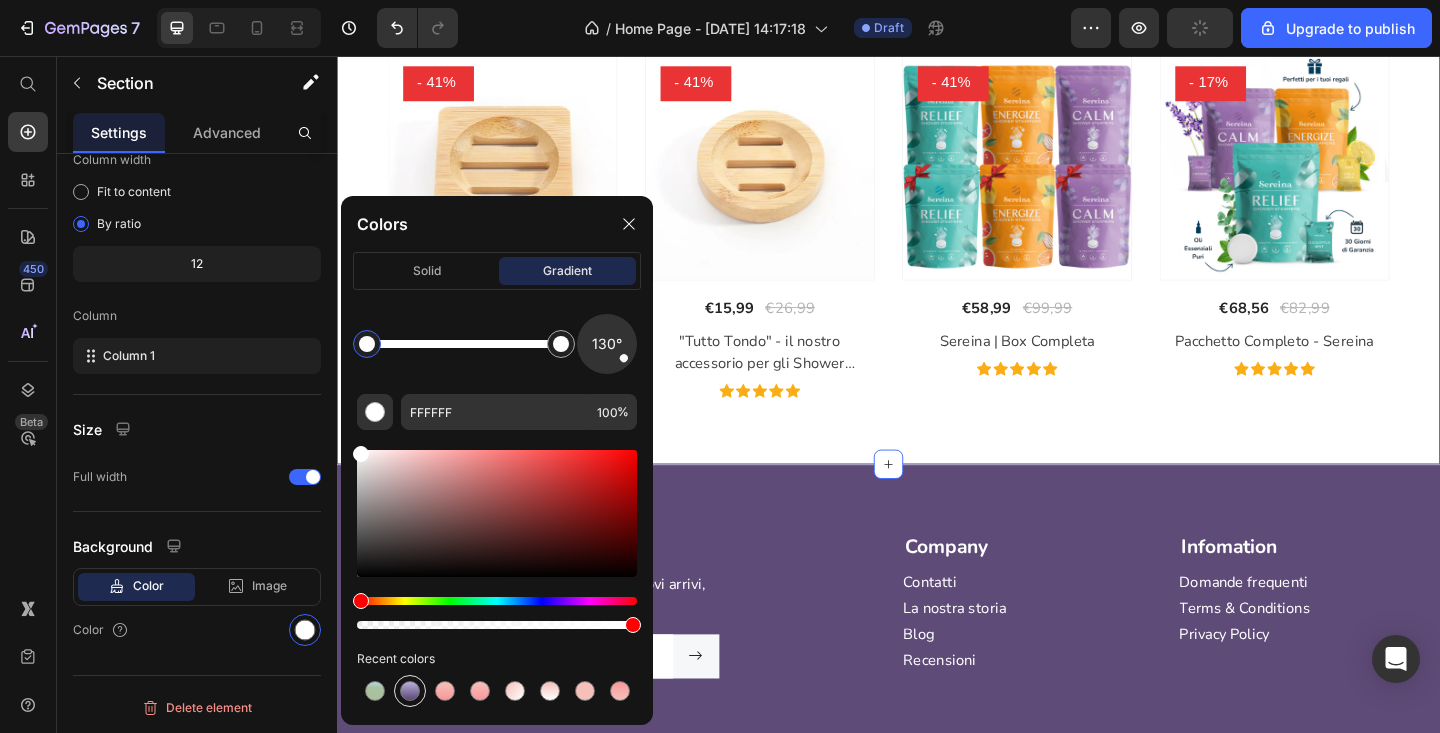 click at bounding box center (410, 691) 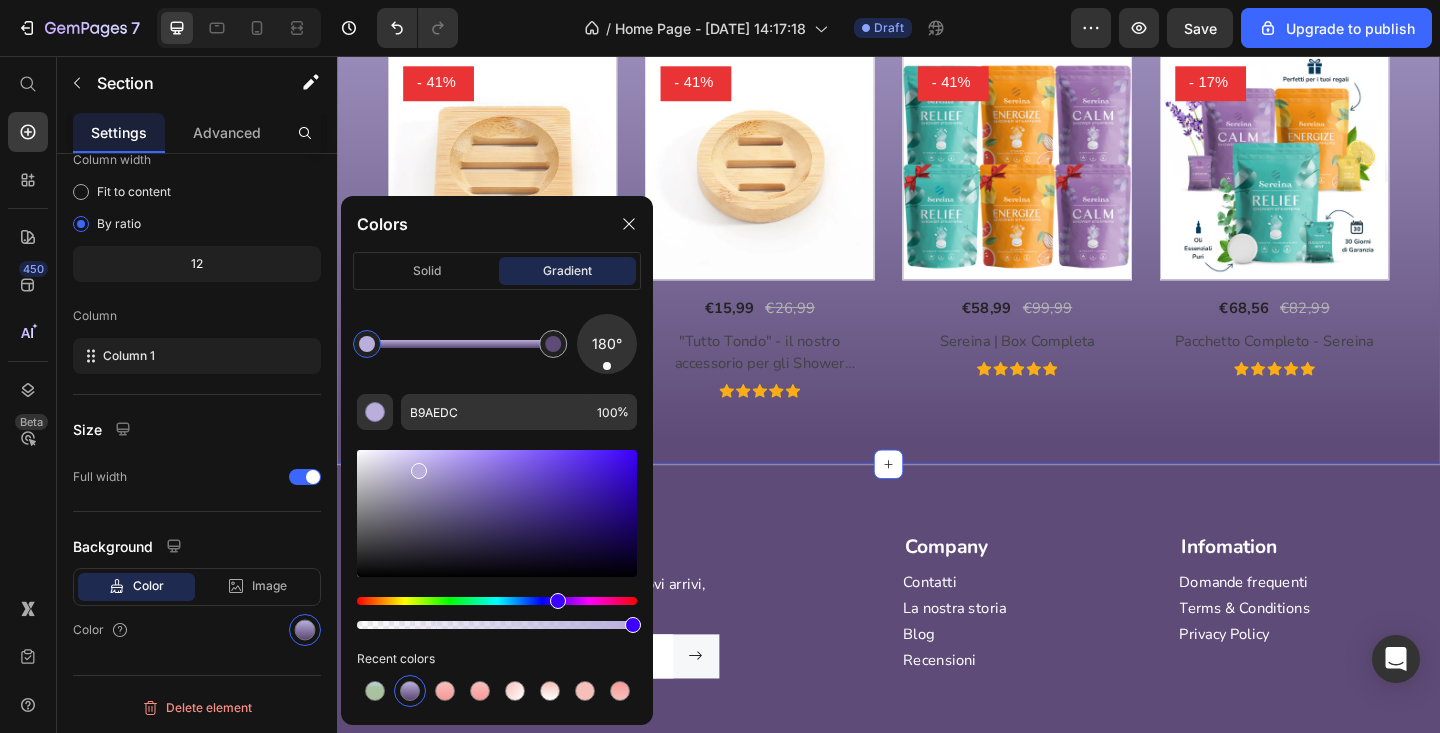 click at bounding box center (367, 344) 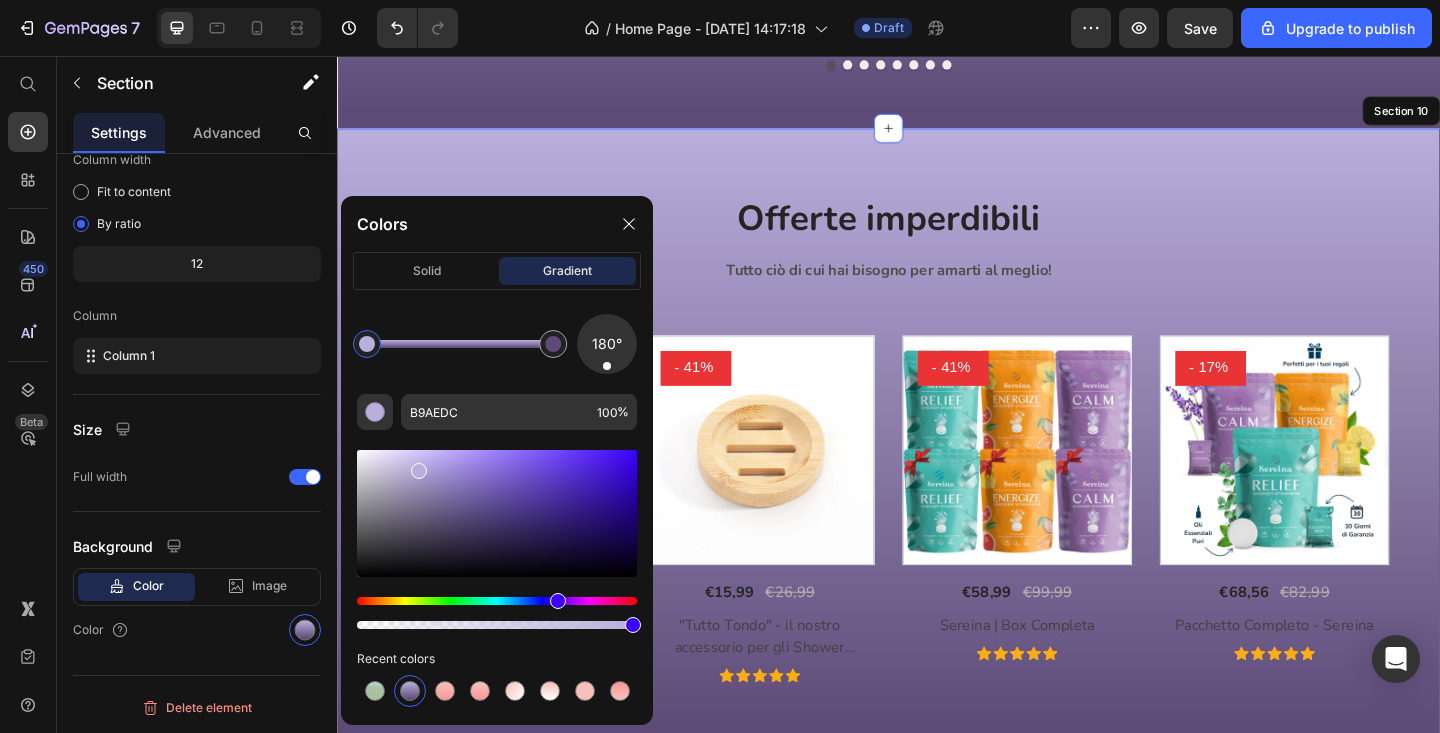 scroll, scrollTop: 5850, scrollLeft: 0, axis: vertical 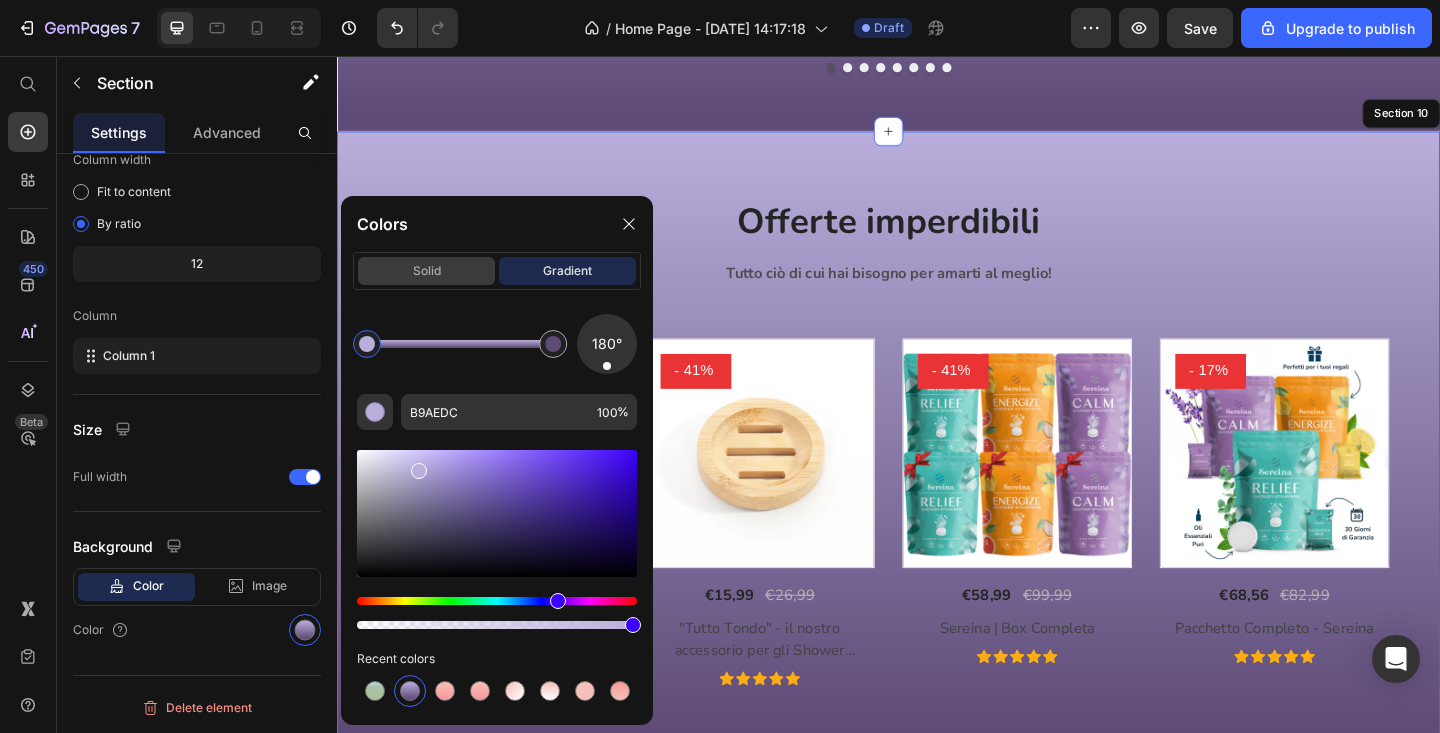 click on "solid" 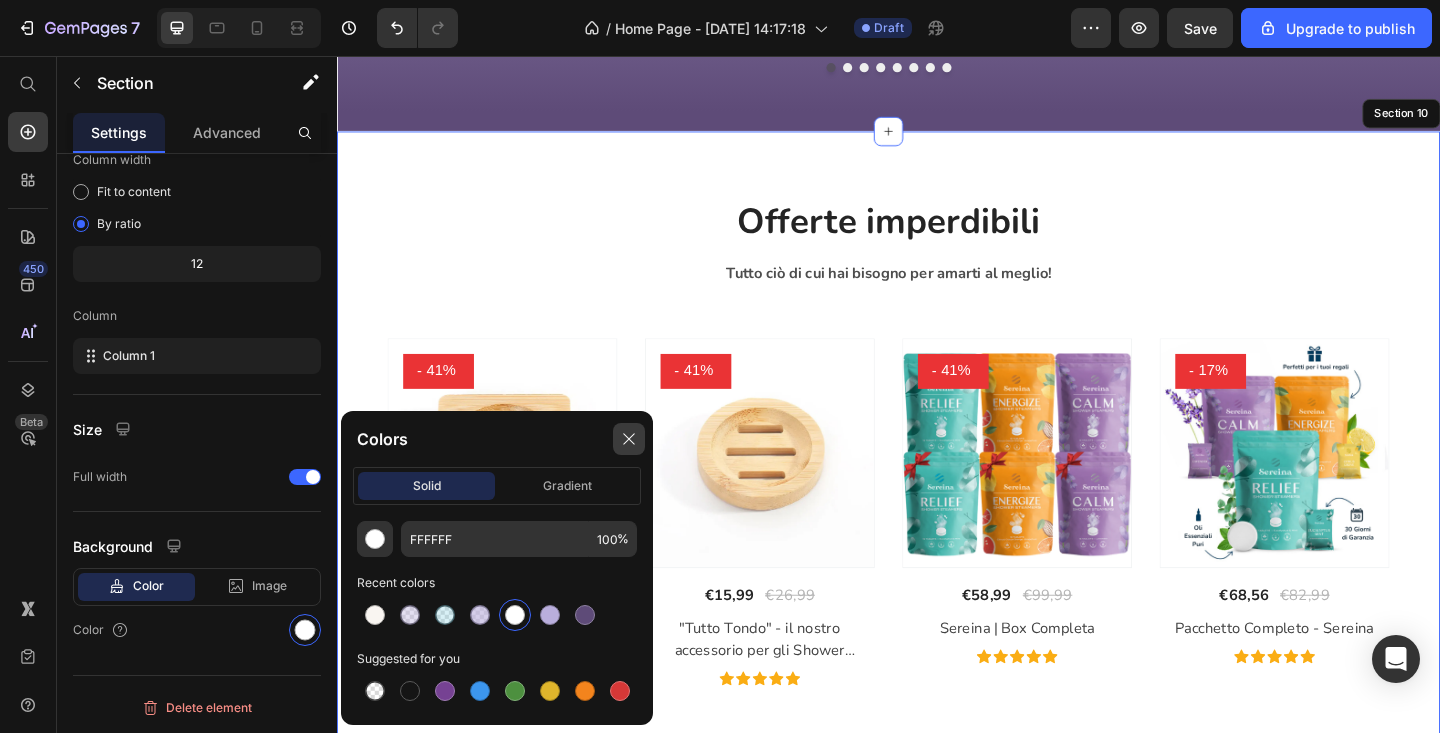 click 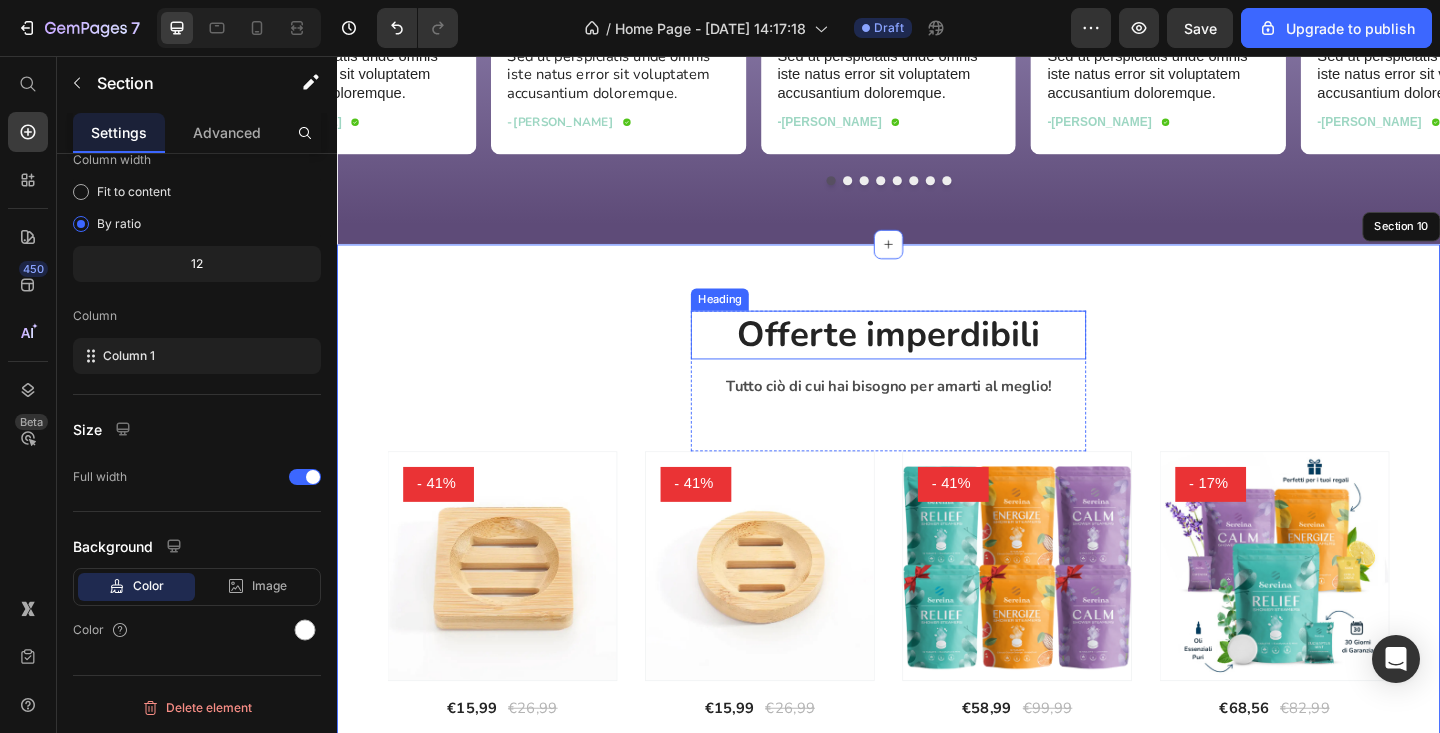 scroll, scrollTop: 5615, scrollLeft: 0, axis: vertical 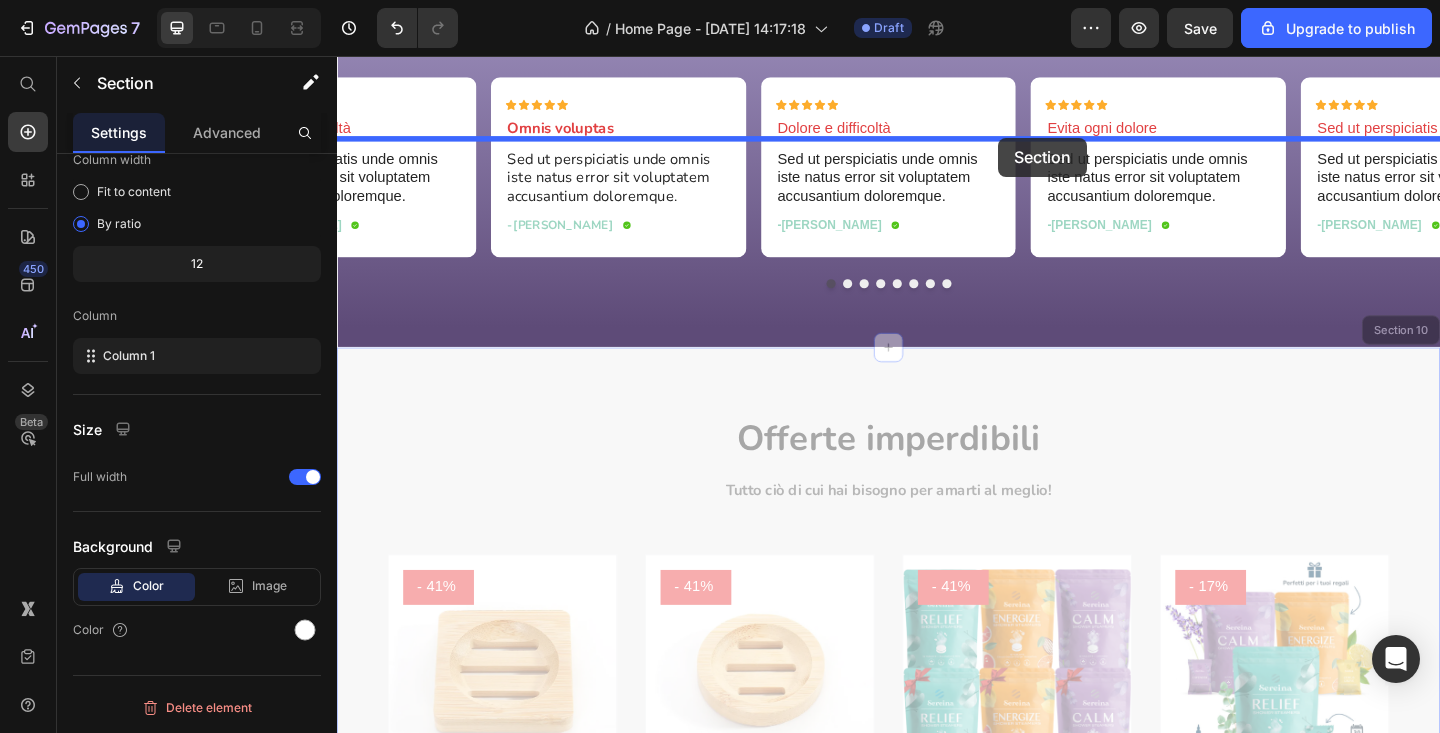drag, startPoint x: 1075, startPoint y: 745, endPoint x: 1056, endPoint y: 145, distance: 600.3008 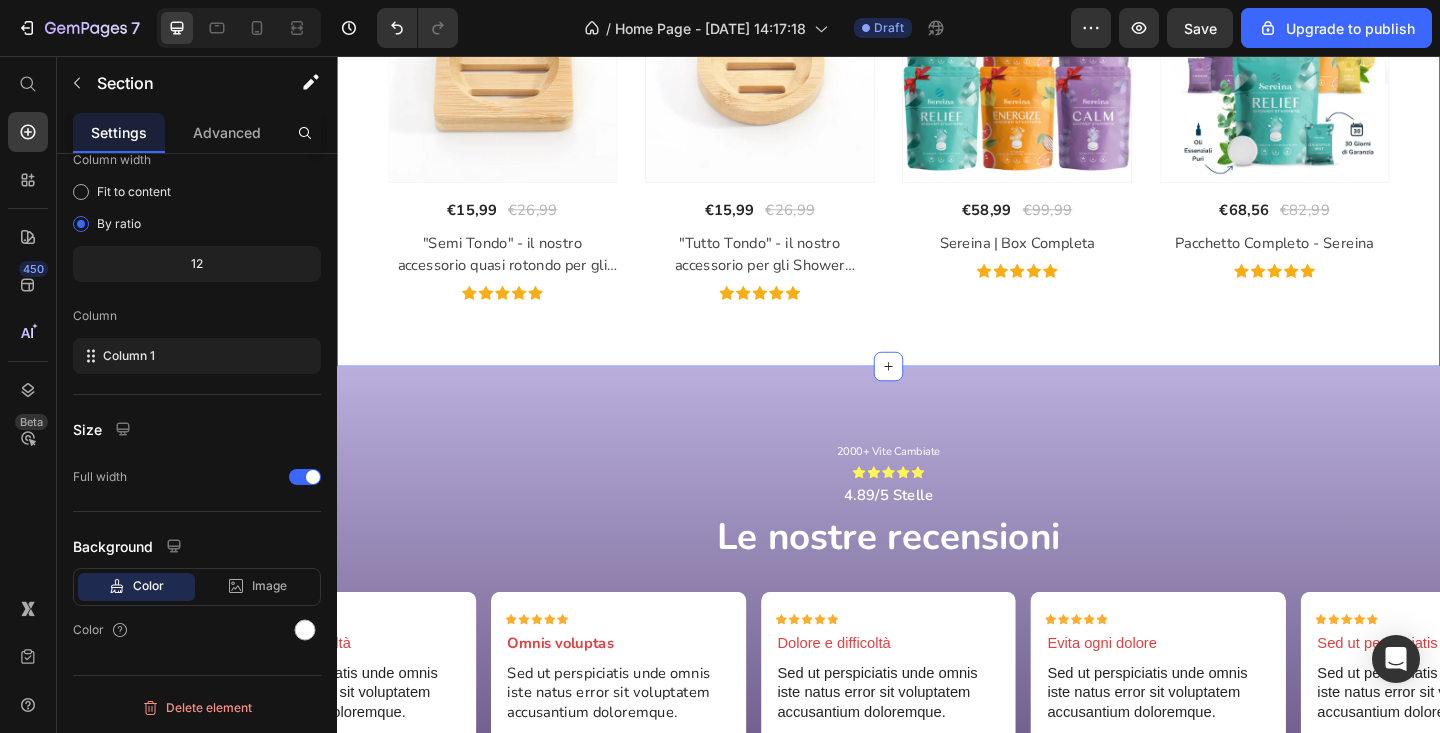 scroll, scrollTop: 5732, scrollLeft: 0, axis: vertical 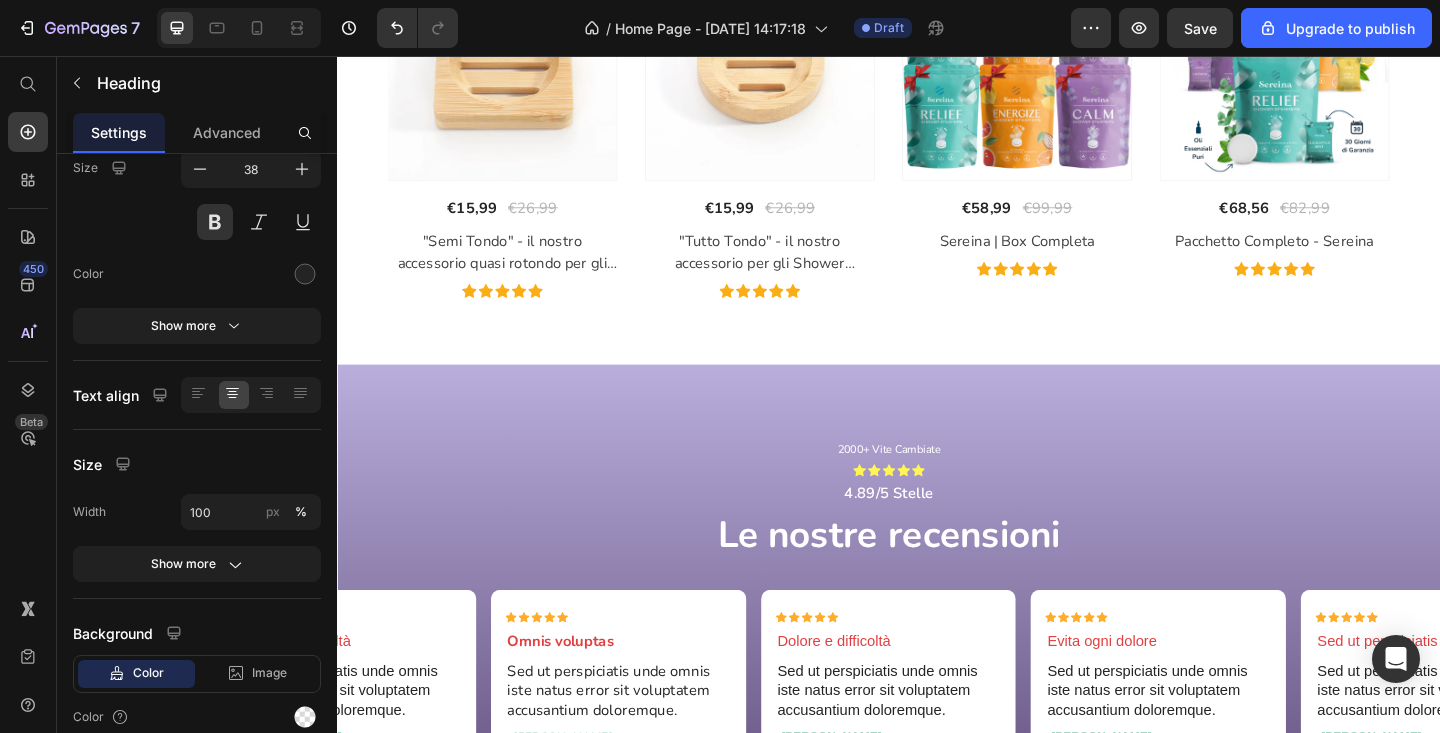 click on "Offerte imperdibili" at bounding box center [937, -186] 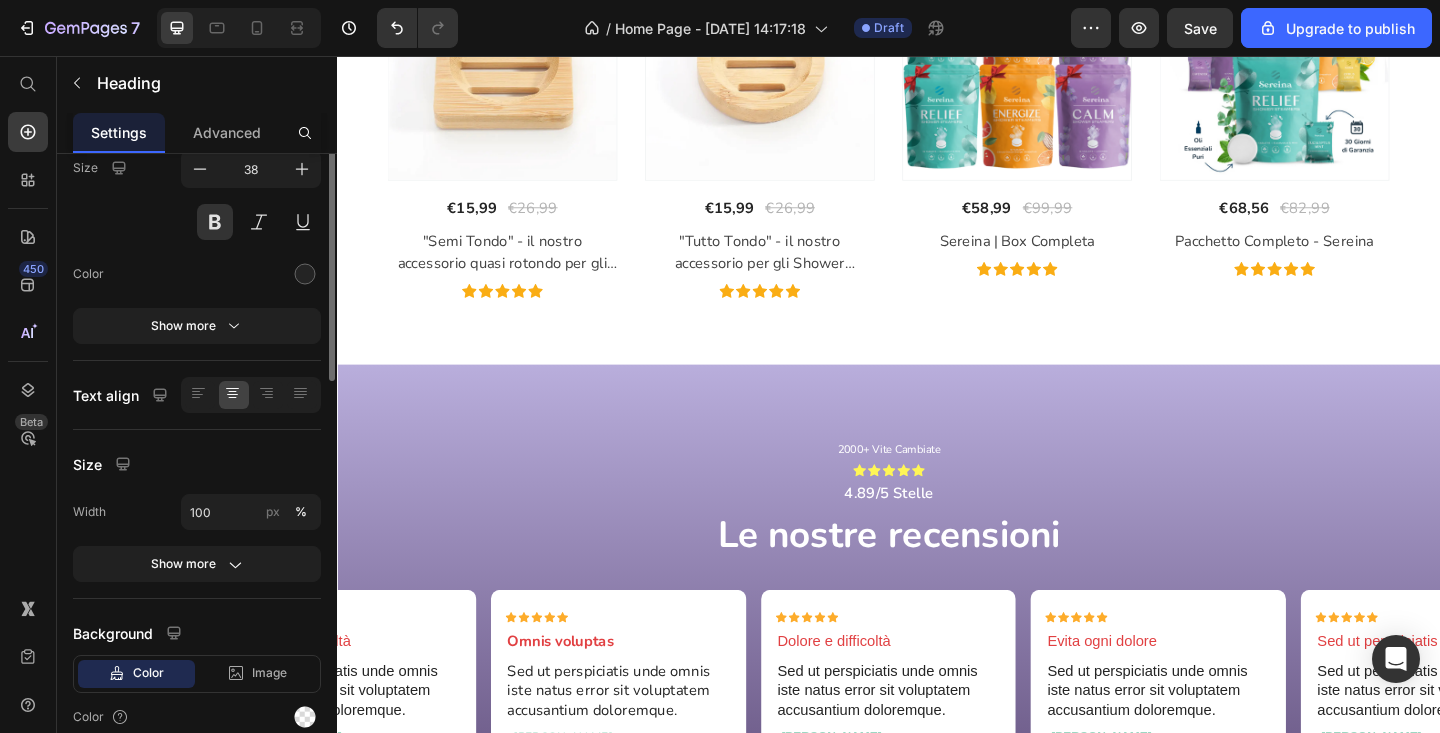 scroll, scrollTop: 0, scrollLeft: 0, axis: both 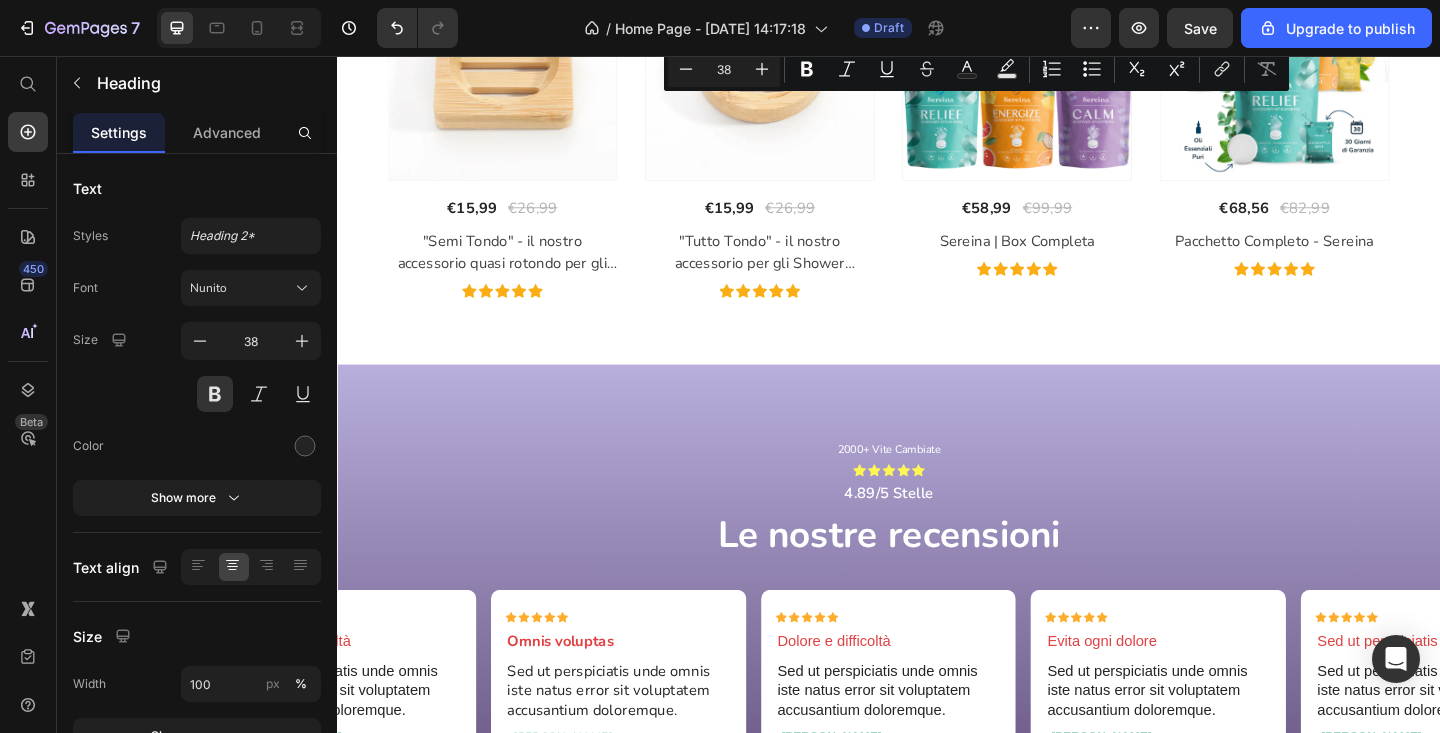 drag, startPoint x: 914, startPoint y: 130, endPoint x: 1113, endPoint y: 121, distance: 199.20341 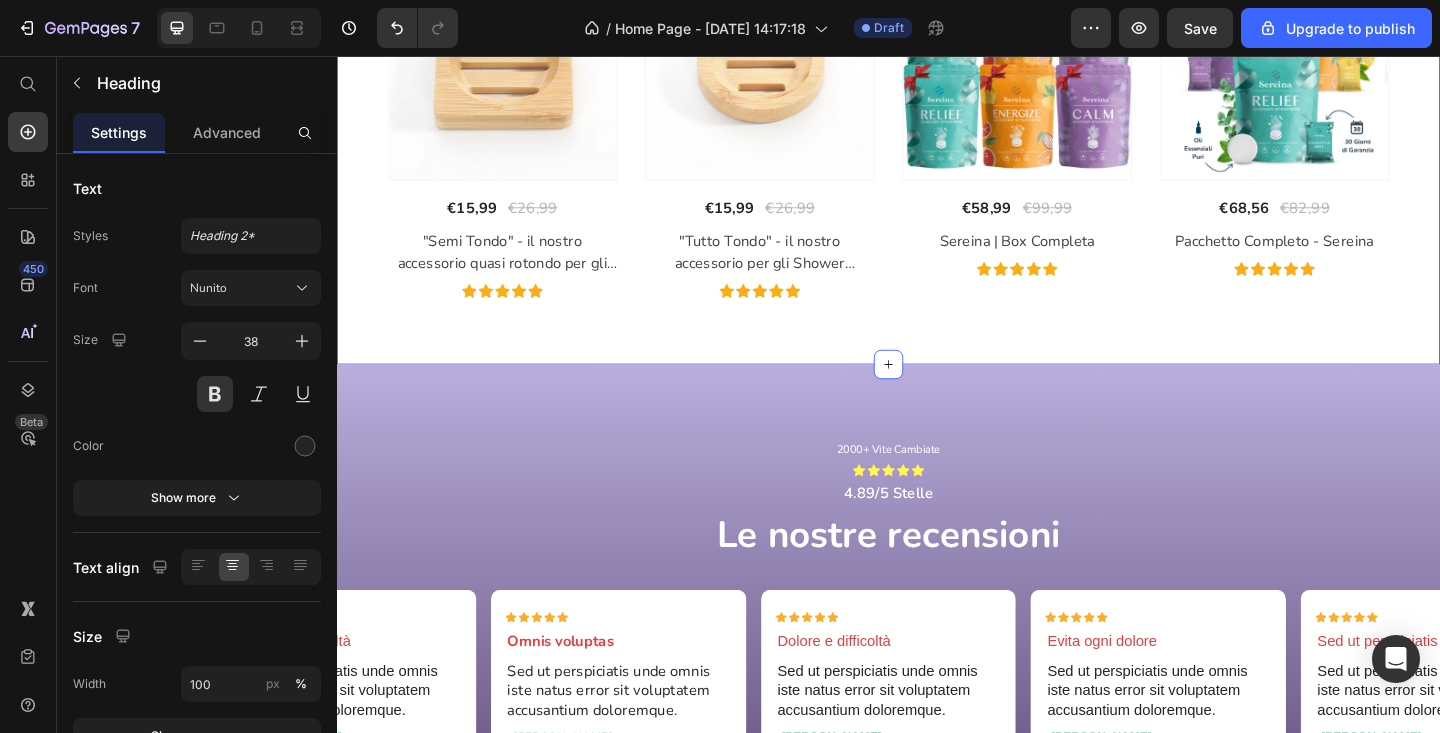 click on "Offerte per te Heading   16 Tutto ciò di cui hai bisogno per amarti al meglio! Text block Row ` Product Images - 41% (P) Tag Row €15,99 (P) Price €26,99 (P) Price Row "Semi Tondo" - il nostro accessorio quasi rotondo per gli Shower Steamers (P) Title                Icon                Icon                Icon                Icon                Icon Icon List Hoz Product Images - 41% (P) Tag Row €15,99 (P) Price €26,99 (P) Price Row "Tutto Tondo" - il nostro accessorio per gli Shower Steamers (P) Title                Icon                Icon                Icon                Icon                Icon Icon List Hoz Product Images - 41% (P) Tag Row €58,99 (P) Price €99,99 (P) Price Row Sereina | Box Completa (P) Title                Icon                Icon                Icon                Icon                Icon Icon List Hoz Product Images - 17% (P) Tag Row €68,56 (P) Price €82,99 (P) Price Row Pacchetto Completo - Sereina (P) Title                Icon                Icon                `" at bounding box center (937, 53) 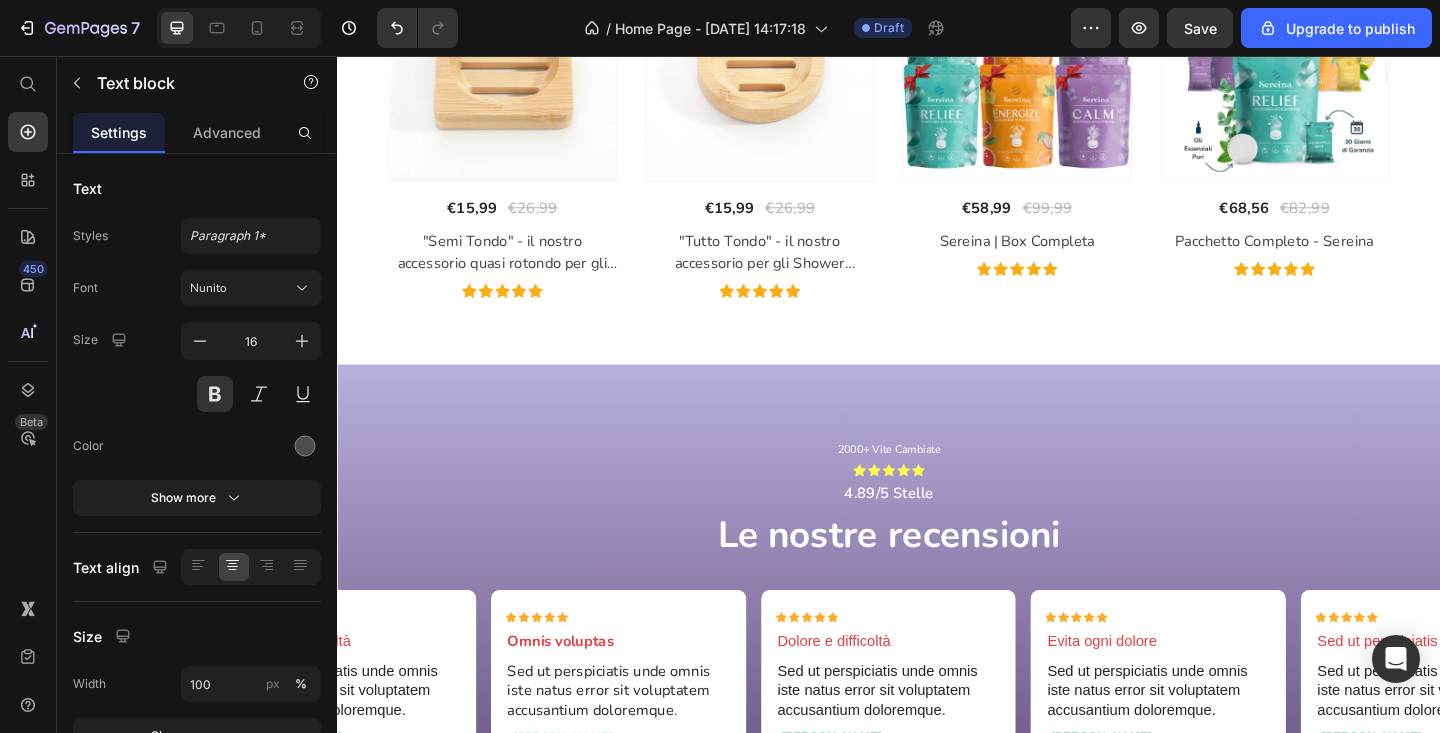 click on "Tutto ciò di cui hai bisogno per amarti al meglio!" at bounding box center [937, -128] 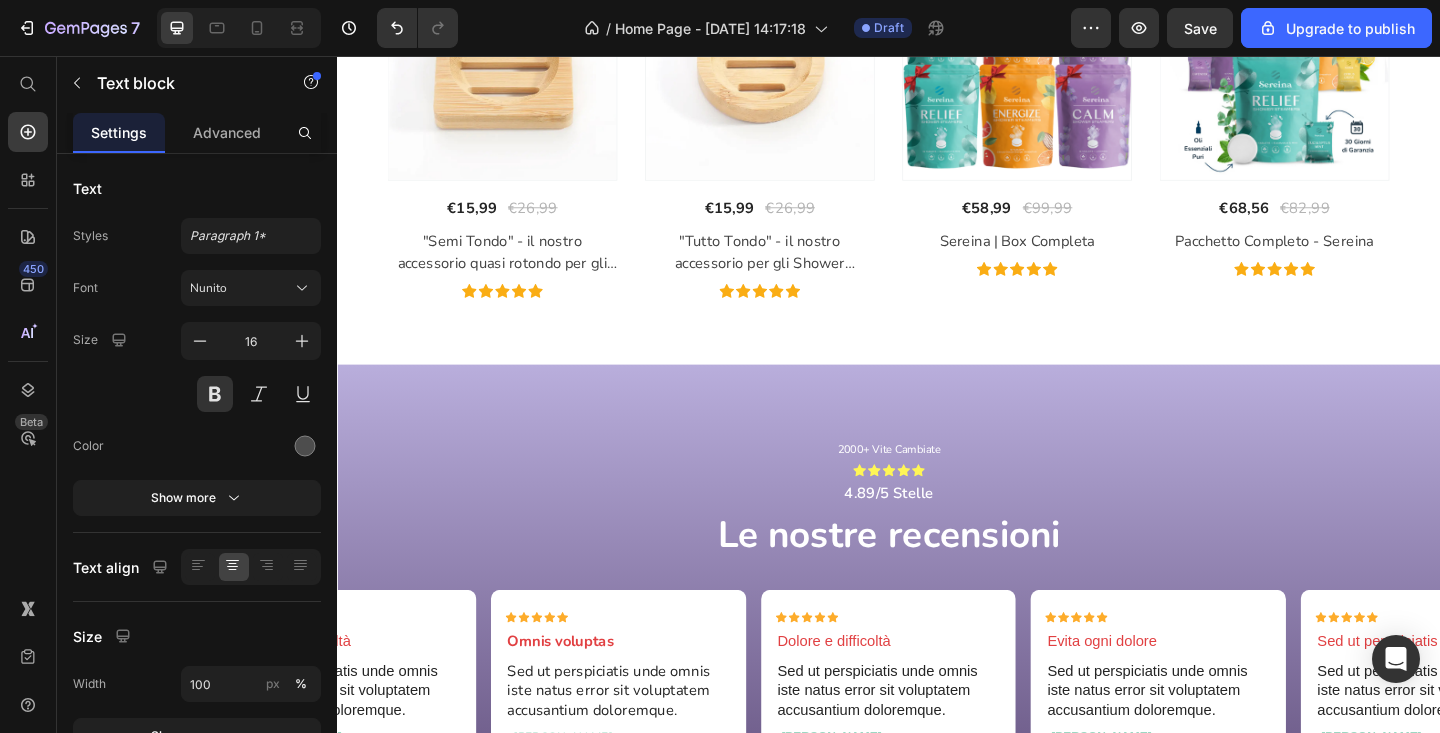 click on "Tutto ciò di cui hai bisogno per amarti al meglio!" at bounding box center [937, -128] 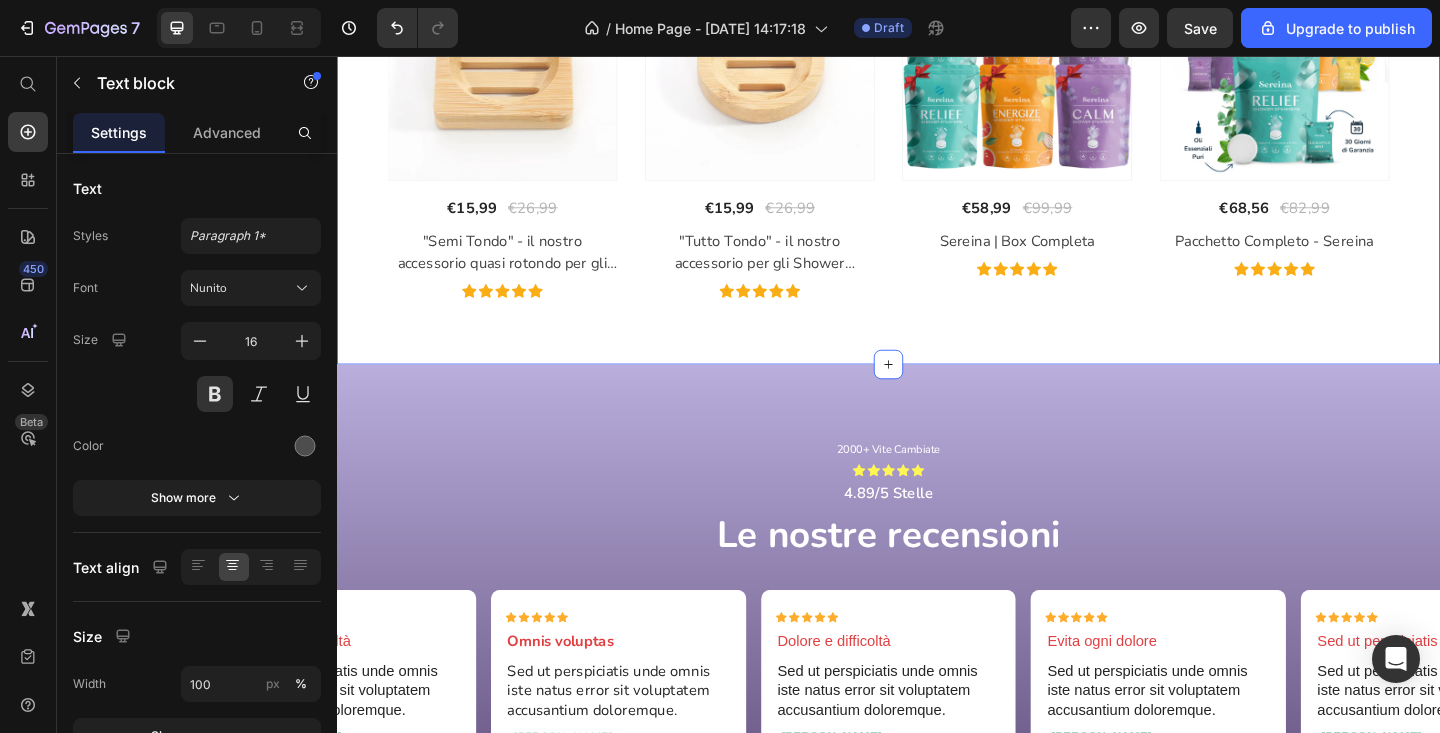 click on "Offerte per te Heading "Una necessità, una scoperta, una riscoperta di me..." Text block   56 Row ` Product Images - 41% (P) Tag Row €15,99 (P) Price €26,99 (P) Price Row "Semi Tondo" - il nostro accessorio quasi rotondo per gli Shower Steamers (P) Title                Icon                Icon                Icon                Icon                Icon Icon List Hoz Product Images - 41% (P) Tag Row €15,99 (P) Price €26,99 (P) Price Row "Tutto Tondo" - il nostro accessorio per gli Shower Steamers (P) Title                Icon                Icon                Icon                Icon                Icon Icon List Hoz Product Images - 41% (P) Tag Row €58,99 (P) Price €99,99 (P) Price Row Sereina | Box Completa (P) Title                Icon                Icon                Icon                Icon                Icon Icon List Hoz Product Images - 17% (P) Tag Row €68,56 (P) Price €82,99 (P) Price Row Pacchetto Completo - Sereina (P) Title                Icon                Icon" at bounding box center [937, 53] 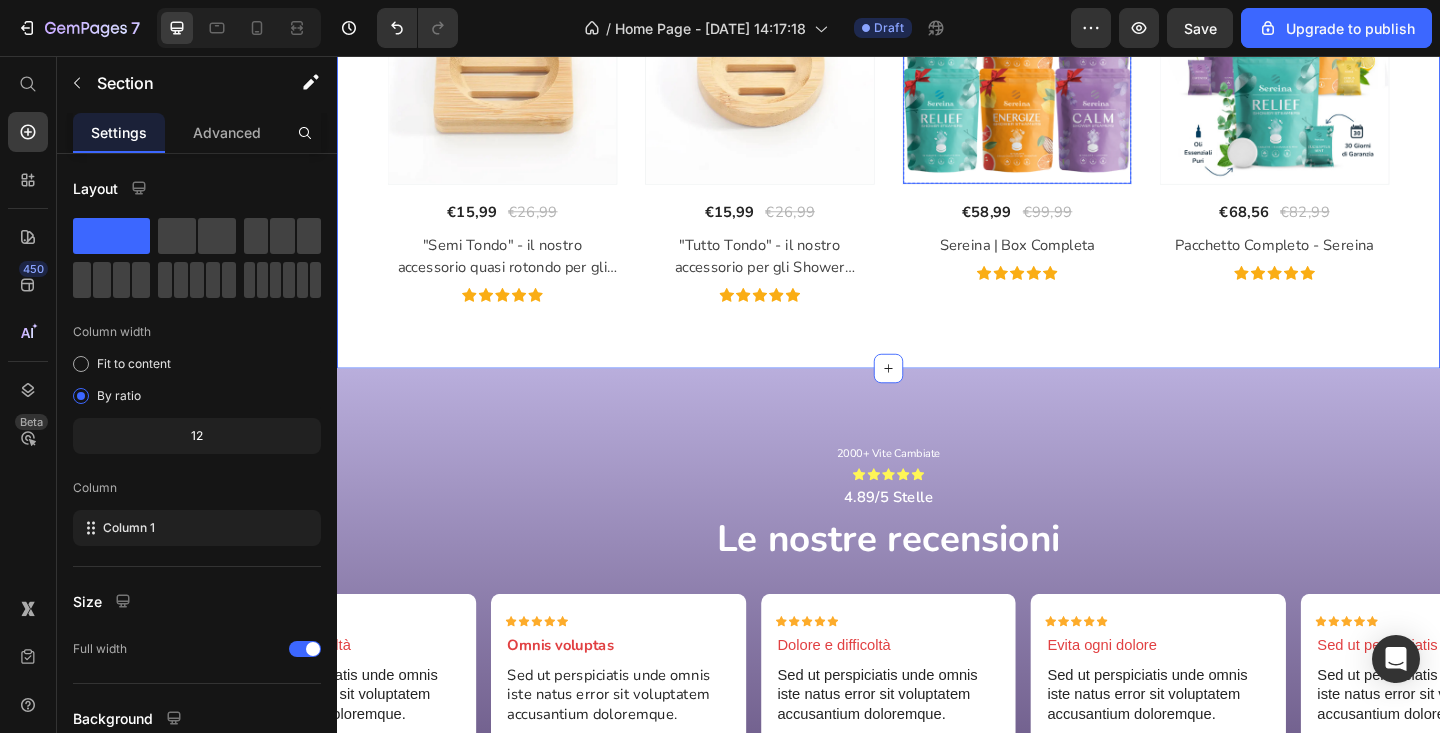 scroll, scrollTop: 5720, scrollLeft: 0, axis: vertical 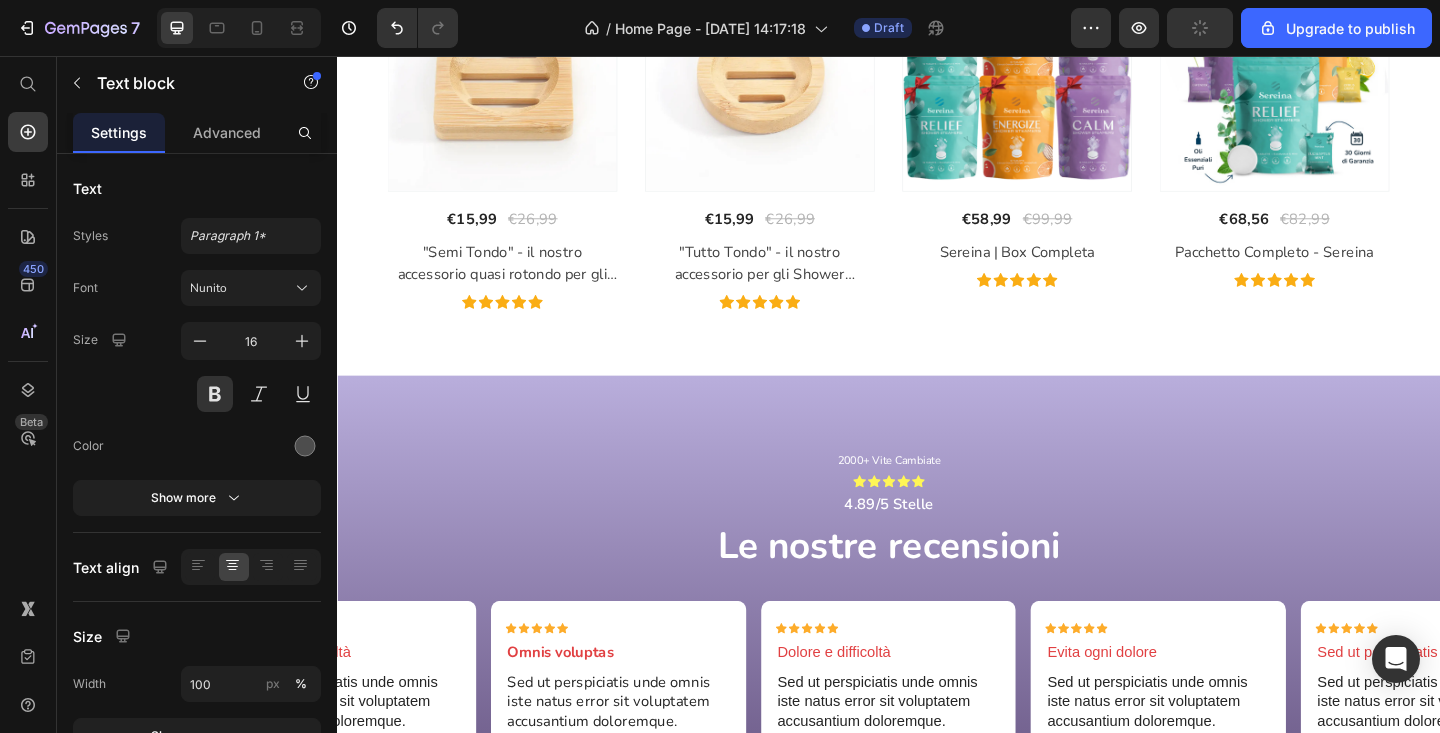 click on ""Una necessità, una scoperta, una riscoperta di me..."" at bounding box center (937, -116) 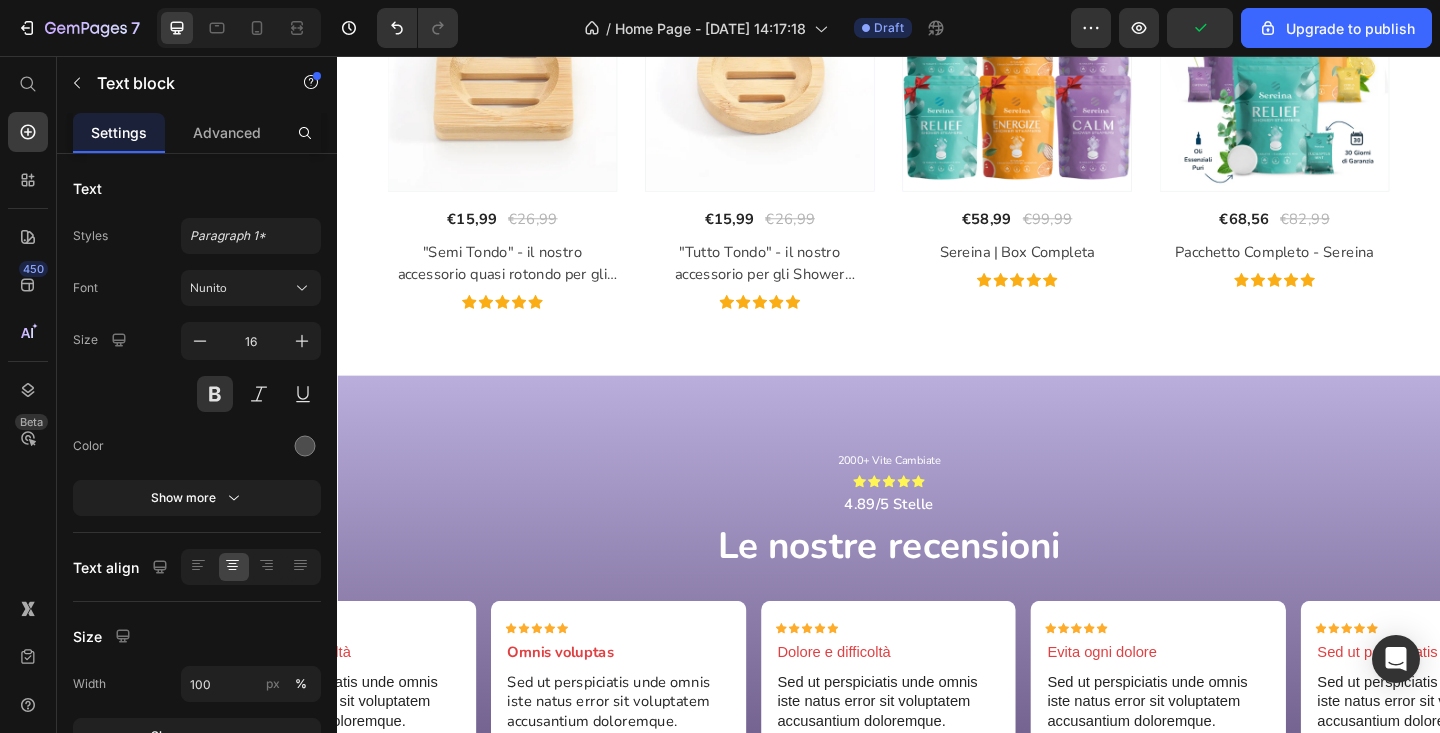 click on ""Una necessità, una scoperta, una riscoperta di me..."" at bounding box center [937, -116] 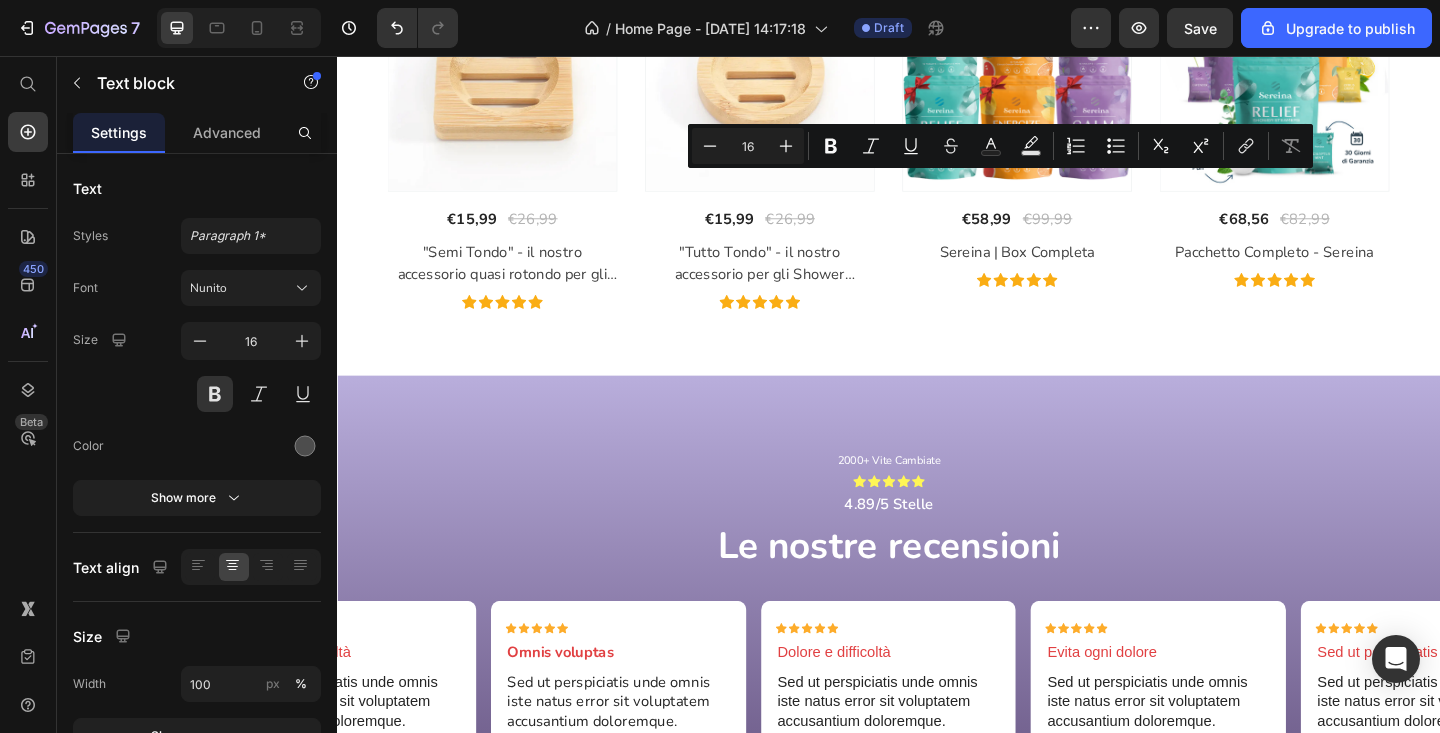 click on ""Una necessità, una scoperta, una riscoperta di me..."" at bounding box center (937, -116) 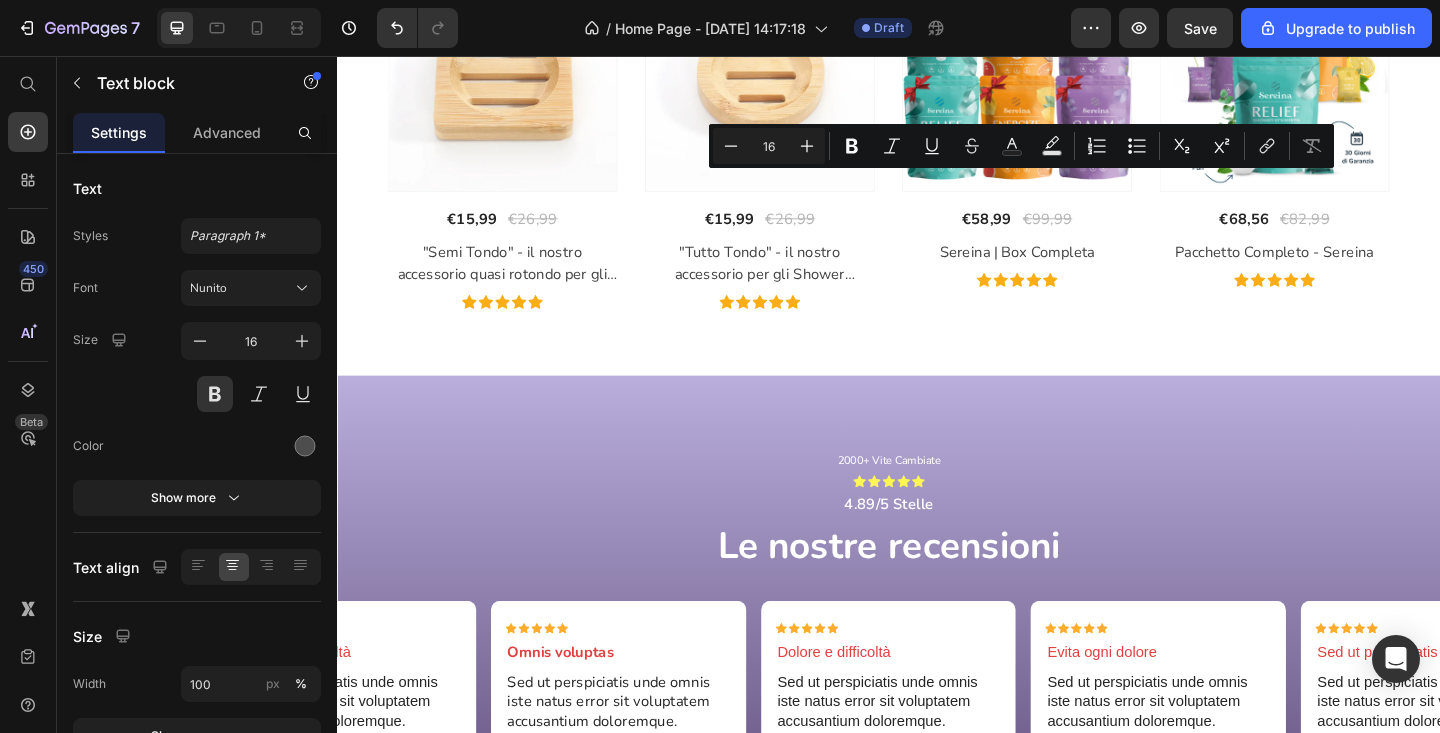 drag, startPoint x: 996, startPoint y: 194, endPoint x: 1112, endPoint y: 207, distance: 116.72617 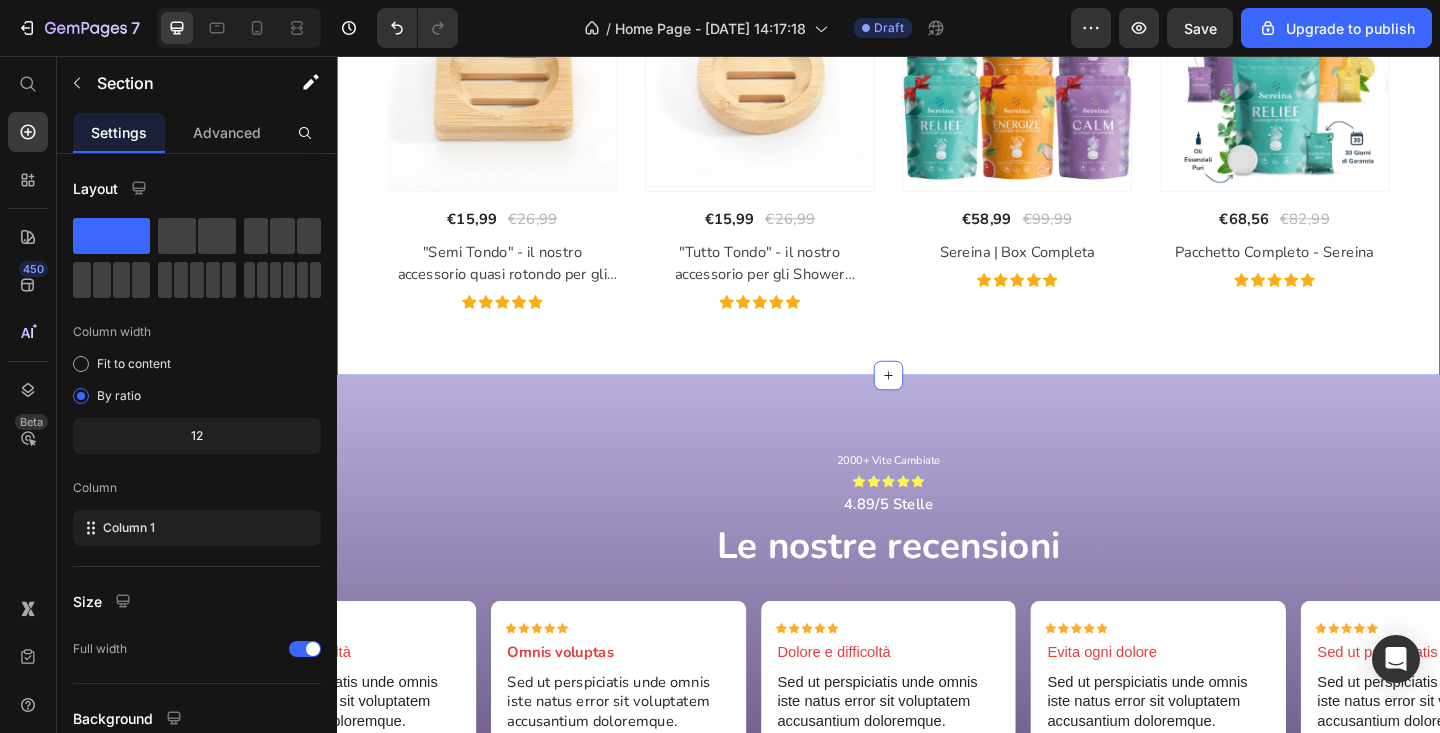 click on "Offerte per te Heading "Una necessità, una scoperta, una rinascita..." Text block Row ` Product Images - 41% (P) Tag Row €15,99 (P) Price €26,99 (P) Price Row "Semi Tondo" - il nostro accessorio quasi rotondo per gli Shower Steamers (P) Title                Icon                Icon                Icon                Icon                Icon Icon List Hoz Product Images - 41% (P) Tag Row €15,99 (P) Price €26,99 (P) Price Row "Tutto Tondo" - il nostro accessorio per gli Shower Steamers (P) Title                Icon                Icon                Icon                Icon                Icon Icon List Hoz Product Images - 41% (P) Tag Row €58,99 (P) Price €99,99 (P) Price Row Sereina | Box Completa (P) Title                Icon                Icon                Icon                Icon                Icon Icon List Hoz Product Images - 17% (P) Tag Row €68,56 (P) Price €82,99 (P) Price Row Pacchetto Completo - Sereina (P) Title                Icon                Icon                Icon Icon `" at bounding box center (937, 65) 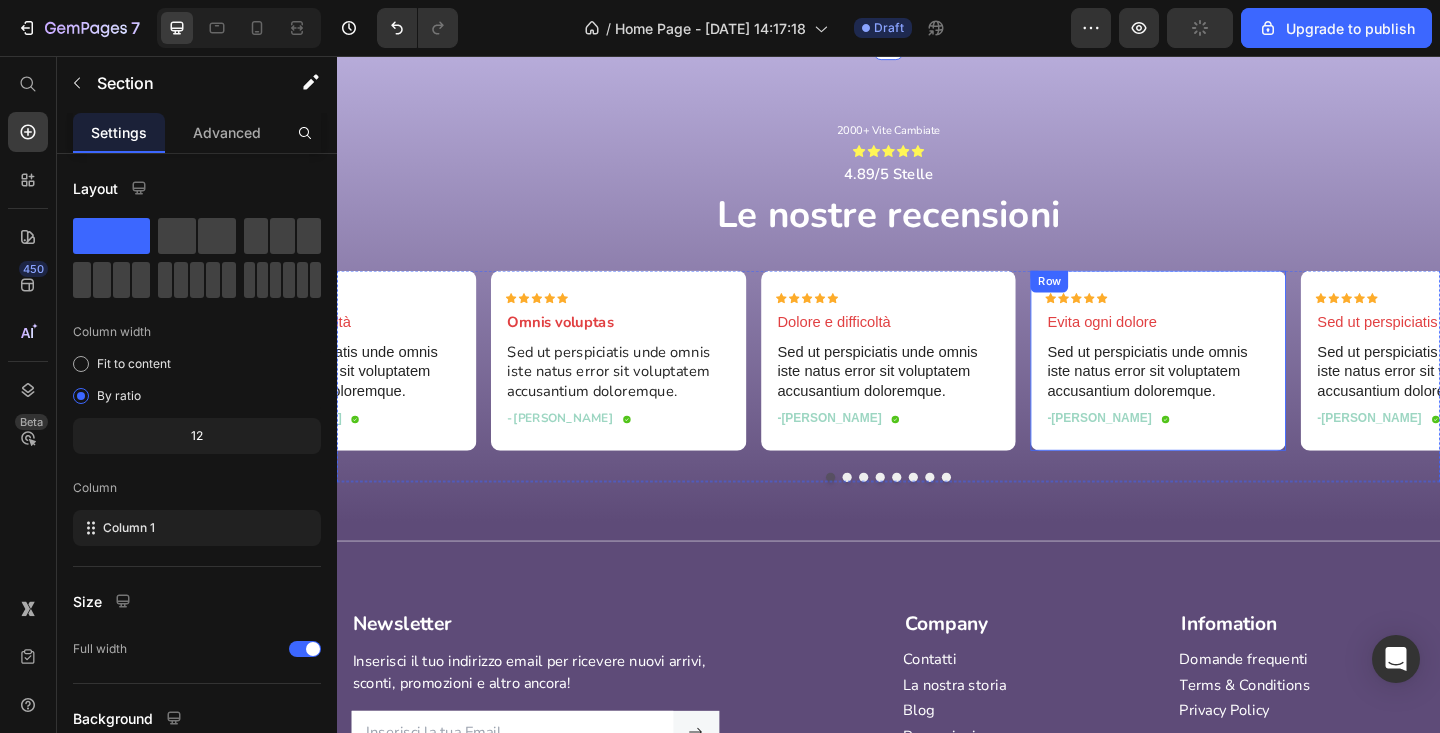 scroll, scrollTop: 6048, scrollLeft: 0, axis: vertical 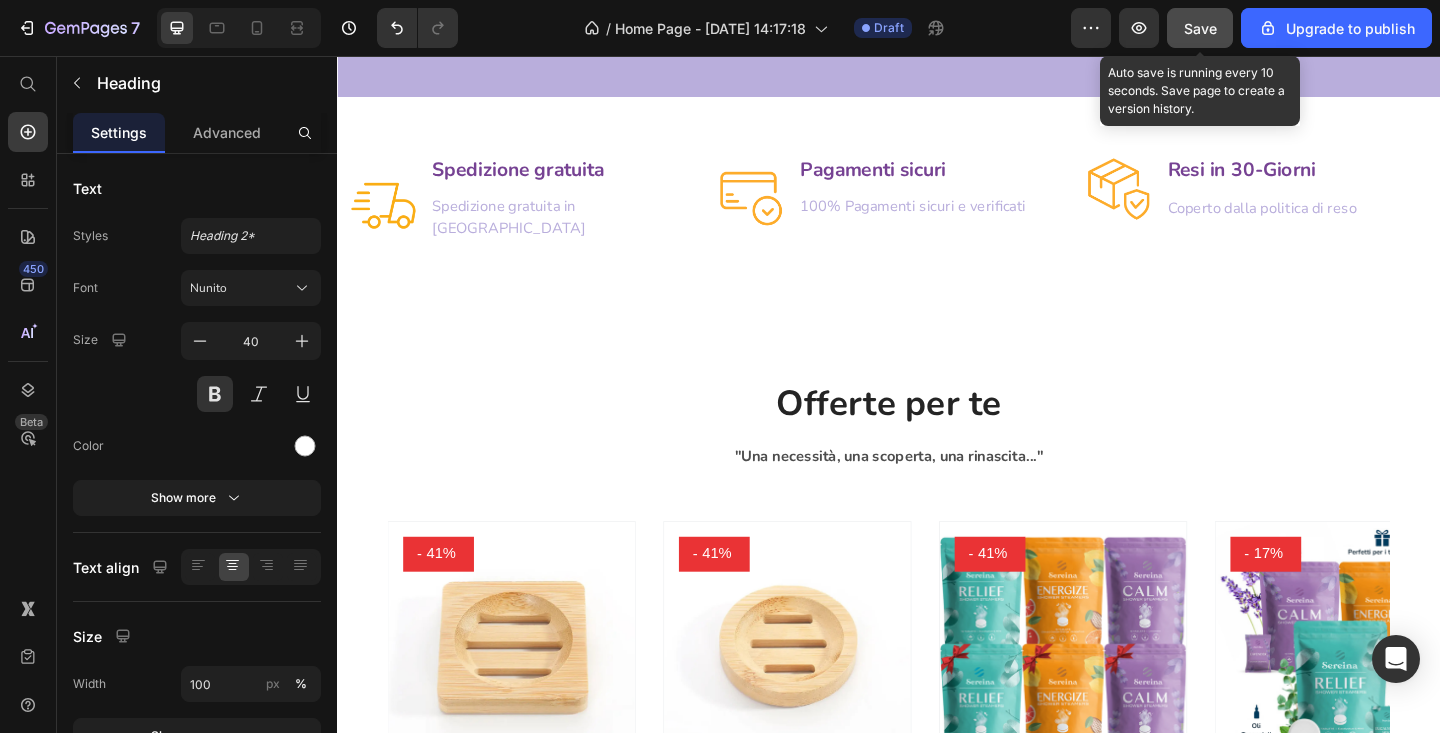 click on "Save" at bounding box center (1200, 28) 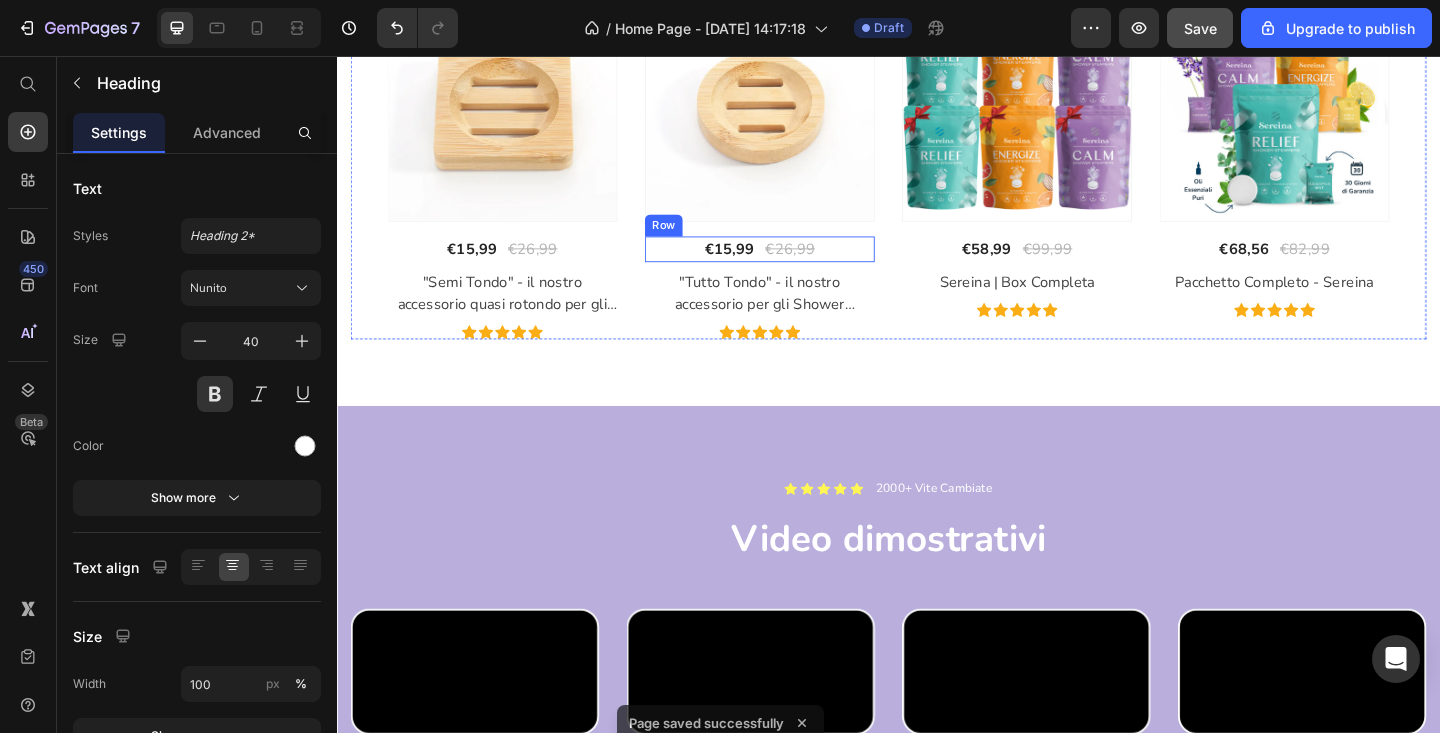scroll, scrollTop: 4257, scrollLeft: 0, axis: vertical 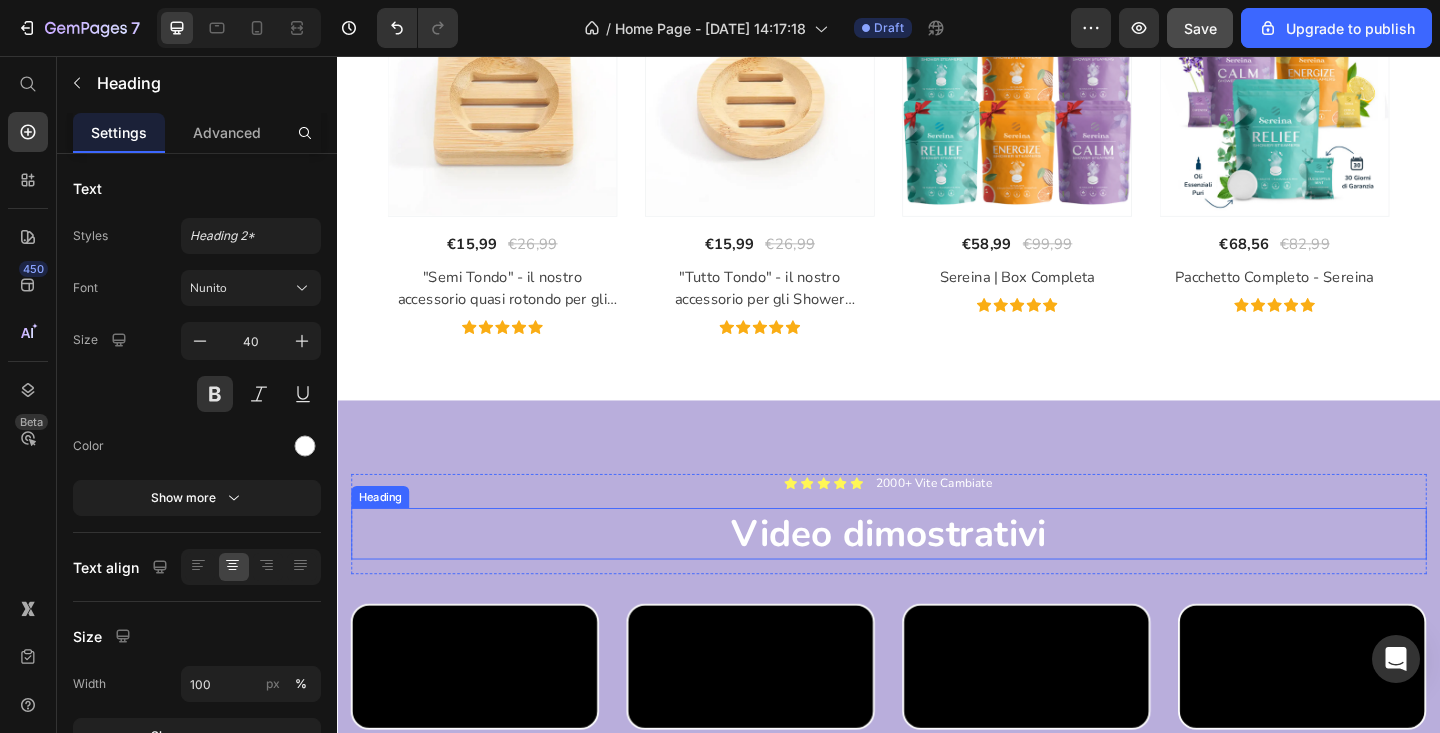 click on "Video dimostrativi" at bounding box center (937, 576) 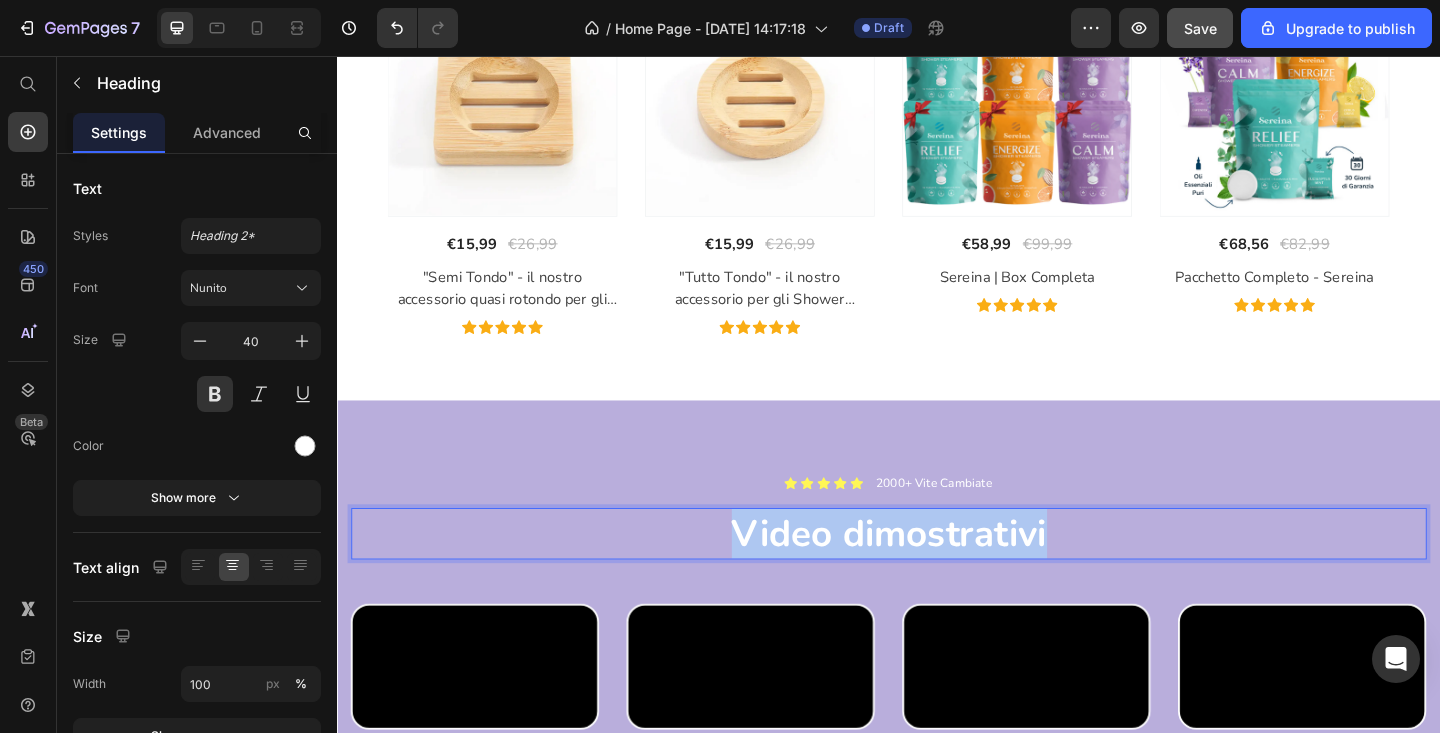 click on "Video dimostrativi" at bounding box center (937, 576) 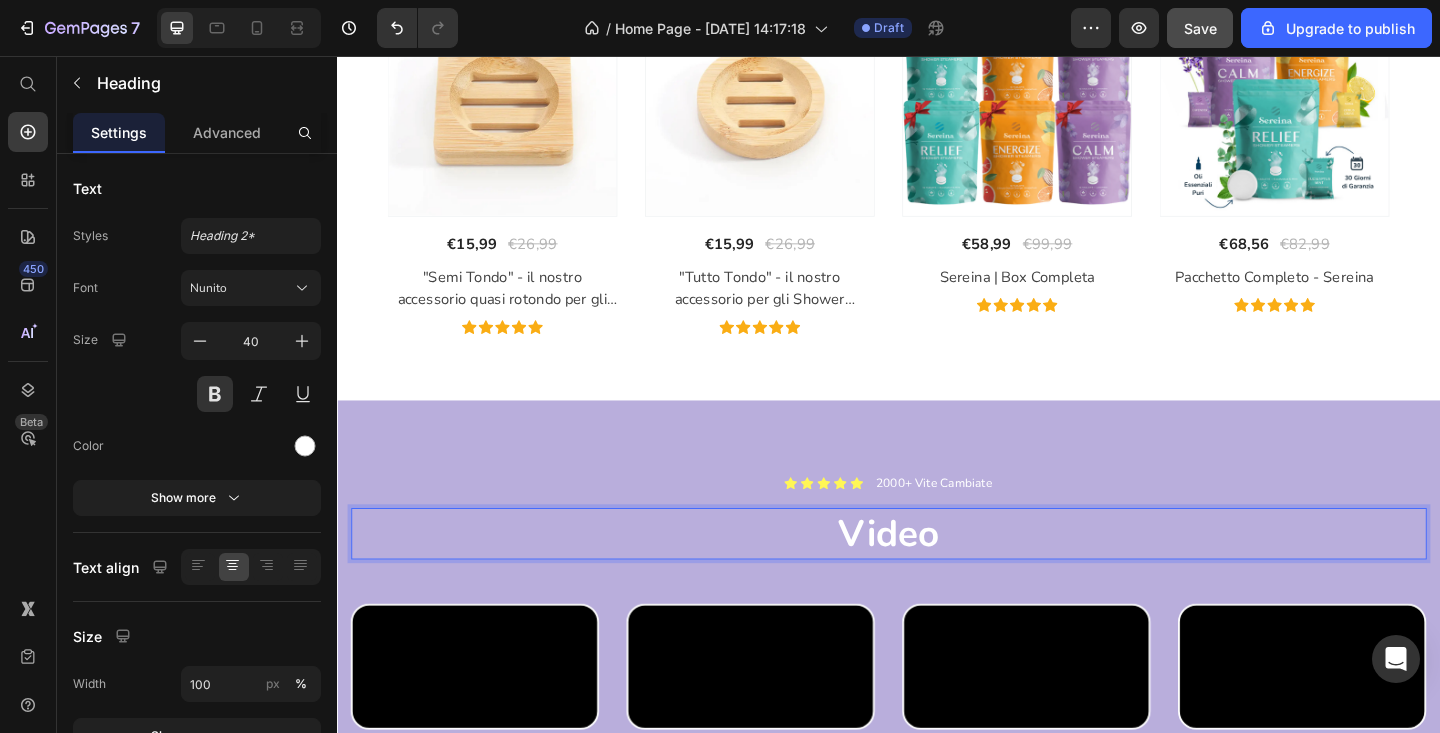click on "Video" at bounding box center (937, 576) 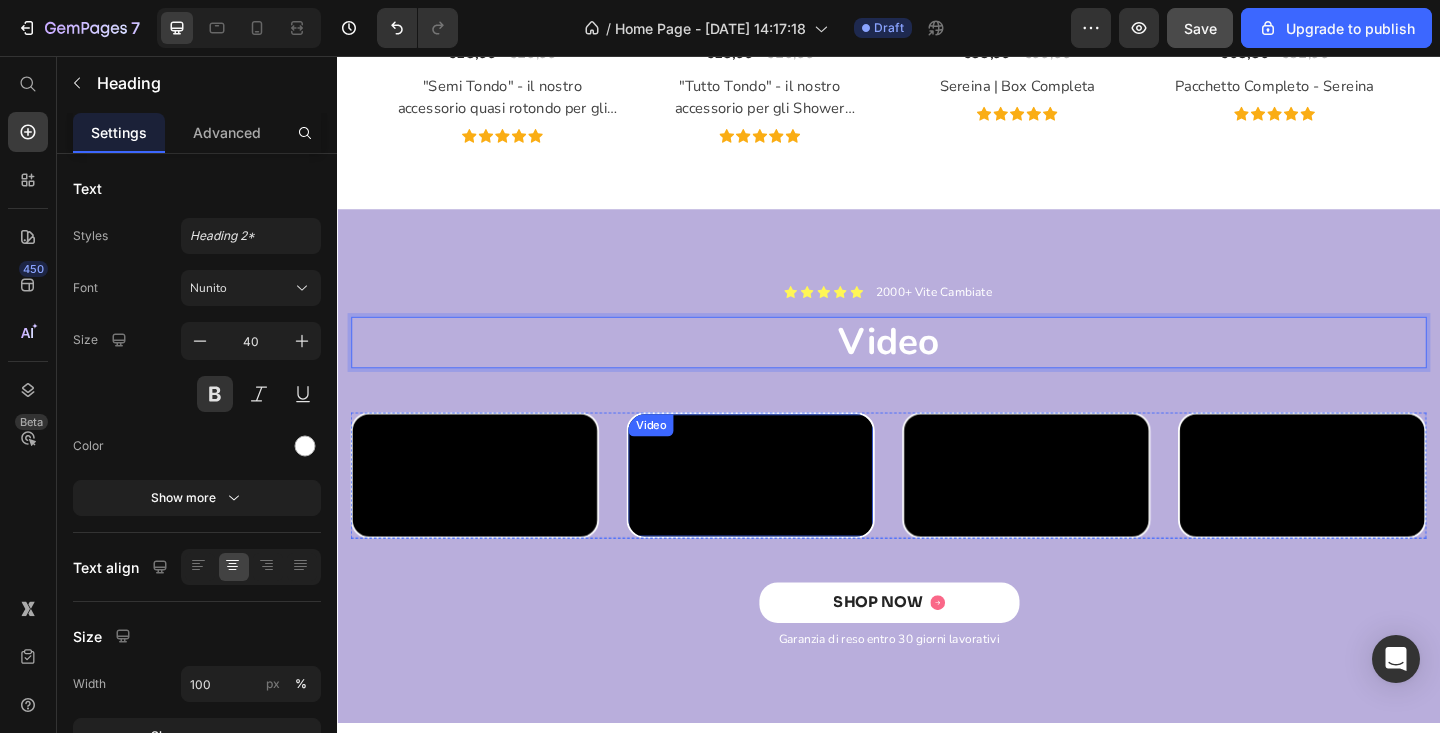 scroll, scrollTop: 4425, scrollLeft: 0, axis: vertical 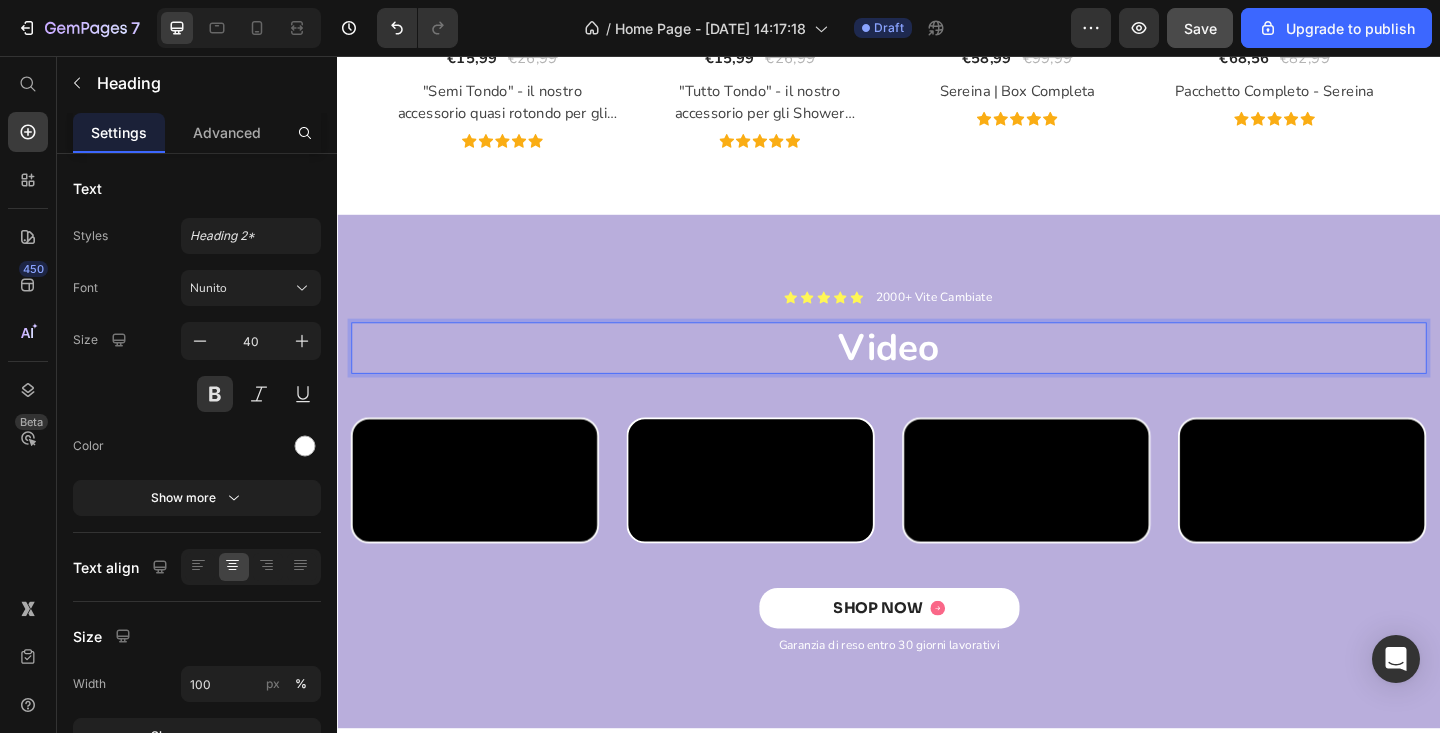 click on "Video" at bounding box center (937, 374) 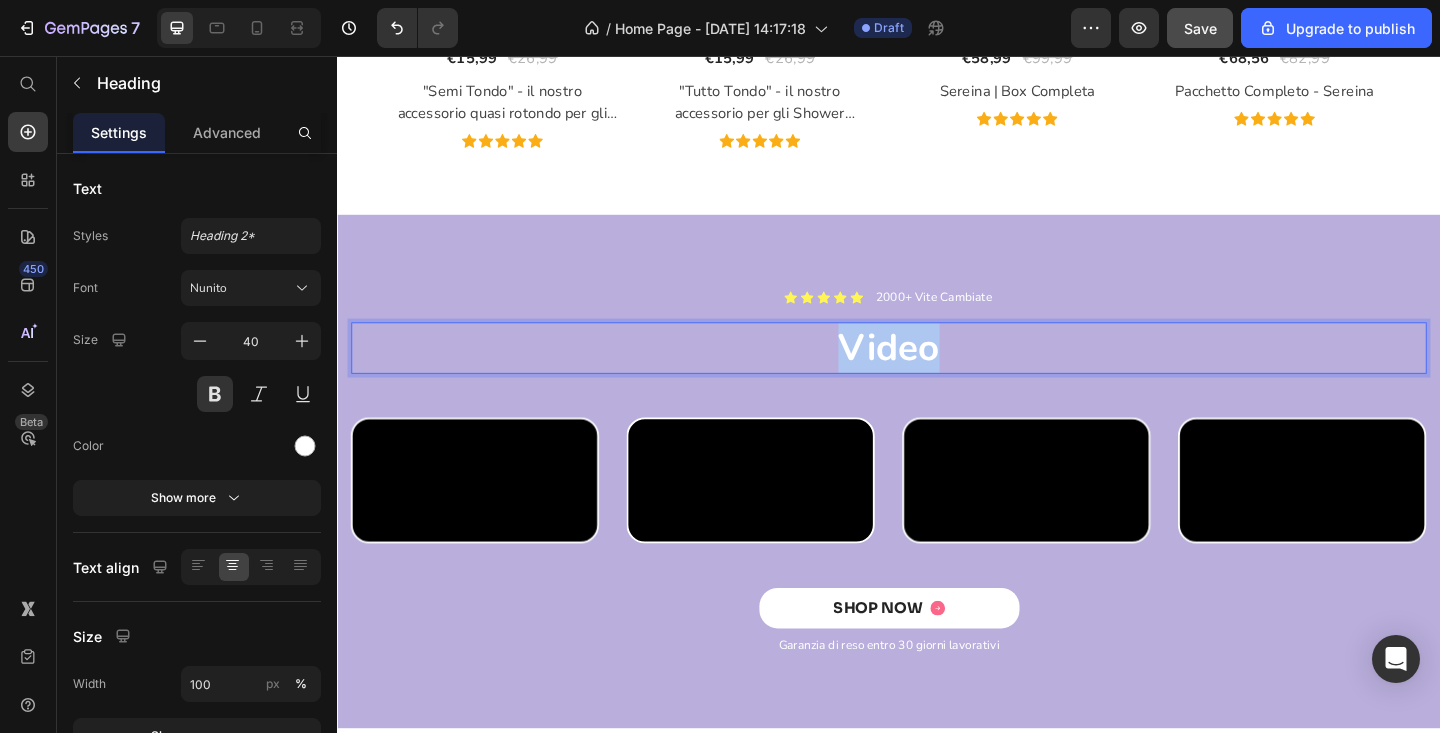 click on "Video" at bounding box center (937, 374) 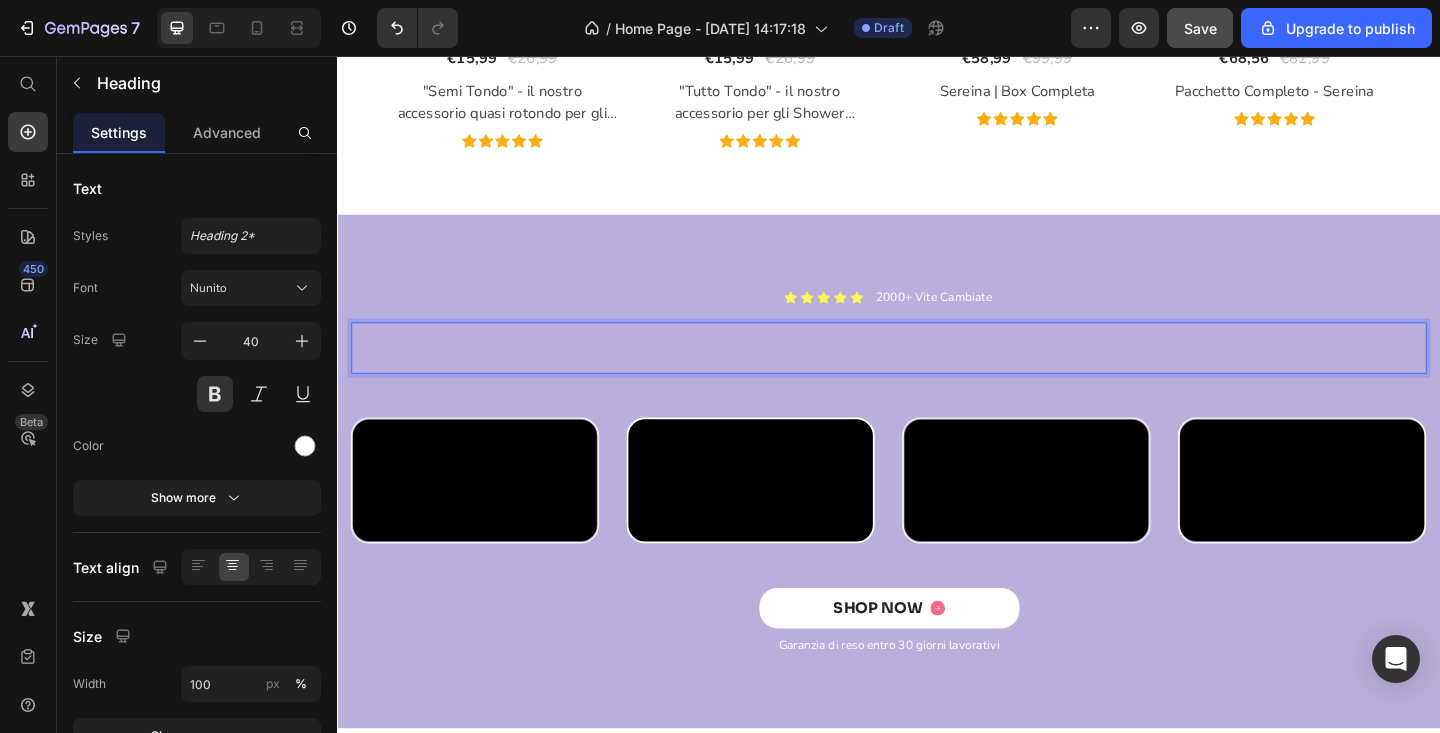 type 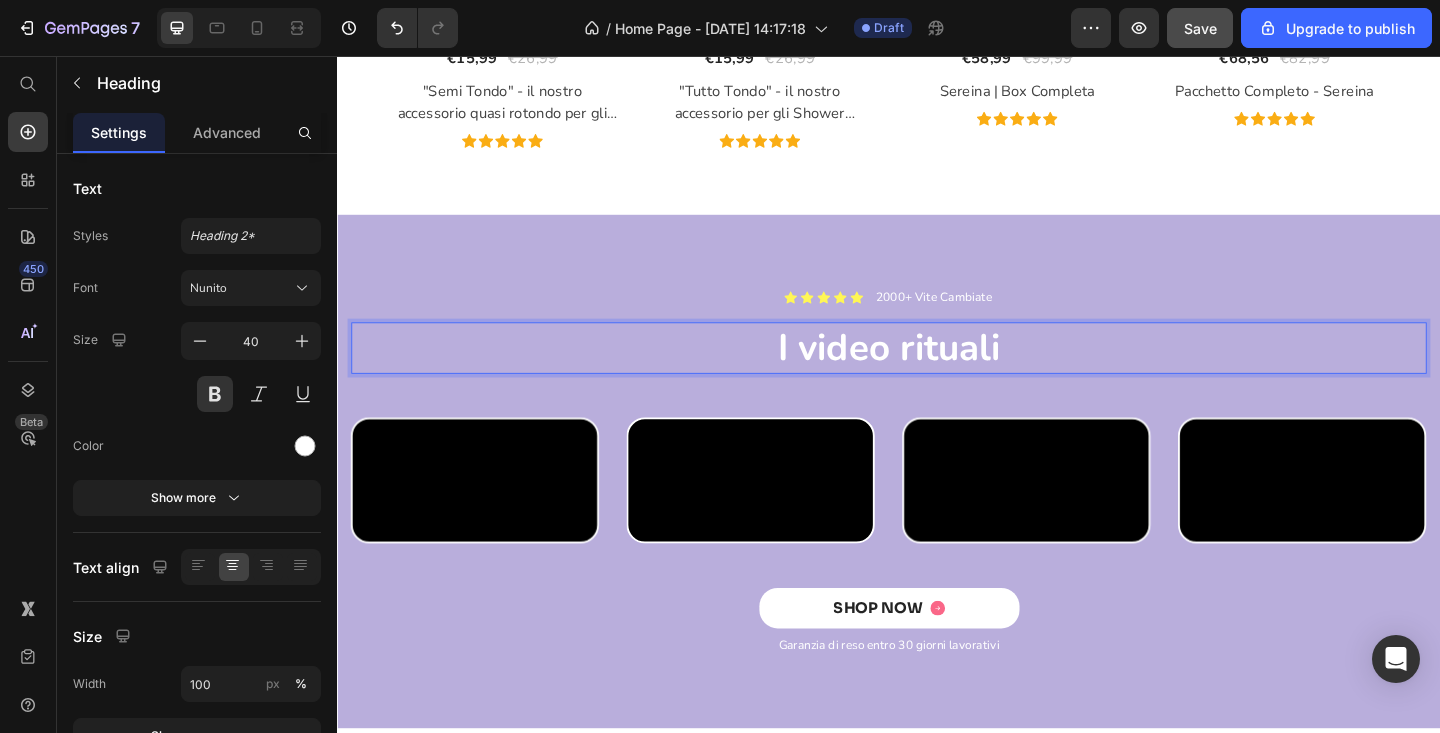 click on "I video rituali" at bounding box center [937, 374] 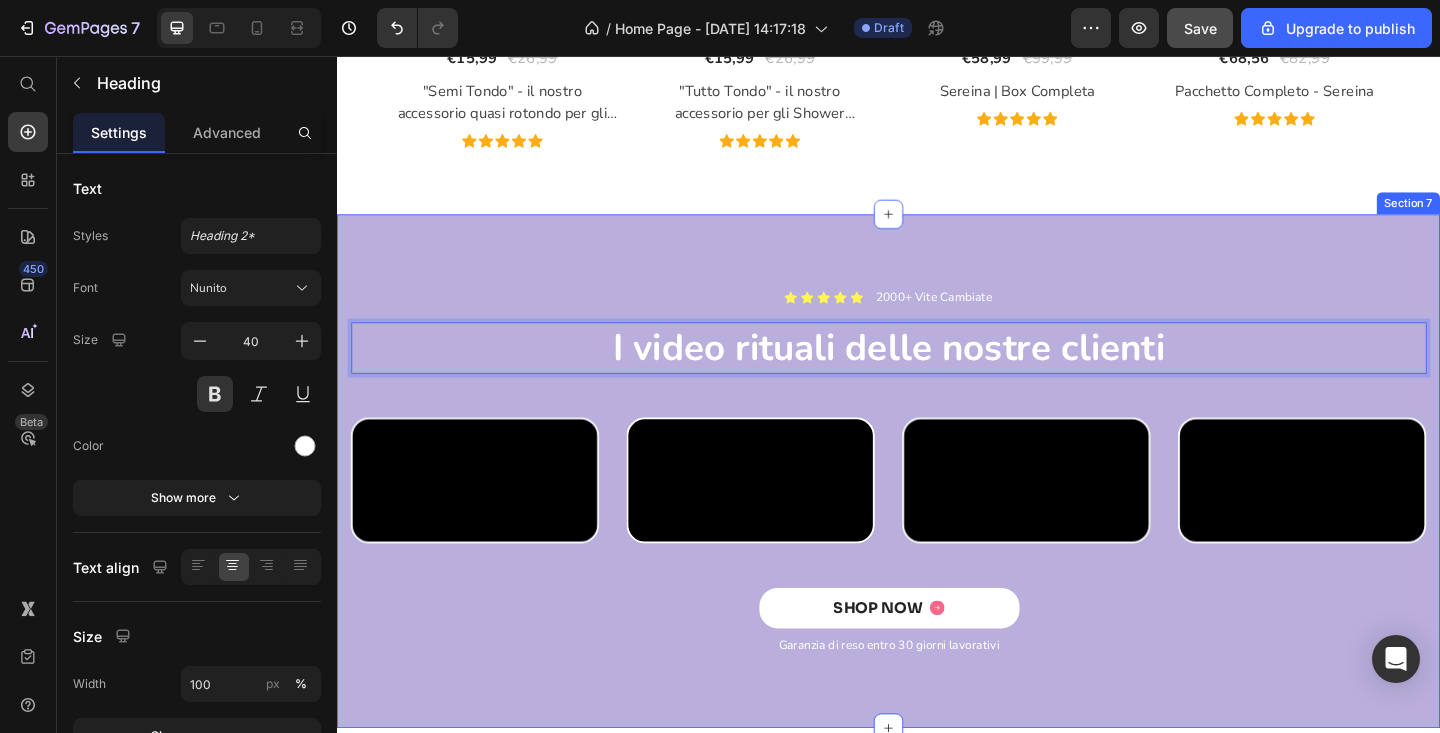 click on "Icon Icon Icon Icon Icon Icon List 2000+ Vite Cambiate Text Block Row I video rituali delle nostre clienti Heading   16 Row Video Video Video Video Carousel
SHOP NOW Button Garanzia di reso entro 30 giorni lavorativi Text Block Row Section 7" at bounding box center [937, 509] 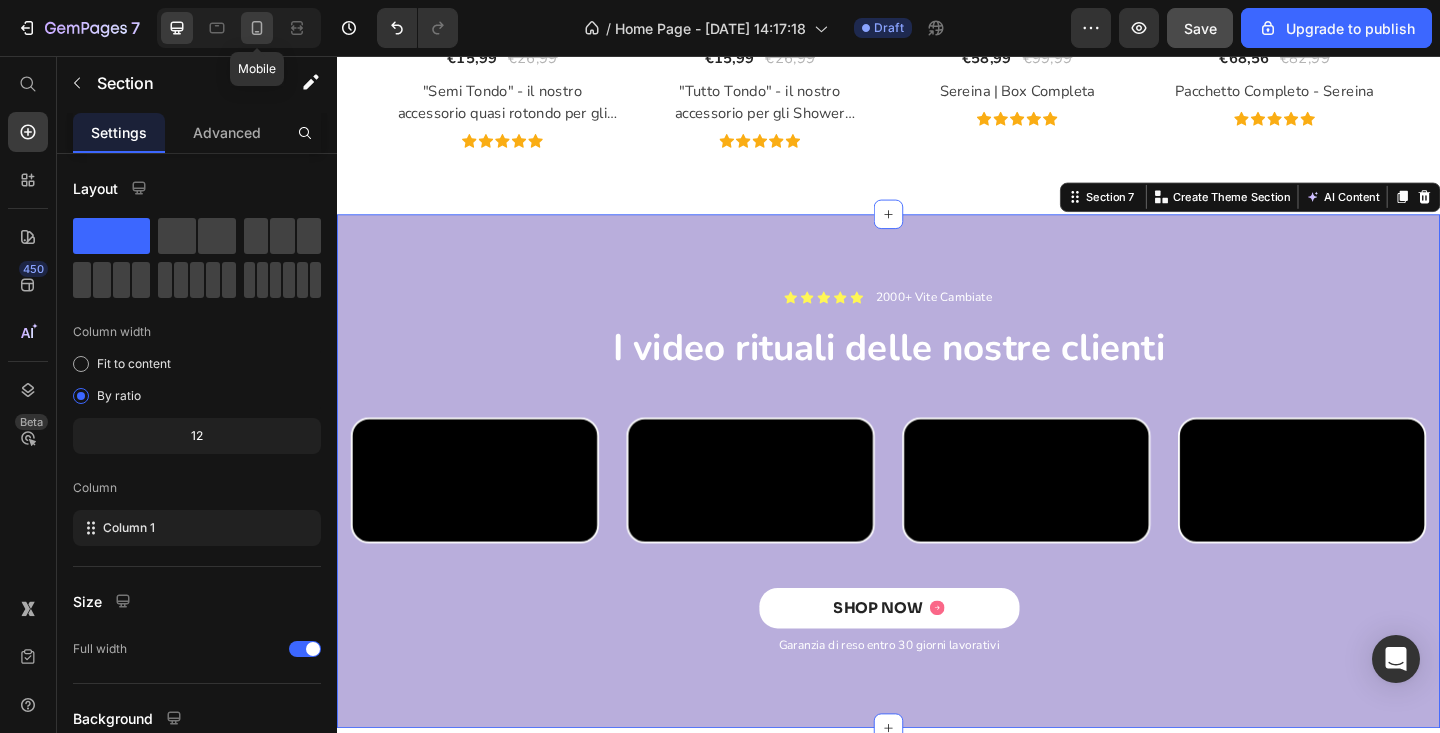click 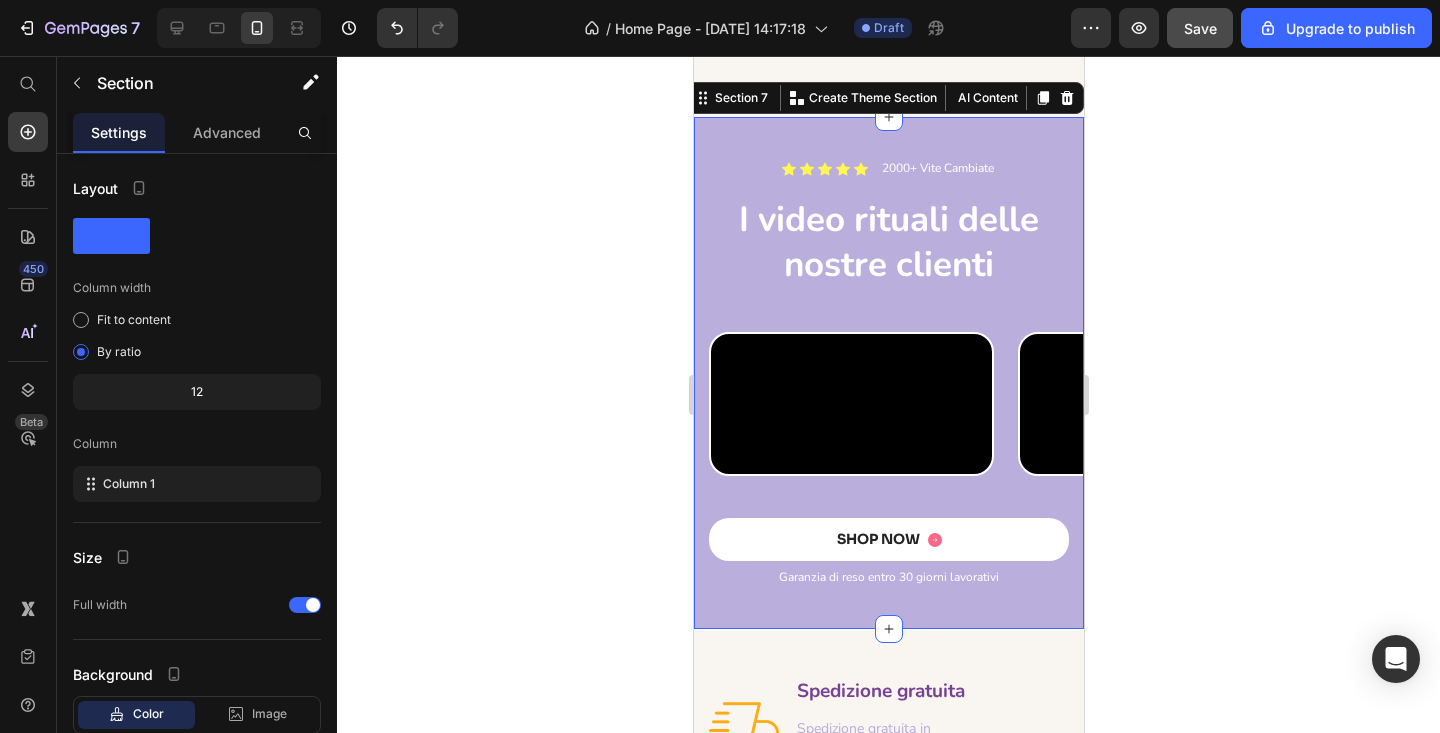 scroll, scrollTop: 4279, scrollLeft: 0, axis: vertical 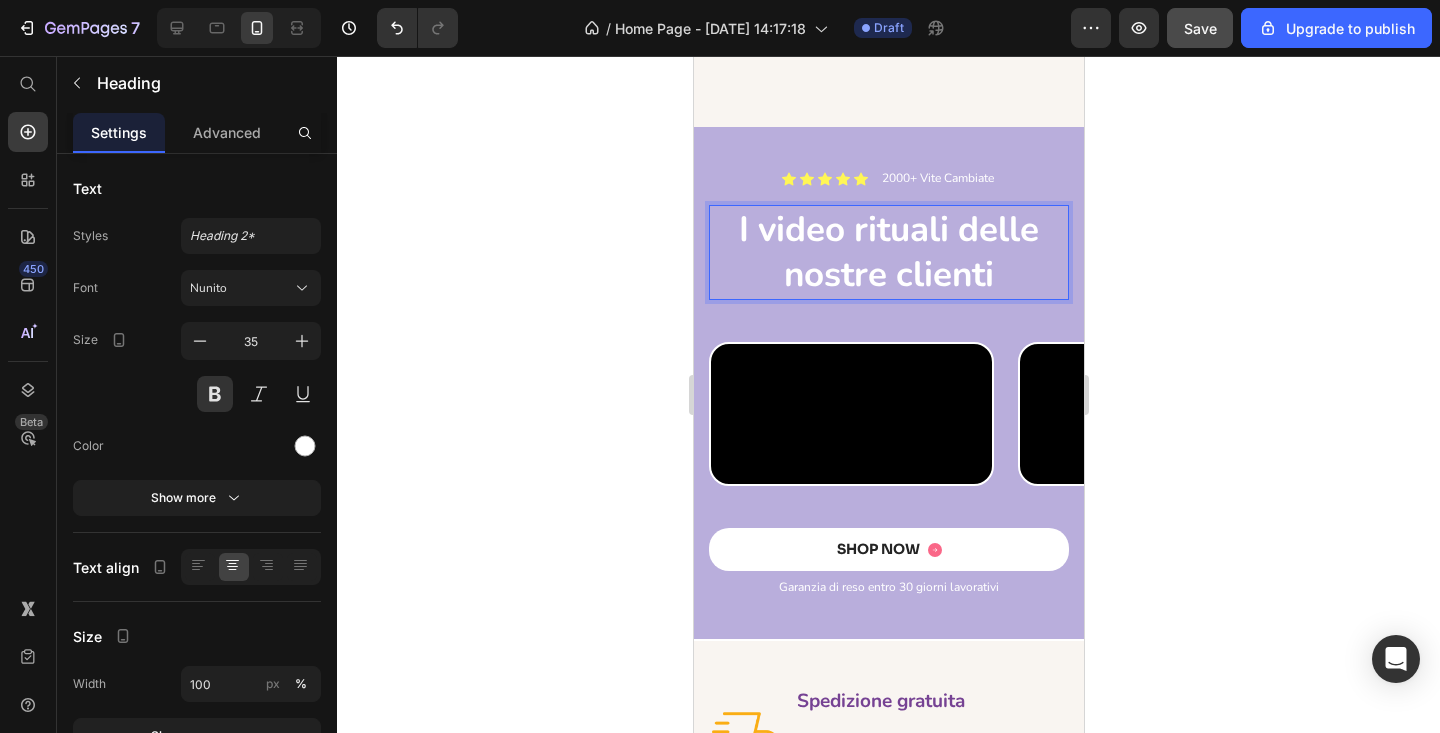 click on "I video rituali delle nostre clienti" at bounding box center (888, 252) 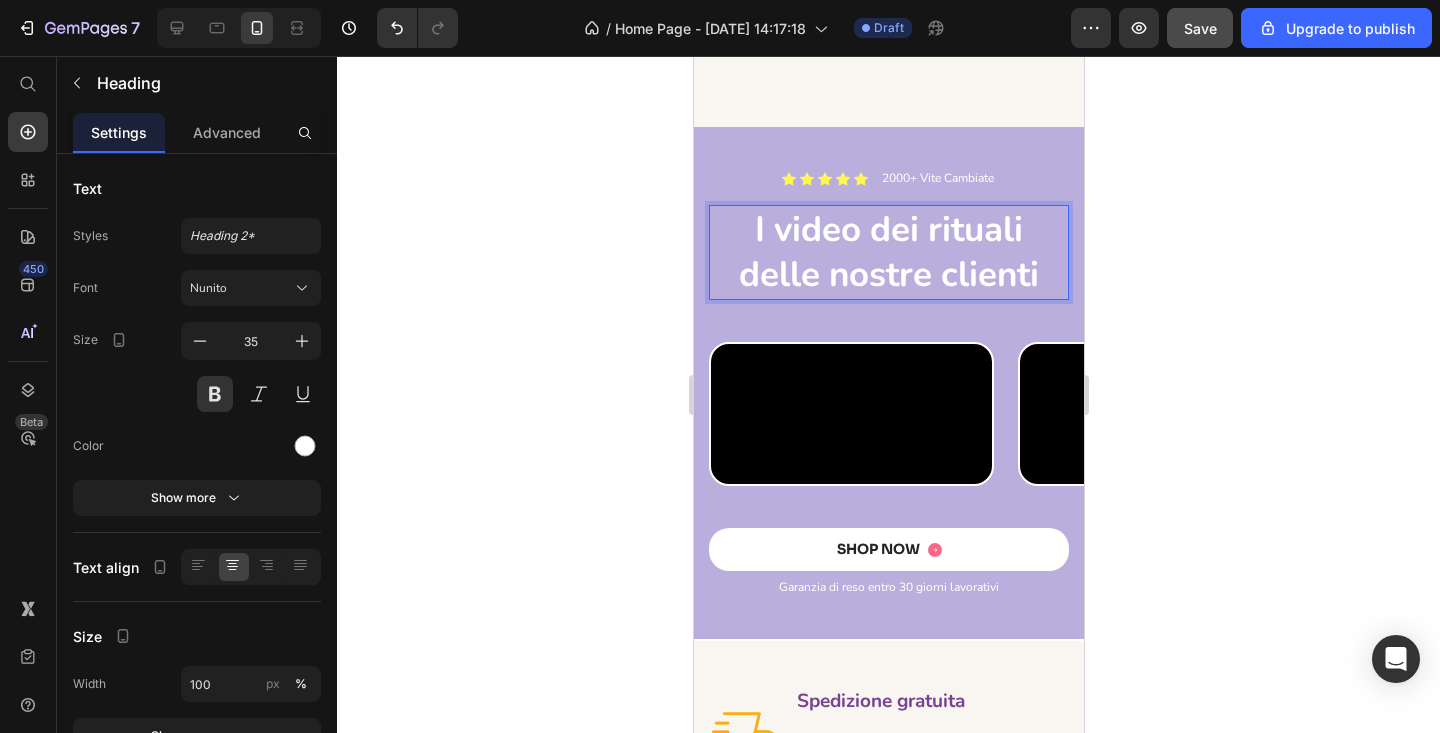 click 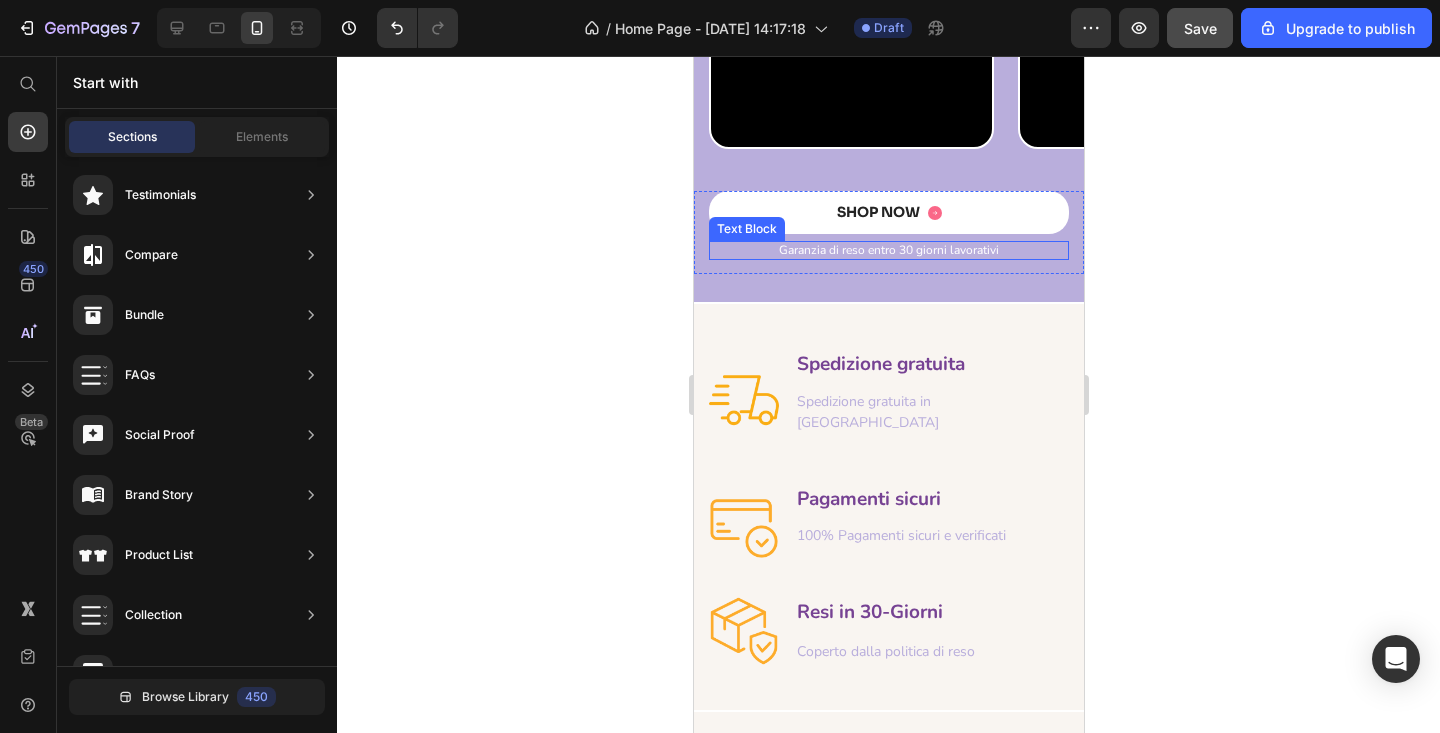 scroll, scrollTop: 4494, scrollLeft: 0, axis: vertical 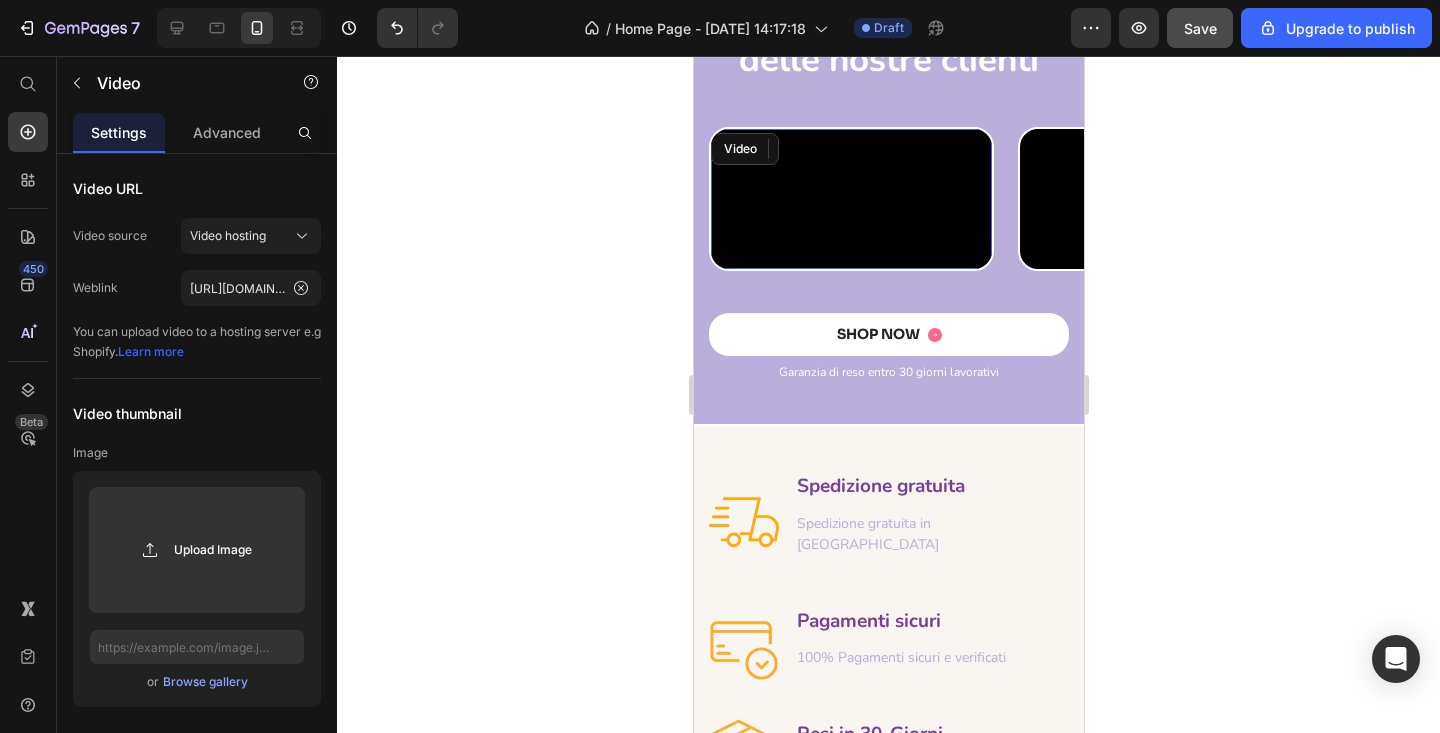 click at bounding box center (850, 199) 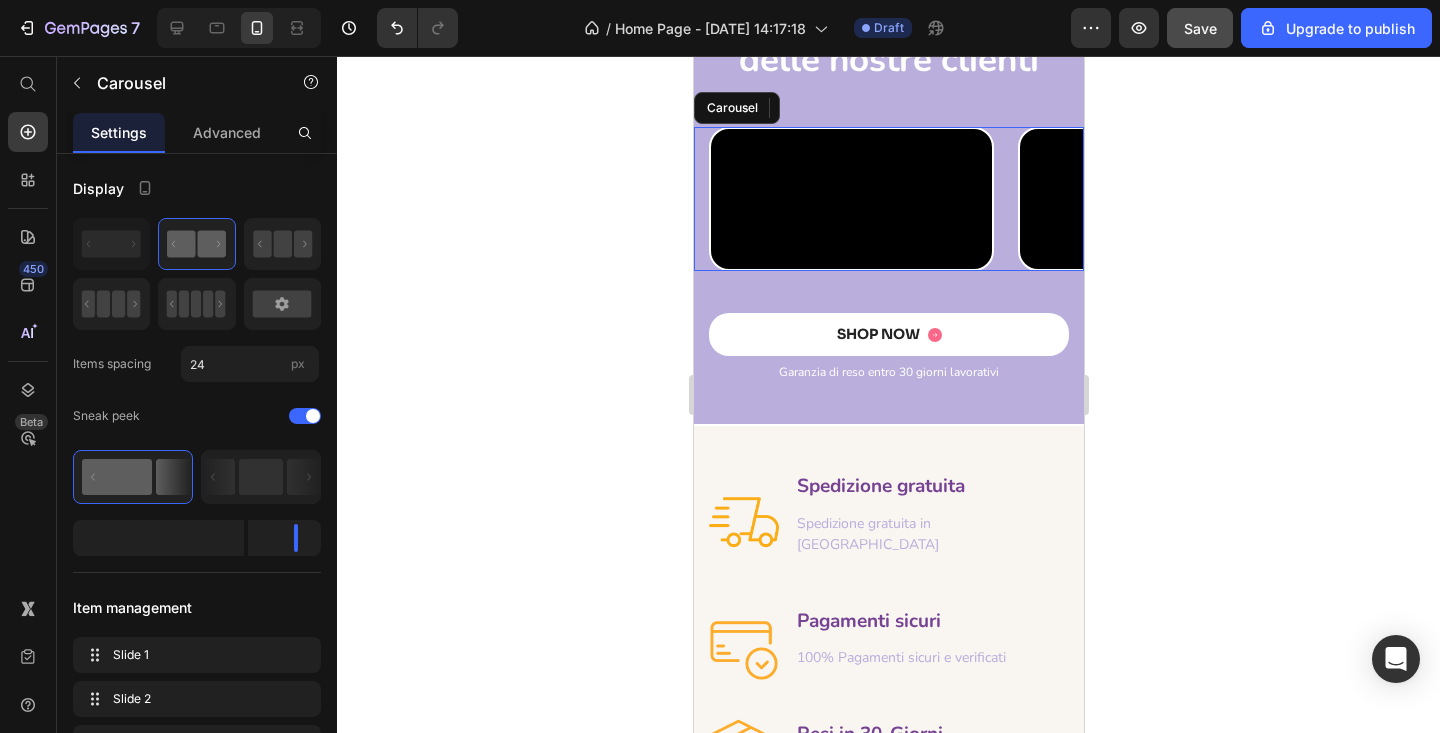 click on "Video   0 Video Video Video" at bounding box center (895, 199) 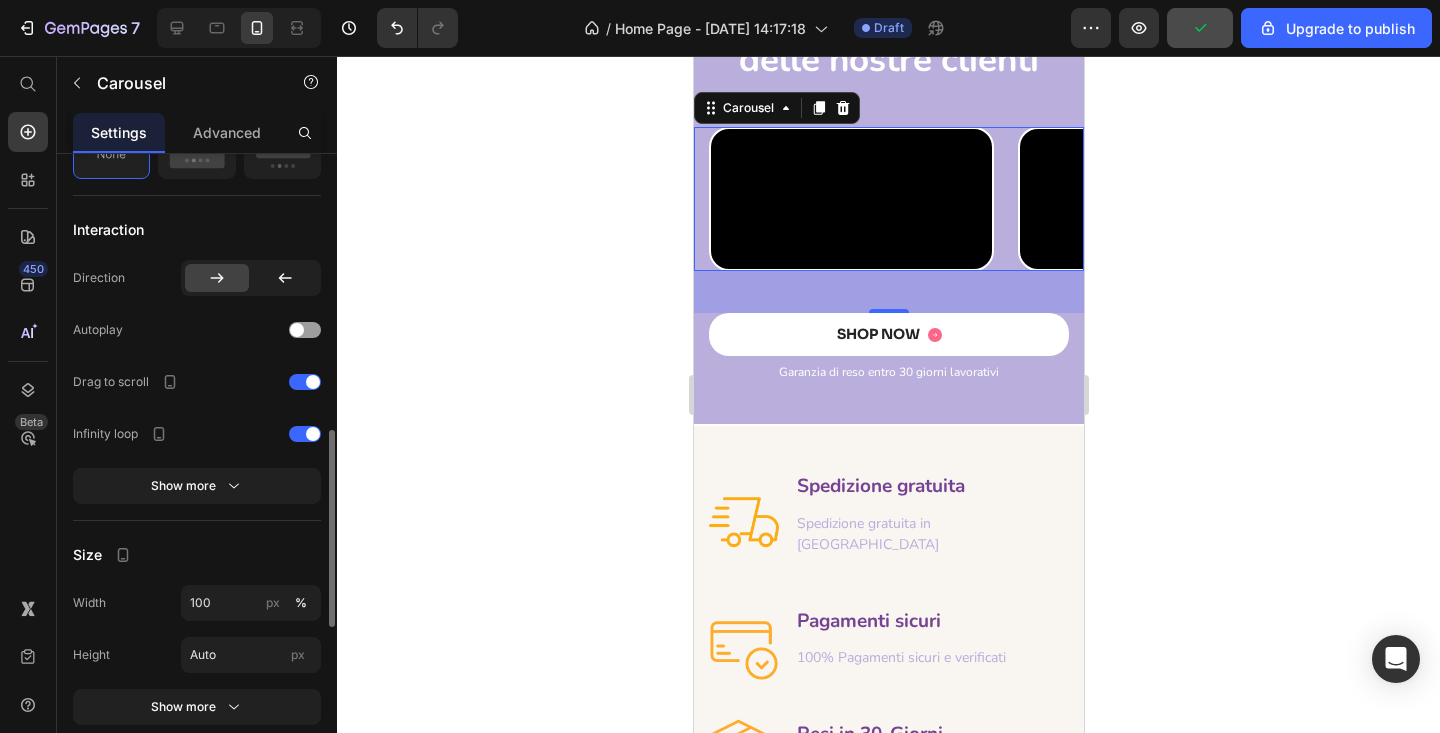 scroll, scrollTop: 978, scrollLeft: 0, axis: vertical 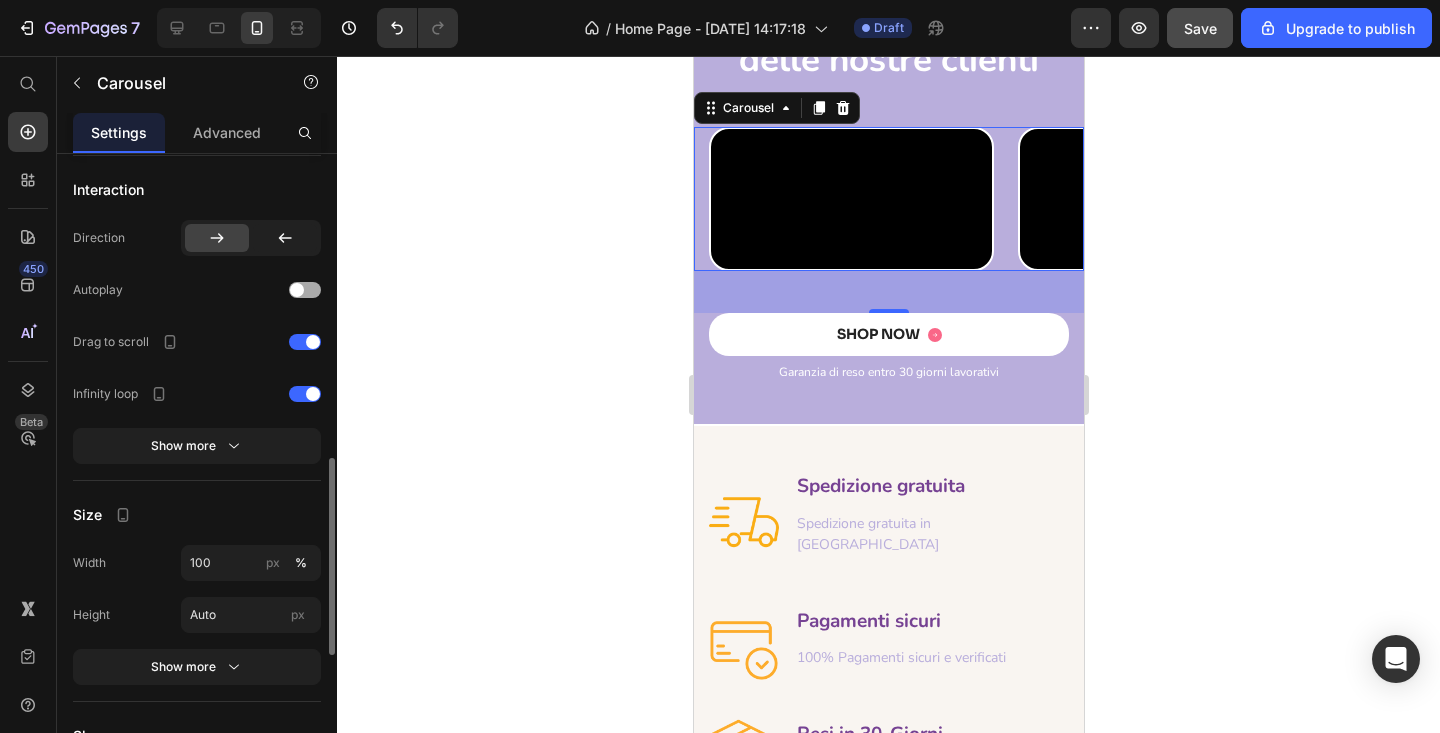 click at bounding box center (305, 290) 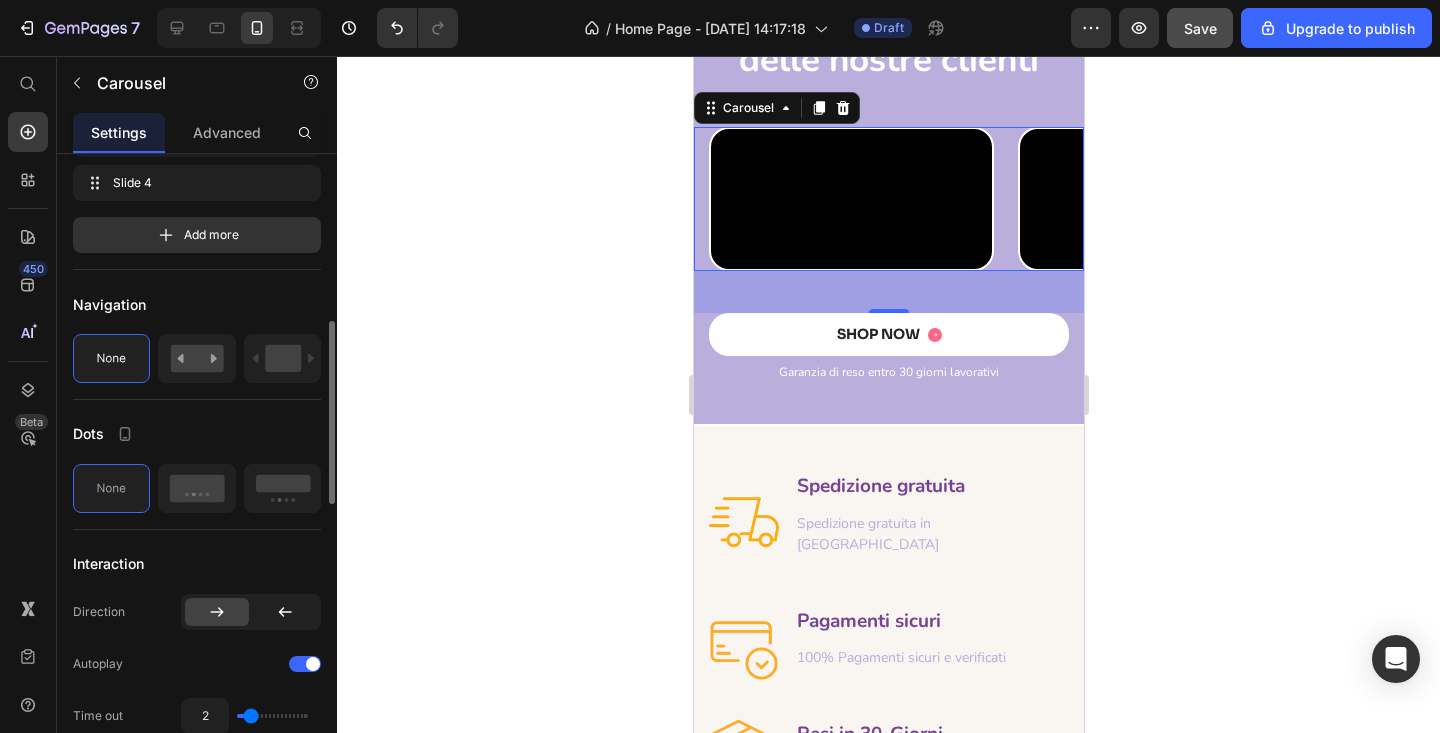 scroll, scrollTop: 596, scrollLeft: 0, axis: vertical 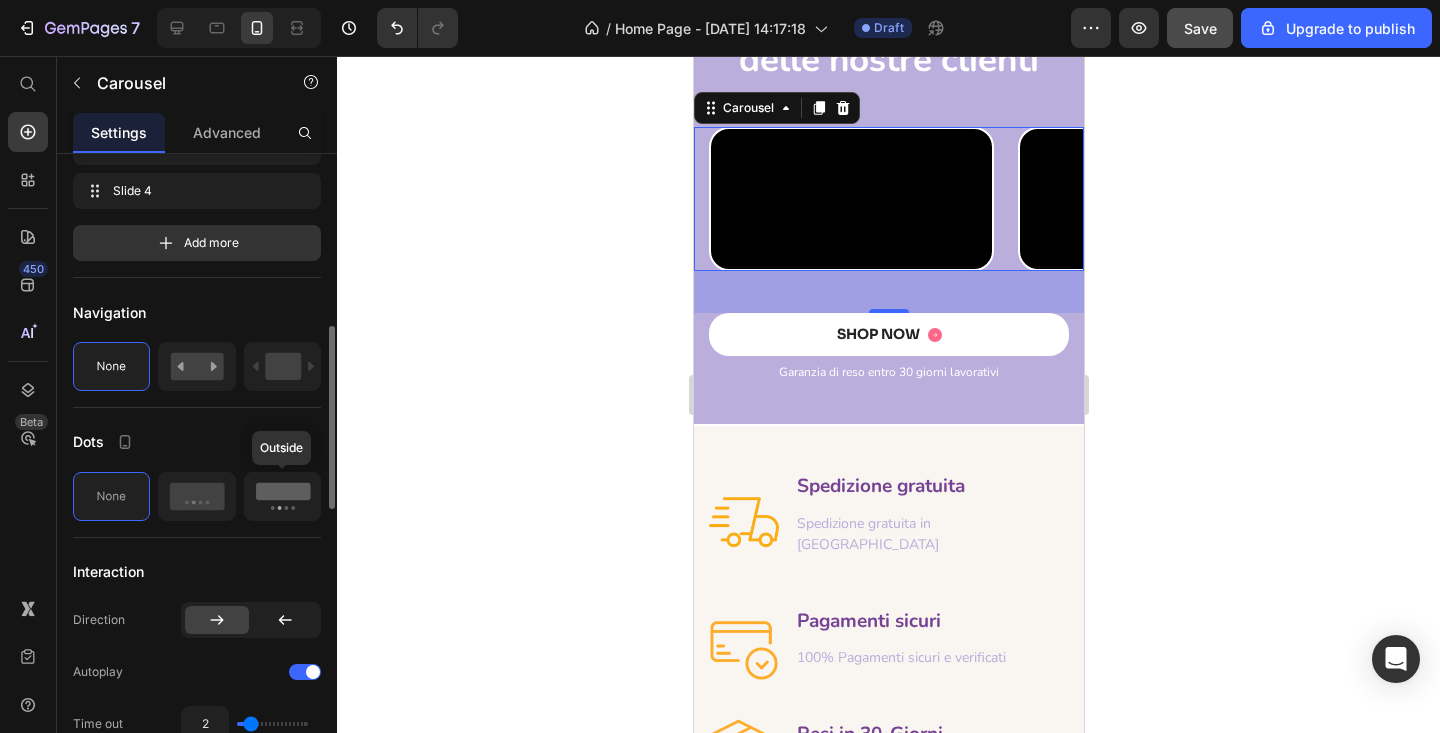 click 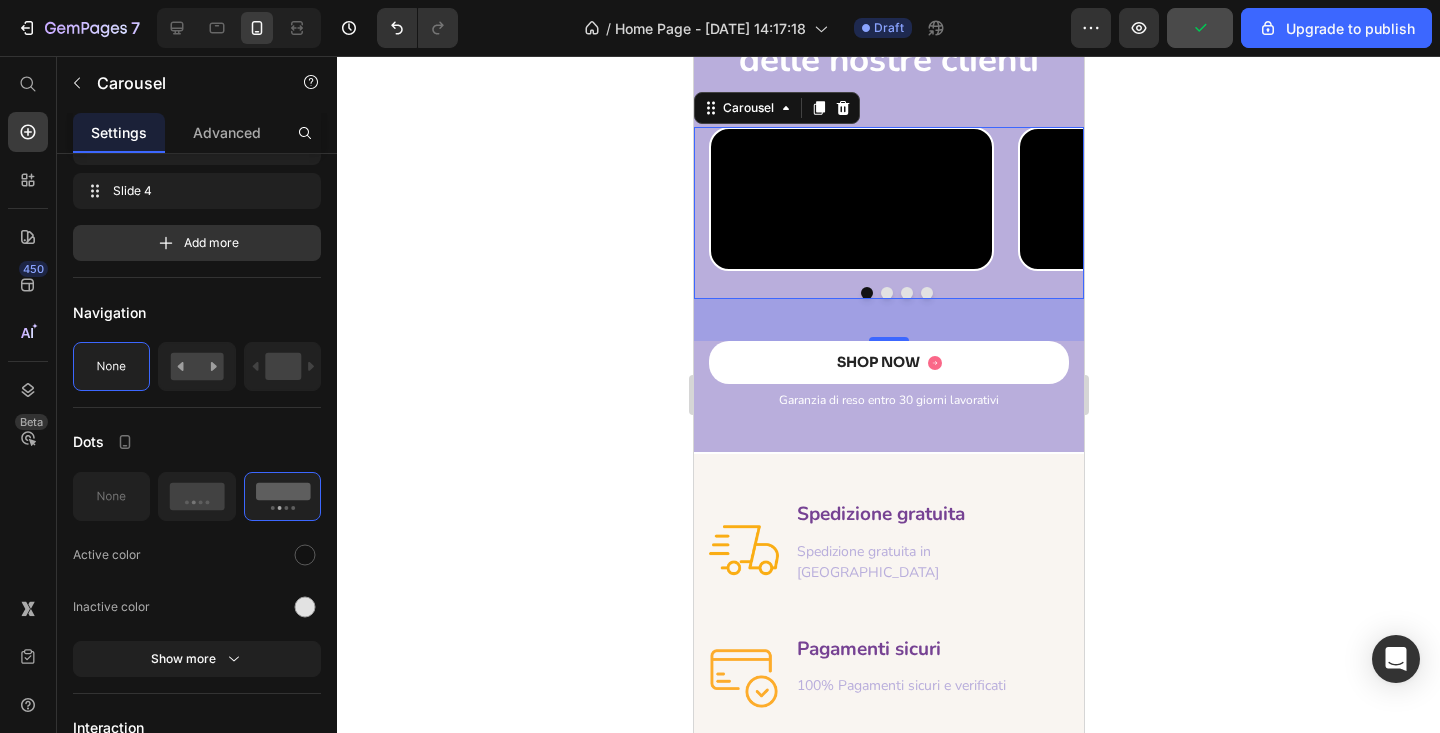 click 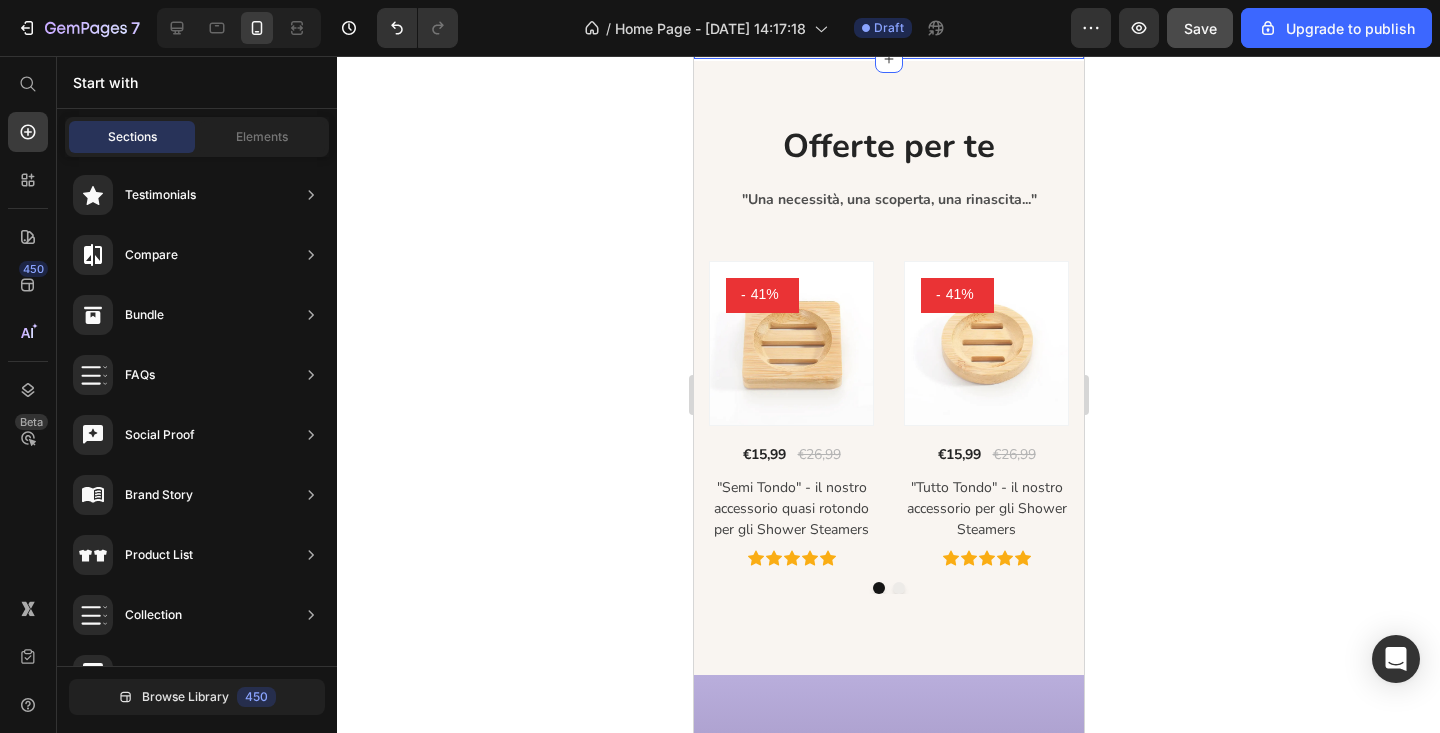 scroll, scrollTop: 5304, scrollLeft: 0, axis: vertical 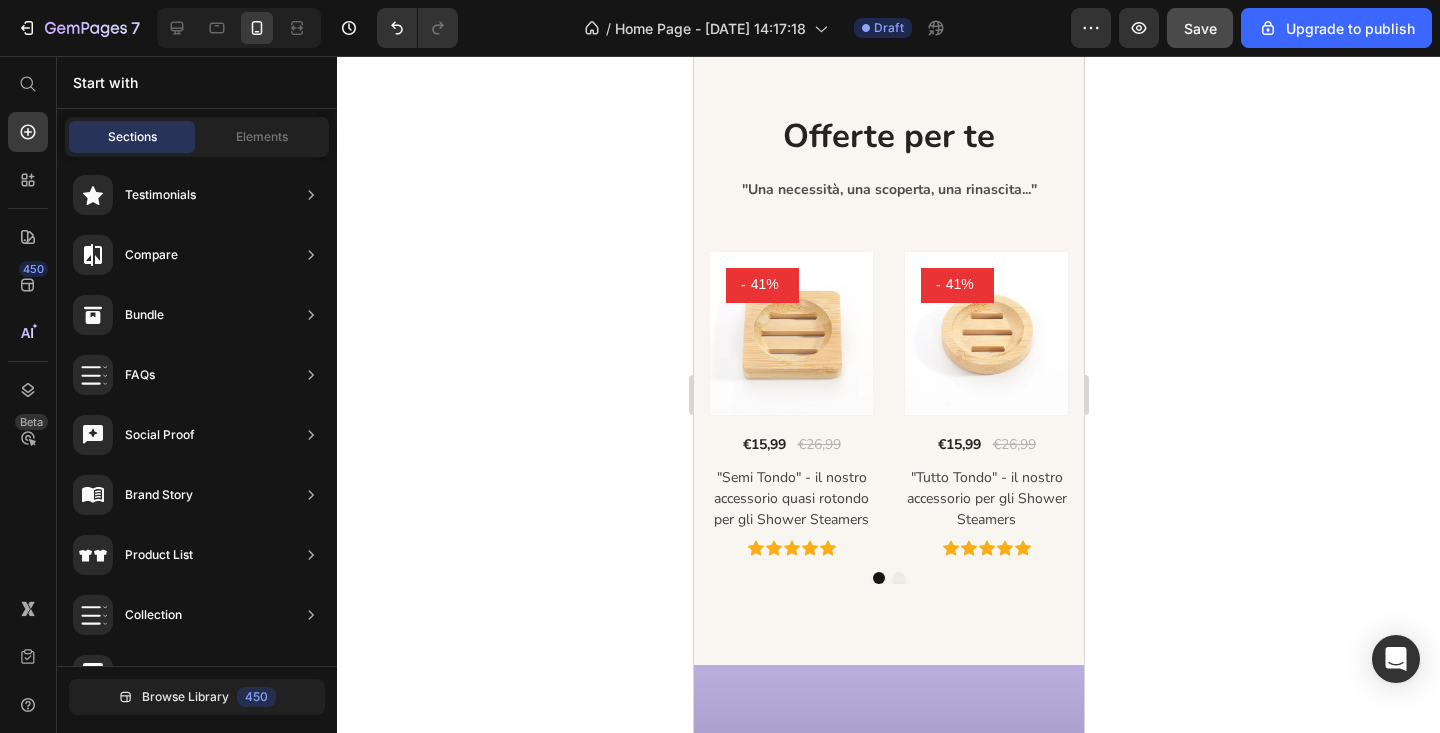 click on "Image Spedizione gratuita Text block Spedizione gratuita in [GEOGRAPHIC_DATA] Text block Row Image Pagamenti sicuri Text block 100% Pagamenti sicuri e verificati Text block Row Image Resi in 30-Giorni Text block Coperto dalla politica di reso Text block Row Row Section 8" at bounding box center [888, -154] 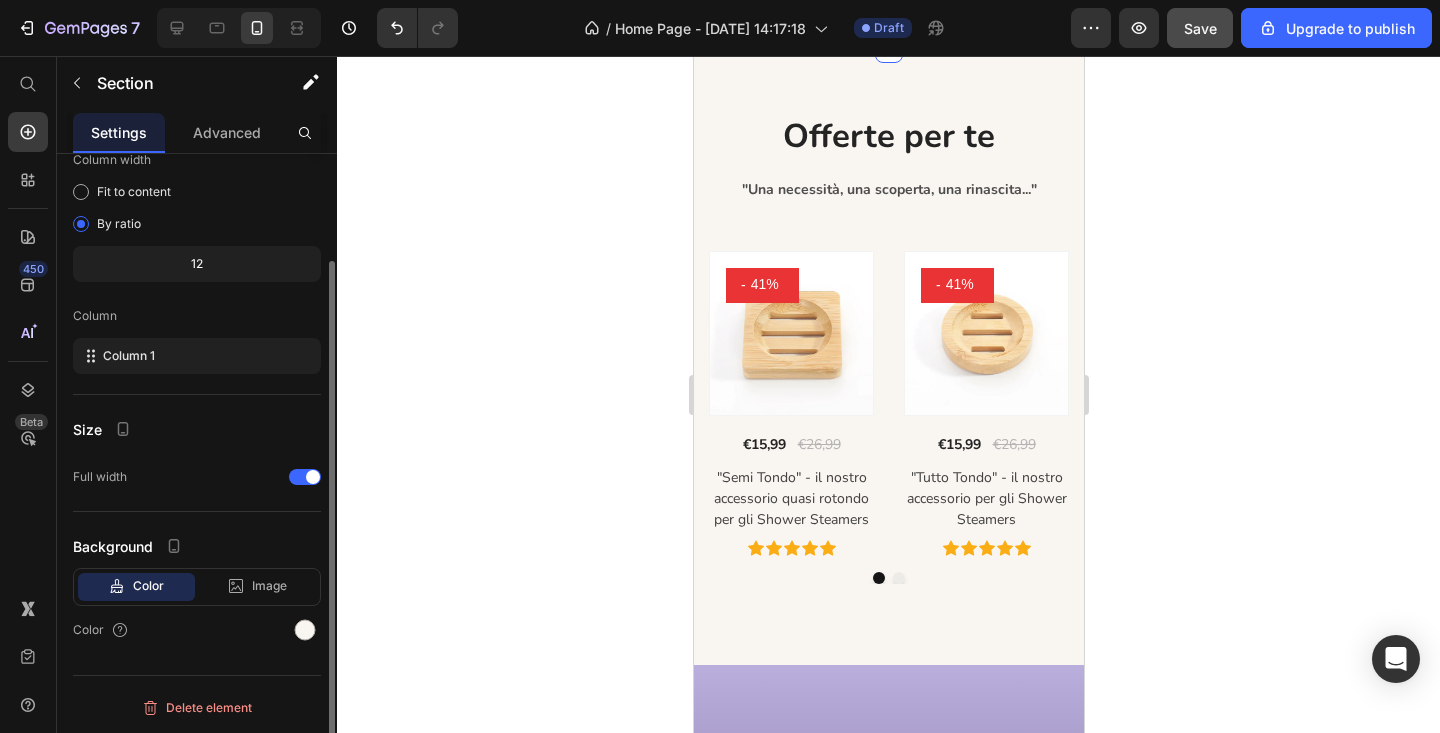 scroll, scrollTop: 0, scrollLeft: 0, axis: both 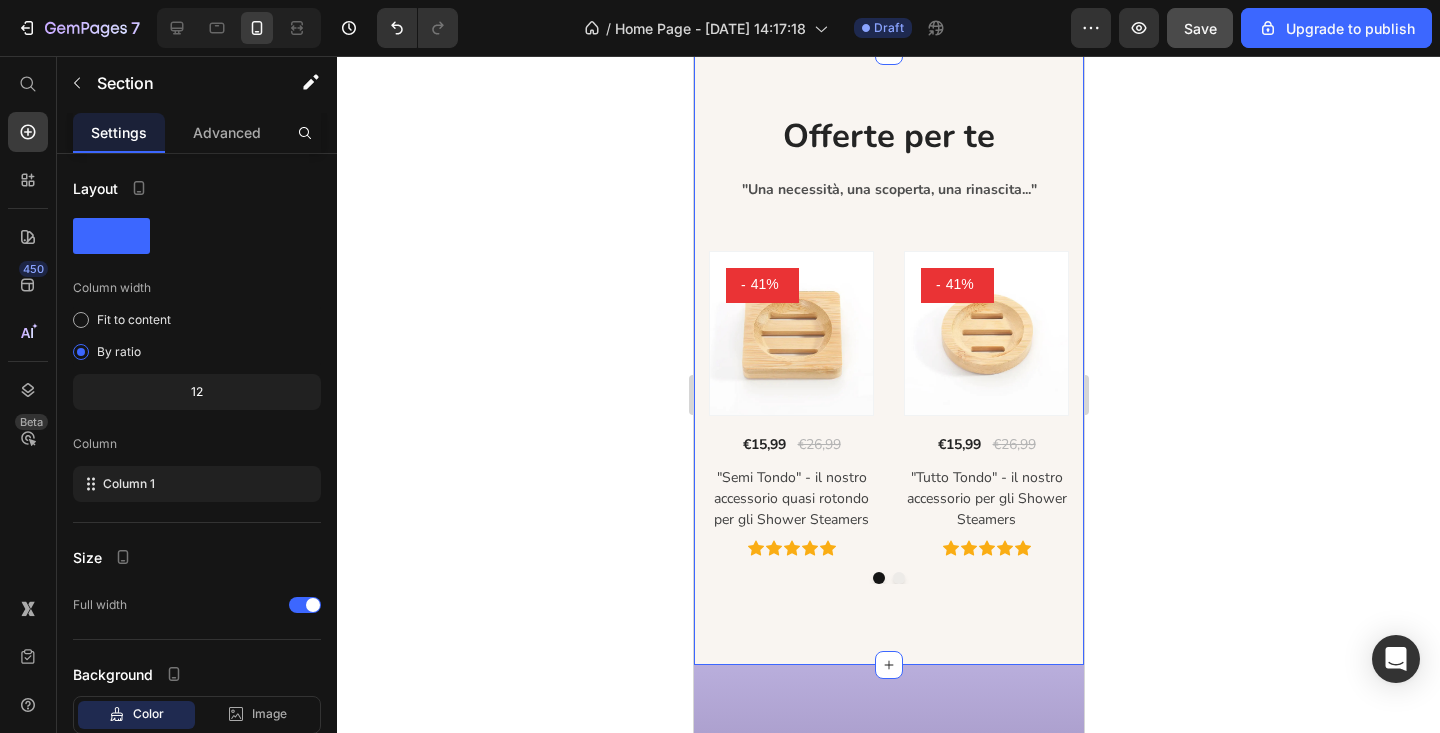 click on "Offerte per te Heading "Una necessità, una scoperta, una rinascita..." Text block Row Product Images - 41% (P) Tag Row €15,99 (P) Price €26,99 (P) Price Row "Semi Tondo" - il nostro accessorio quasi rotondo per gli Shower Steamers (P) Title                Icon                Icon                Icon                Icon                Icon Icon List Hoz Product Images - 41% (P) Tag Row €15,99 (P) Price €26,99 (P) Price Row "Tutto Tondo" - il nostro accessorio per gli Shower Steamers (P) Title                Icon                Icon                Icon                Icon                Icon Icon List Hoz Product Images - 41% (P) Tag Row €58,99 (P) Price €99,99 (P) Price Row Sereina | Box Completa (P) Title                Icon                Icon                Icon                Icon                Icon Icon List Hoz Product Images - 17% (P) Tag Row €68,56 (P) Price €82,99 (P) Price Row Pacchetto Completo - Sereina (P) Title                Icon                Icon                Icon Icon Row" at bounding box center [888, 358] 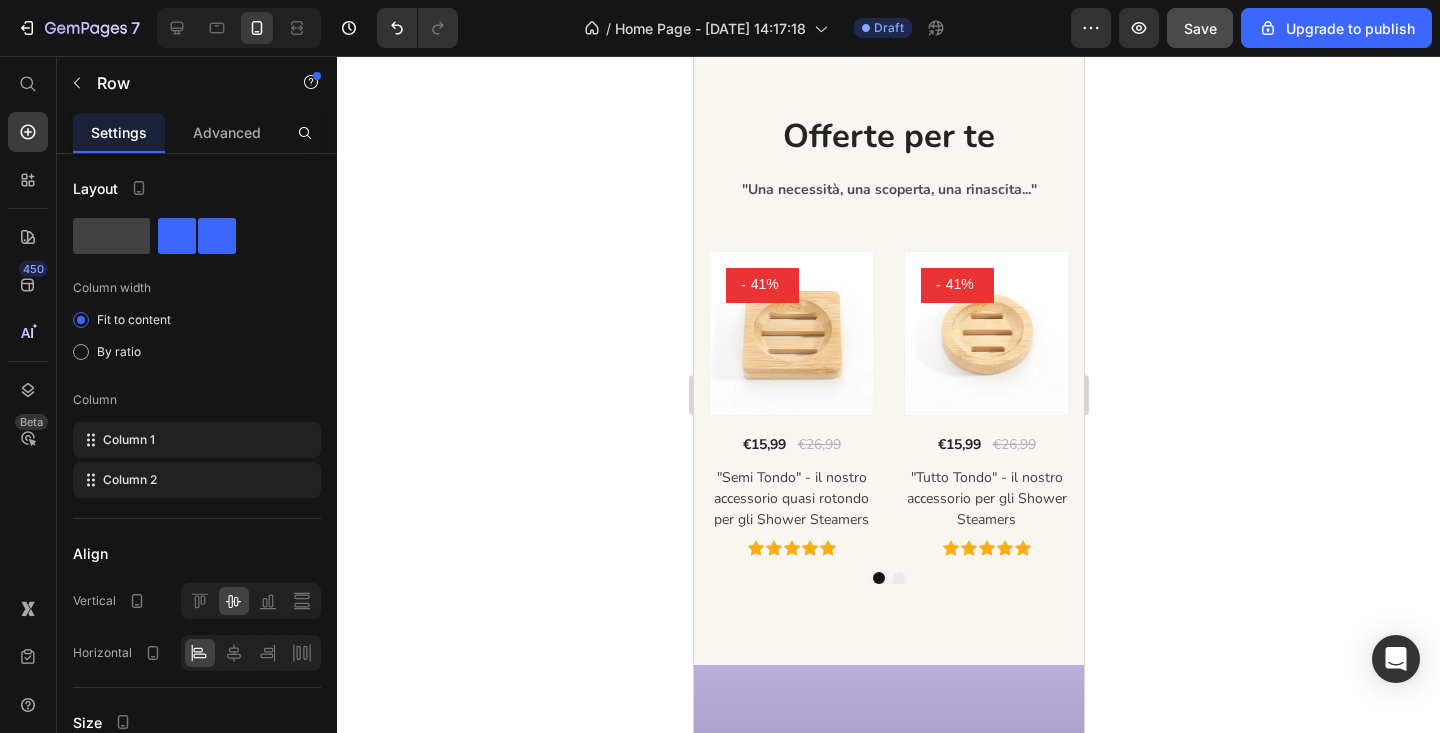 click on "Image Resi in 30-Giorni Text block Coperto dalla politica di reso Text block Row" at bounding box center (888, -30) 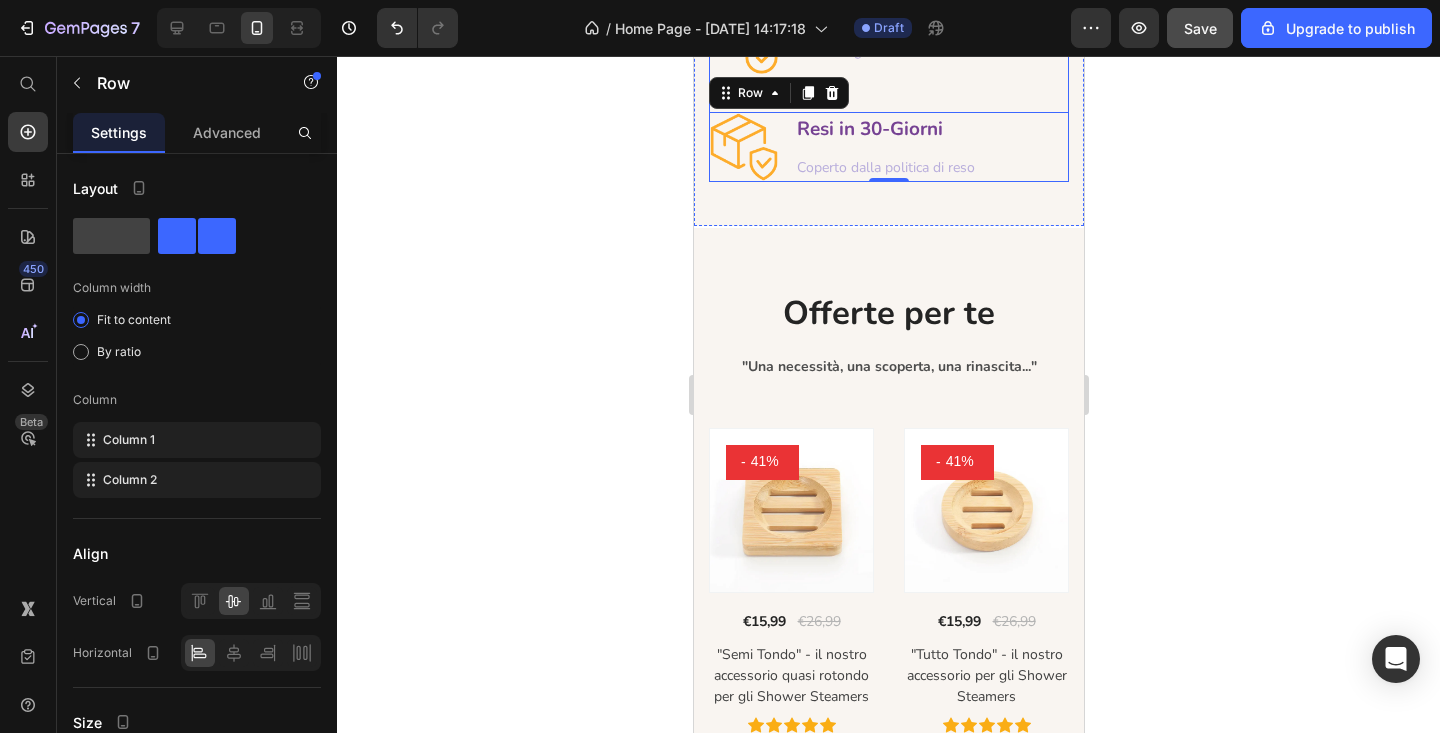 scroll, scrollTop: 5126, scrollLeft: 0, axis: vertical 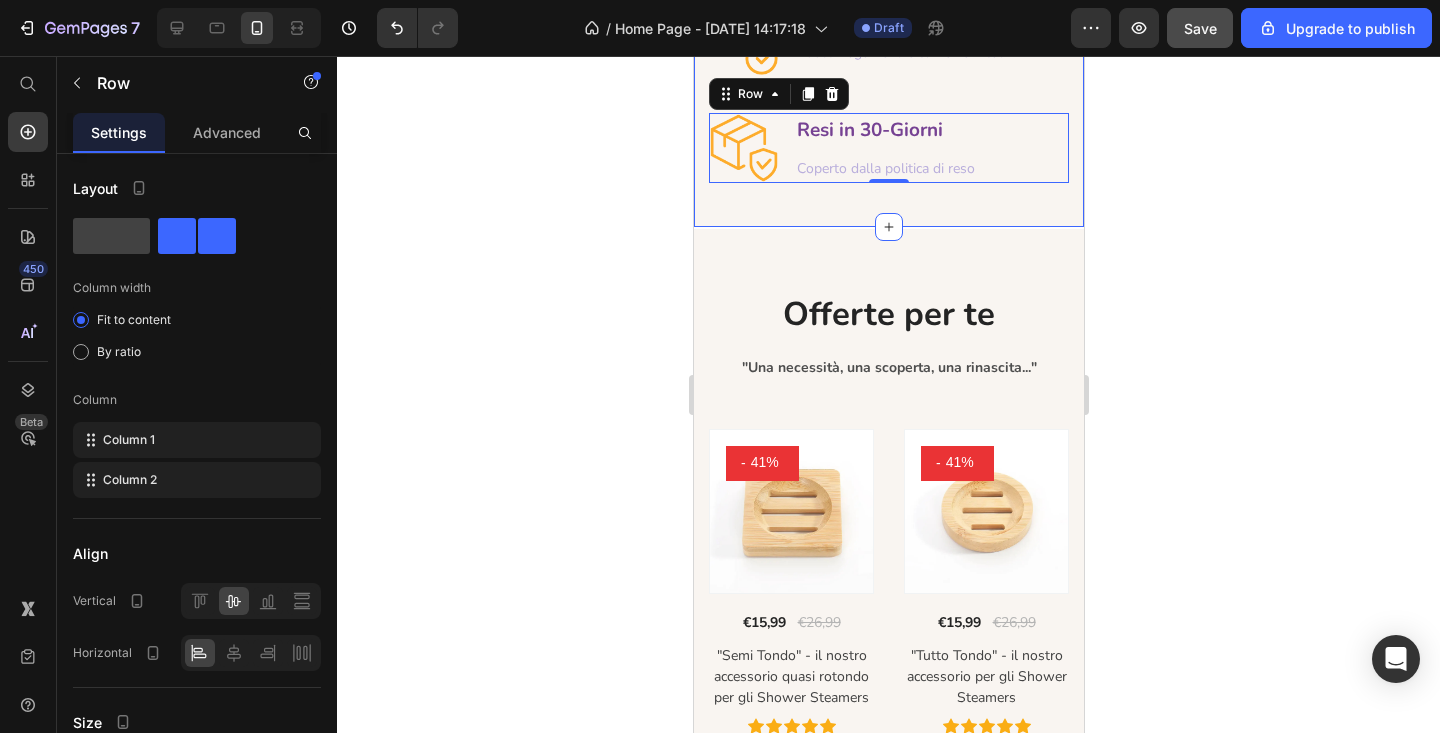 click on "Image Spedizione gratuita Text block Spedizione gratuita in Italia Text block Row Image Pagamenti sicuri Text block 100% Pagamenti sicuri e verificati Text block Row Image Resi in 30-Giorni Text block Coperto dalla politica di reso Text block Row   0 Row Section 8" at bounding box center [888, 24] 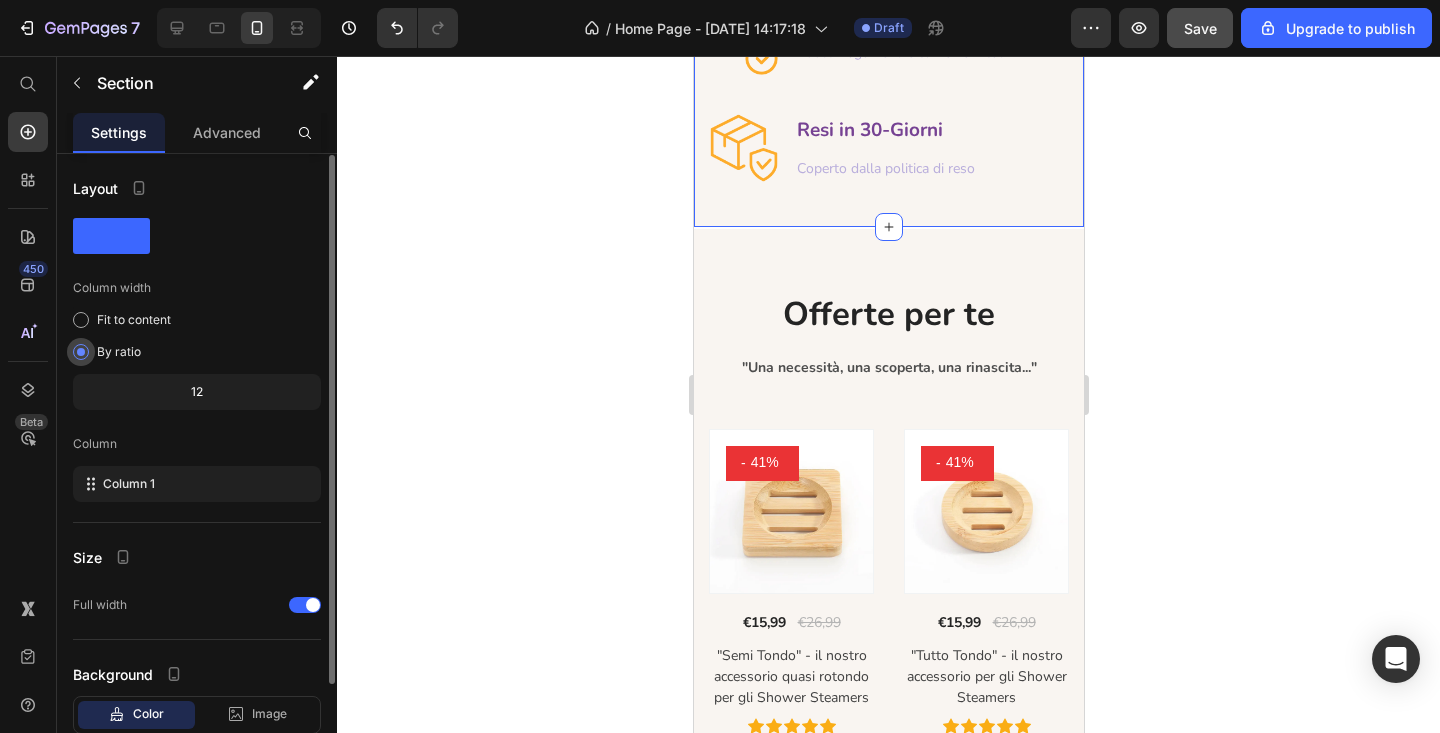 scroll, scrollTop: 128, scrollLeft: 0, axis: vertical 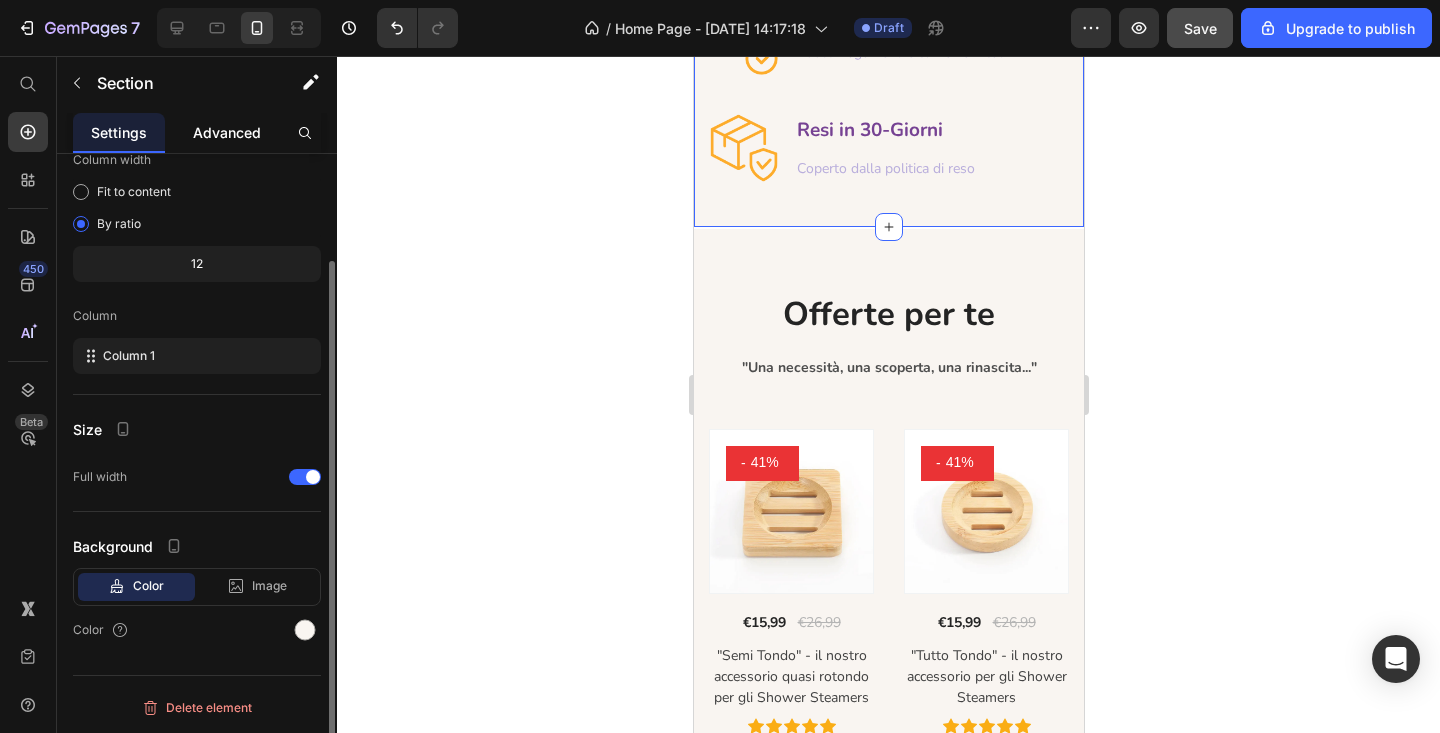 click on "Advanced" 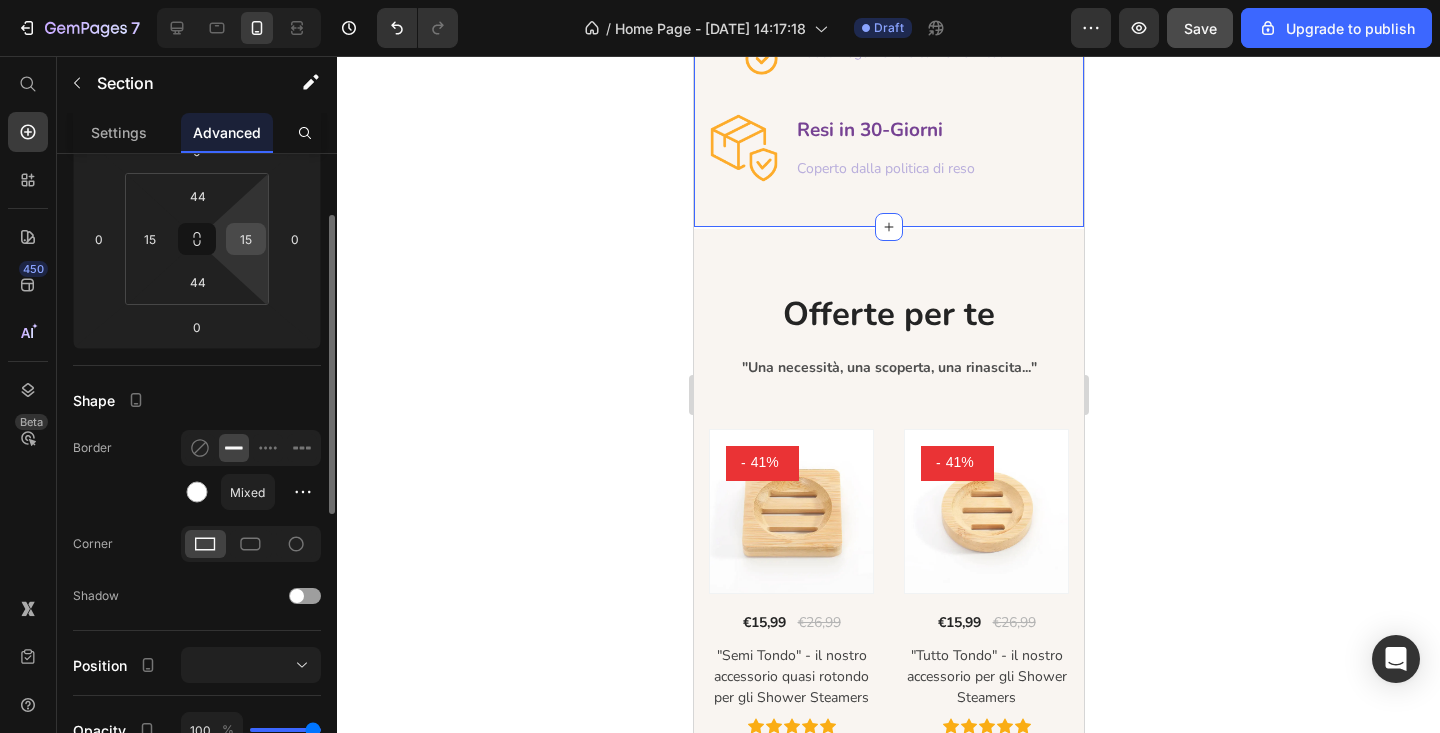 scroll, scrollTop: 365, scrollLeft: 0, axis: vertical 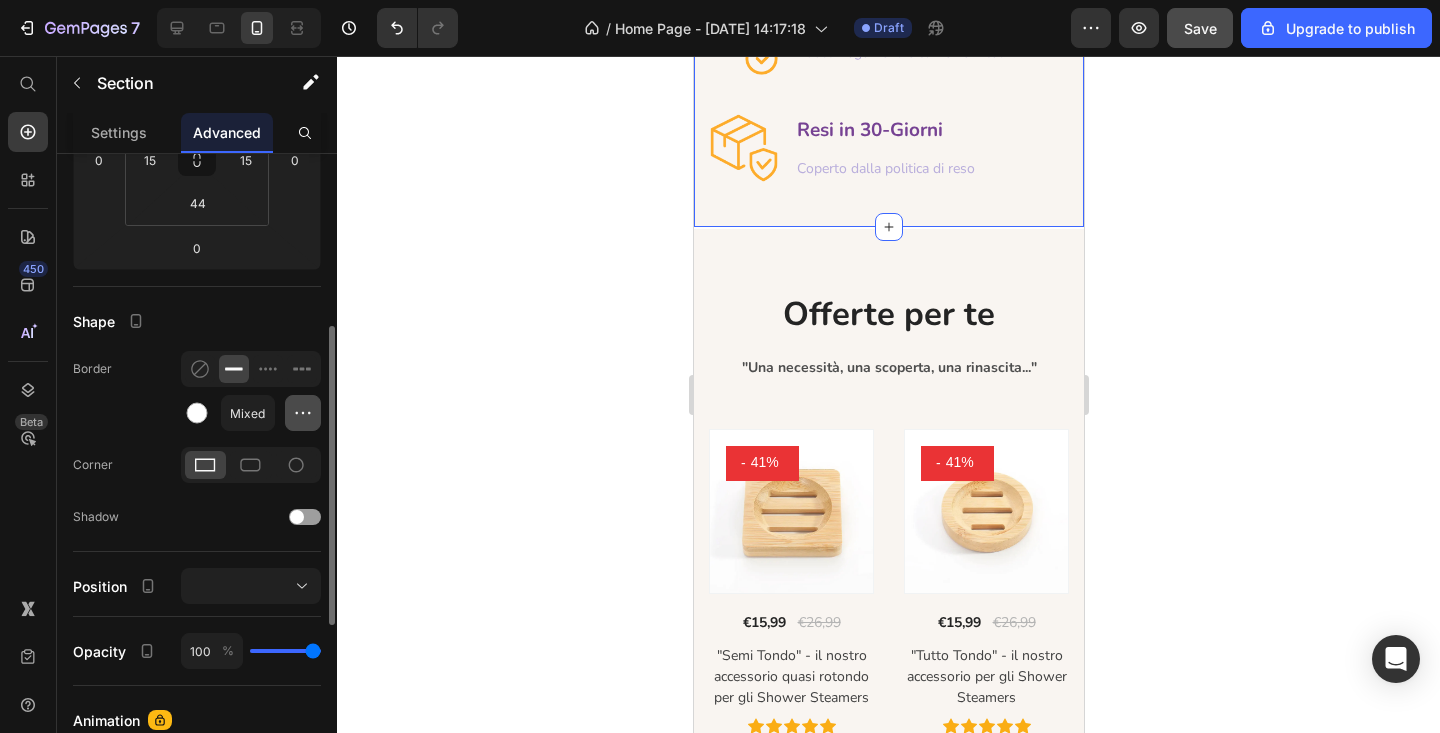 click 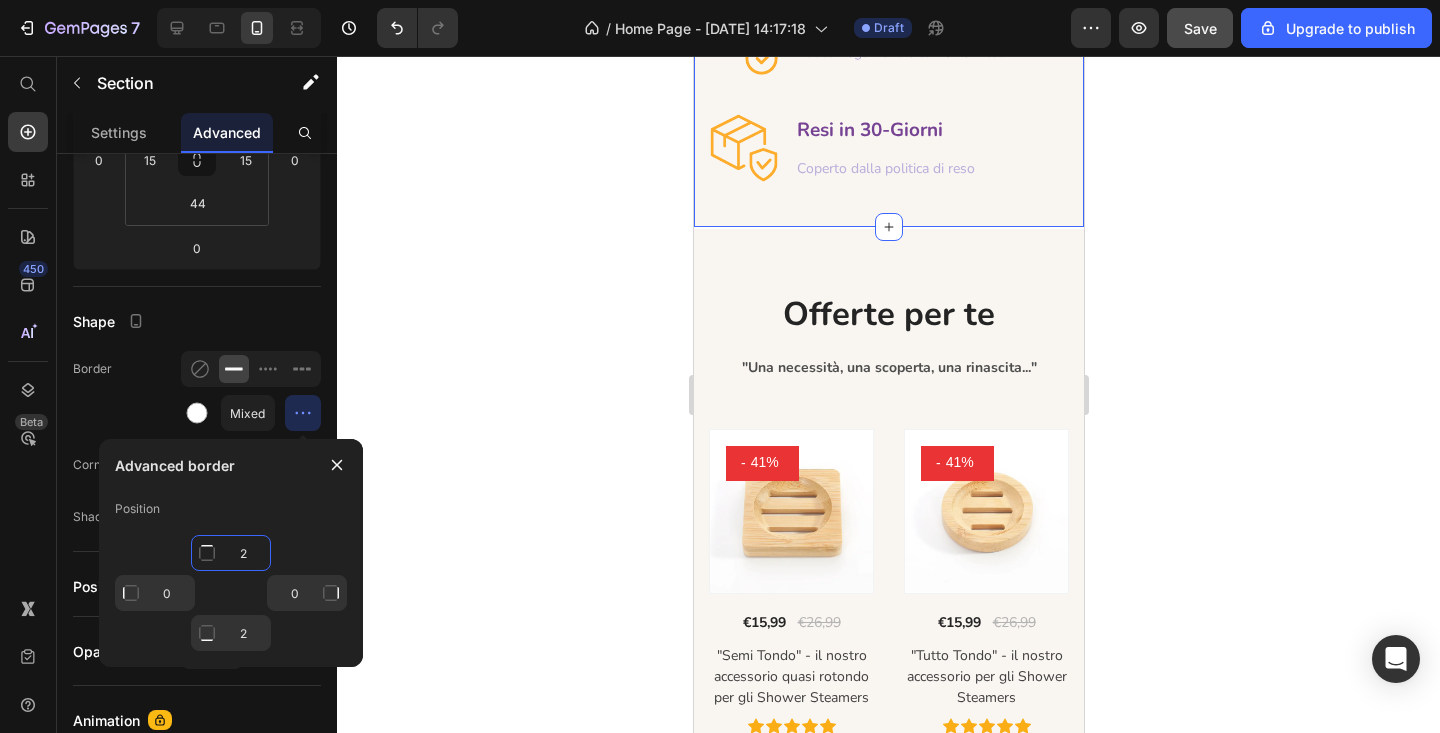 click on "2" 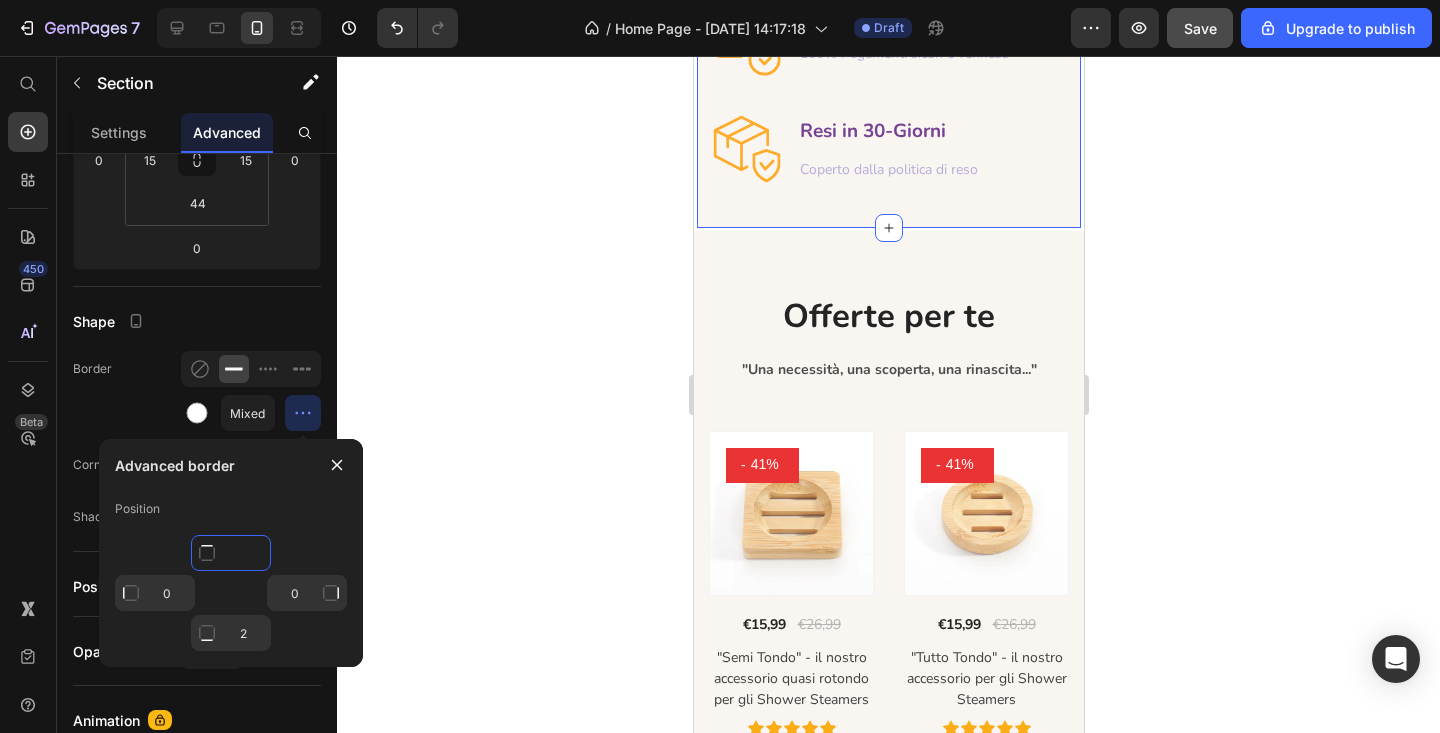 type on "2" 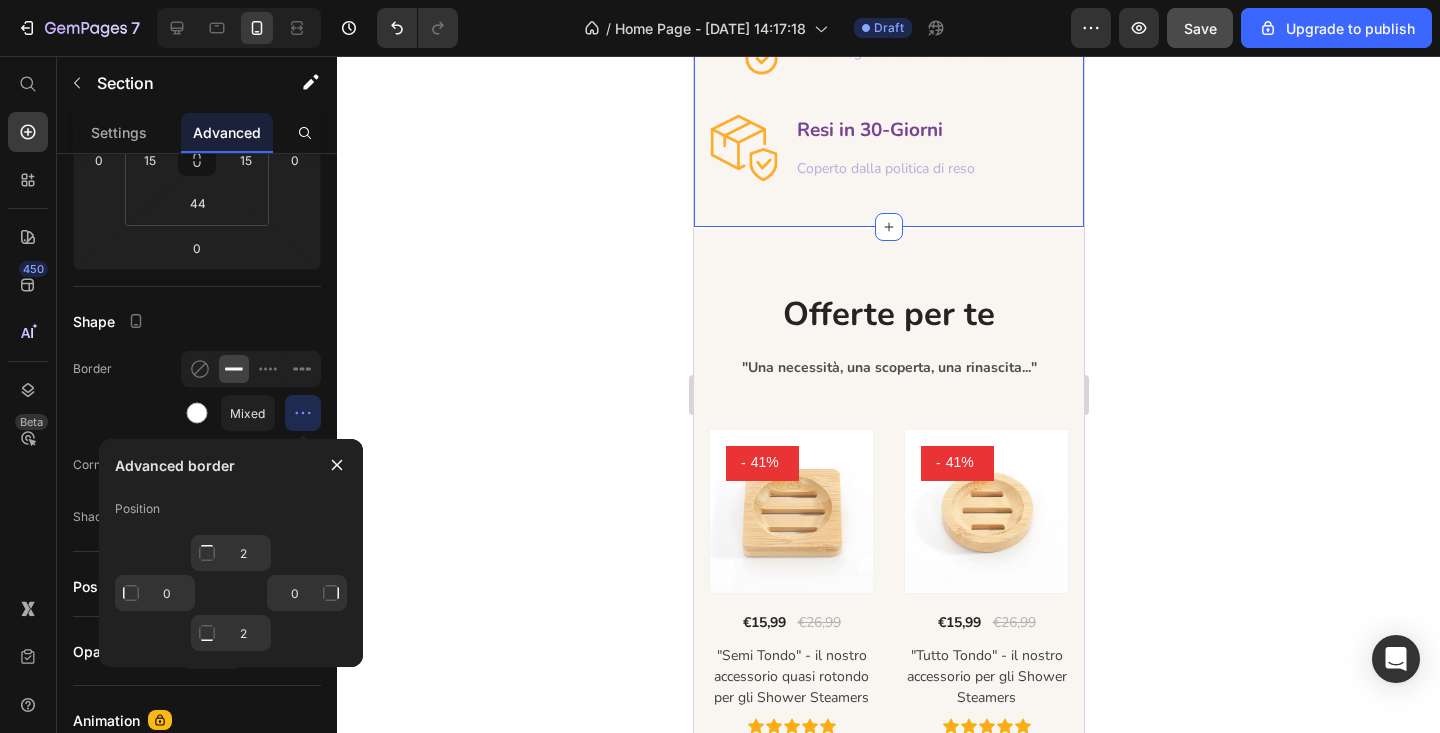 click on "Advanced border" at bounding box center (231, 465) 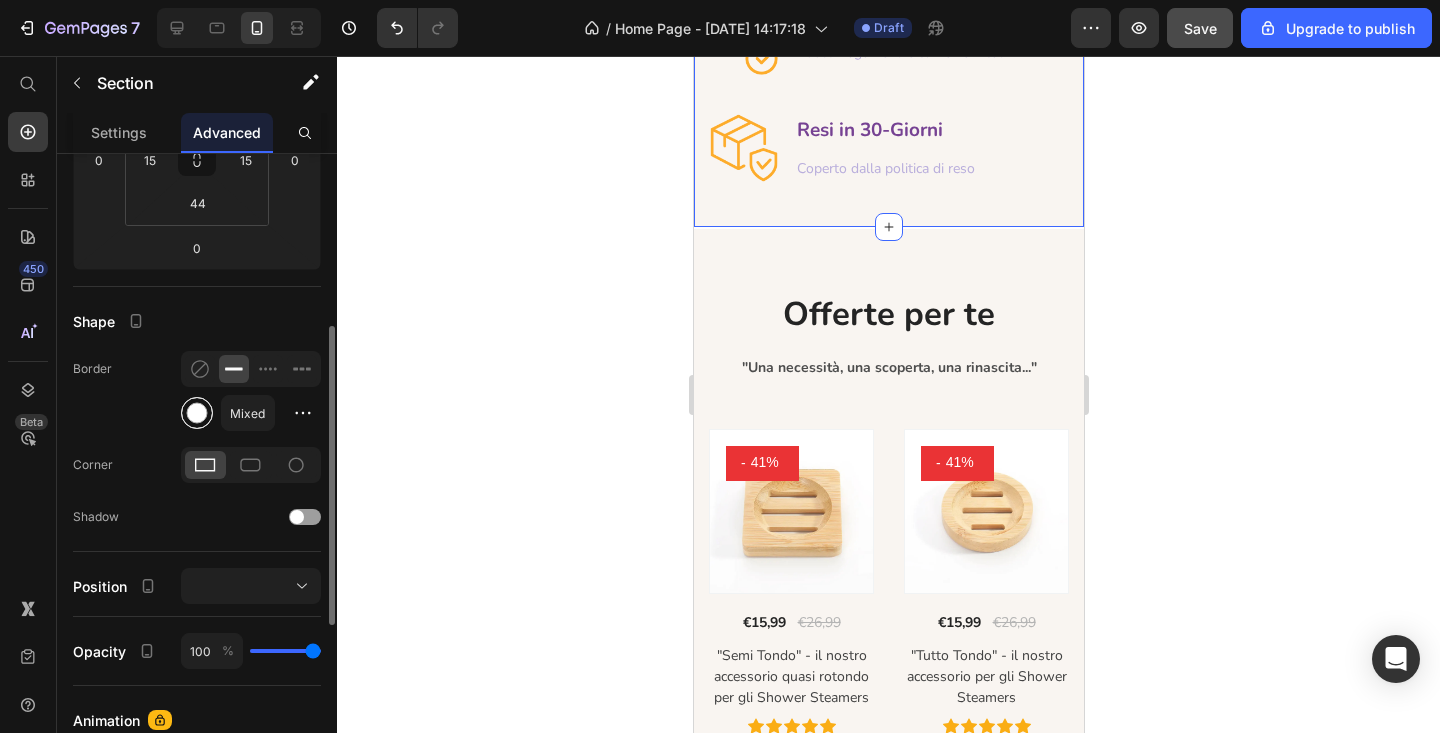 click at bounding box center [197, 413] 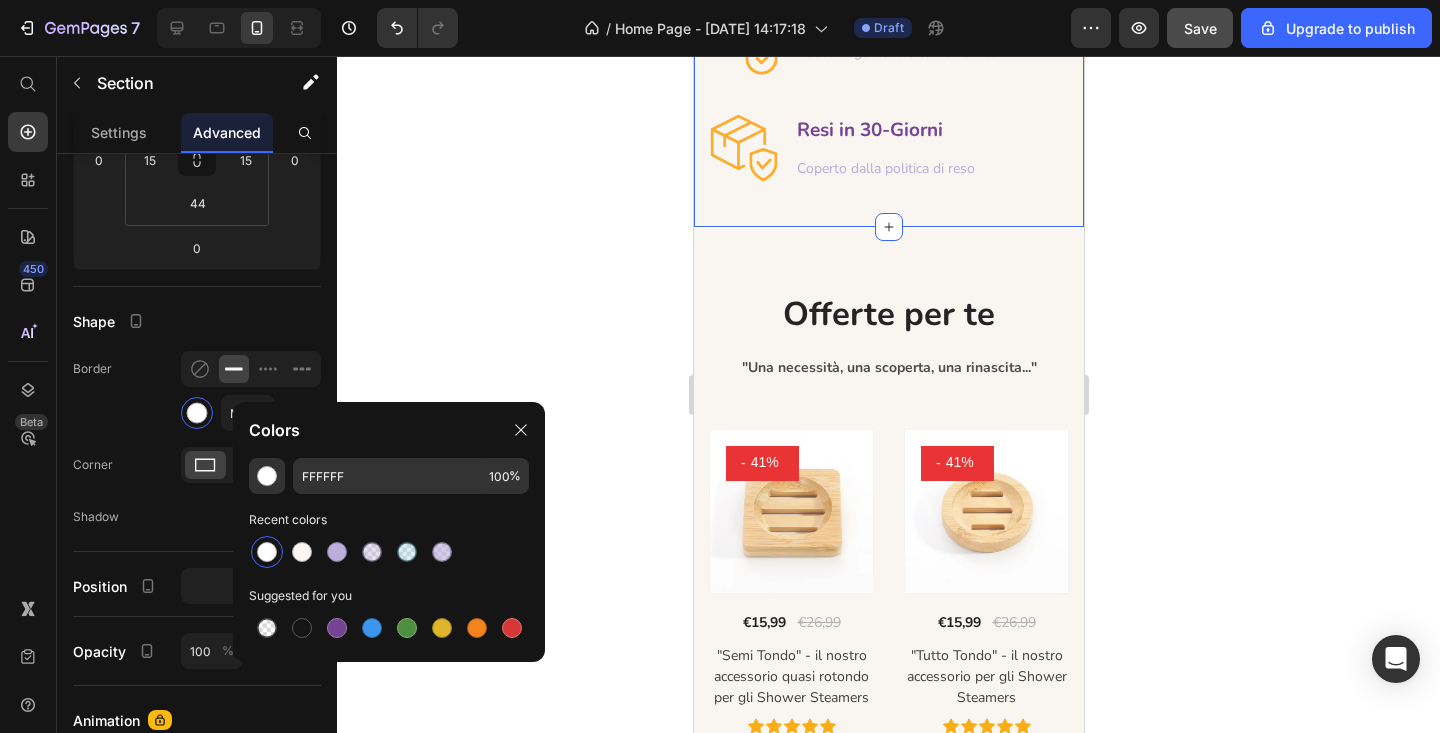 click 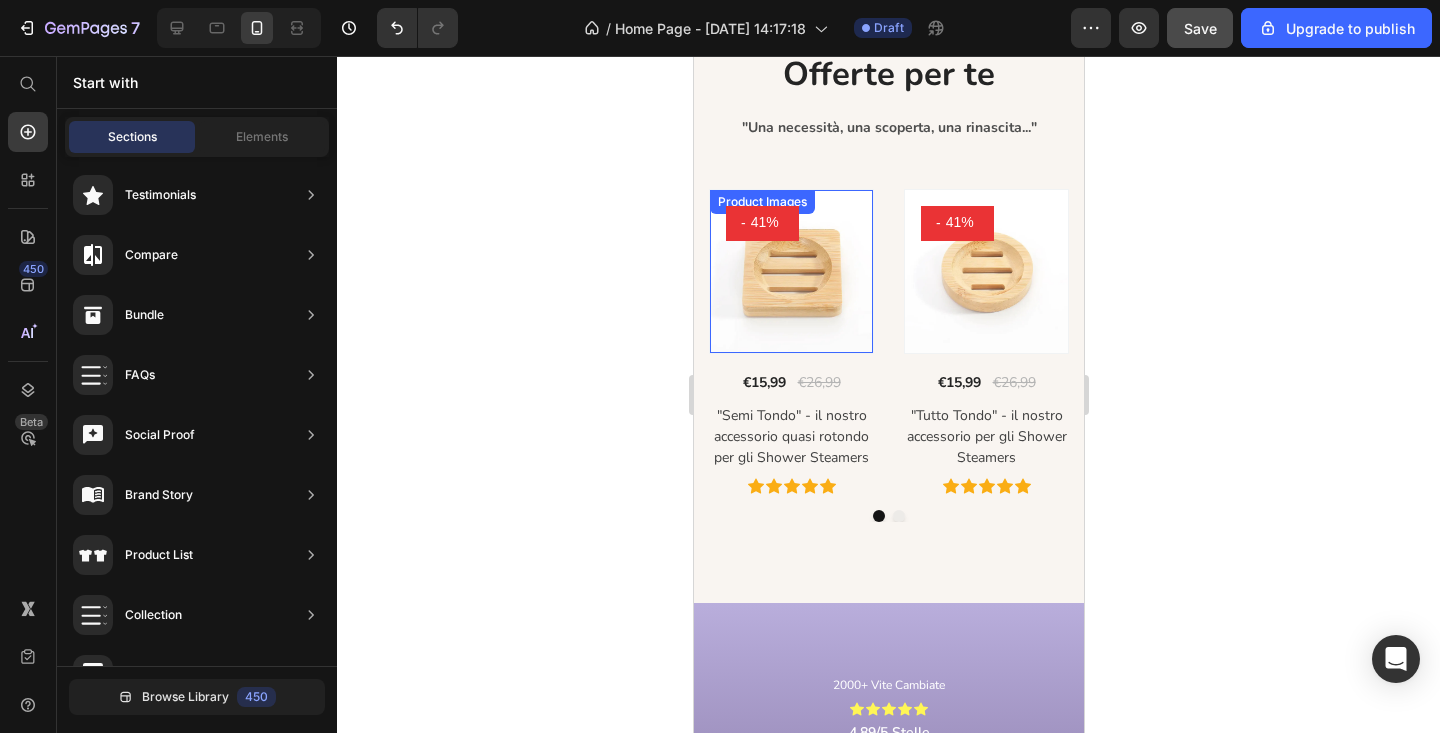 scroll, scrollTop: 5921, scrollLeft: 0, axis: vertical 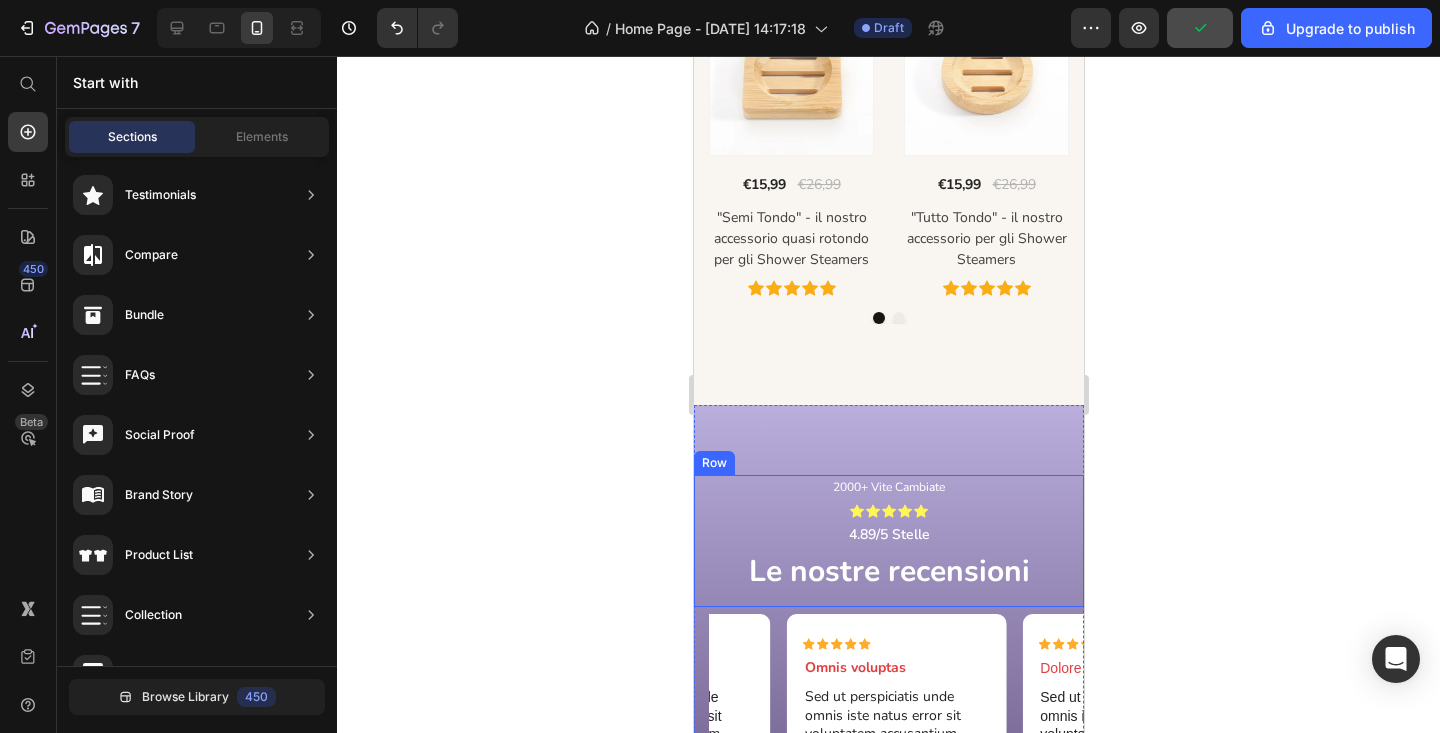 click on "Offerte per te Heading "Una necessità, una scoperta, una rinascita..." Text block Row Product Images - 41% (P) Tag Row €15,99 (P) Price €26,99 (P) Price Row "Semi Tondo" - il nostro accessorio quasi rotondo per gli Shower Steamers (P) Title                Icon                Icon                Icon                Icon                Icon Icon List Hoz Product Images - 41% (P) Tag Row €15,99 (P) Price €26,99 (P) Price Row "Tutto Tondo" - il nostro accessorio per gli Shower Steamers (P) Title                Icon                Icon                Icon                Icon                Icon Icon List Hoz Product Images - 41% (P) Tag Row €58,99 (P) Price €99,99 (P) Price Row Sereina | Box Completa (P) Title                Icon                Icon                Icon                Icon                Icon Icon List Hoz Product Images - 17% (P) Tag Row €68,56 (P) Price €82,99 (P) Price Row Pacchetto Completo - Sereina (P) Title                Icon                Icon                Icon Icon Row" at bounding box center (888, 98) 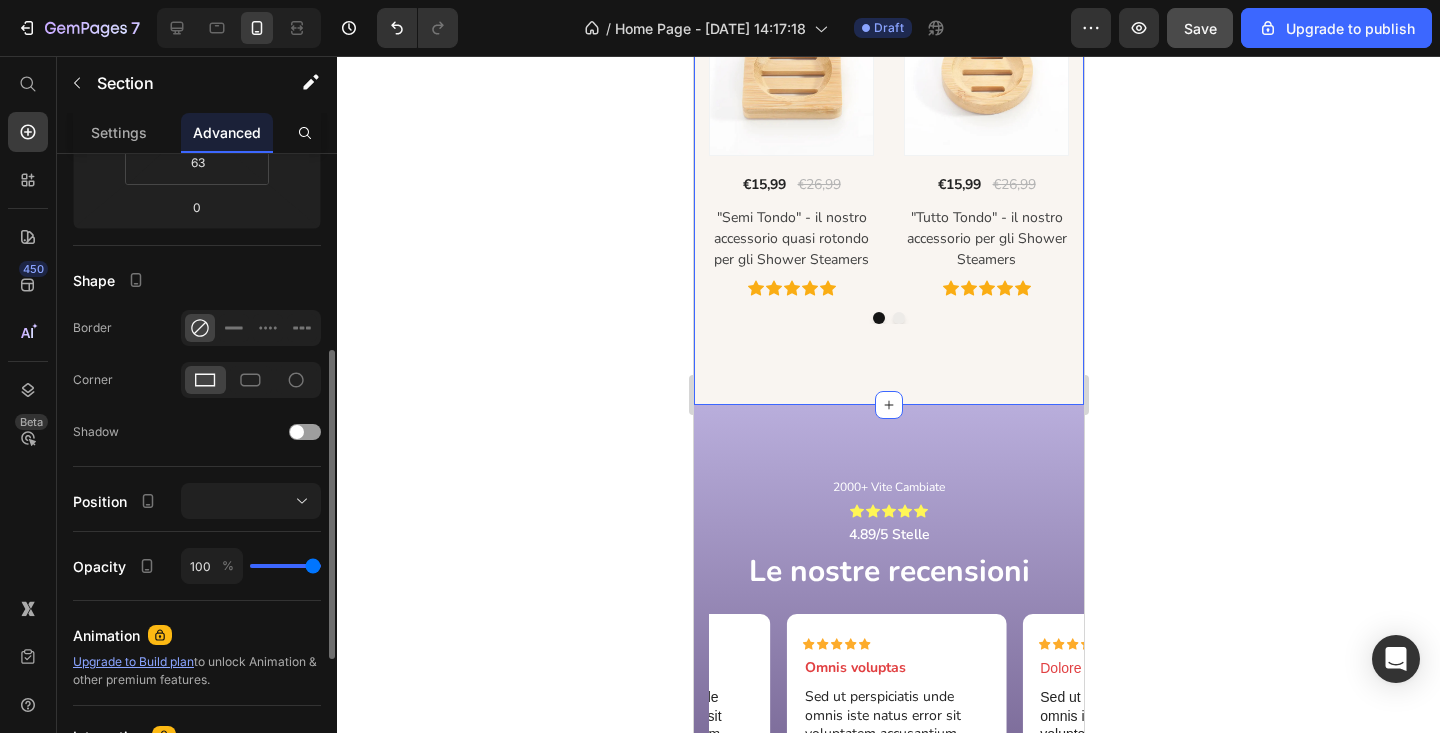 scroll, scrollTop: 405, scrollLeft: 0, axis: vertical 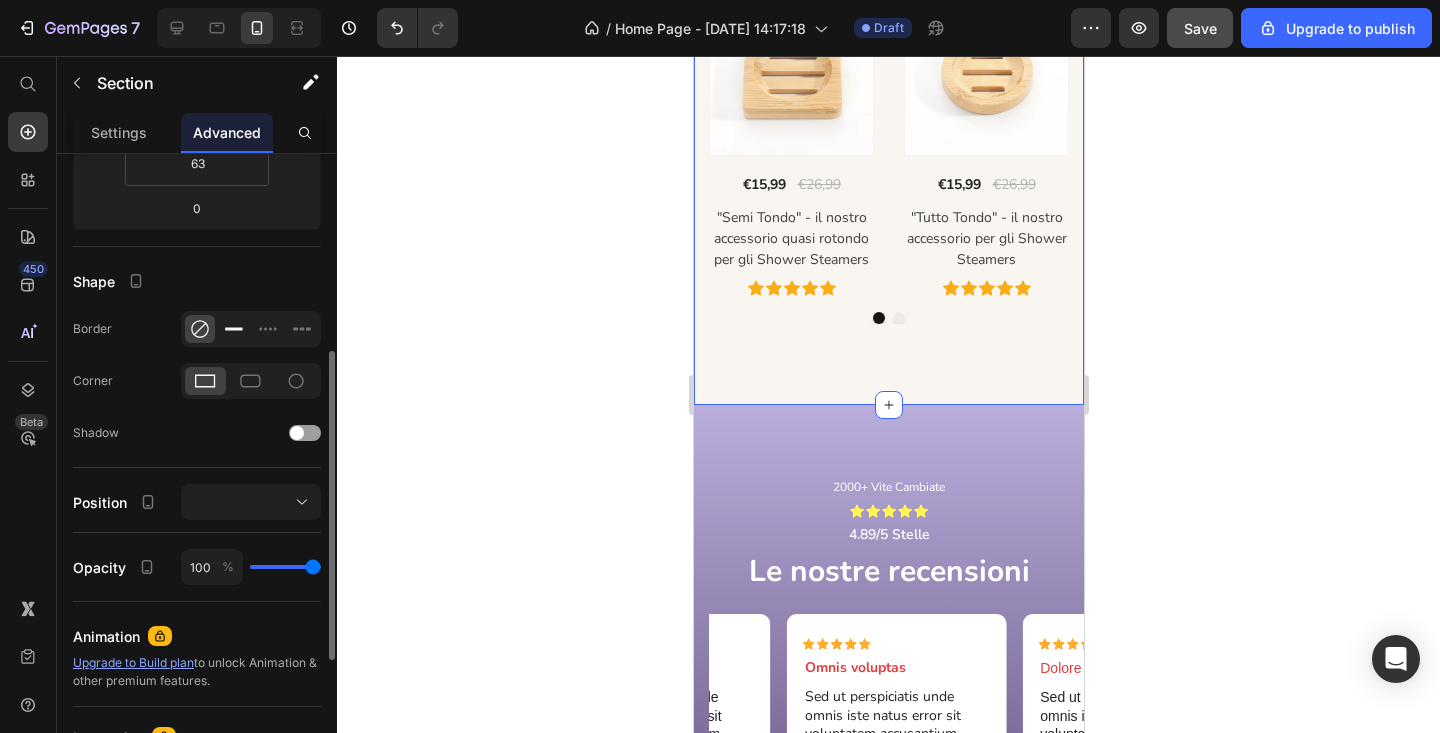 click 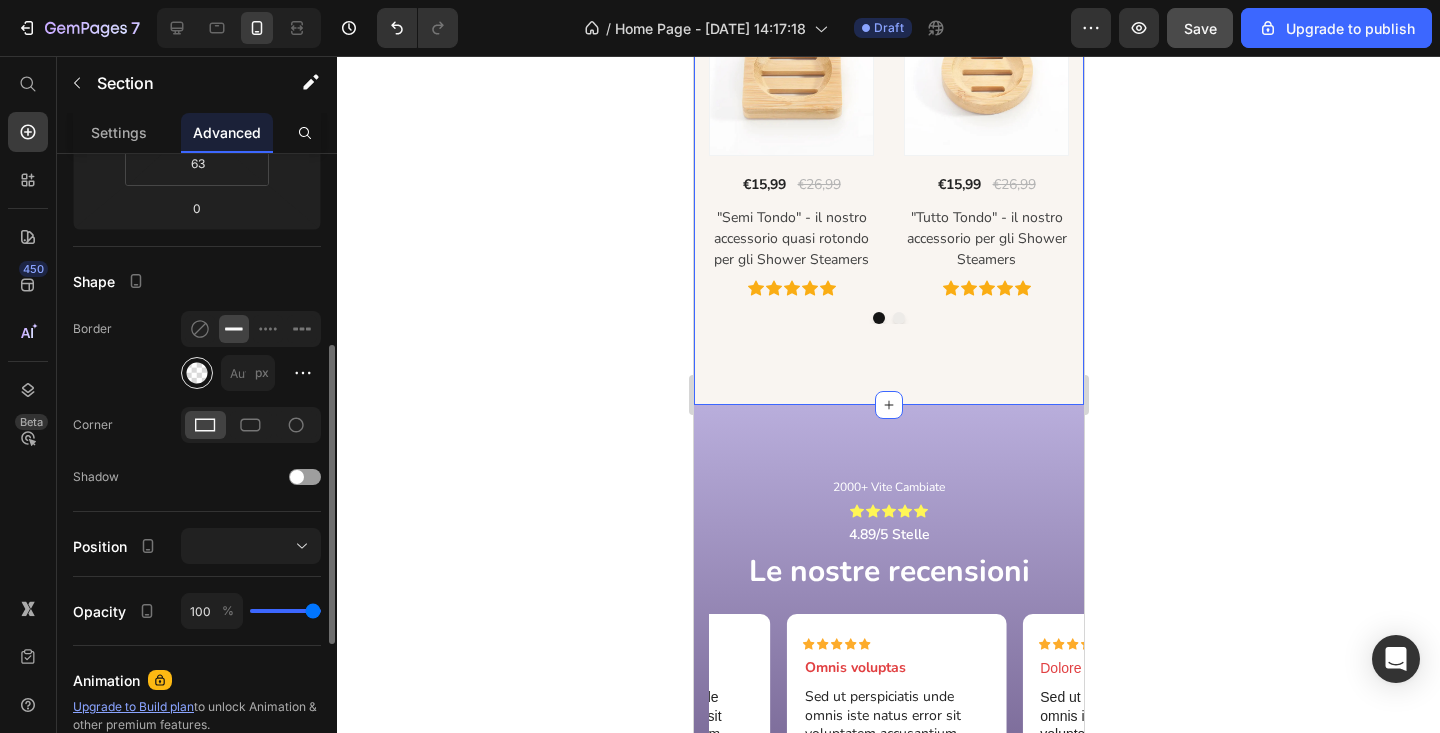 click at bounding box center [197, 373] 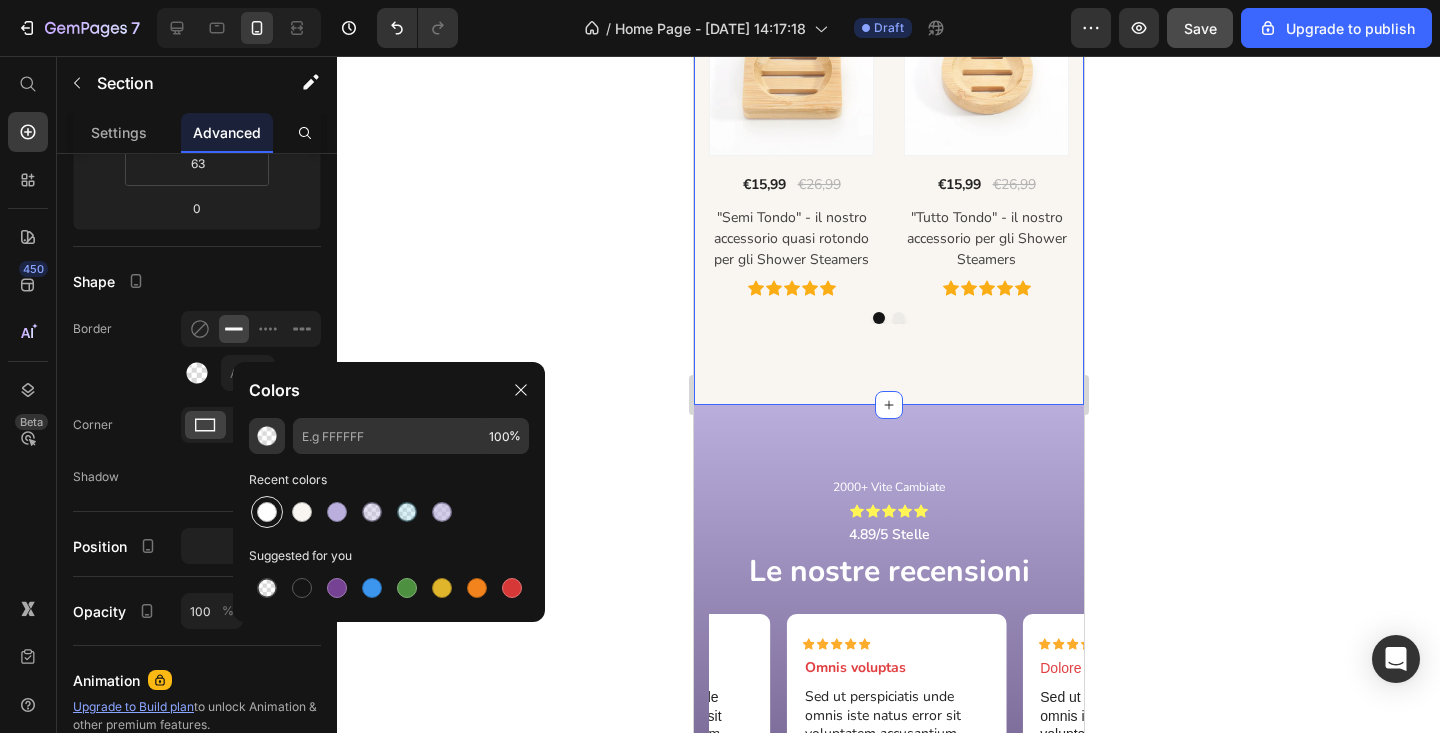 click at bounding box center [267, 512] 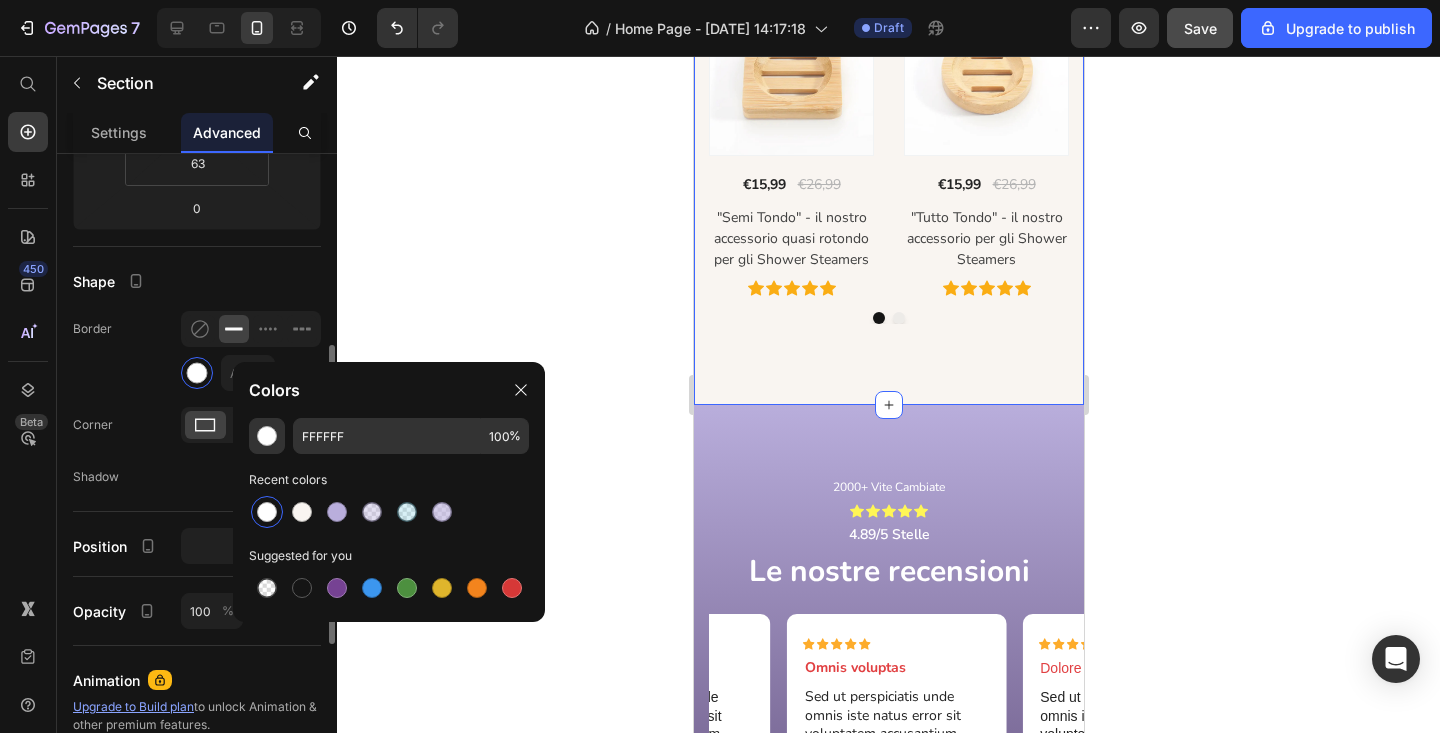 click on "px" at bounding box center (251, 369) 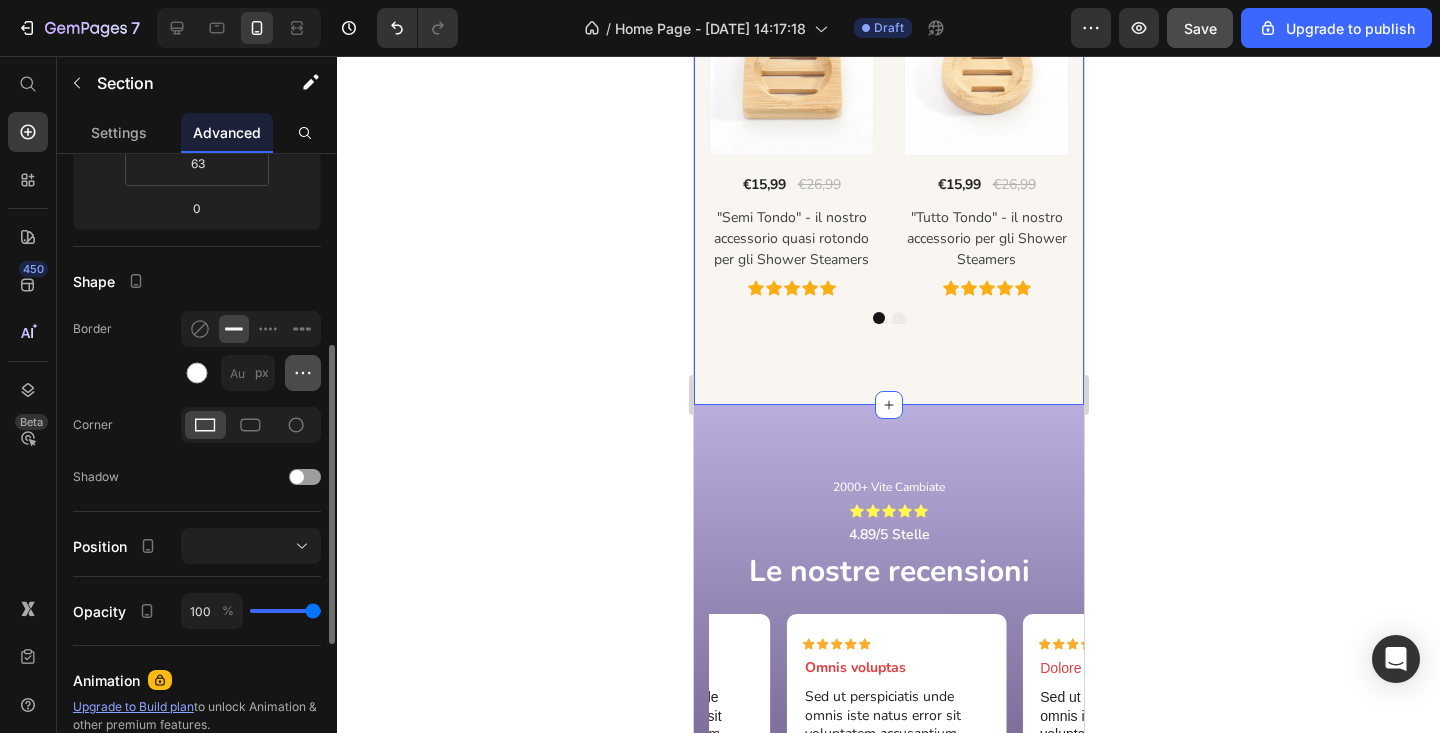 click 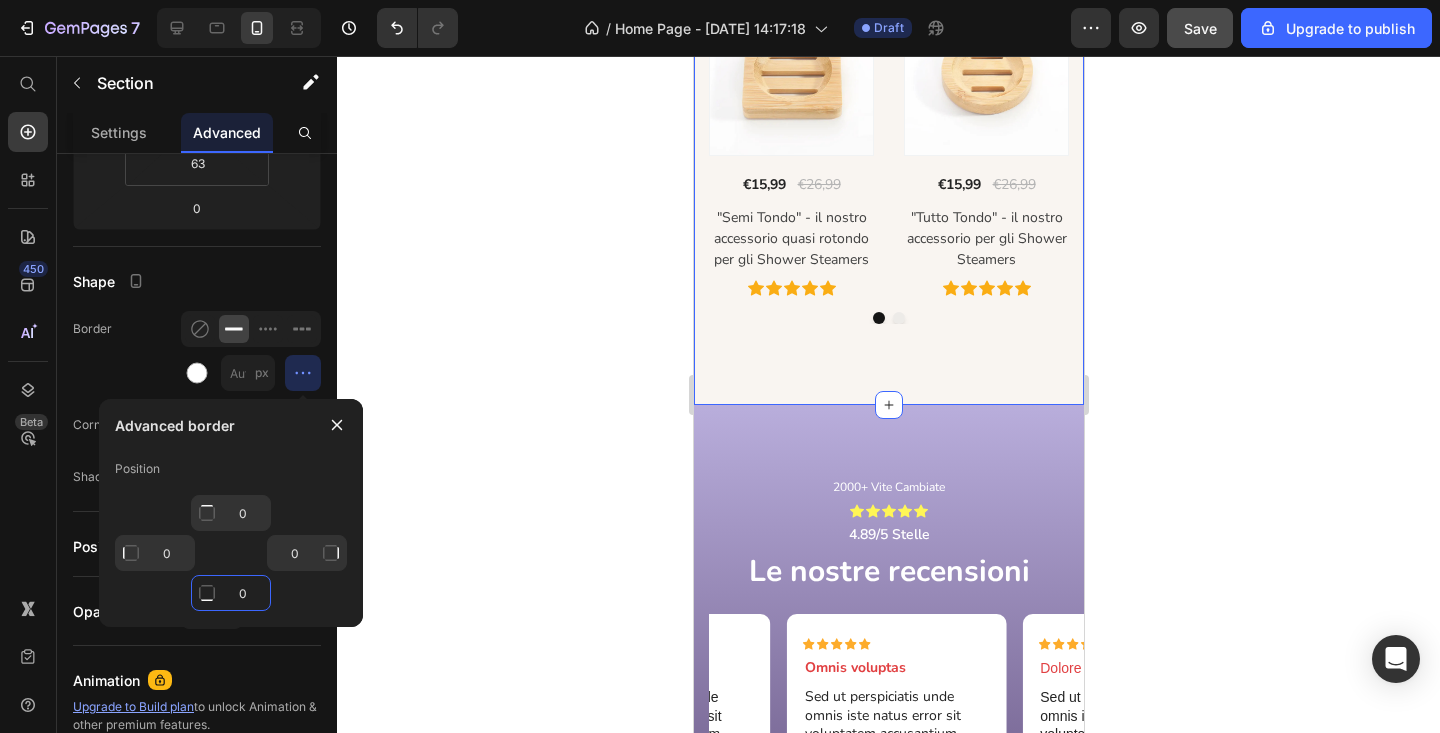 click on "0" 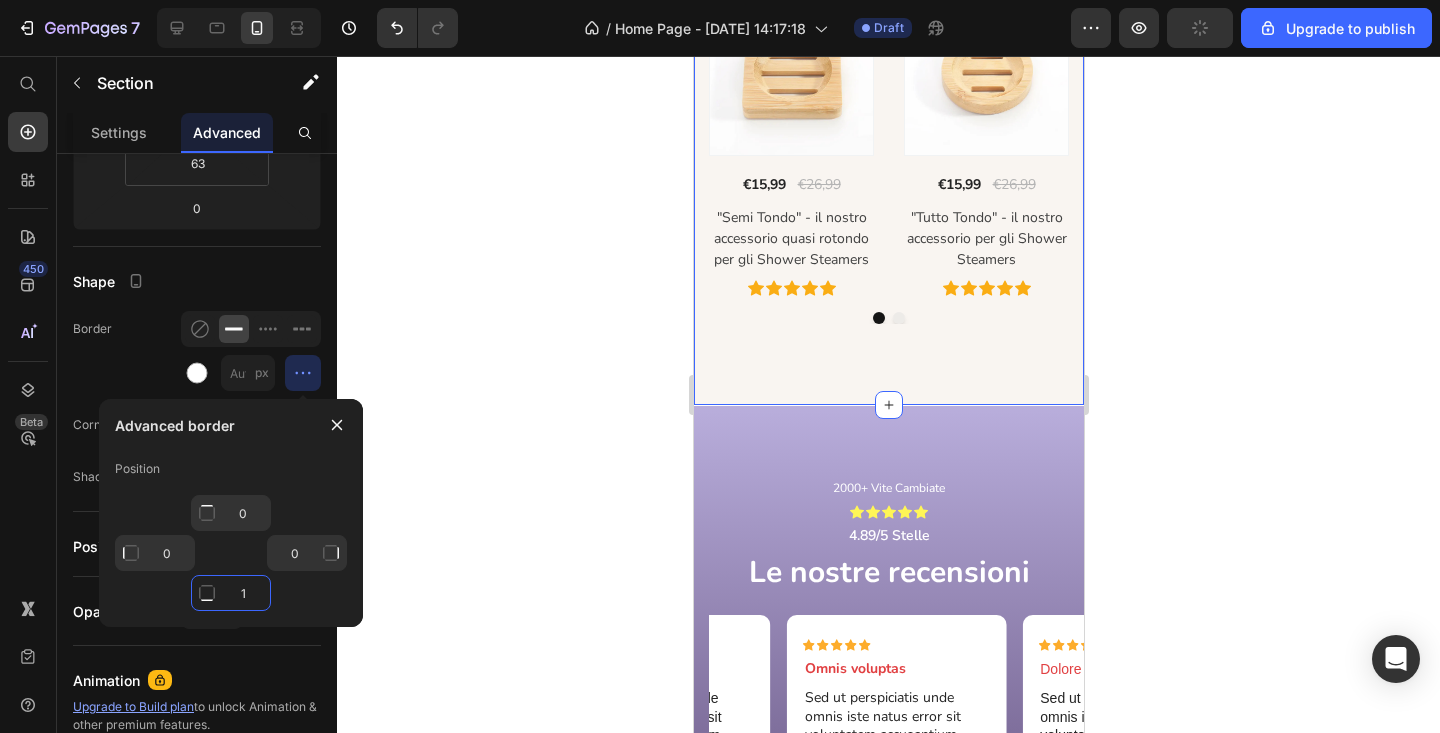type on "1" 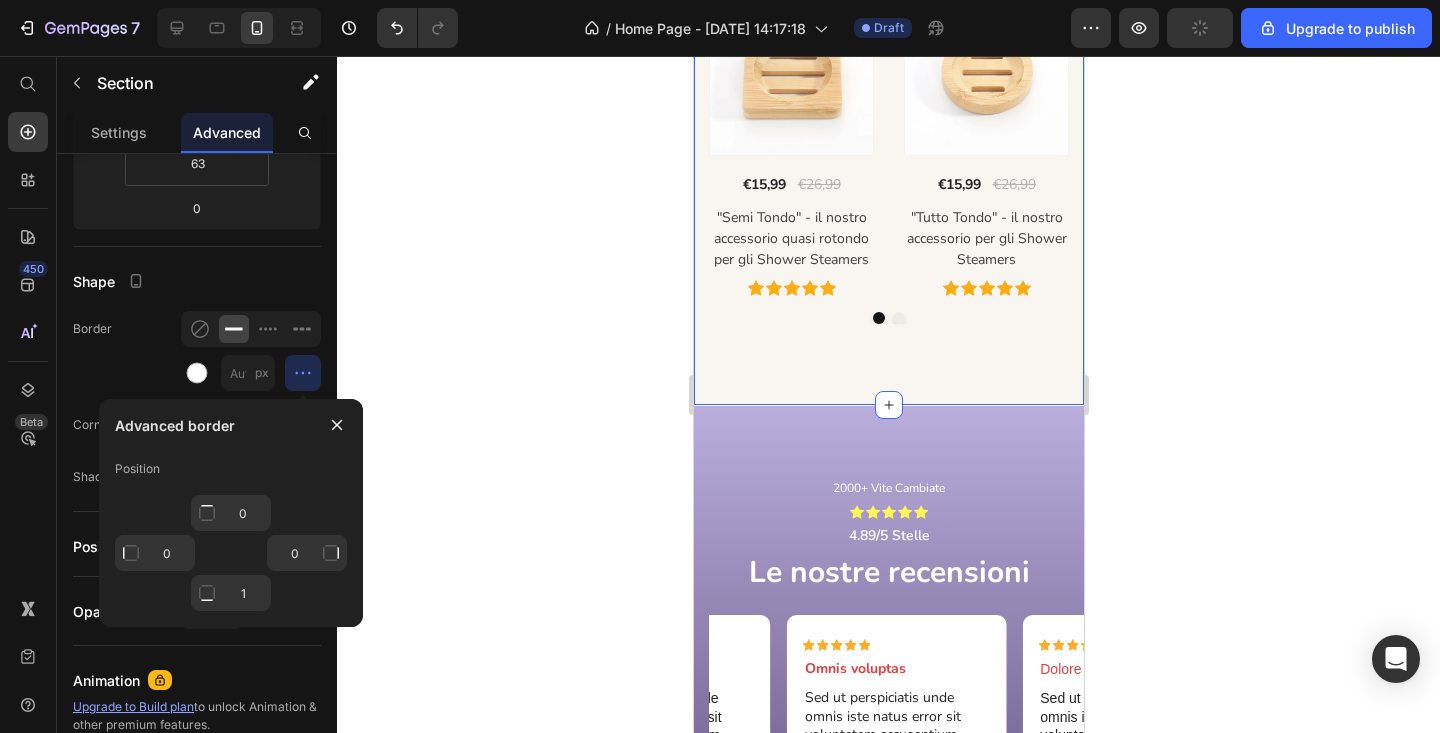 type on "Mixed" 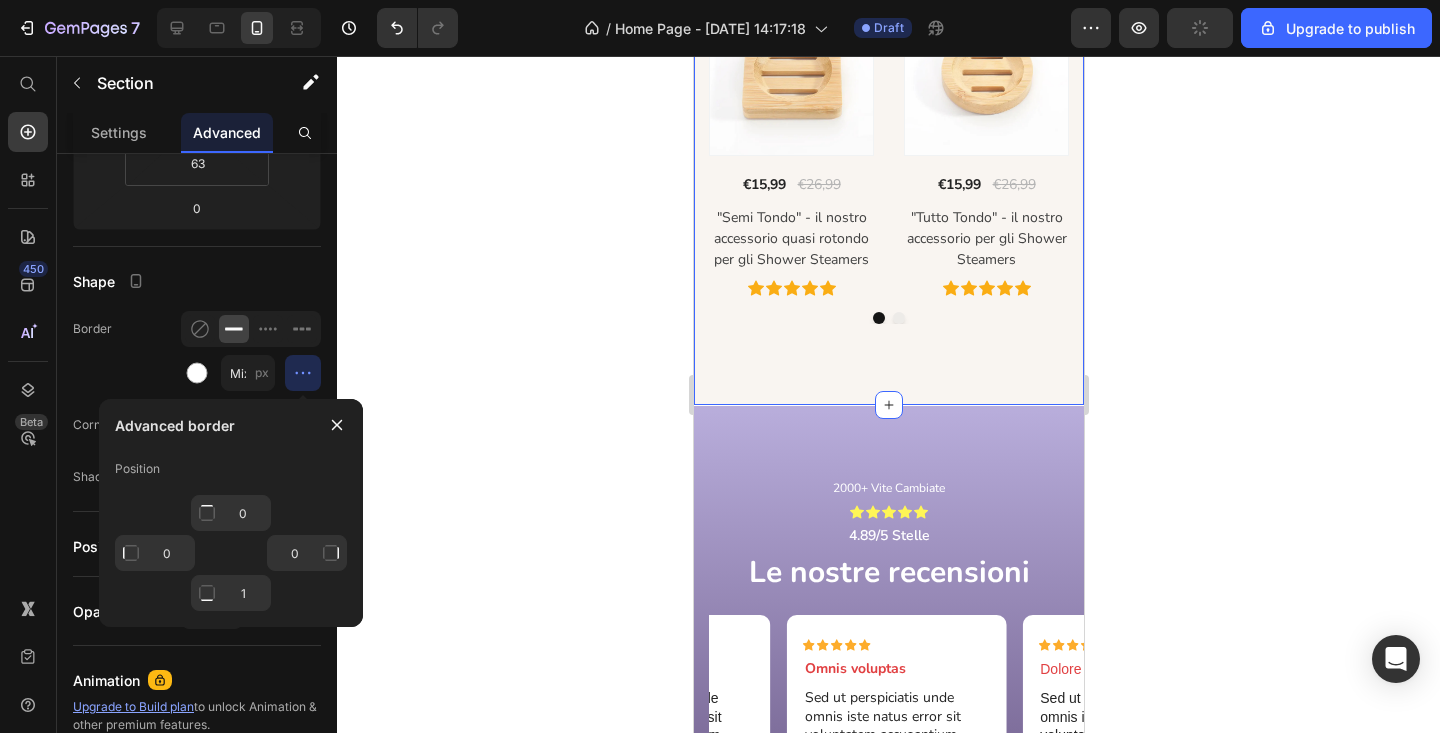 click on "Position 0 0 0 1" at bounding box center (231, 539) 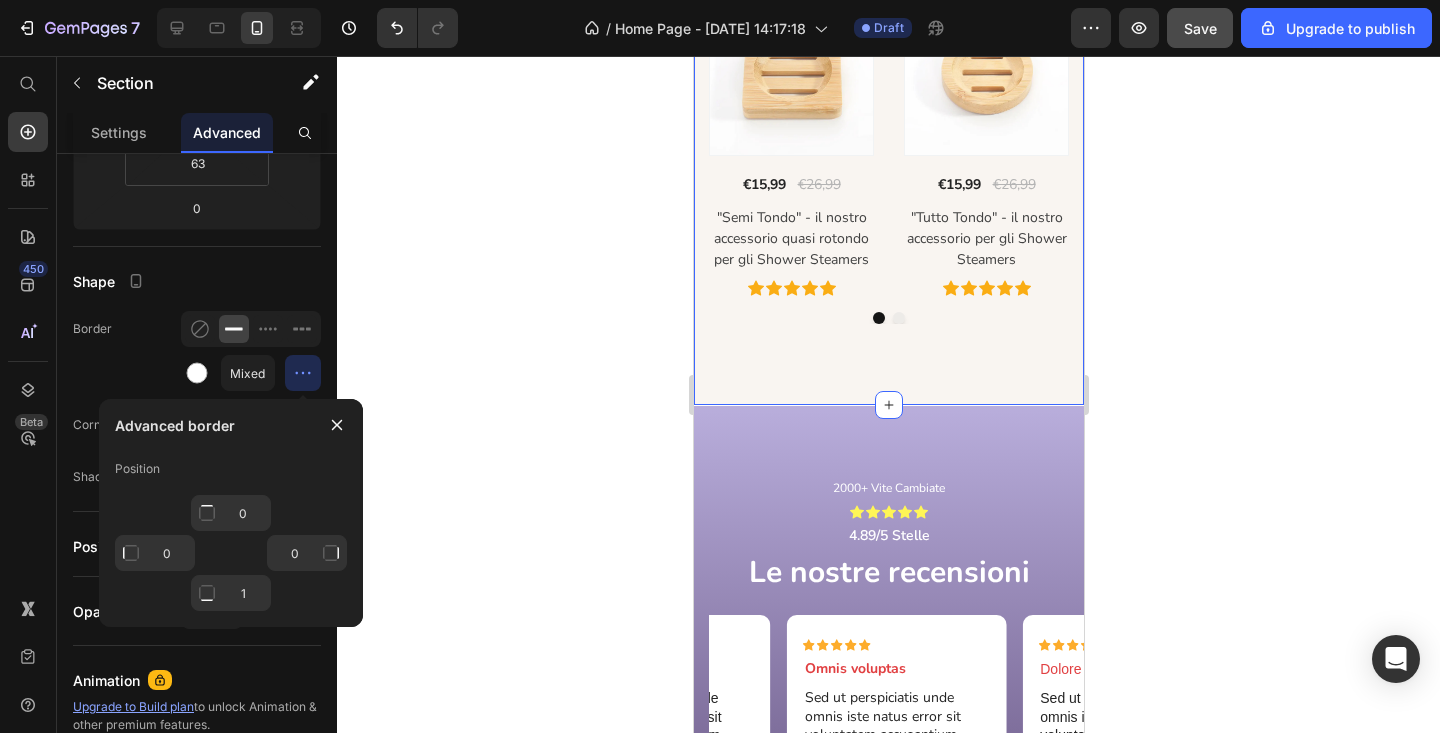click on "Position 0 0 0 1" at bounding box center [231, 539] 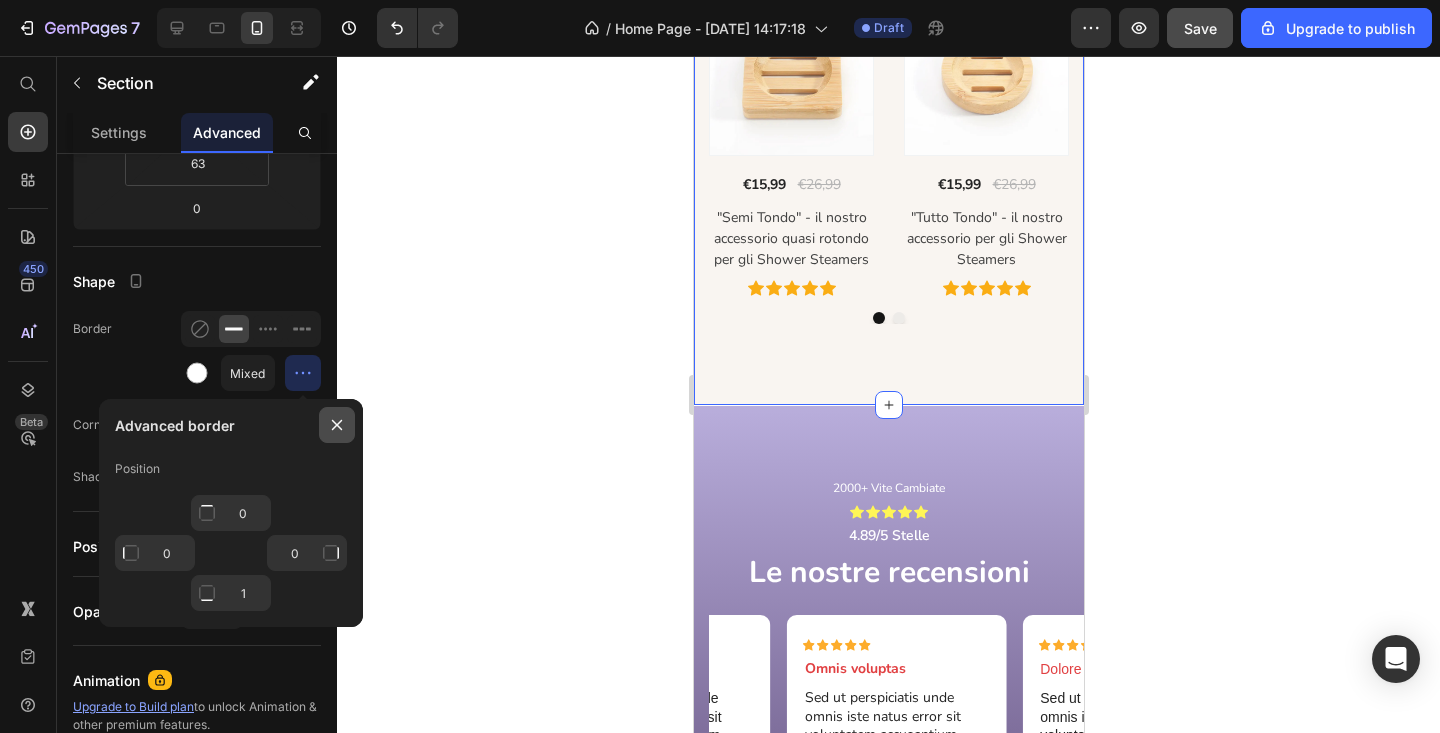 click 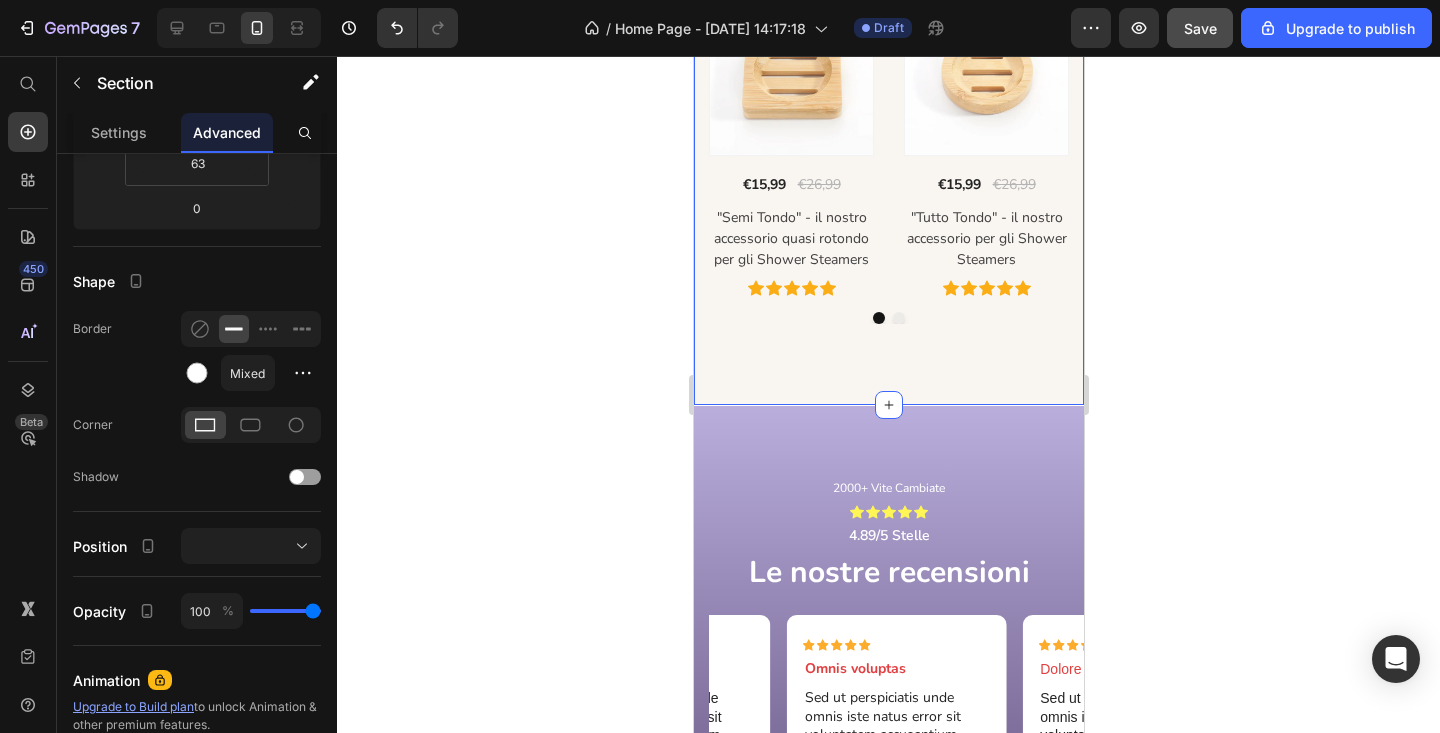 click 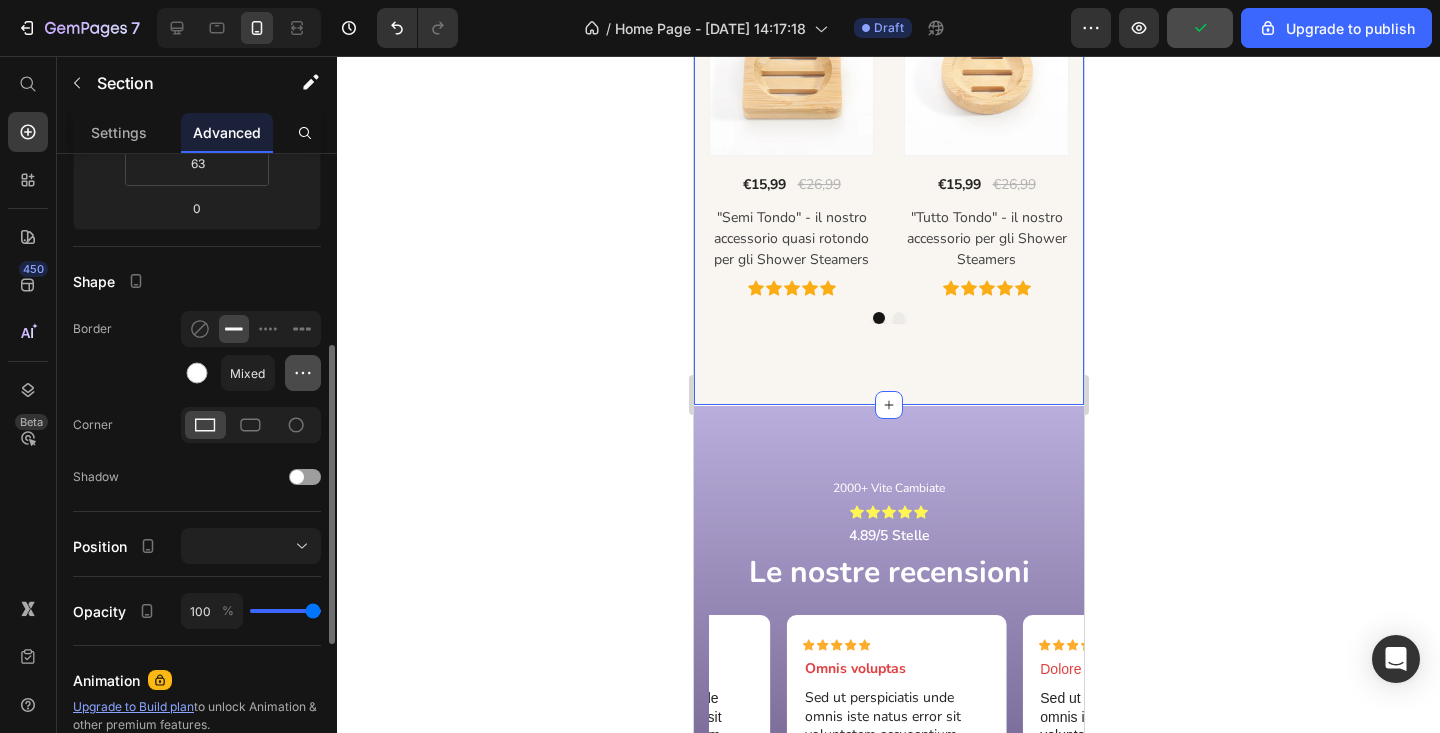 click 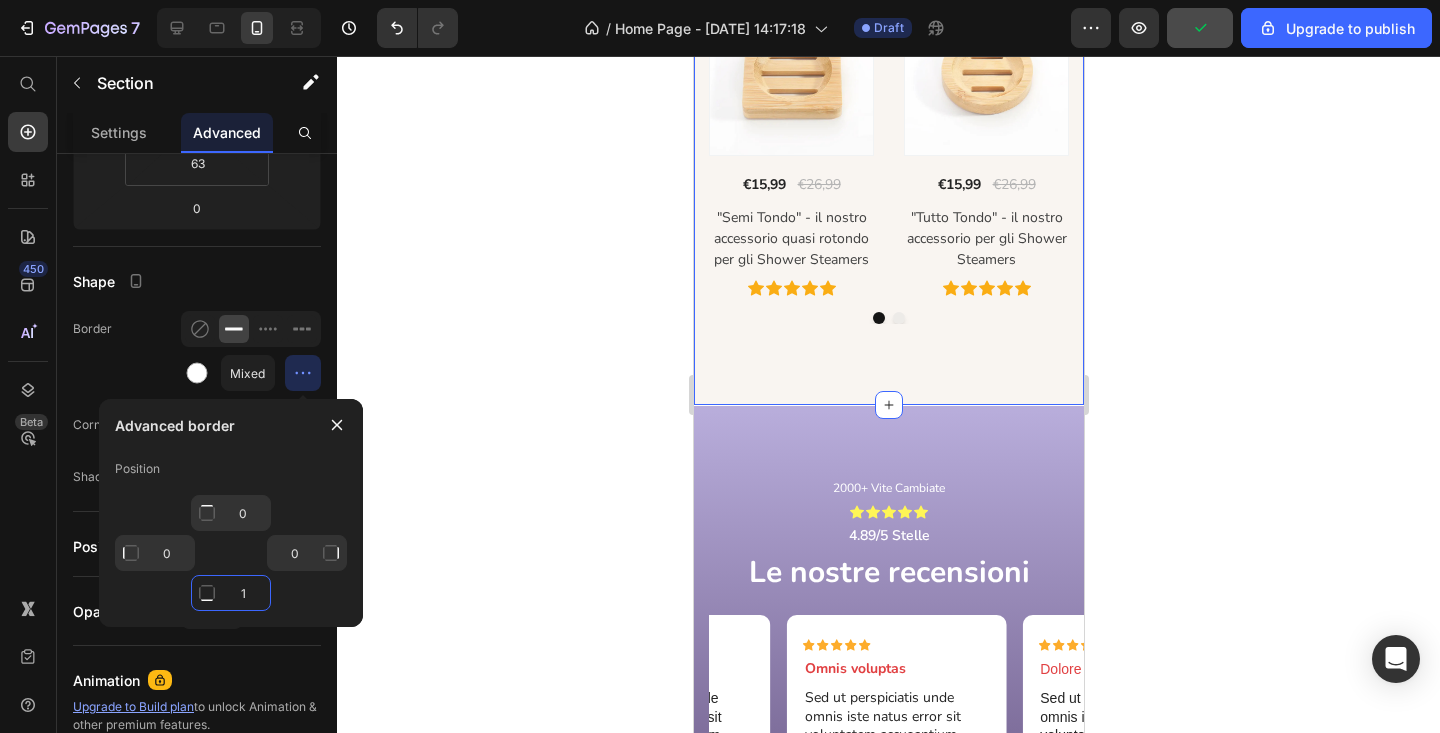 click on "1" 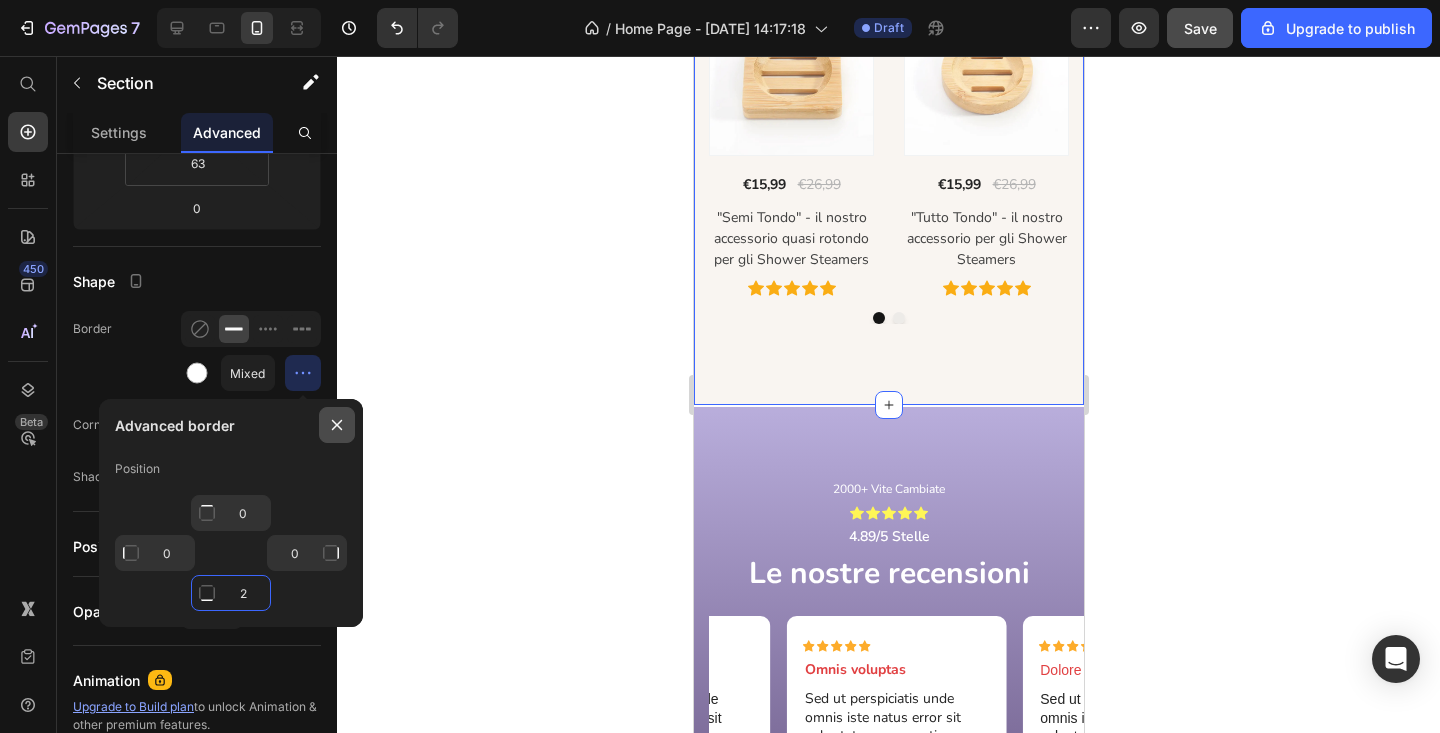 type on "2" 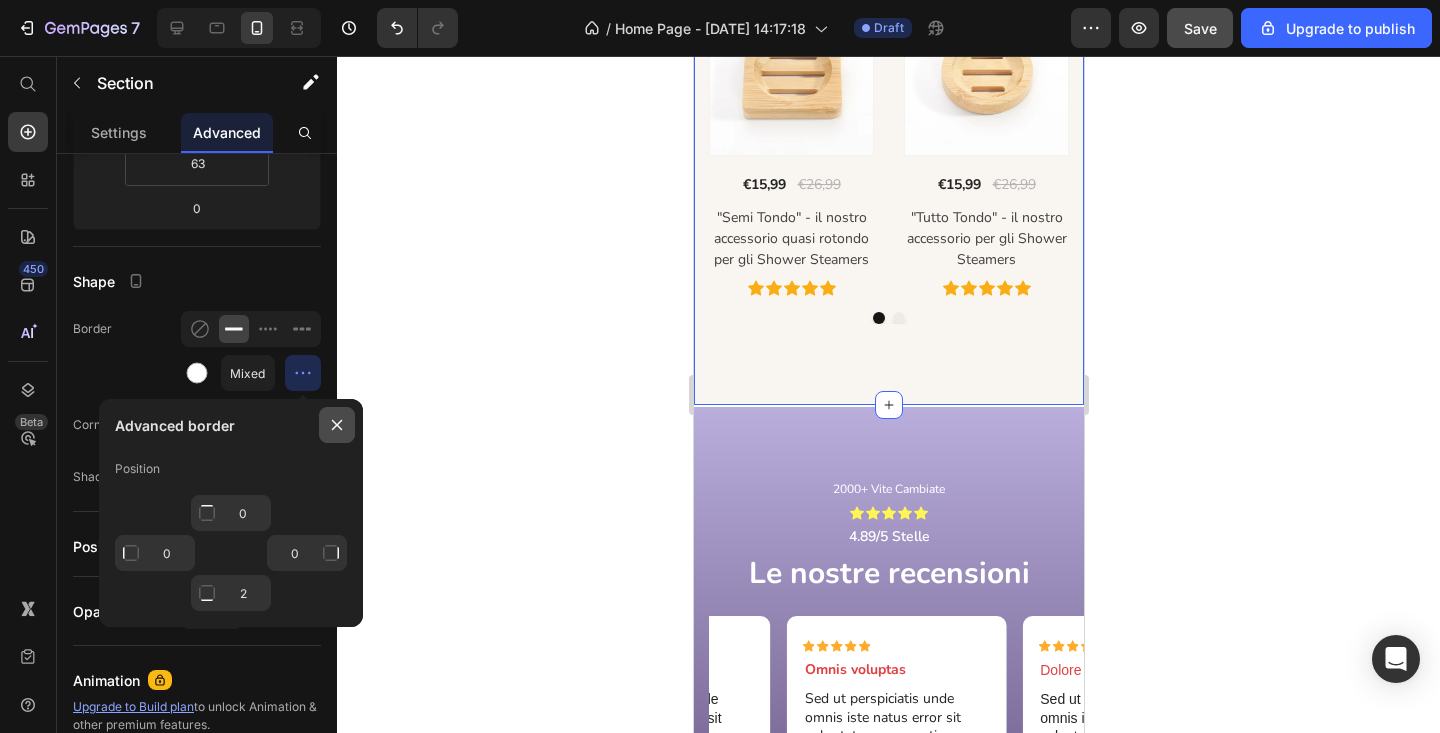 click 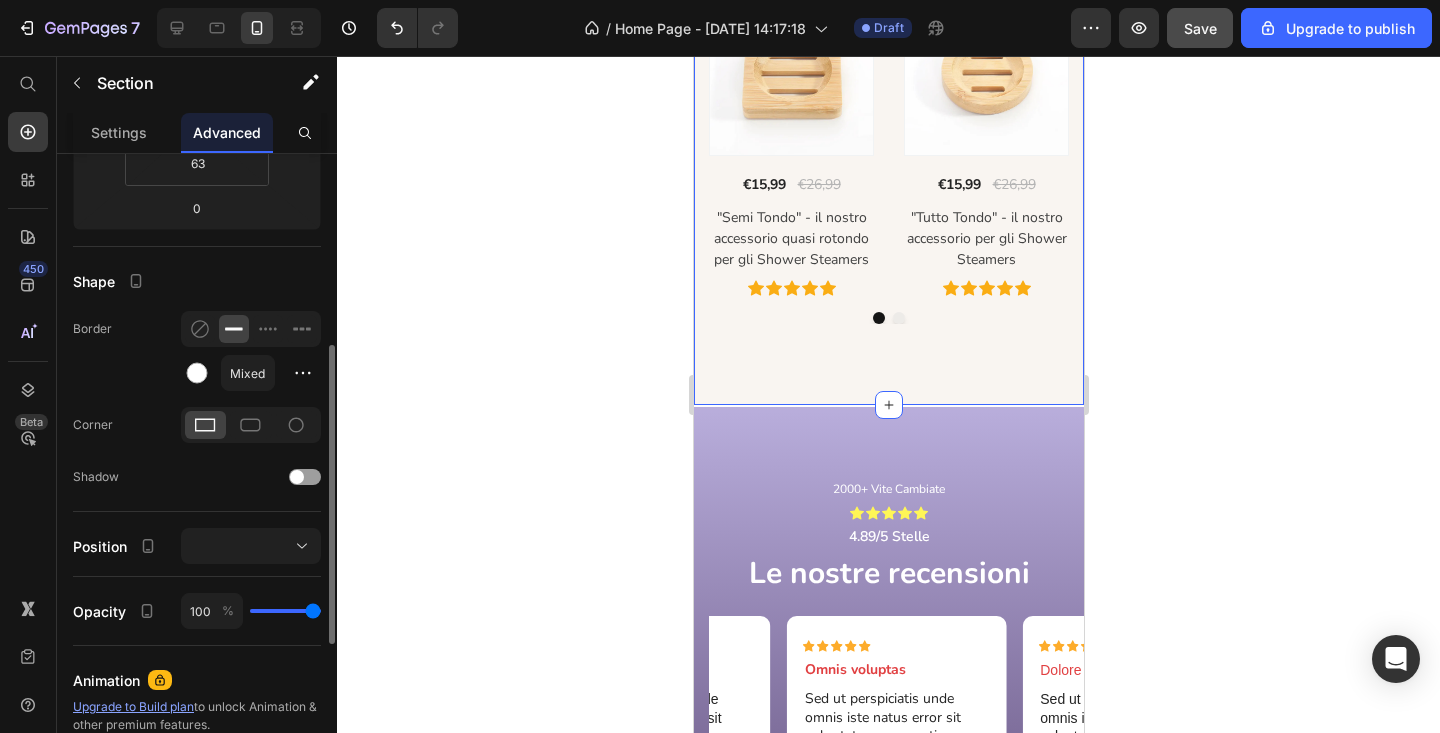 click on "Display on Desktop Tablet Mobile Spacing (px) 0 0 0 0 63 15 63 15 Shape Border Mixed Corner Shadow Position Opacity 100 % Animation Upgrade to Build plan  to unlock Animation & other premium features. Interaction Upgrade to Optimize plan  to unlock Interaction & other premium features. CSS class" at bounding box center (197, 374) 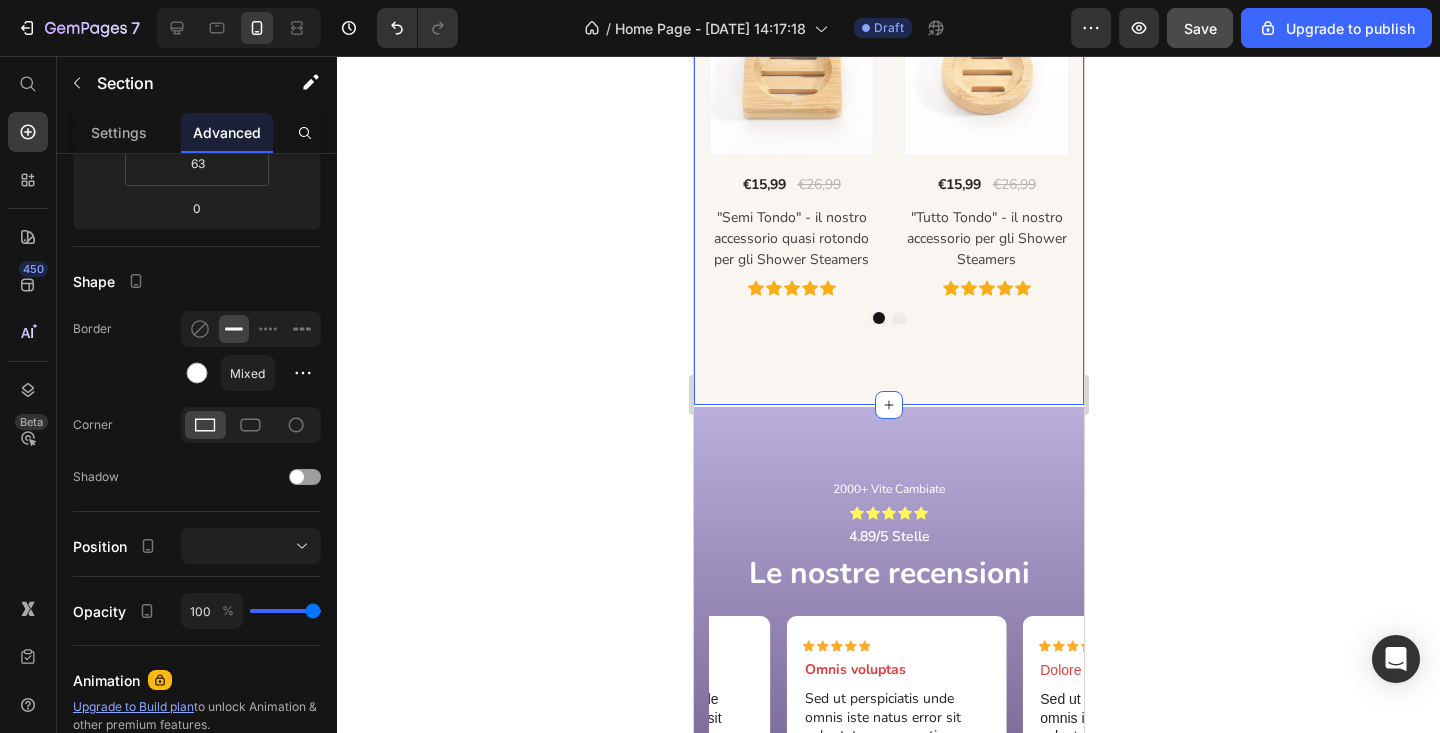click 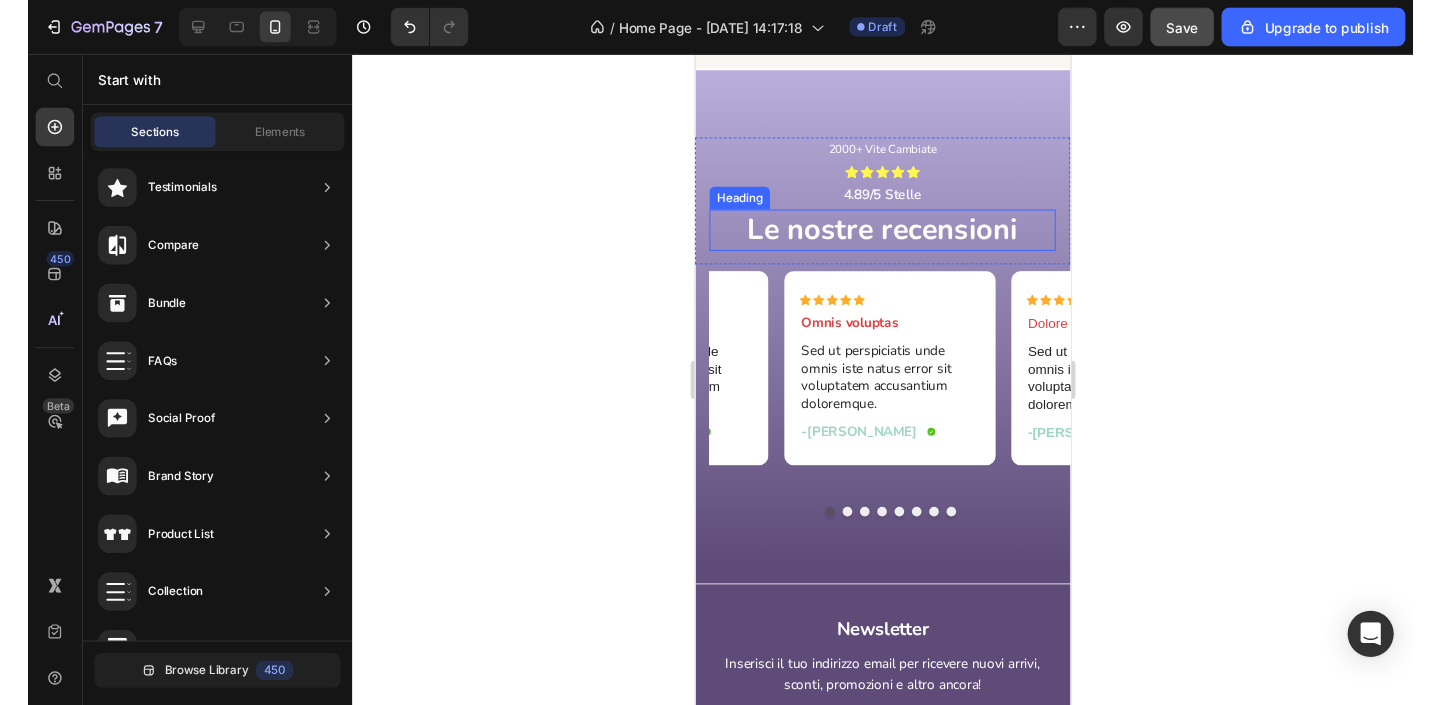 scroll, scrollTop: 6241, scrollLeft: 0, axis: vertical 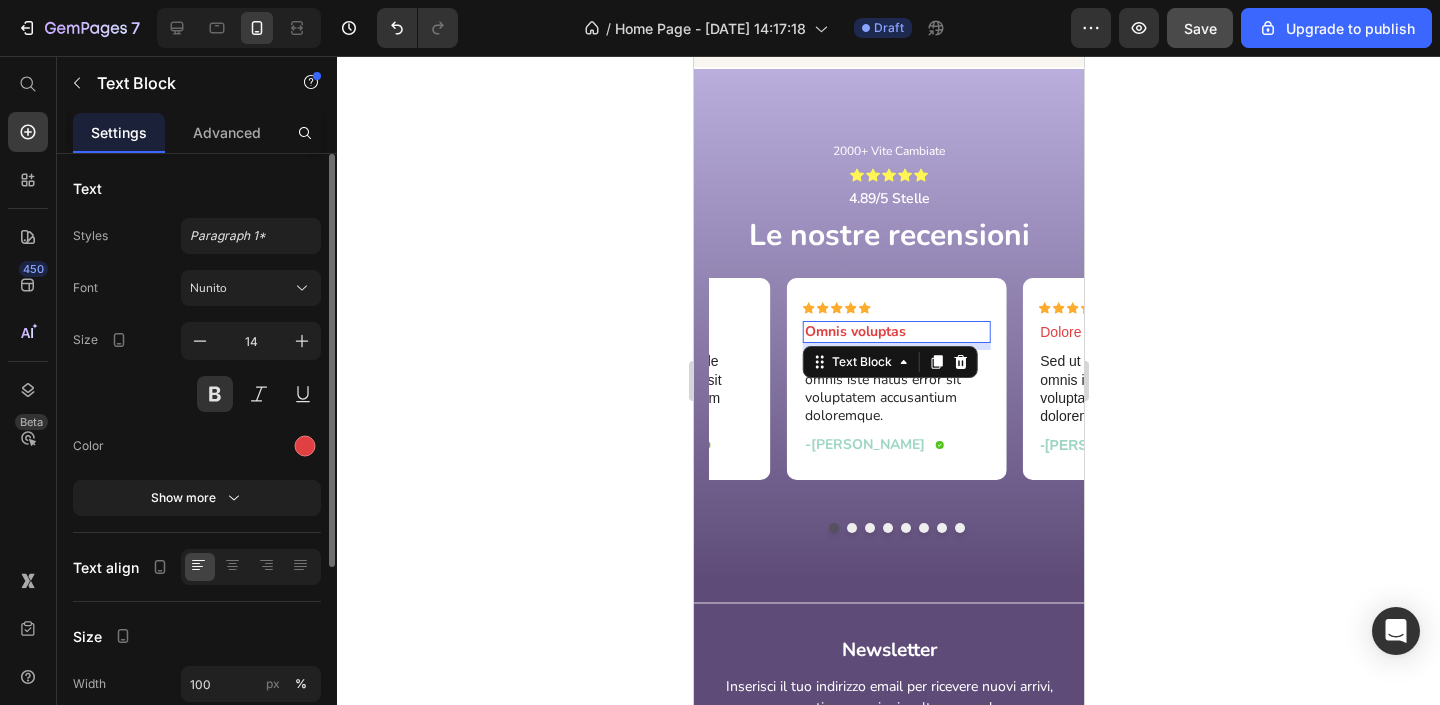 click on "Omnis voluptas" at bounding box center (896, 332) 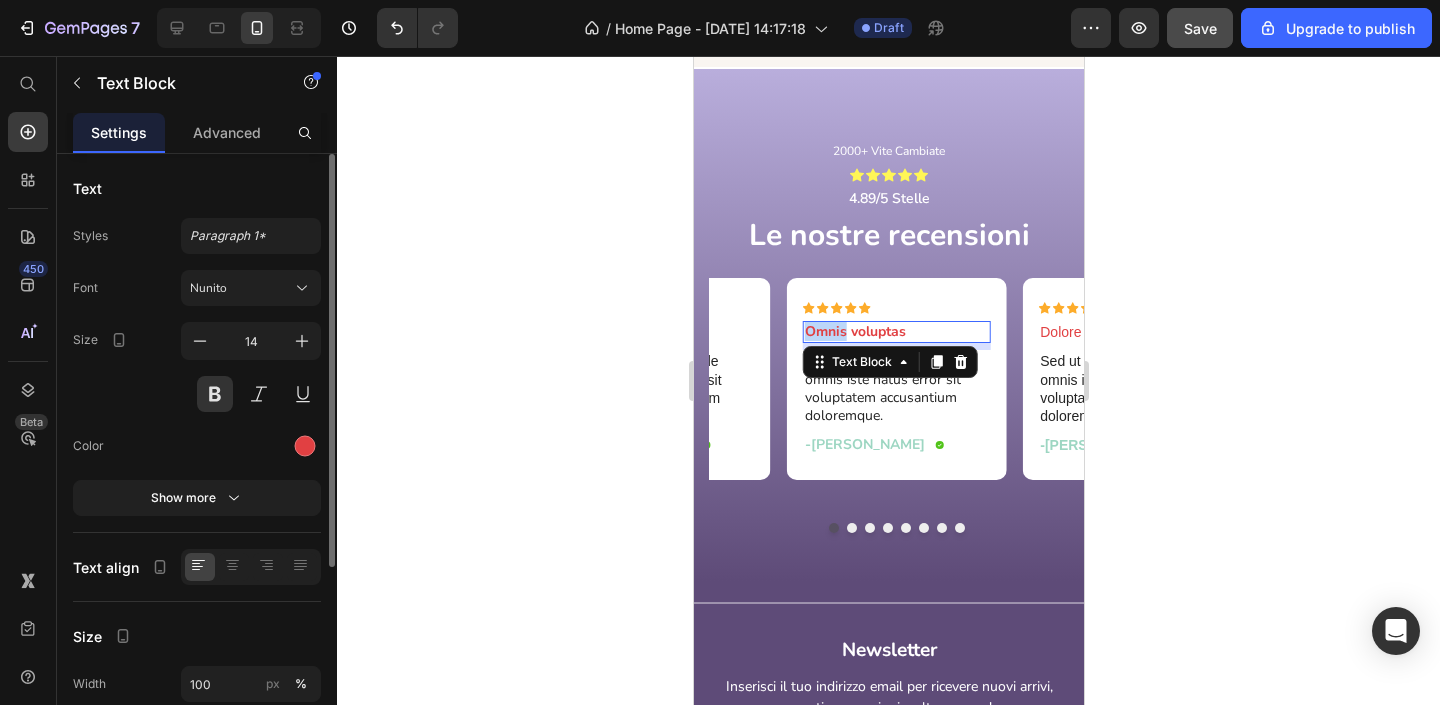 click on "Omnis voluptas" at bounding box center [896, 332] 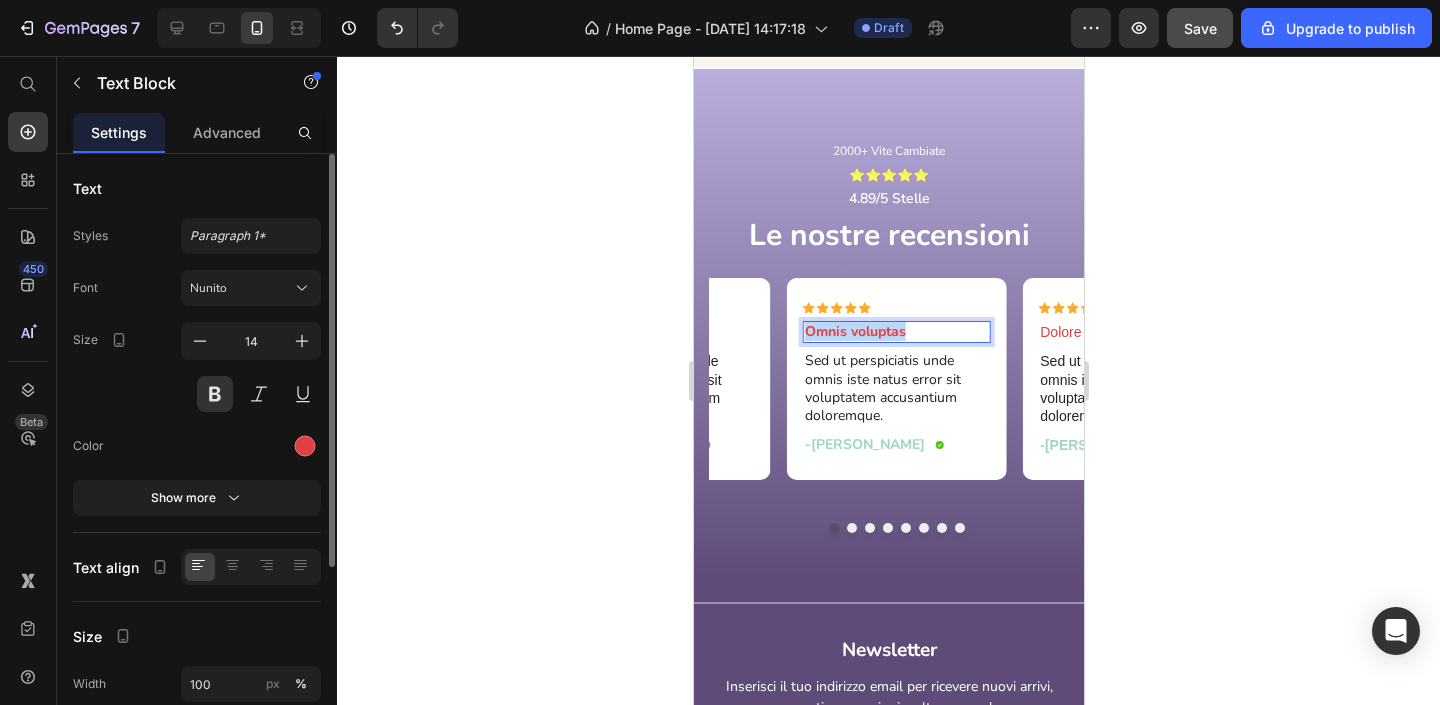click on "Omnis voluptas" at bounding box center (896, 332) 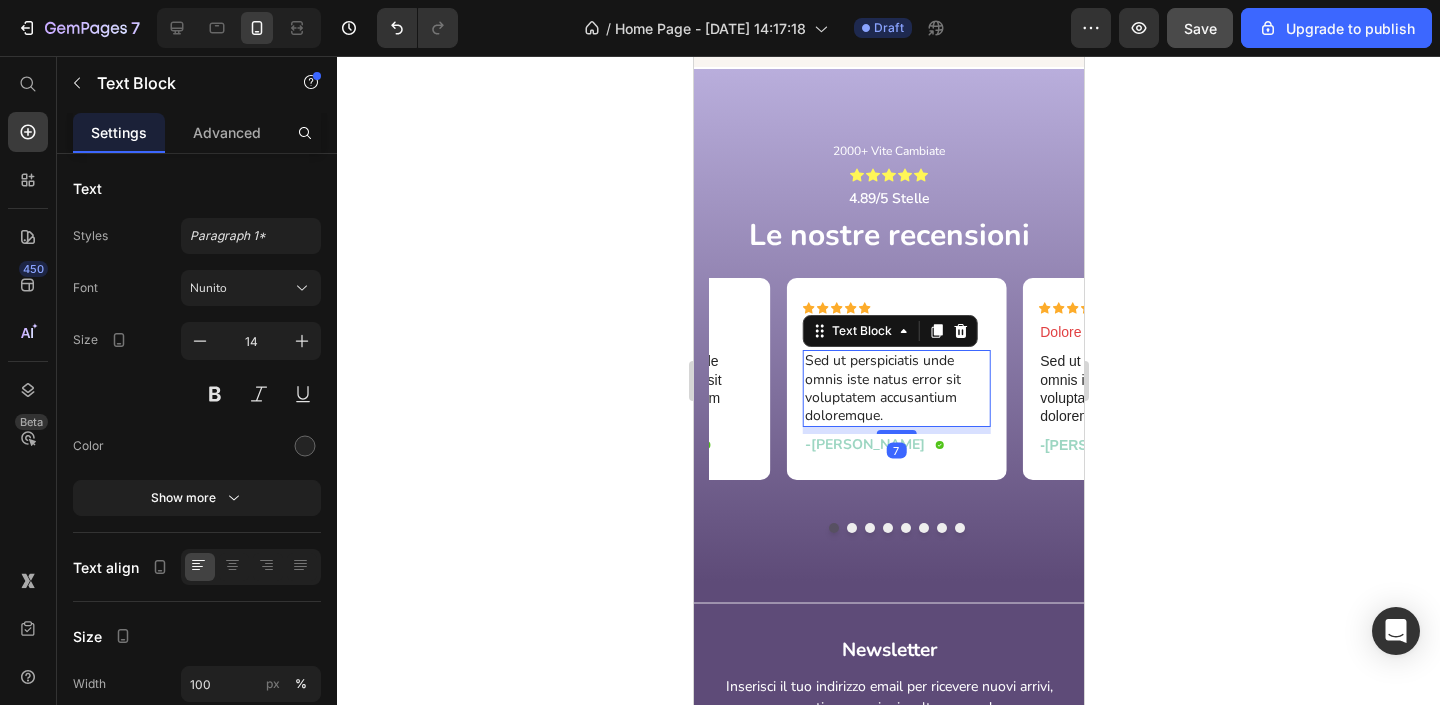 click on "Sed ut perspiciatis unde omnis iste natus error sit voluptatem accusantium doloremque." at bounding box center (896, 388) 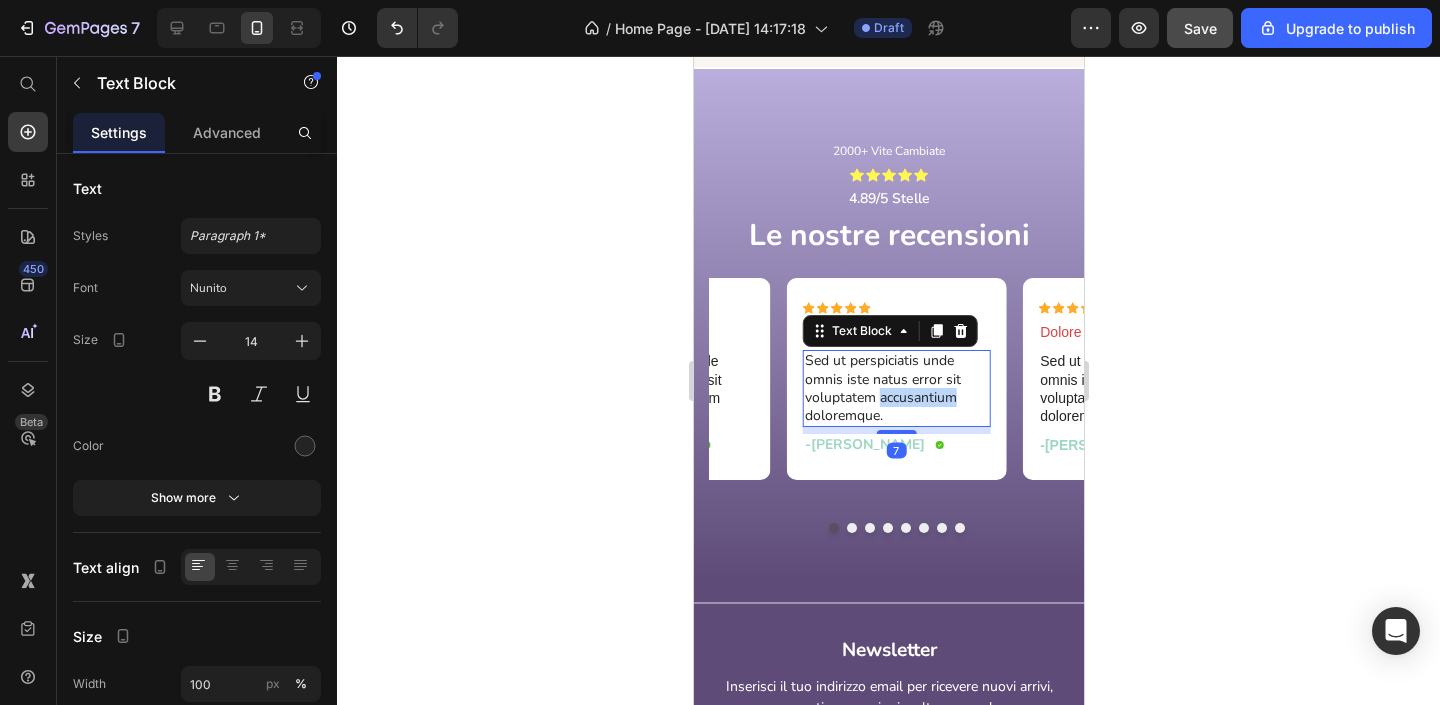 click on "Sed ut perspiciatis unde omnis iste natus error sit voluptatem accusantium doloremque." at bounding box center (896, 388) 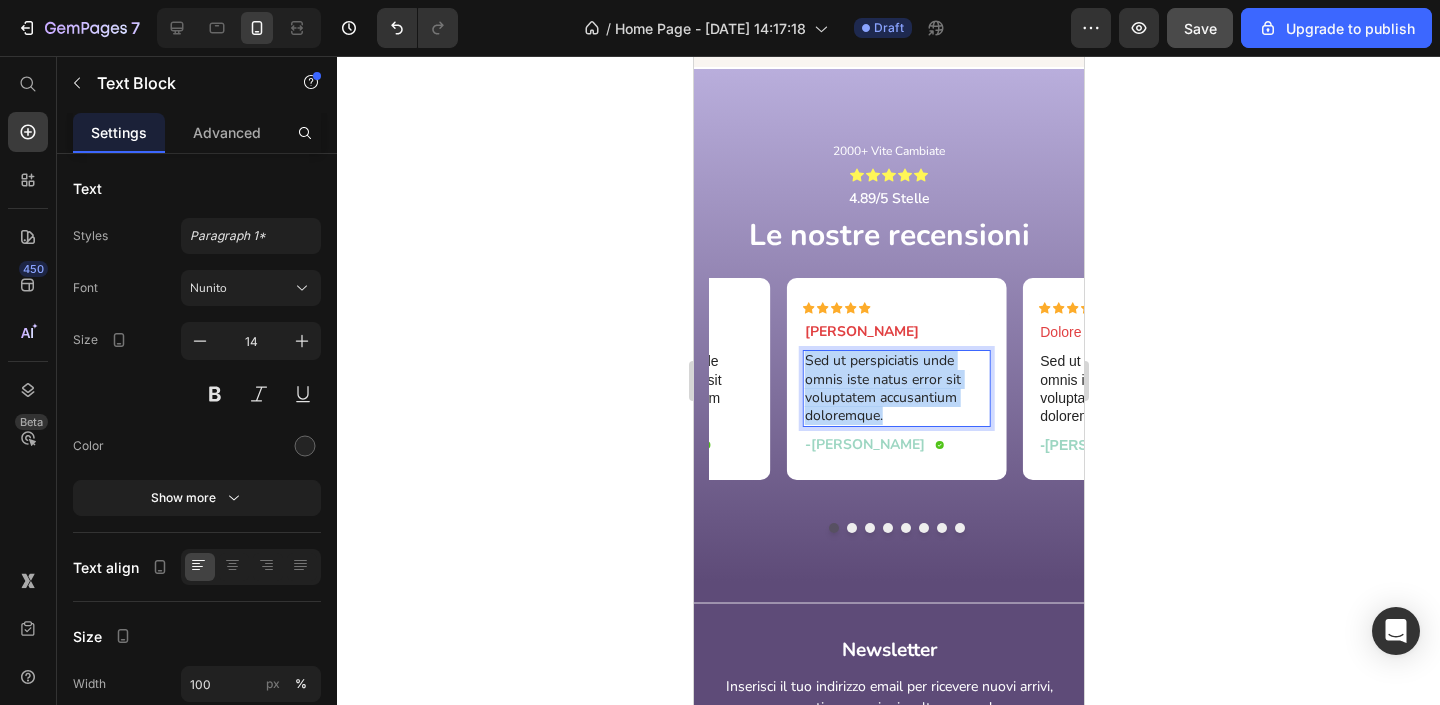 click on "Sed ut perspiciatis unde omnis iste natus error sit voluptatem accusantium doloremque." at bounding box center [896, 388] 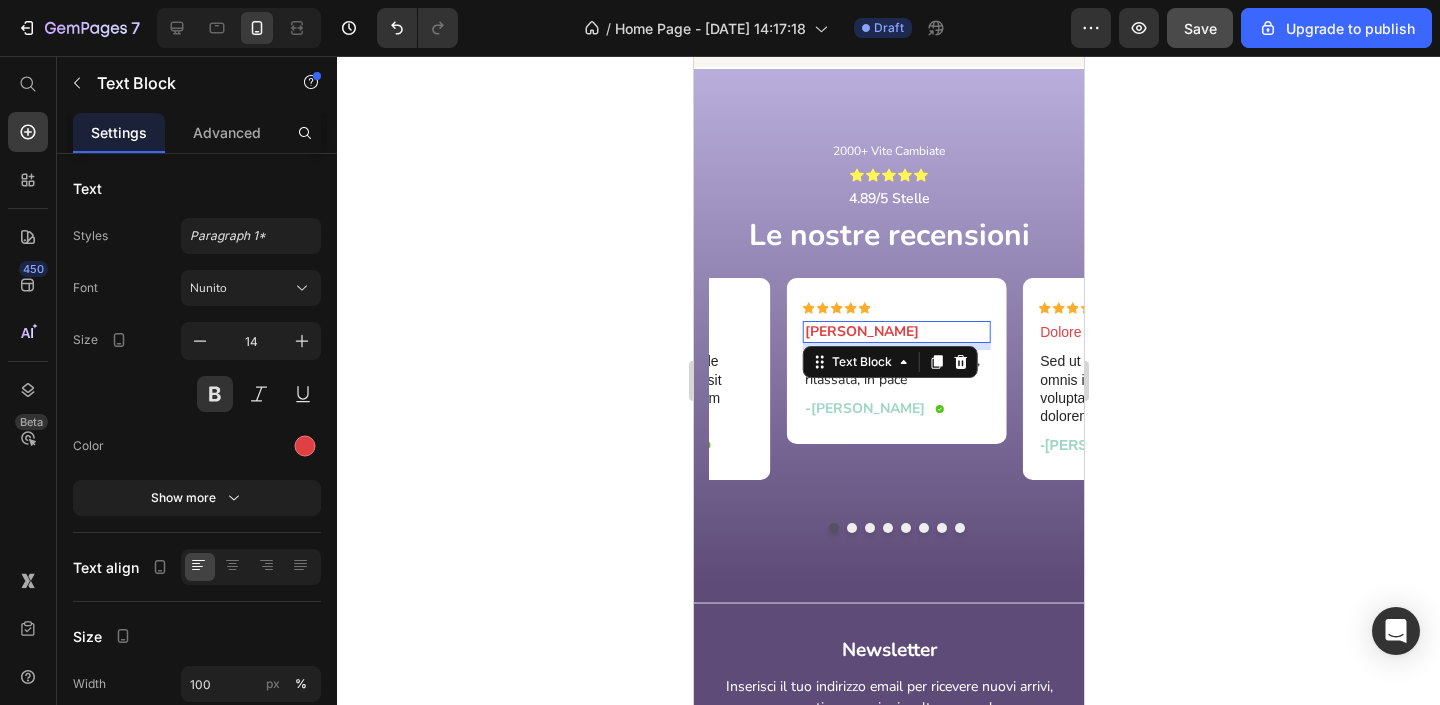 click on "Iris B." at bounding box center [896, 332] 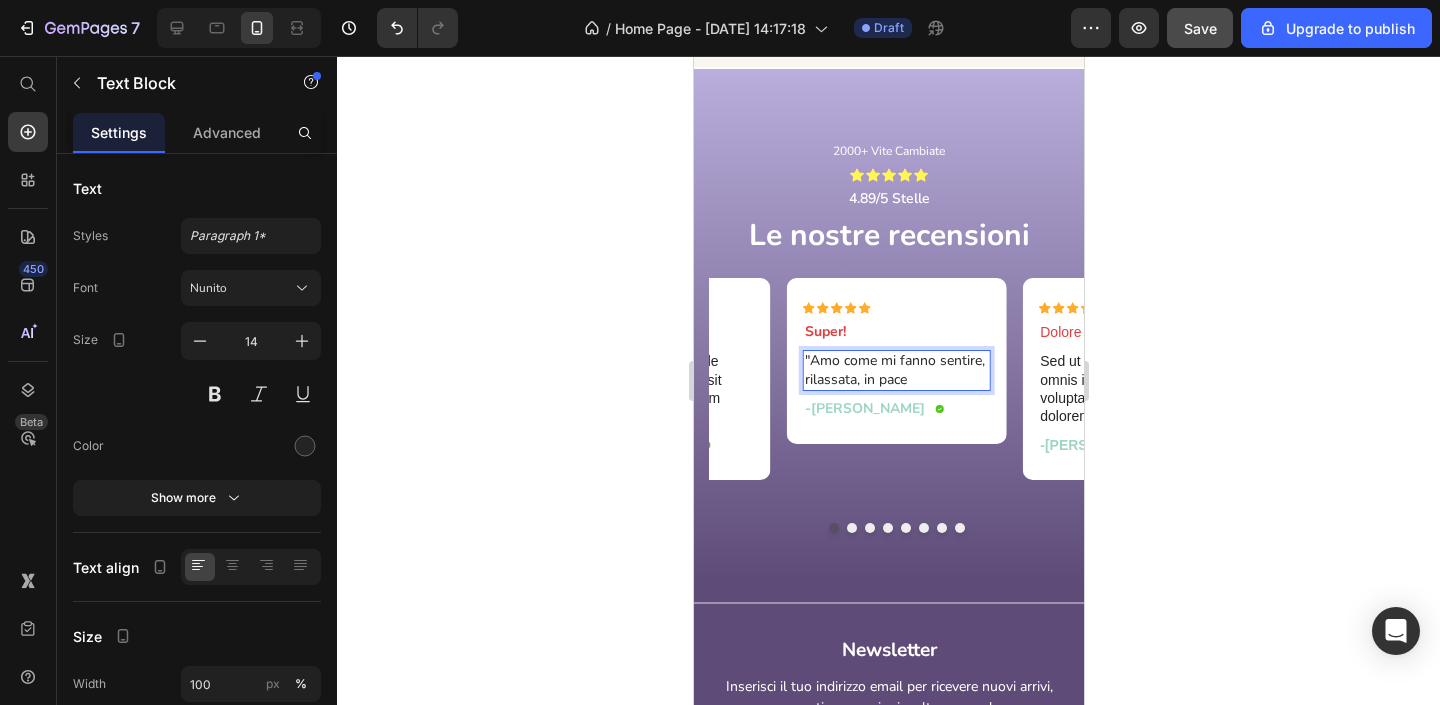 click on ""Amo come mi fanno sentire, rilassata, in pace" at bounding box center (896, 370) 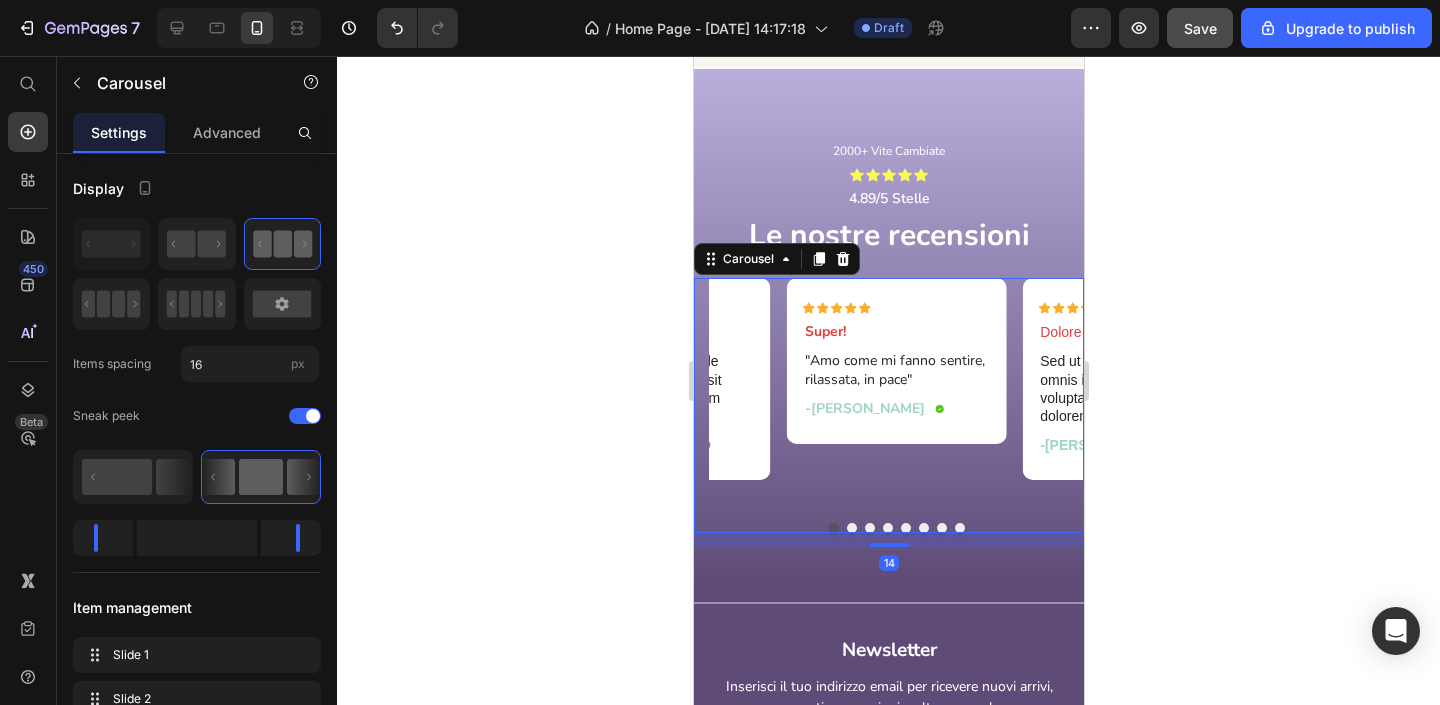 click at bounding box center [869, 528] 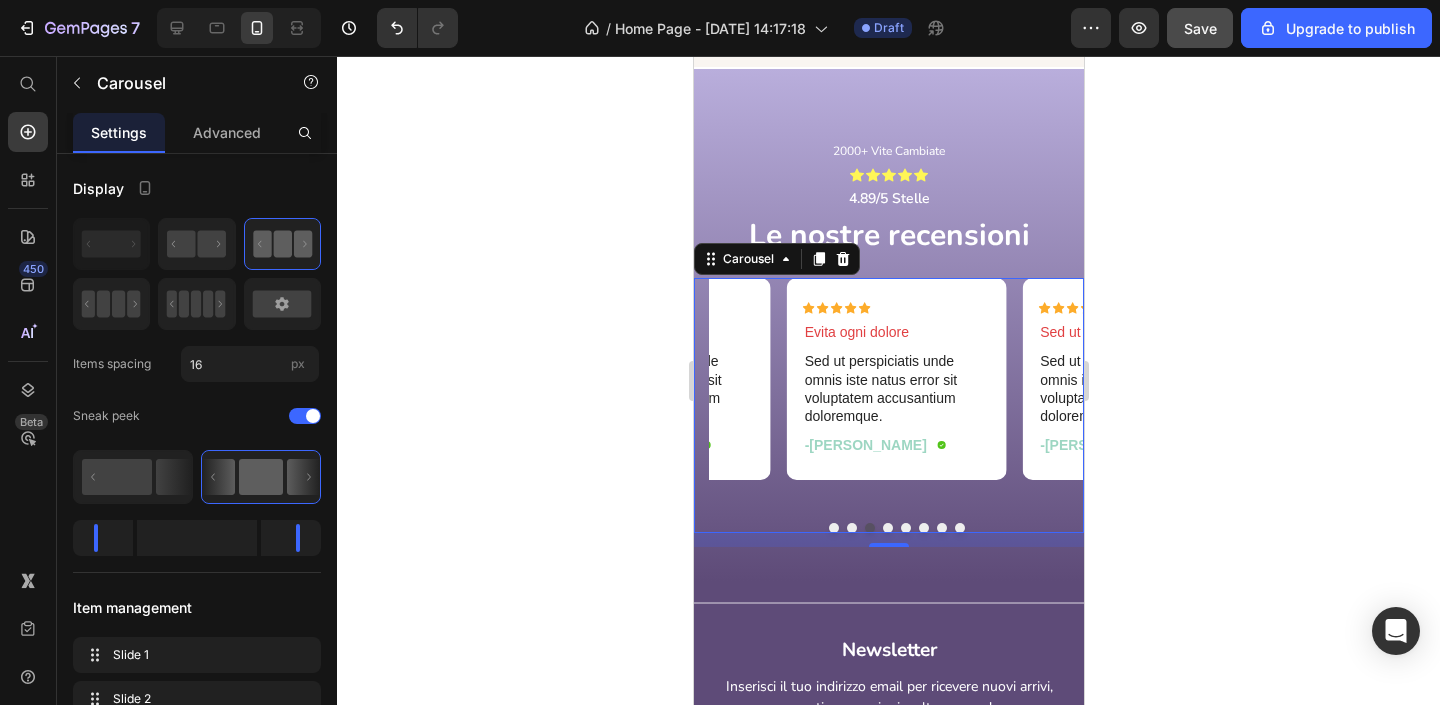 click at bounding box center (851, 528) 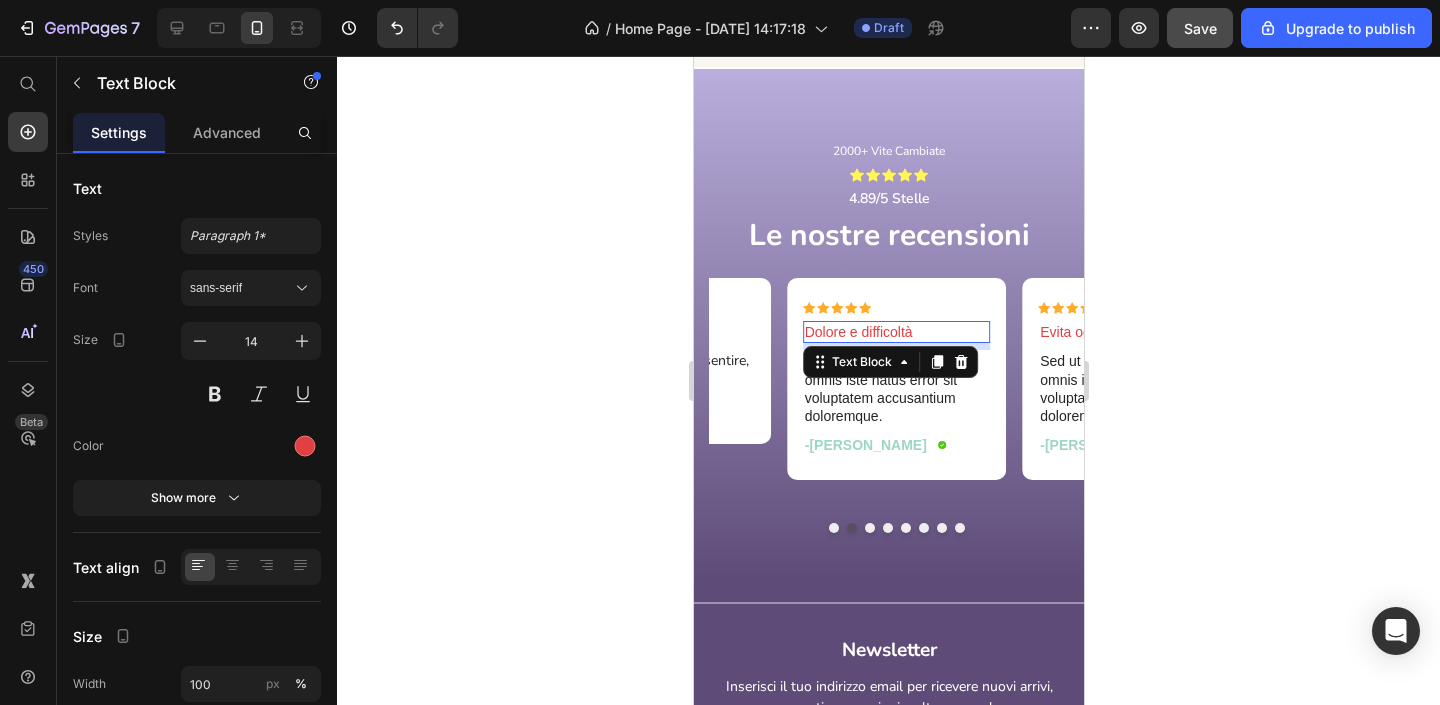 click on "Dolore e difficoltà" at bounding box center [896, 332] 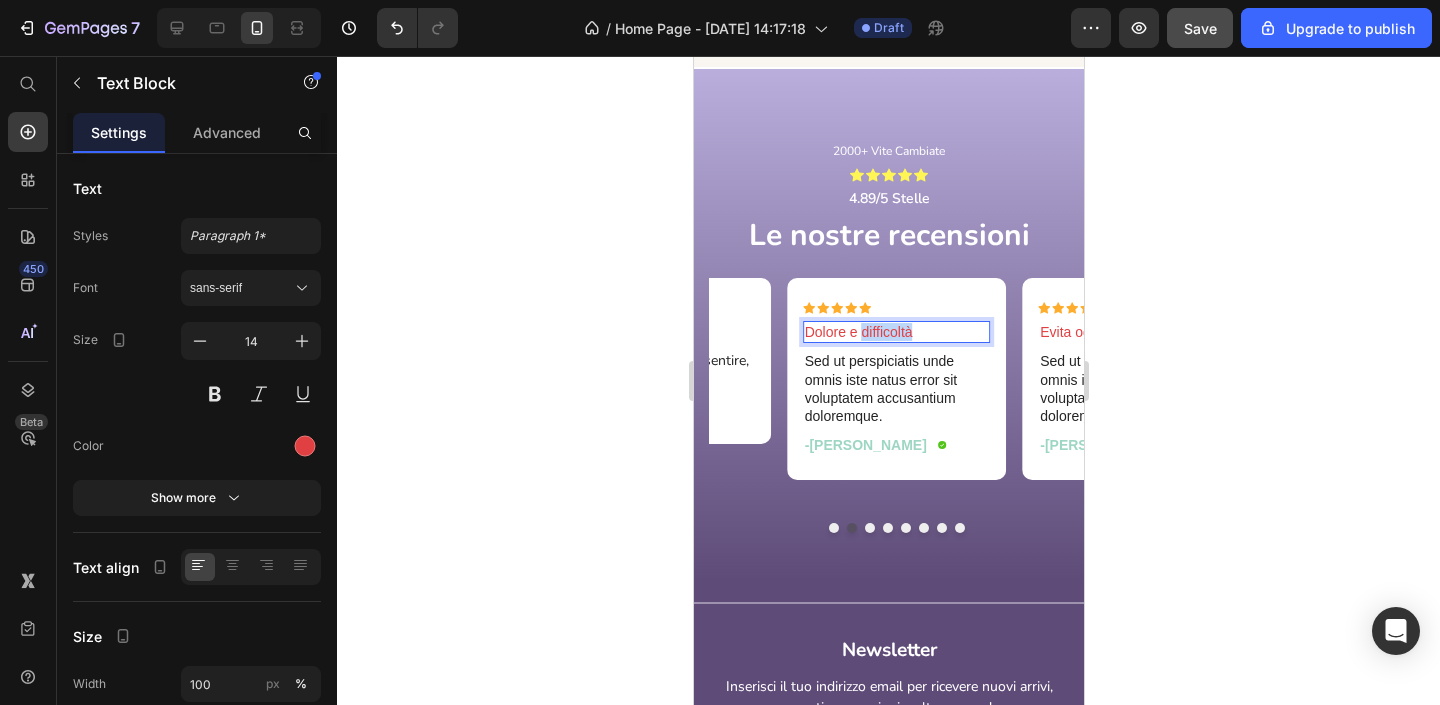 click on "Dolore e difficoltà" at bounding box center [896, 332] 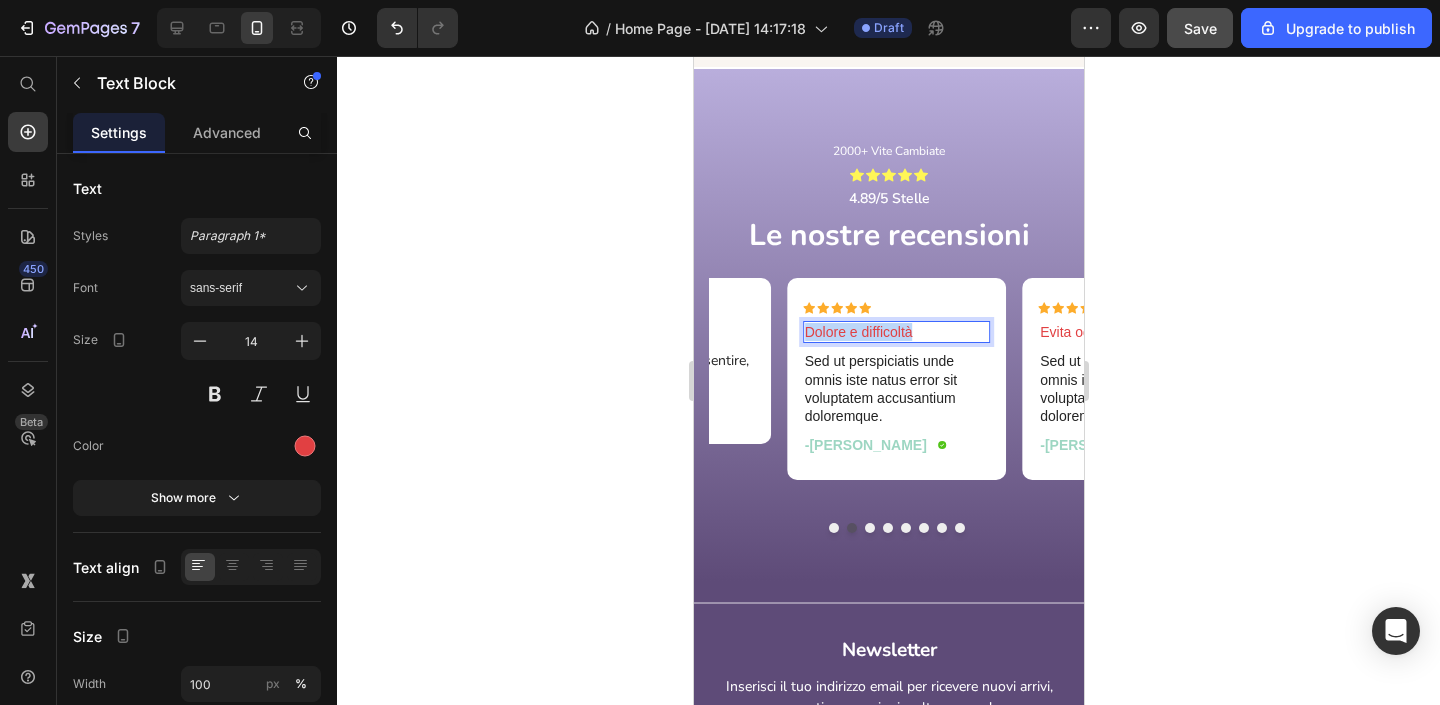 click on "Dolore e difficoltà" at bounding box center [896, 332] 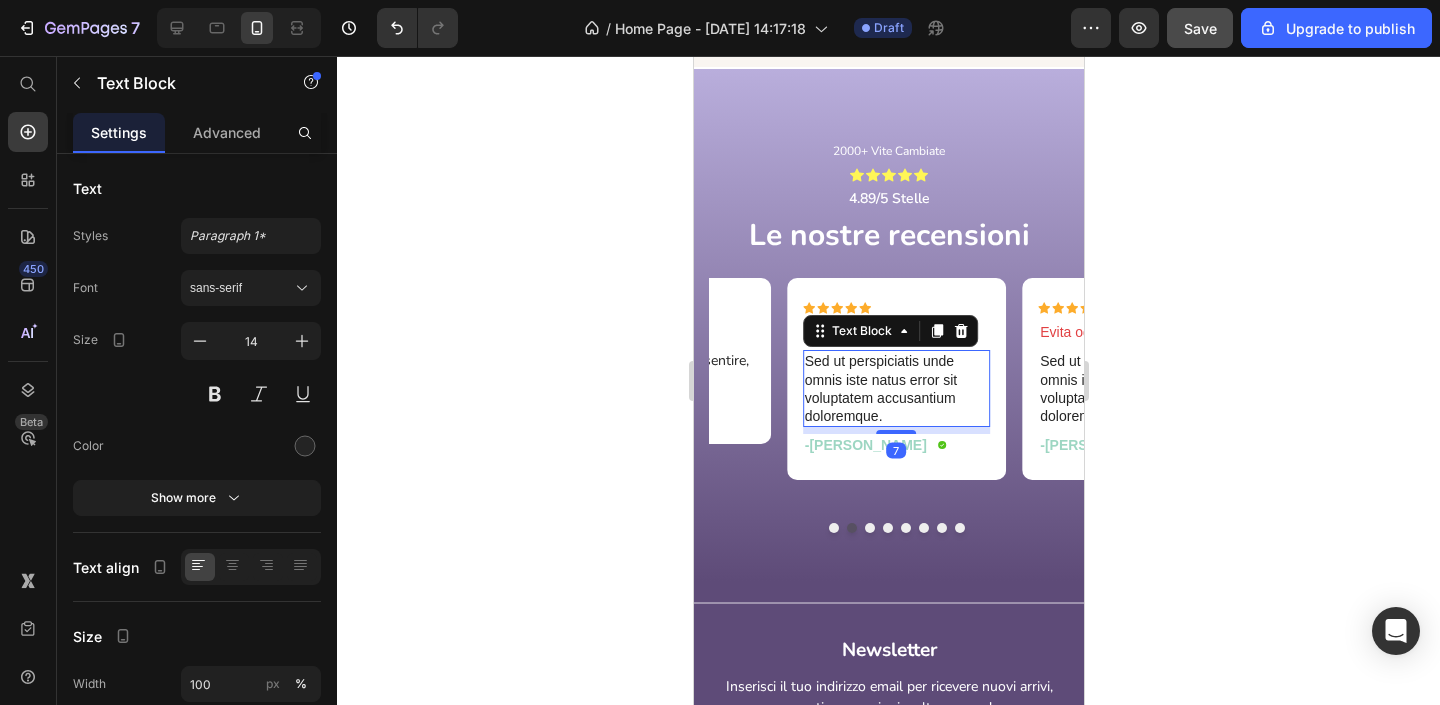 click on "Sed ut perspiciatis unde omnis iste natus error sit voluptatem accusantium doloremque." at bounding box center (896, 388) 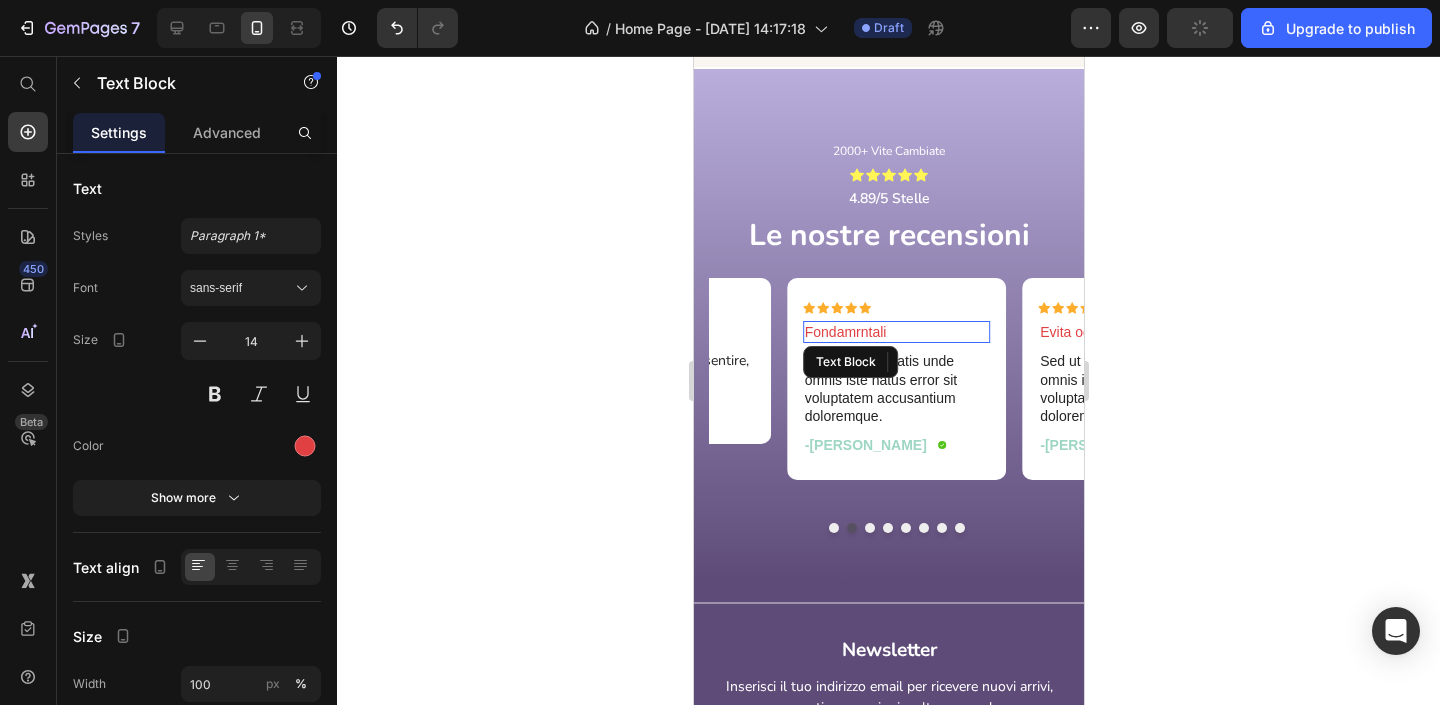 click on "Fondamrntali" at bounding box center (896, 332) 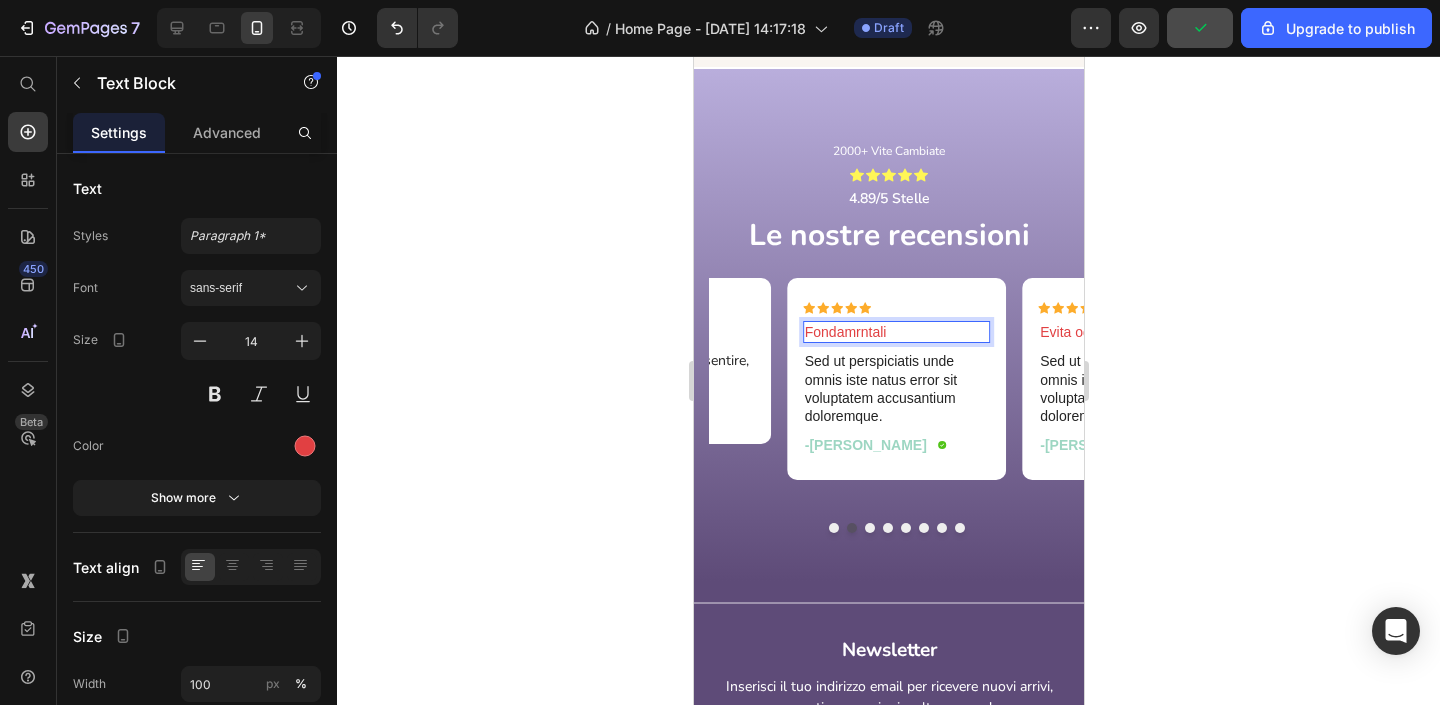click on "Fondamrntali" at bounding box center (896, 332) 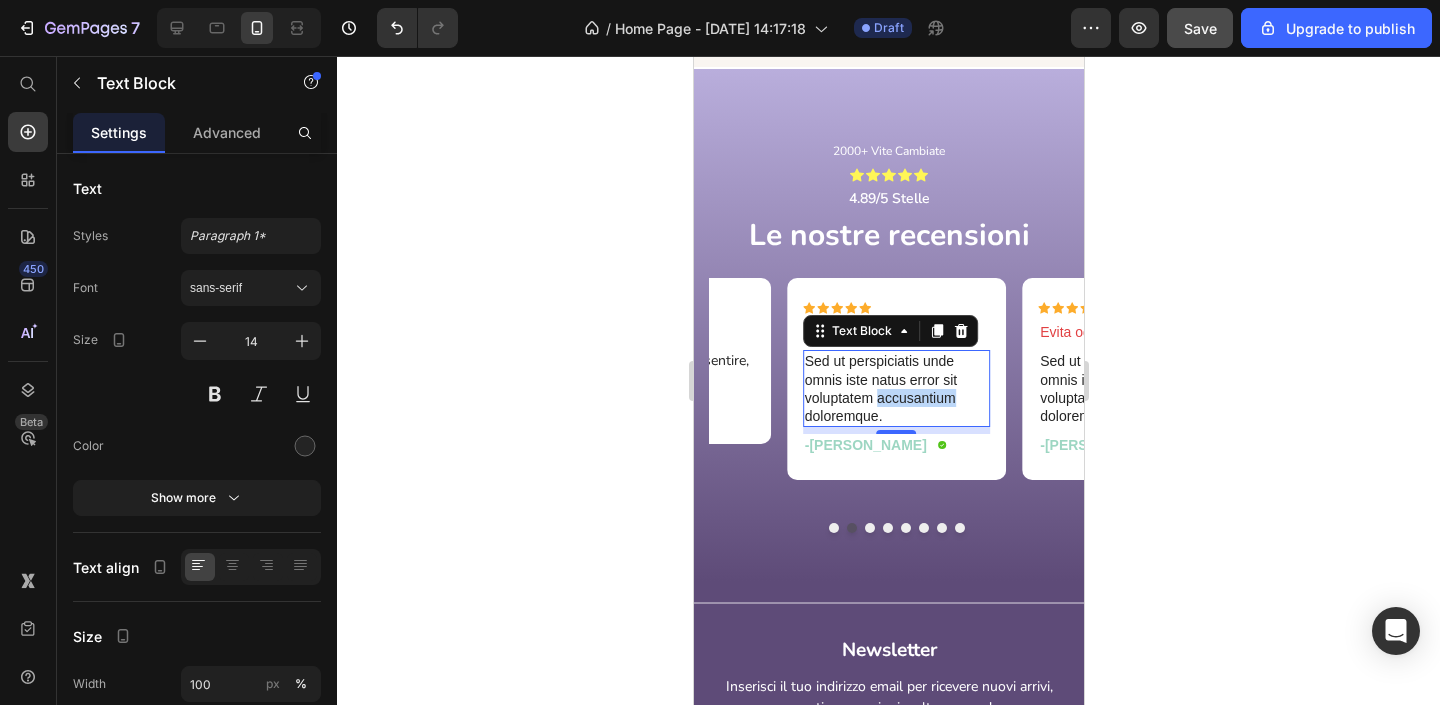 click on "Sed ut perspiciatis unde omnis iste natus error sit voluptatem accusantium doloremque." at bounding box center (896, 388) 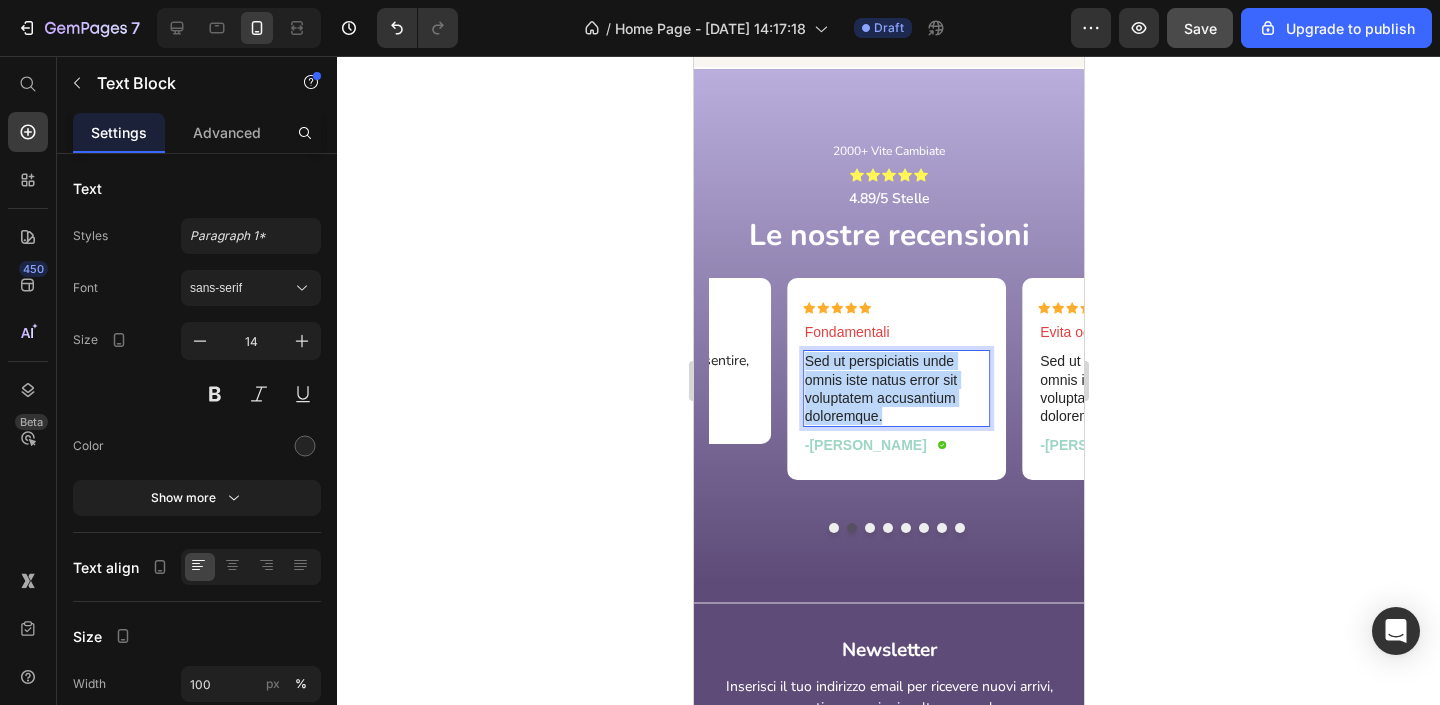 click on "Sed ut perspiciatis unde omnis iste natus error sit voluptatem accusantium doloremque." at bounding box center [896, 388] 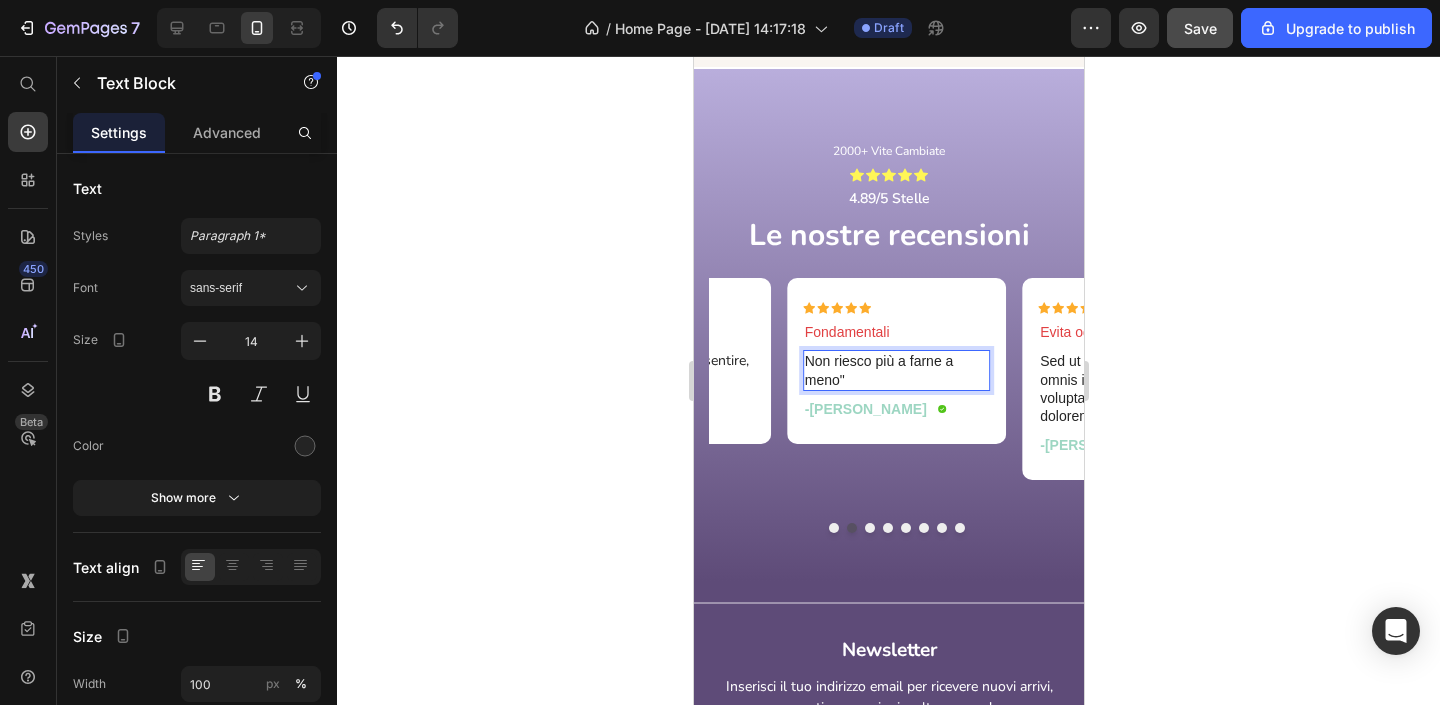 click on "Non riesco più a farne a meno"" at bounding box center [896, 370] 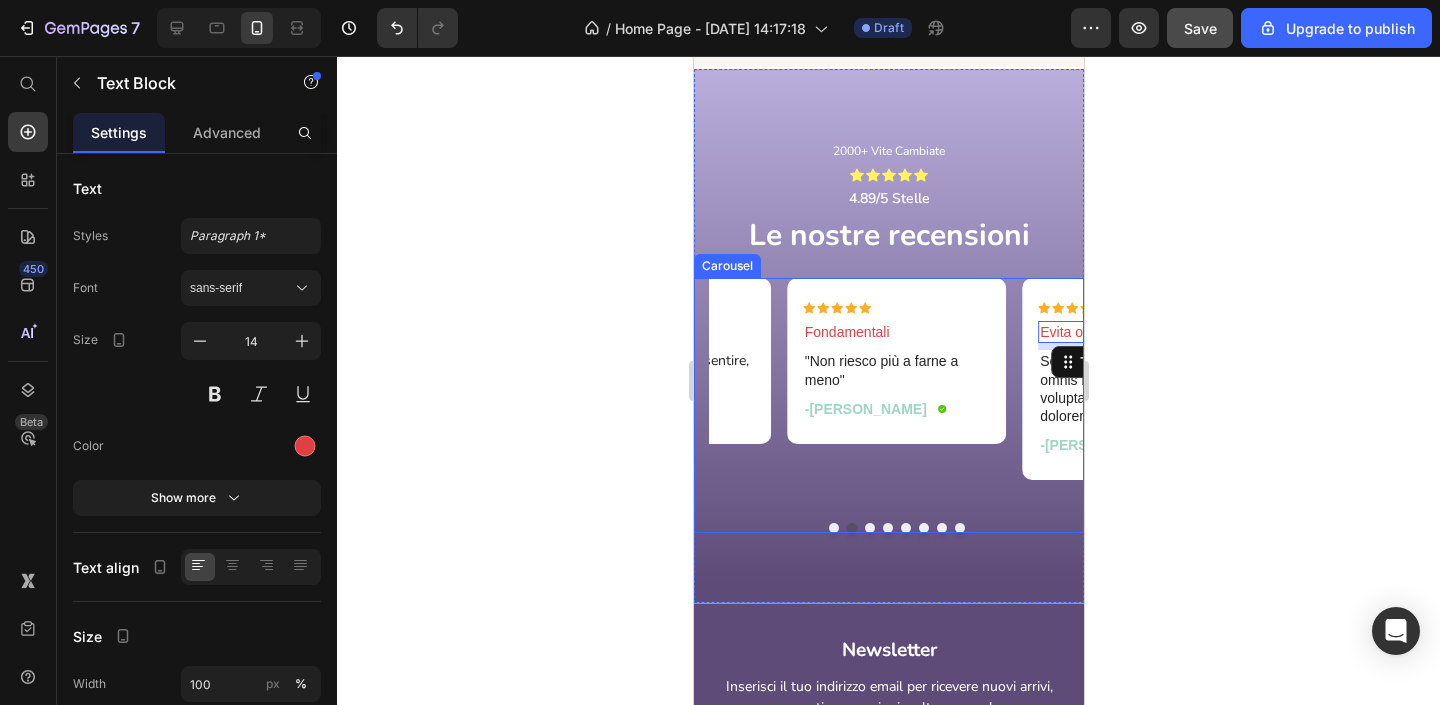 click at bounding box center (869, 528) 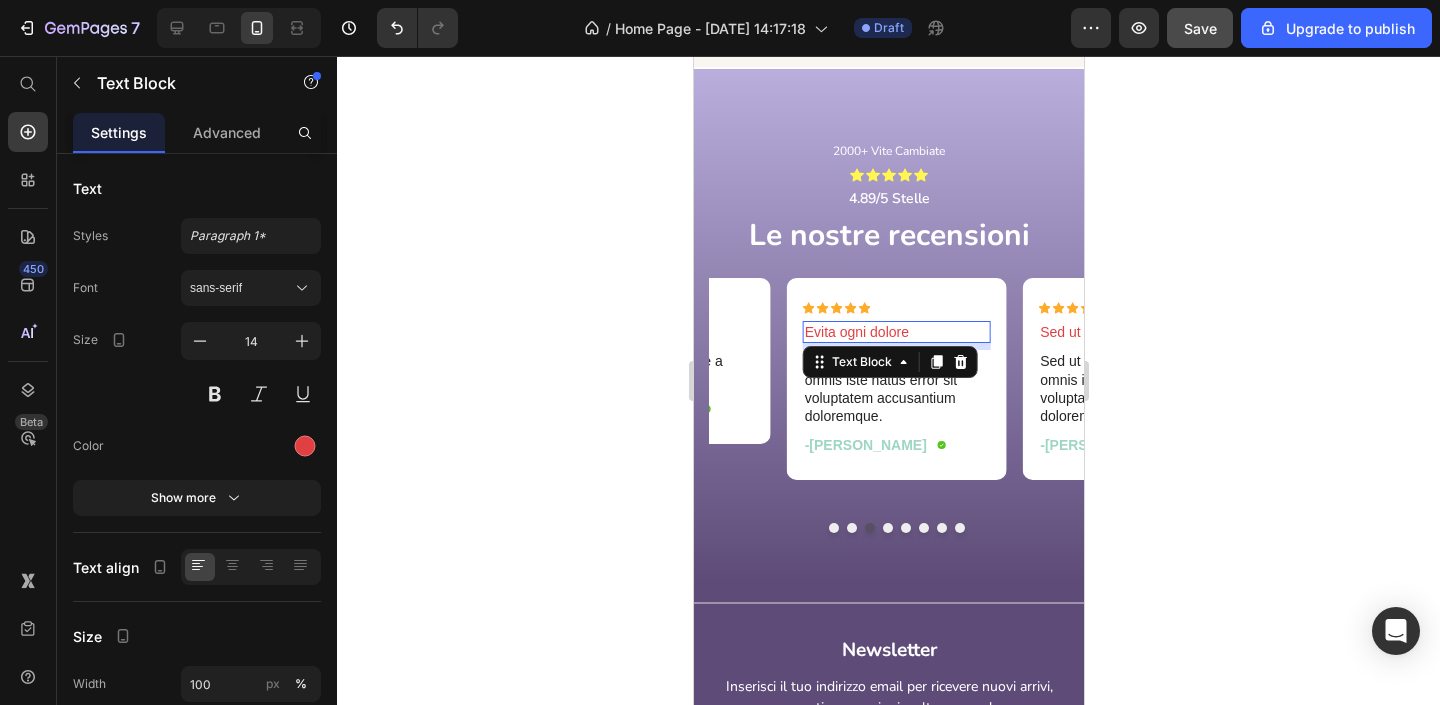 click on "Evita ogni dolore" at bounding box center (896, 332) 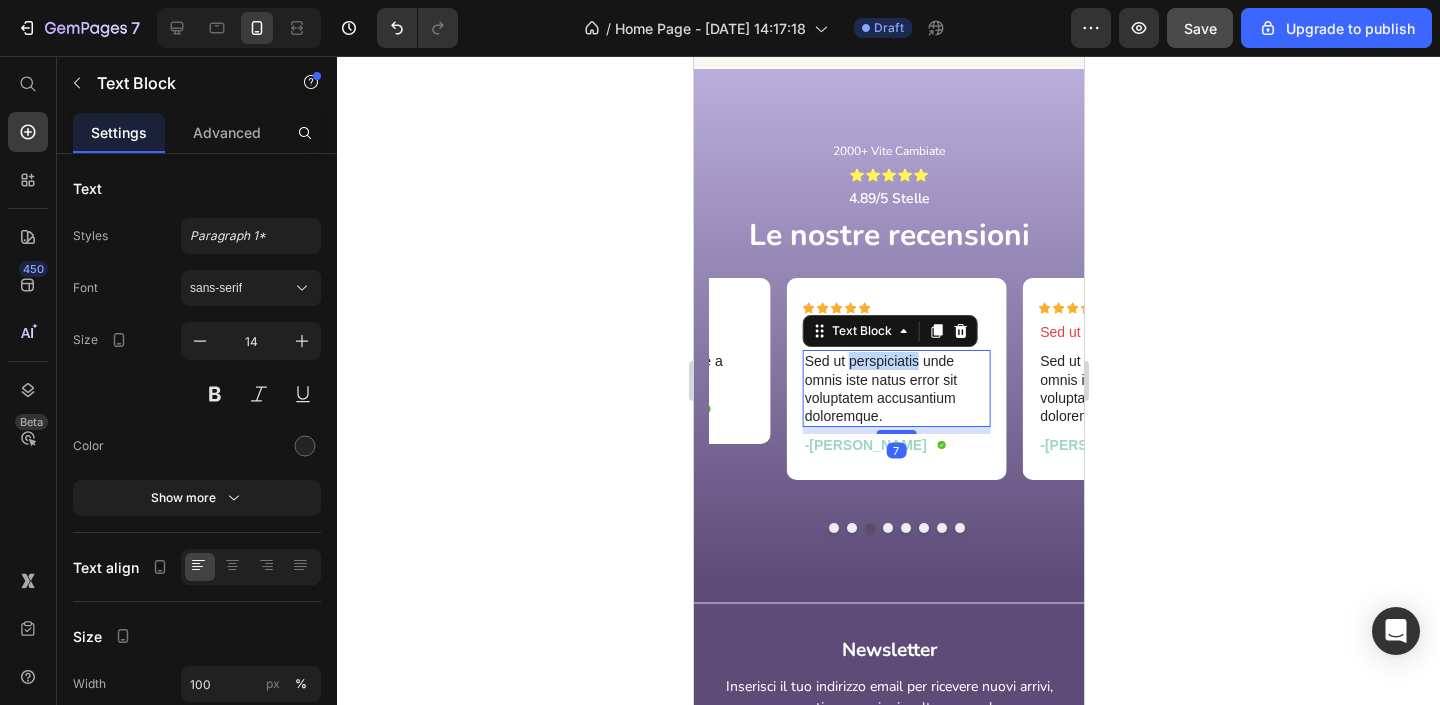 click on "Sed ut perspiciatis unde omnis iste natus error sit voluptatem accusantium doloremque." at bounding box center (896, 388) 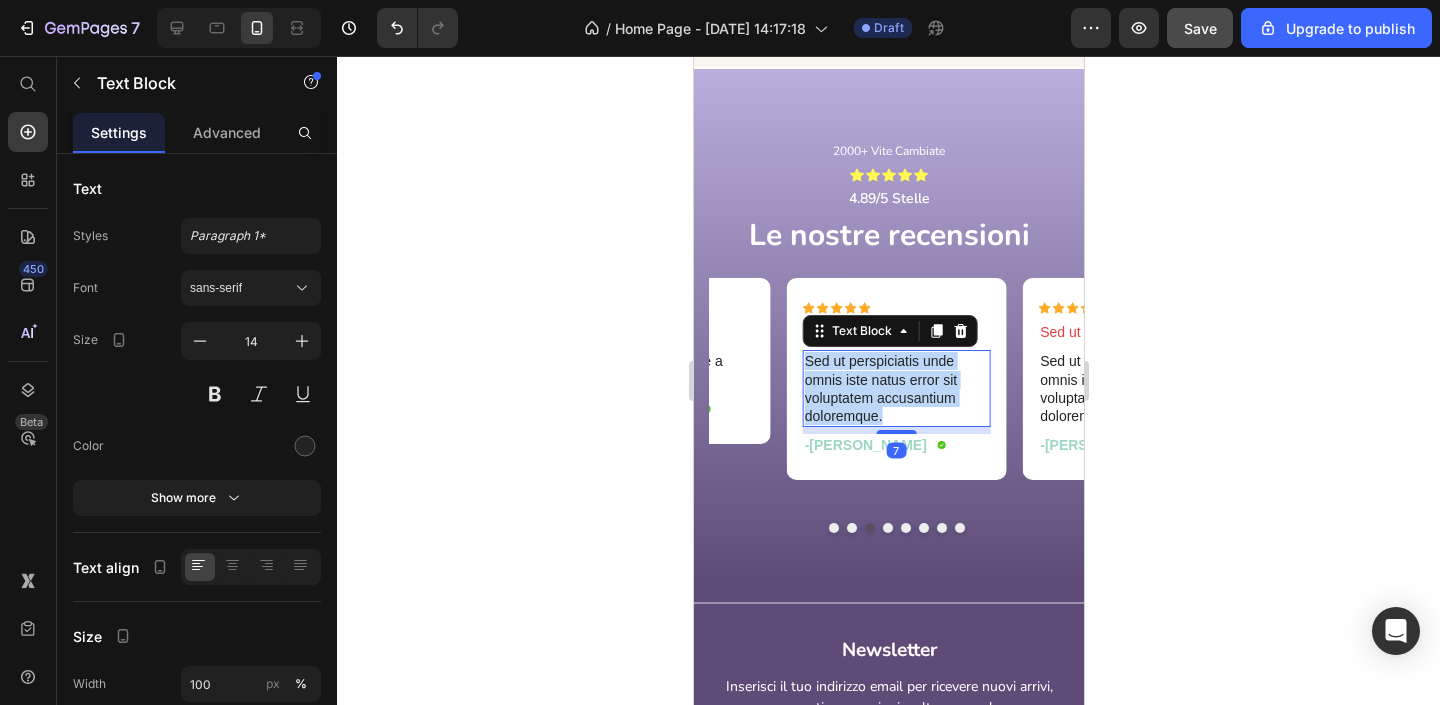 click on "Sed ut perspiciatis unde omnis iste natus error sit voluptatem accusantium doloremque." at bounding box center (896, 388) 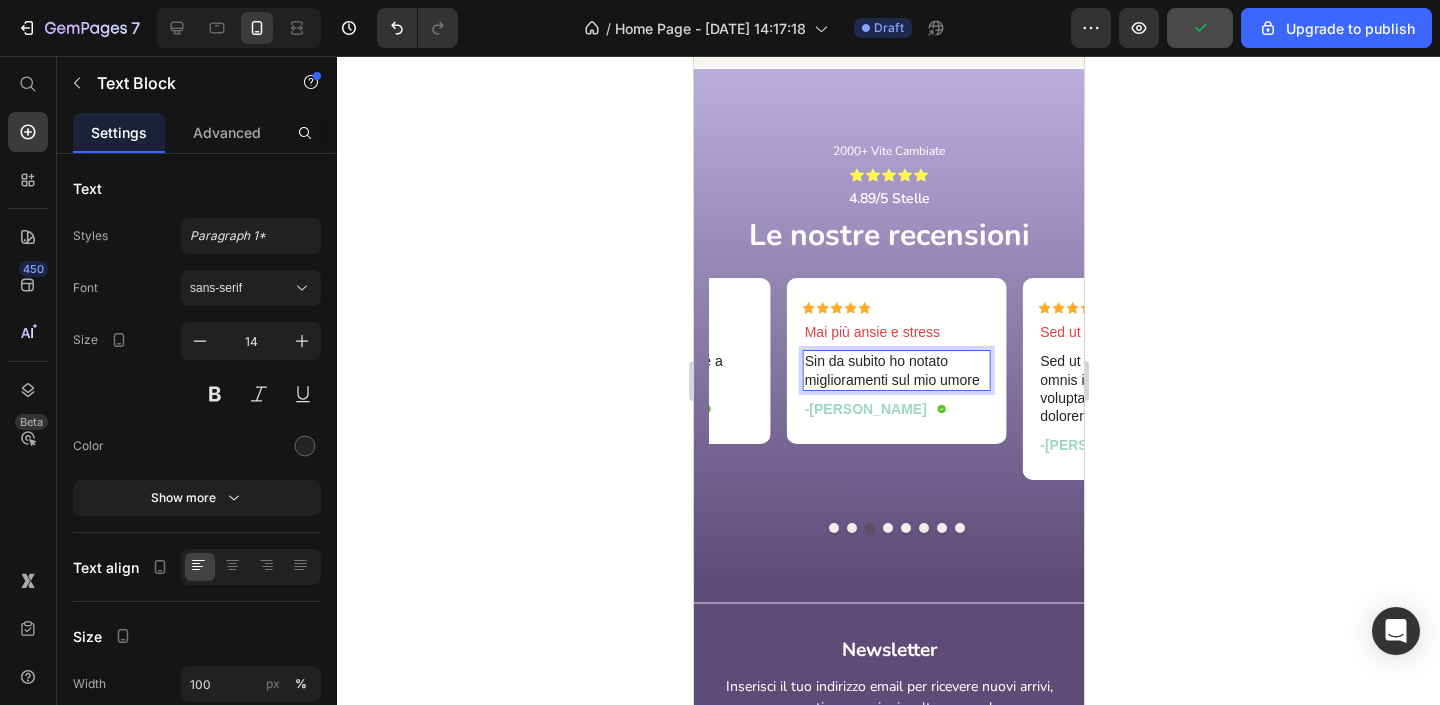 click on "Sin da subito ho notato miglioramenti sul mio umore" at bounding box center (896, 370) 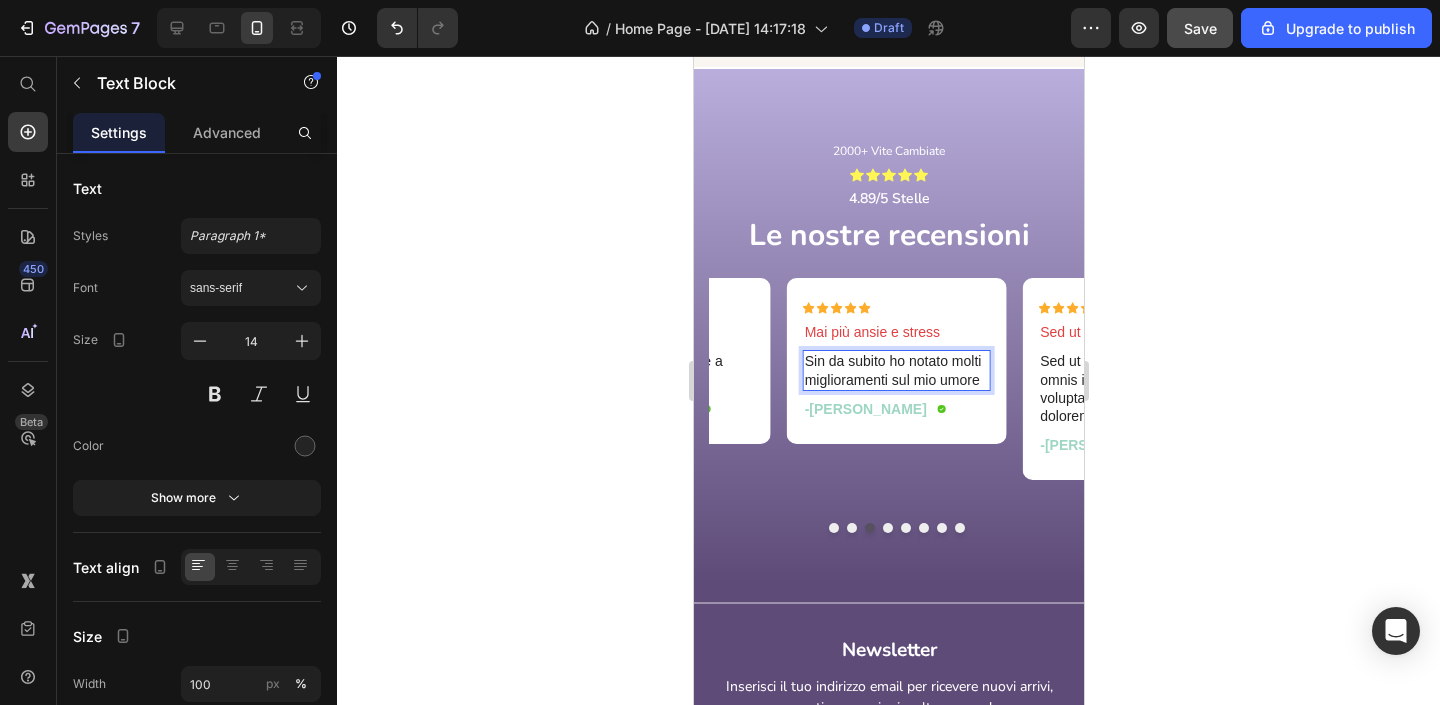 click on "Sin da subito ho notato molti miglioramenti sul mio umore" at bounding box center [896, 370] 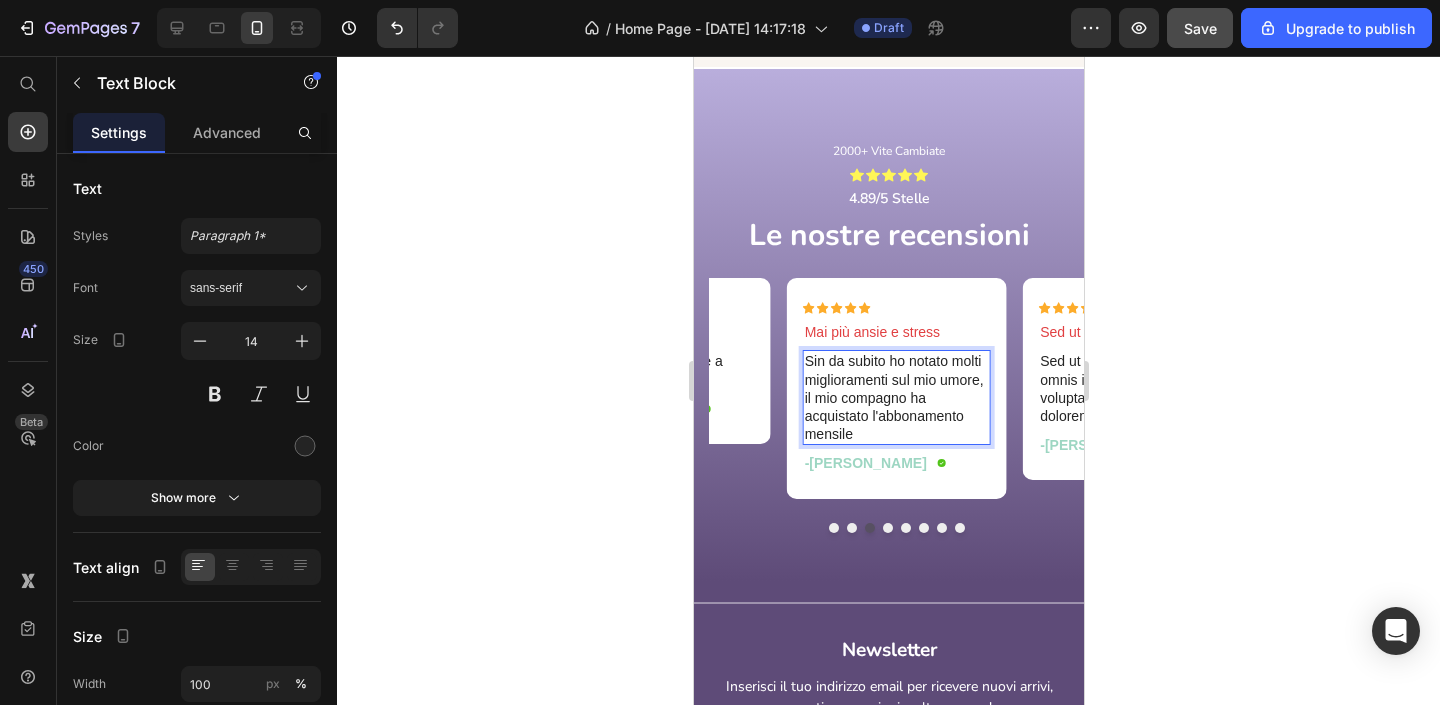 click on "Sin da subito ho notato molti miglioramenti sul mio umore, il mio compagno ha acquistato l'abbonamento mensile" at bounding box center [896, 397] 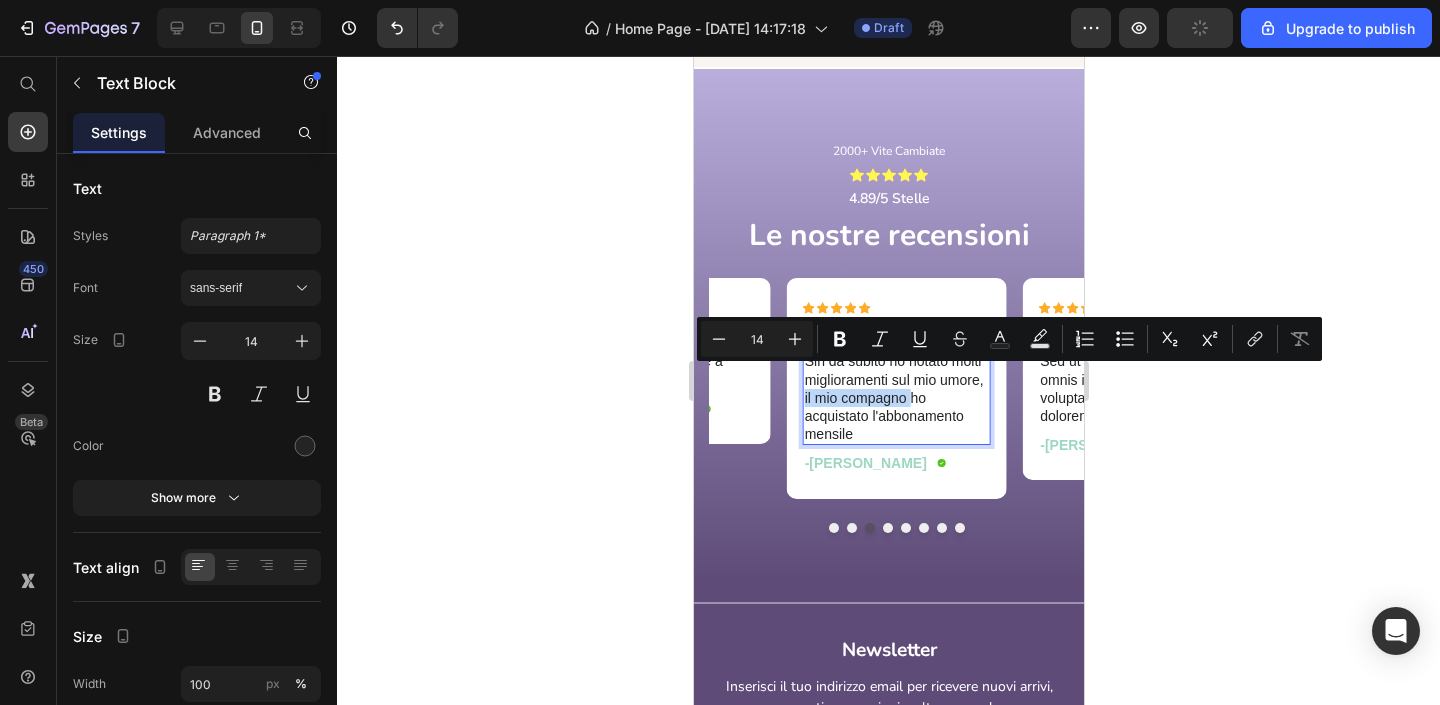 drag, startPoint x: 912, startPoint y: 394, endPoint x: 801, endPoint y: 388, distance: 111.16204 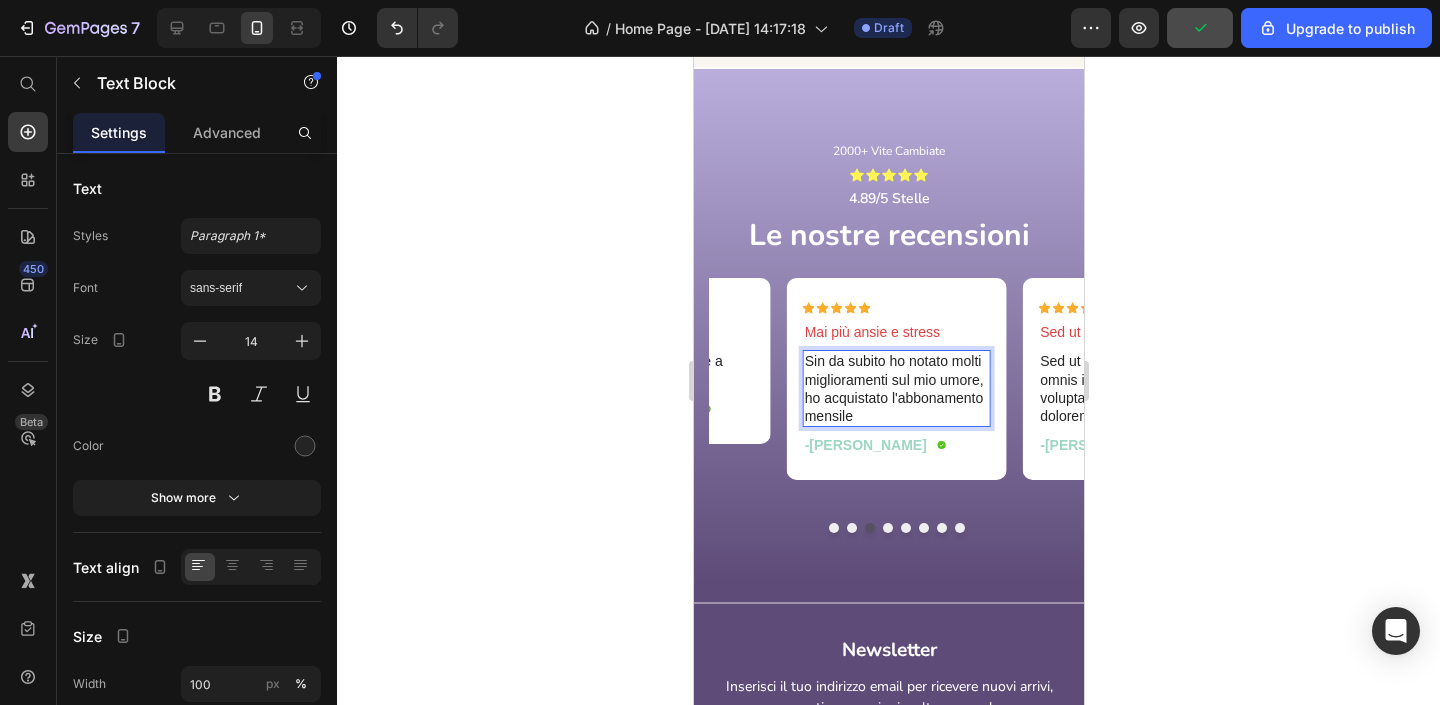 click on "Sin da subito ho notato molti miglioramenti sul mio umore, ho acquistato l'abbonamento mensile" at bounding box center [896, 388] 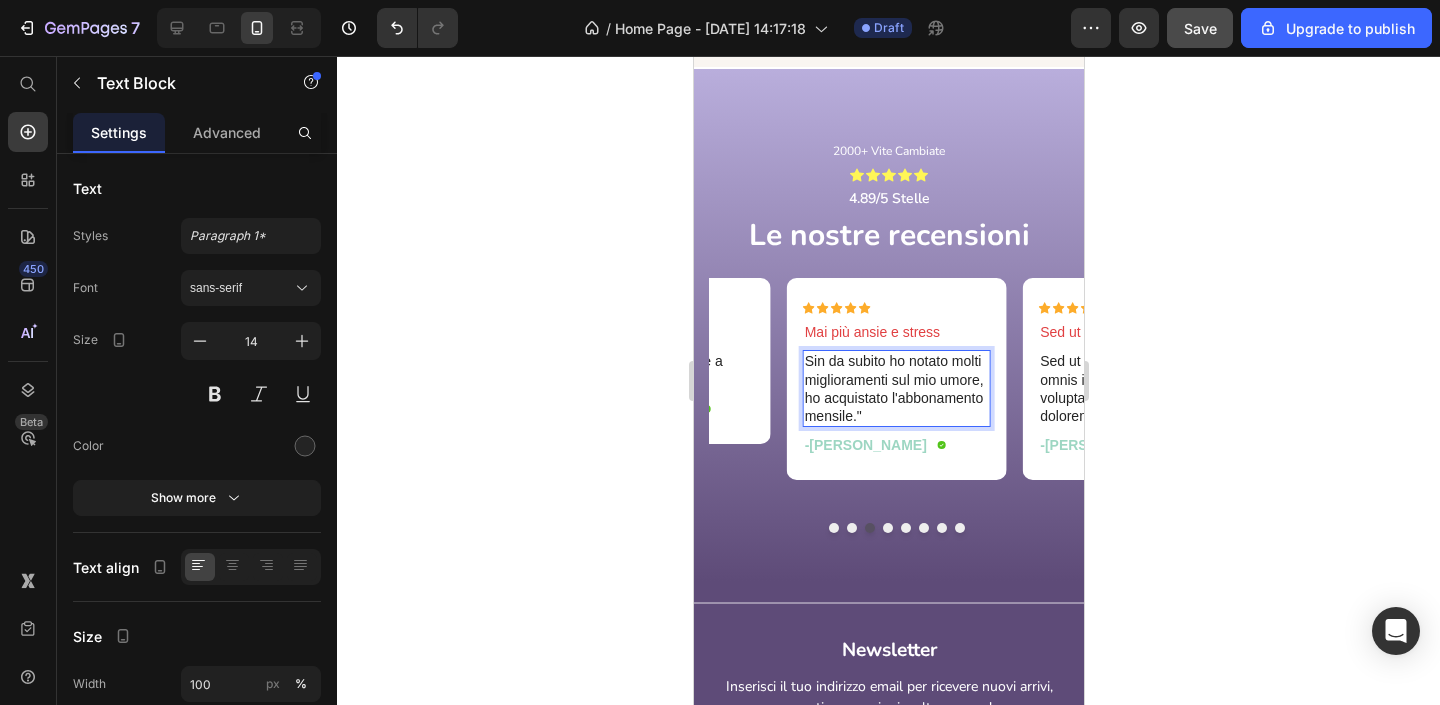 click on "Sin da subito ho notato molti miglioramenti sul mio umore, ho acquistato l'abbonamento mensile."" at bounding box center [896, 388] 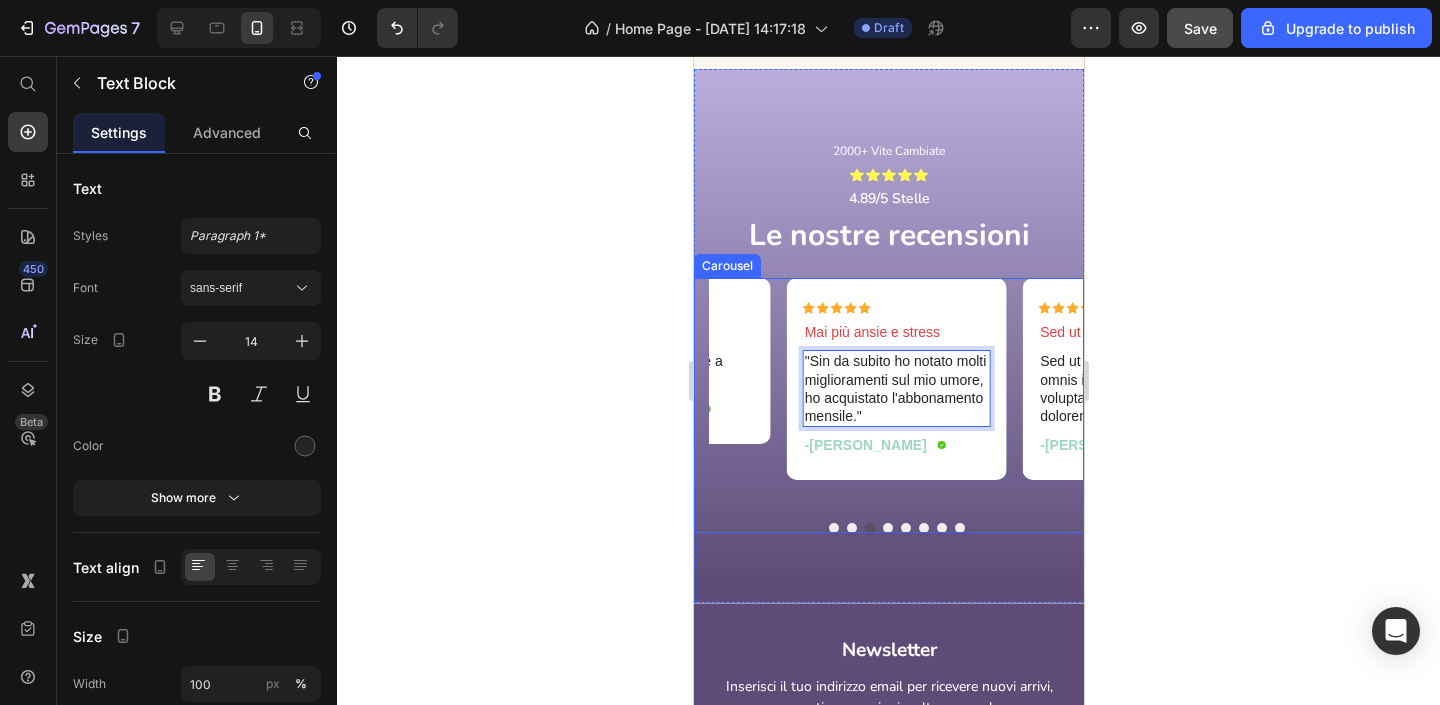 click at bounding box center [887, 528] 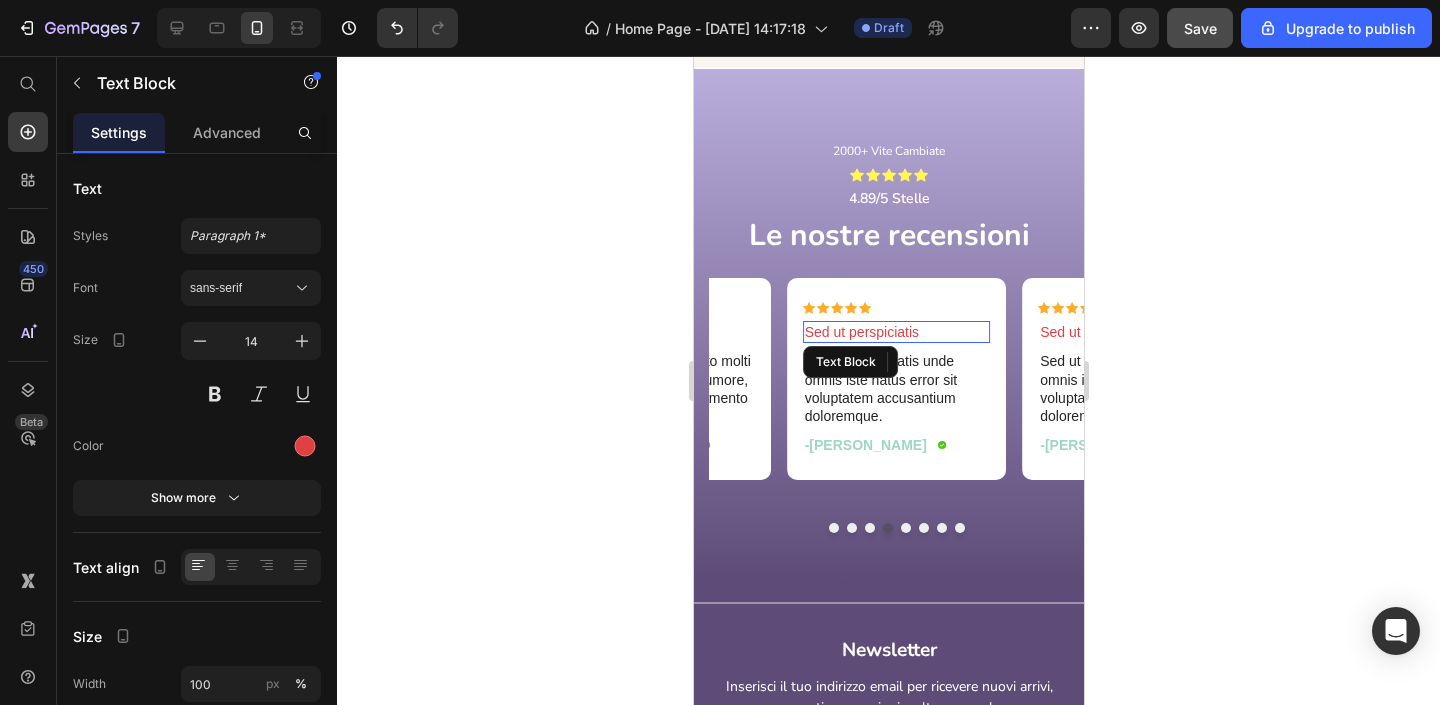 click on "Sed ut perspiciatis" at bounding box center [896, 332] 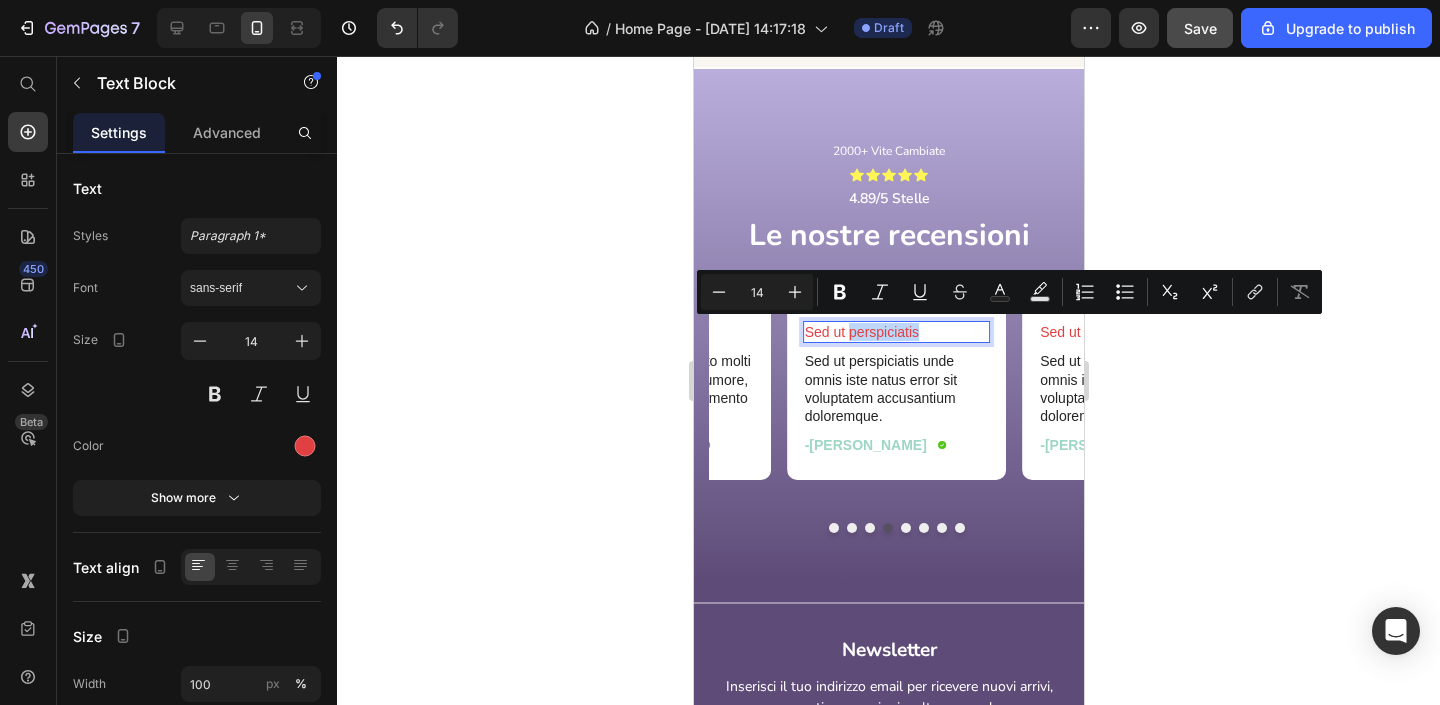 click on "Sed ut perspiciatis" at bounding box center [896, 332] 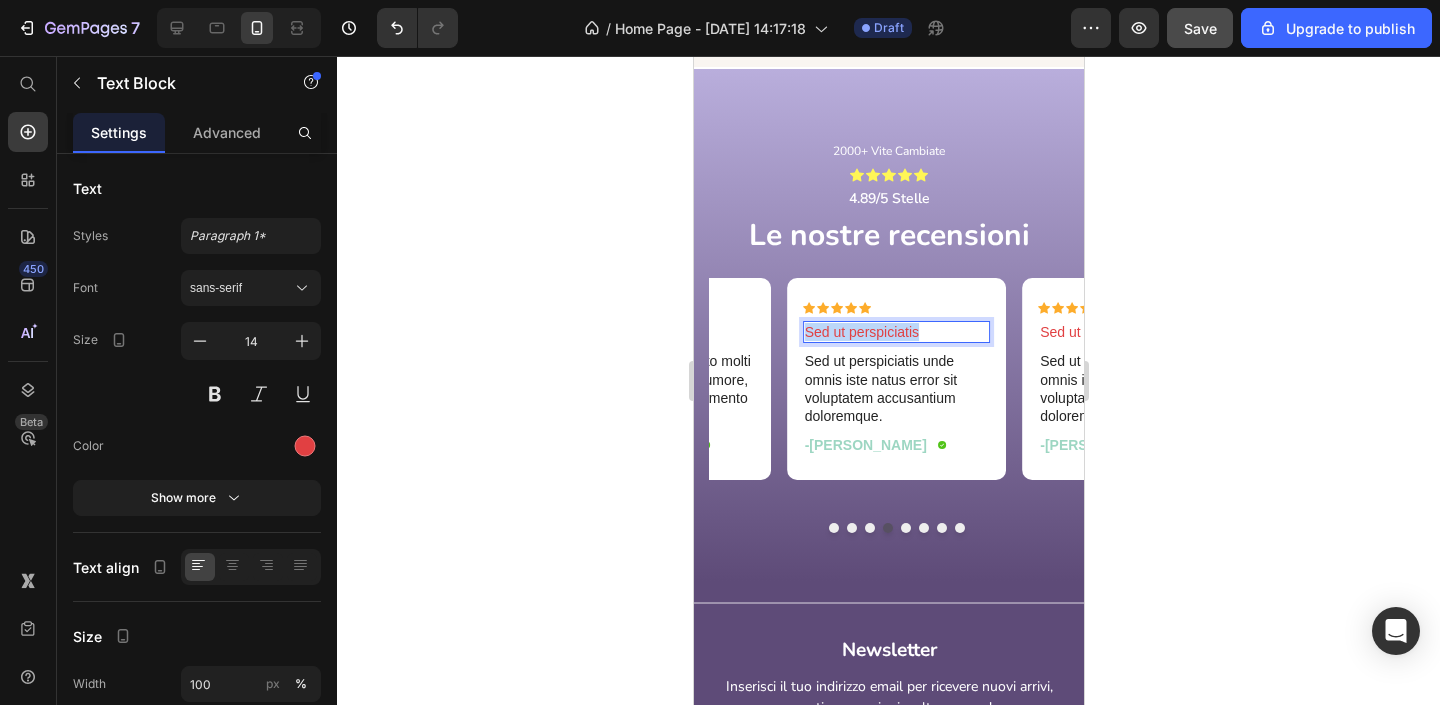click on "Sed ut perspiciatis" at bounding box center (896, 332) 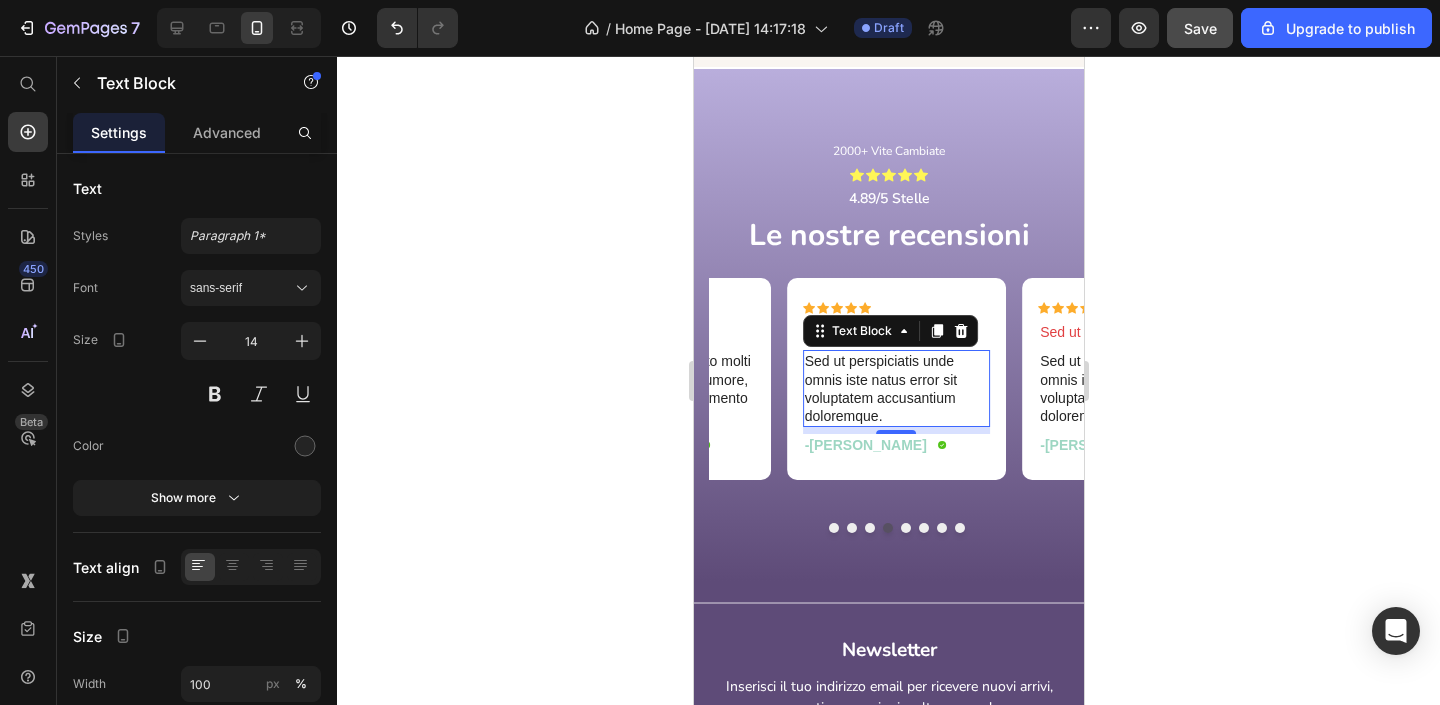 click on "Sed ut perspiciatis unde omnis iste natus error sit voluptatem accusantium doloremque." at bounding box center [896, 388] 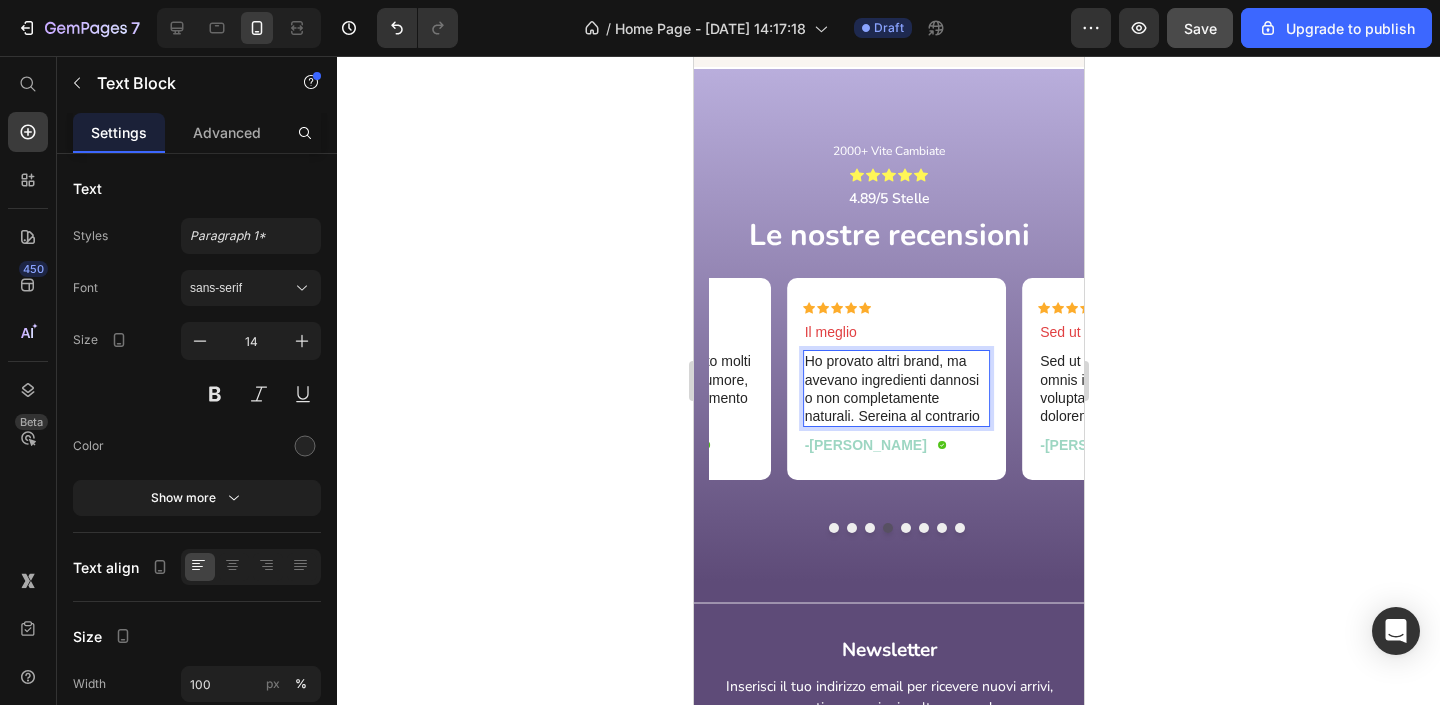 click on "Ho provato altri brand, ma avevano ingredienti dannosi o non completamente naturali. Sereina al contrario" at bounding box center [896, 388] 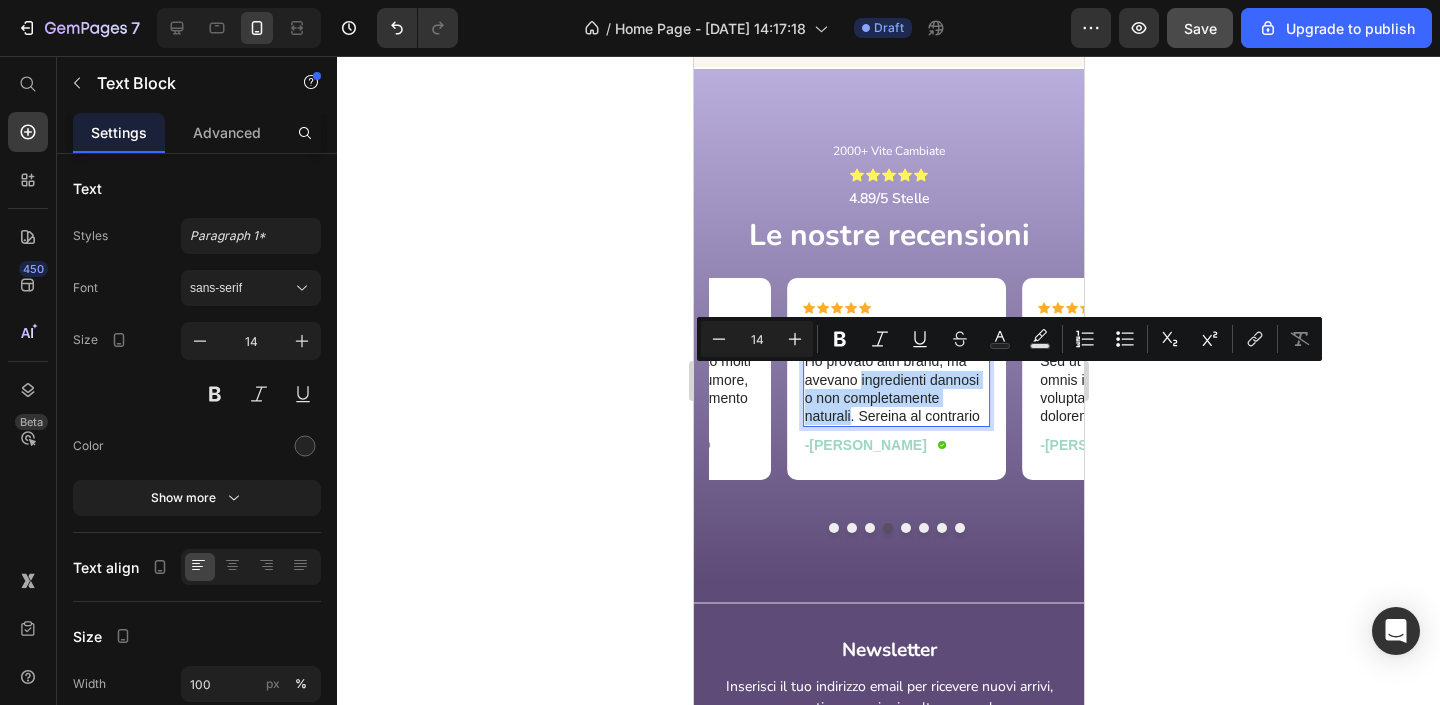 drag, startPoint x: 850, startPoint y: 415, endPoint x: 861, endPoint y: 373, distance: 43.416588 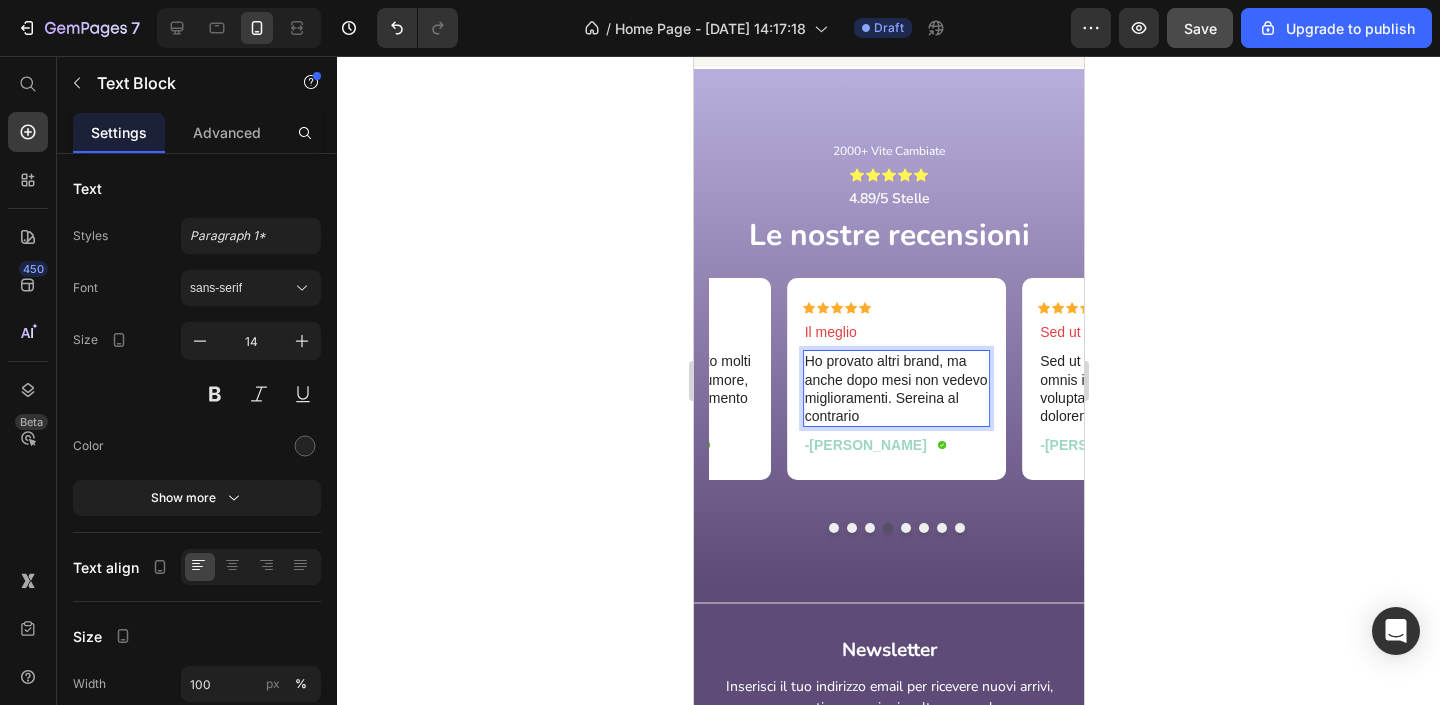 click on "Ho provato altri brand, ma anche dopo mesi non vedevo miglioramenti. Sereina al contrario" at bounding box center (896, 388) 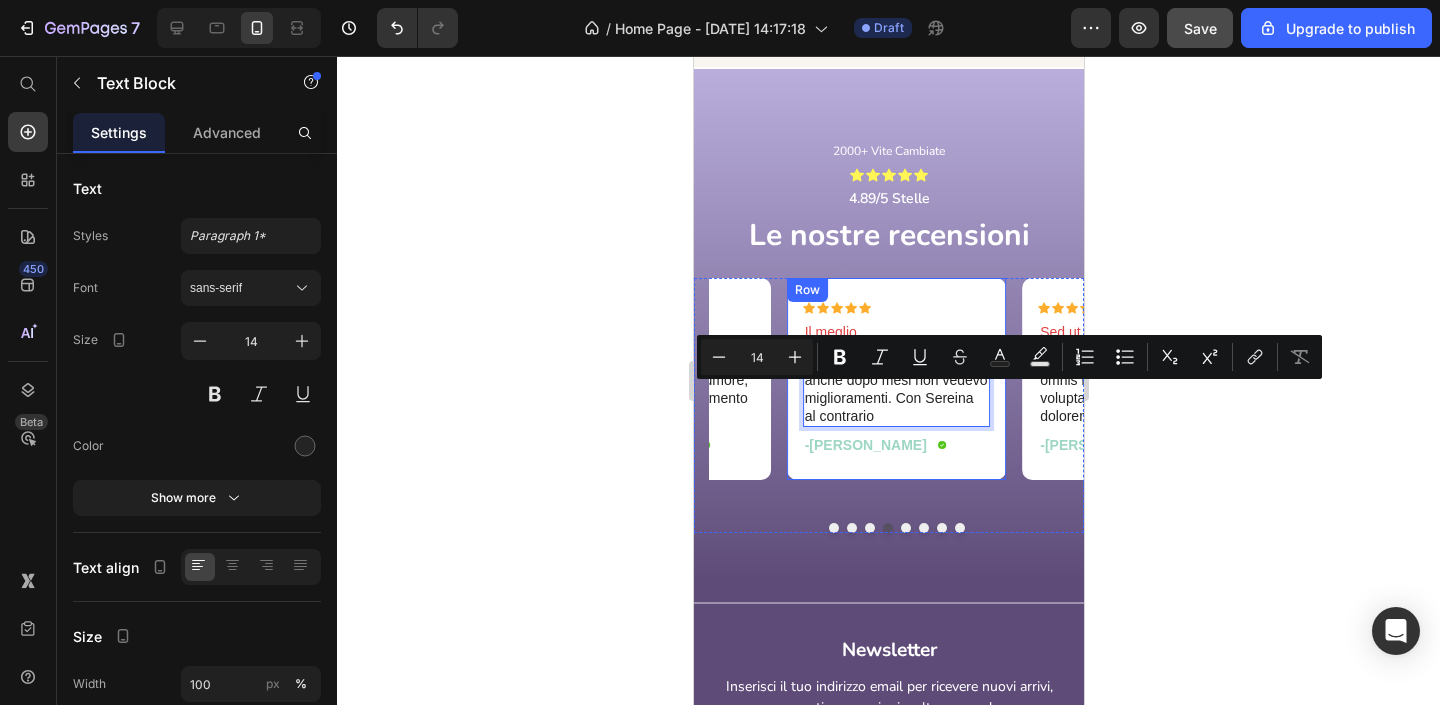 drag, startPoint x: 884, startPoint y: 413, endPoint x: 792, endPoint y: 414, distance: 92.00543 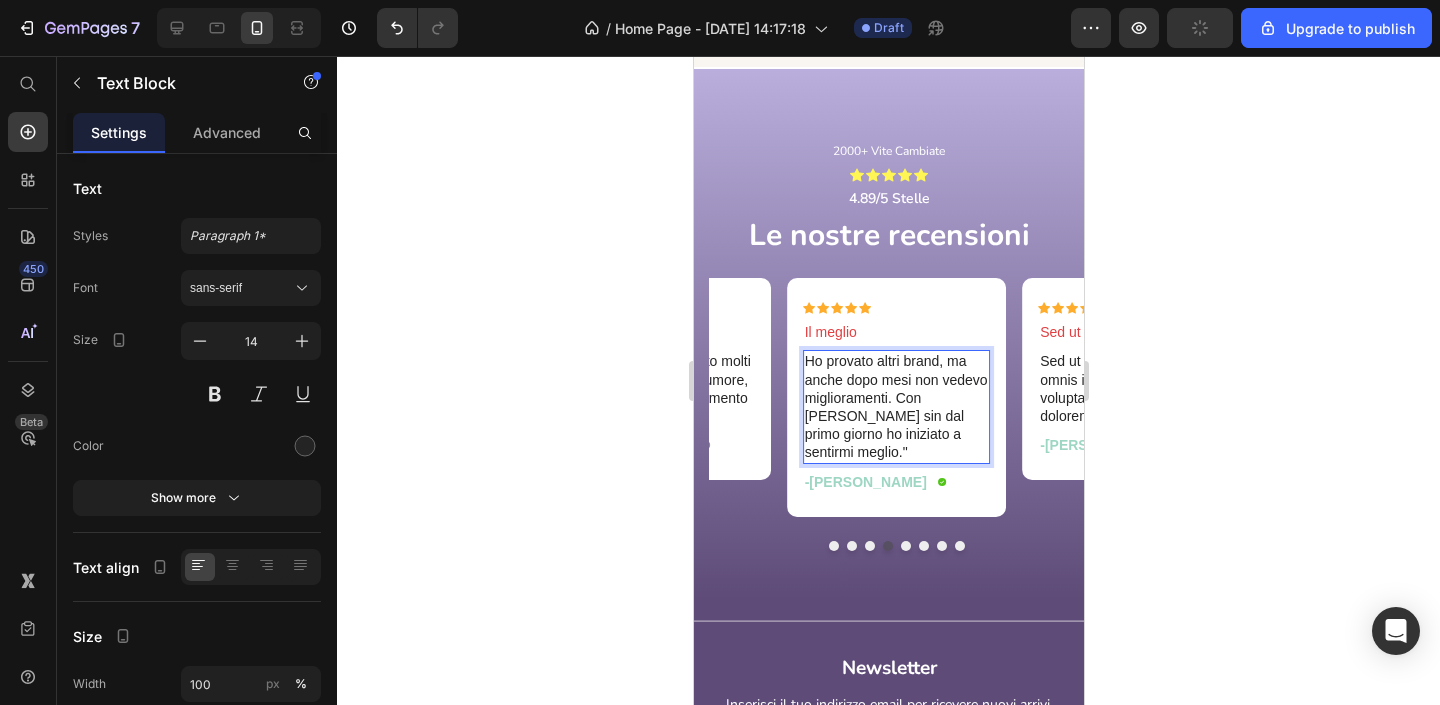 click on "Ho provato altri brand, ma anche dopo mesi non vedevo miglioramenti. Con Sereina sin dal primo giorno ho iniziato a sentirmi meglio."" at bounding box center [896, 406] 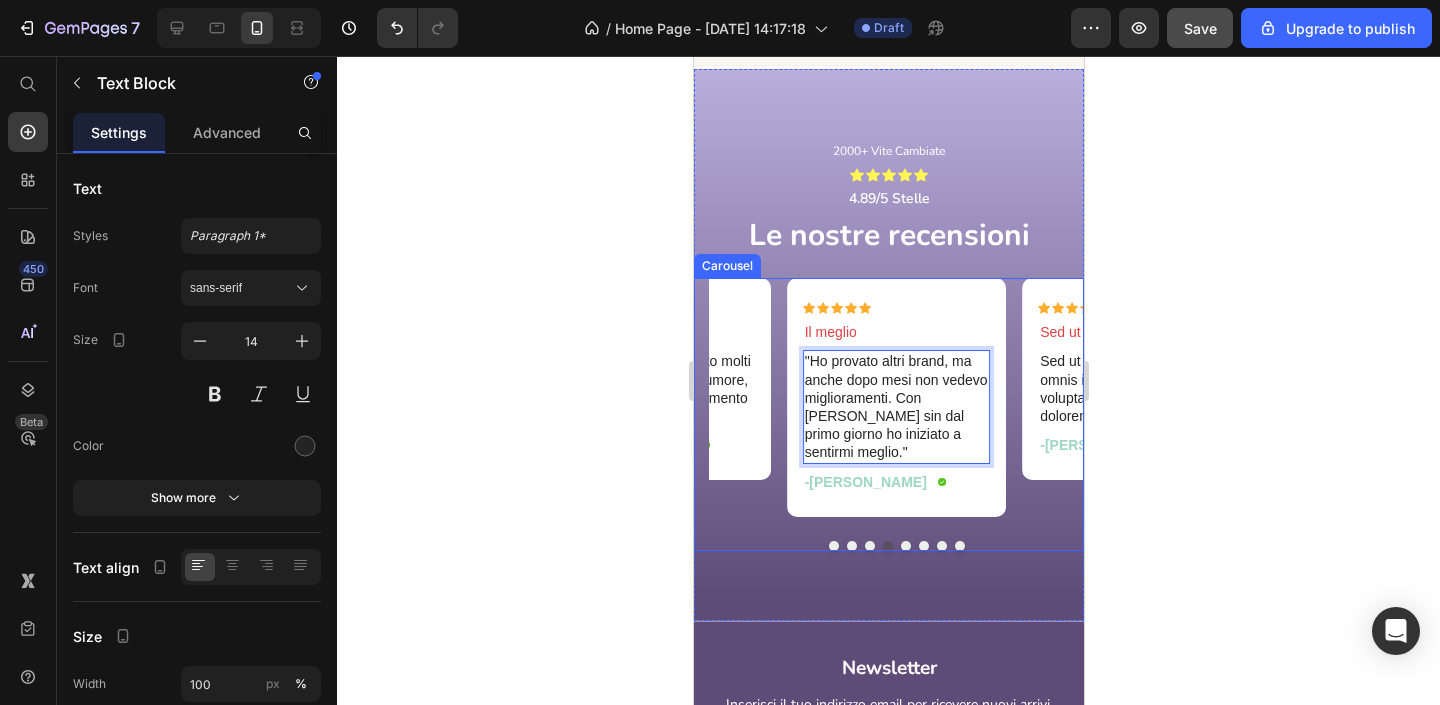 click at bounding box center (895, 546) 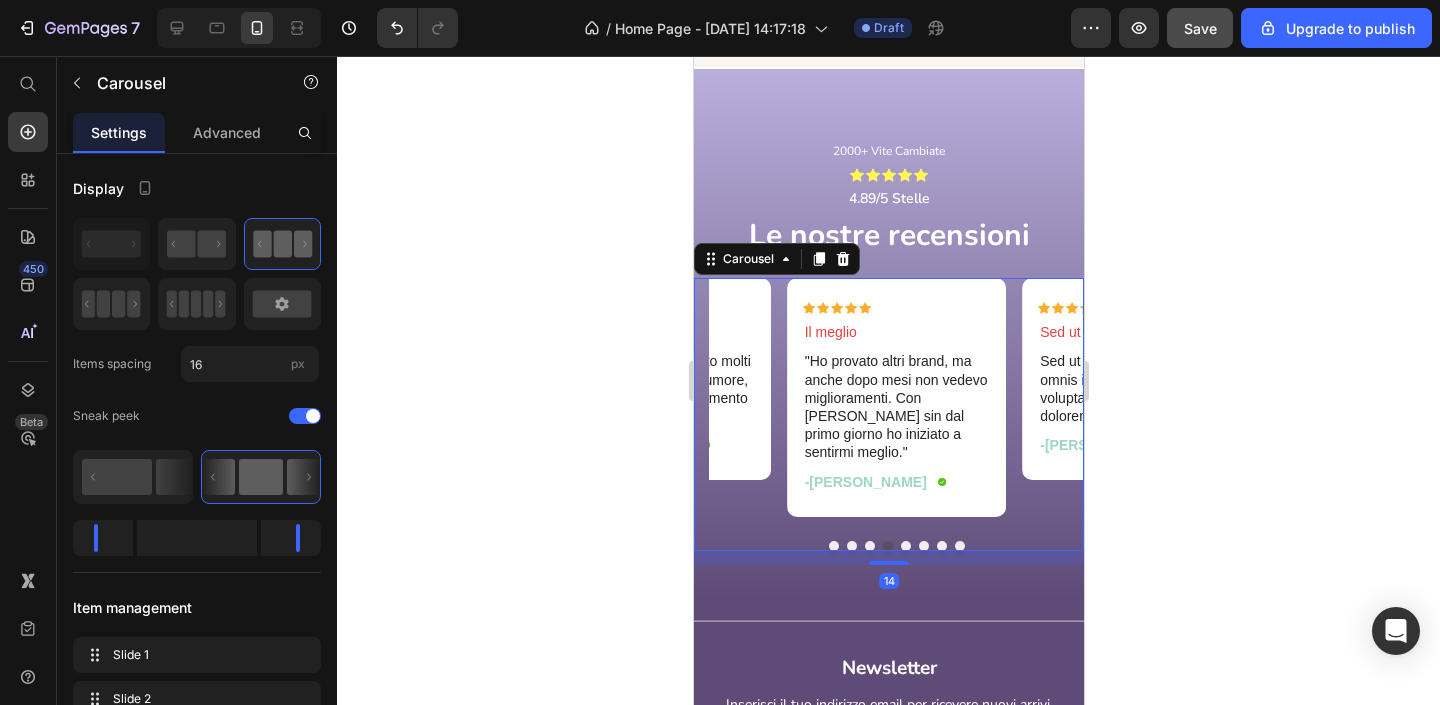 click at bounding box center [869, 546] 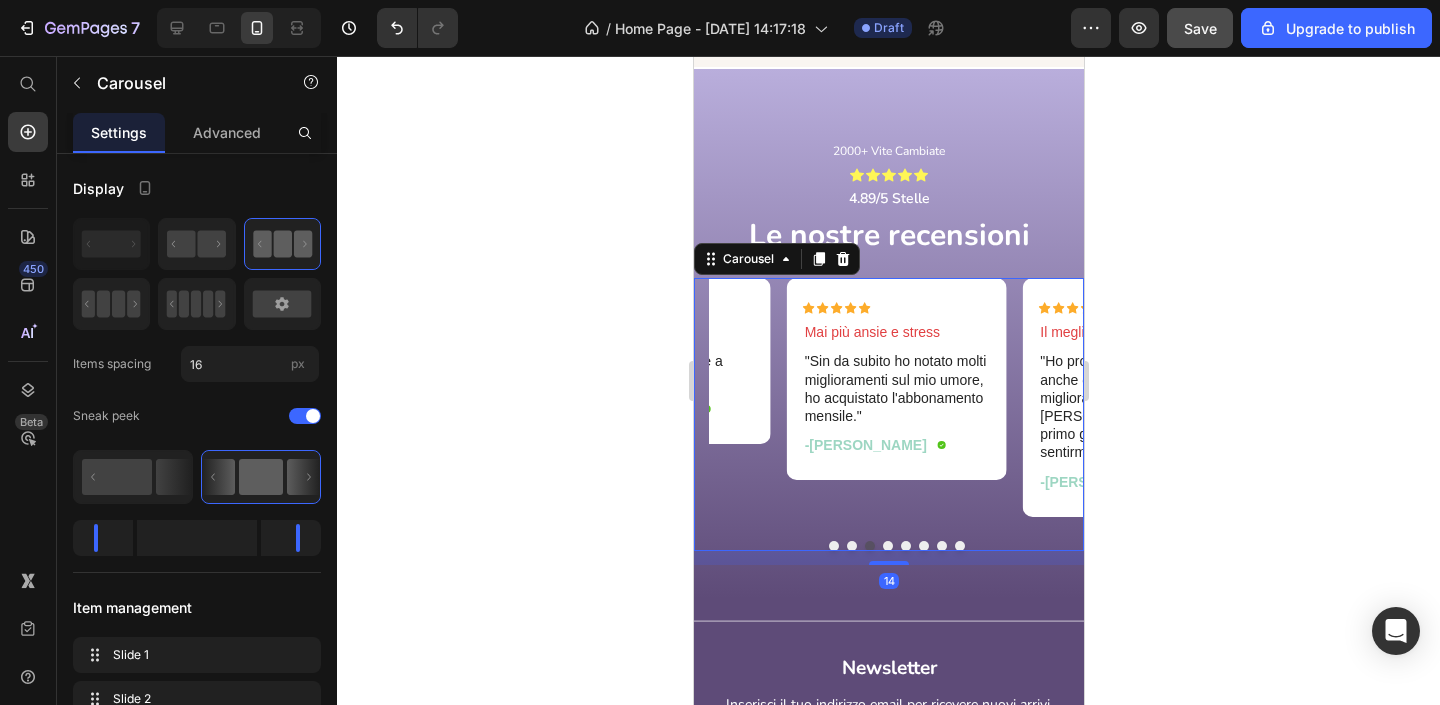click at bounding box center (887, 546) 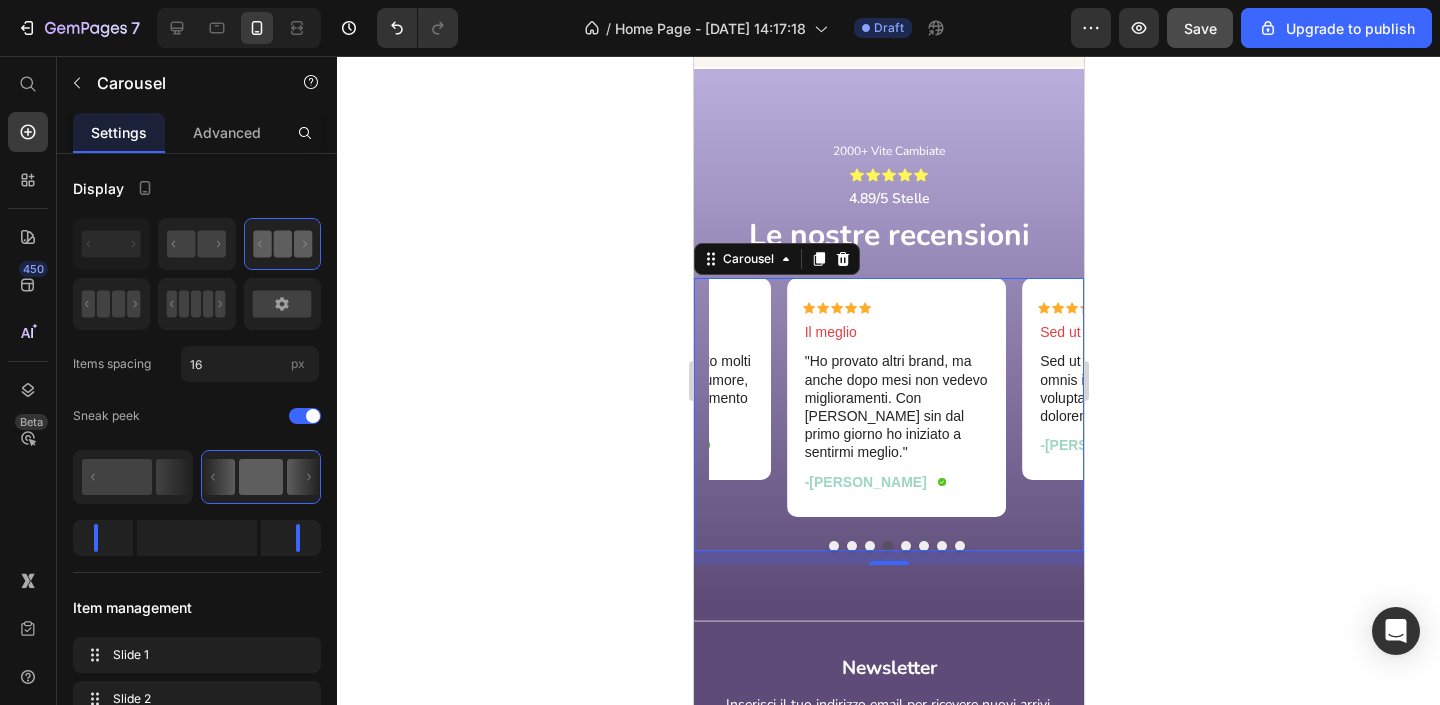 click at bounding box center [833, 546] 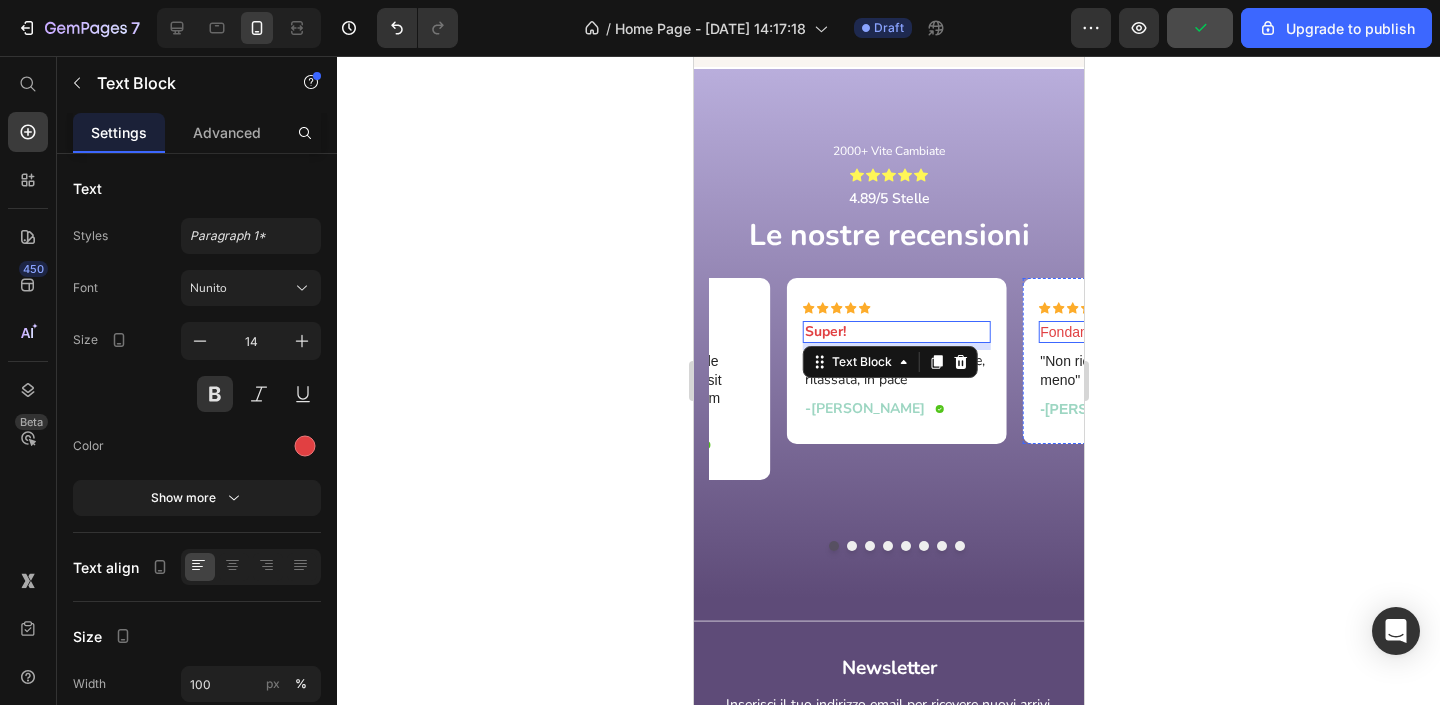 click on "Fondamentali" at bounding box center (1131, 332) 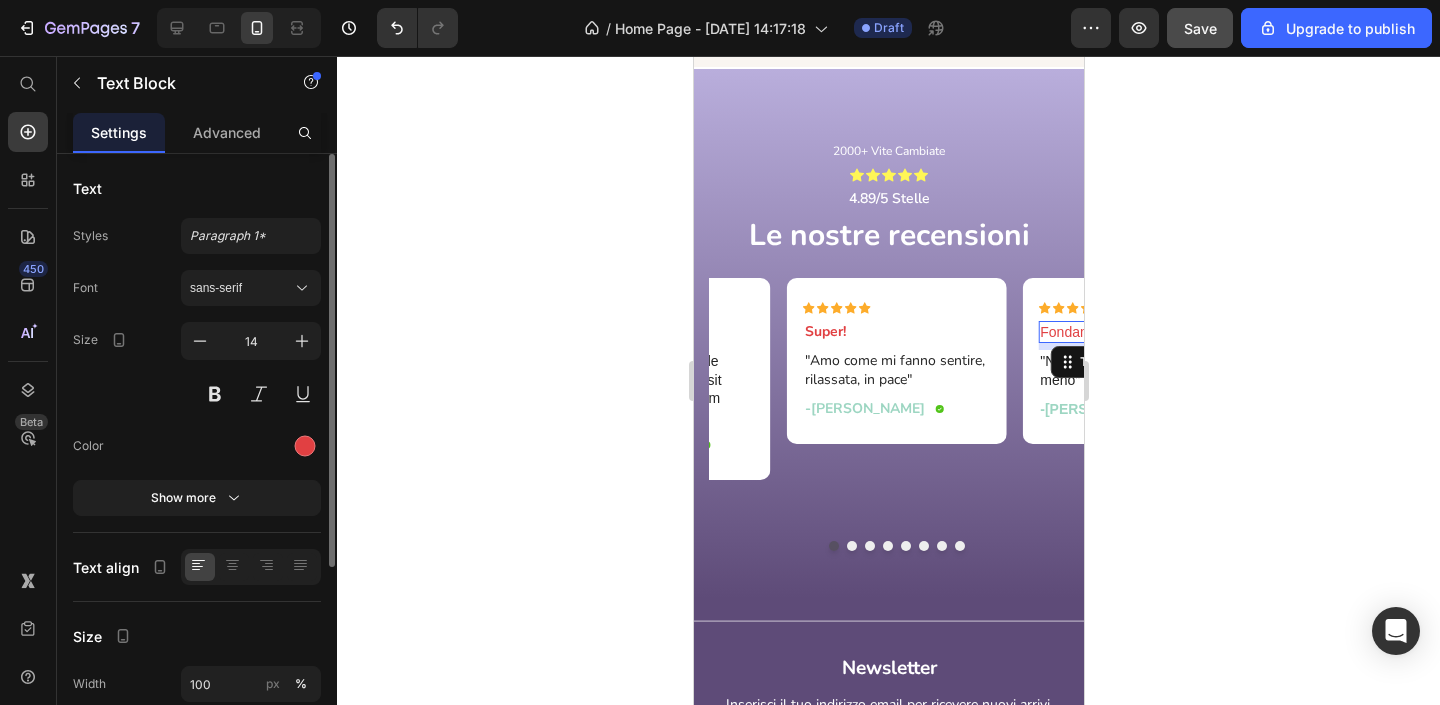 click on "Font sans-serif Size 14 Color Show more" at bounding box center [197, 393] 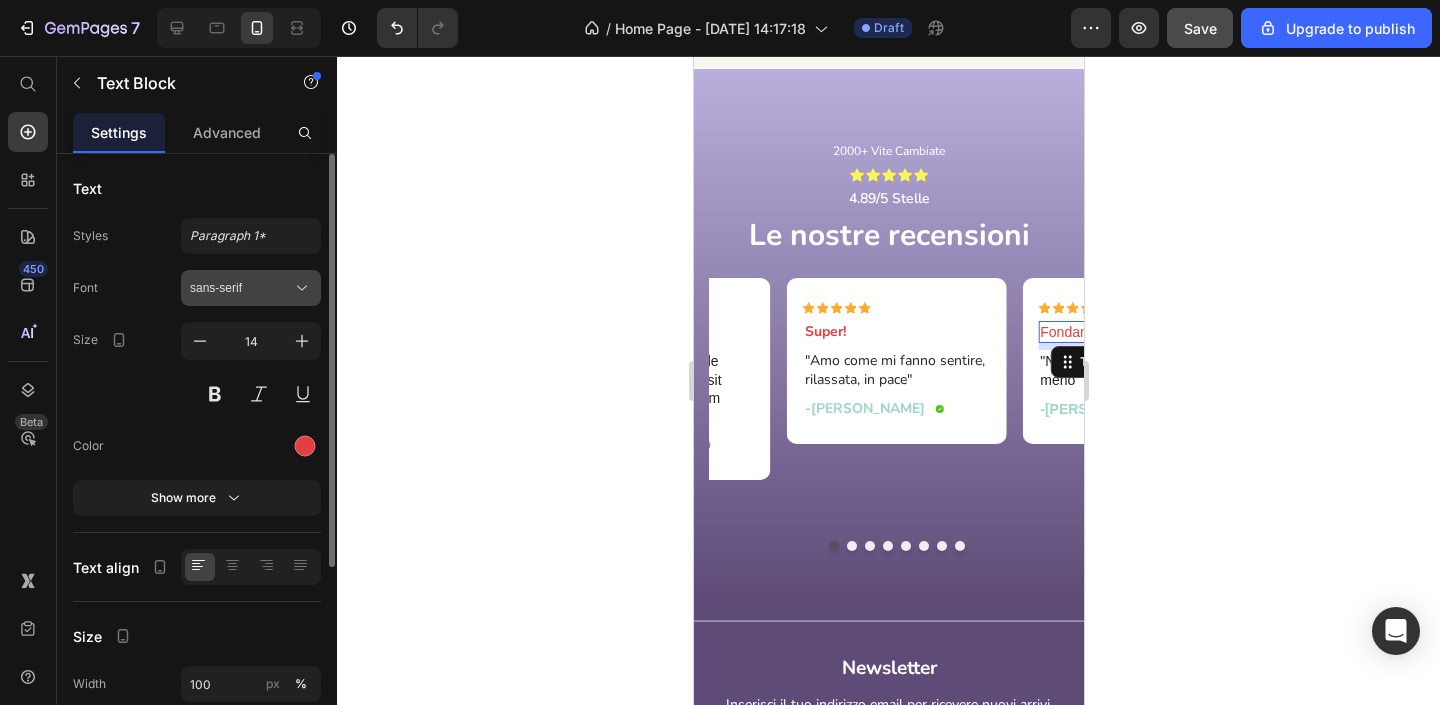 click on "sans-serif" at bounding box center (241, 288) 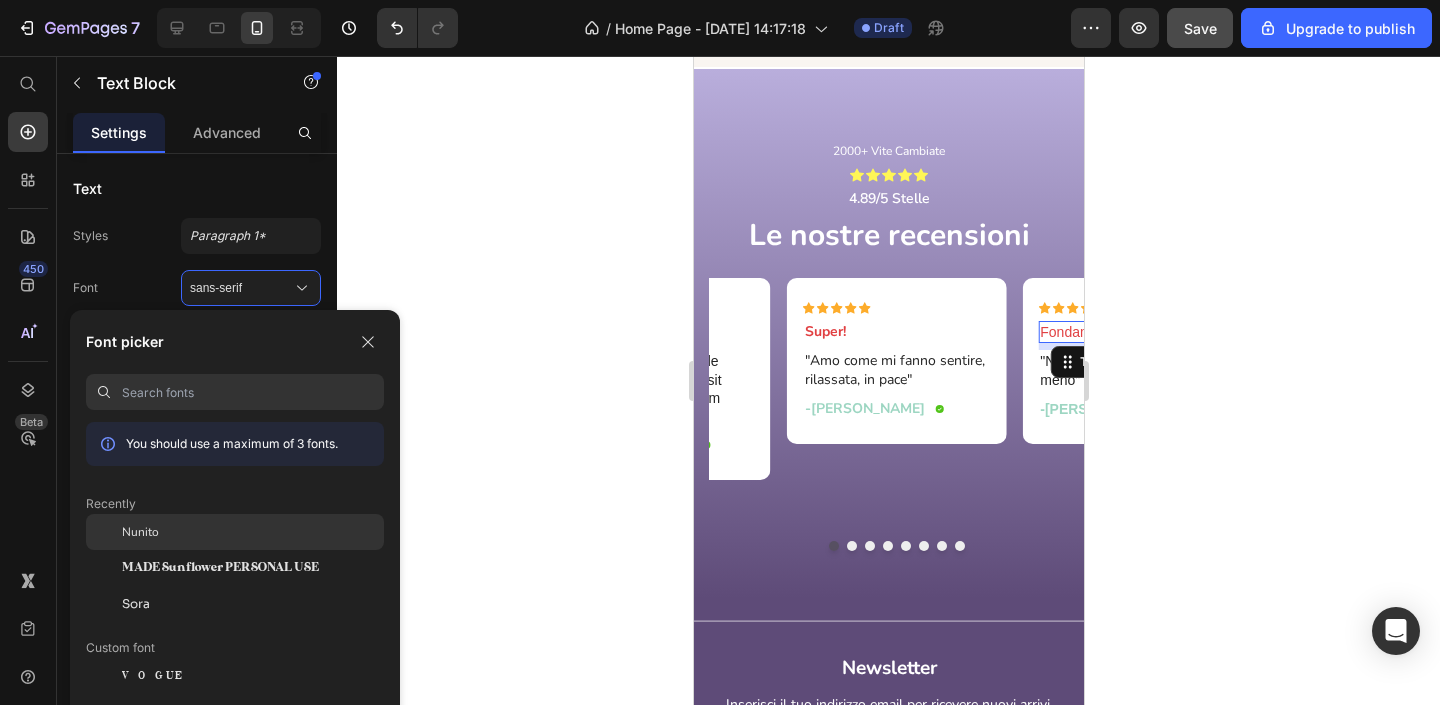 click on "Nunito" 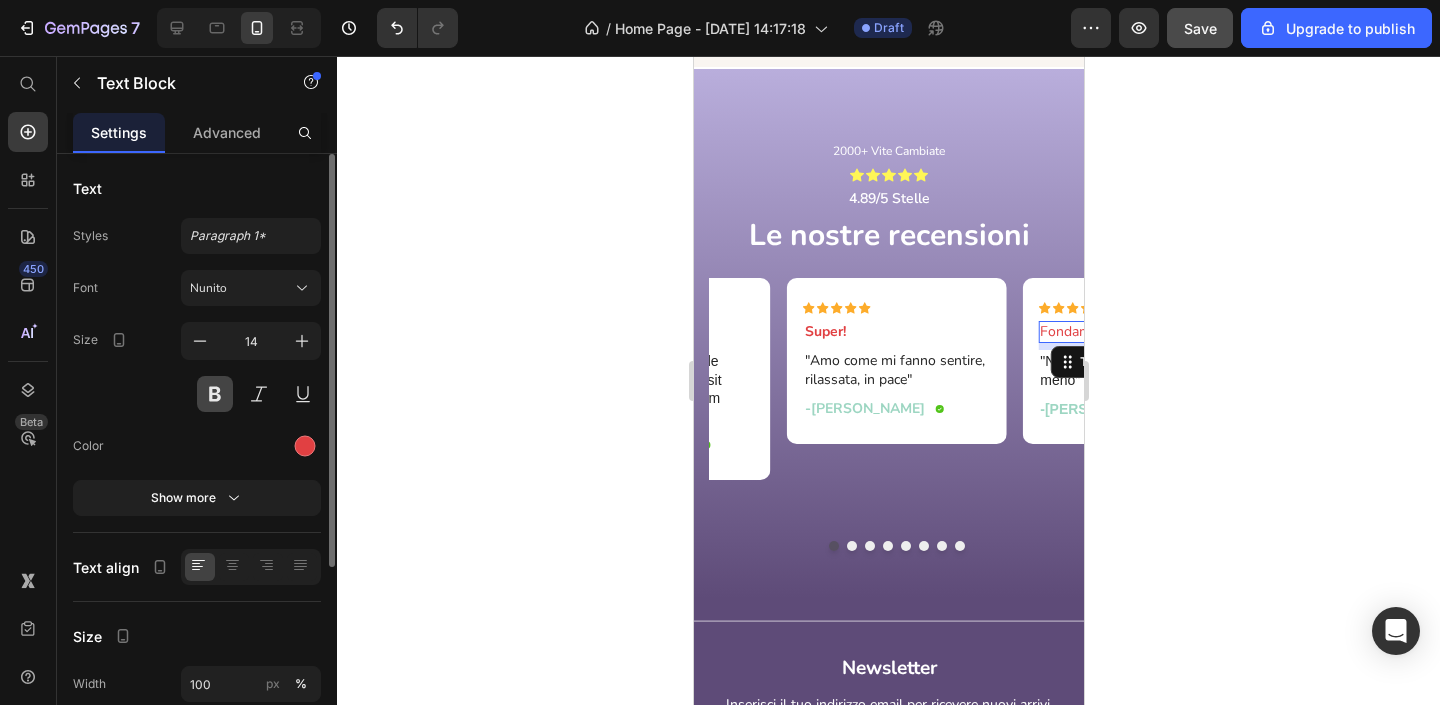 click at bounding box center [215, 394] 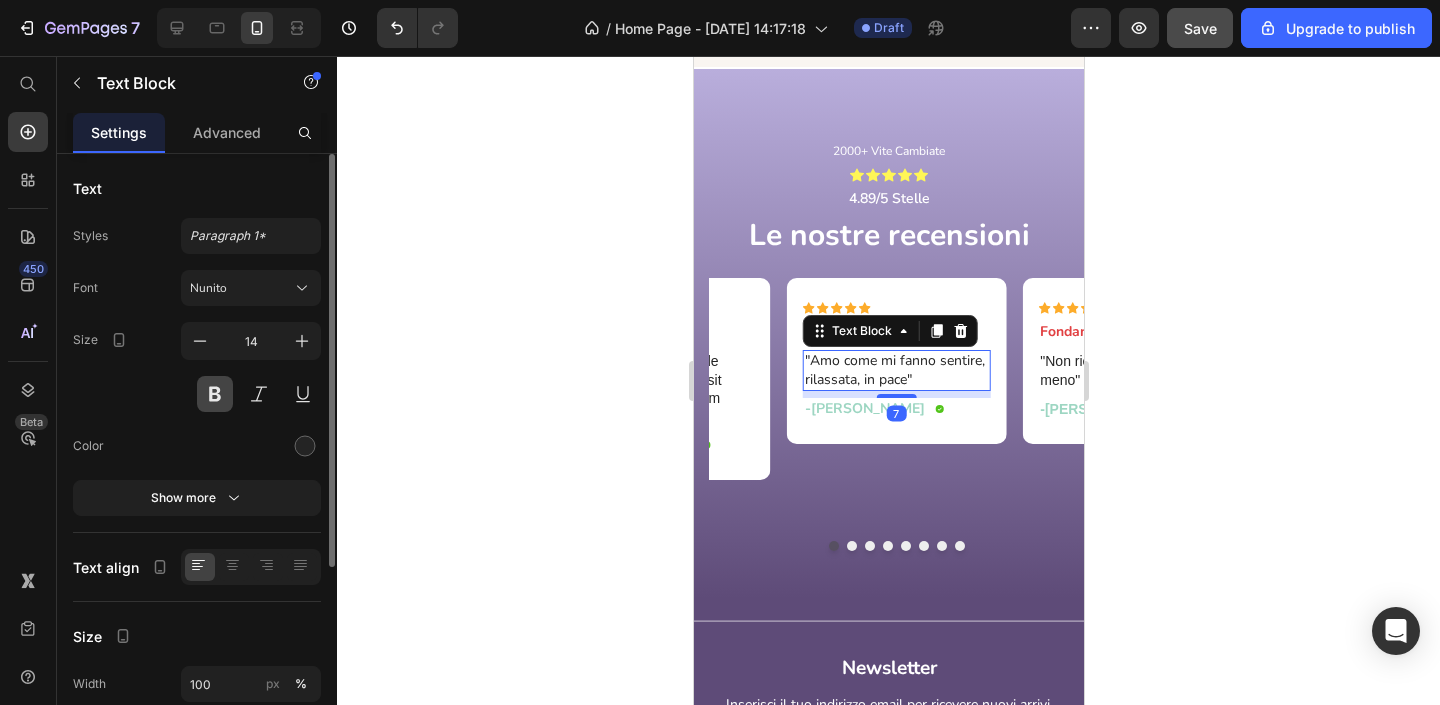 click at bounding box center [215, 394] 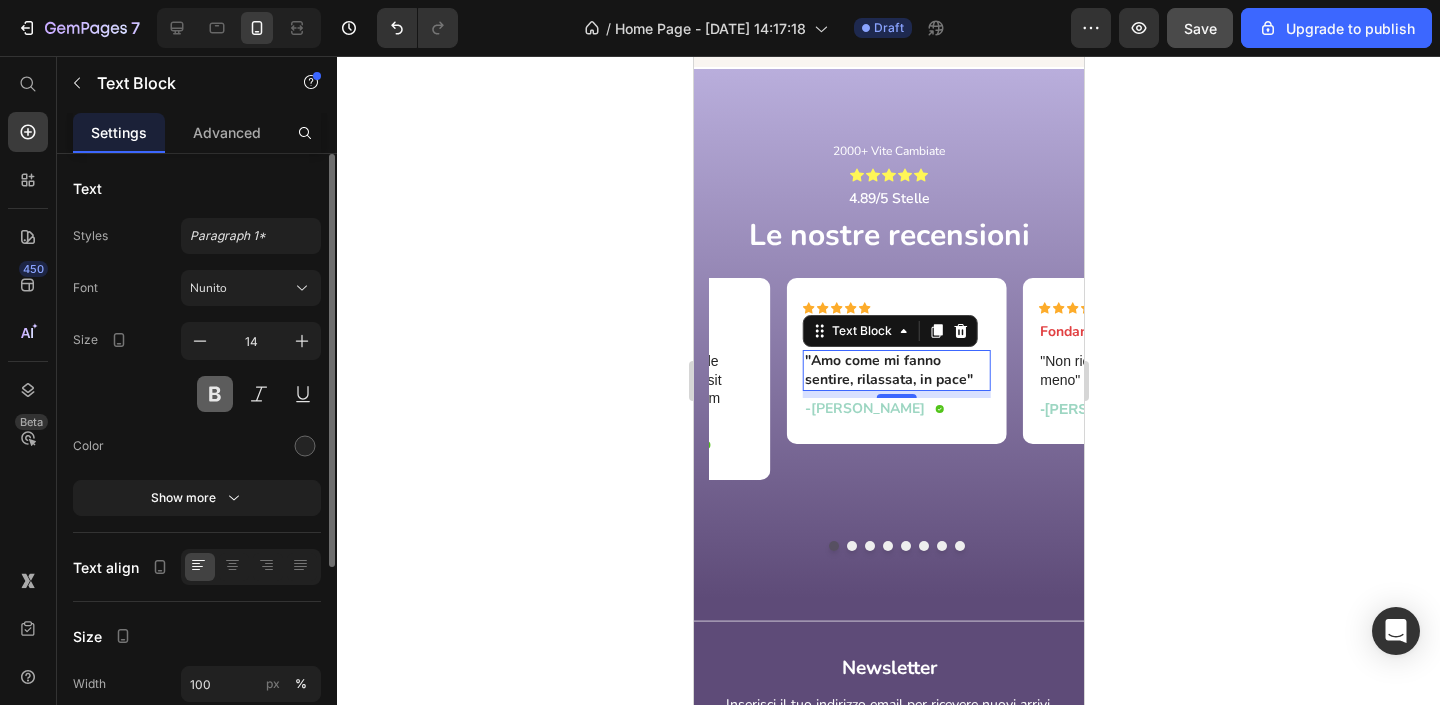 click at bounding box center (215, 394) 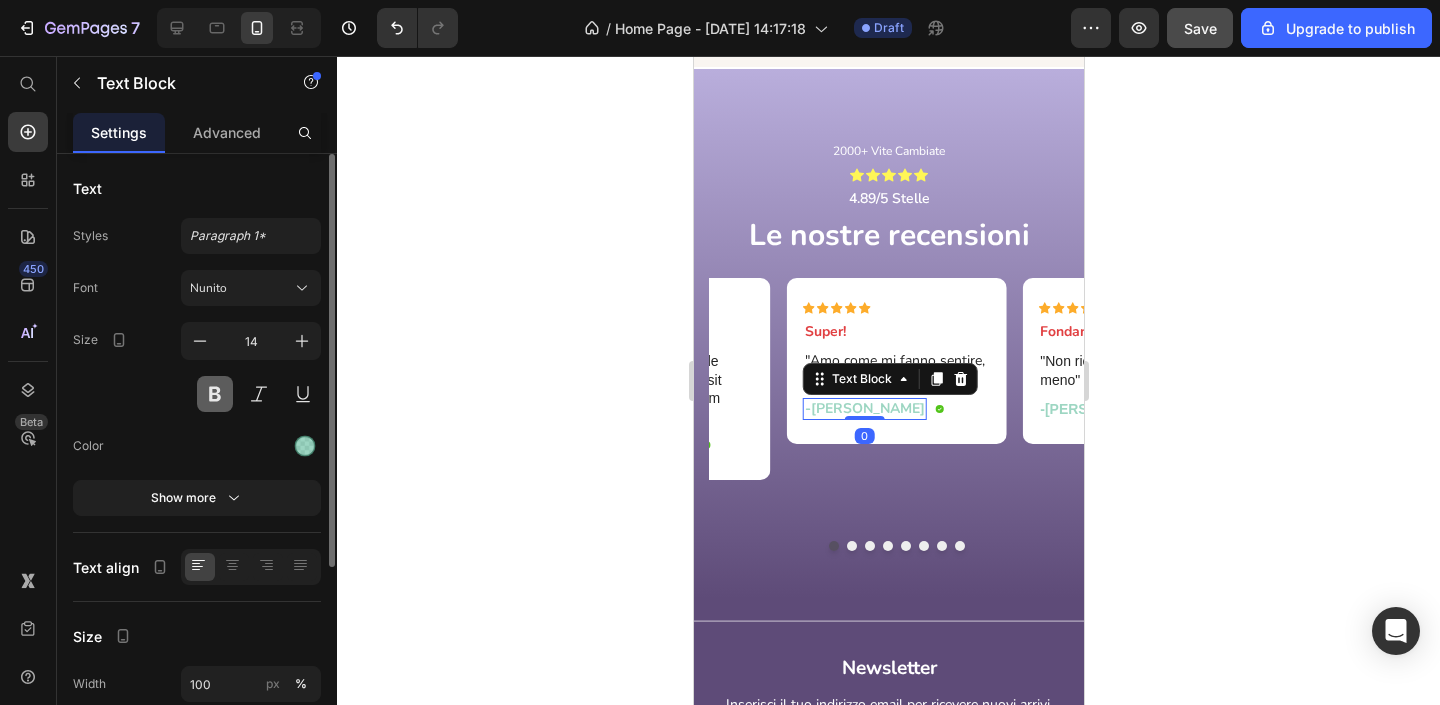click at bounding box center (215, 394) 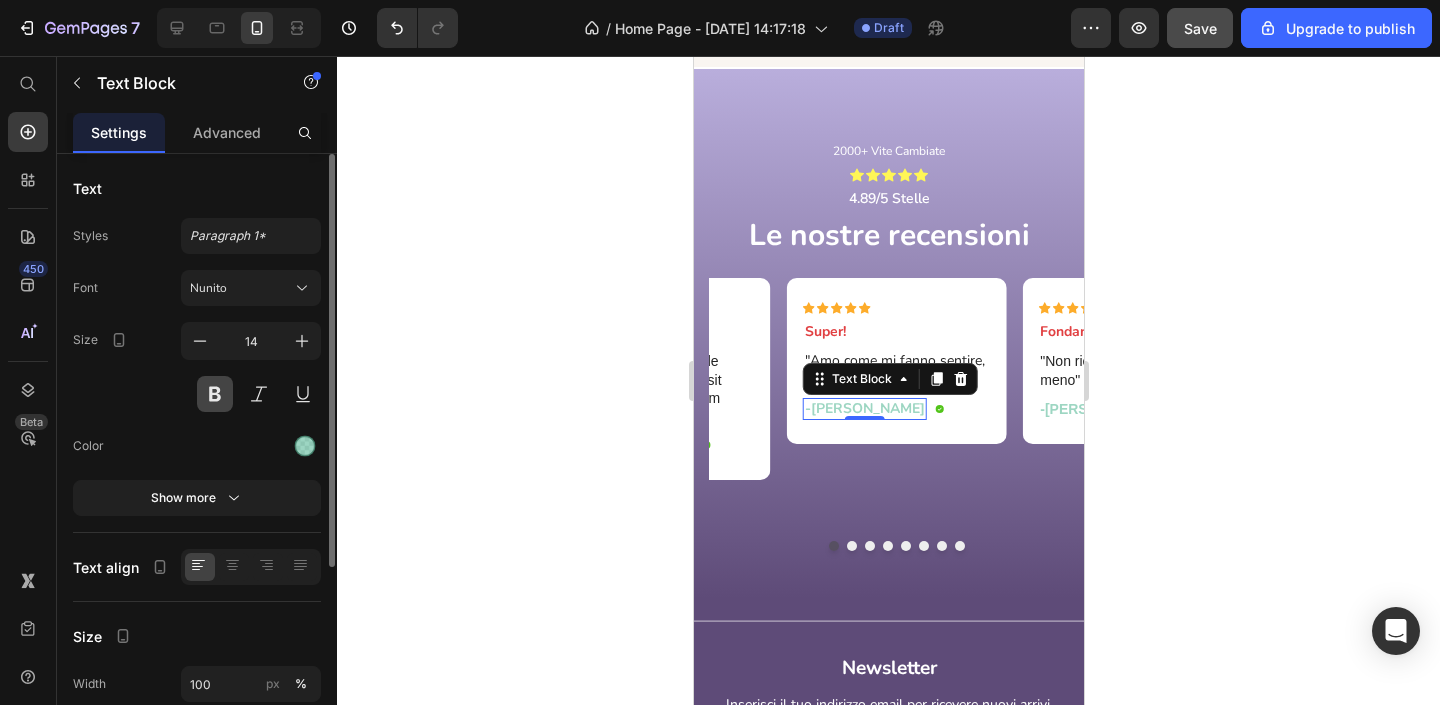 click at bounding box center (215, 394) 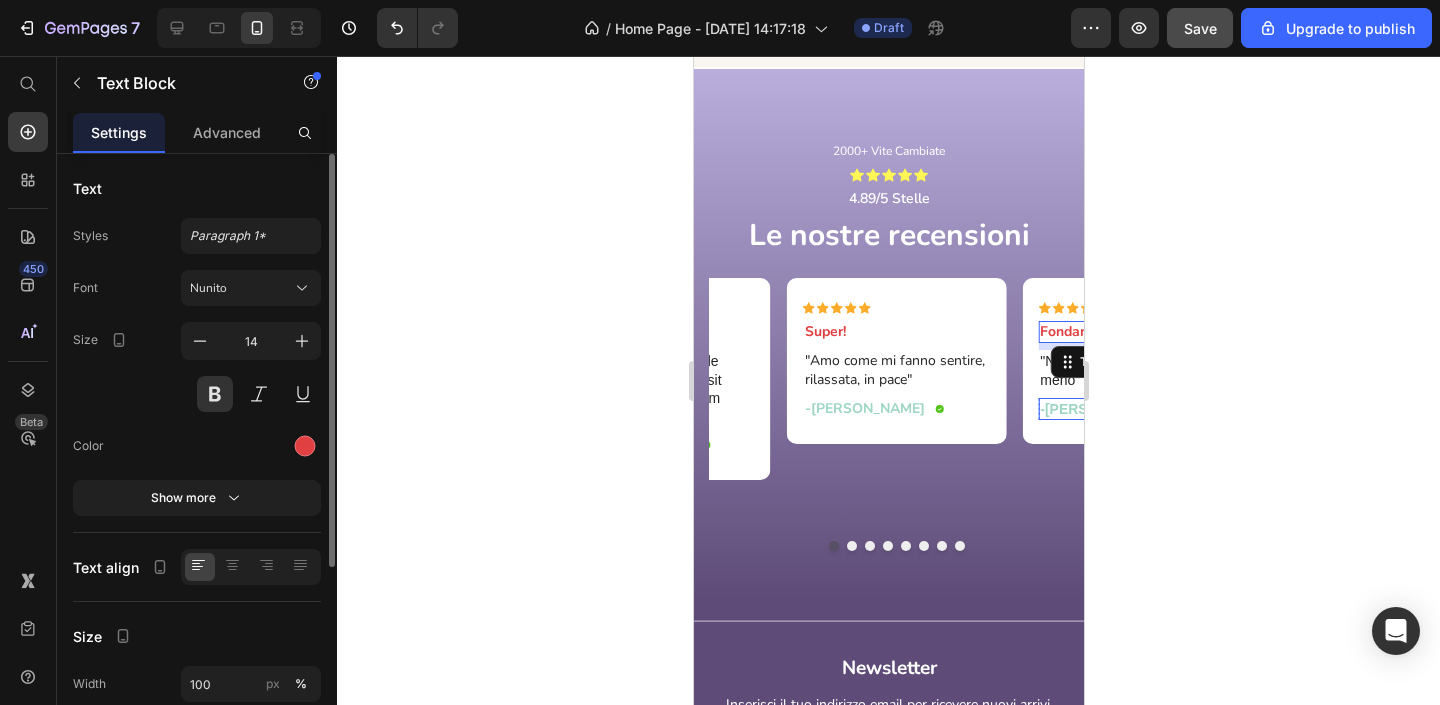 click on "-[PERSON_NAME]" at bounding box center [1100, 409] 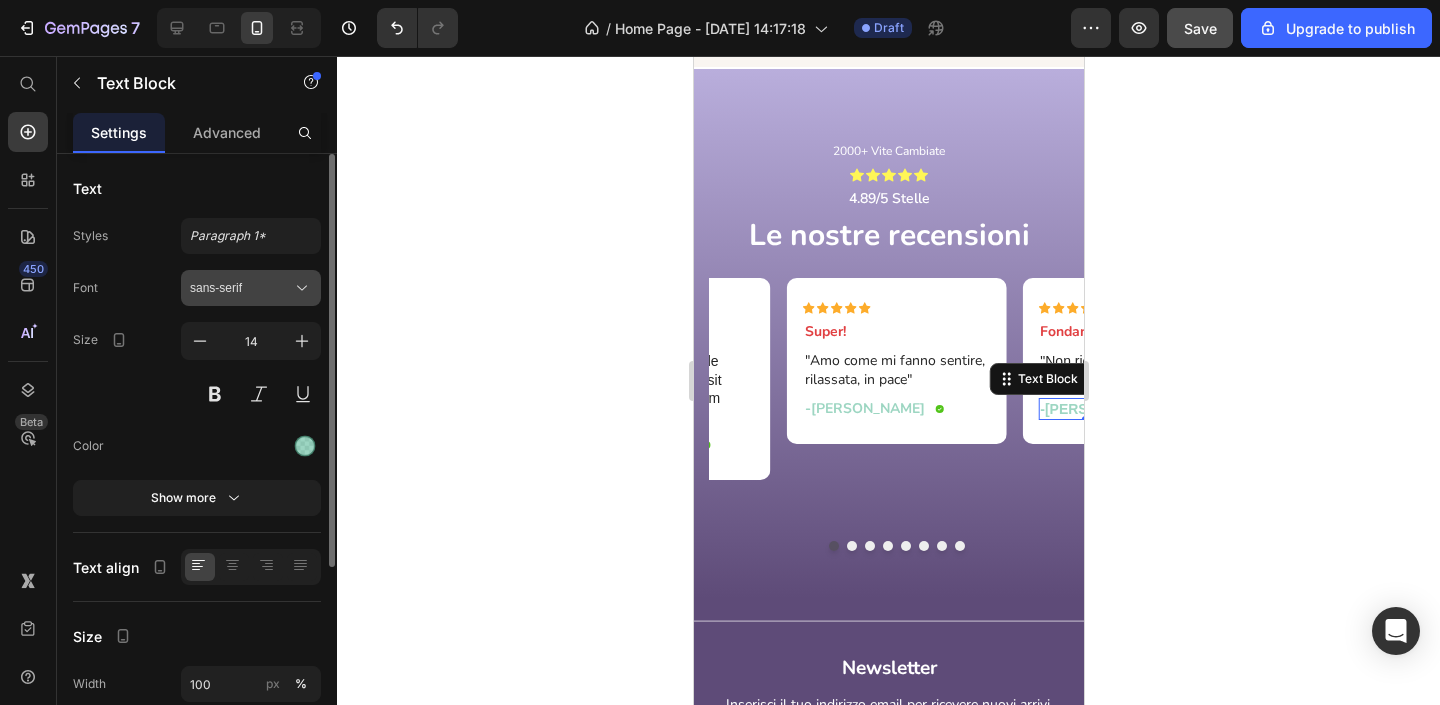 click on "sans-serif" at bounding box center (241, 288) 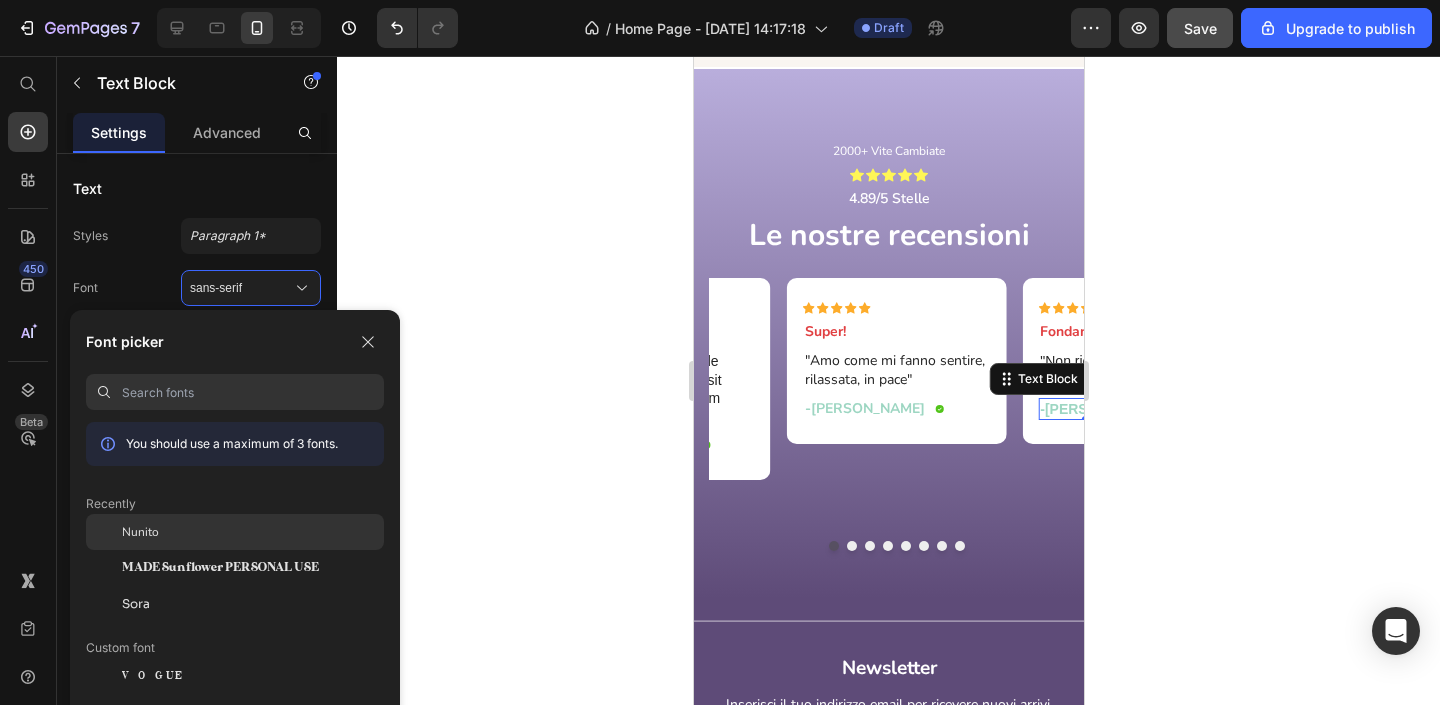 click on "Nunito" 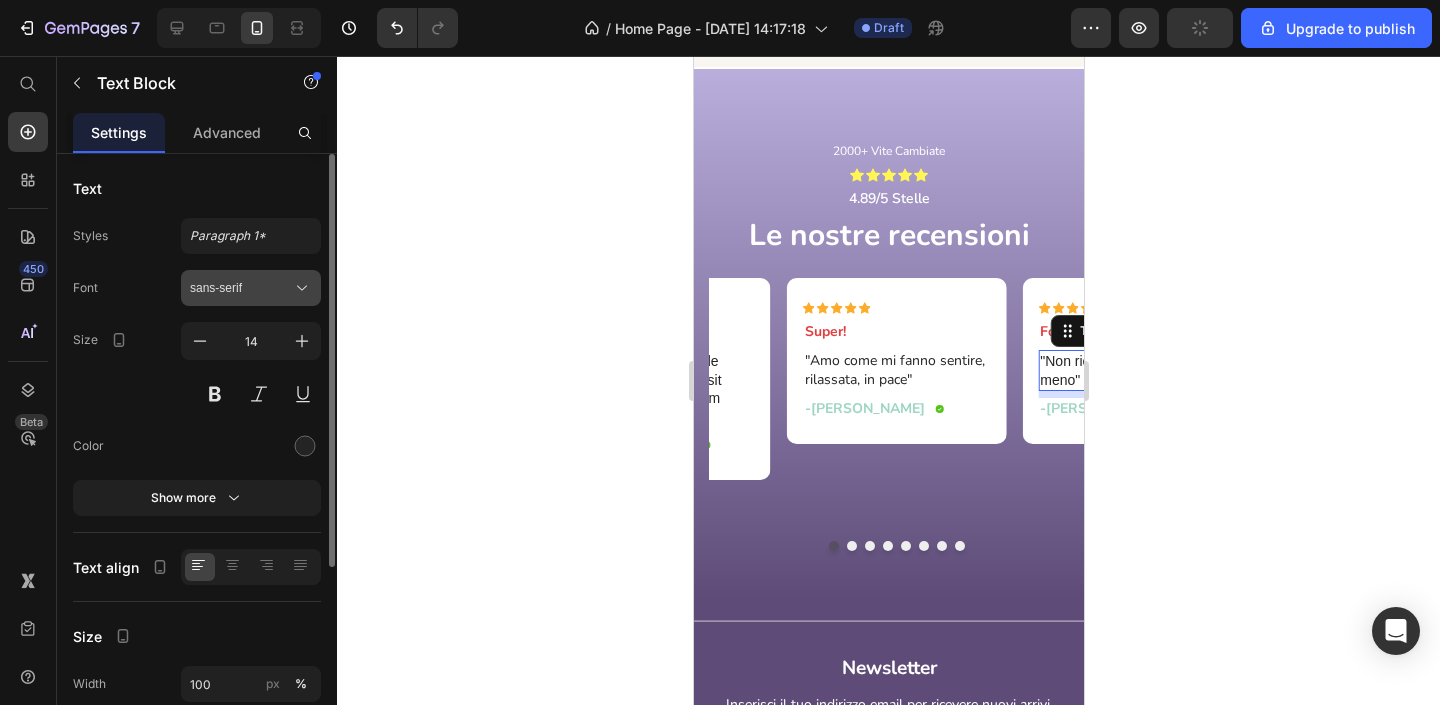 click on "sans-serif" at bounding box center (251, 288) 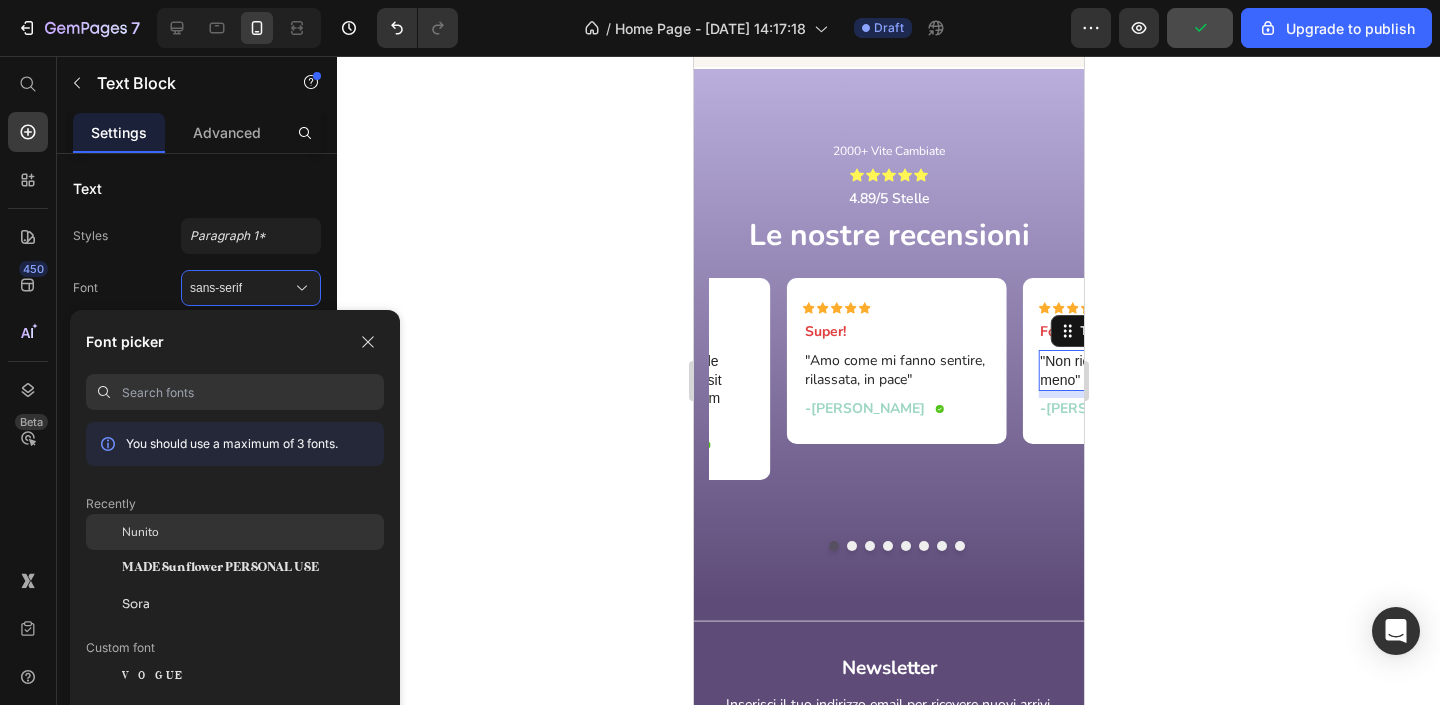 click on "Nunito" 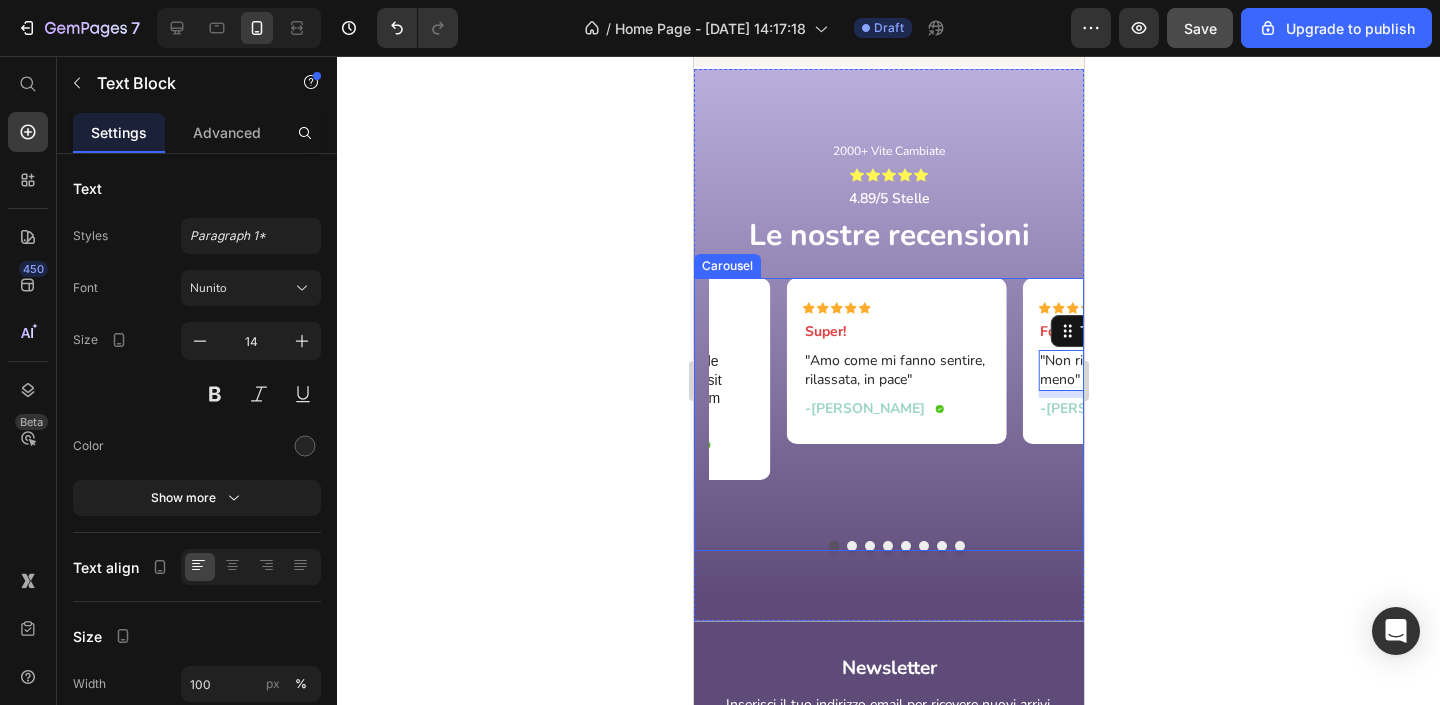 click at bounding box center [851, 546] 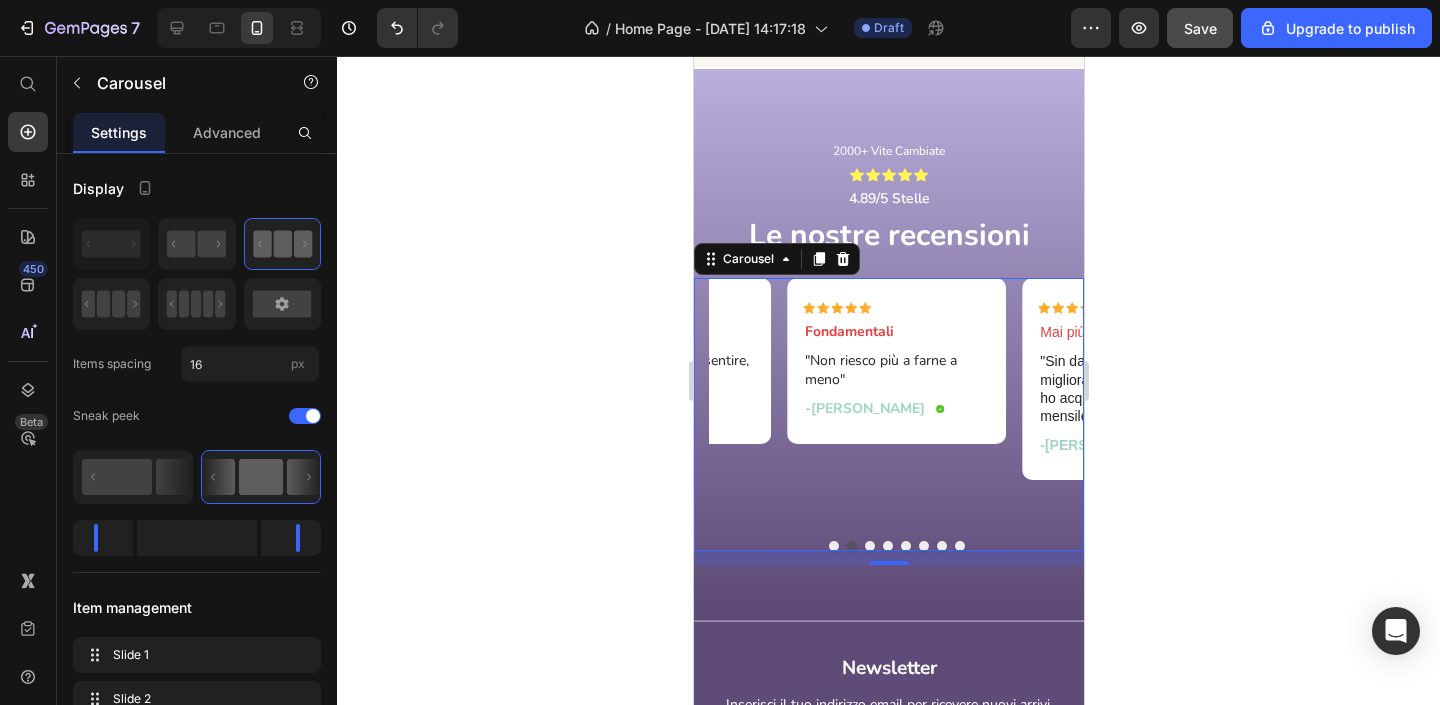 click at bounding box center [869, 546] 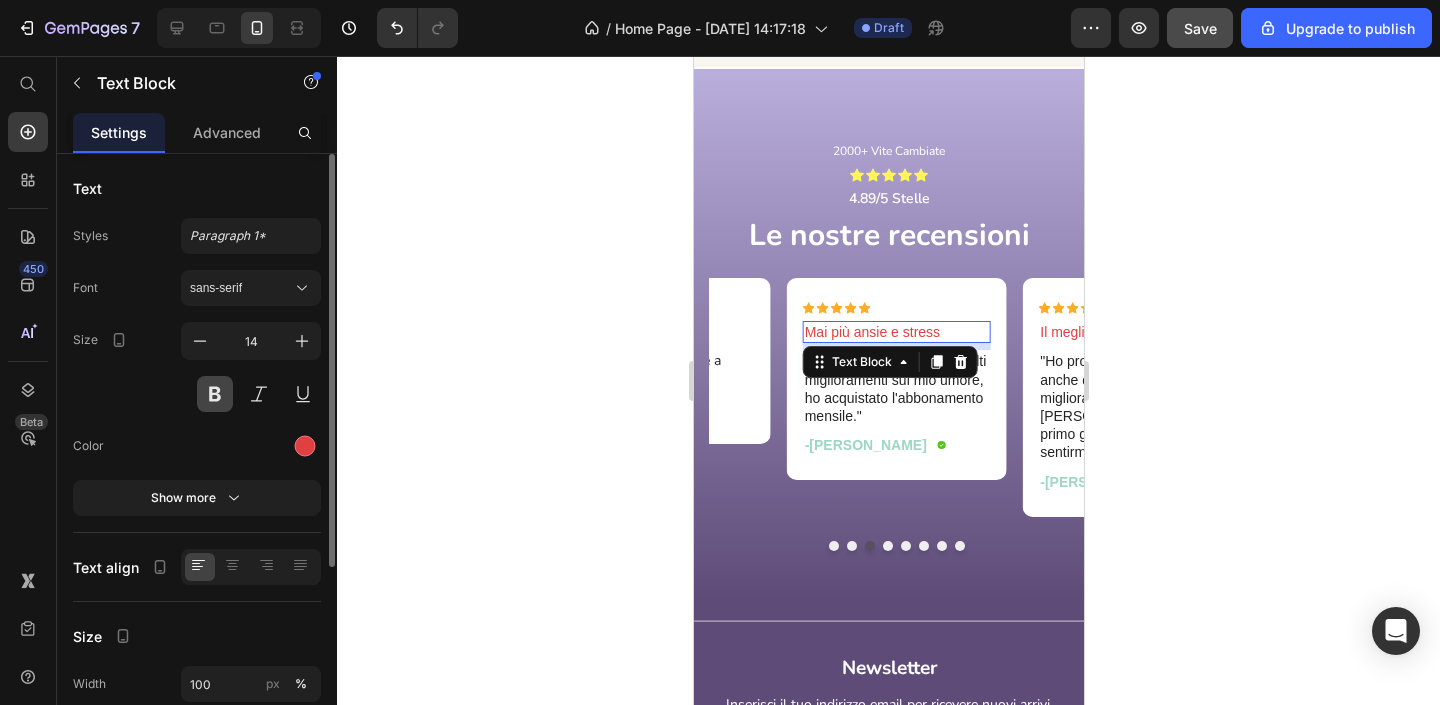 click at bounding box center [215, 394] 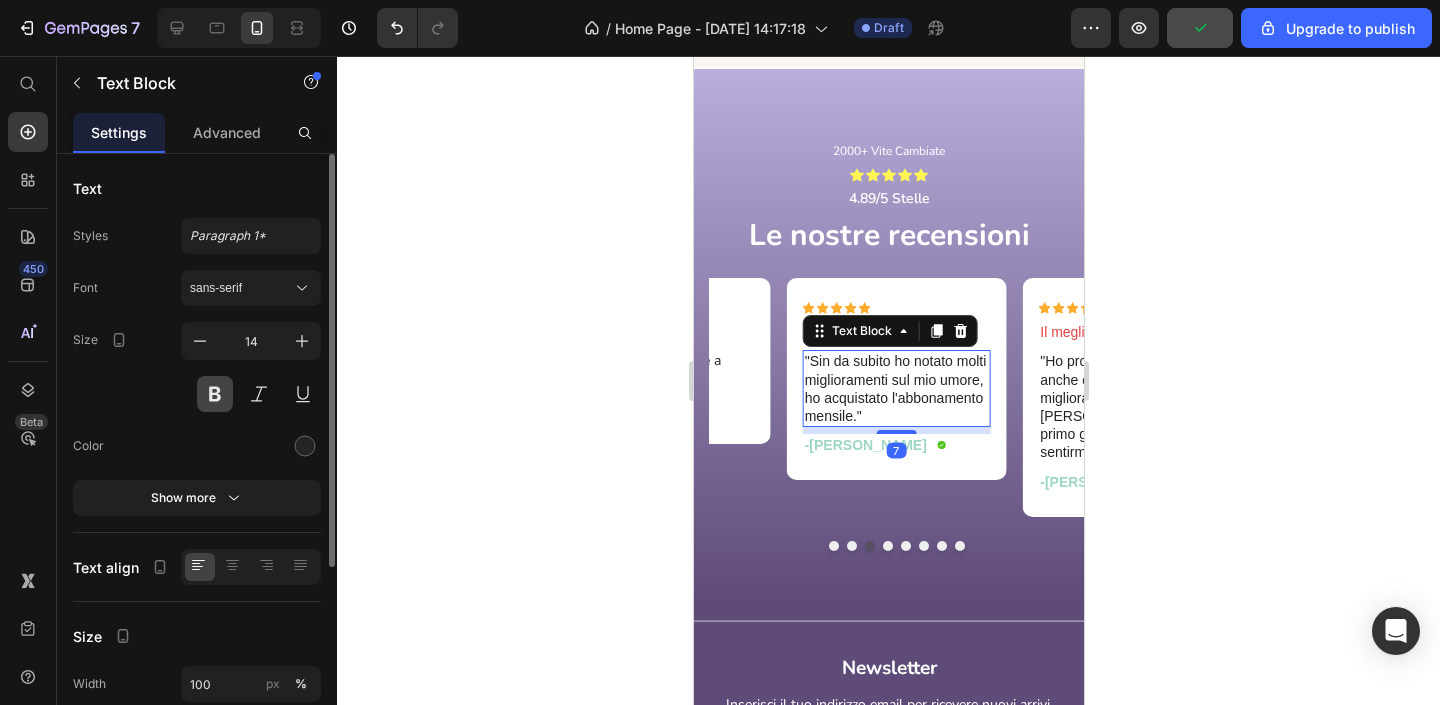 click at bounding box center [215, 394] 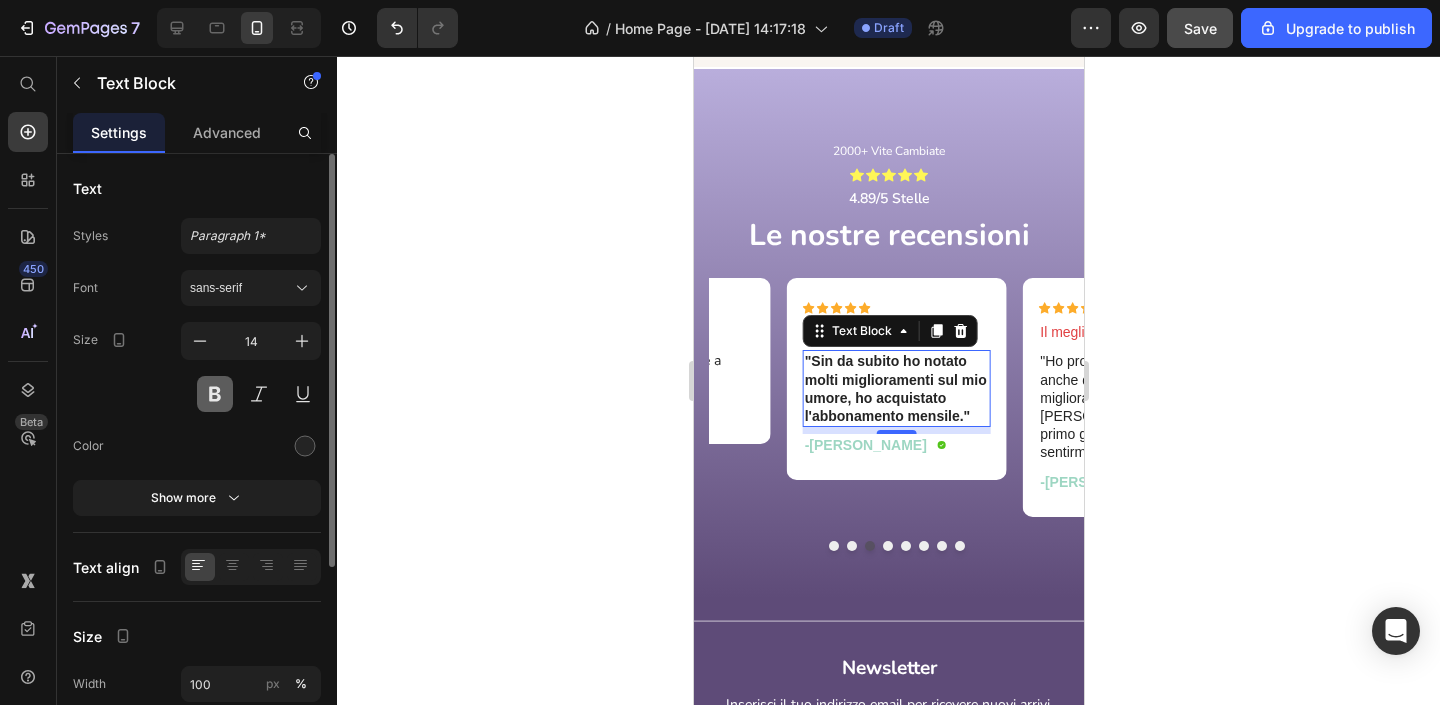 click at bounding box center [215, 394] 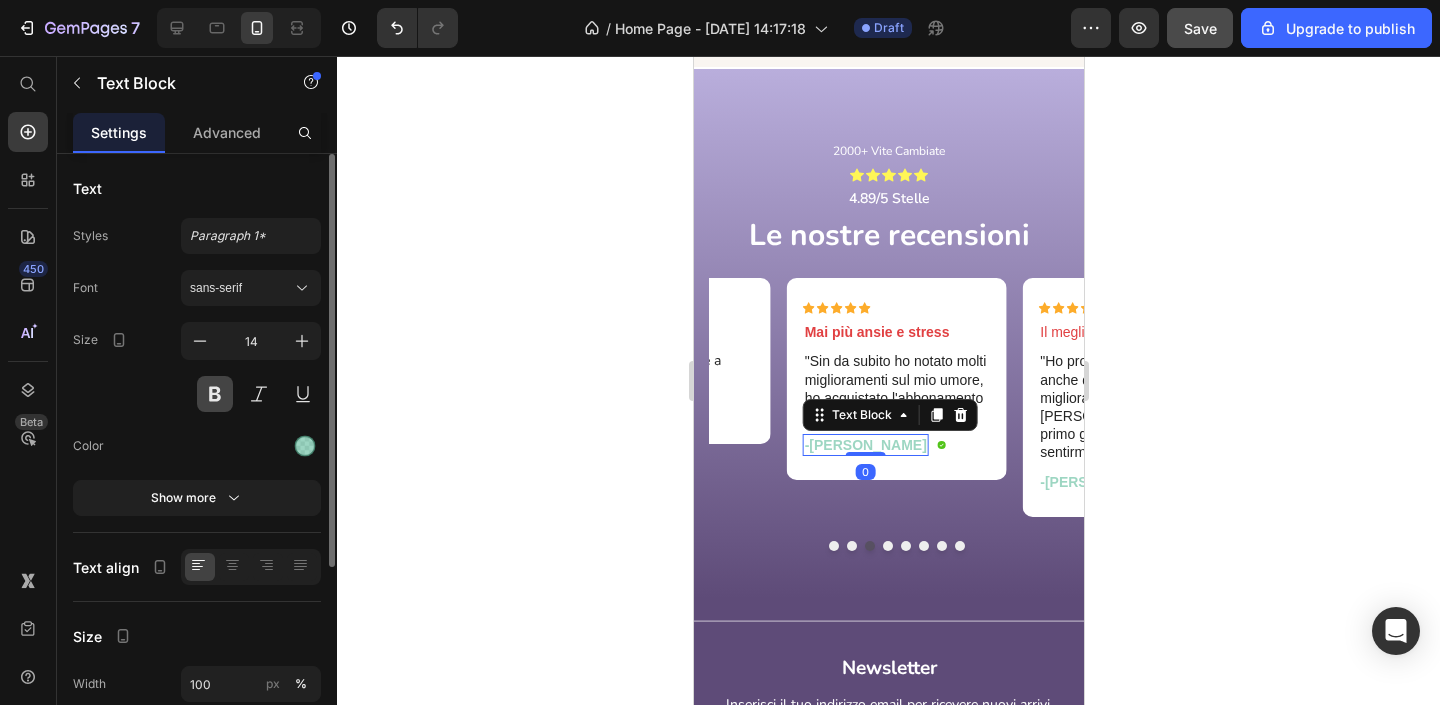 click at bounding box center [215, 394] 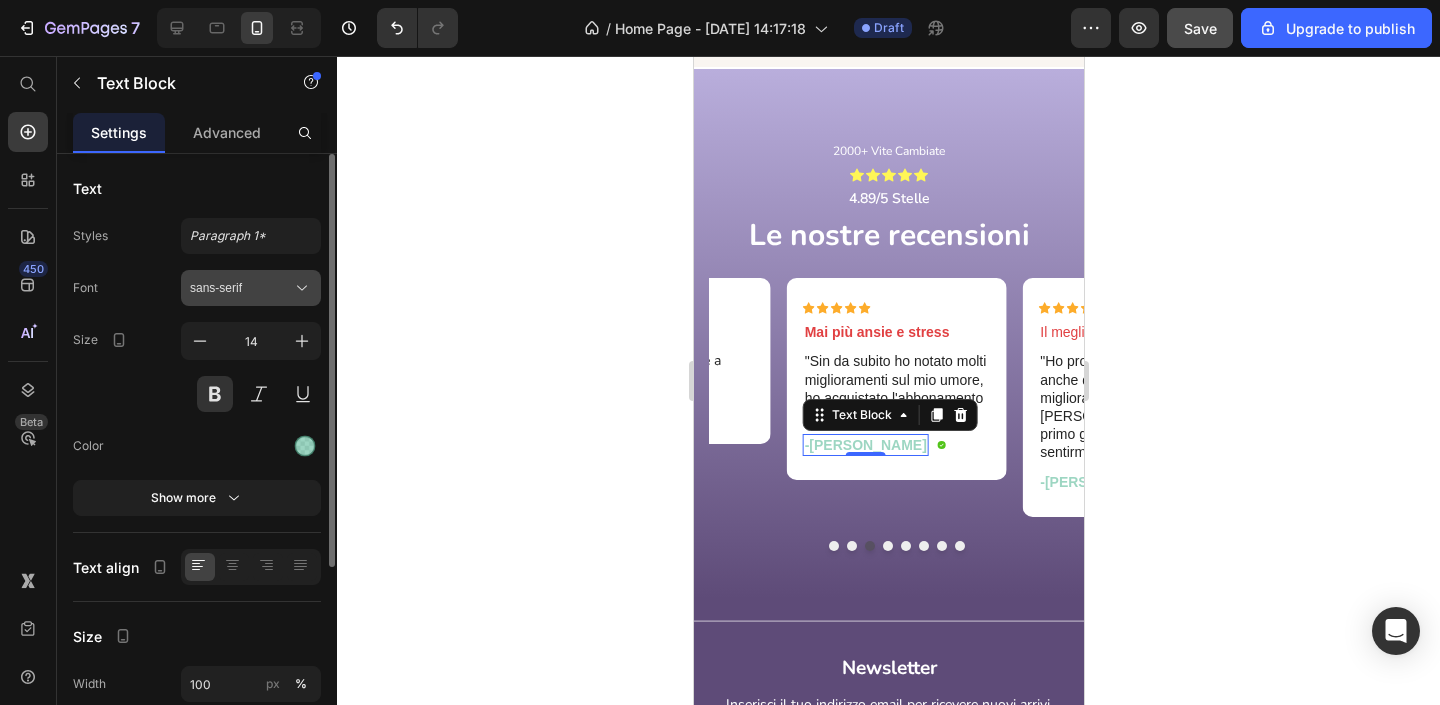 click on "sans-serif" at bounding box center (241, 288) 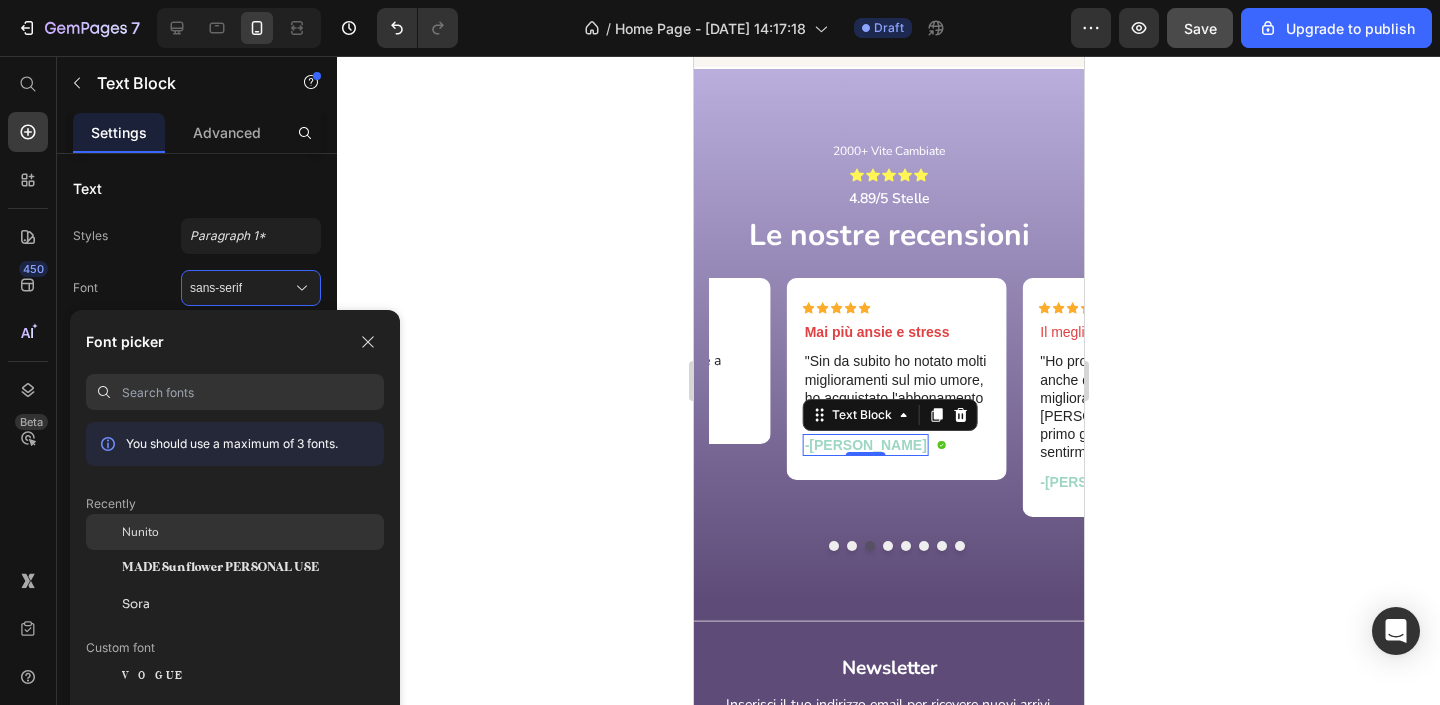 click on "Nunito" at bounding box center [140, 532] 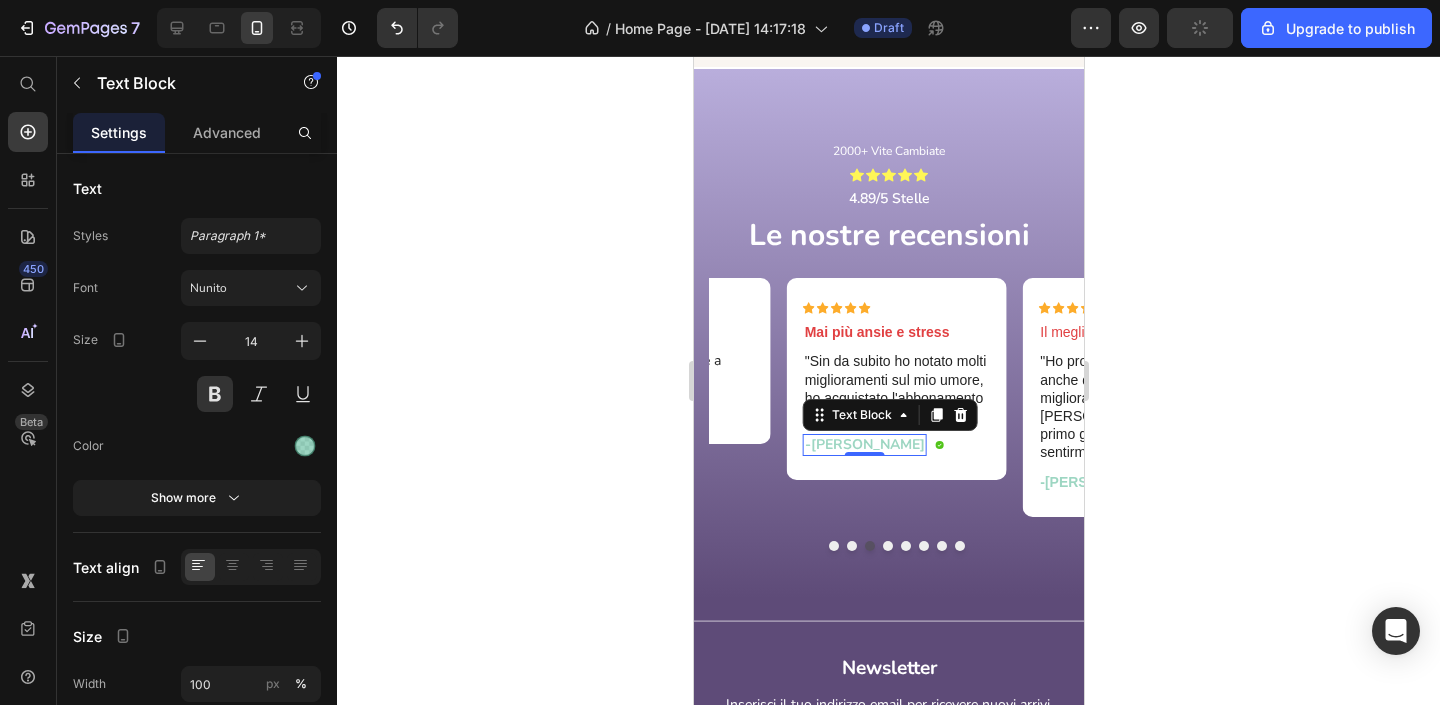 click on ""Sin da subito ho notato molti miglioramenti sul mio umore, ho acquistato l'abbonamento mensile."" at bounding box center (896, 388) 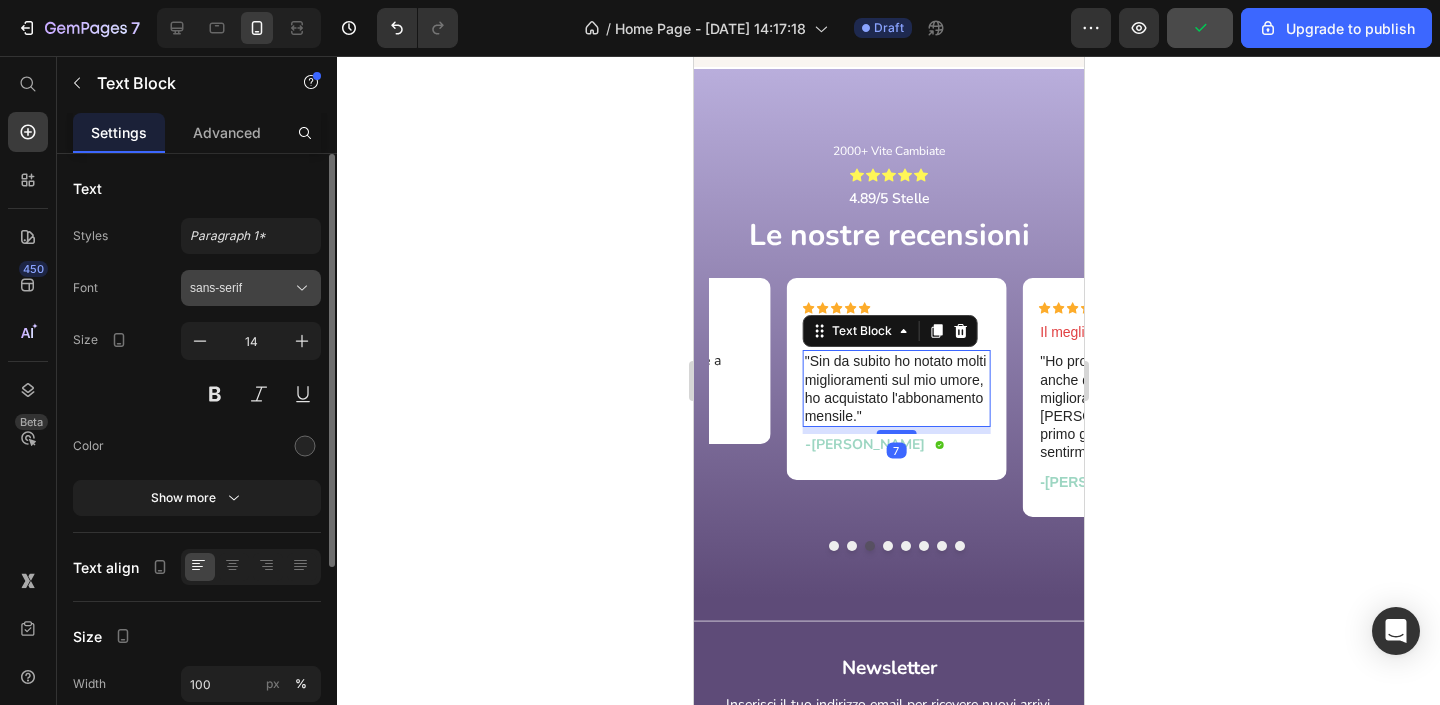 click on "sans-serif" at bounding box center [241, 288] 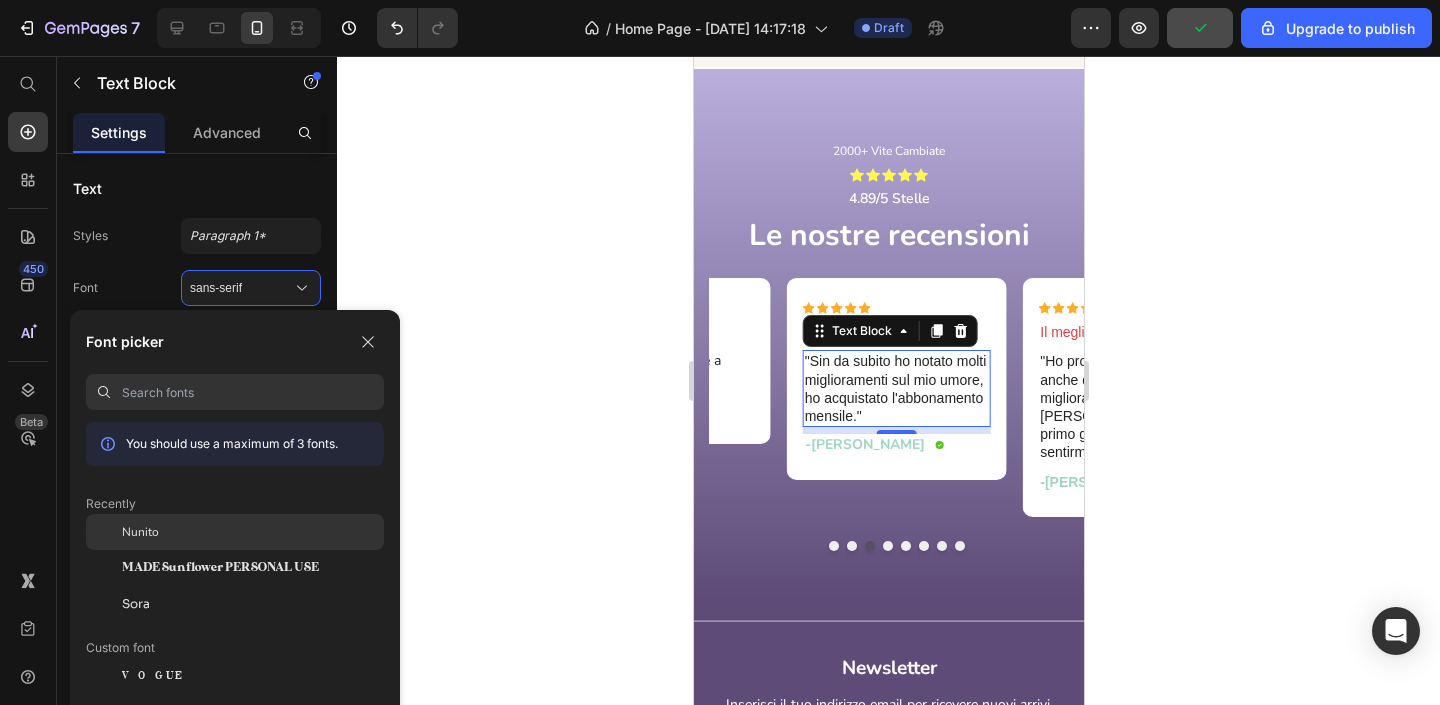 click on "Nunito" 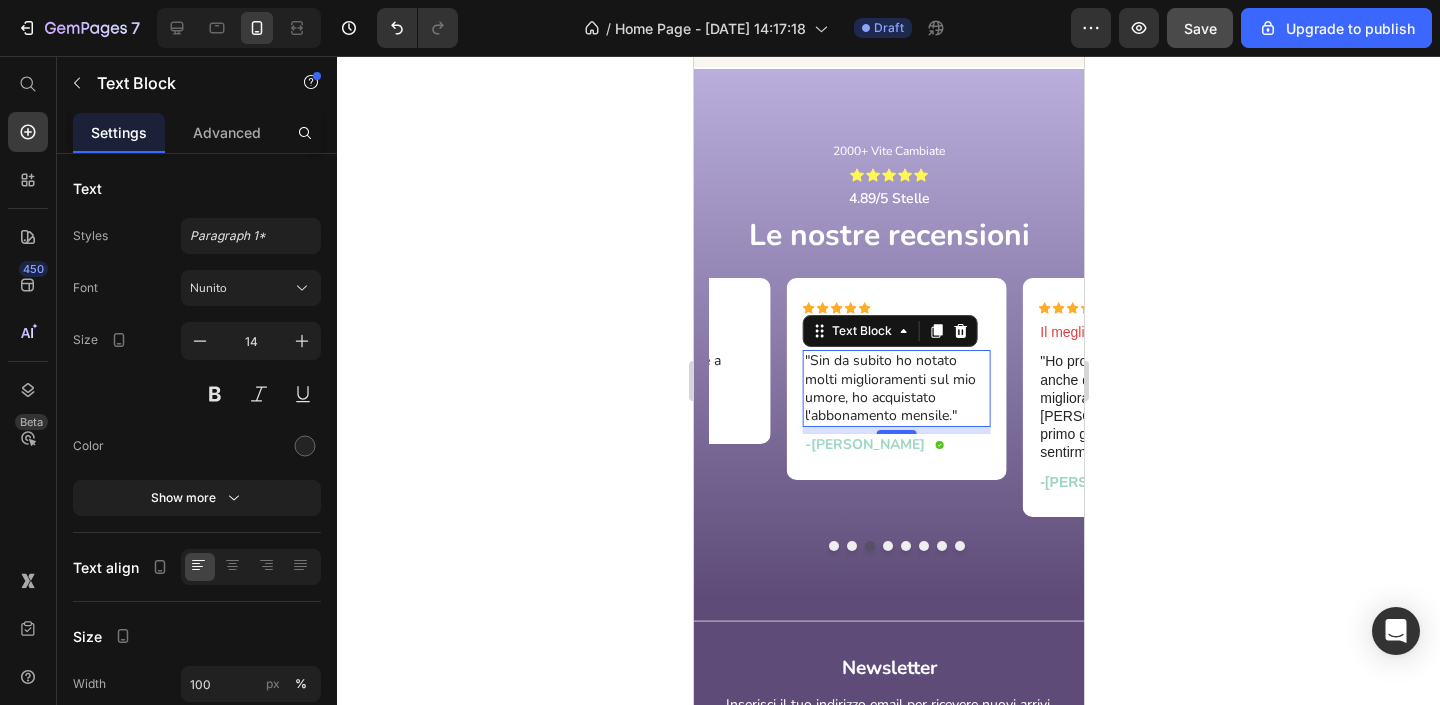 click on "Mai più ansie e stress" at bounding box center (896, 332) 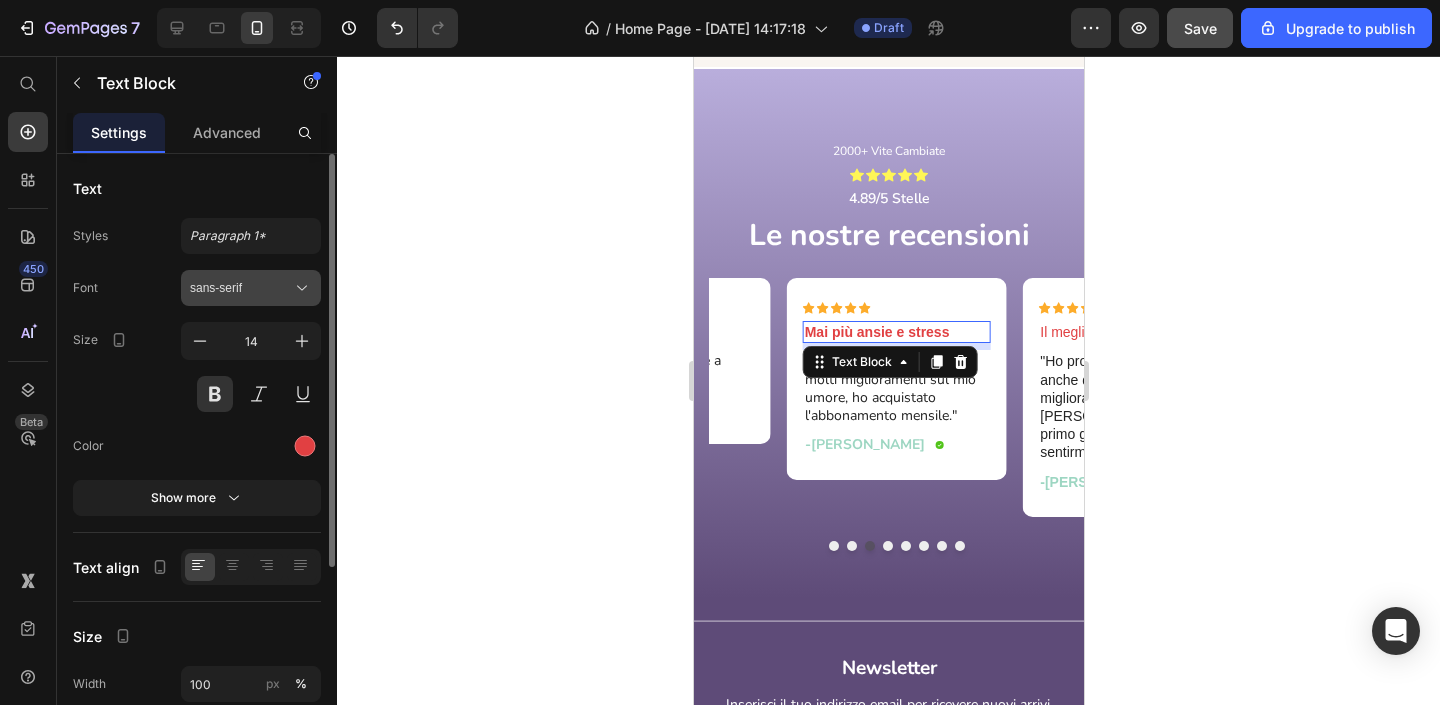 click on "sans-serif" at bounding box center (251, 288) 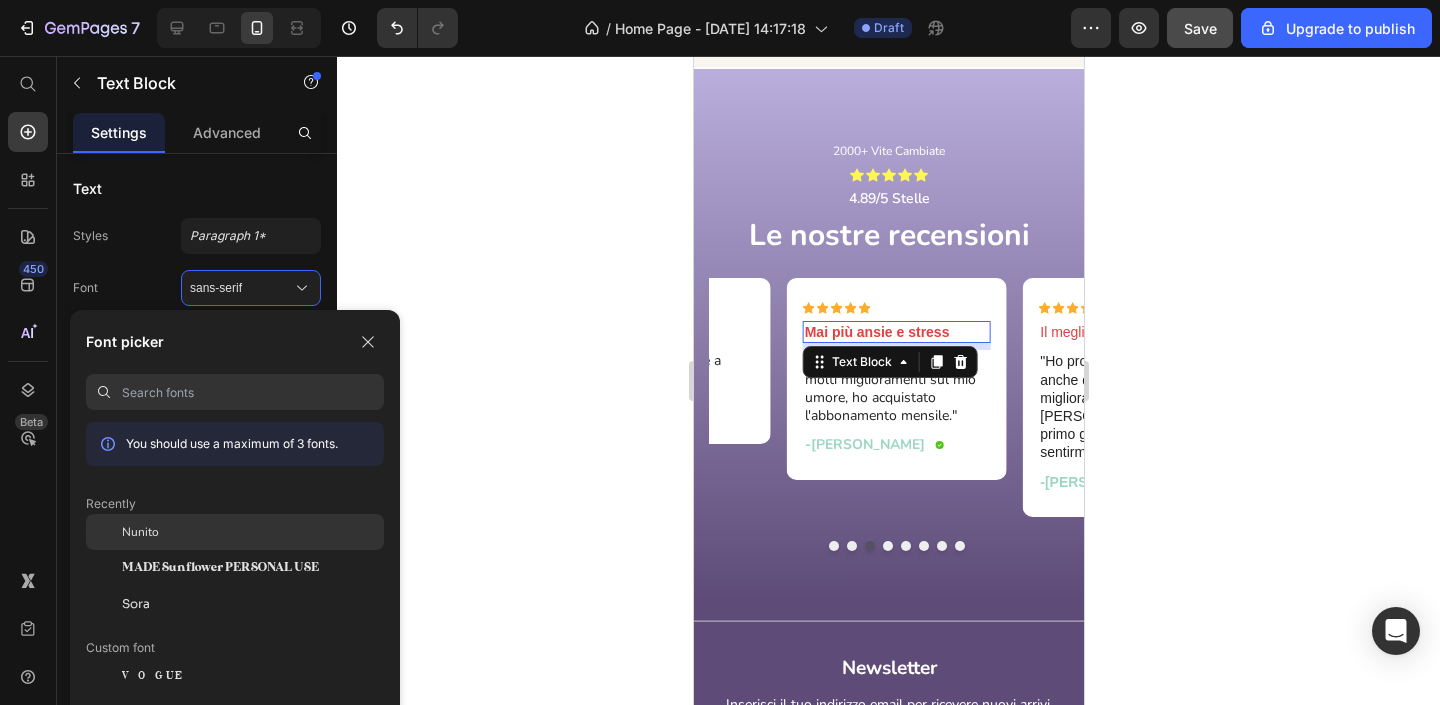 click on "Nunito" at bounding box center [140, 532] 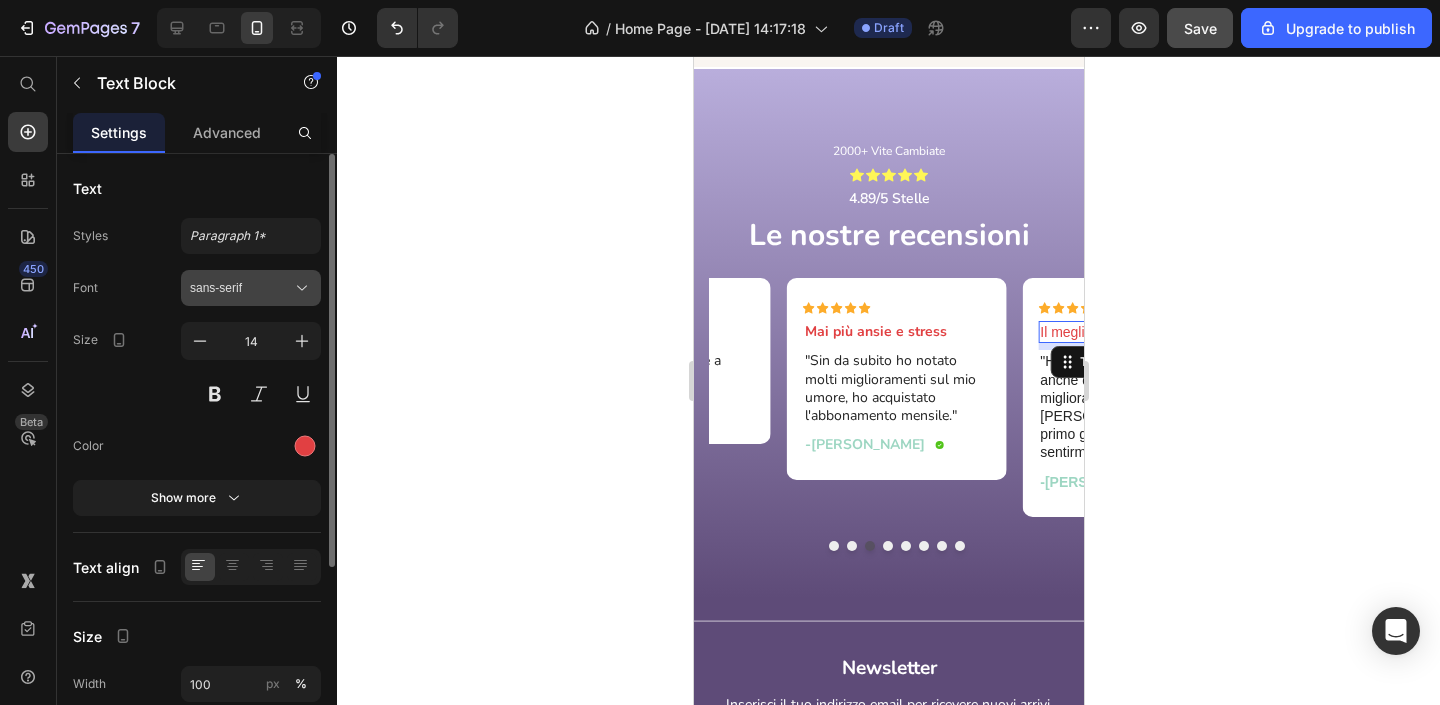 click on "sans-serif" at bounding box center [241, 288] 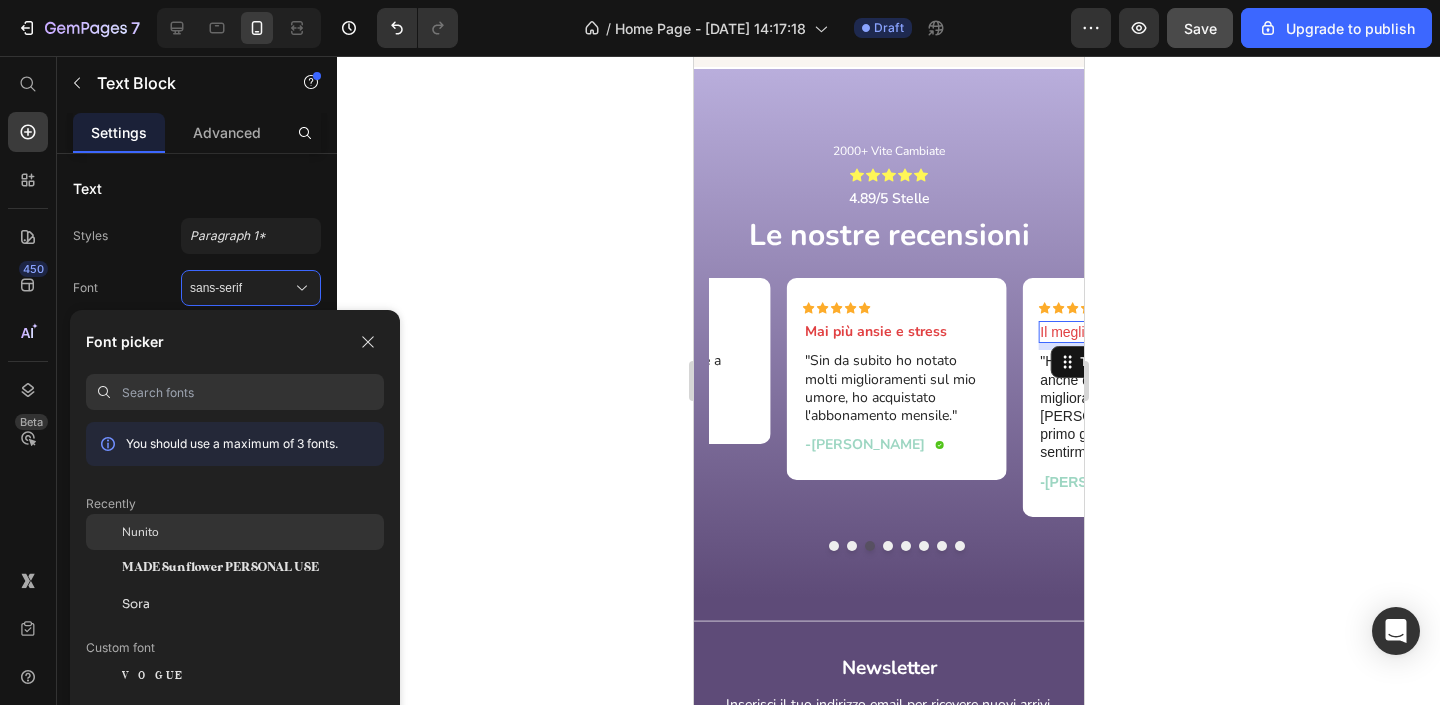 click on "Nunito" at bounding box center [140, 532] 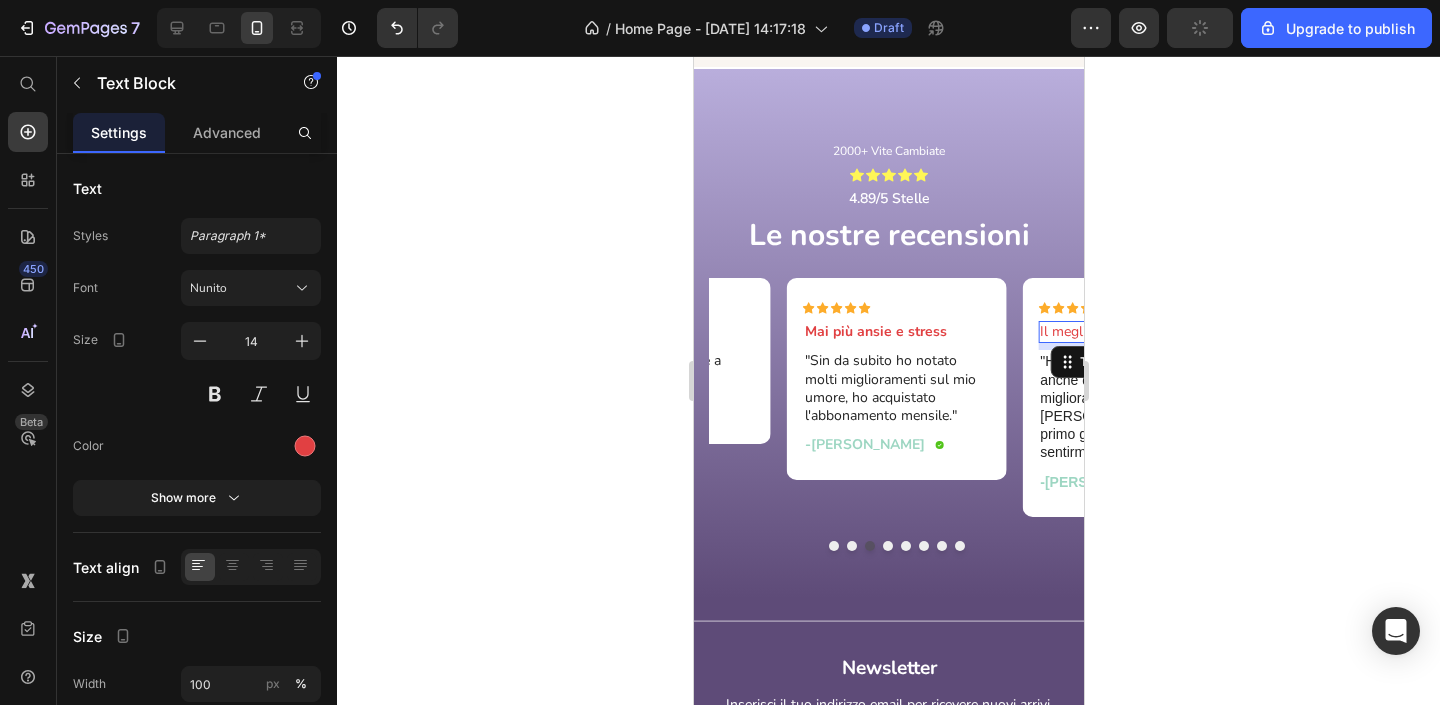 click on ""Ho provato altri brand, ma anche dopo mesi non vedevo miglioramenti. Con [PERSON_NAME] sin dal primo giorno ho iniziato a sentirmi meglio."" at bounding box center [1131, 406] 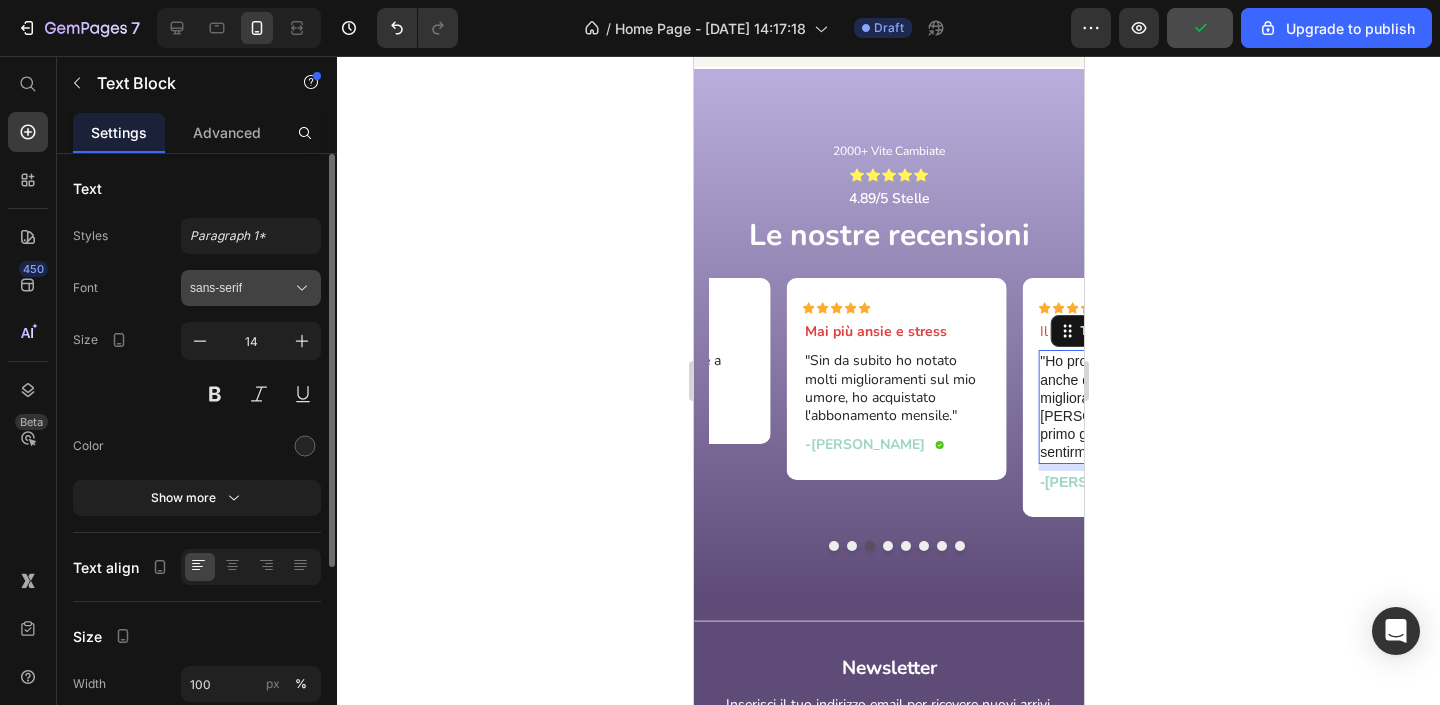 click on "sans-serif" at bounding box center [241, 288] 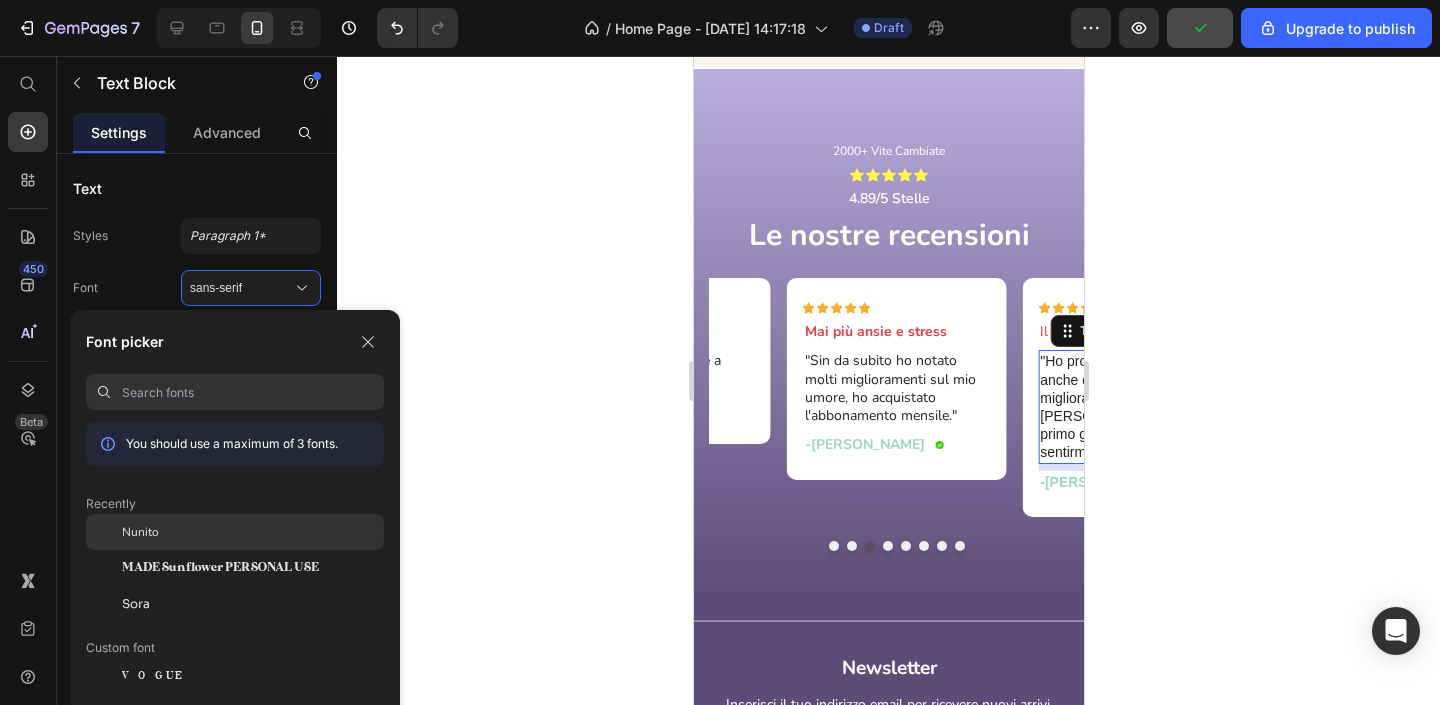 click on "Nunito" 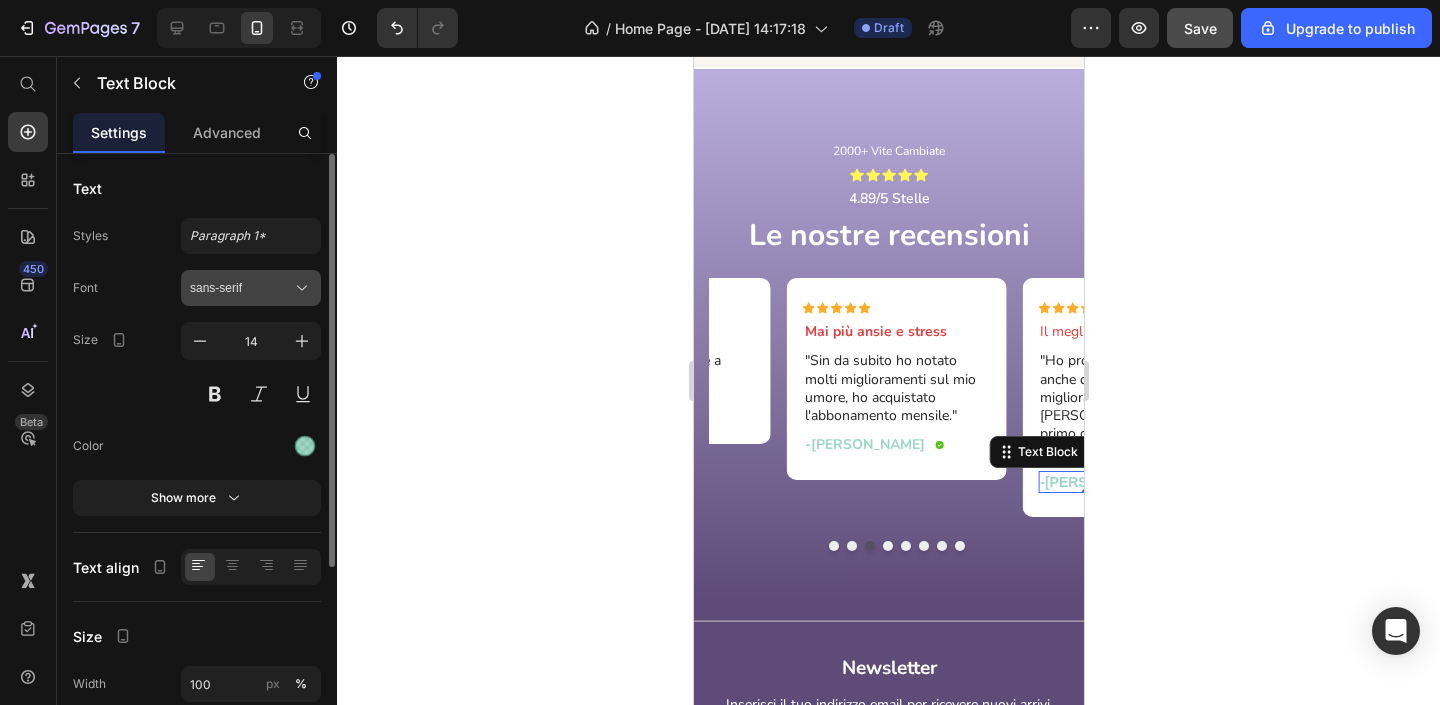 click on "sans-serif" at bounding box center [241, 288] 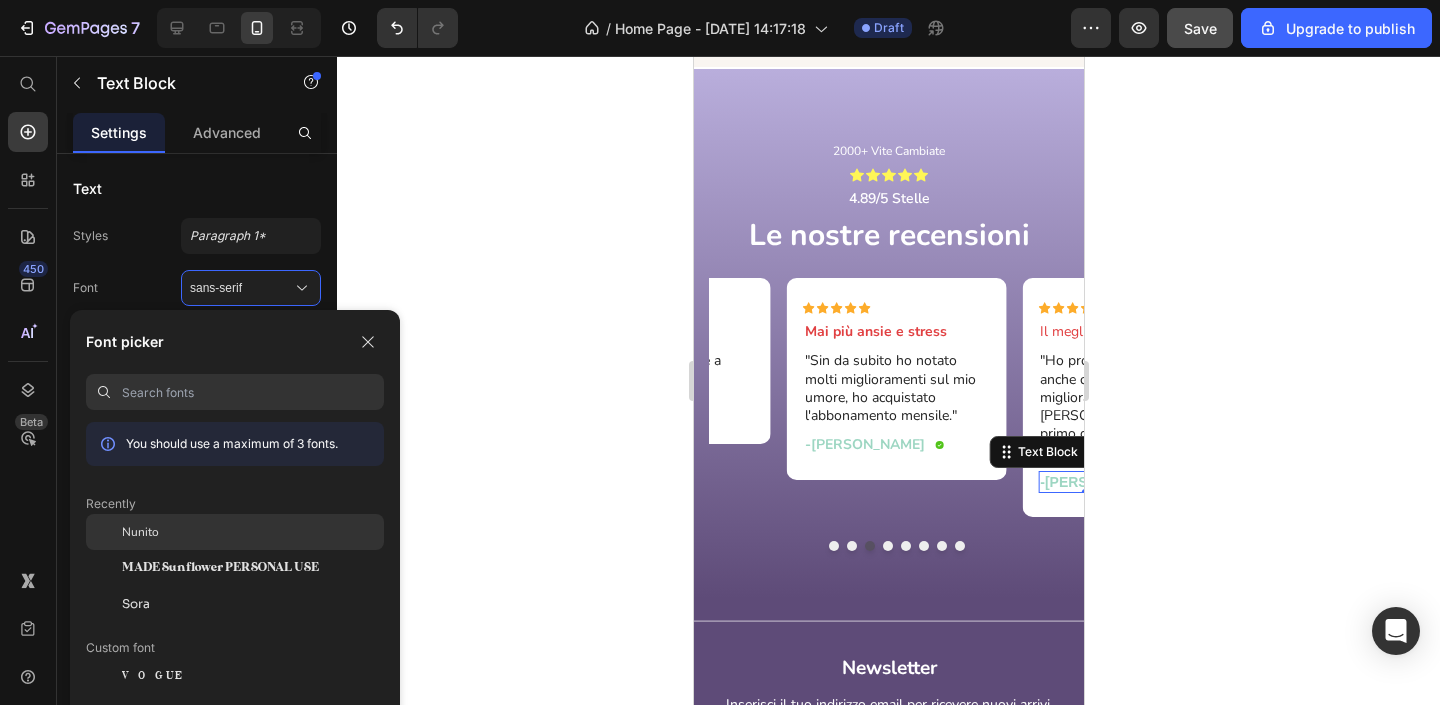 click on "Nunito" 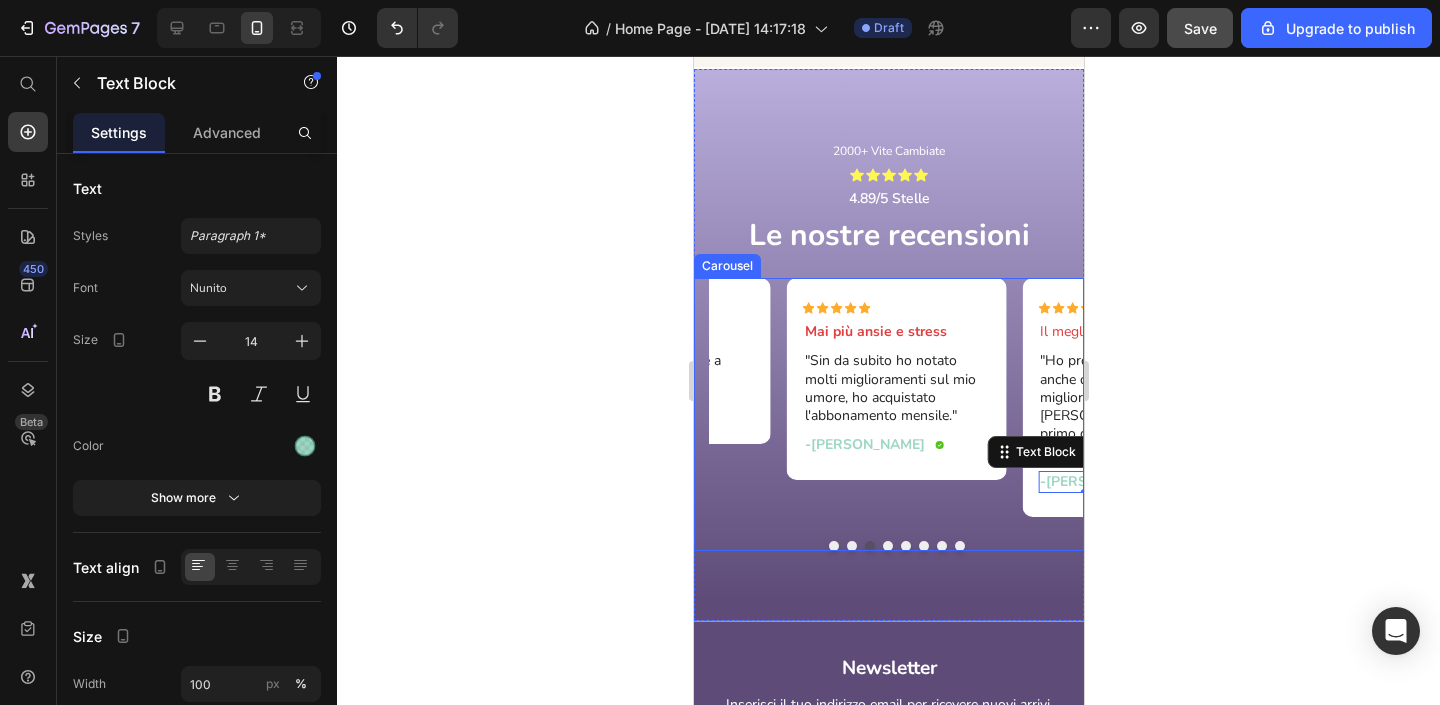 click at bounding box center [887, 546] 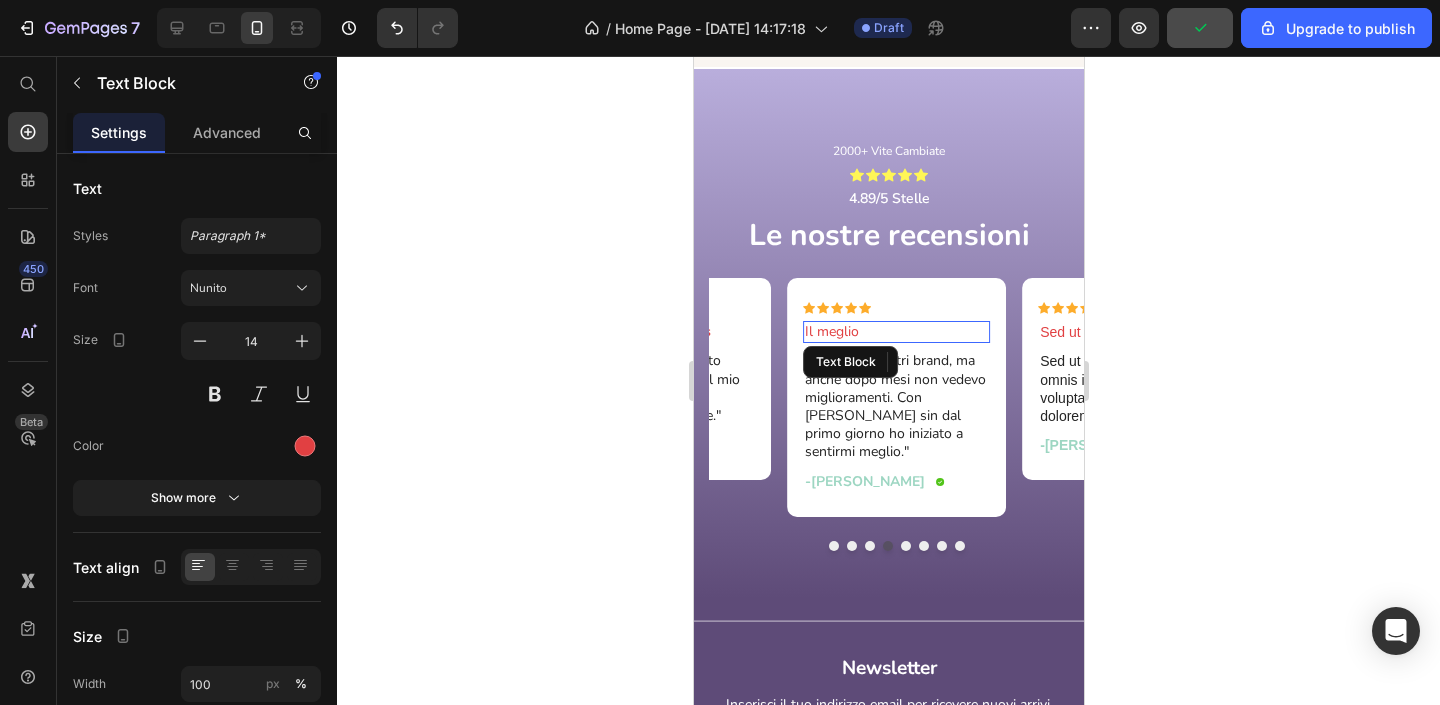click on "Il meglio" at bounding box center [896, 332] 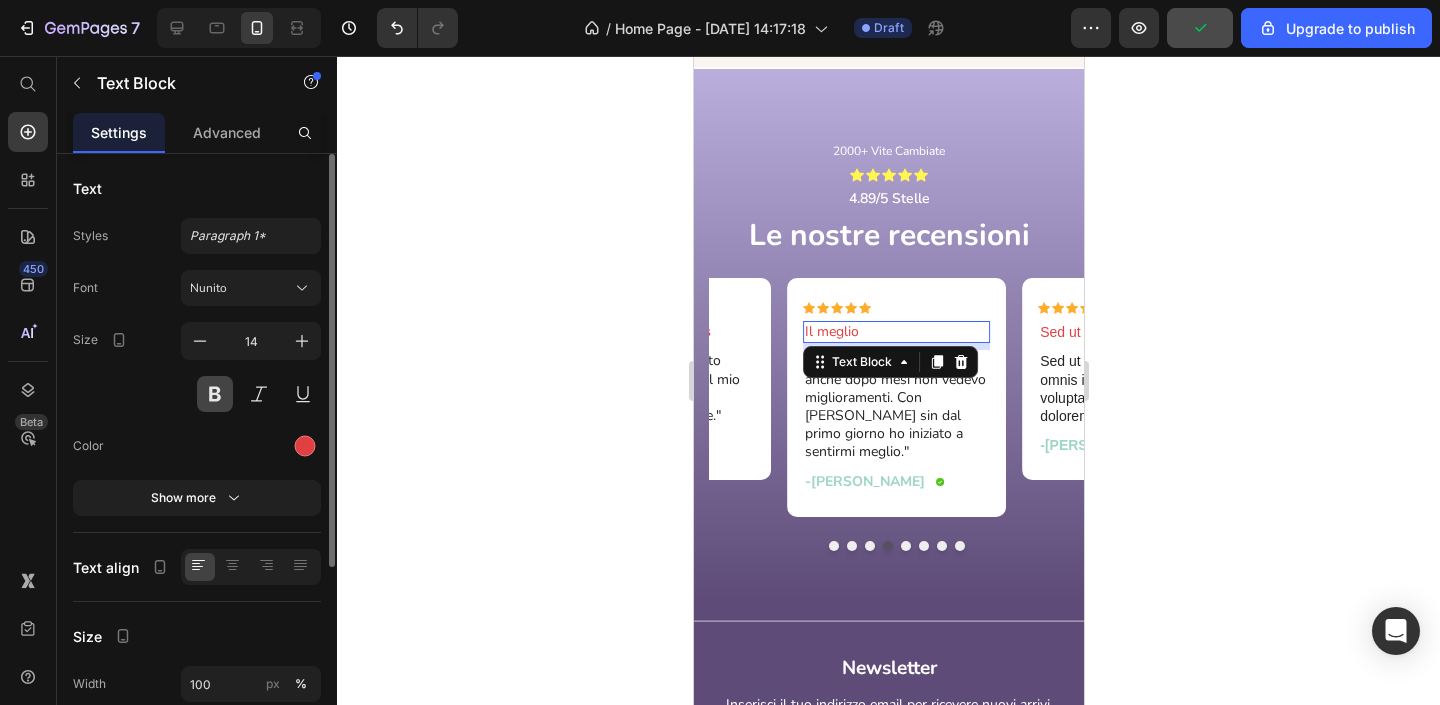 click at bounding box center [215, 394] 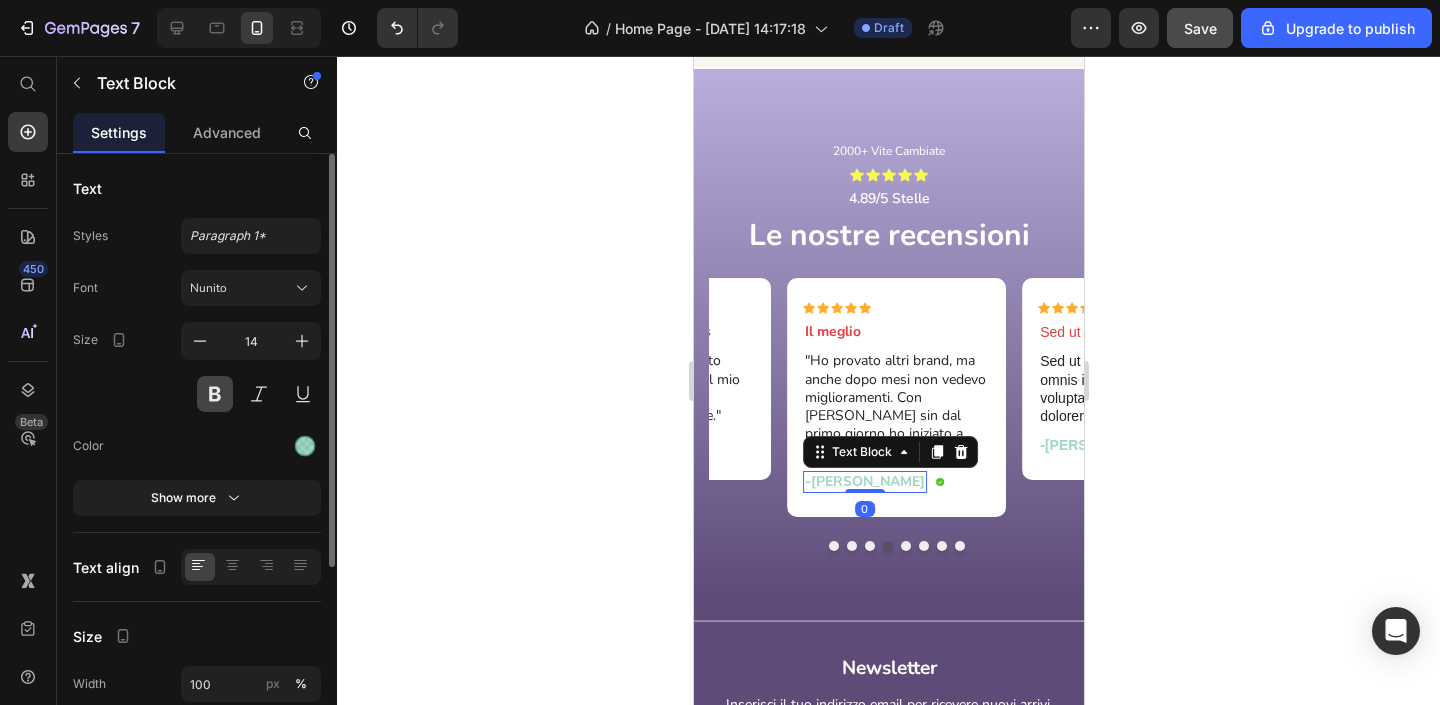 click at bounding box center [215, 394] 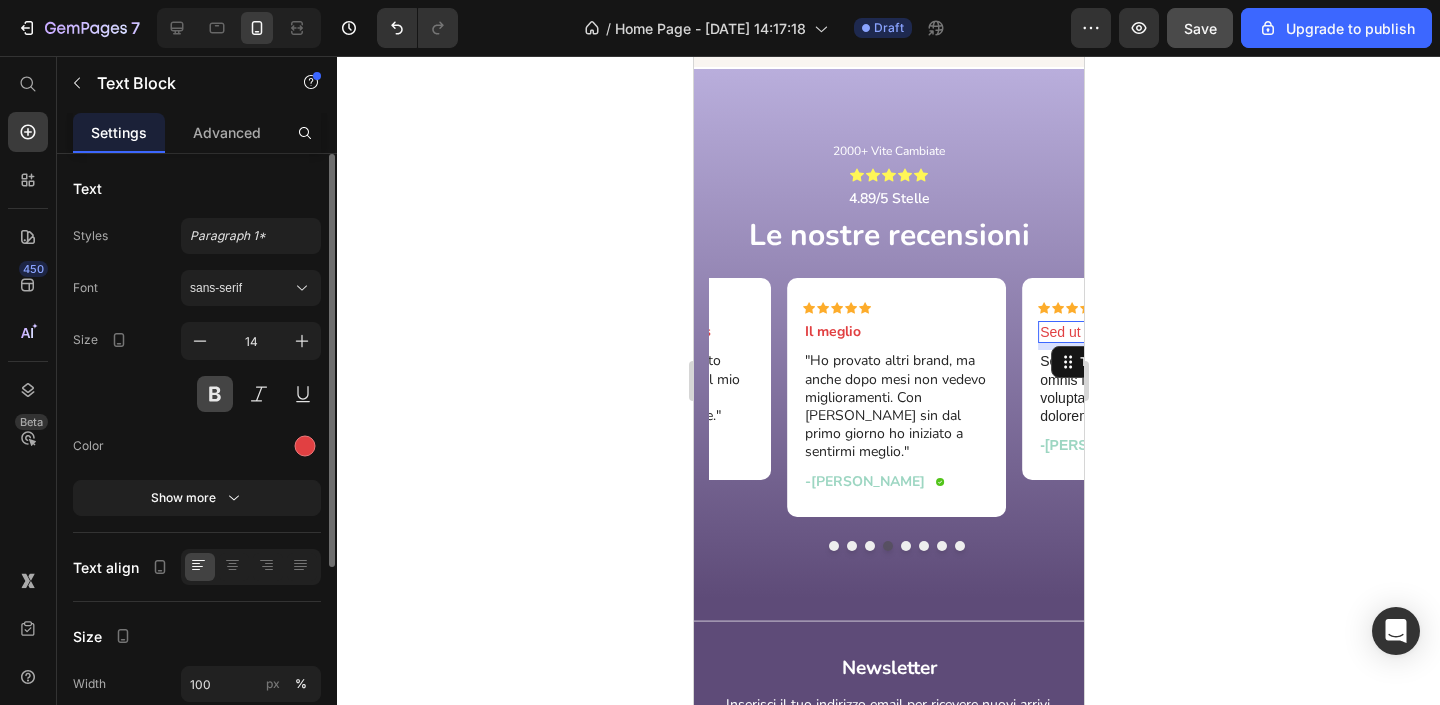 click at bounding box center [215, 394] 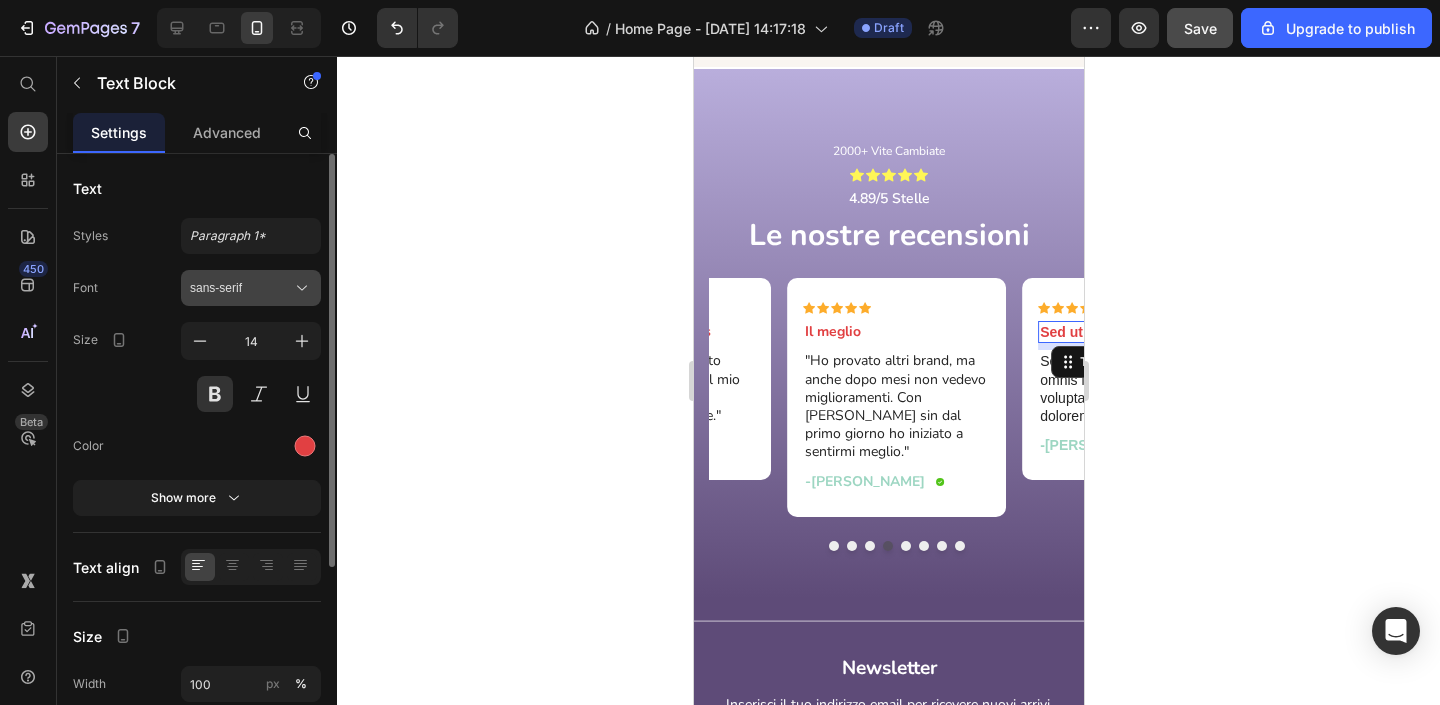 click on "sans-serif" at bounding box center (241, 288) 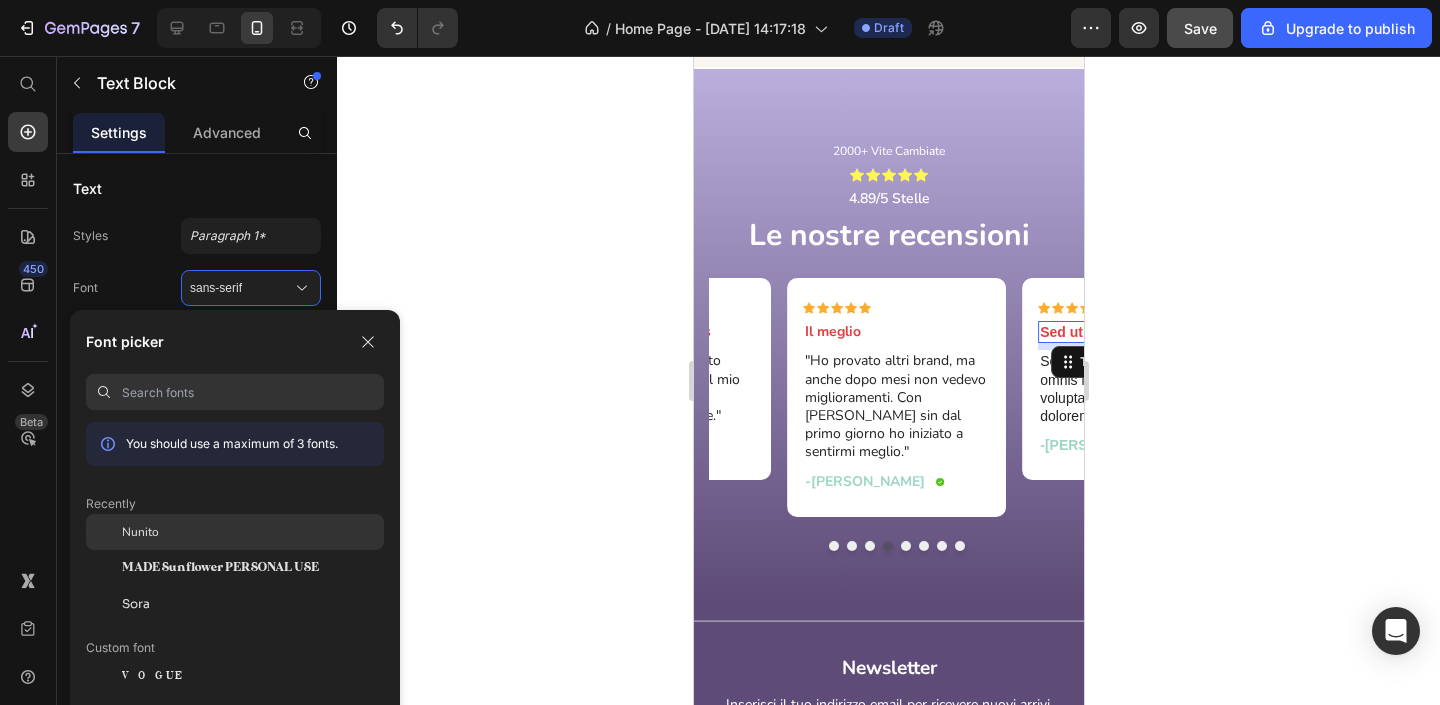 click on "Nunito" at bounding box center [140, 532] 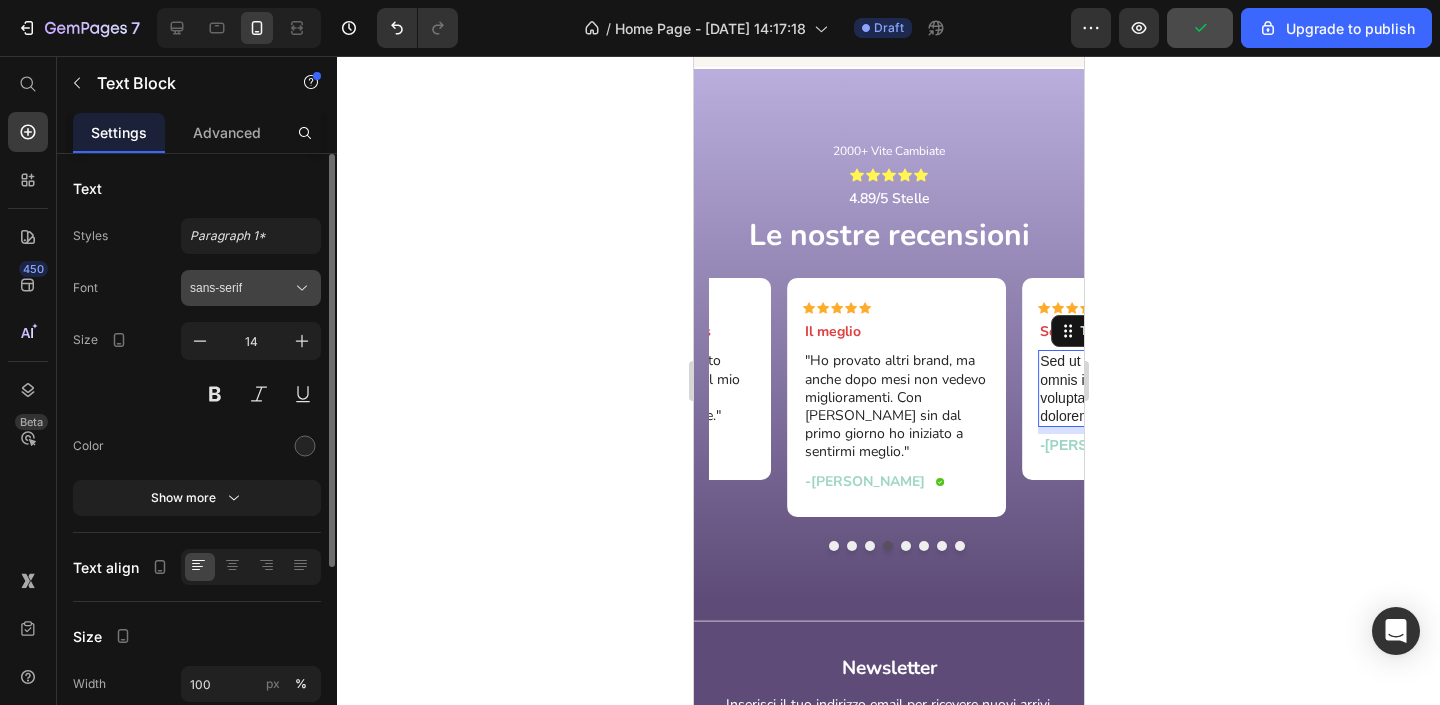 click on "sans-serif" at bounding box center (241, 288) 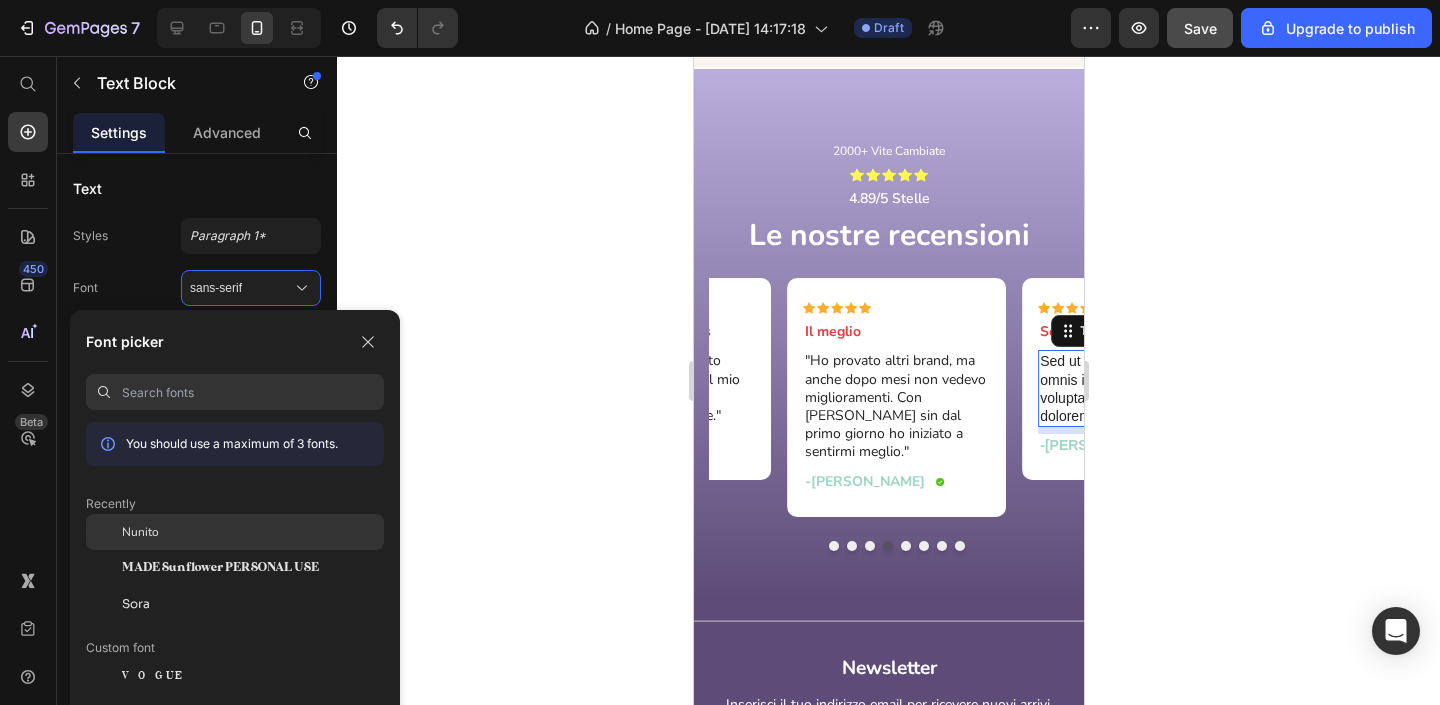 click on "Nunito" at bounding box center [140, 532] 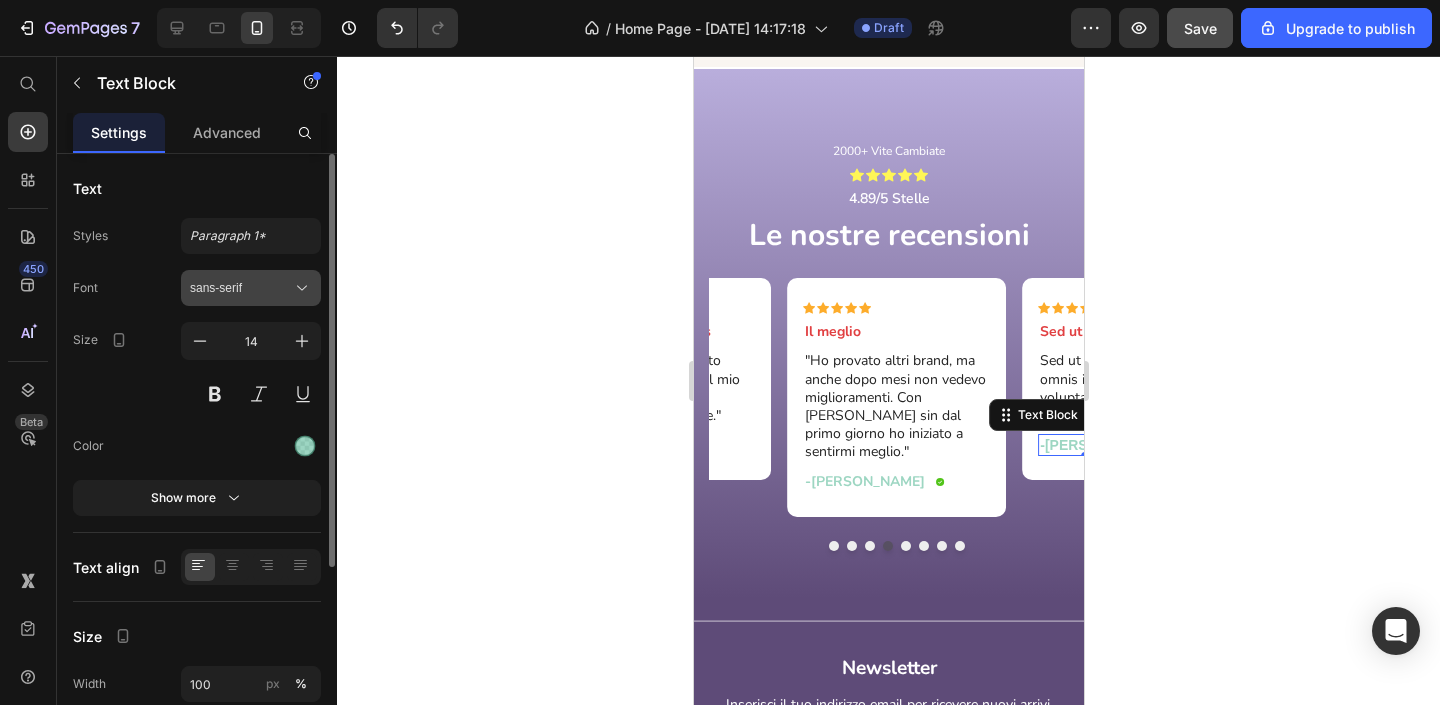click on "sans-serif" at bounding box center [251, 288] 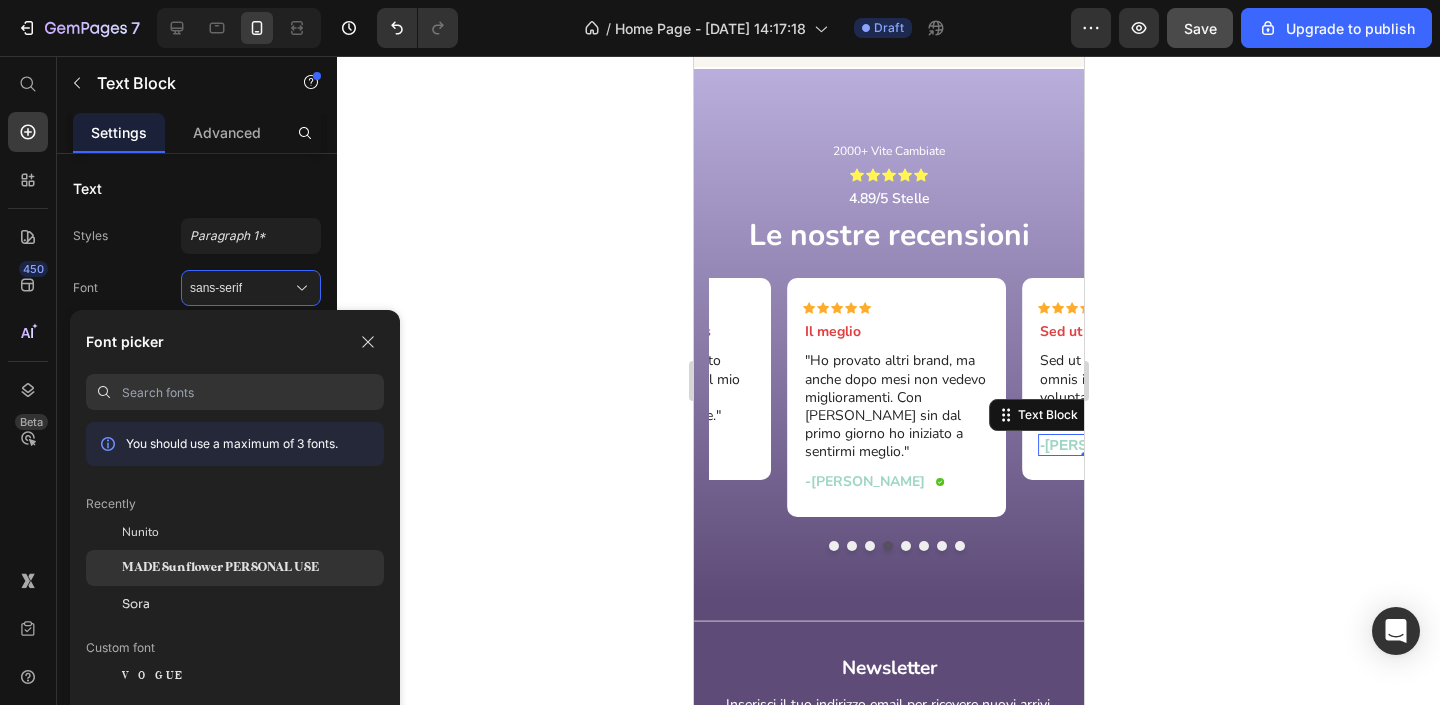 click on "MADE Sunflower PERSONAL USE" 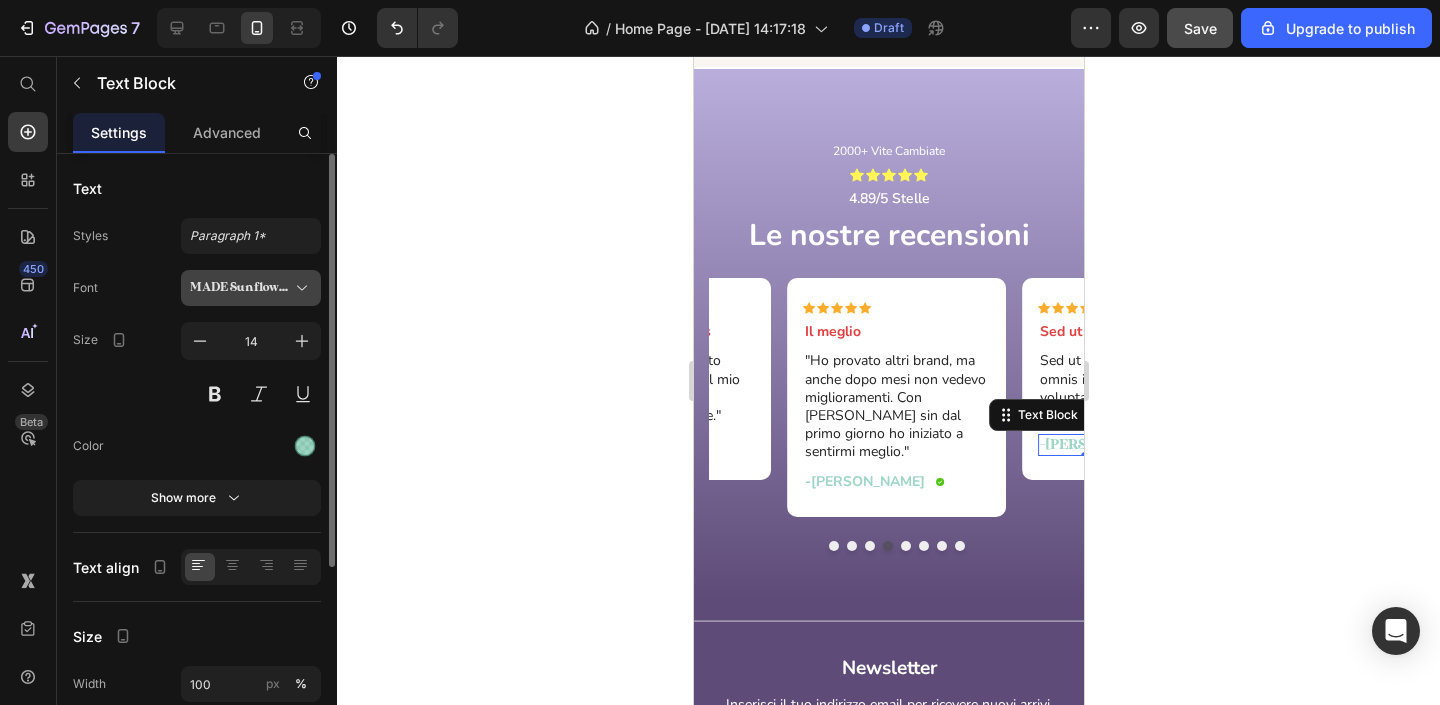 click on "MADE Sunflower PERSONAL USE" at bounding box center (241, 288) 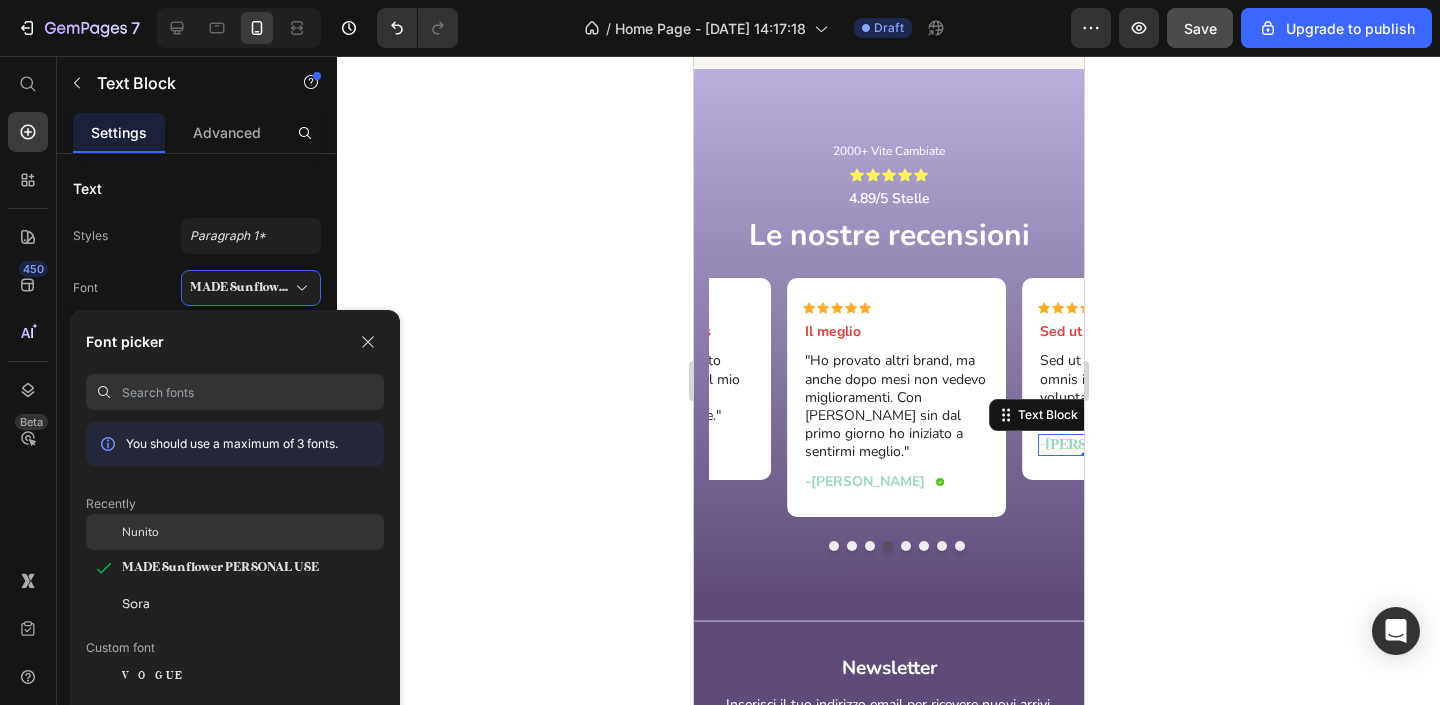 click on "Nunito" 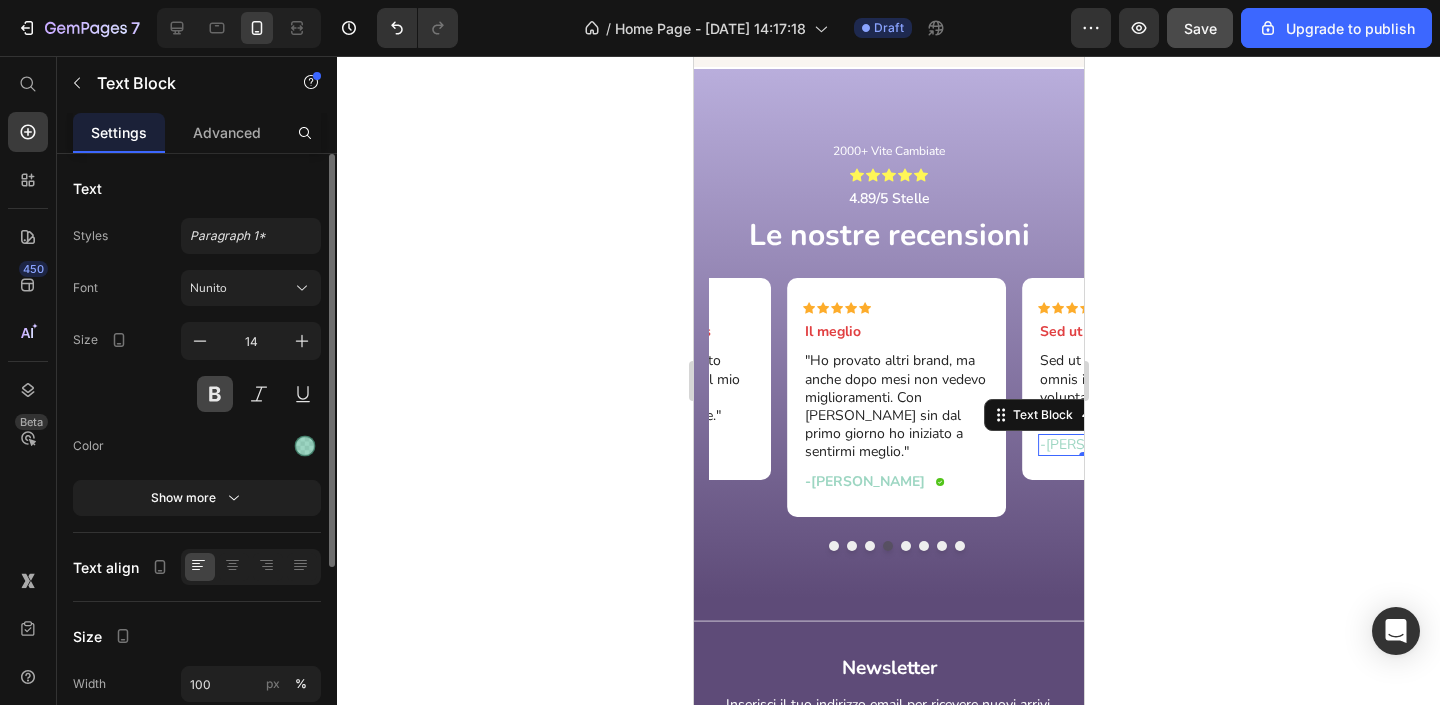click at bounding box center [215, 394] 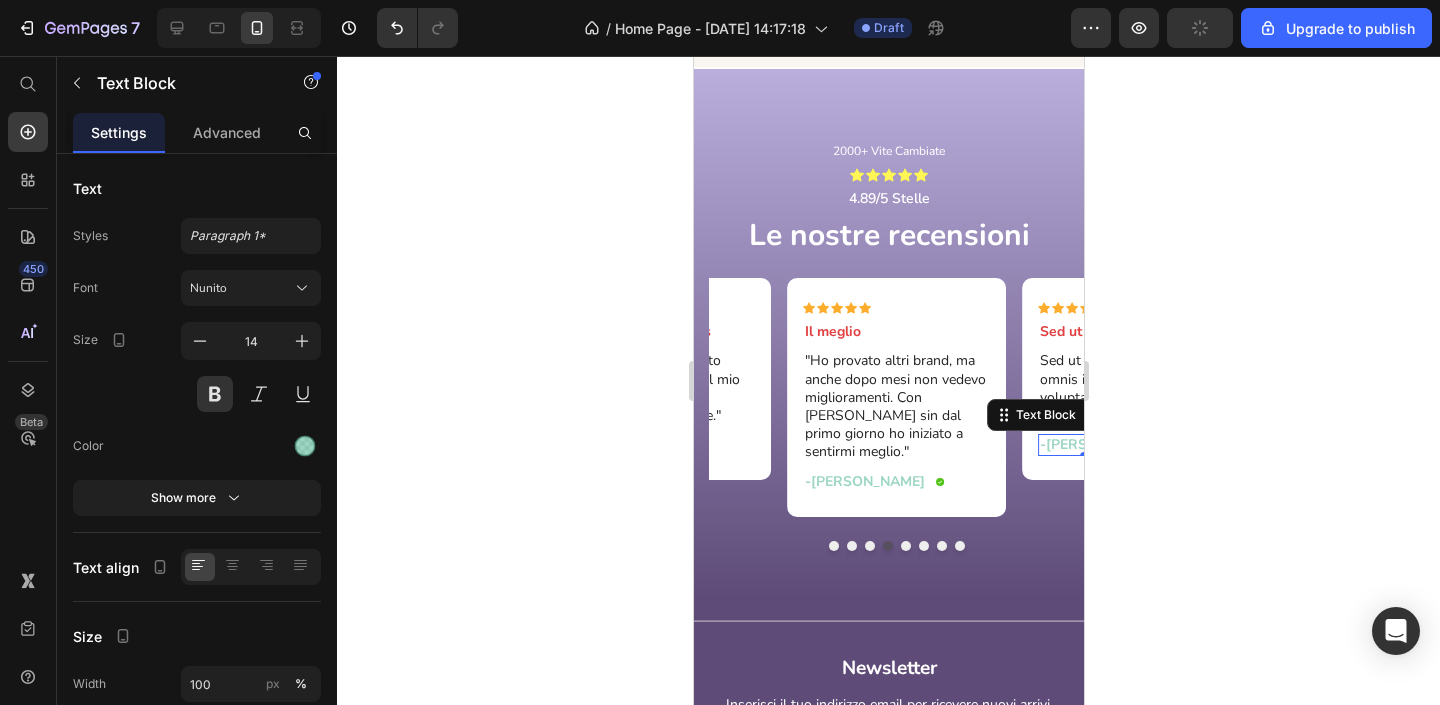 click at bounding box center [905, 546] 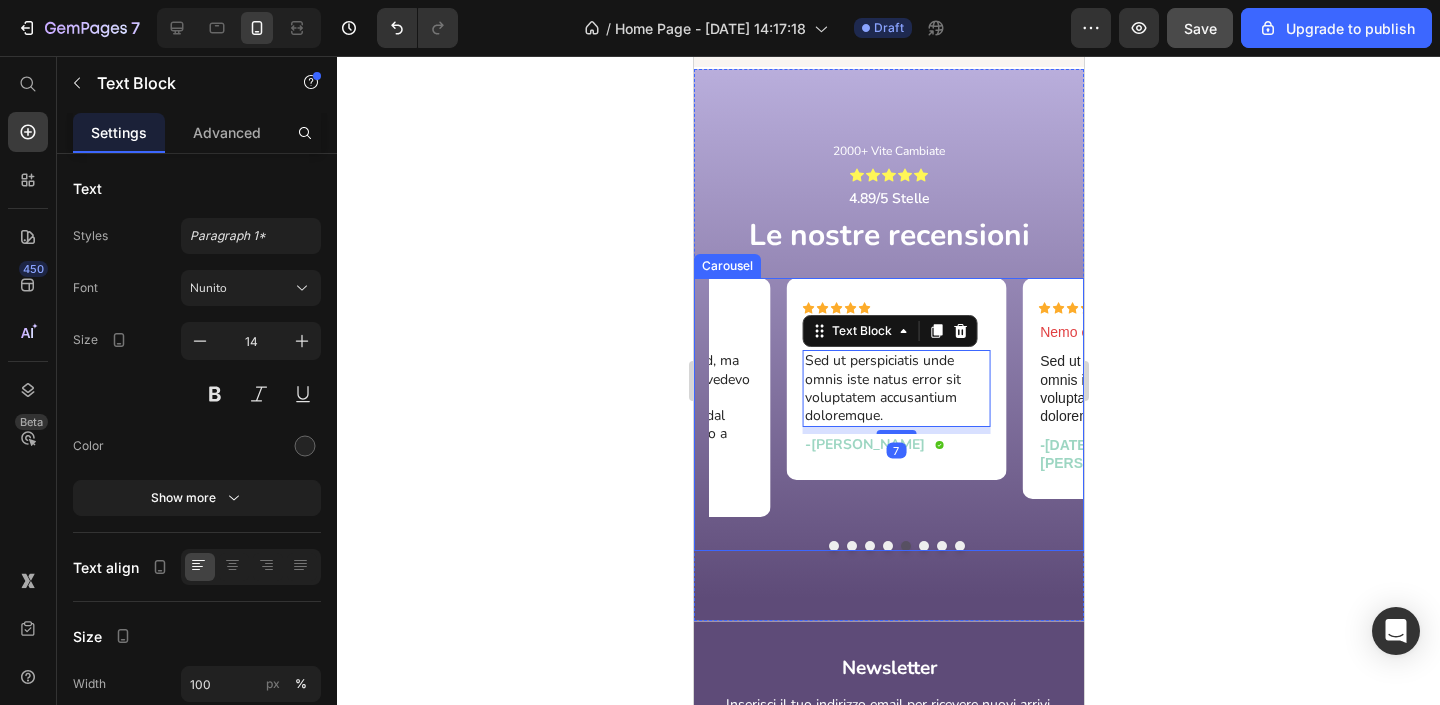 click at bounding box center [923, 546] 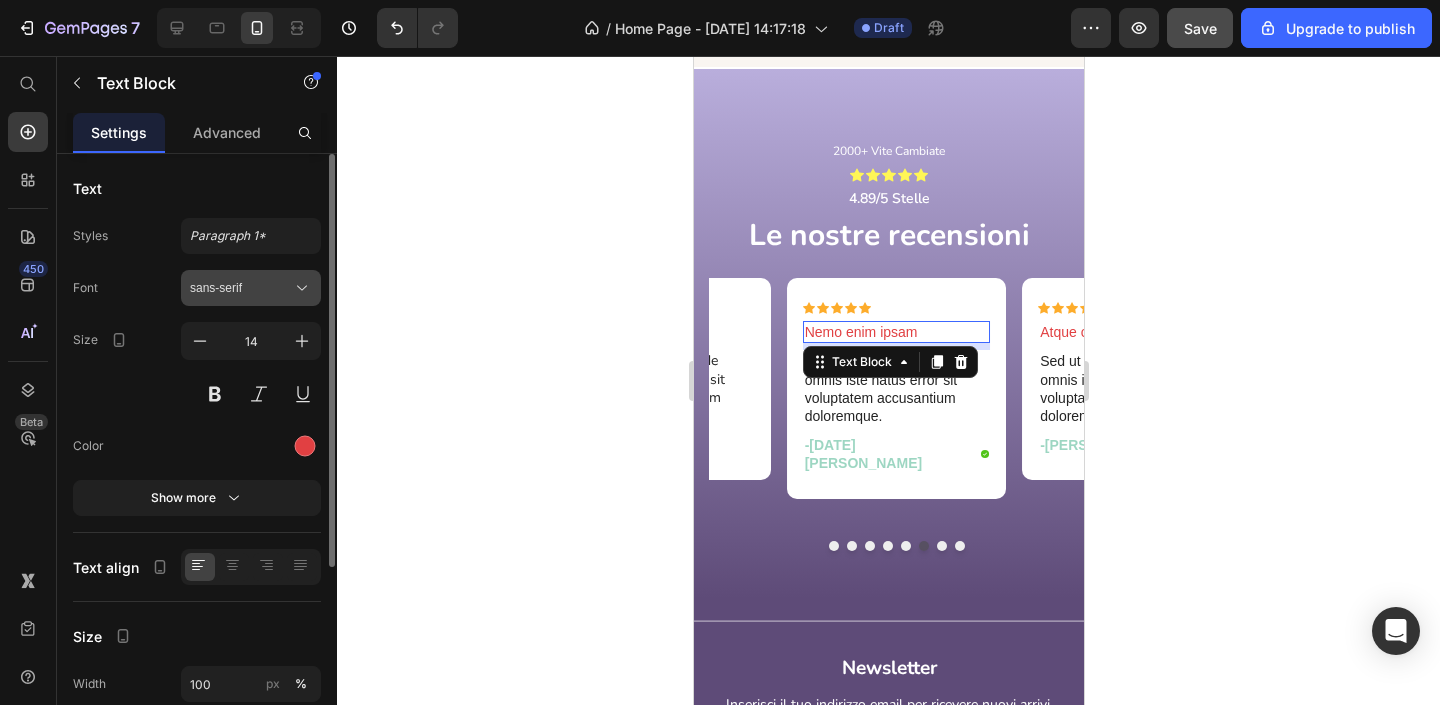 click on "sans-serif" at bounding box center [241, 288] 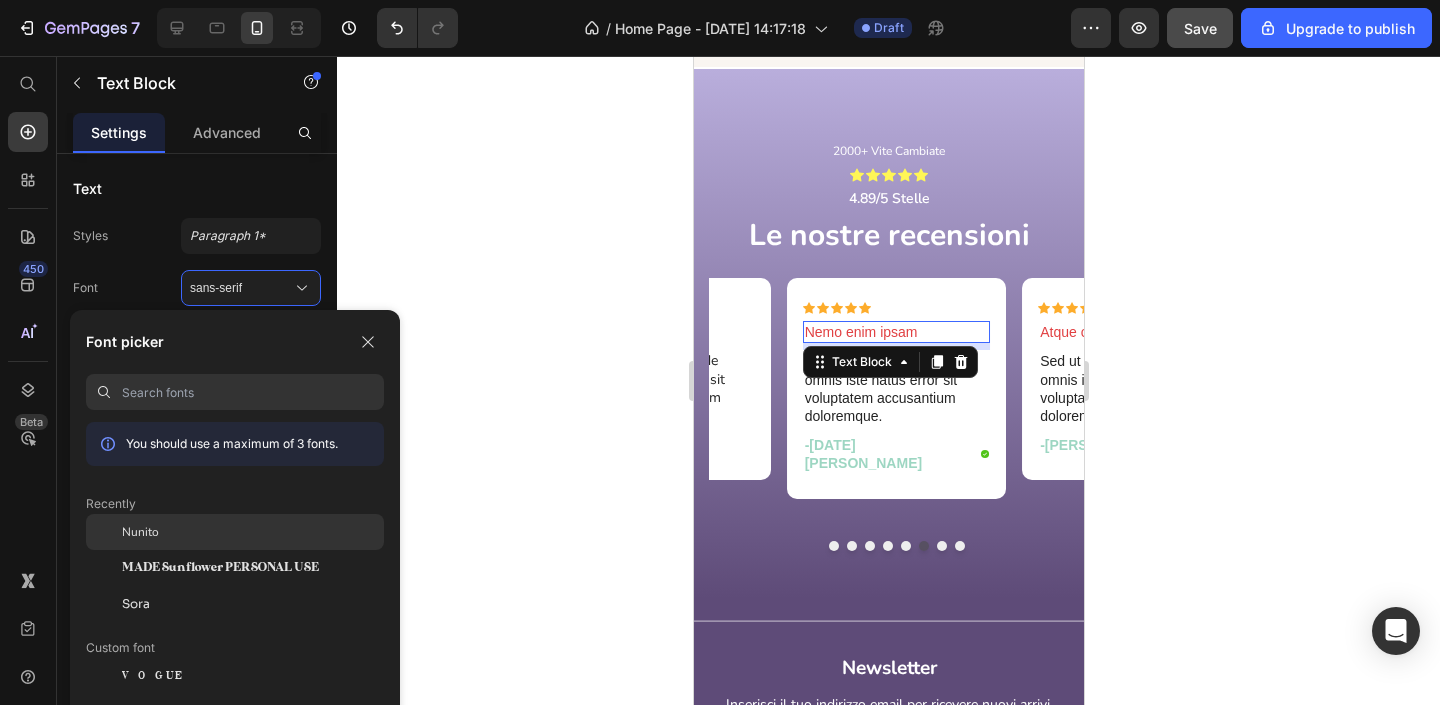 click on "Nunito" 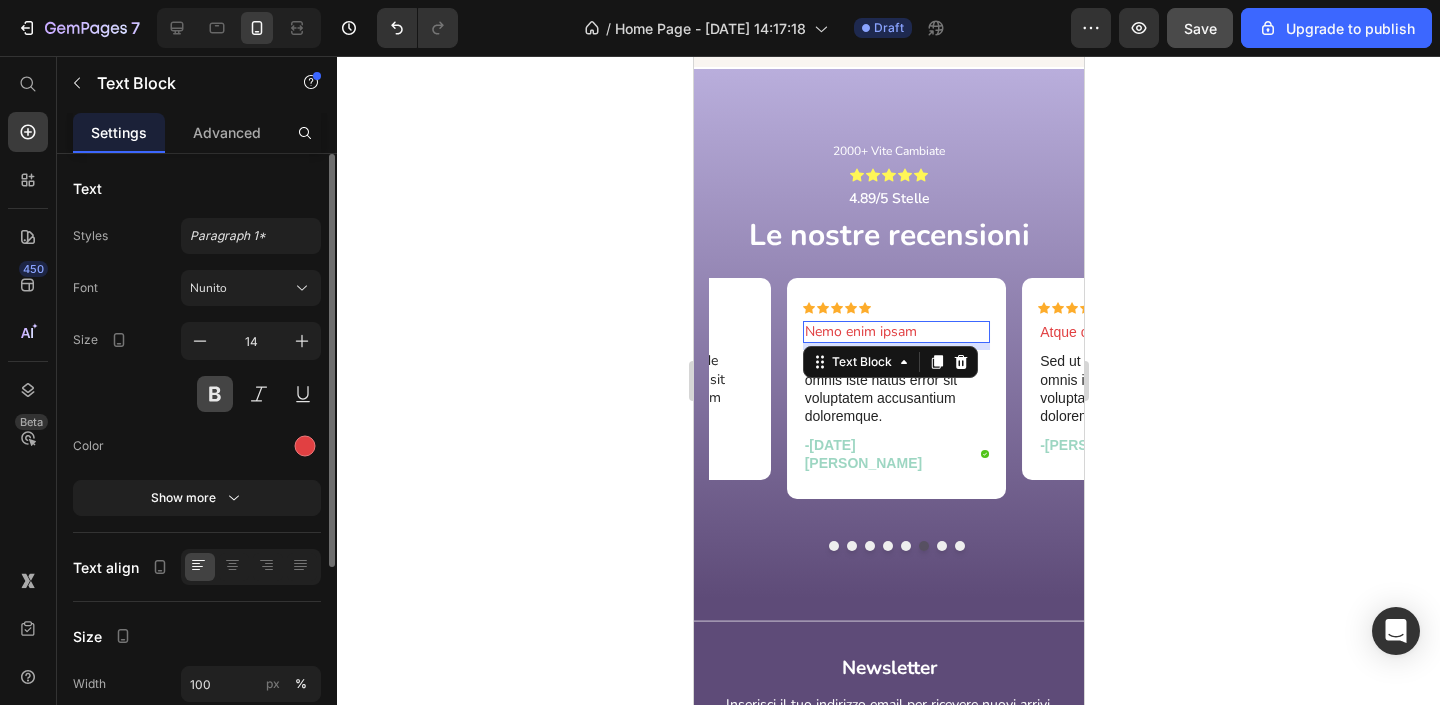 click at bounding box center [215, 394] 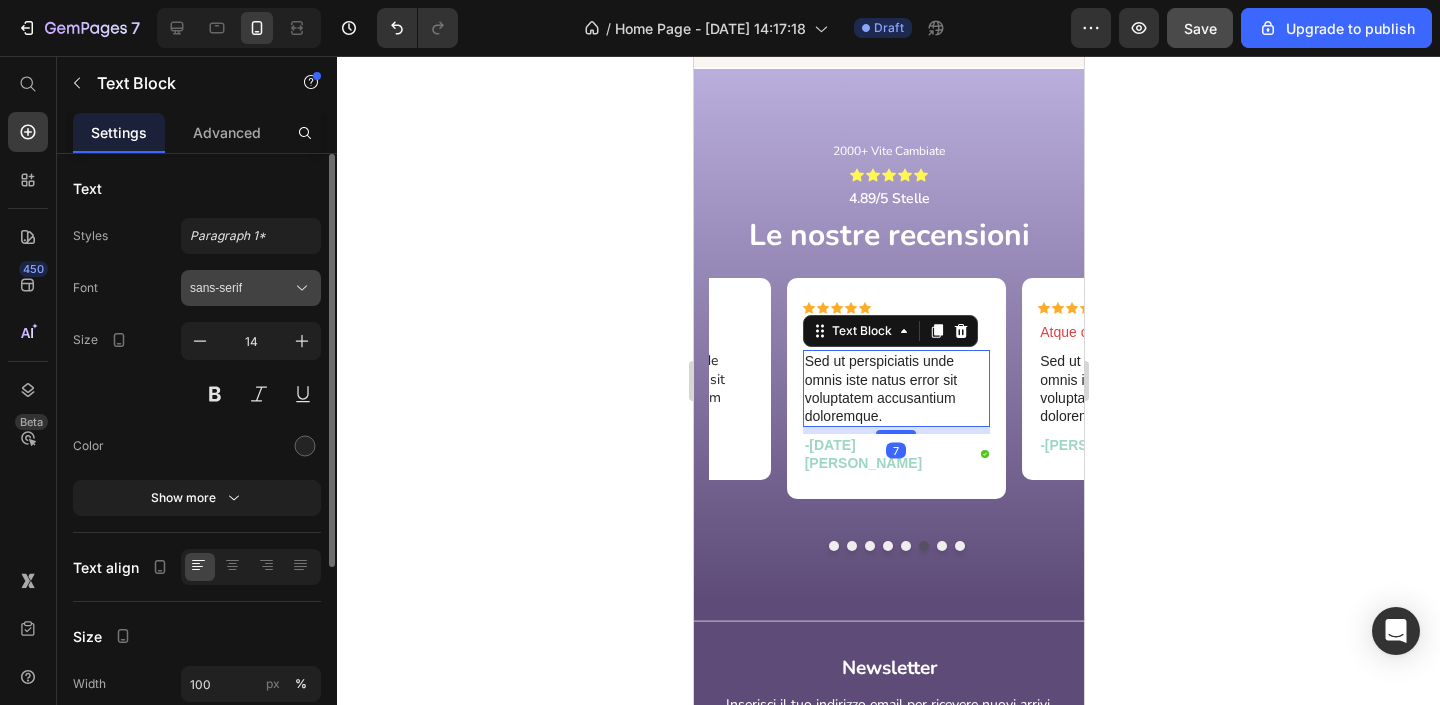 click on "sans-serif" at bounding box center [241, 288] 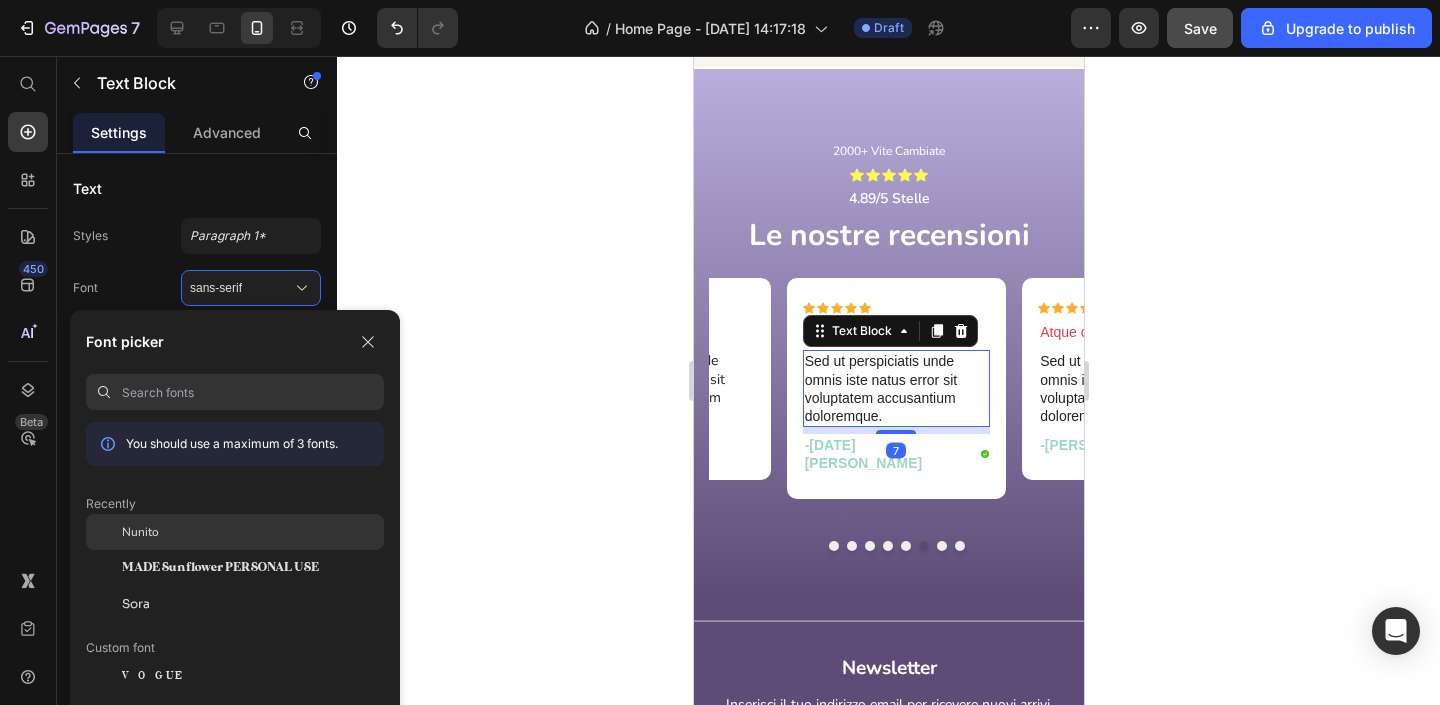 click on "Nunito" 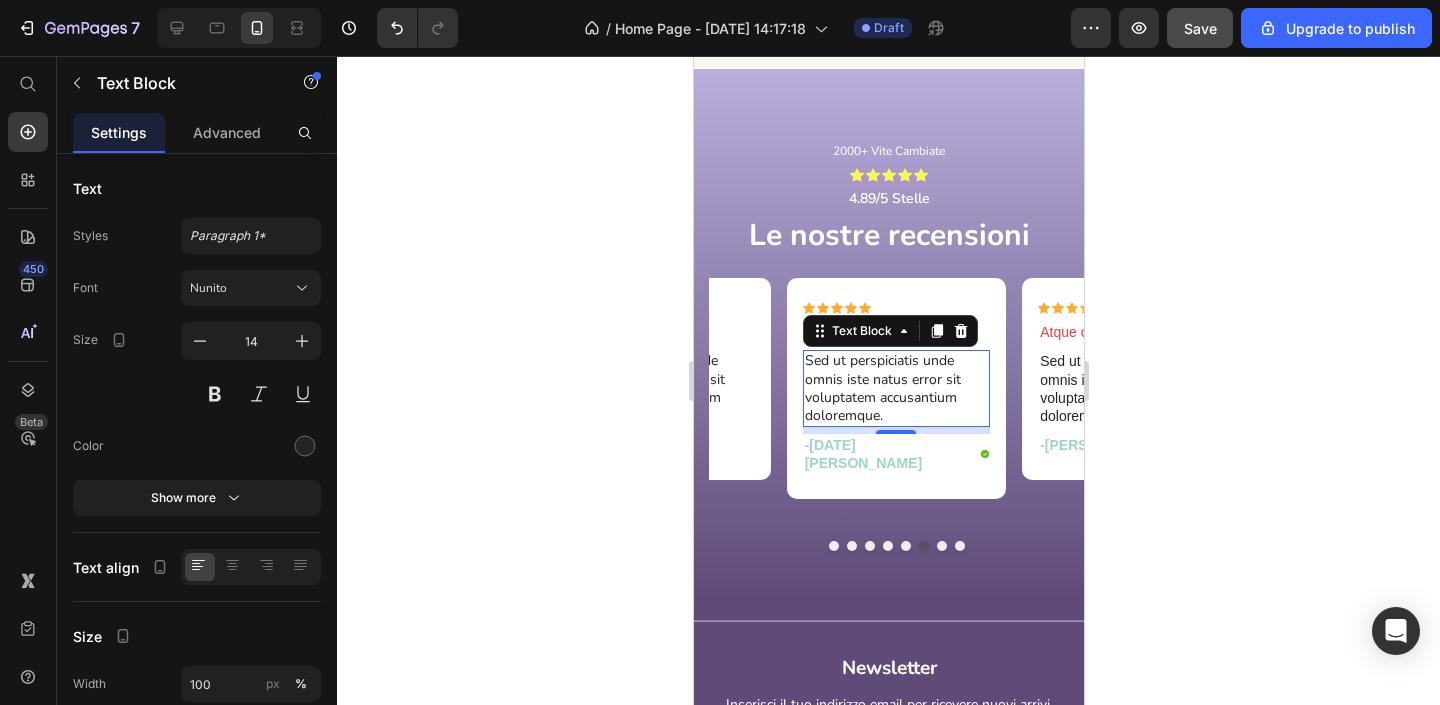 click on "-[DATE][PERSON_NAME]" at bounding box center [887, 454] 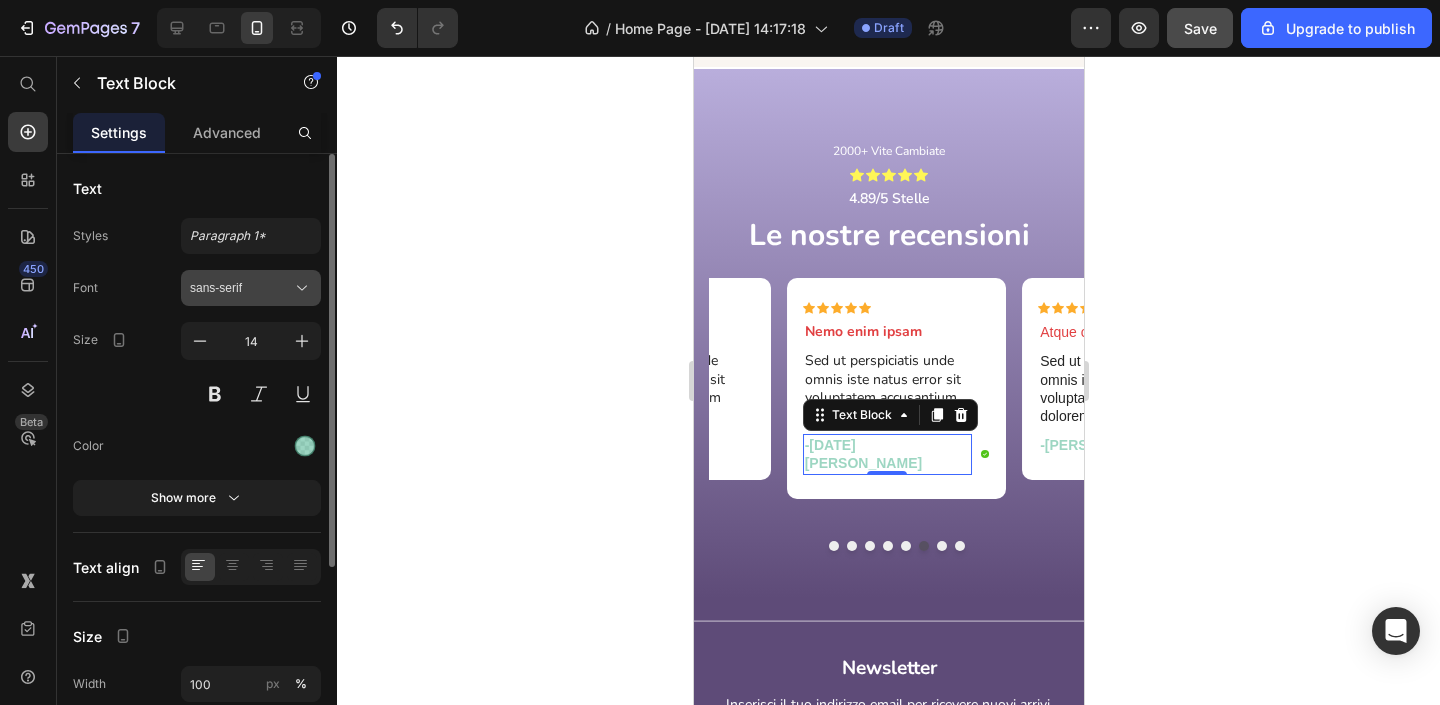 click on "sans-serif" at bounding box center [241, 288] 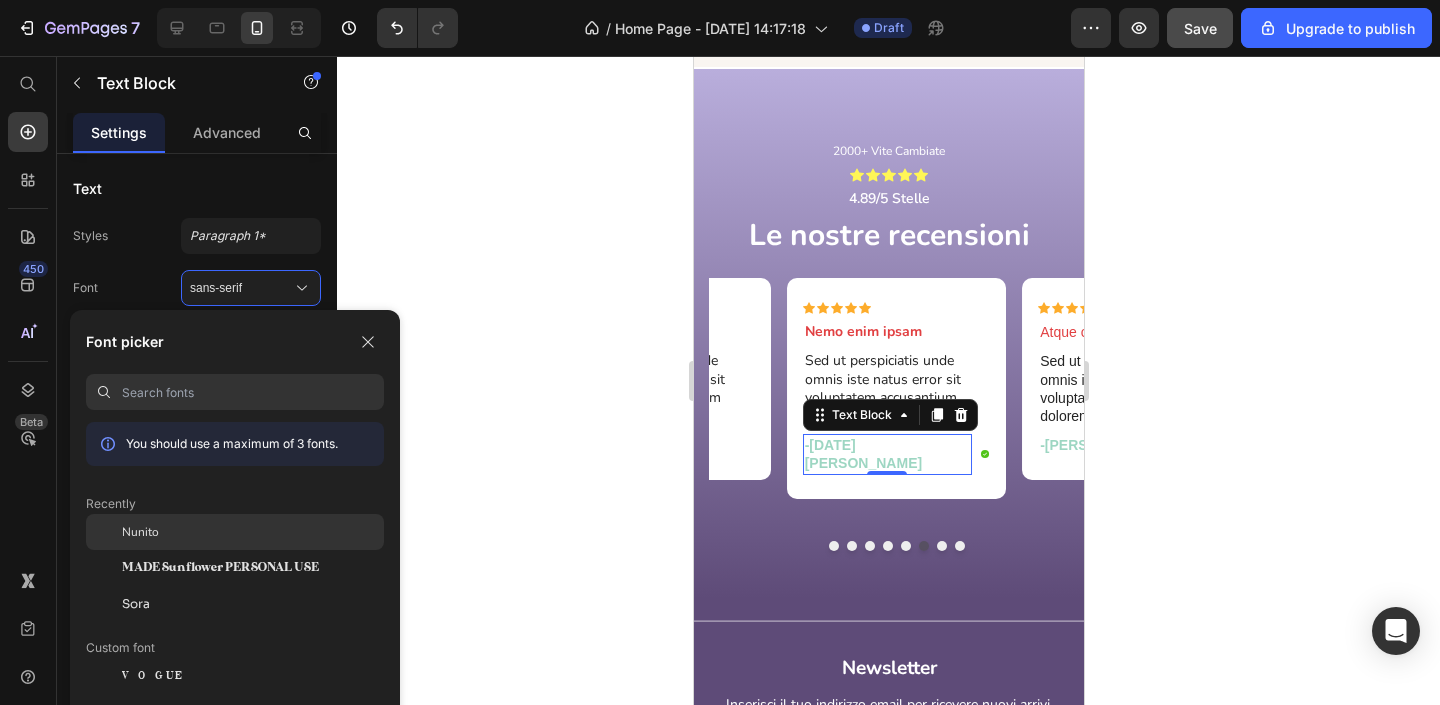 click on "Nunito" 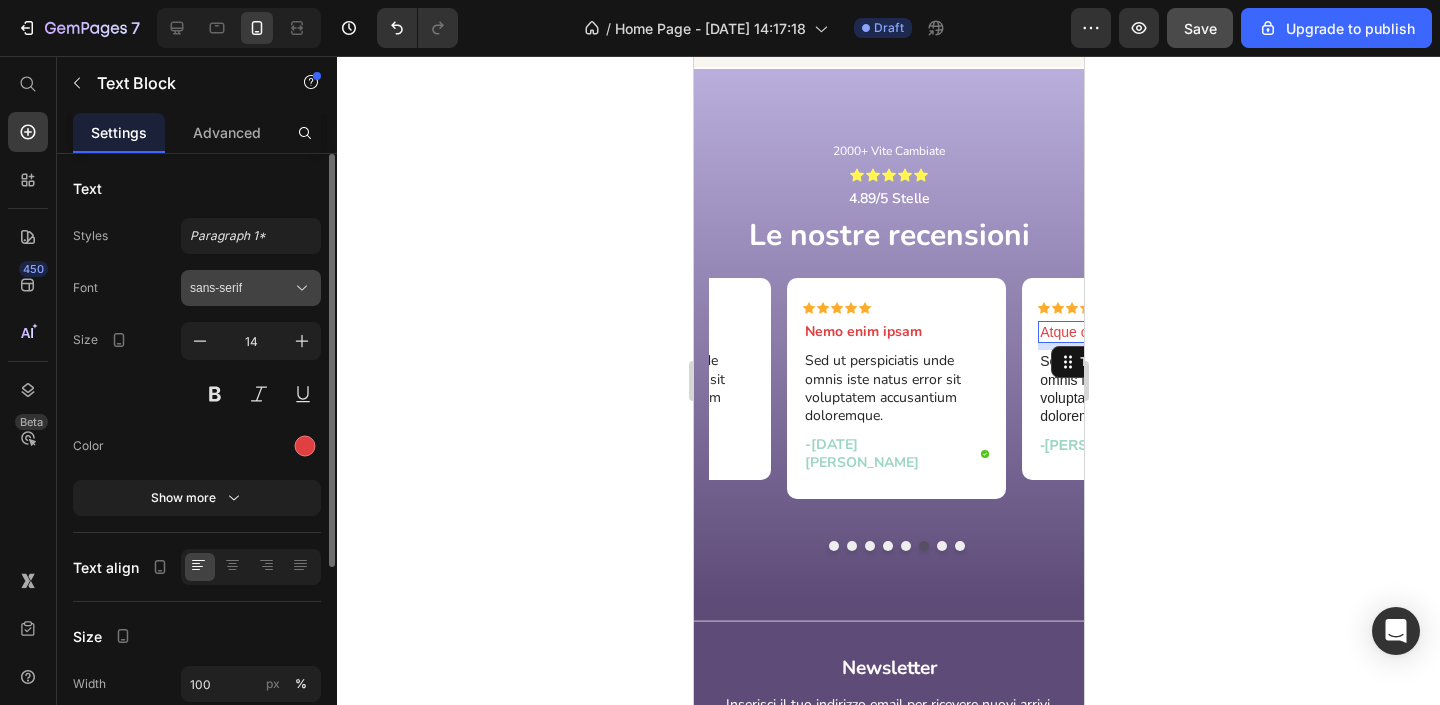 click on "sans-serif" at bounding box center [241, 288] 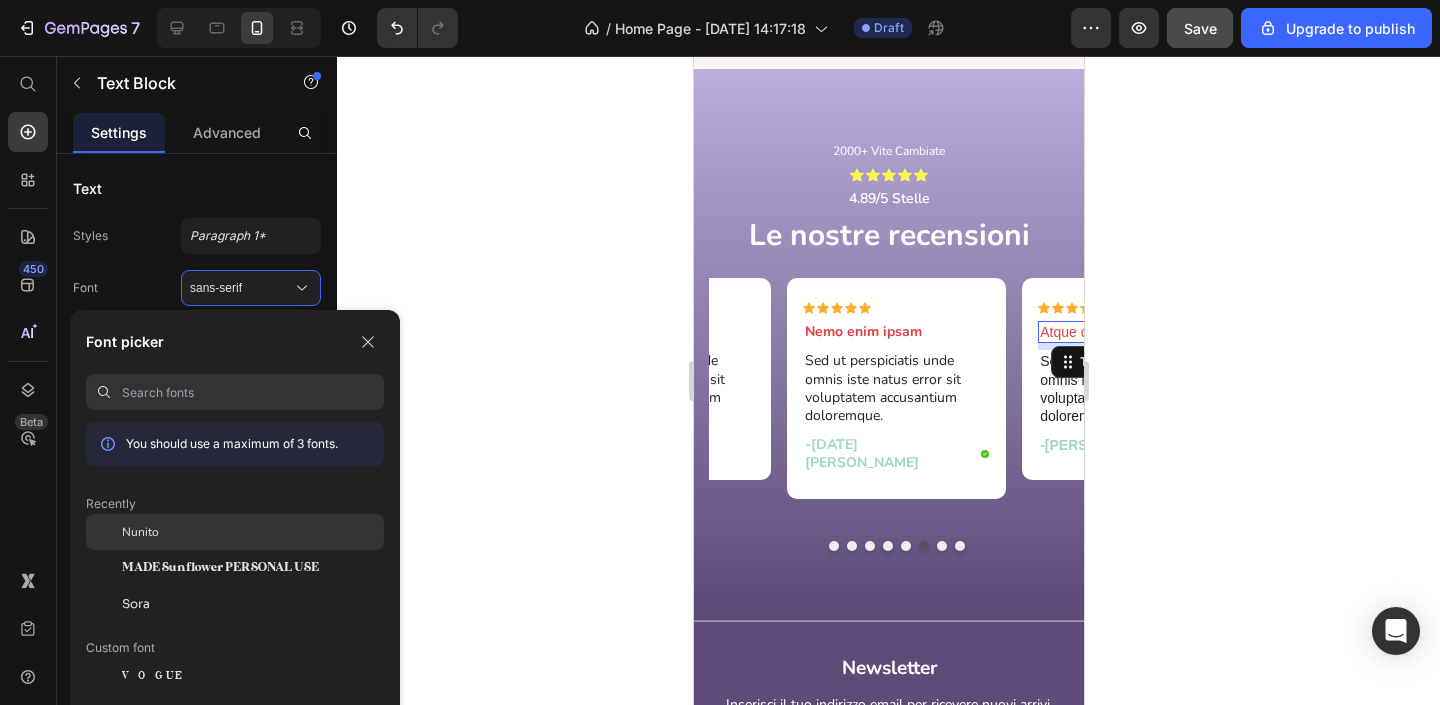 click on "Nunito" at bounding box center [140, 532] 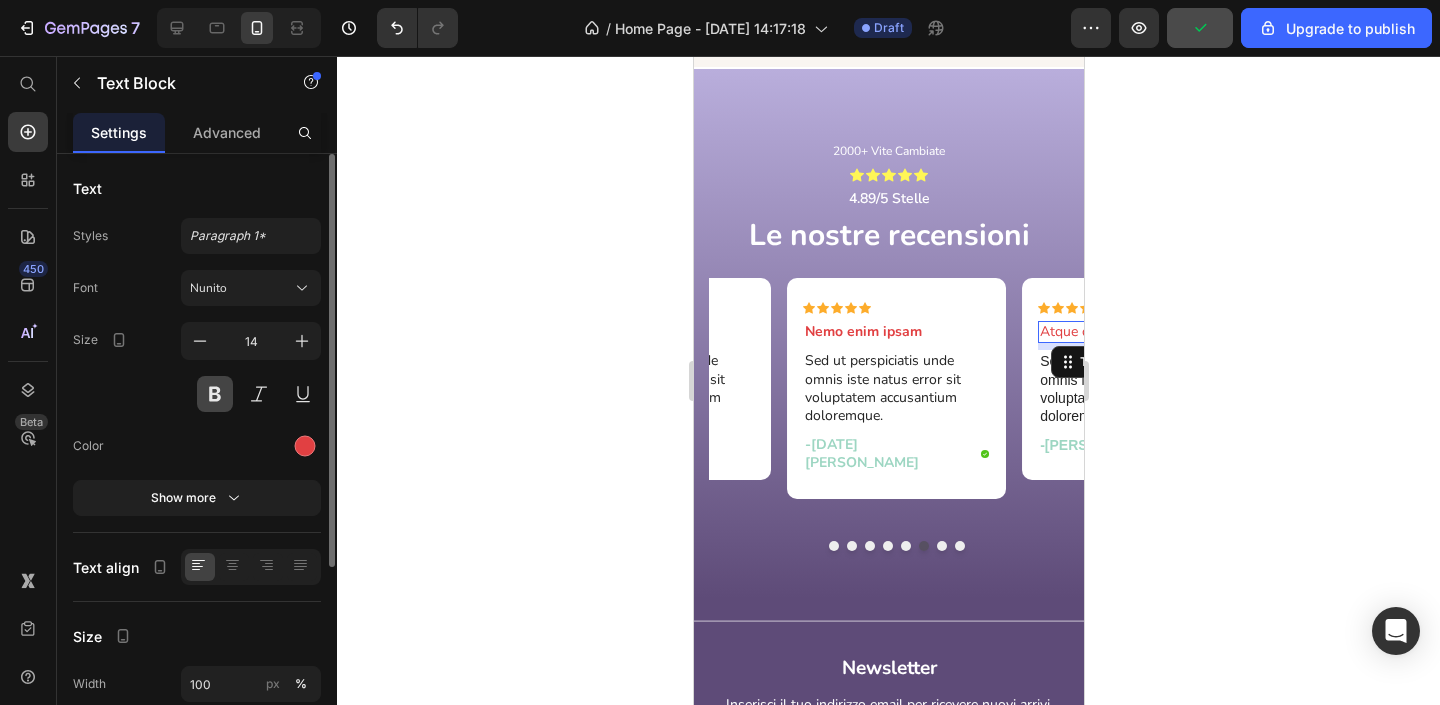 click at bounding box center (215, 394) 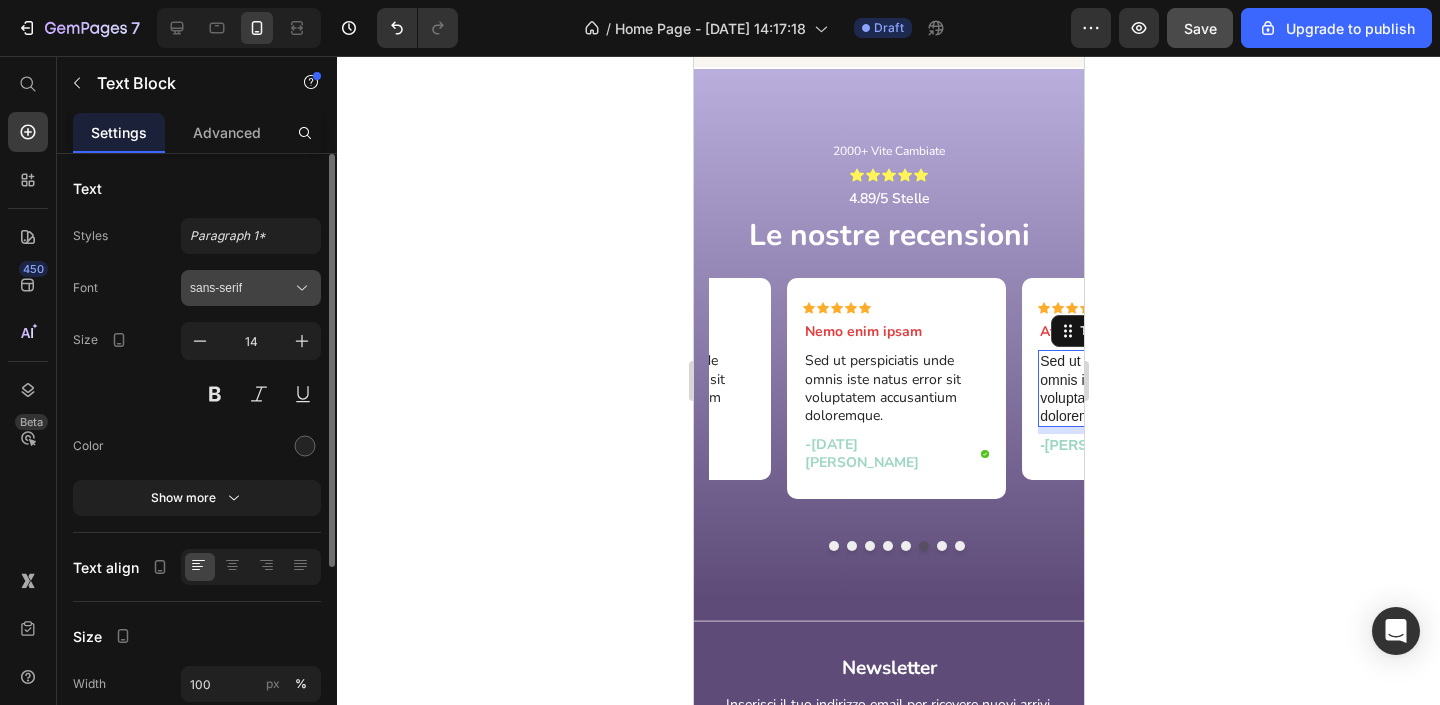 click on "sans-serif" at bounding box center [241, 288] 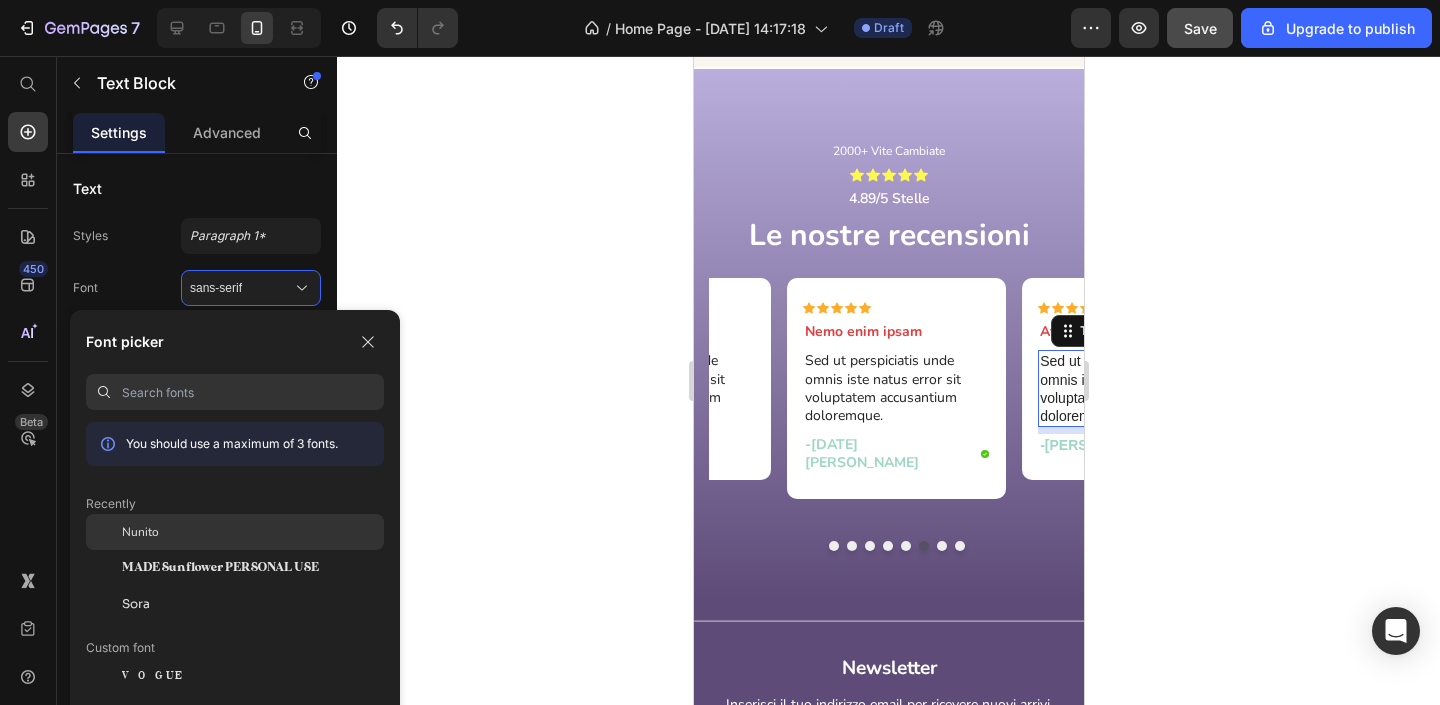 click on "Nunito" 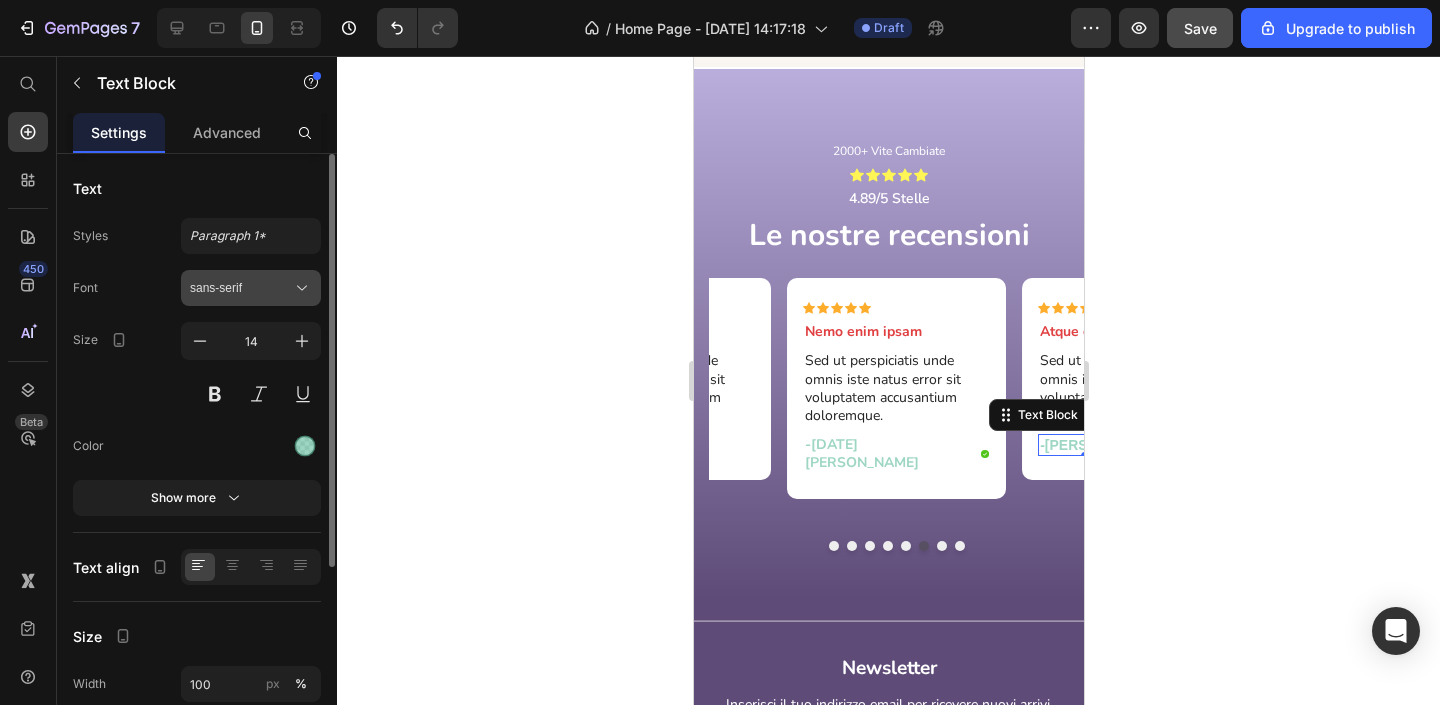 click on "sans-serif" at bounding box center (241, 288) 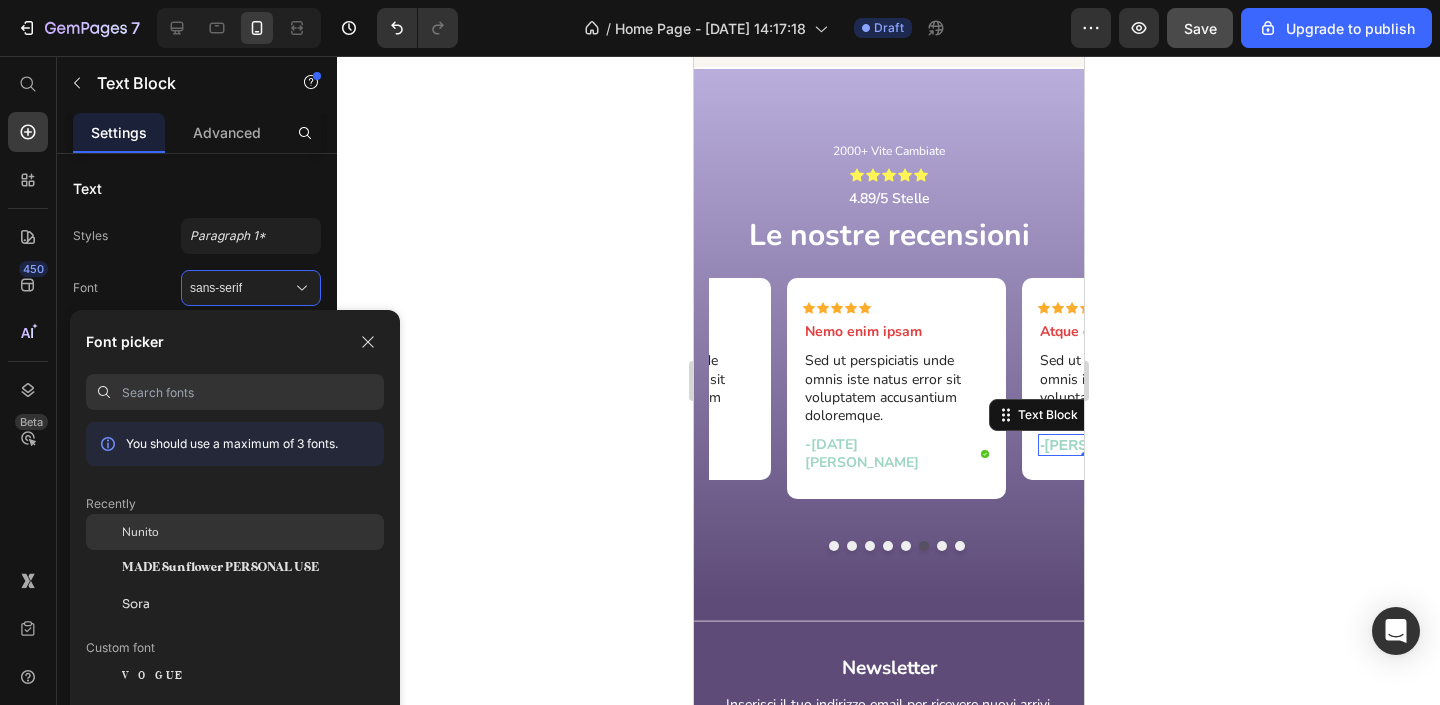 click on "Nunito" 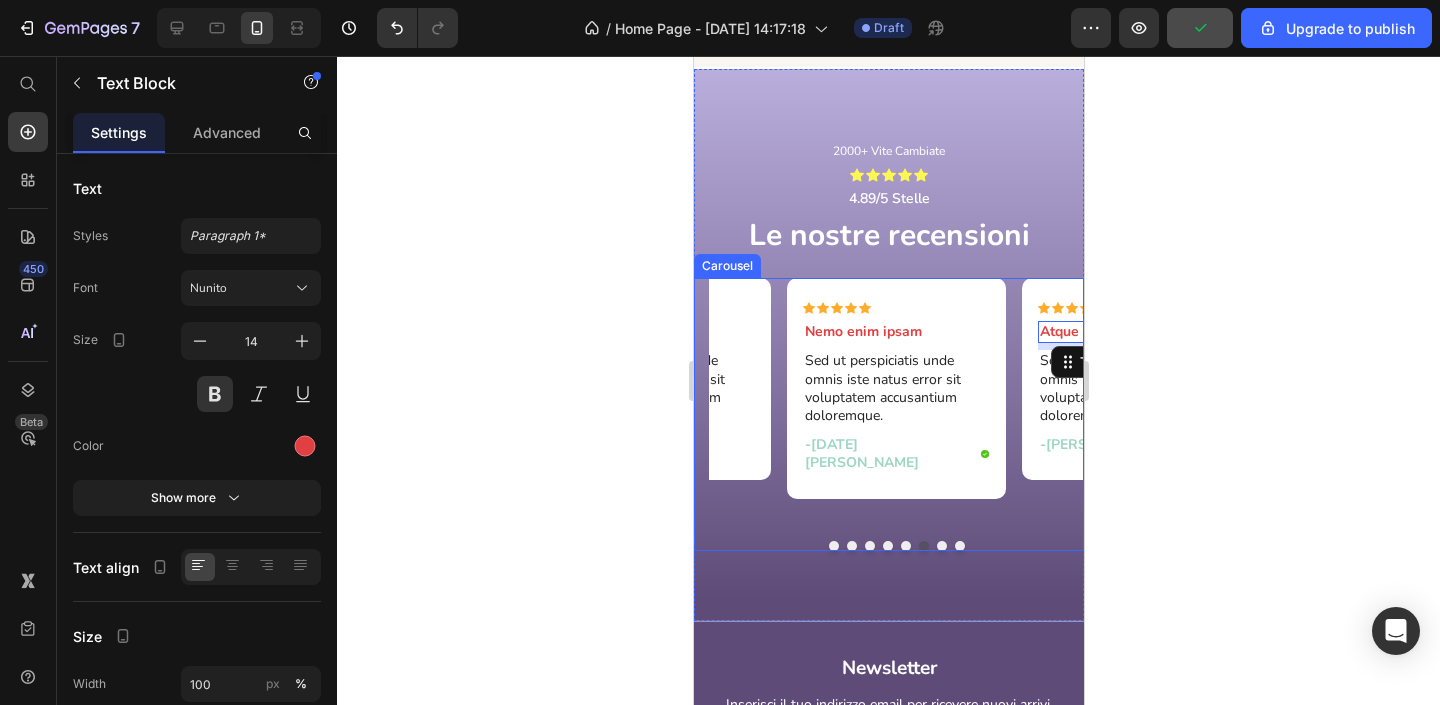 click at bounding box center [941, 546] 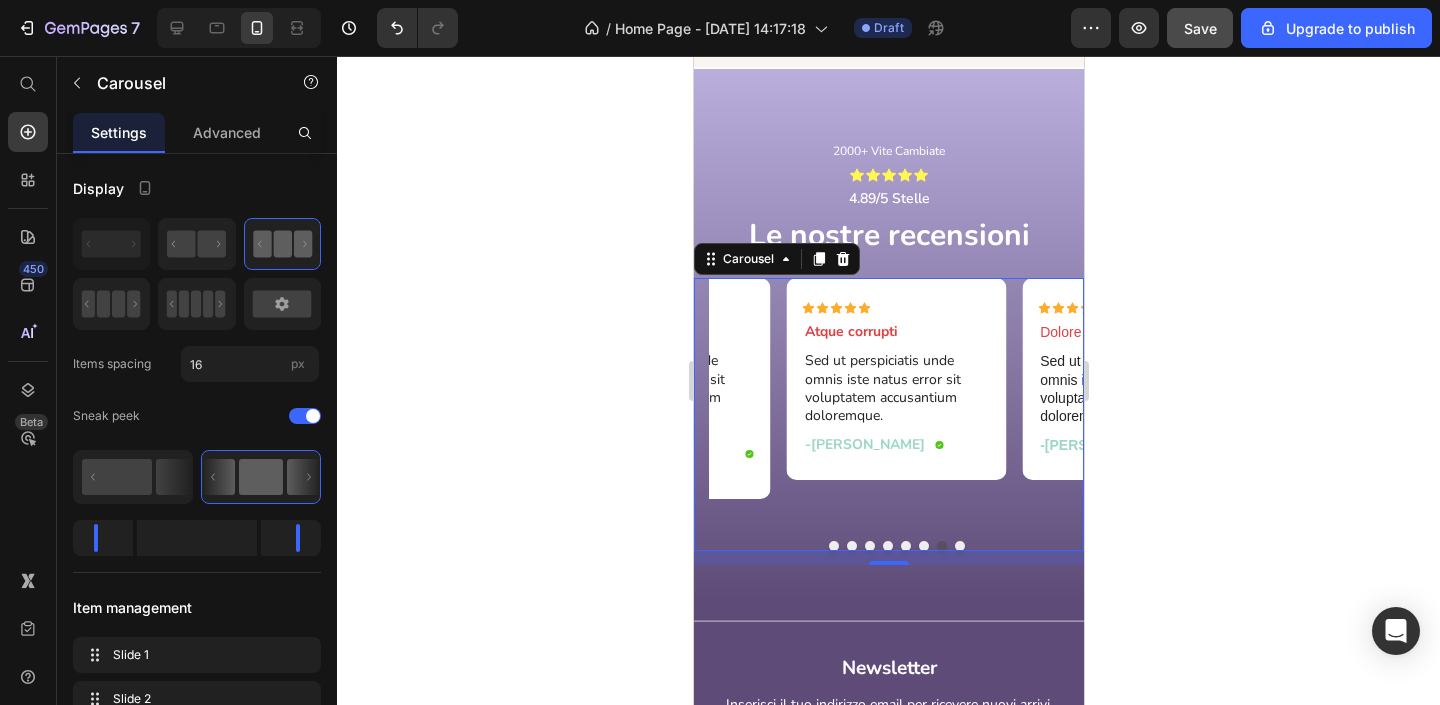 click at bounding box center [959, 546] 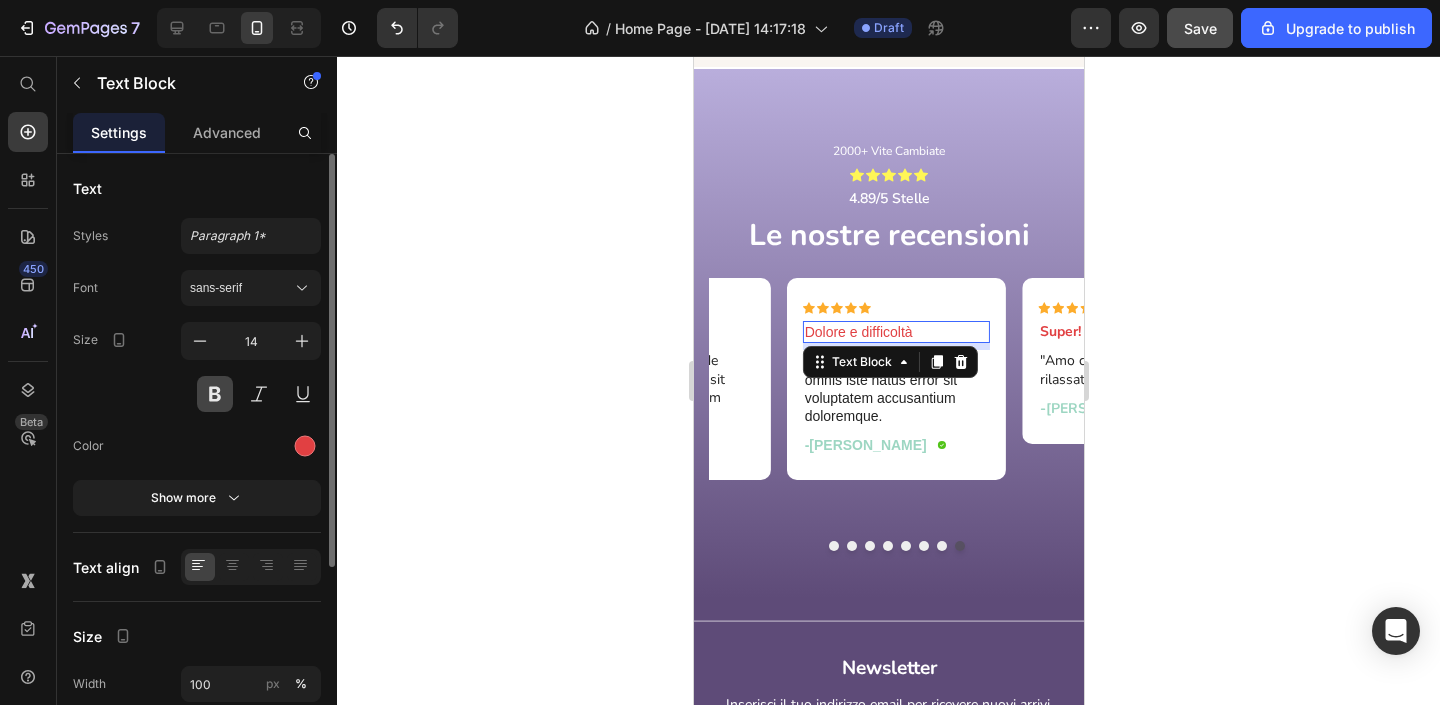 click at bounding box center (215, 394) 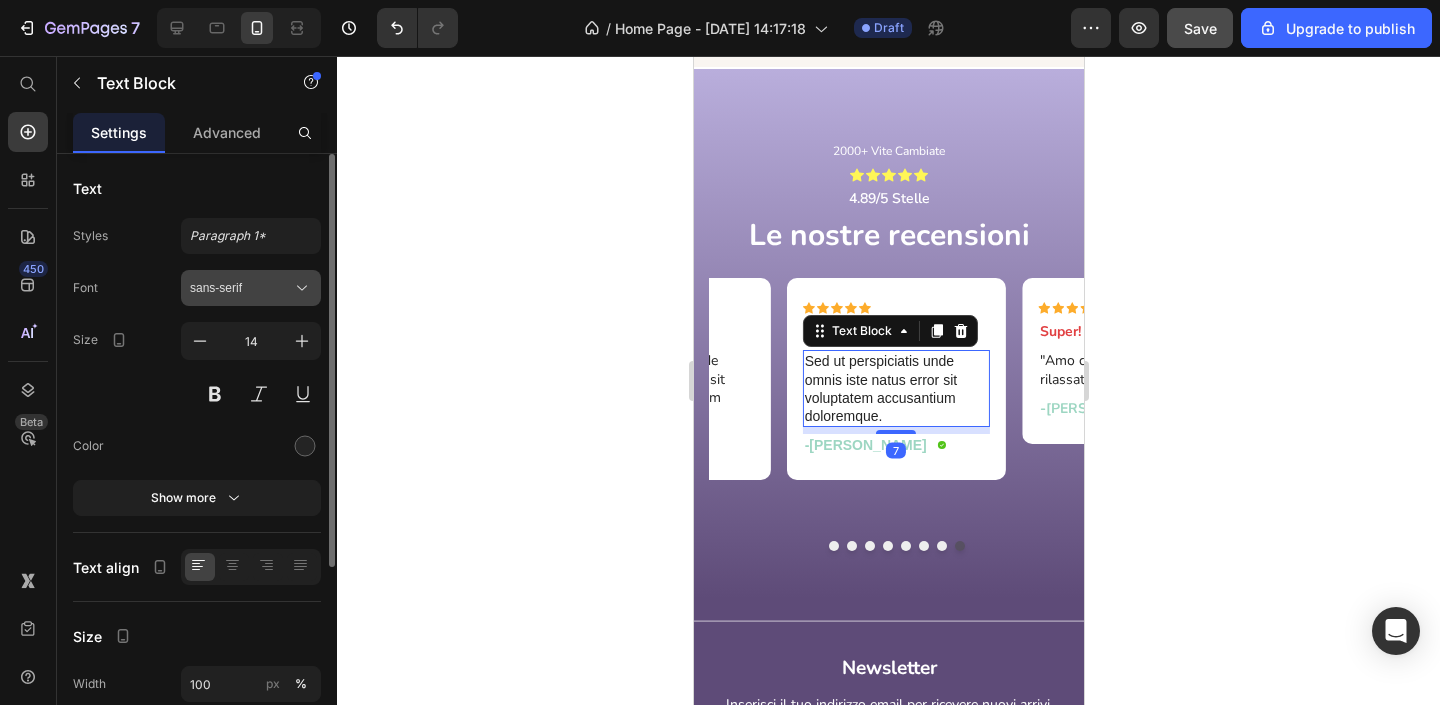 click on "sans-serif" at bounding box center (241, 288) 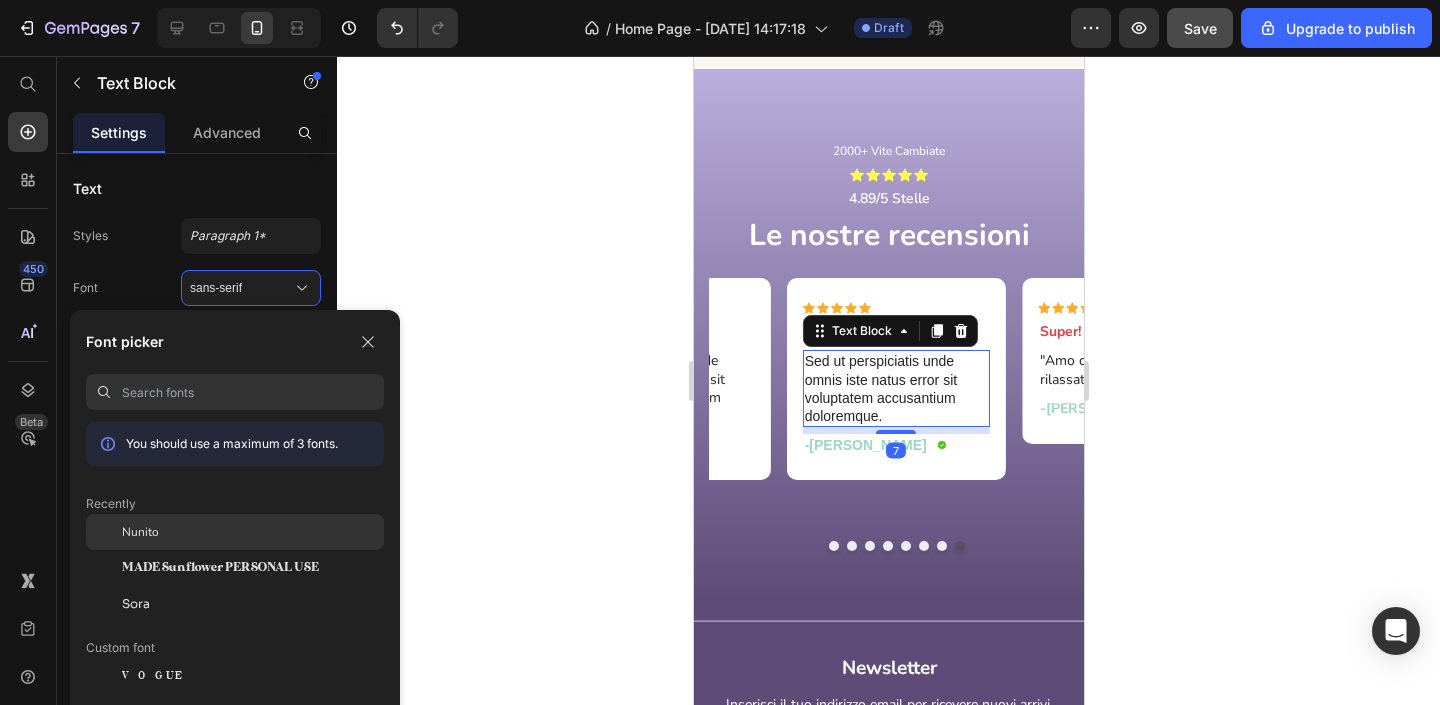 click on "Nunito" 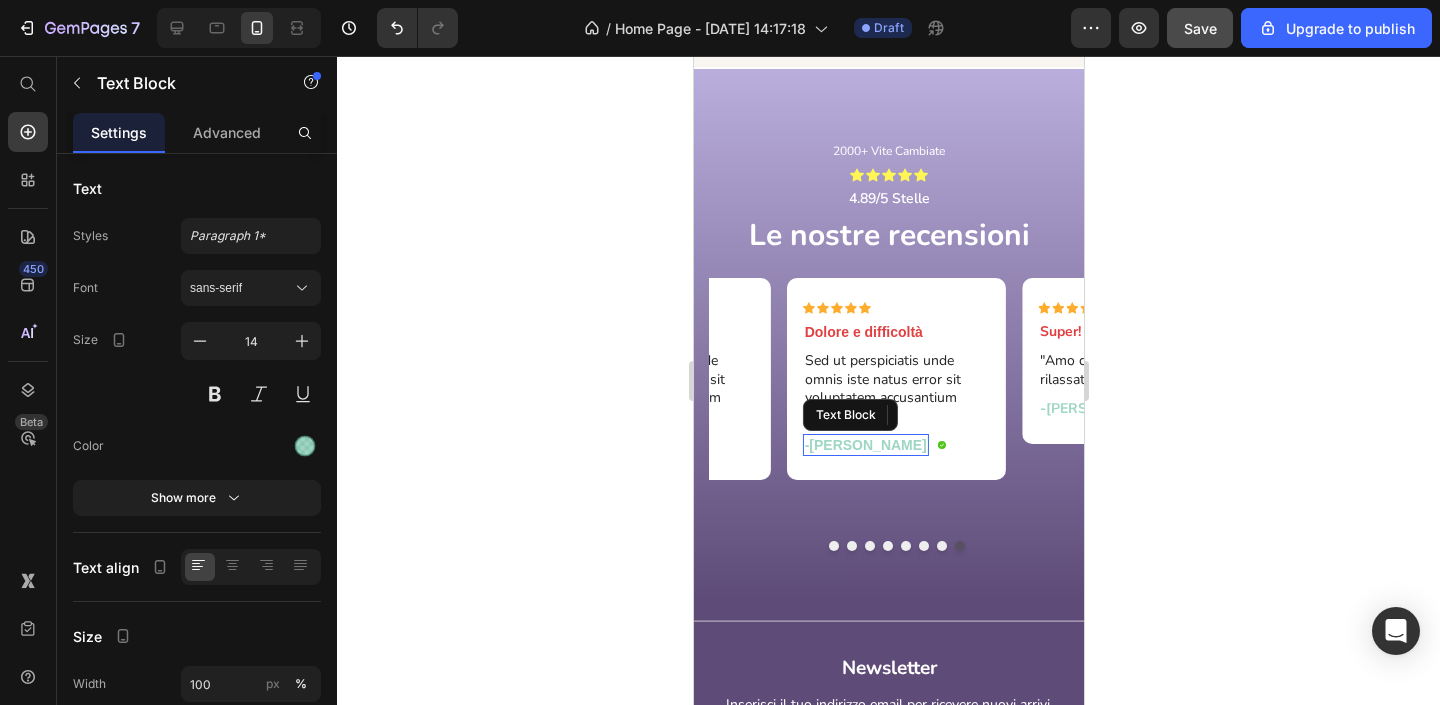 drag, startPoint x: 828, startPoint y: 442, endPoint x: 900, endPoint y: 561, distance: 139.0863 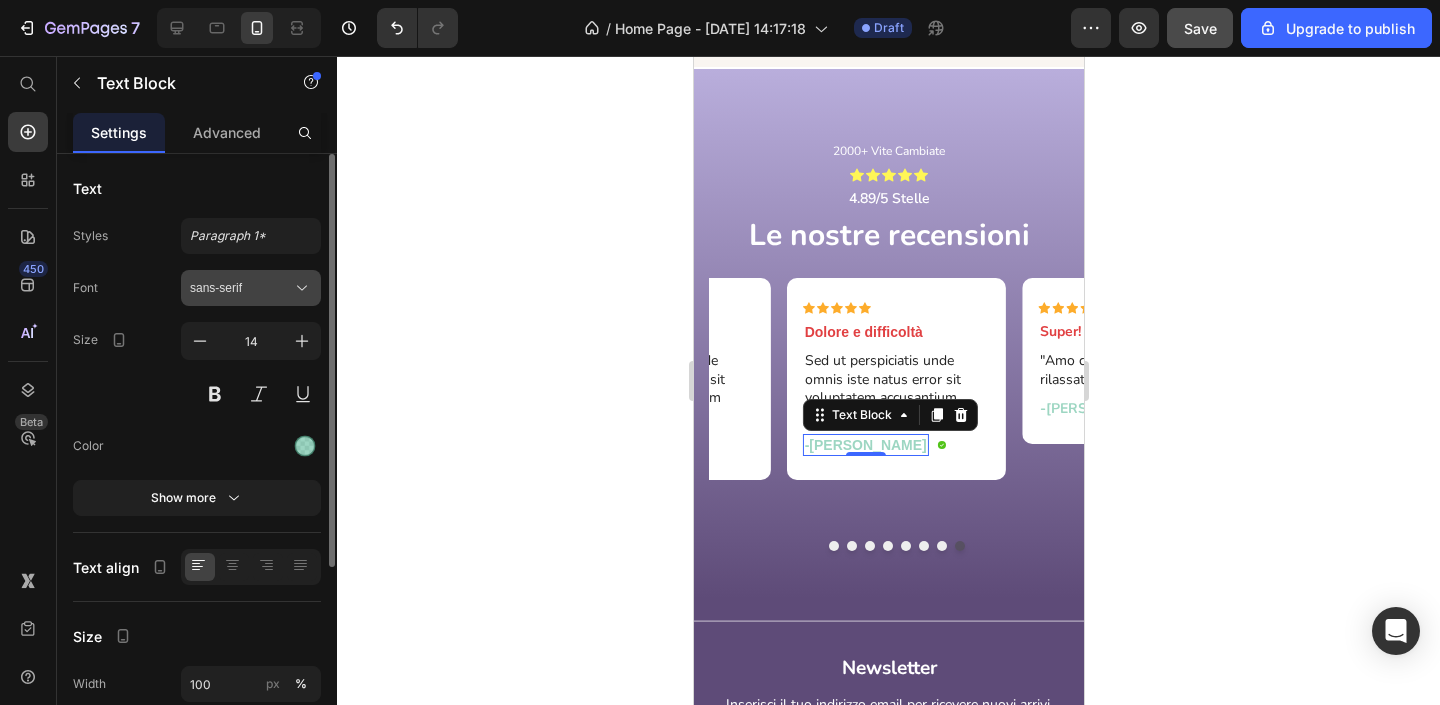 click on "sans-serif" at bounding box center (241, 288) 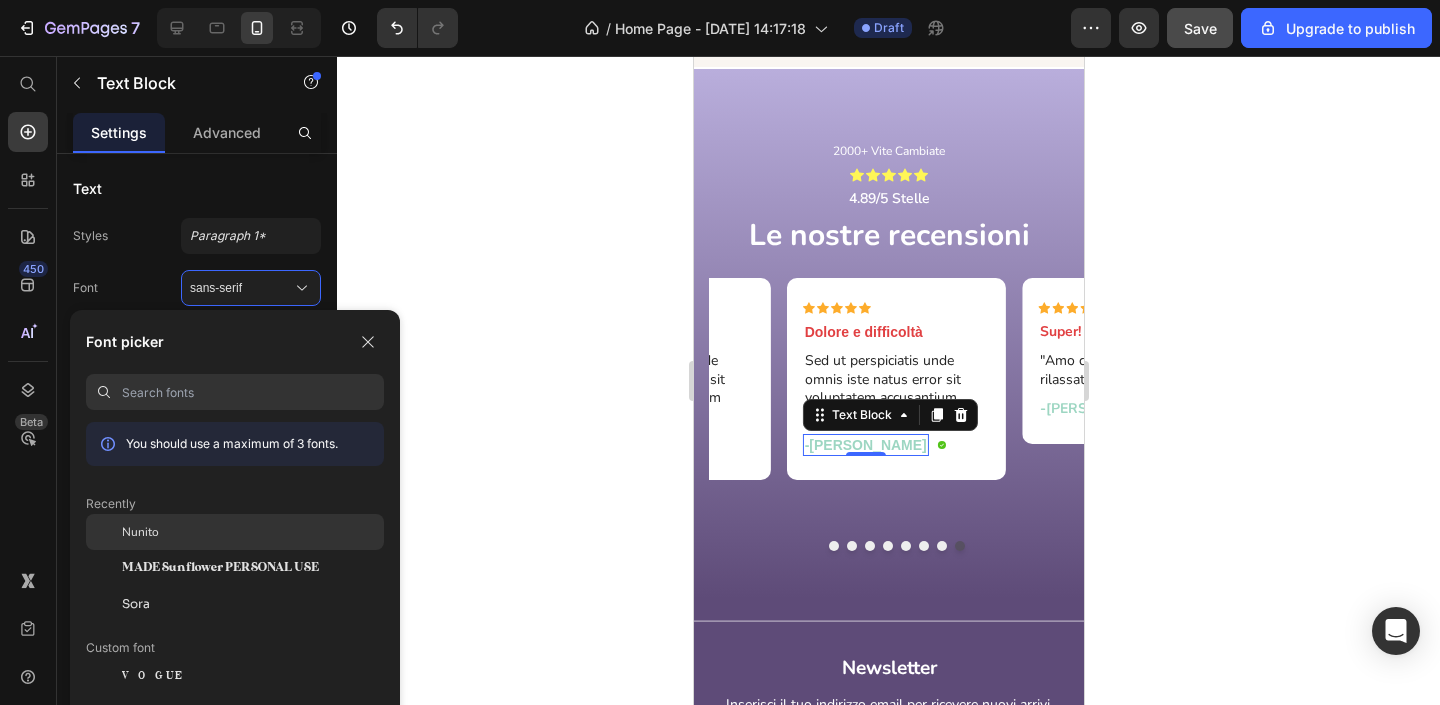 click on "Nunito" 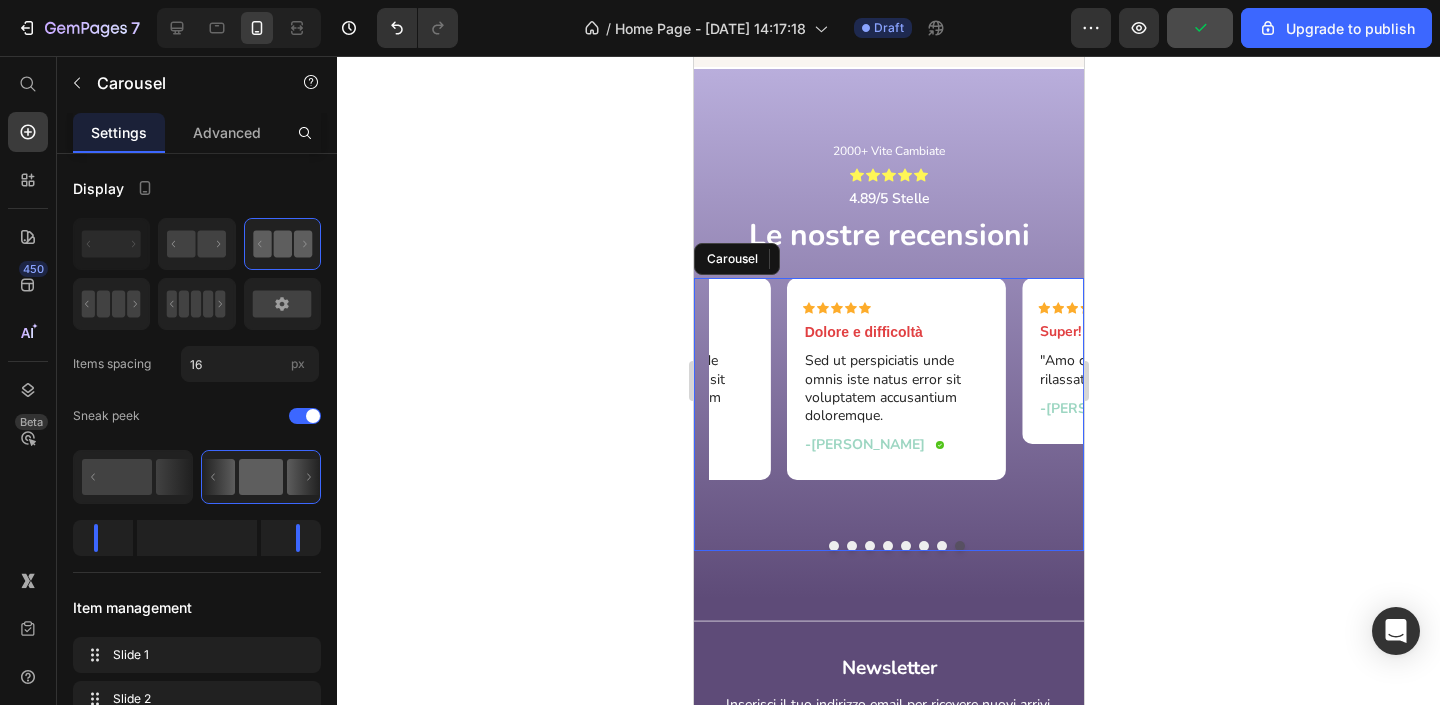 drag, startPoint x: 1525, startPoint y: 581, endPoint x: 832, endPoint y: 525, distance: 695.259 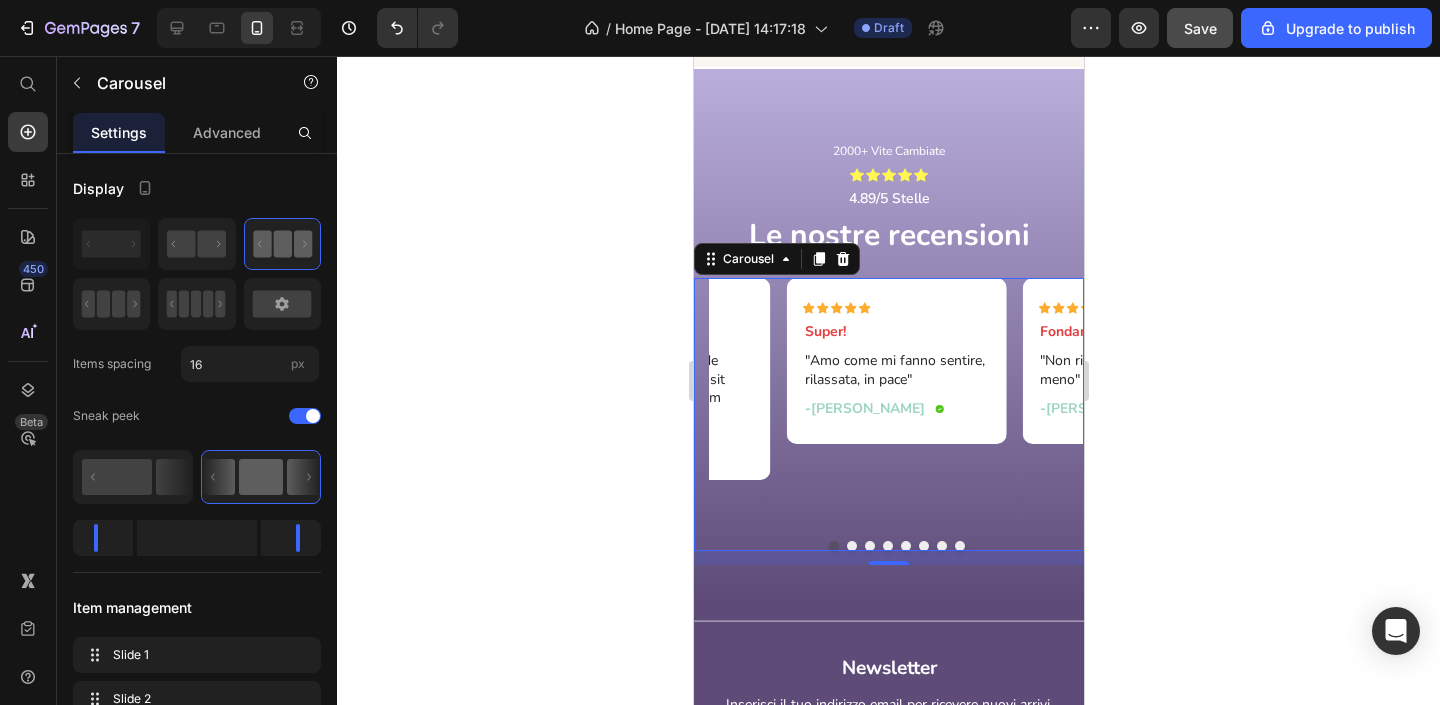 click 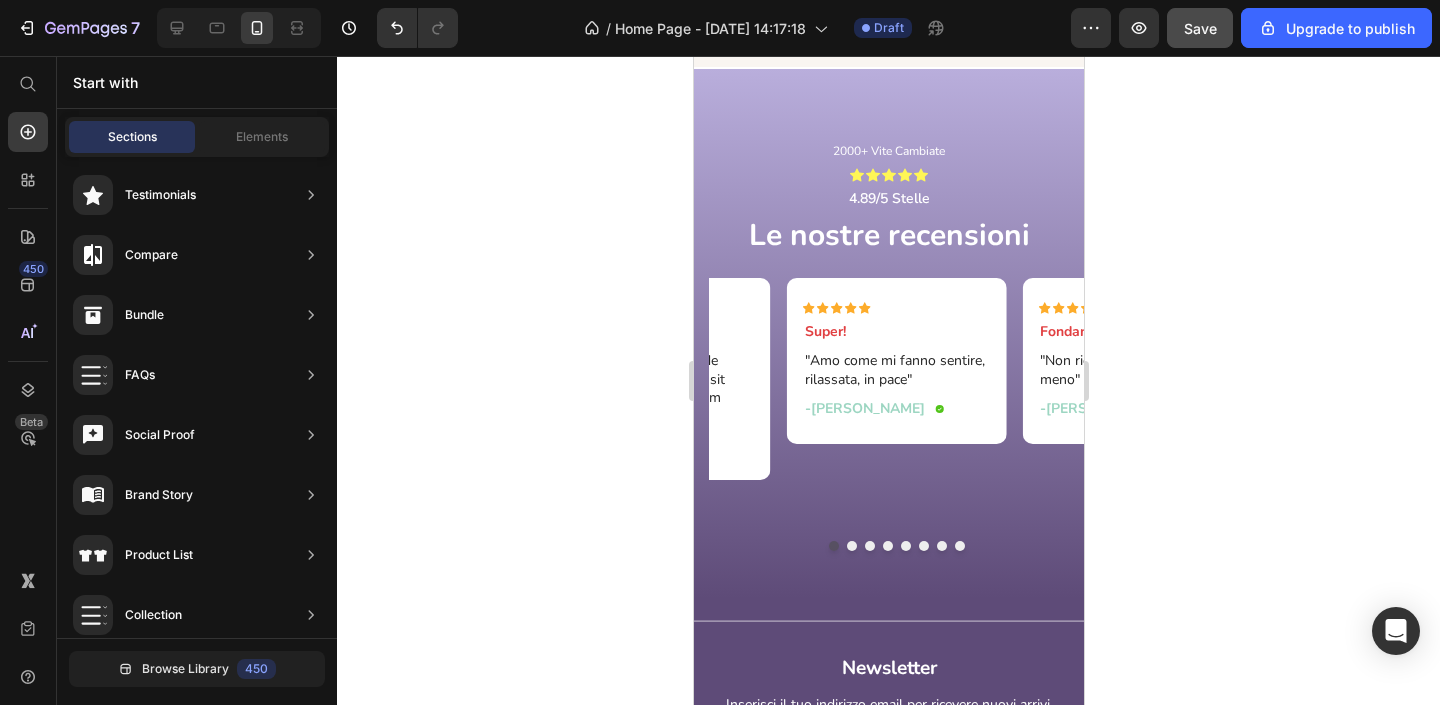click at bounding box center (851, 546) 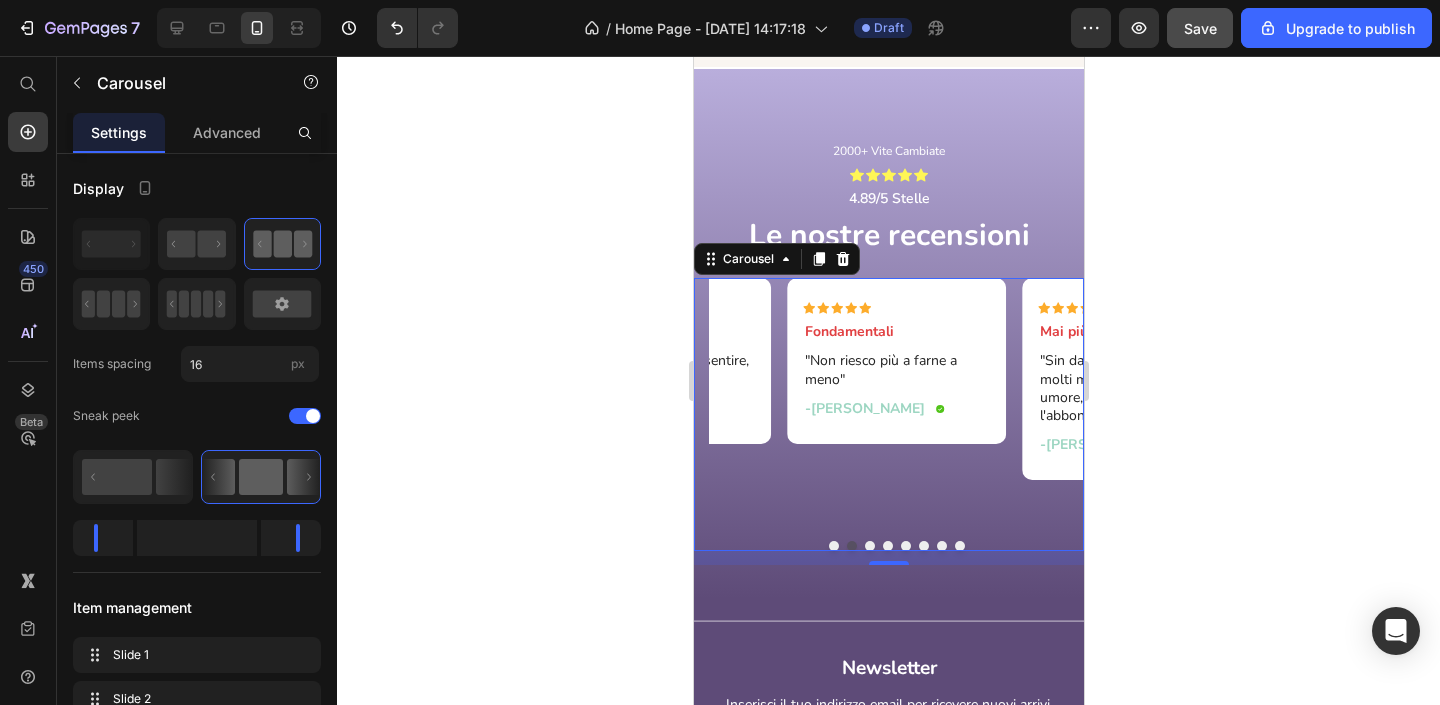 click at bounding box center (833, 546) 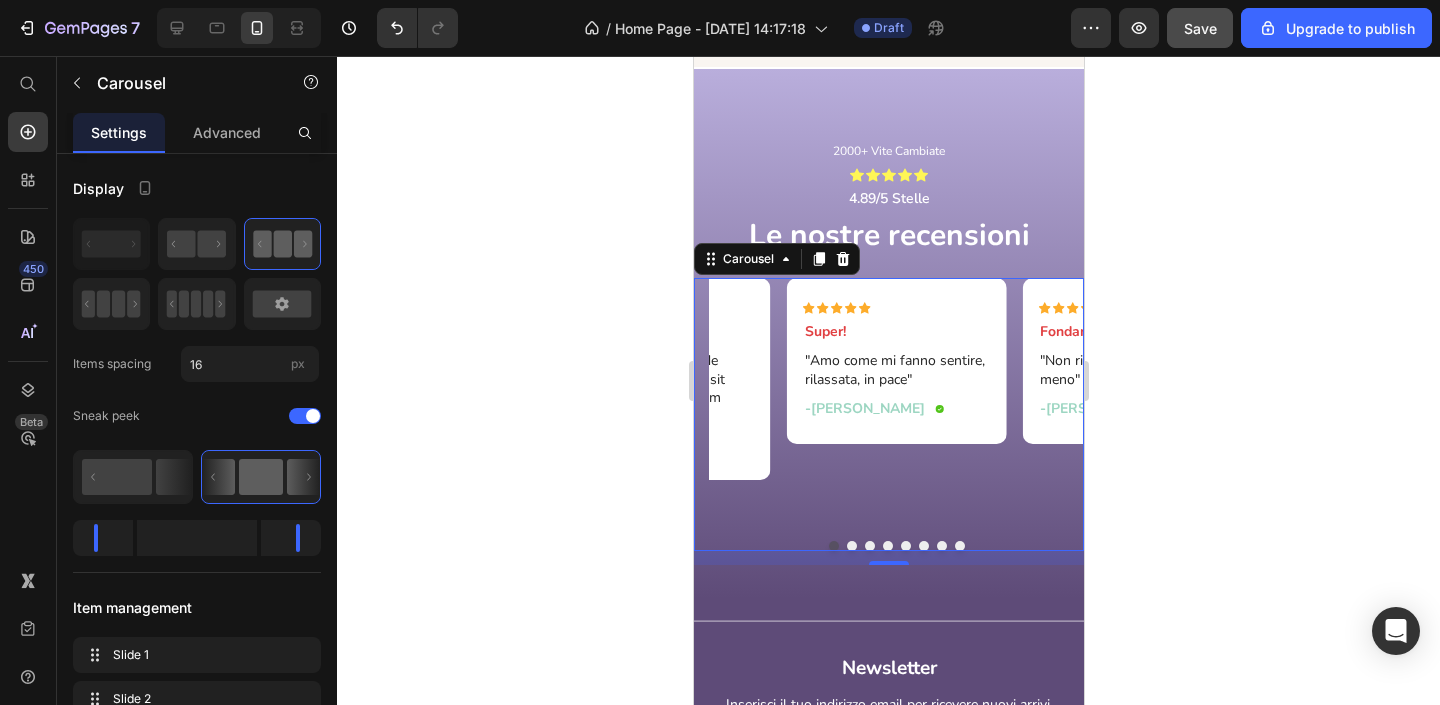 click 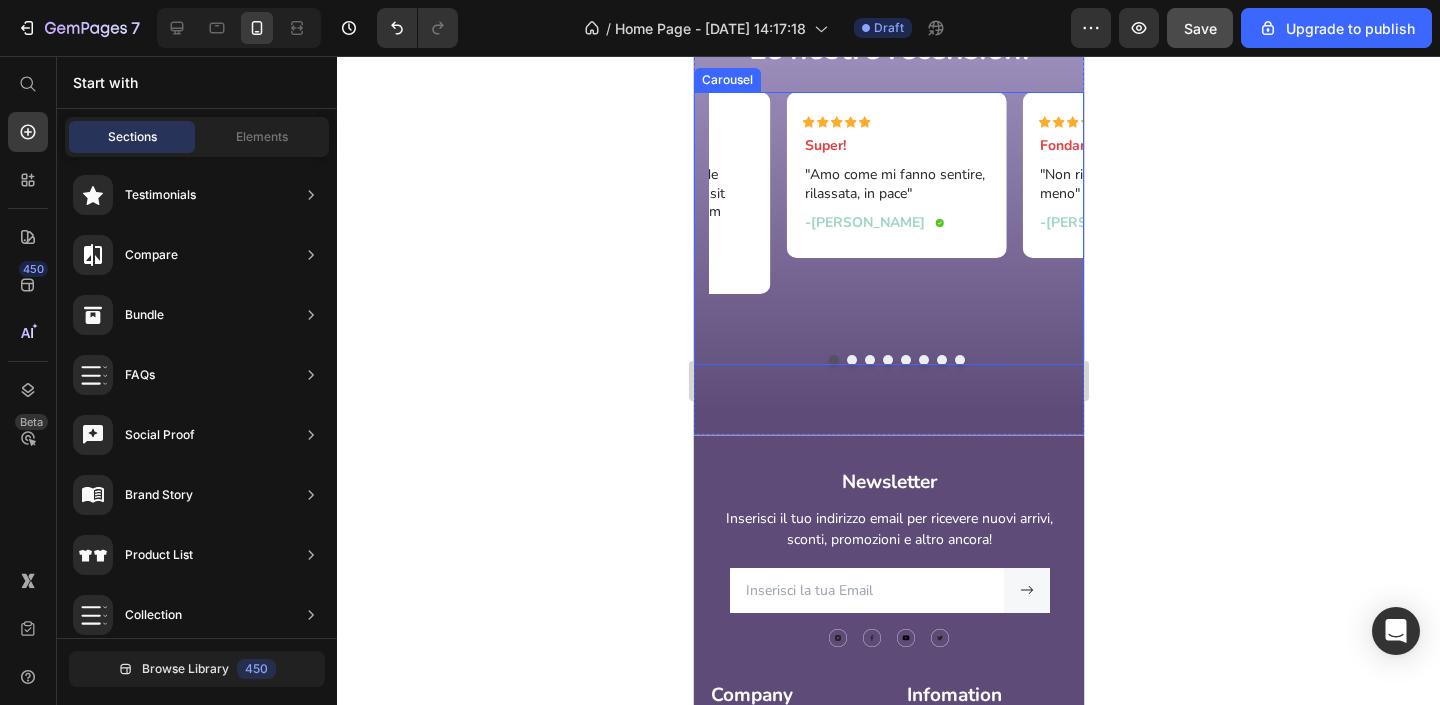 scroll, scrollTop: 6428, scrollLeft: 0, axis: vertical 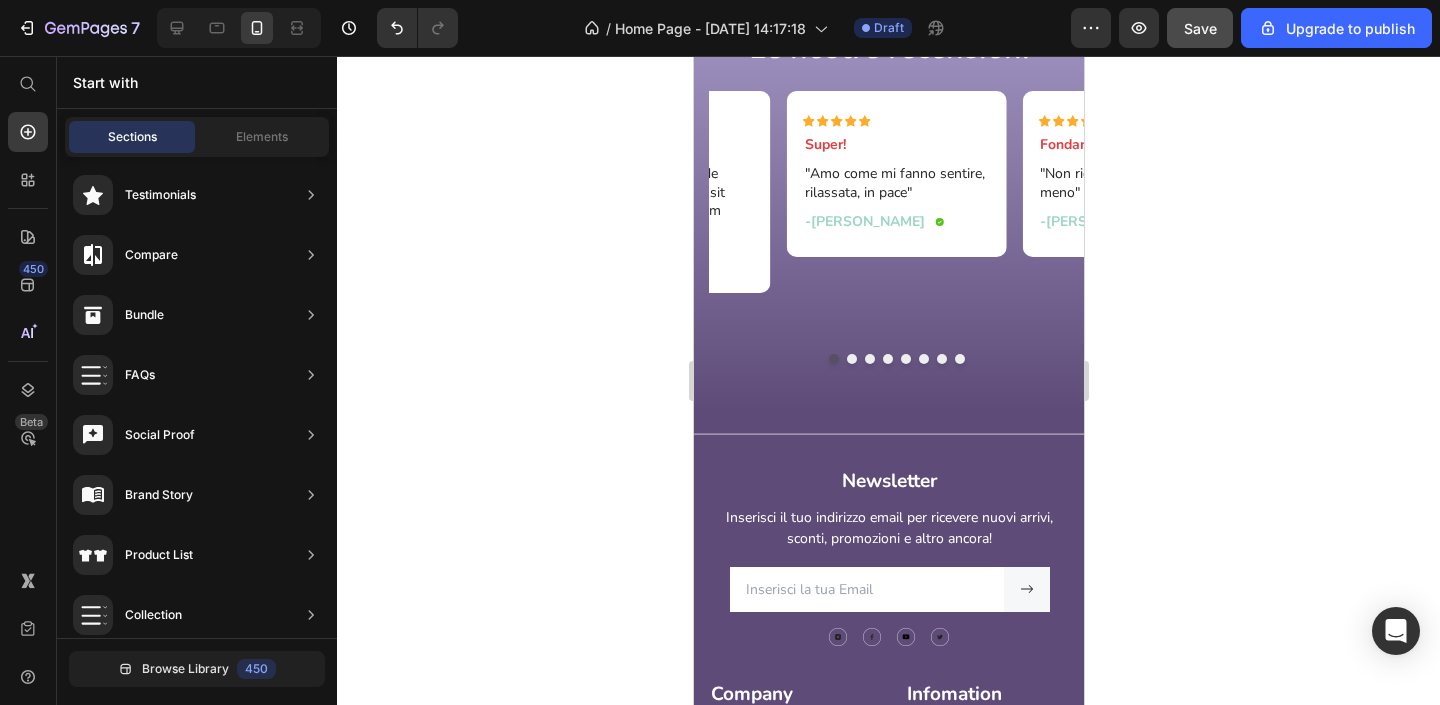 click 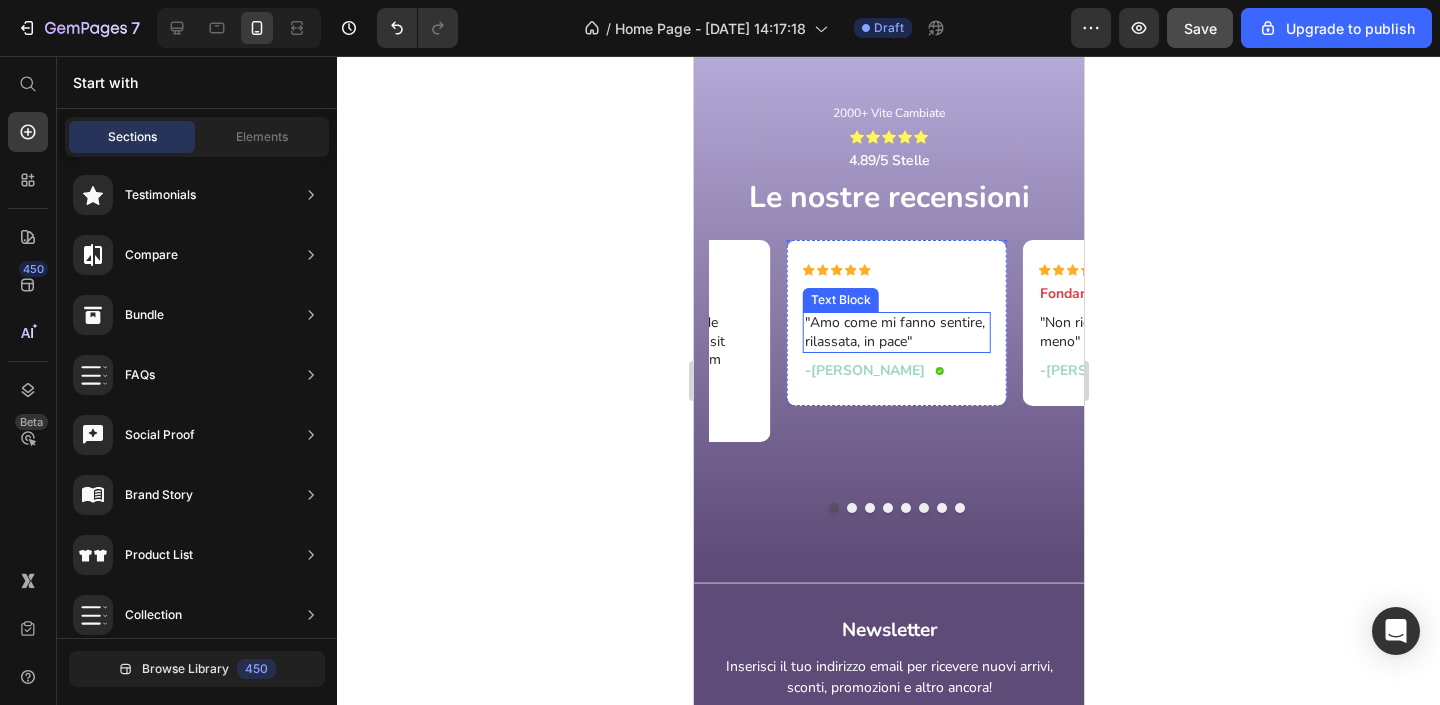 scroll, scrollTop: 6257, scrollLeft: 0, axis: vertical 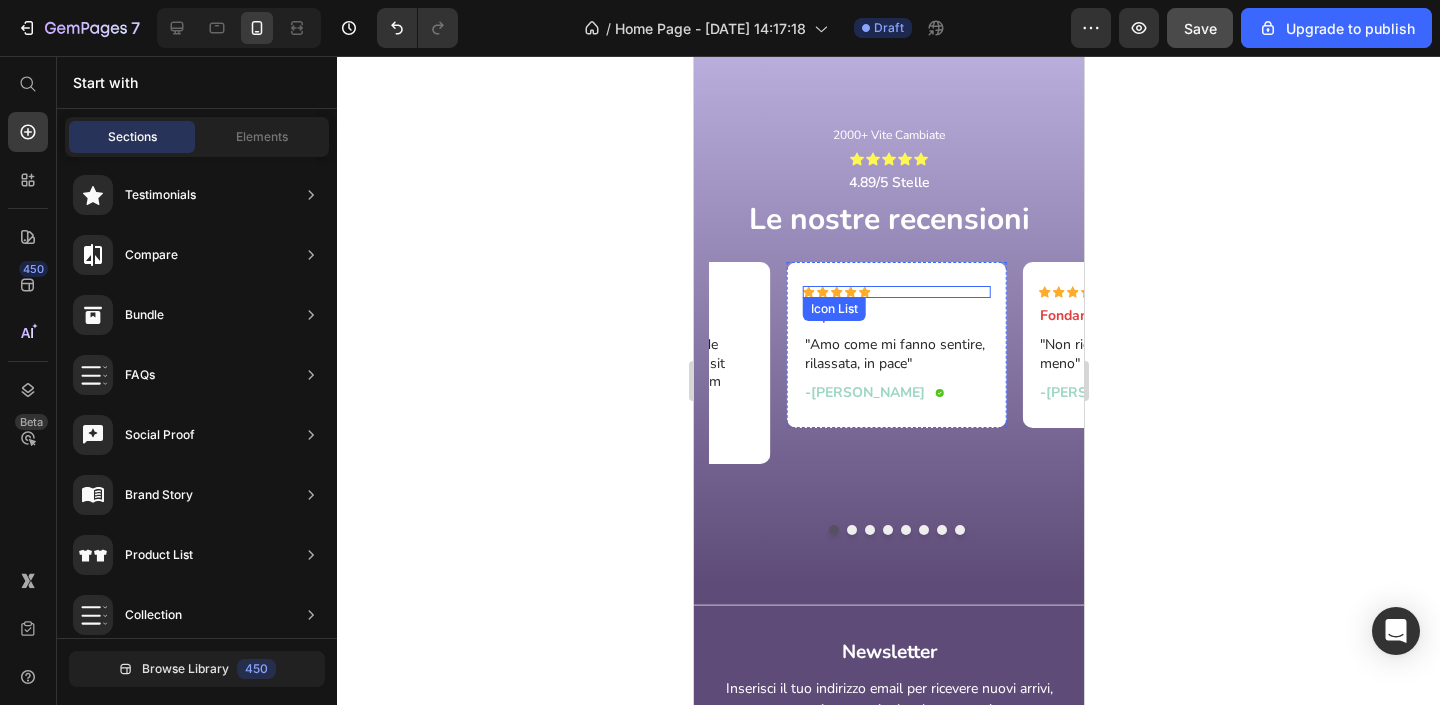 click 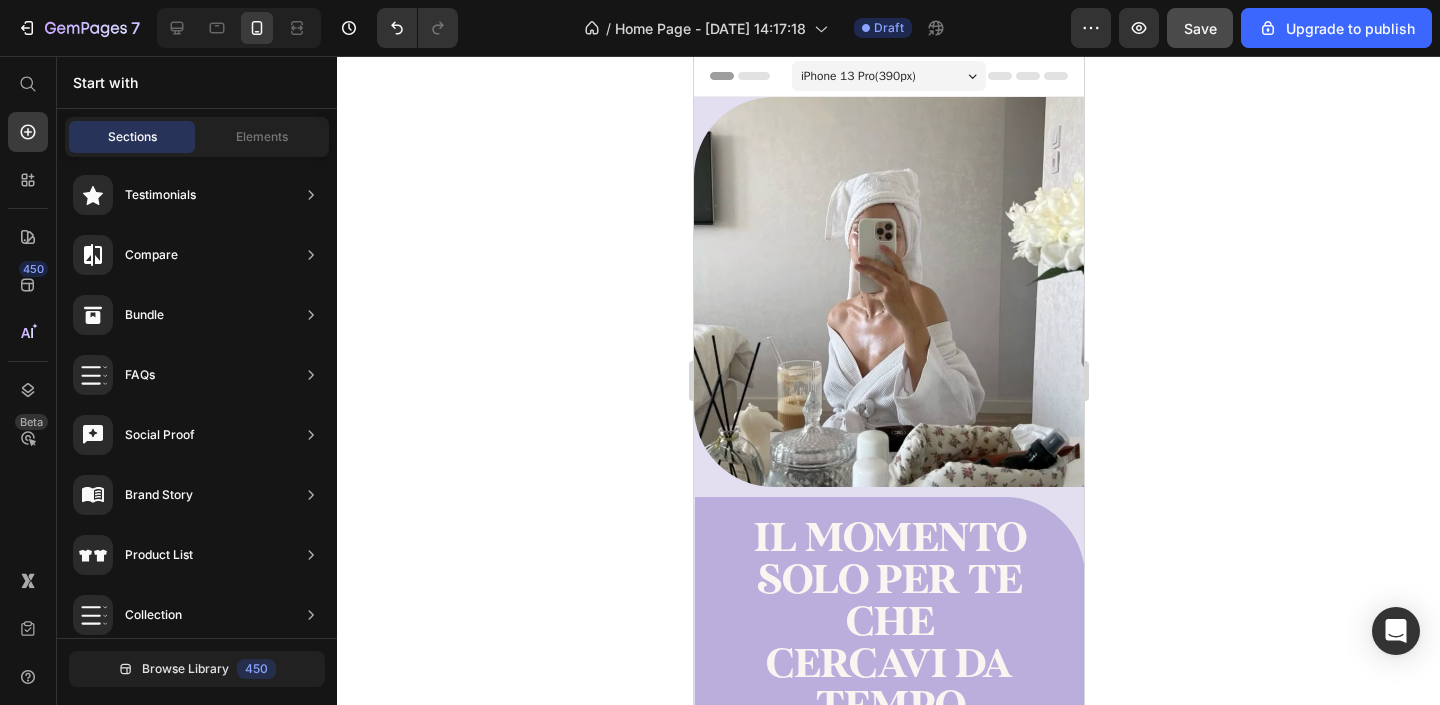 scroll, scrollTop: 0, scrollLeft: 0, axis: both 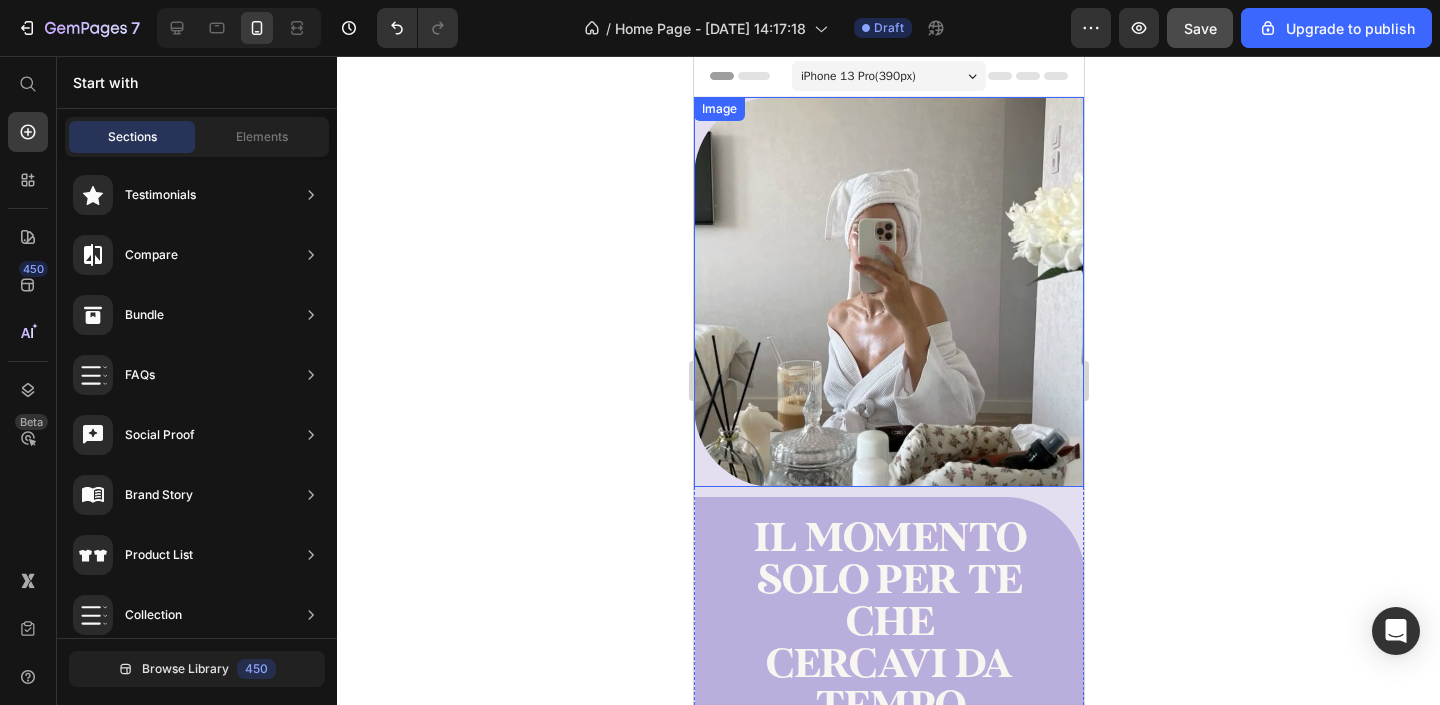 click 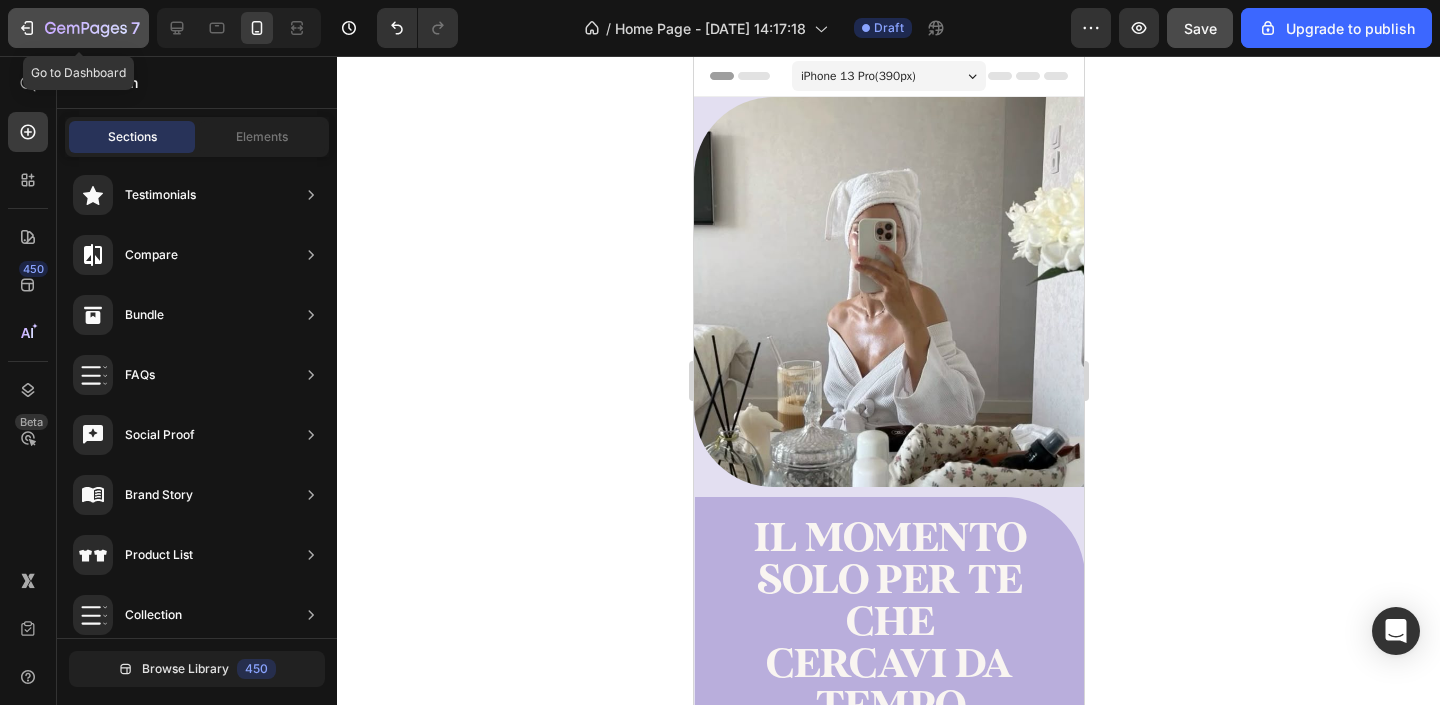 click on "7" at bounding box center (78, 28) 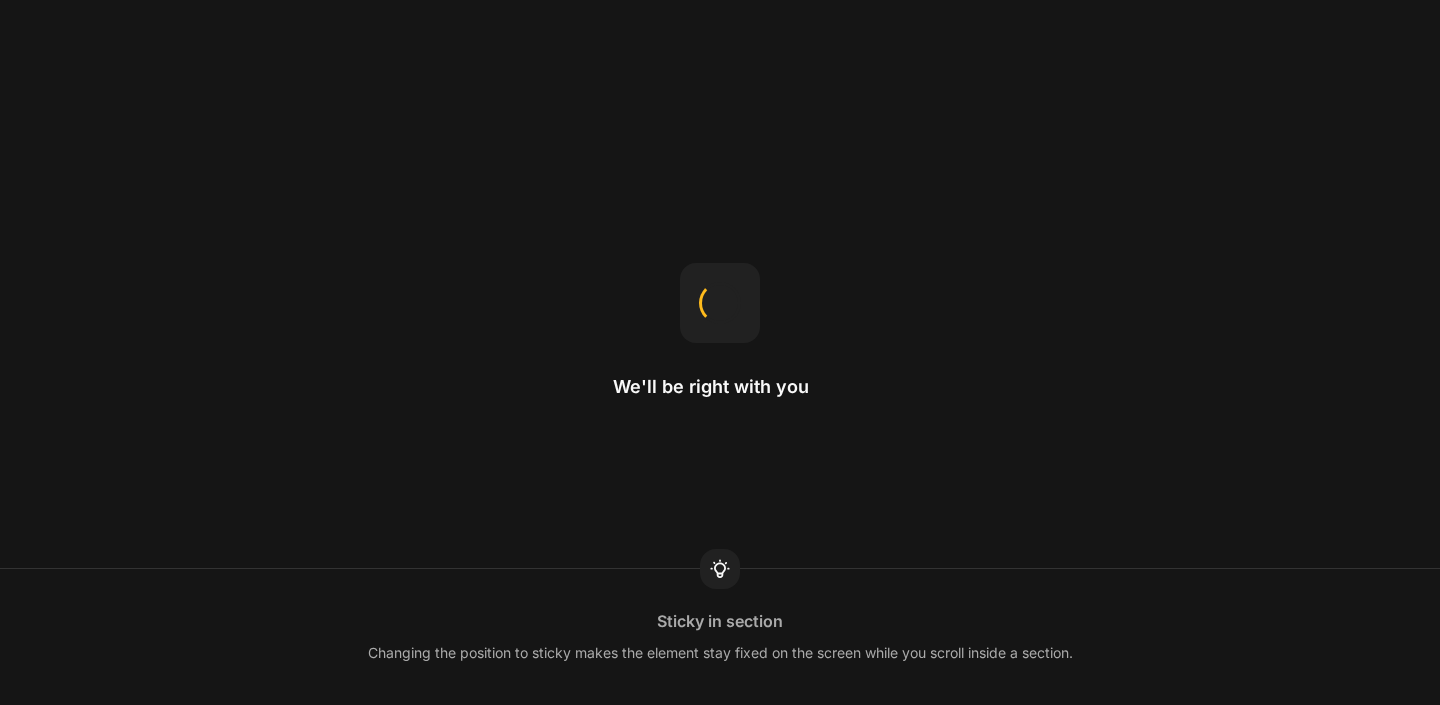 scroll, scrollTop: 0, scrollLeft: 0, axis: both 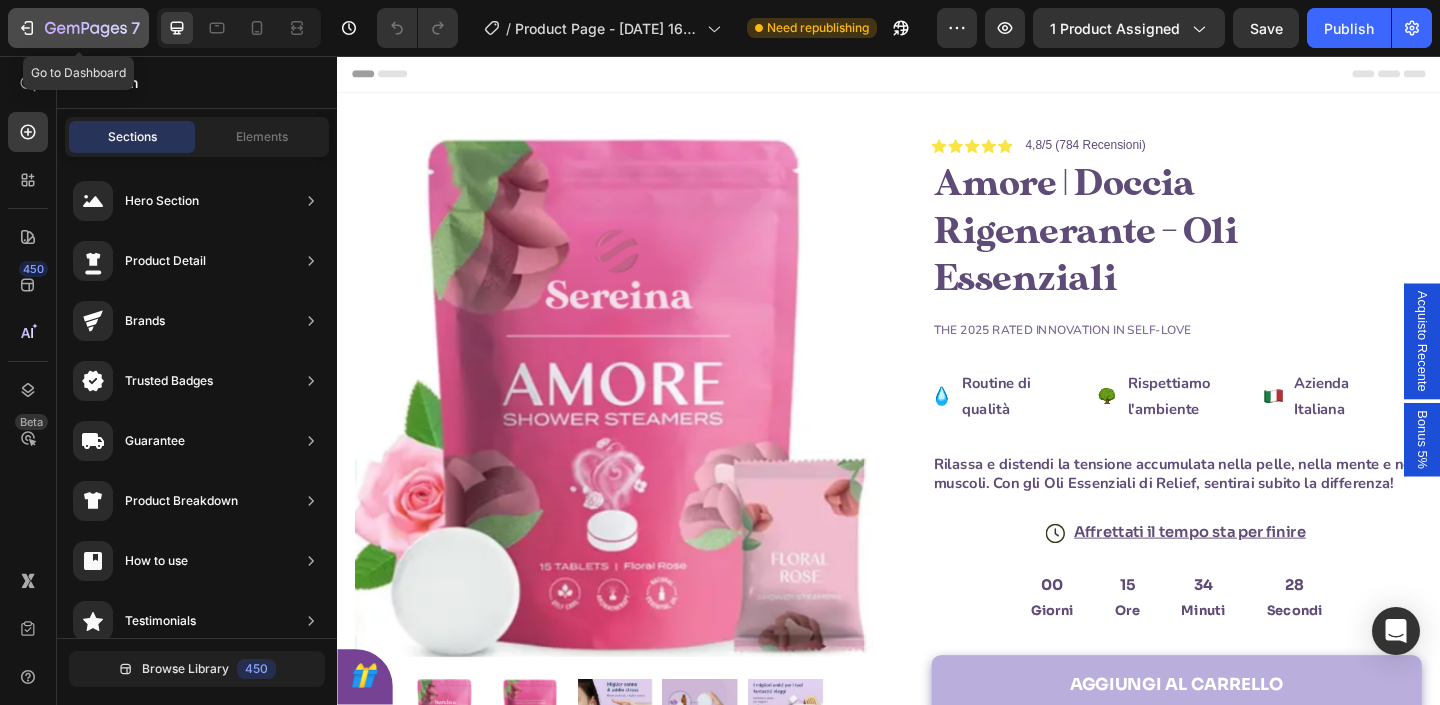 click on "7" 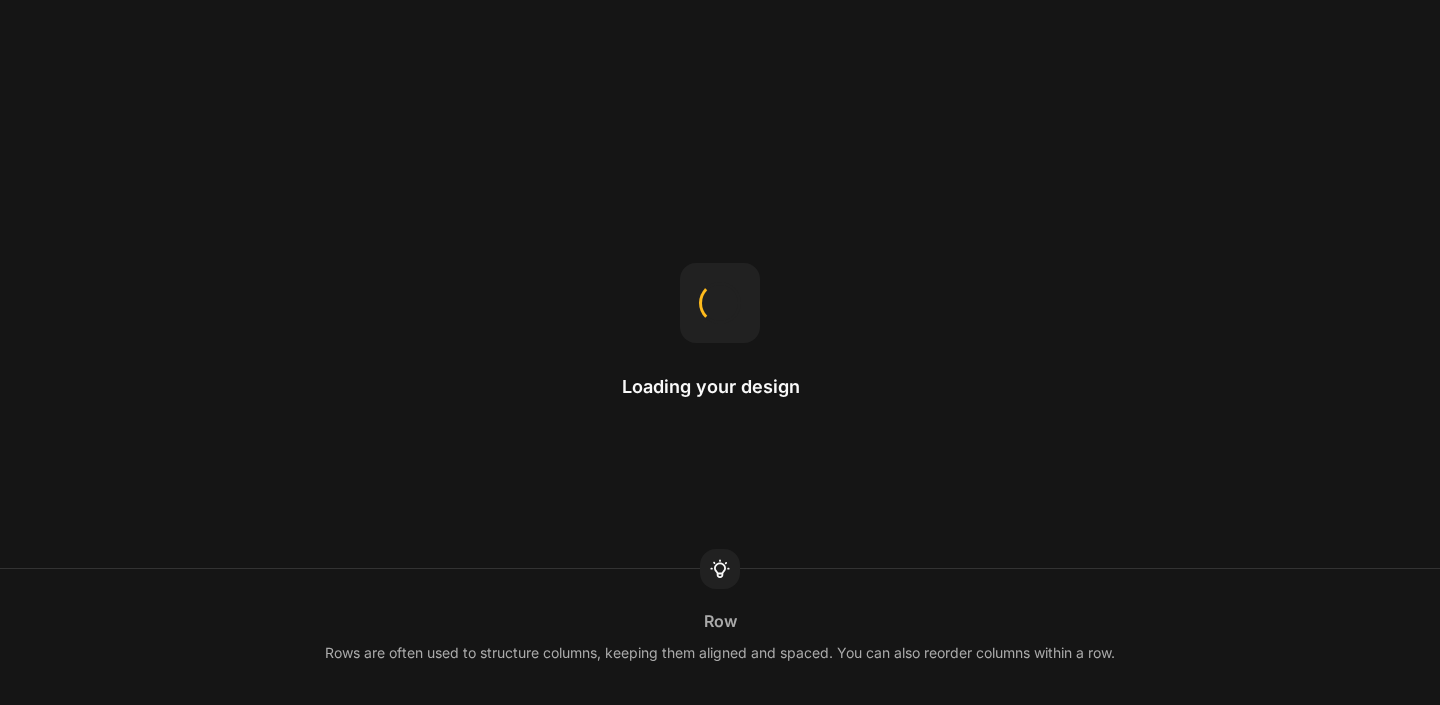 scroll, scrollTop: 0, scrollLeft: 0, axis: both 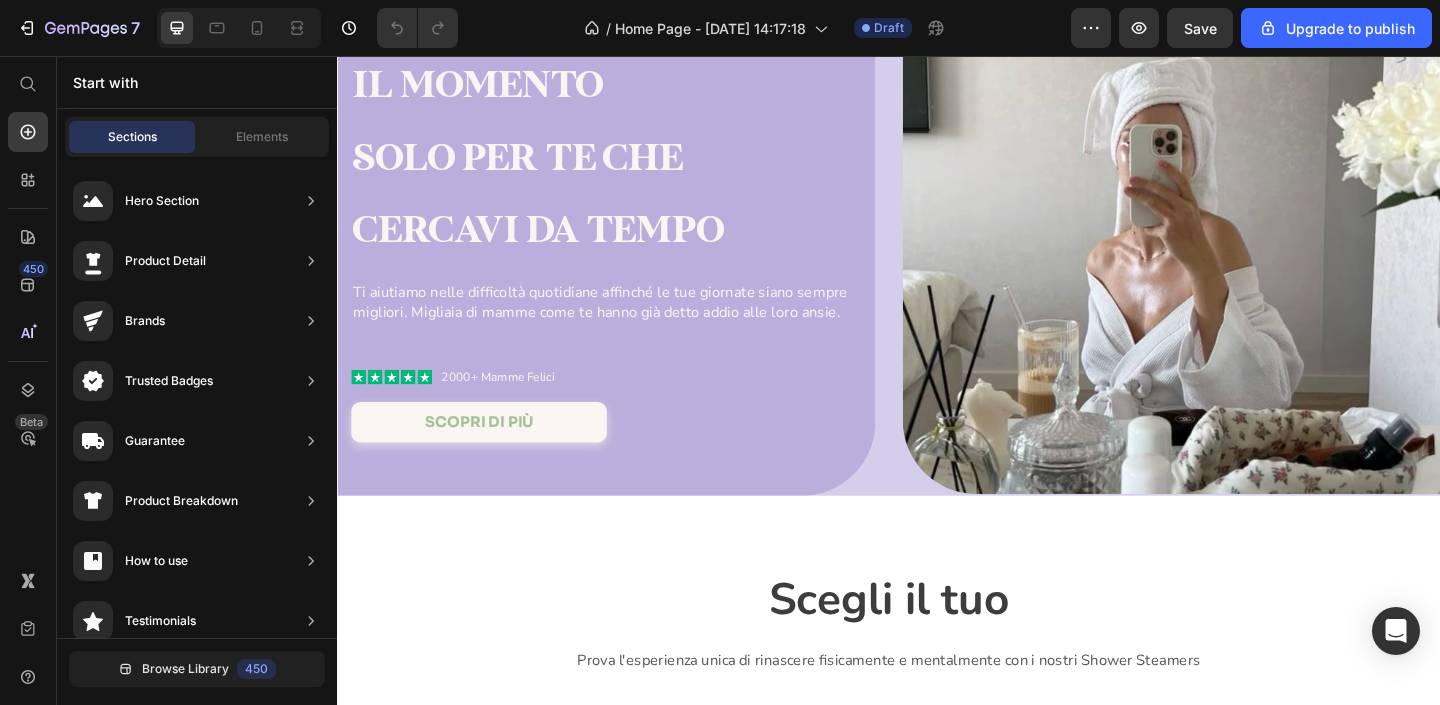 click on "7   /  Home Page - Jun 22, 14:17:18 Draft Preview  Save  Upgrade to publish" 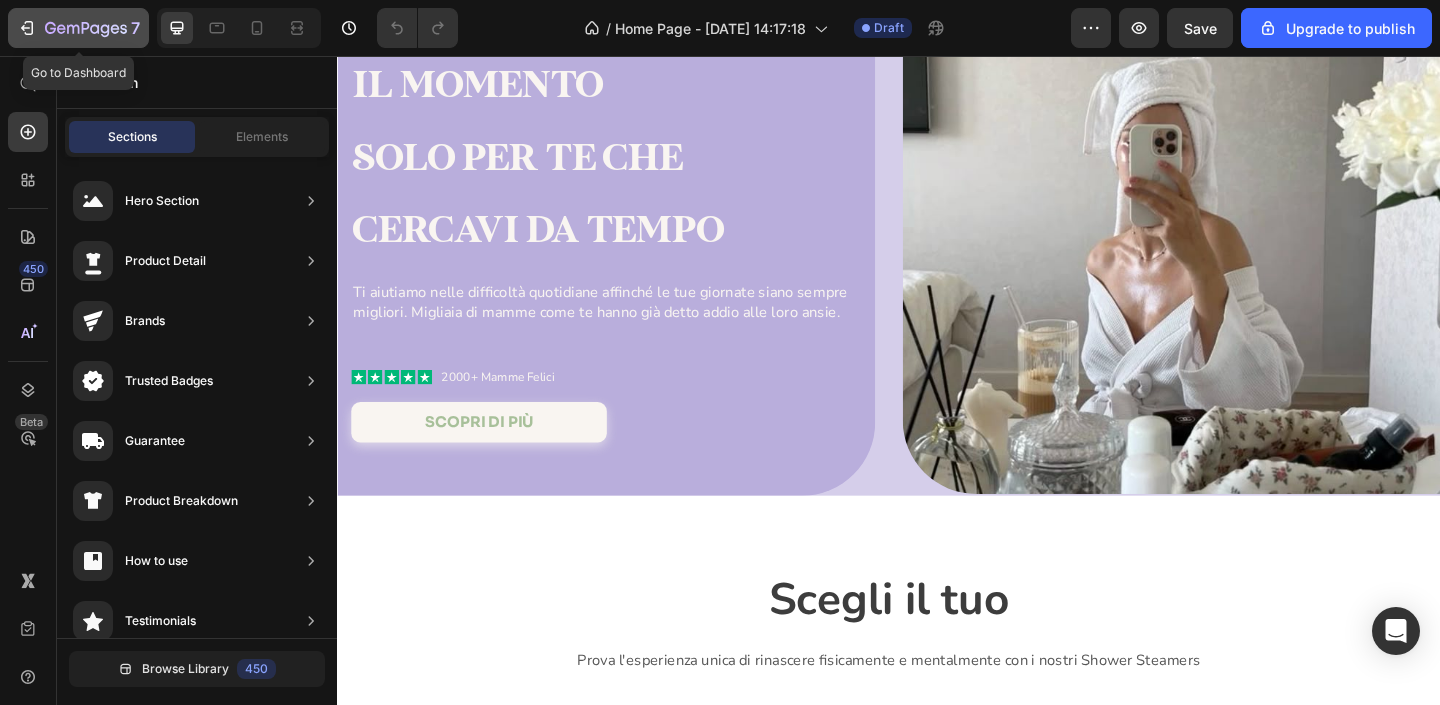 click 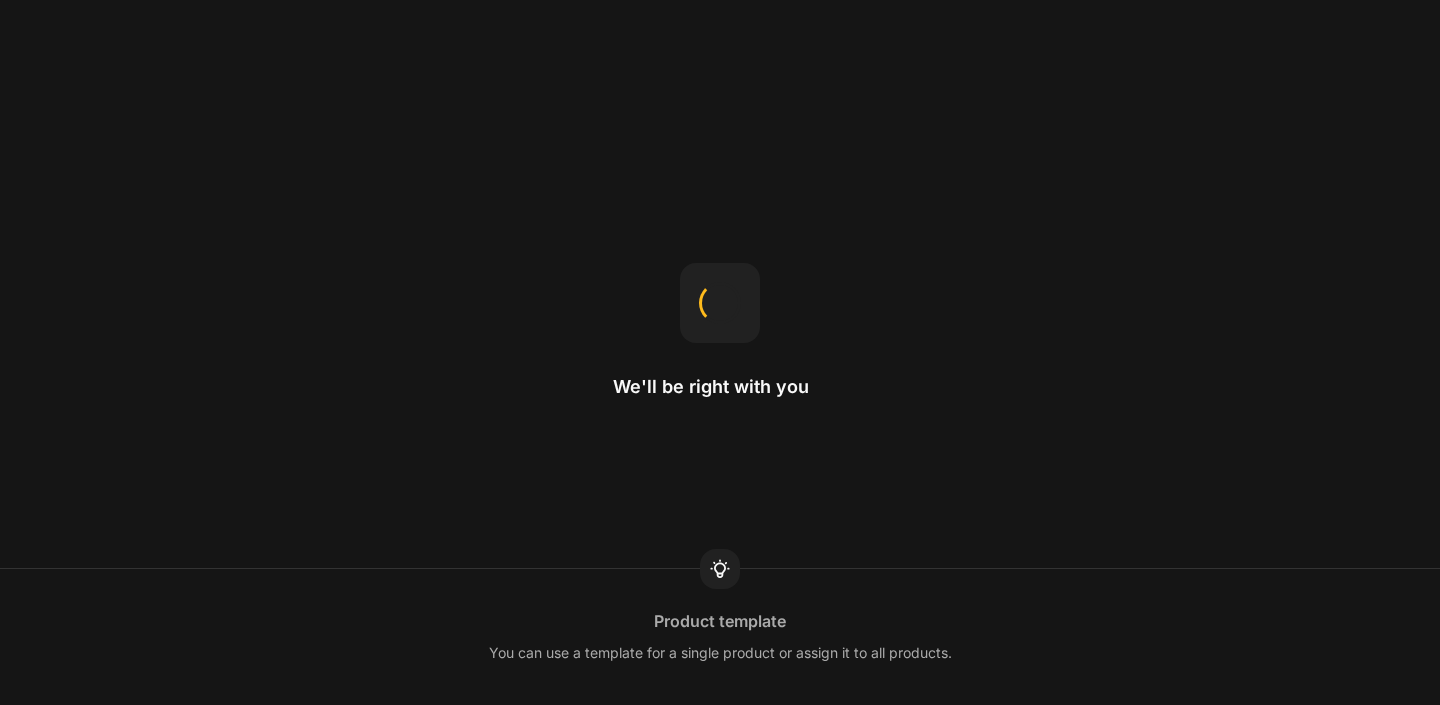 scroll, scrollTop: 0, scrollLeft: 0, axis: both 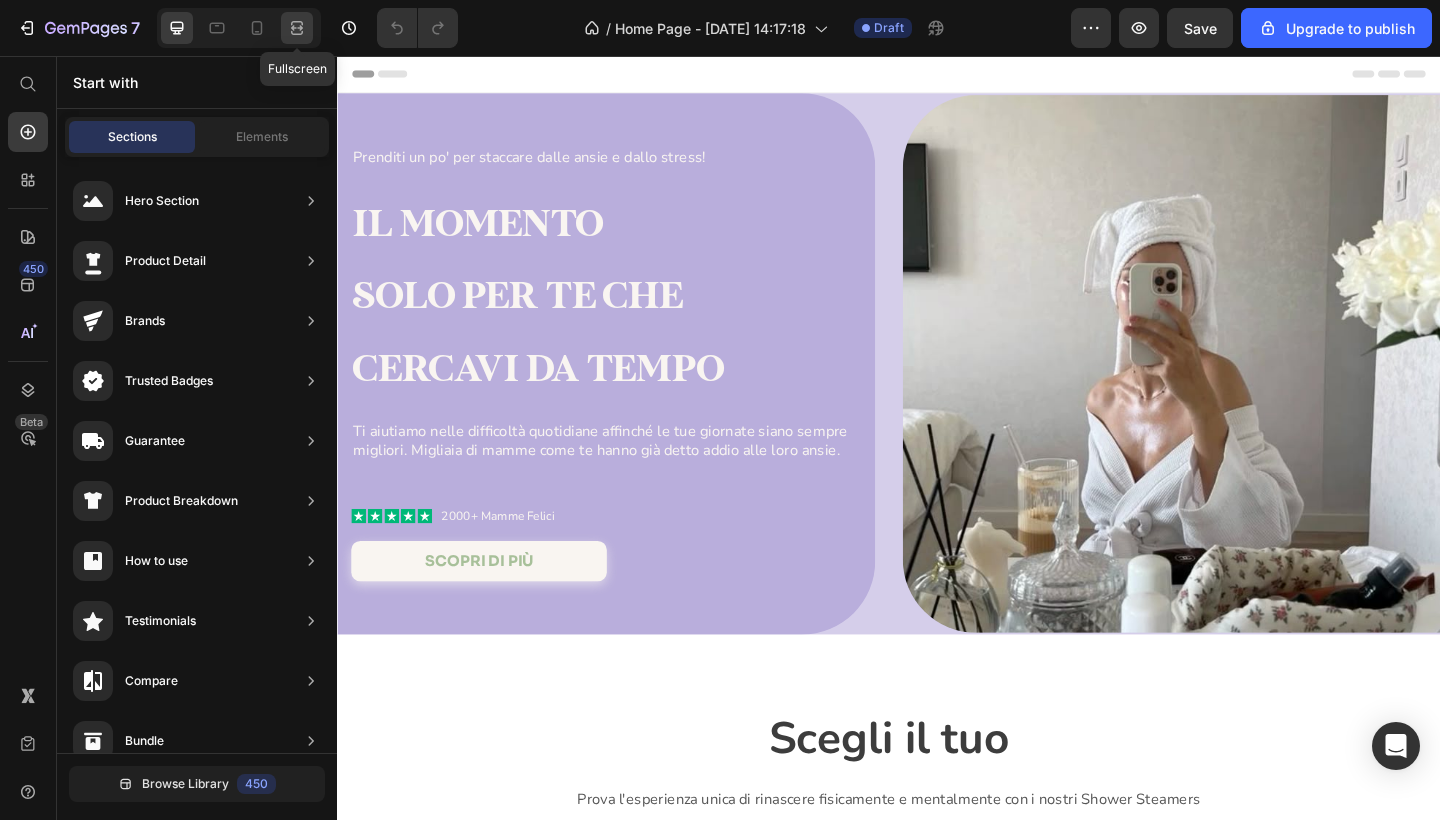 click 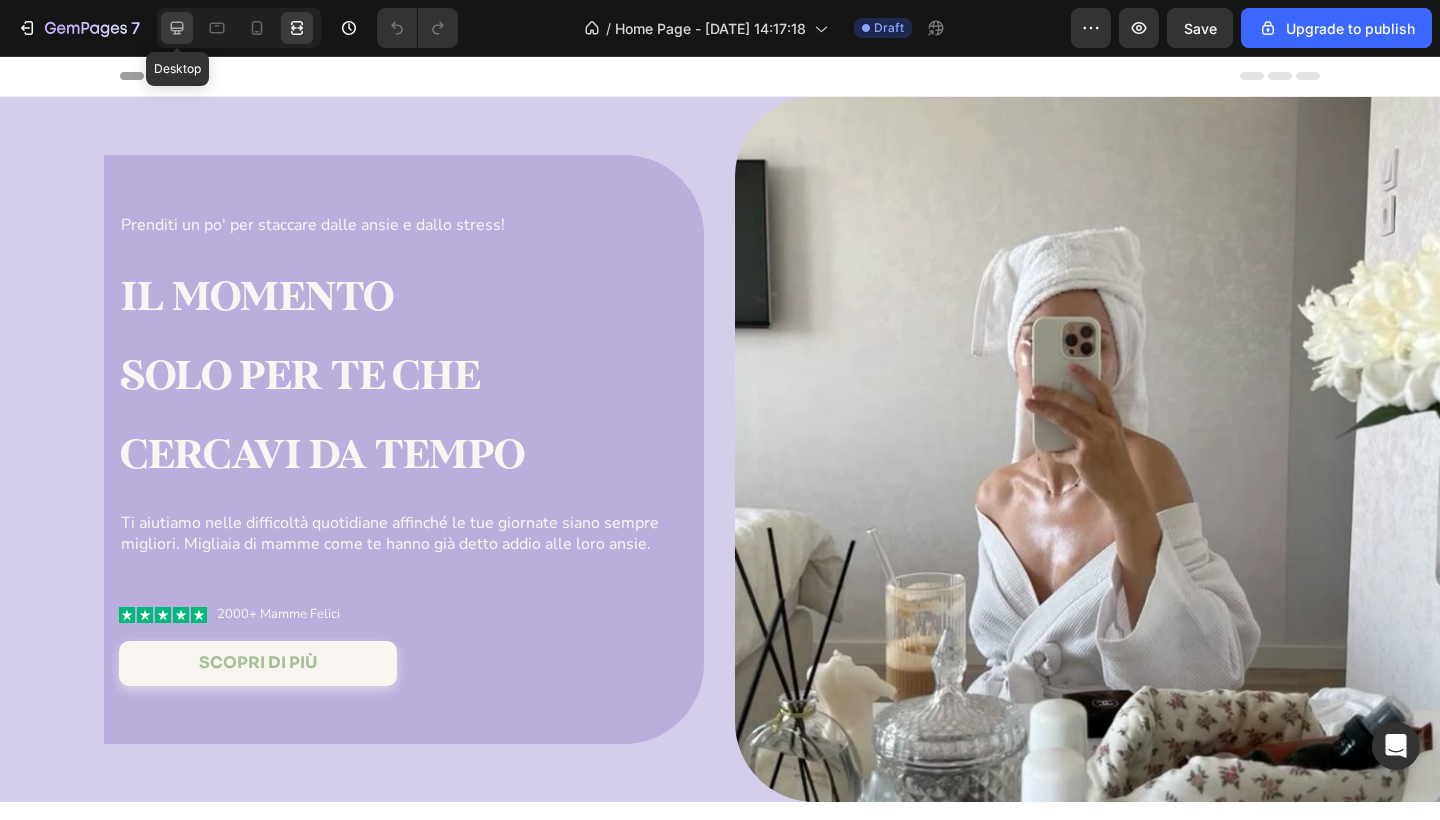click 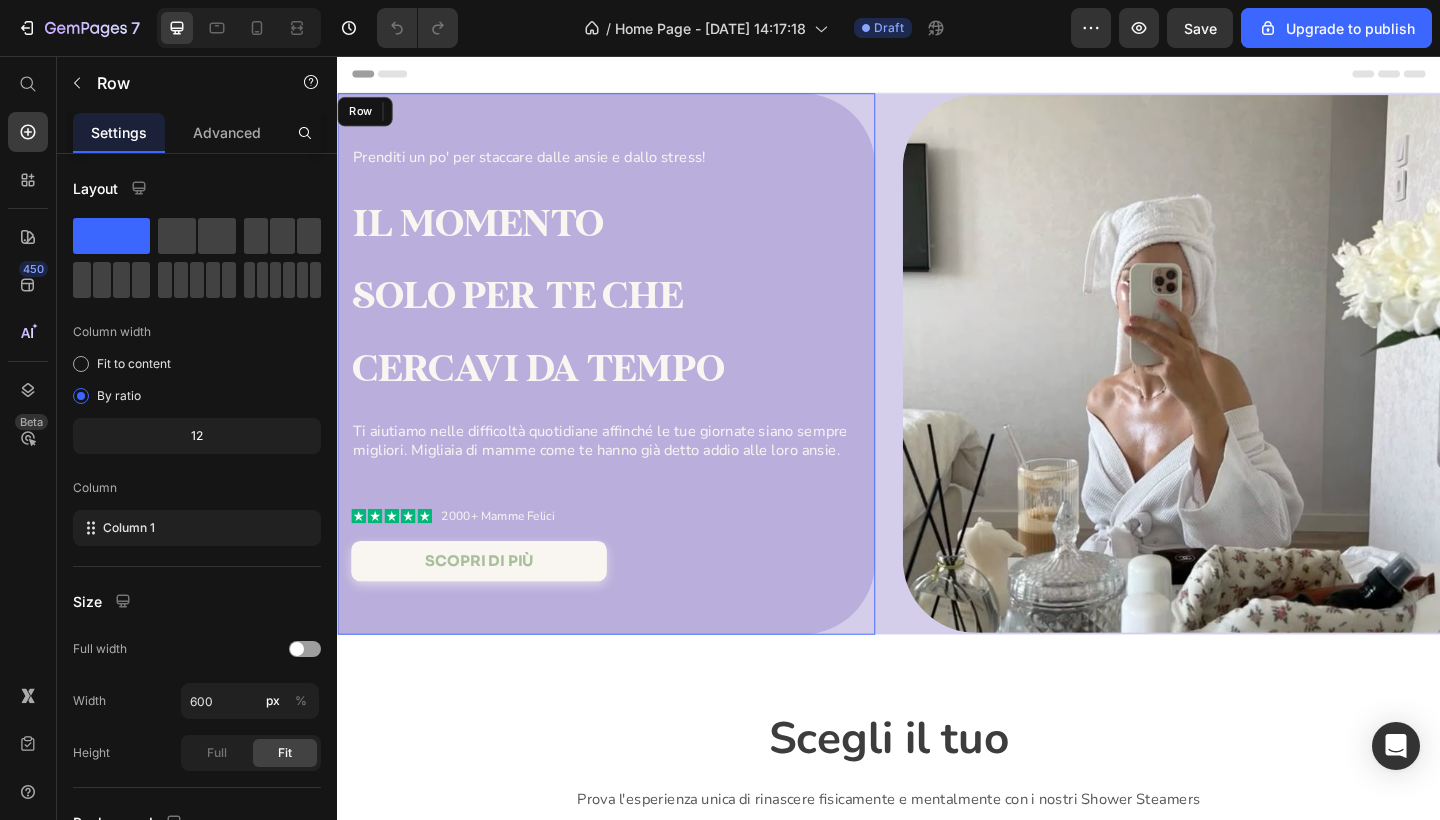 click on "Prenditi un po' per staccare dalle ansie e dallo stress! Text Block Il momento  solo per te che  cercavi da tempo Heading Ti aiutiamo nelle difficoltà quotidiane affinché le tue giornate siano sempre migliori. Migliaia di mamme come te hanno già detto addio alle loro ansie. Text Block
Icon
Icon
Icon
Icon
Icon Icon List 2000+ Mamme Felici Text Block Row scopri di più Button Row" at bounding box center (629, 391) 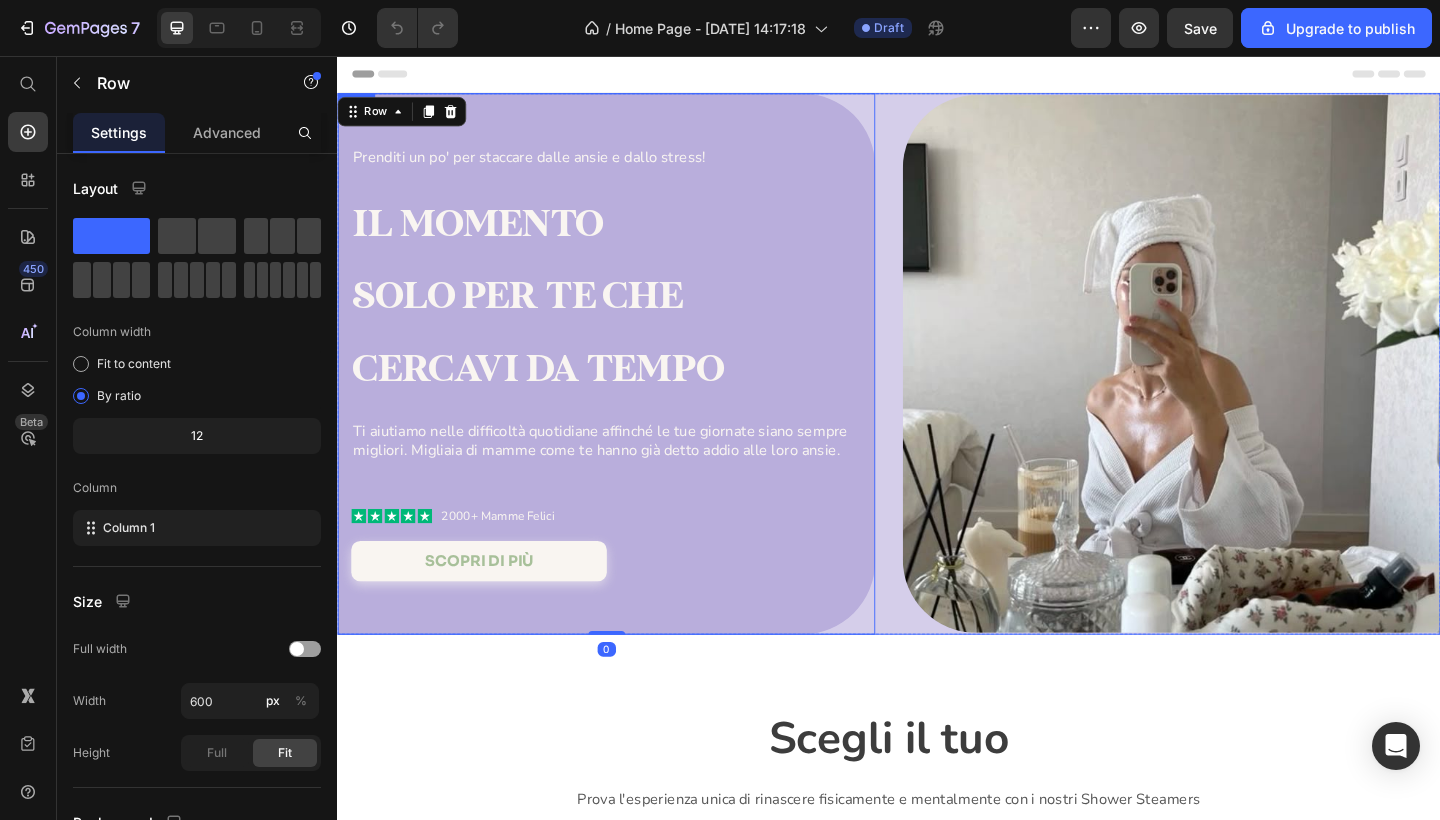 click on "Prenditi un po' per staccare dalle ansie e dallo stress! Text Block Il momento  solo per te che  cercavi da tempo Heading Ti aiutiamo nelle difficoltà quotidiane affinché le tue giornate siano sempre migliori. Migliaia di mamme come te hanno già detto addio alle loro ansie. Text Block
Icon
Icon
Icon
Icon
Icon Icon List 2000+ Mamme Felici Text Block Row scopri di più Button Row   0 Image Row" at bounding box center [937, 391] 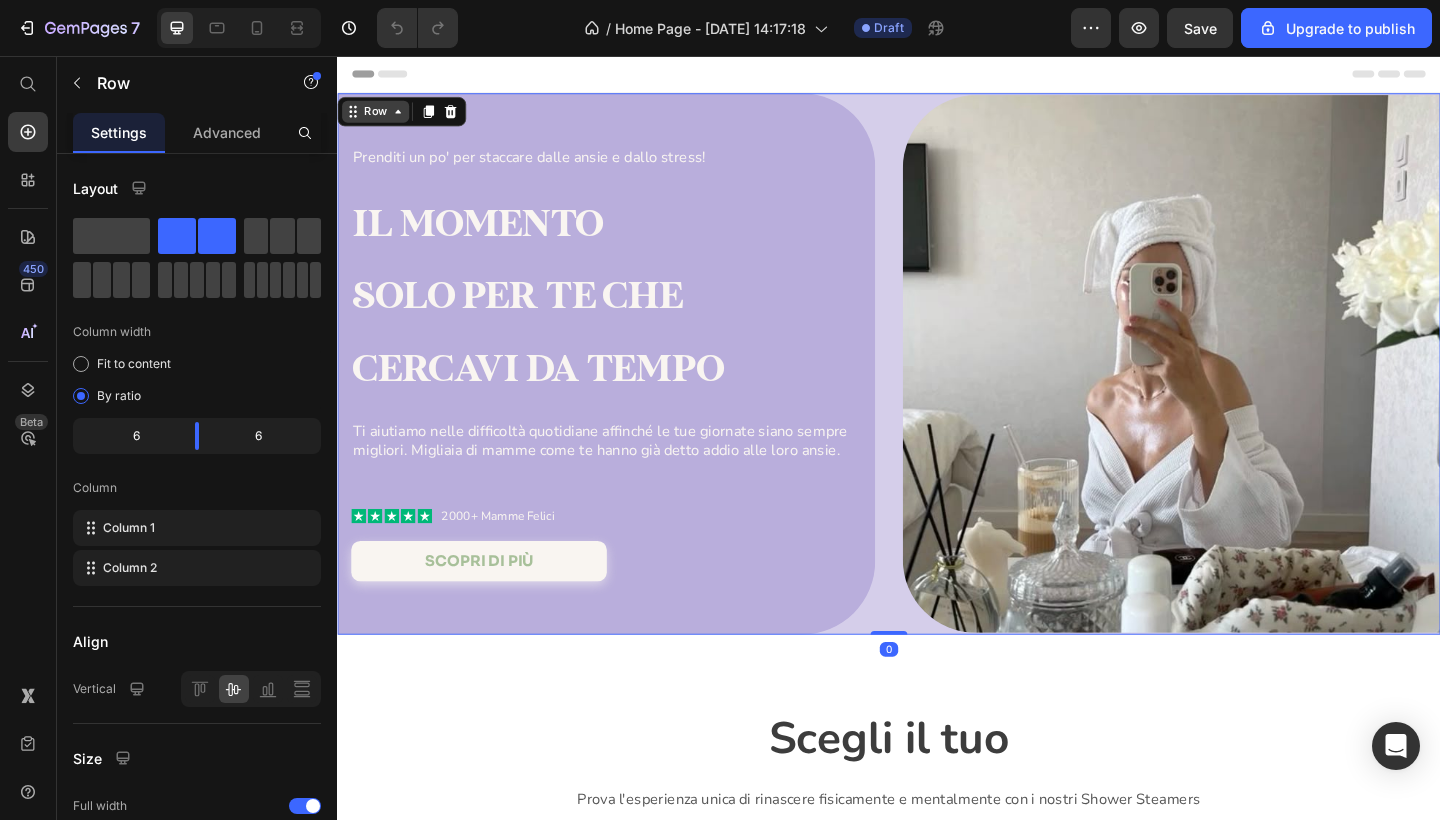 click on "Row" at bounding box center [378, 117] 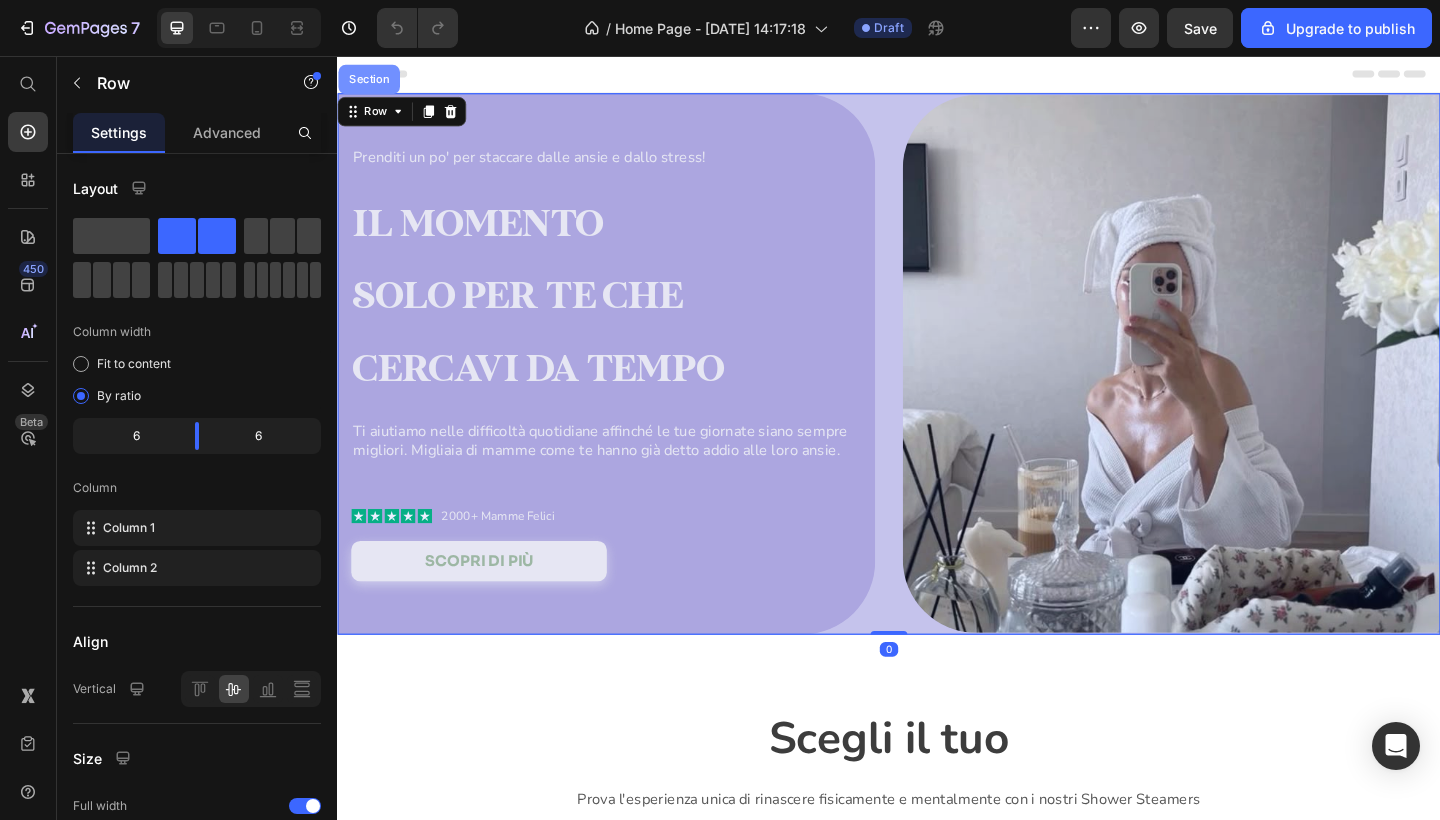 click on "Section" at bounding box center [371, 82] 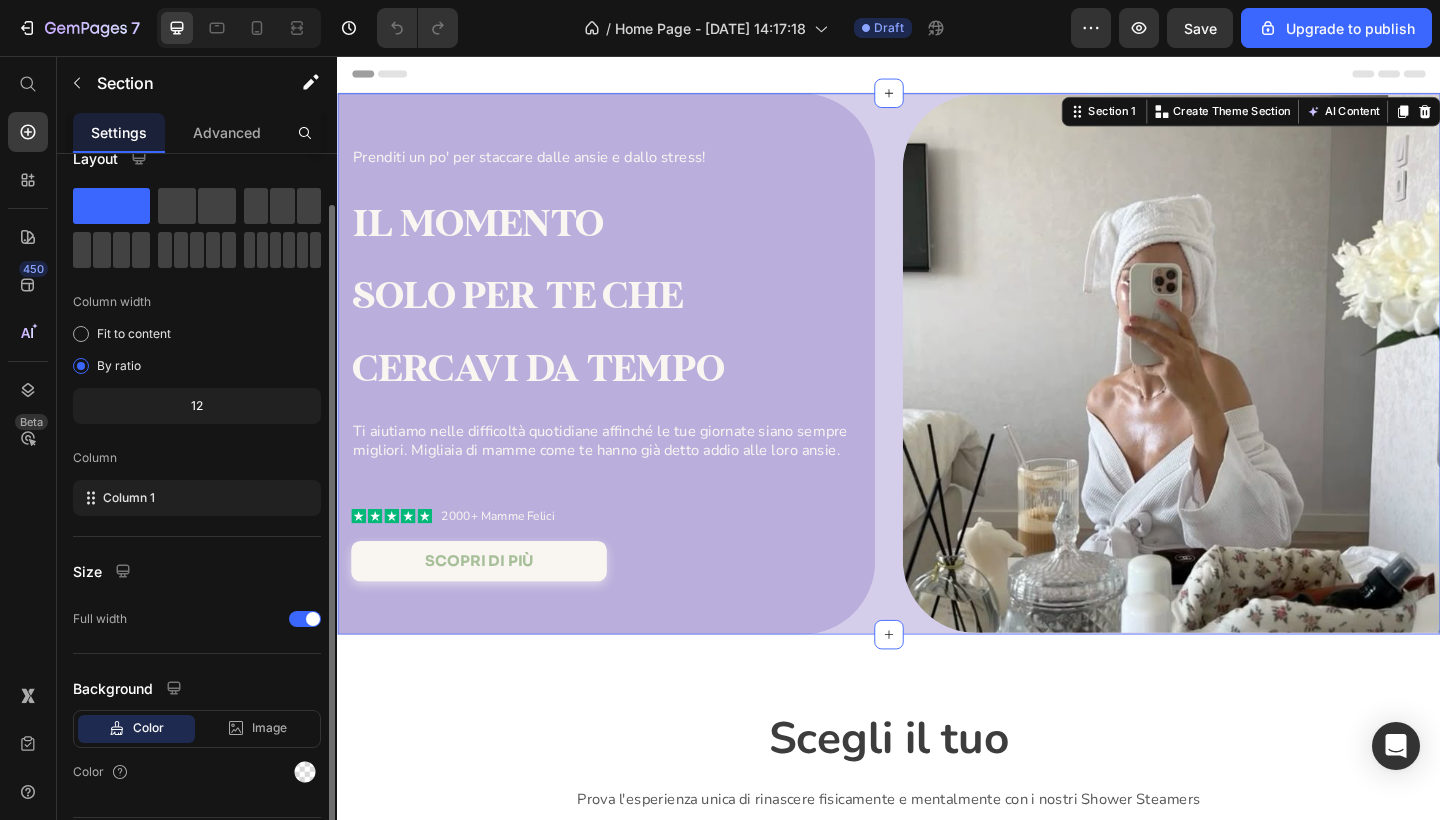 scroll, scrollTop: 85, scrollLeft: 0, axis: vertical 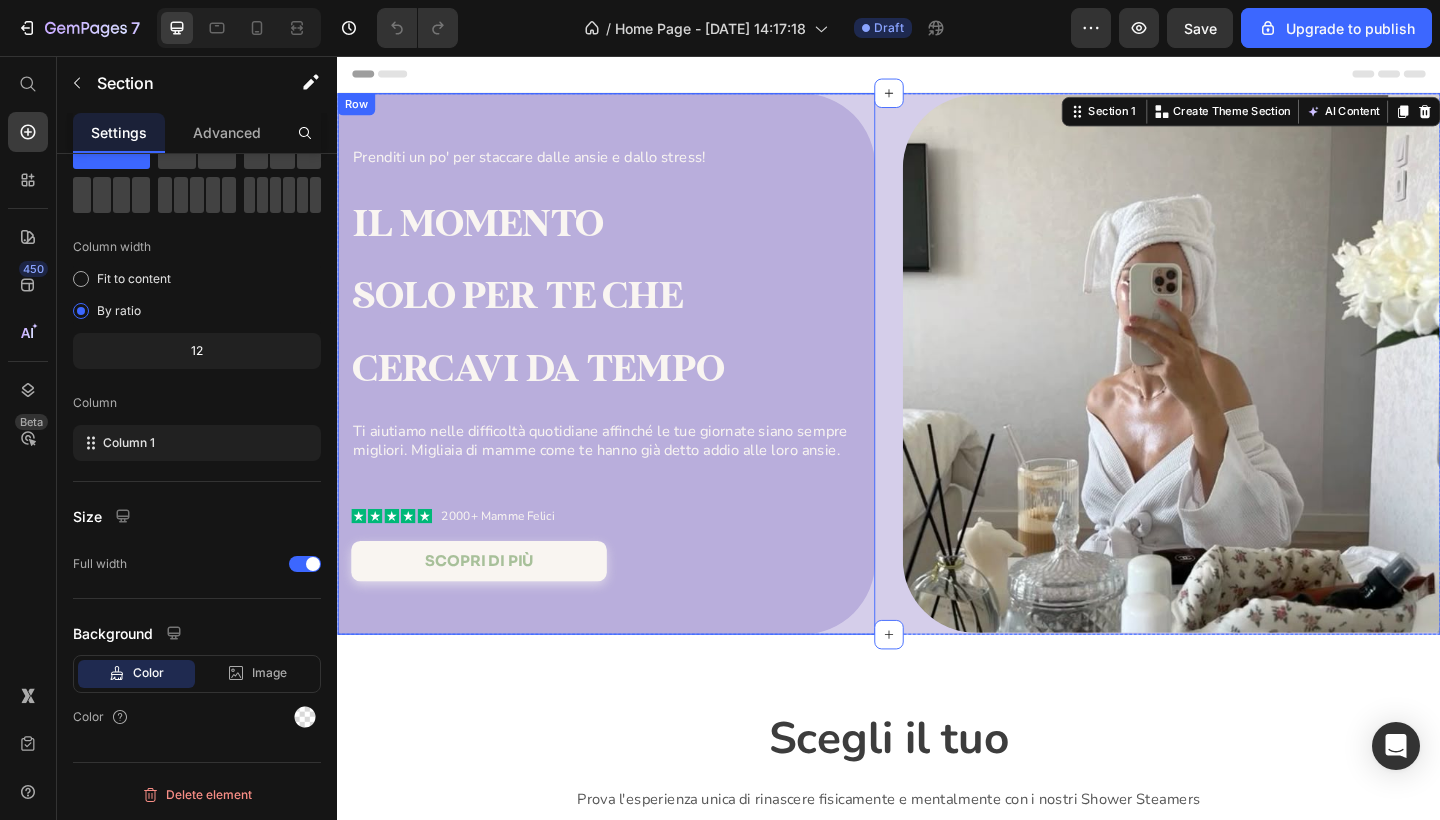click on "Prenditi un po' per staccare dalle ansie e dallo stress! Text Block Il momento  solo per te che  cercavi da tempo Heading Ti aiutiamo nelle difficoltà quotidiane affinché le tue giornate siano sempre migliori. Migliaia di mamme come te hanno già detto addio alle loro ansie. Text Block
Icon
Icon
Icon
Icon
Icon Icon List 2000+ Mamme Felici Text Block Row scopri di più Button Row" at bounding box center (629, 391) 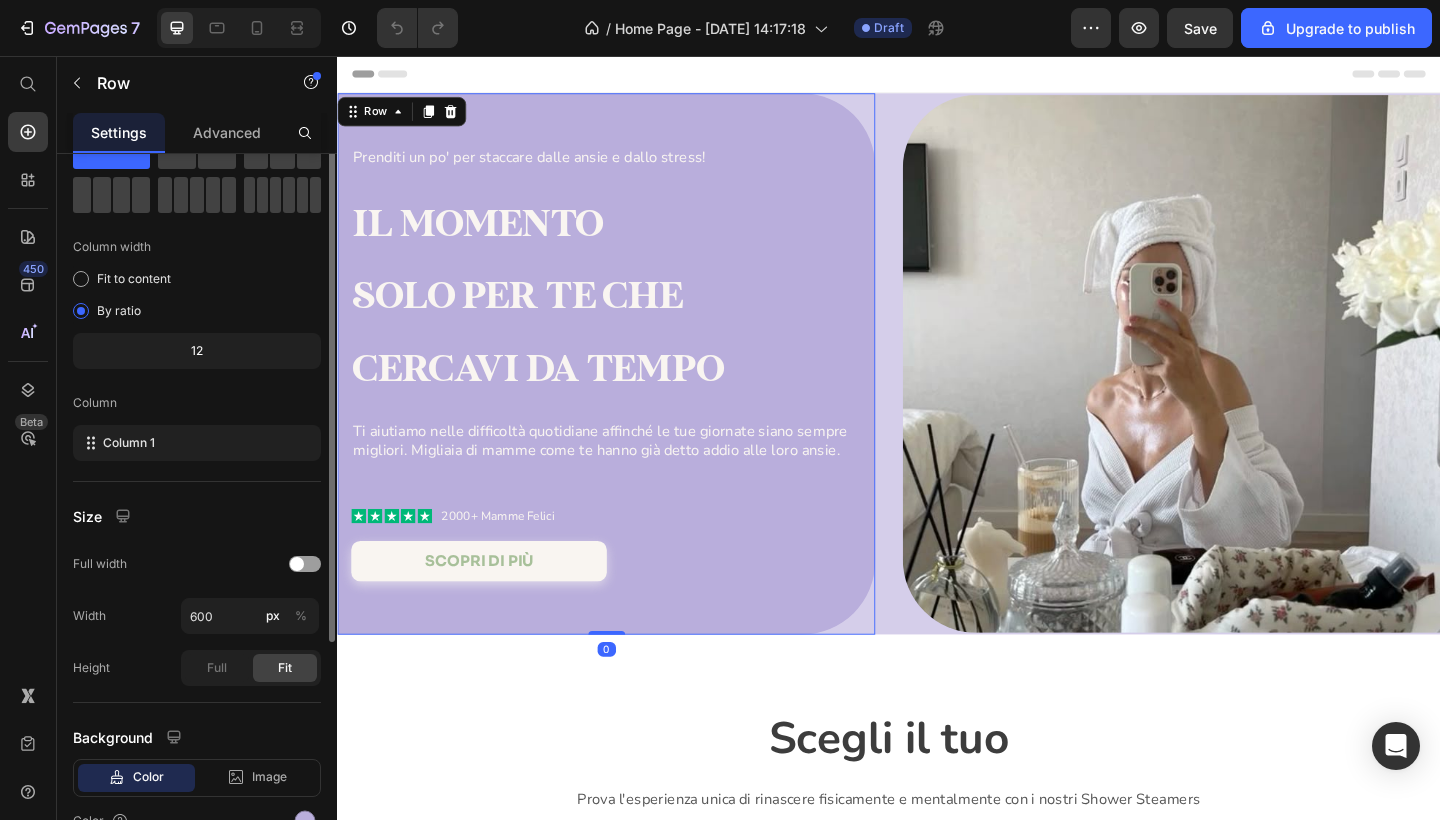 scroll, scrollTop: 0, scrollLeft: 0, axis: both 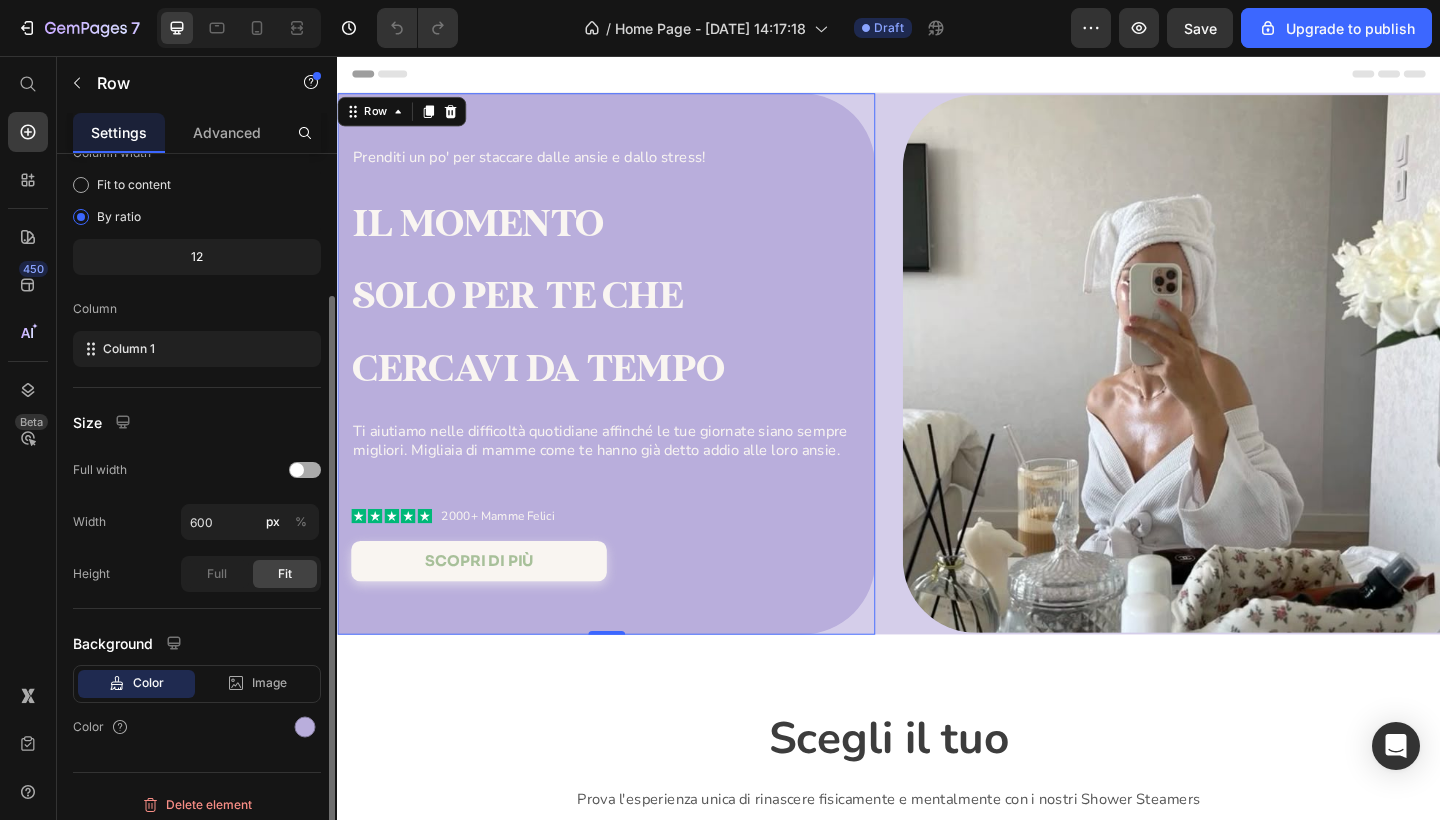 click at bounding box center (305, 470) 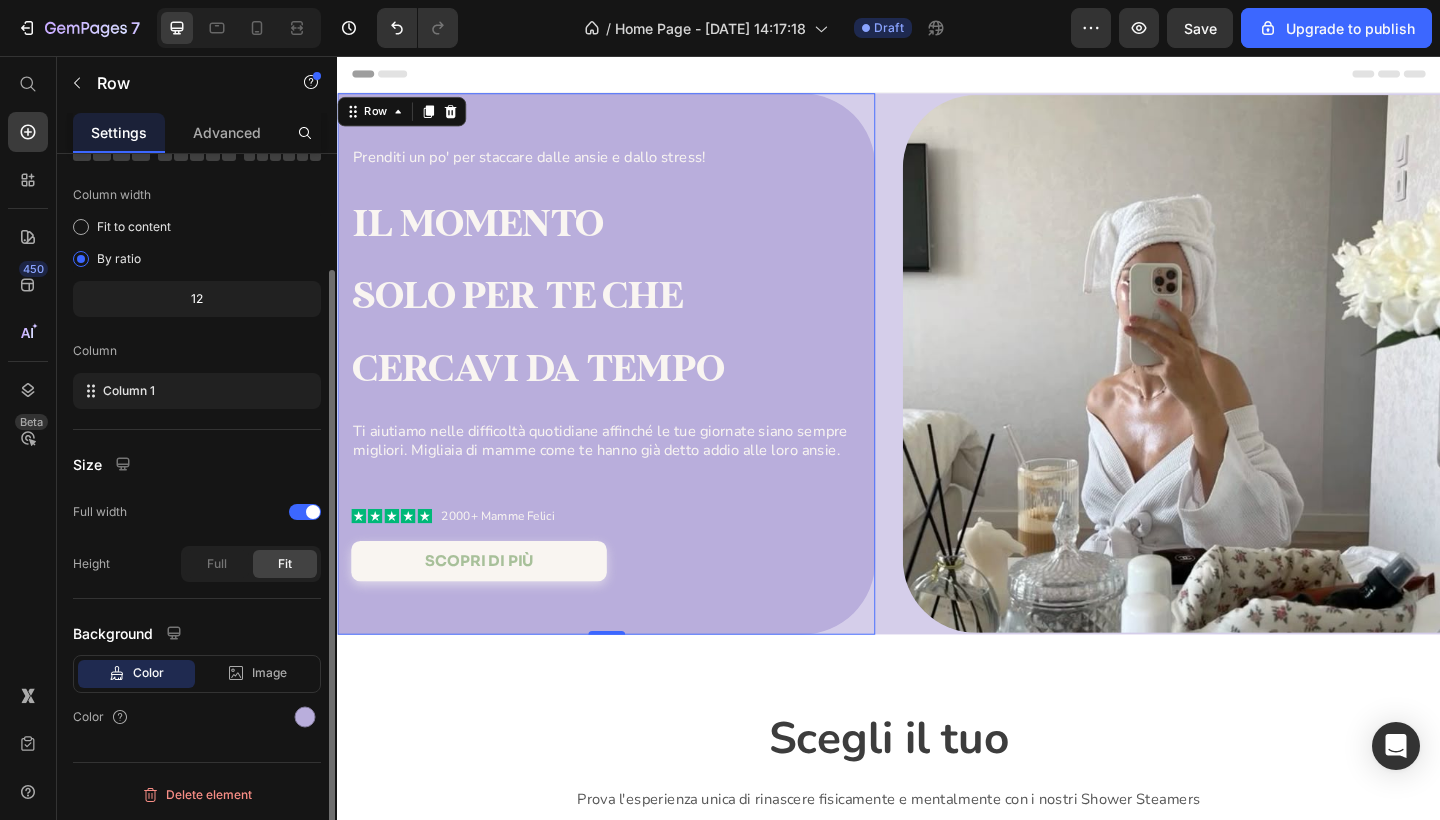 scroll, scrollTop: 137, scrollLeft: 0, axis: vertical 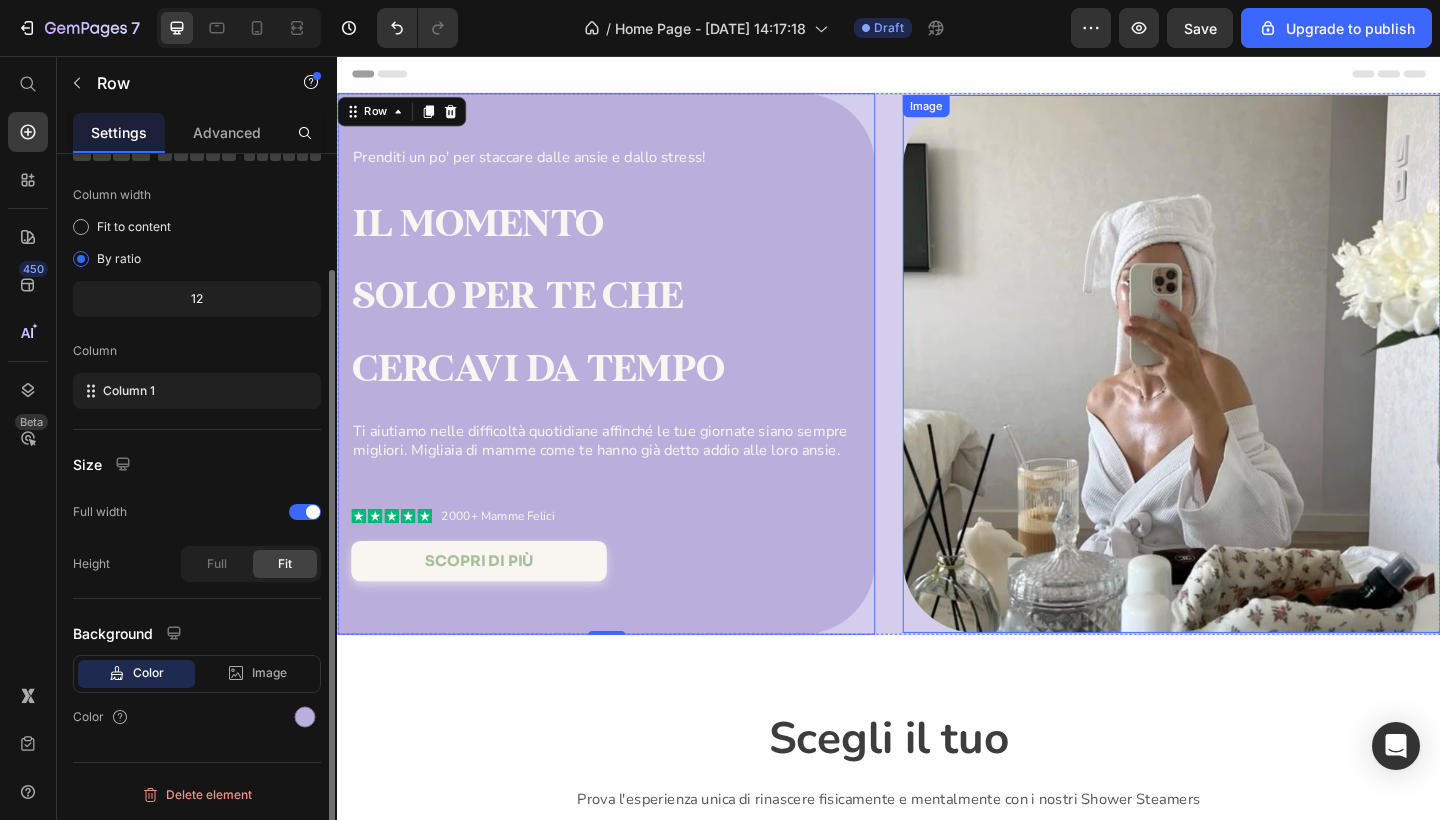 click at bounding box center [1244, 391] 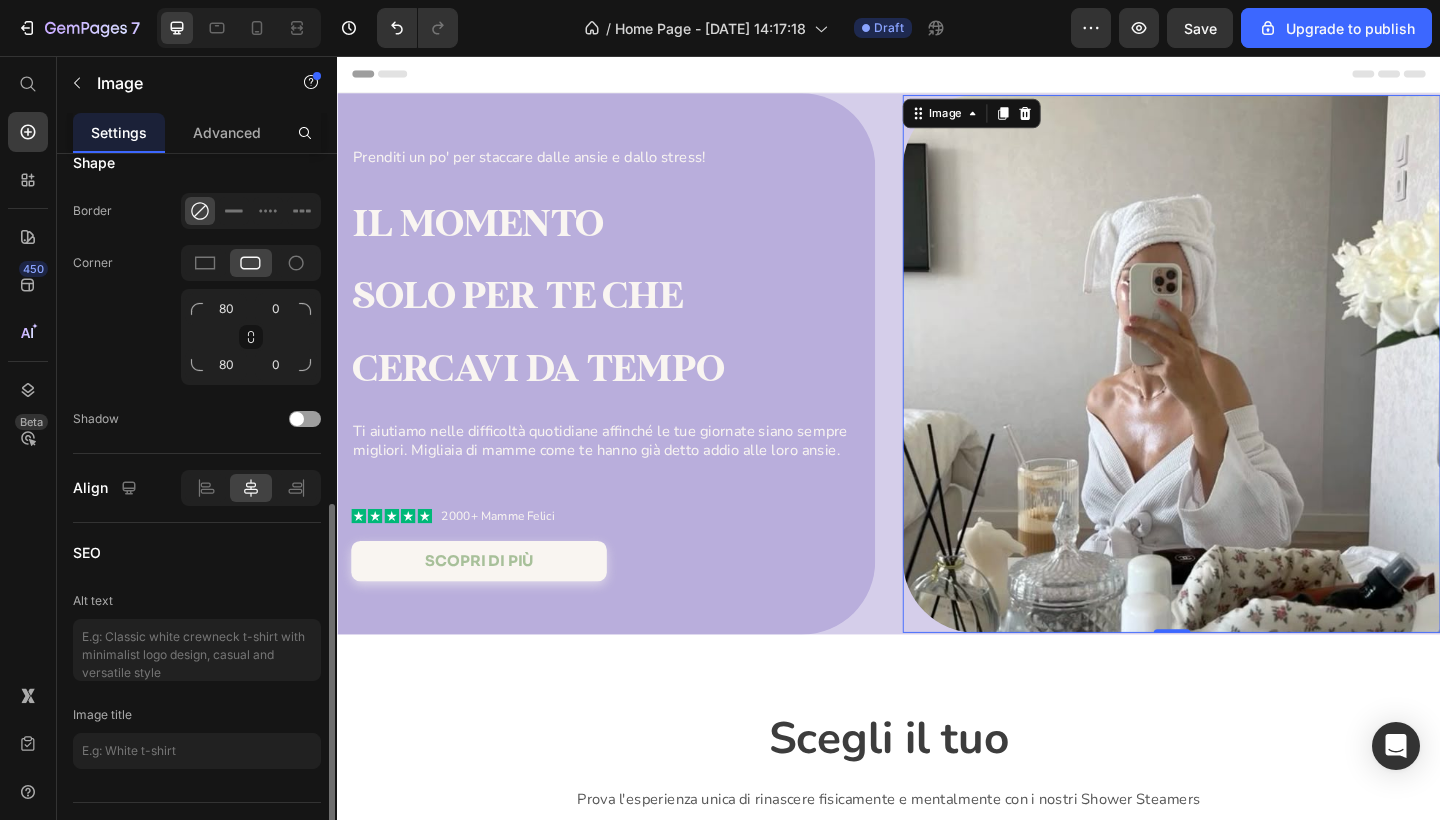 scroll, scrollTop: 909, scrollLeft: 0, axis: vertical 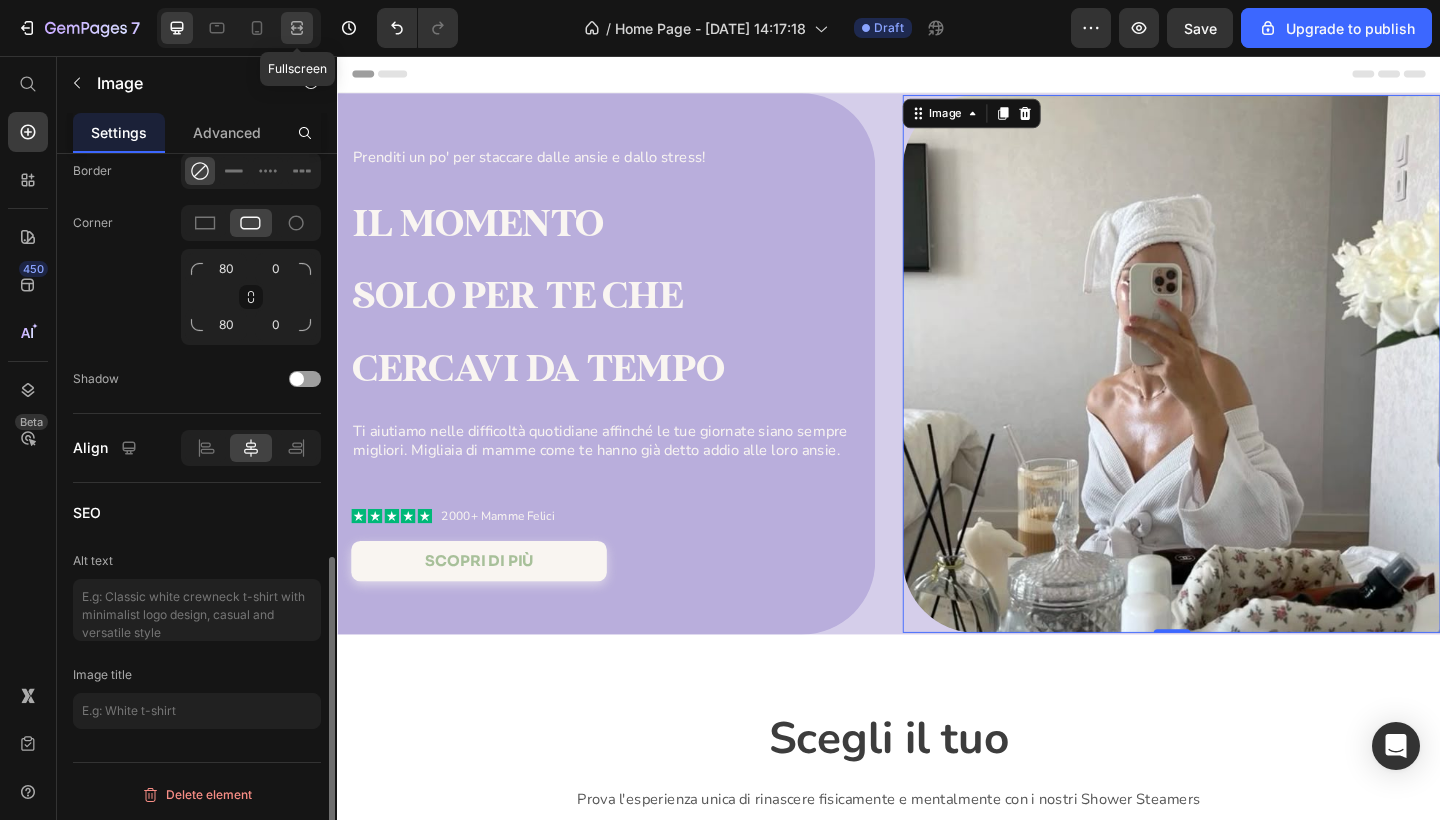 click 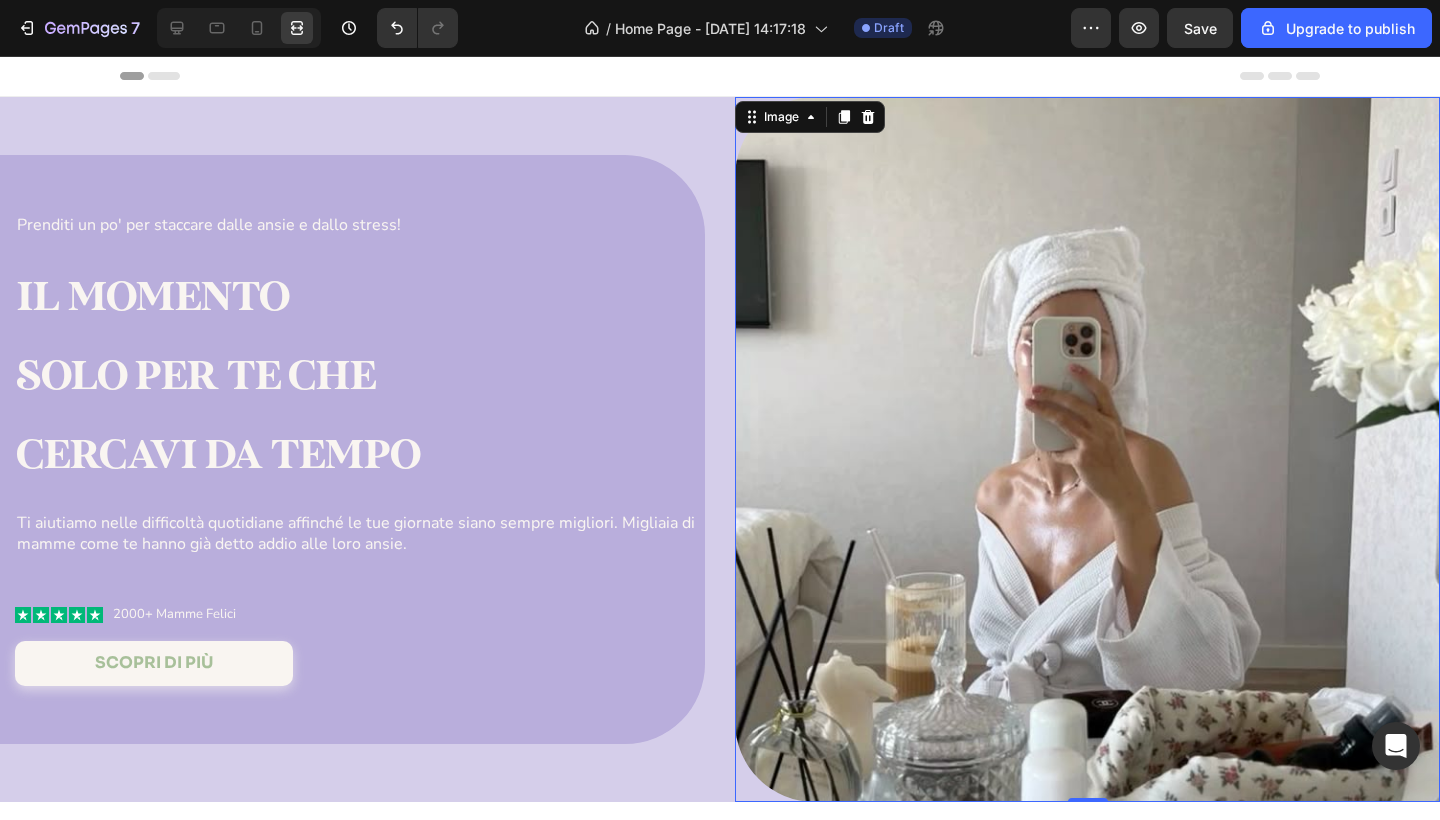 click on "Header" at bounding box center (720, 76) 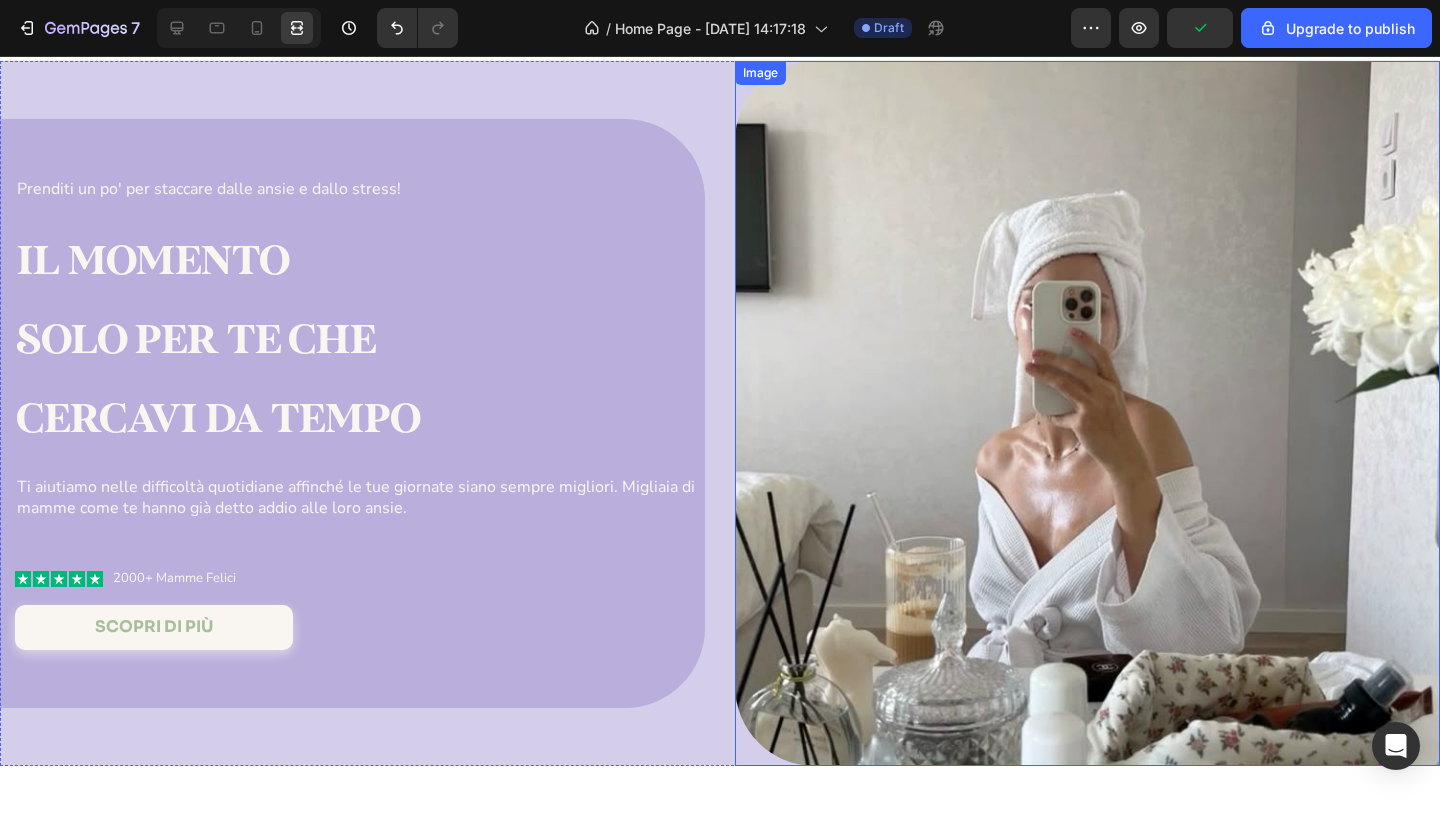 scroll, scrollTop: 0, scrollLeft: 0, axis: both 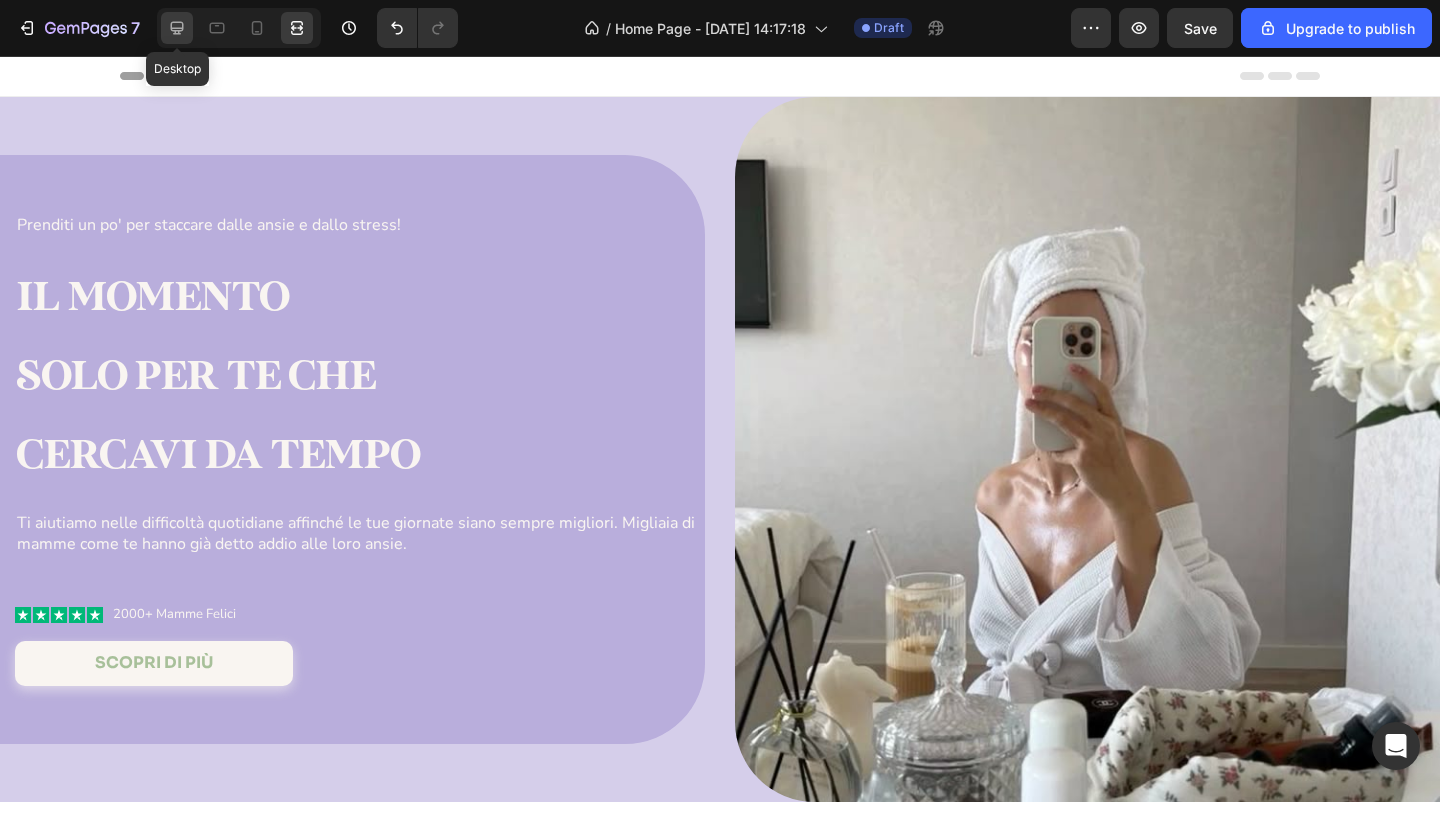 click 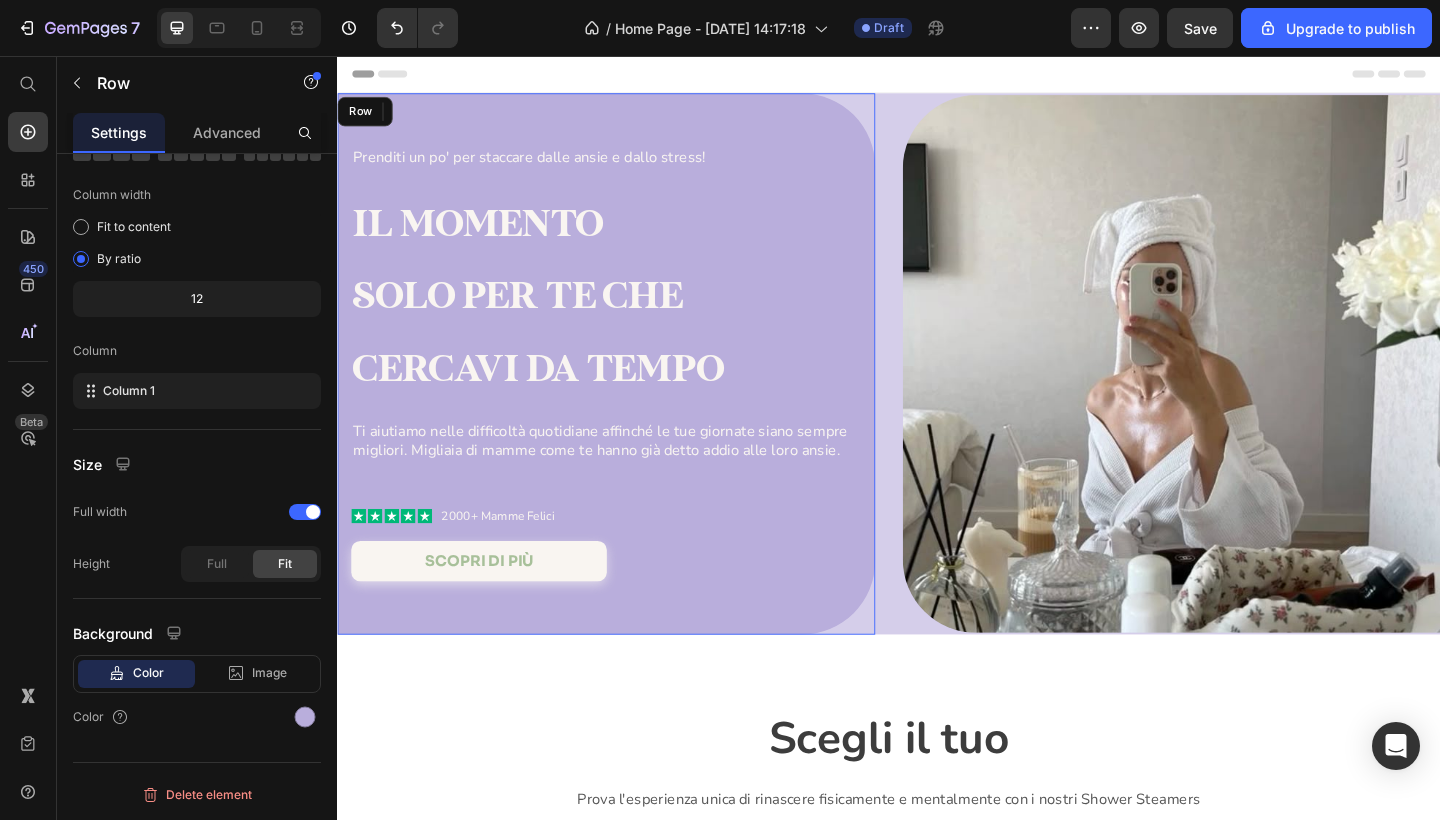 click on "Prenditi un po' per staccare dalle ansie e dallo stress! Text Block Il momento  solo per te che  cercavi da tempo Heading Ti aiutiamo nelle difficoltà quotidiane affinché le tue giornate siano sempre migliori. Migliaia di mamme come te hanno già detto addio alle loro ansie. Text Block
Icon
Icon
Icon
Icon
Icon Icon List 2000+ Mamme Felici Text Block Row scopri di più Button Row" at bounding box center [629, 391] 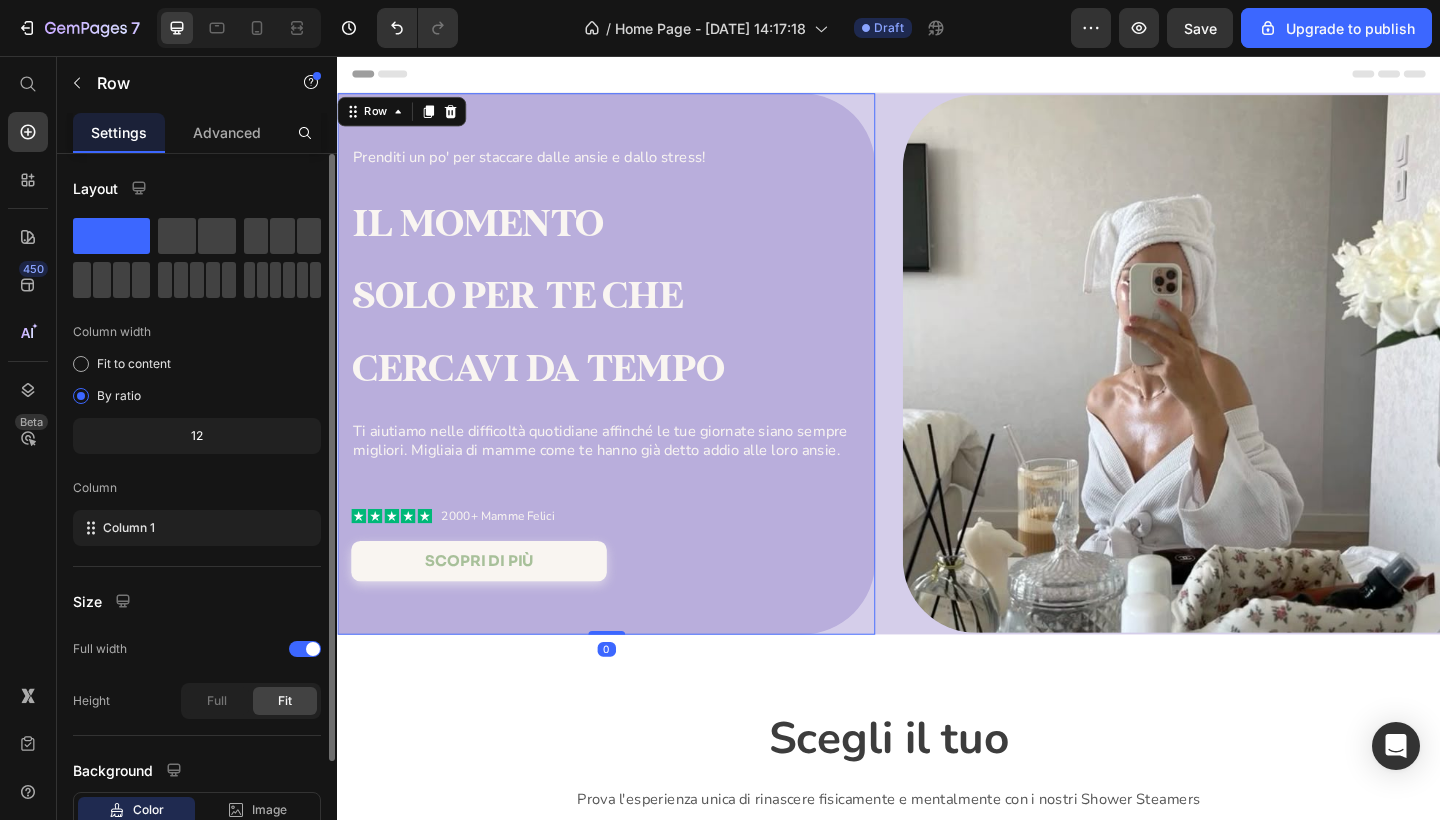 scroll, scrollTop: 137, scrollLeft: 0, axis: vertical 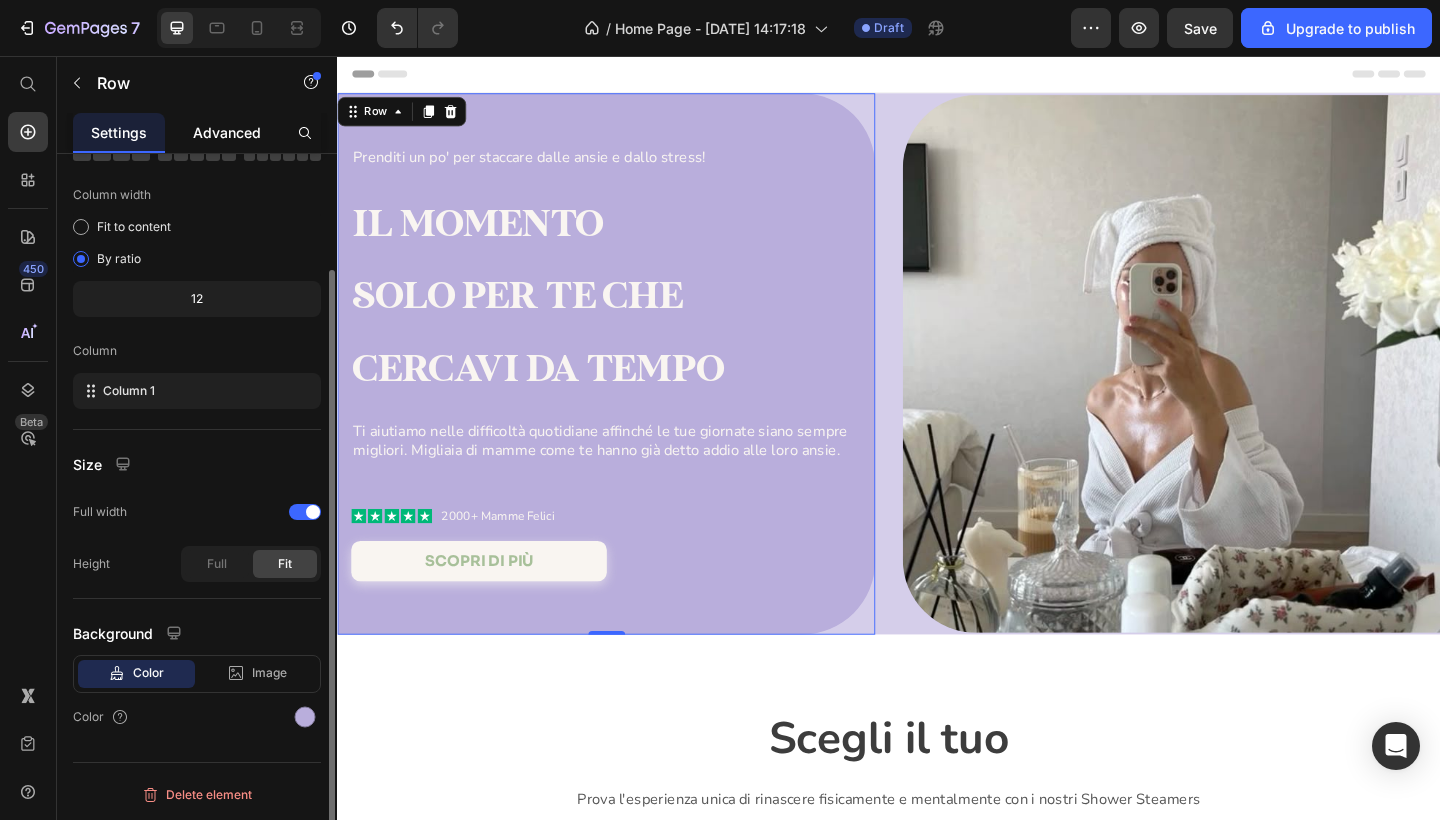click on "Advanced" at bounding box center (227, 132) 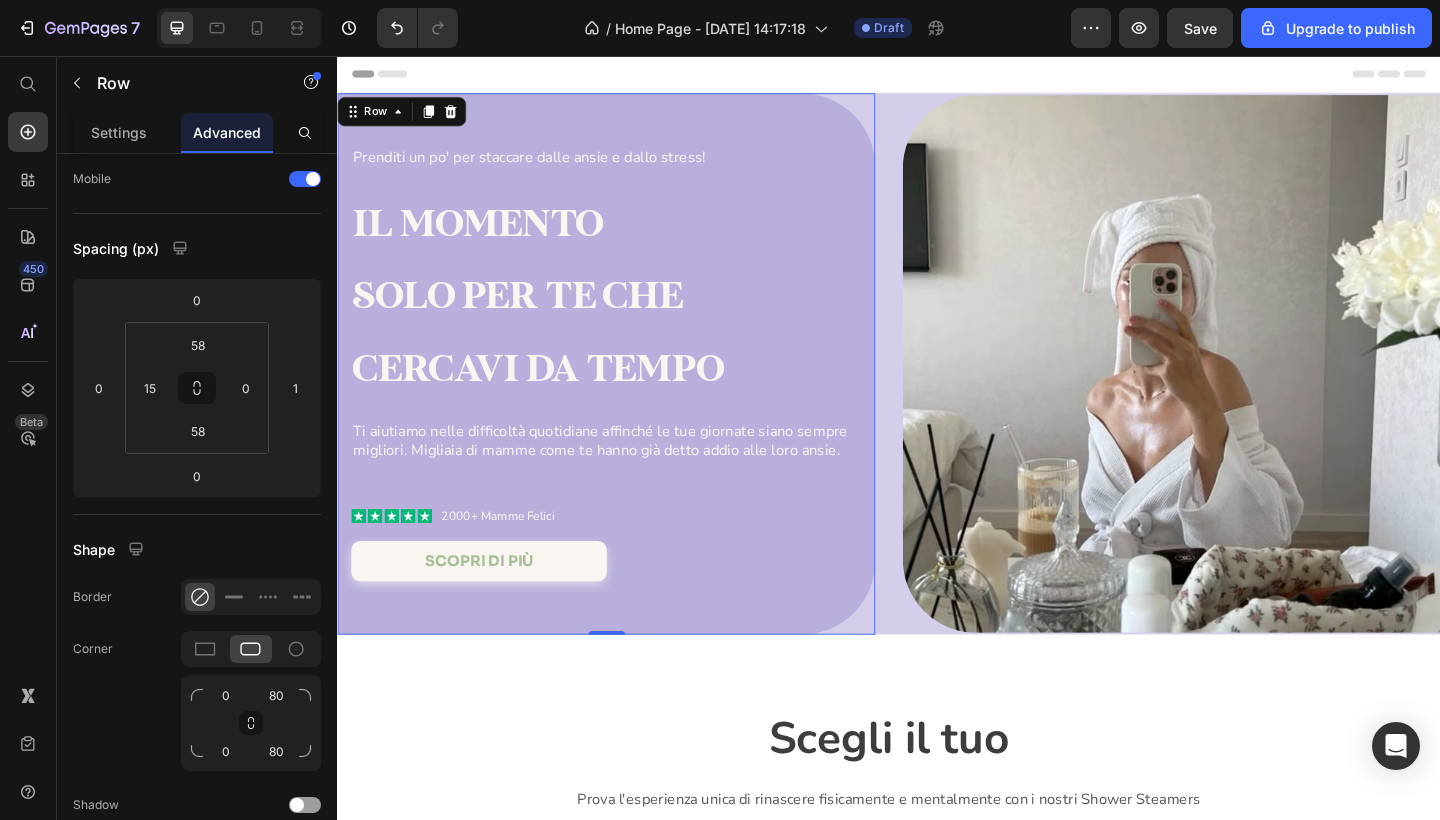 scroll, scrollTop: 0, scrollLeft: 0, axis: both 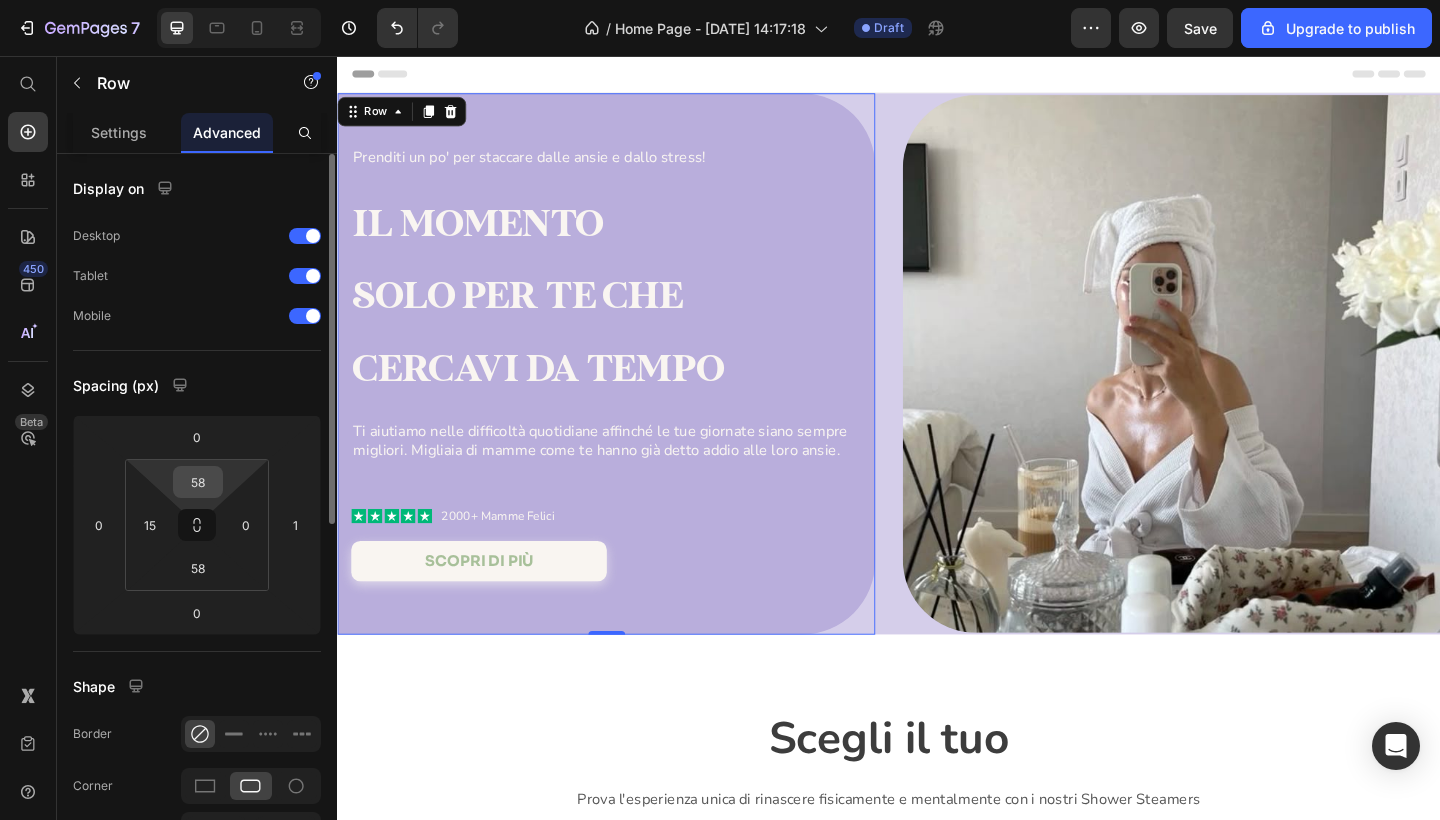 click on "58" at bounding box center (198, 482) 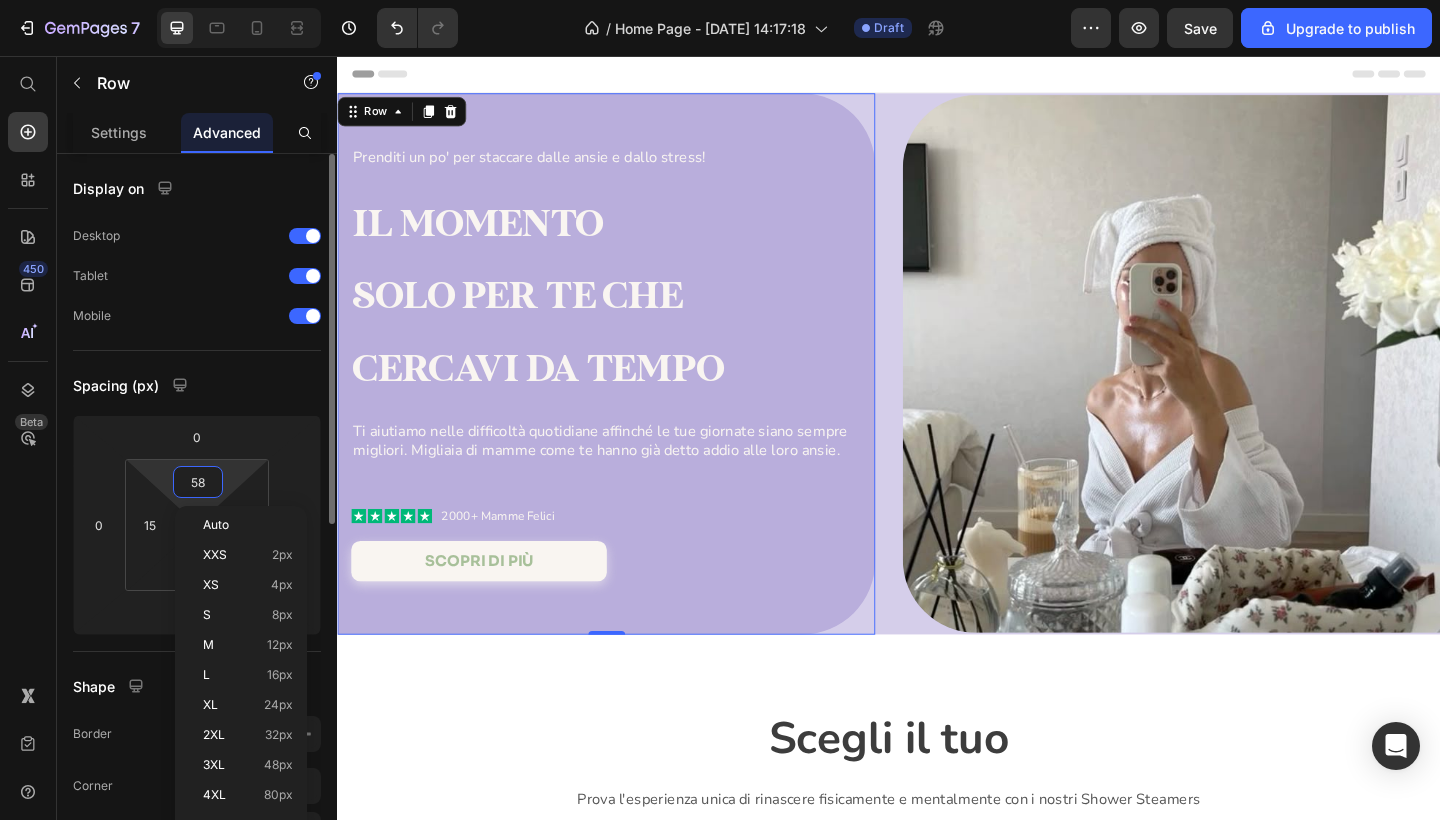 click on "58" at bounding box center [198, 482] 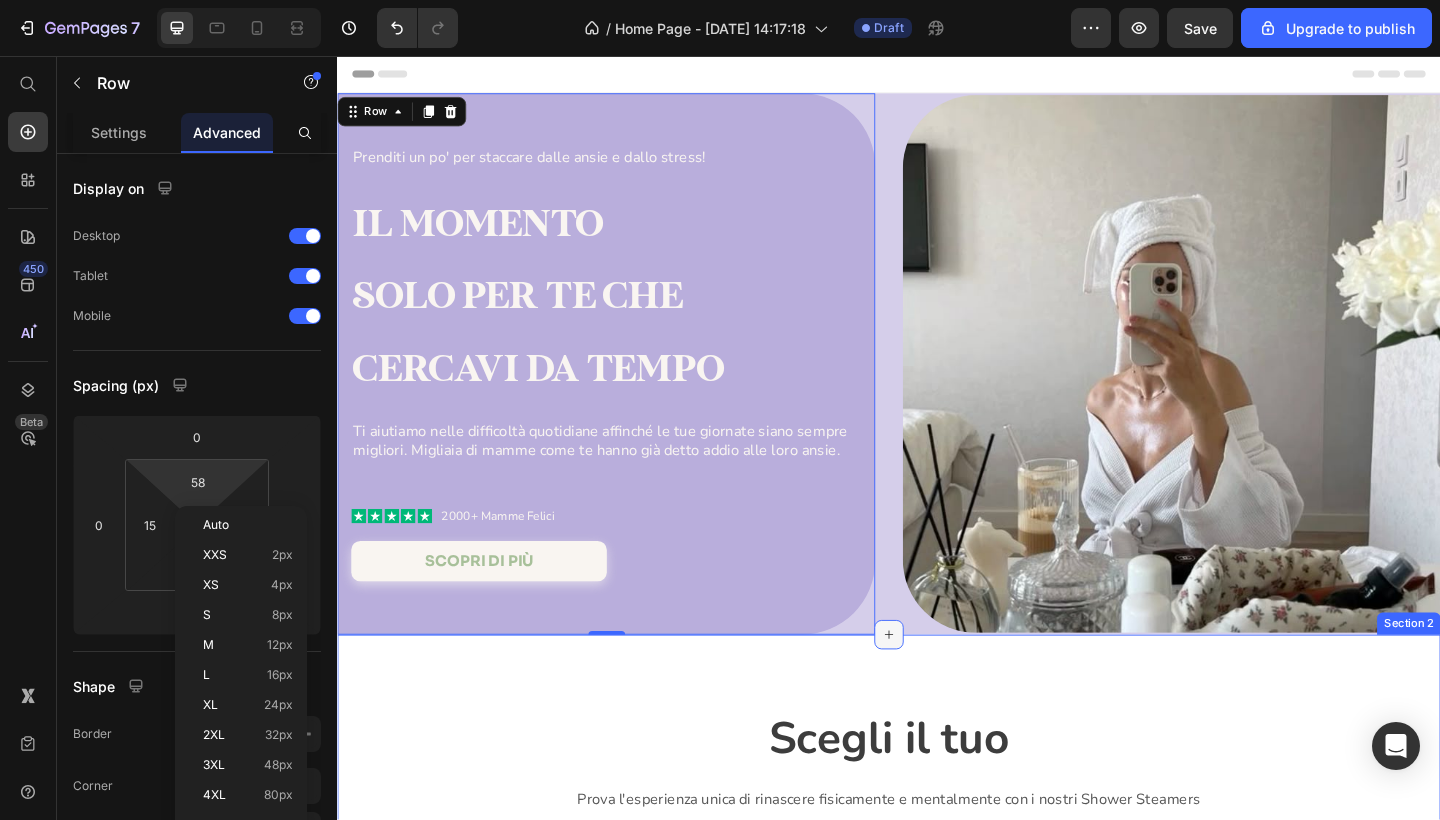 click at bounding box center [937, 686] 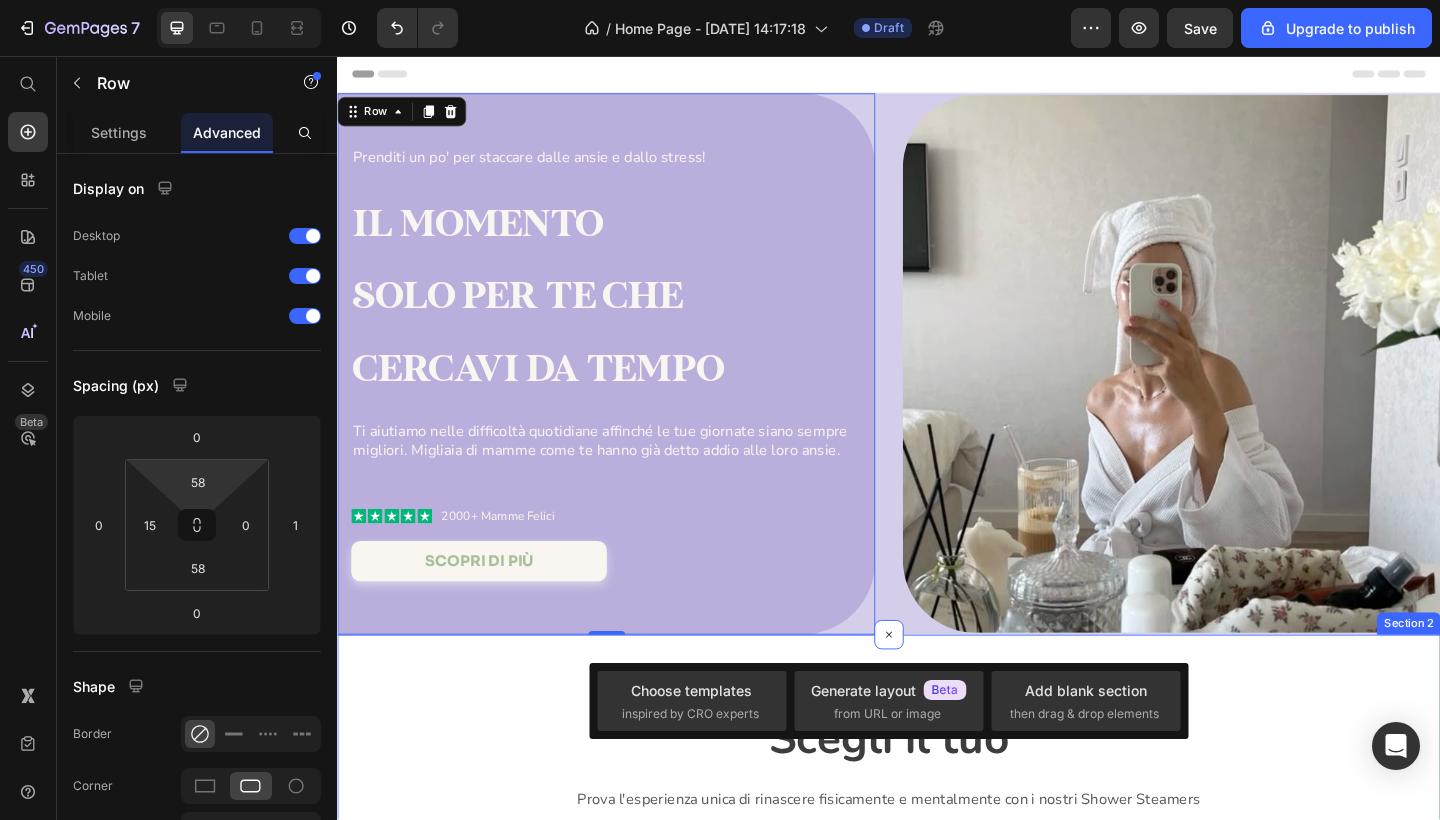 click on "Scegli il tuo Heading Prova l'esperienza unica di rinascere fisicamente e mentalmente con i nostri Shower Steamers Text block                Title Line Row Rosa Heading Rilassa e distendi la tensione accumulata nella pelle, nella mente e nei muscoli. Gli Oli Essenziali di Amore, aiutano il tuo corpo e la tua mente a riposare e  rigenerarsi. Text Block Provalo ora Button Hero Banner                Scopri Amore Button Eucalipto Heading Libera le vie respiratorie e aiuta la tua allergia o le tue congestioni nasali a dissolversi. Con gli Oli Essenziali di Relief, inizierai dinuovo a respirare liberamente. Text Block Provalo ora Button Hero Banner                Scopri Relief Button Agrumi Heading RIcevi una carica di energia e tratta al meglio le sensazioni di stanchezza e spossatezza. Con gli Oli Essenziali di Energize, sentirai subito la differenza. Text Block Provalo ora Button Hero Banner                Scopri Energize Button Row Section 2" at bounding box center [937, 1166] 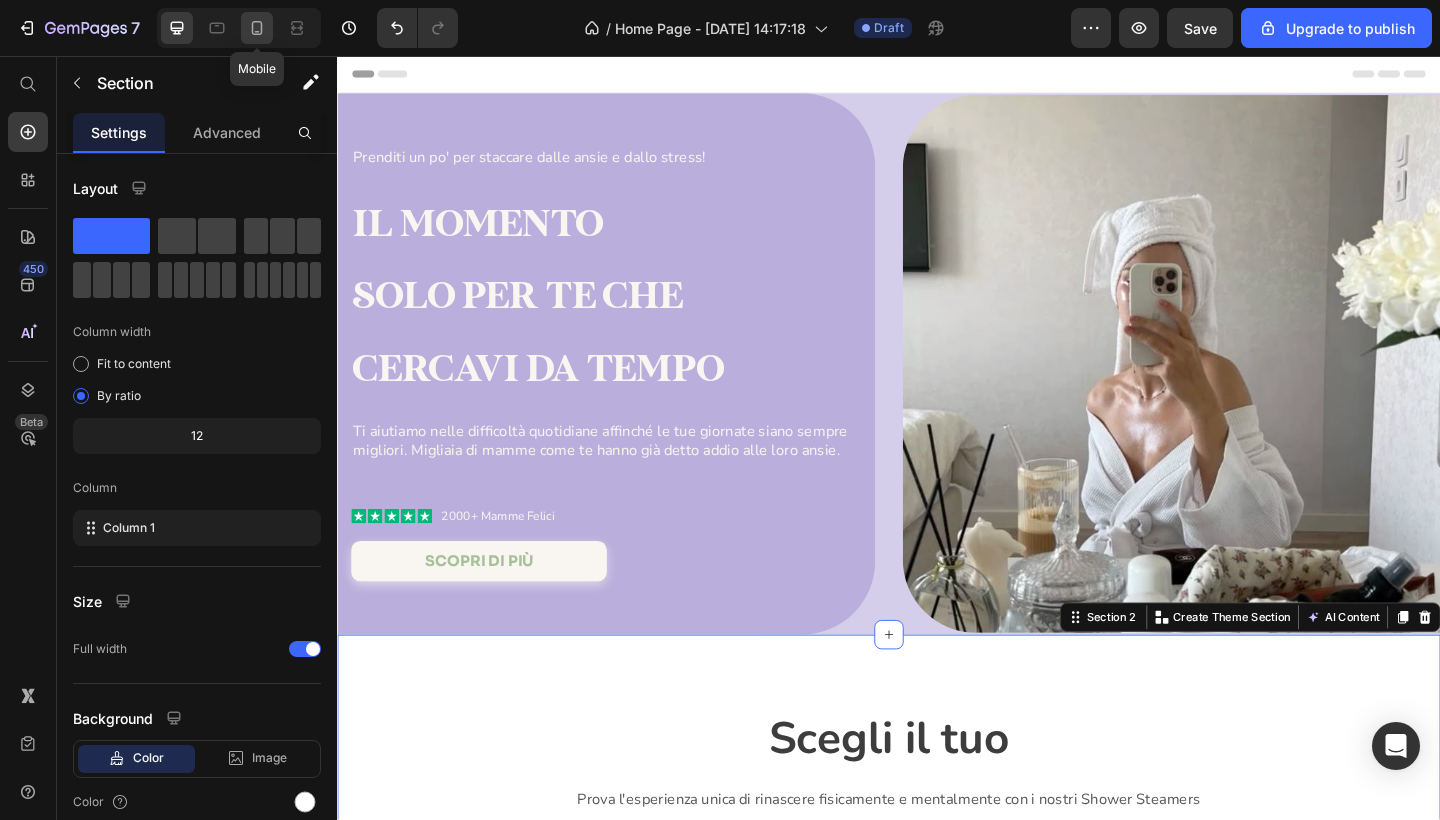 click 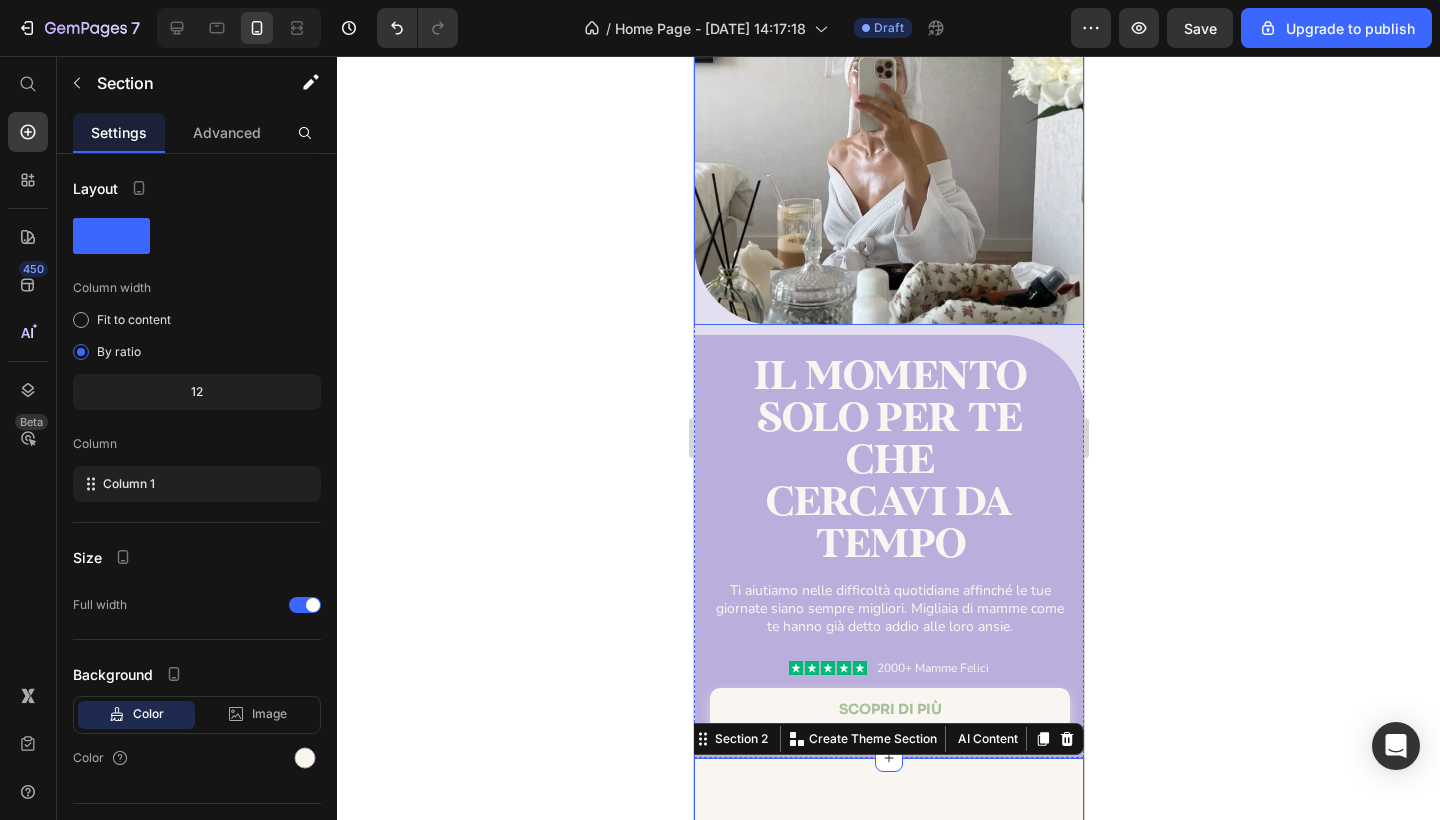 scroll, scrollTop: 155, scrollLeft: 0, axis: vertical 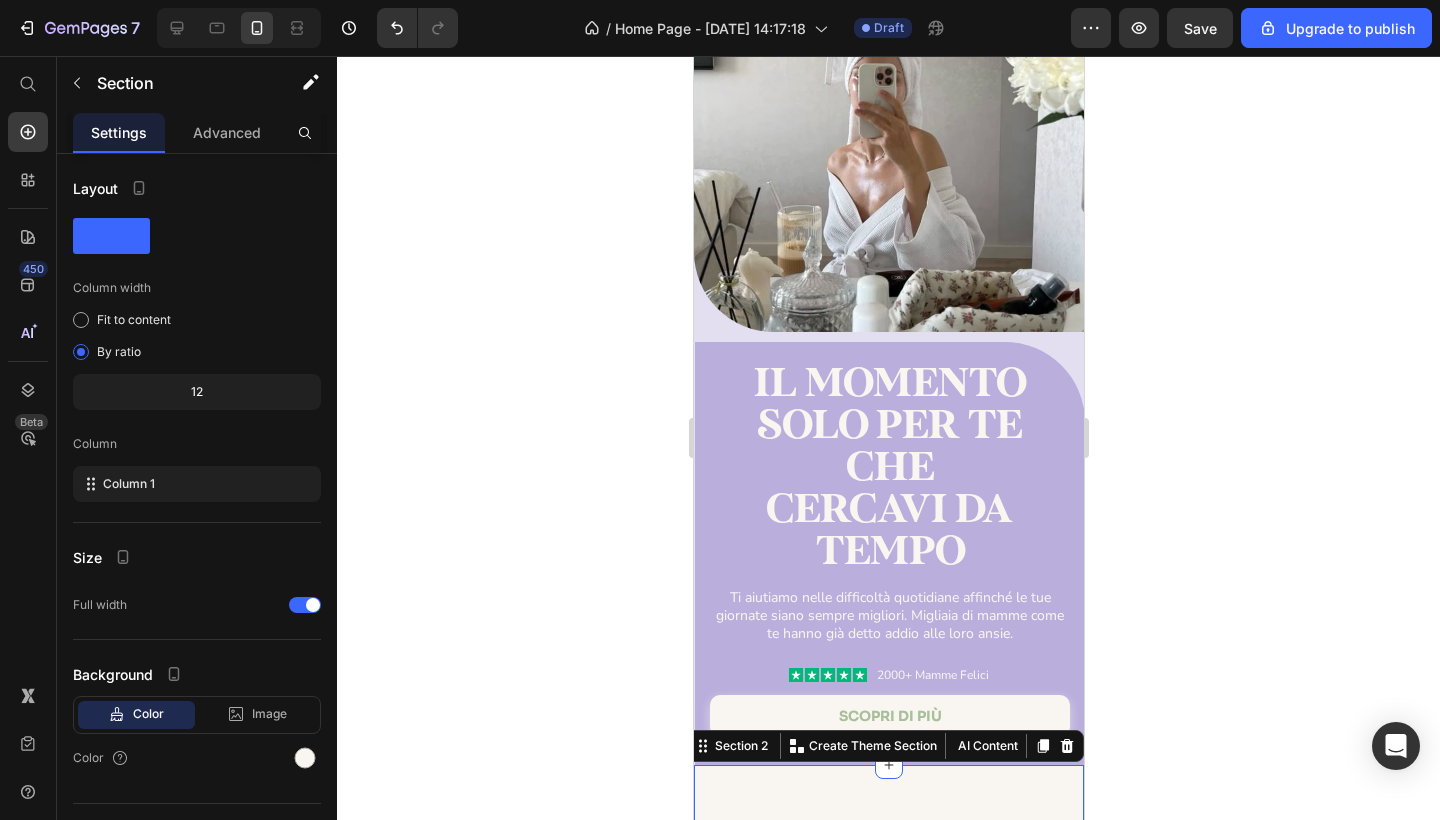 click 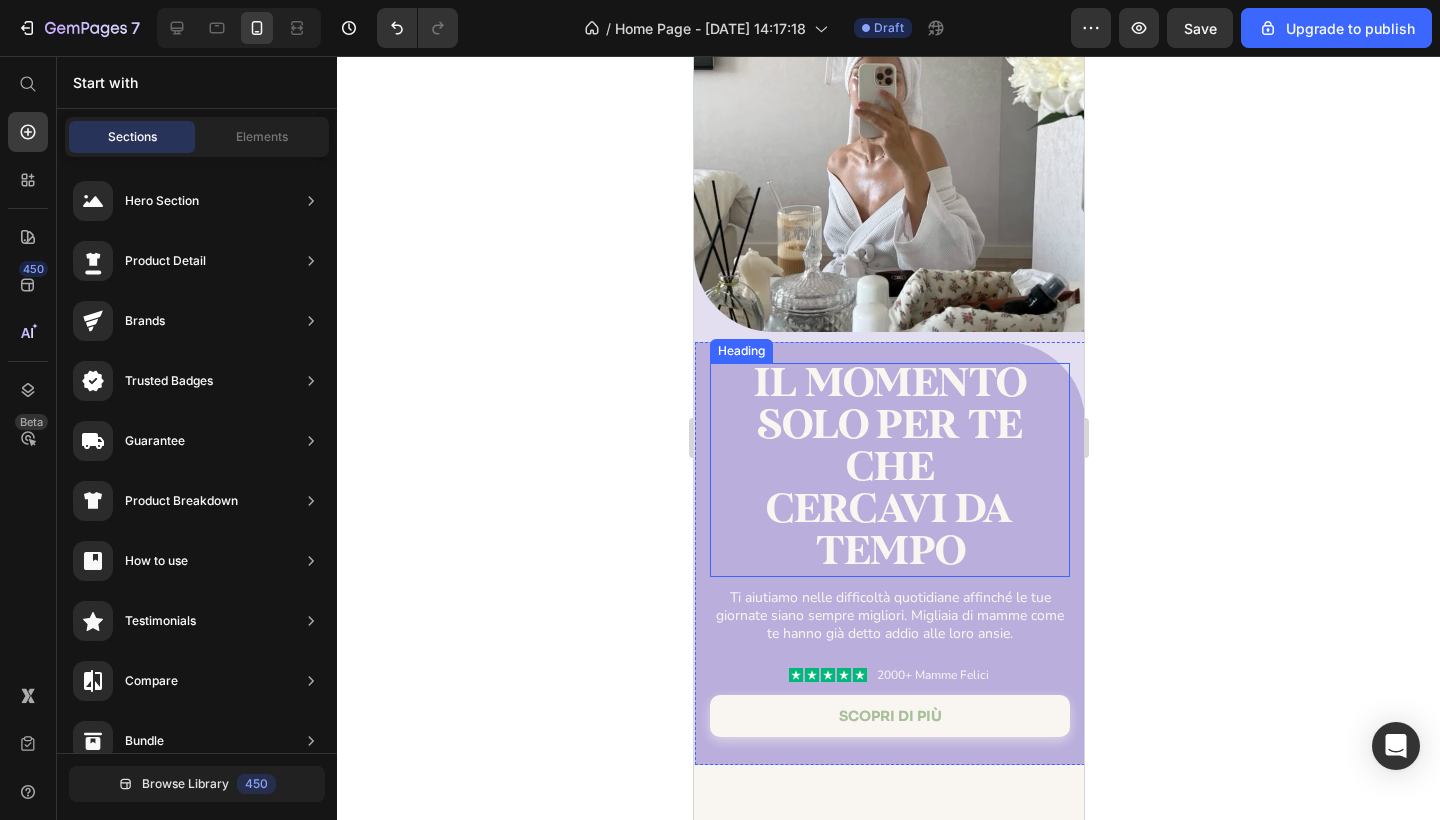 click on "Il momento  solo per te che  cercavi da tempo" at bounding box center [889, 470] 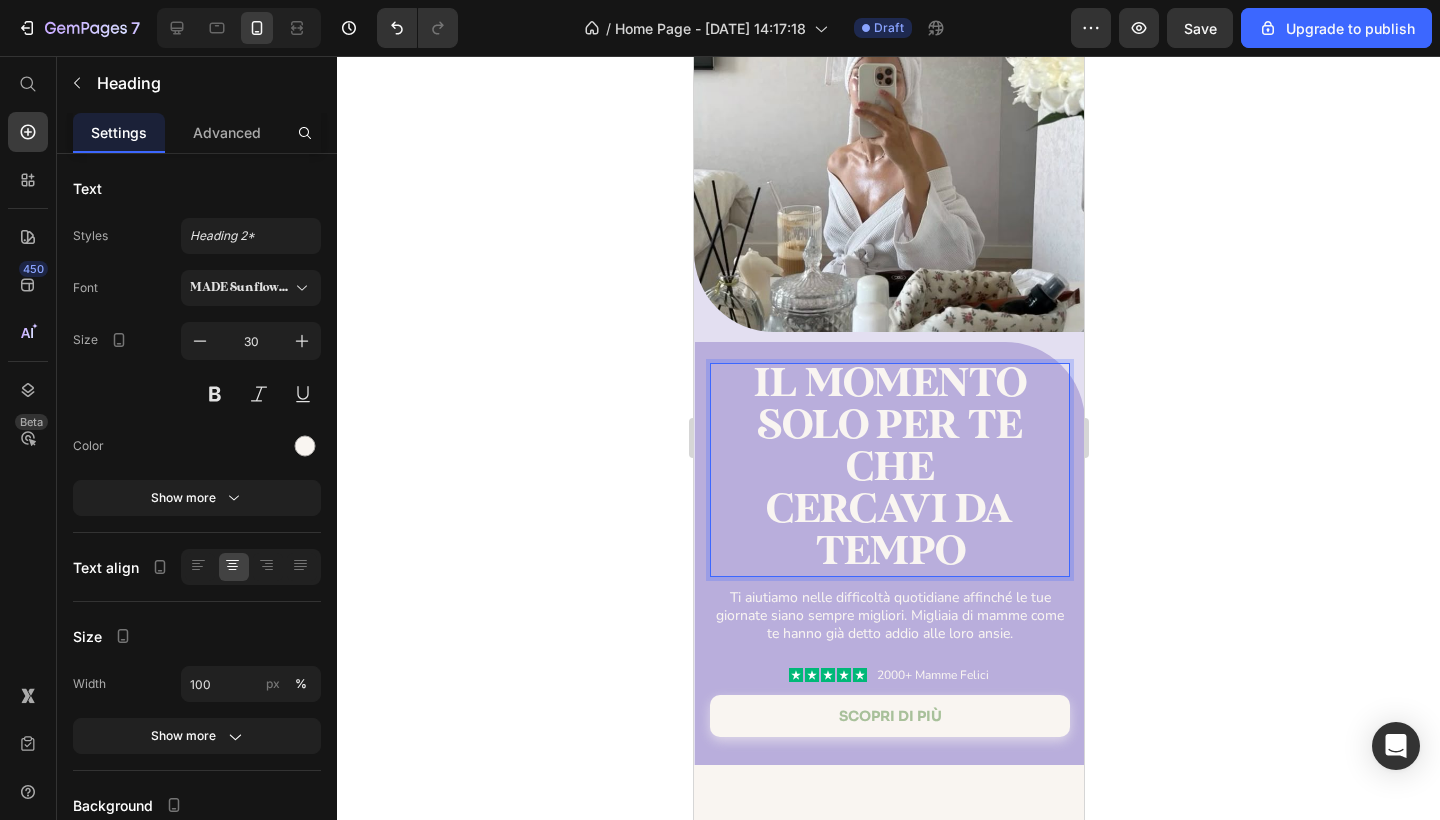 click on "solo per te che" at bounding box center (889, 447) 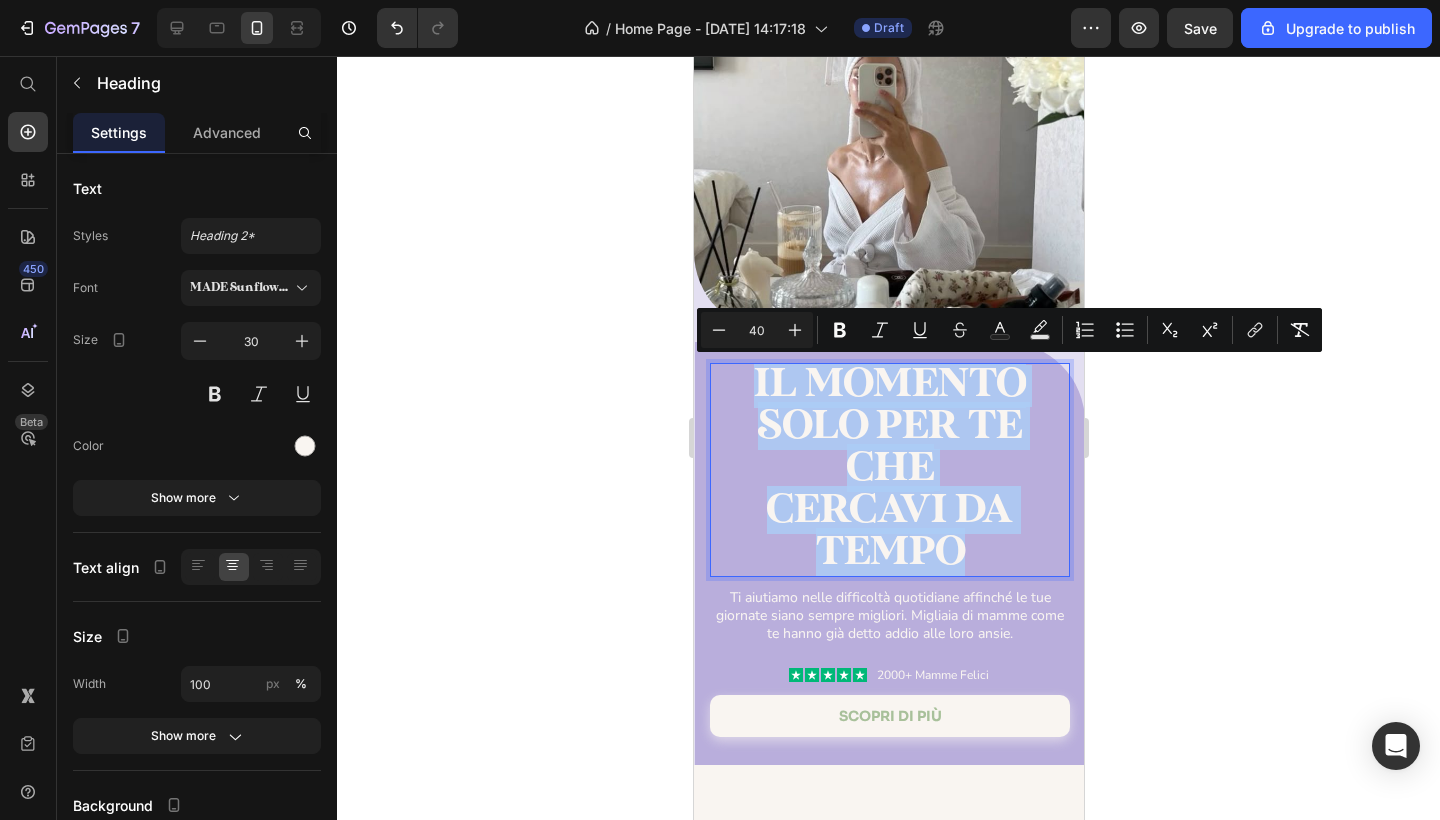 drag, startPoint x: 975, startPoint y: 547, endPoint x: 655, endPoint y: 362, distance: 369.6282 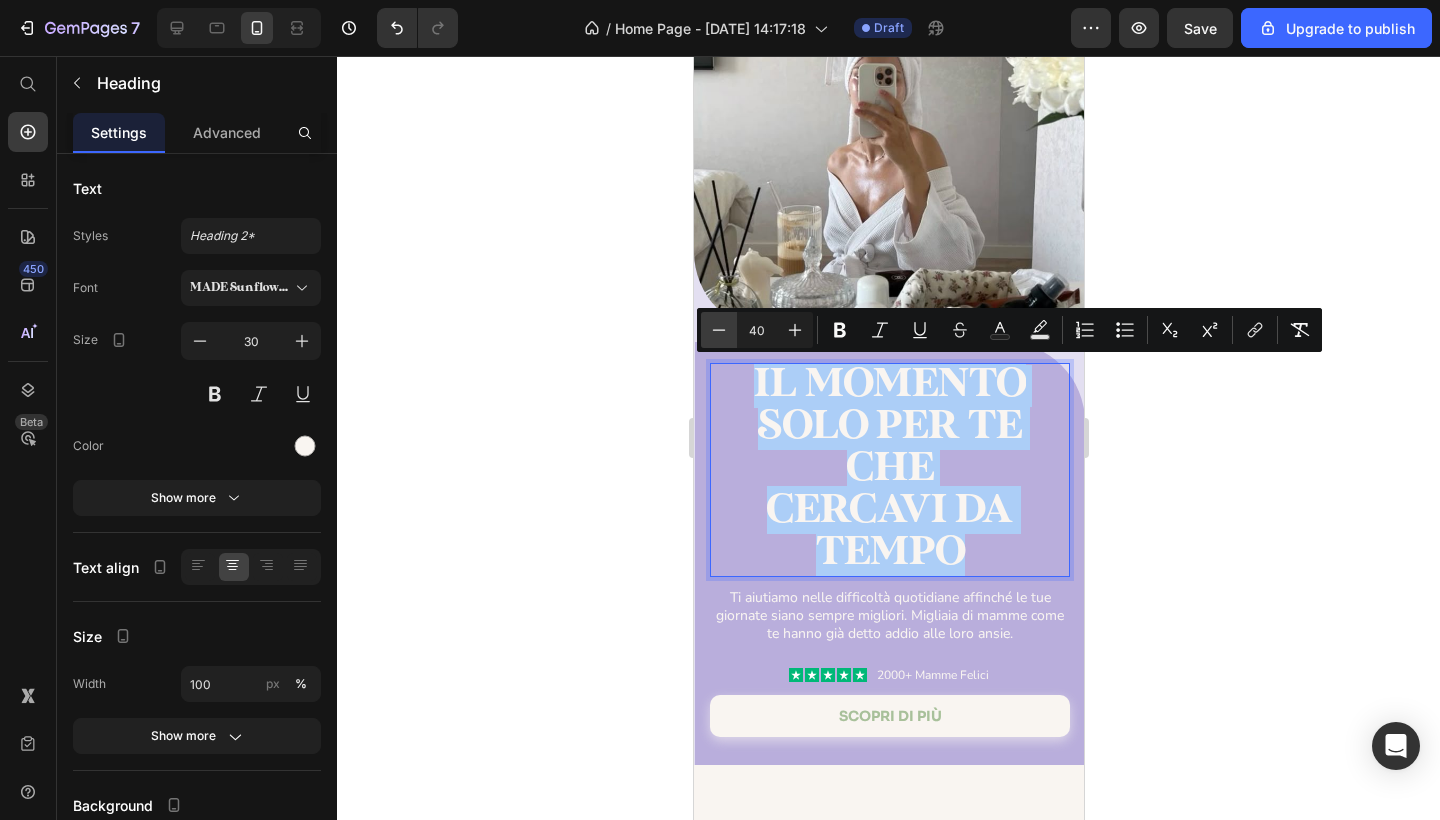 click 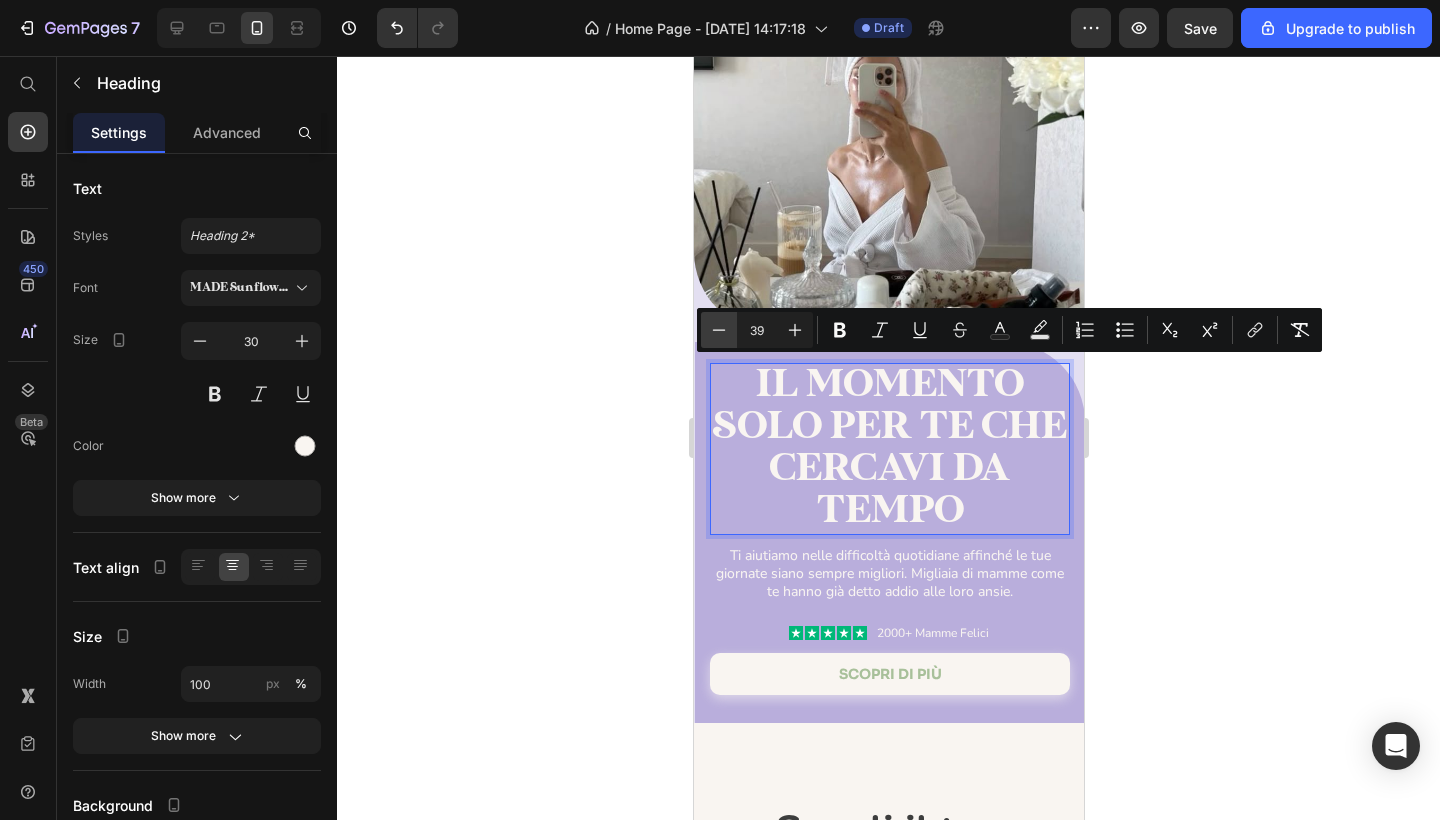 click 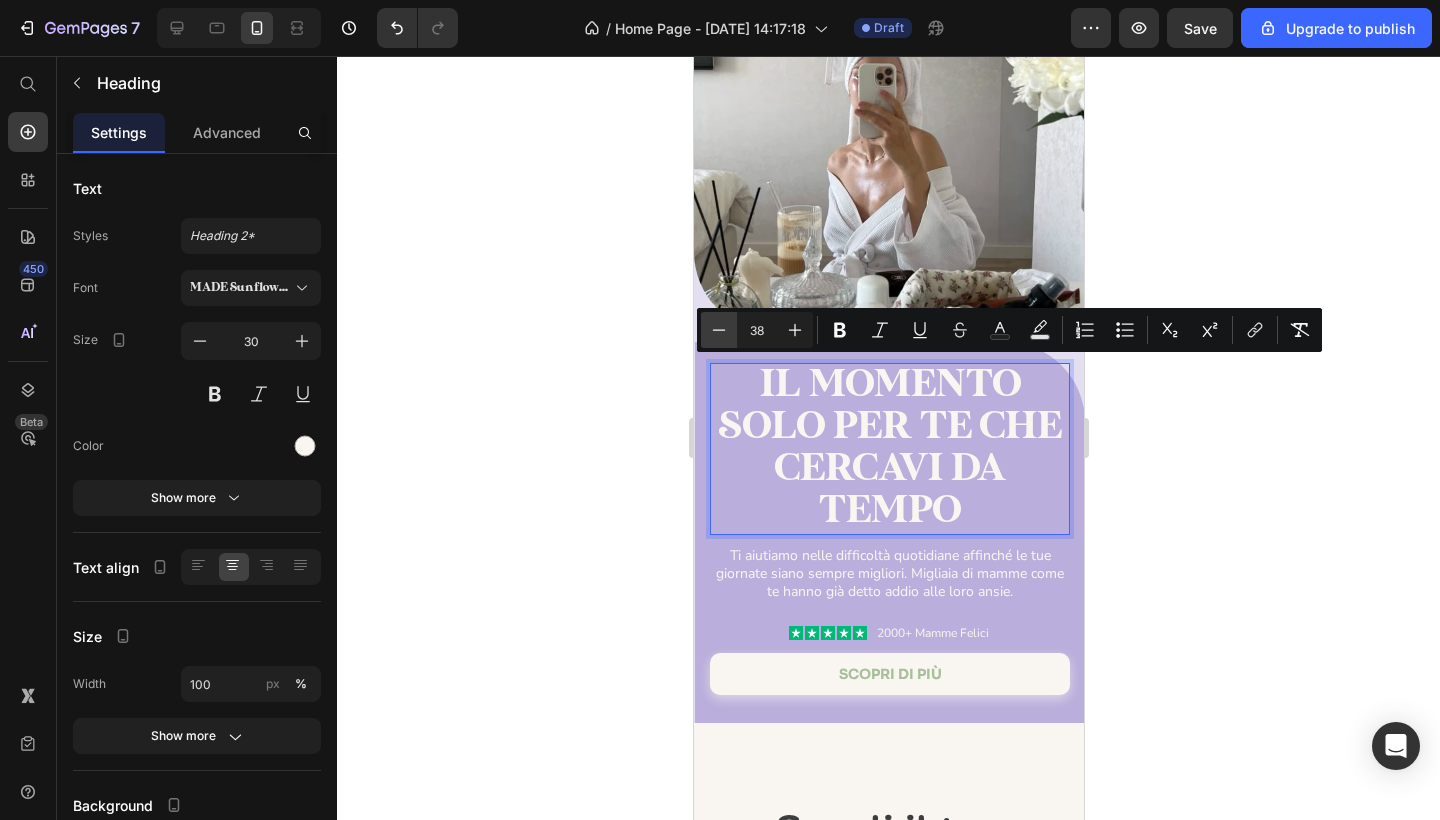 click 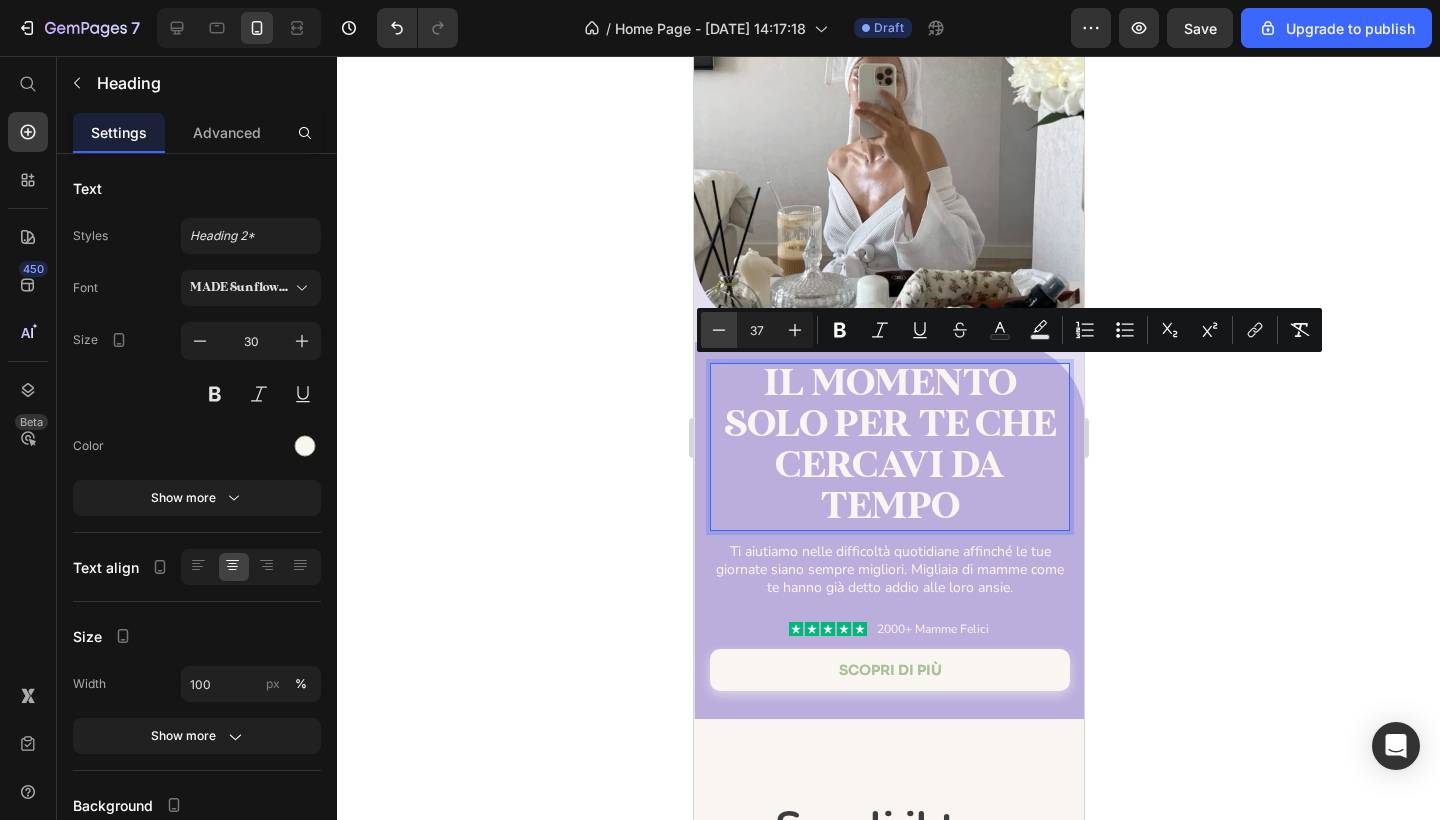 click 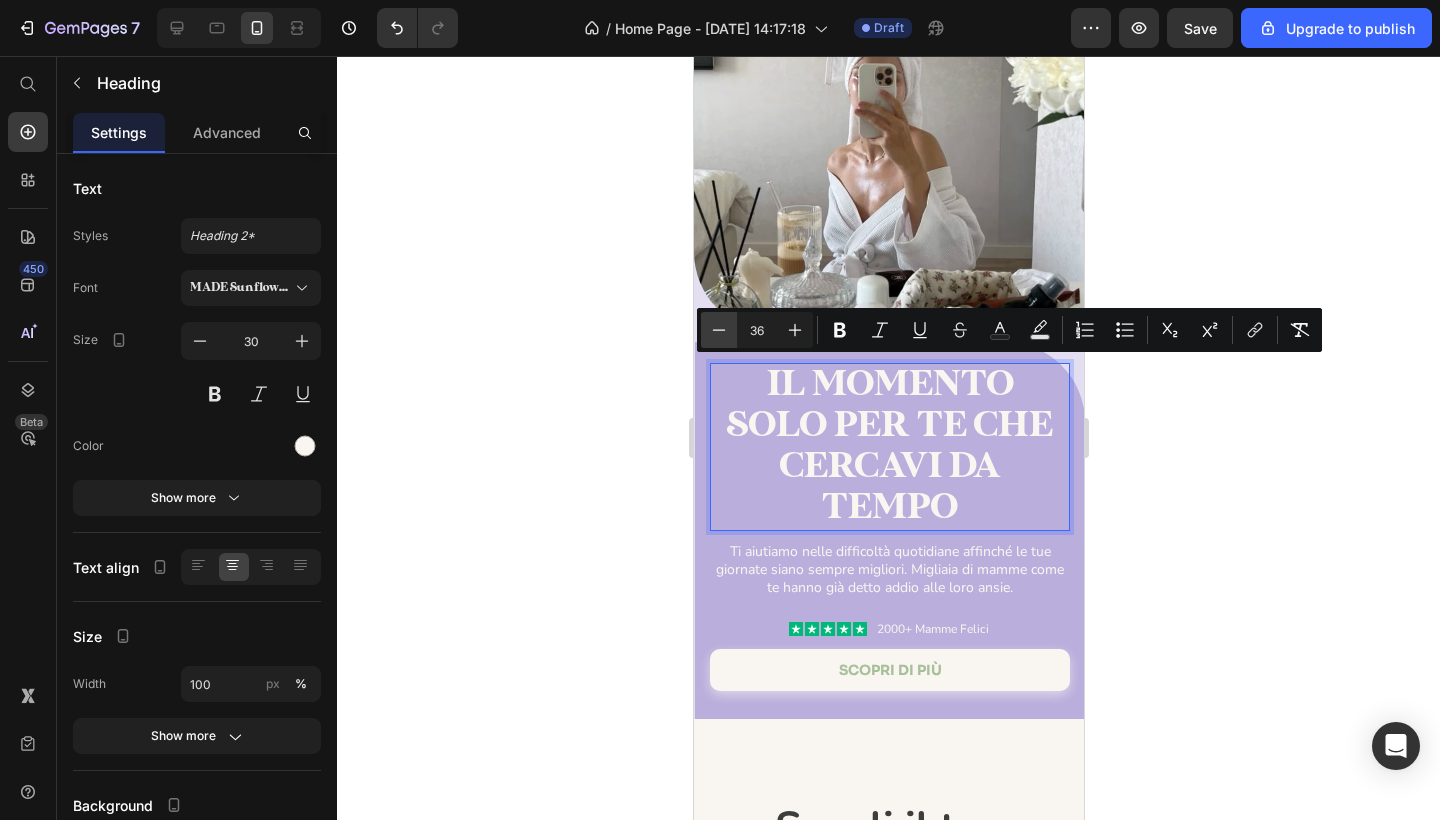 click 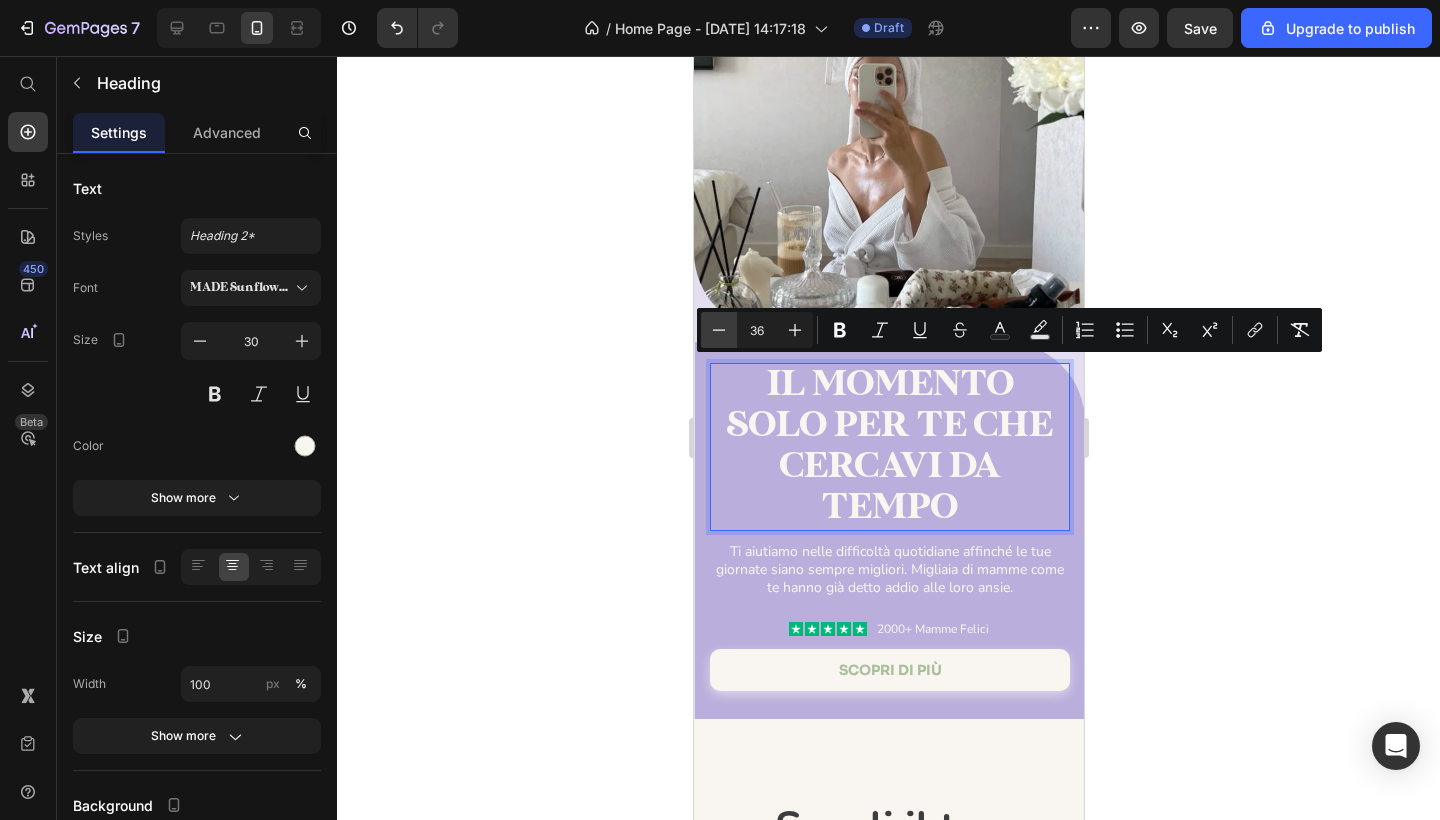 type on "35" 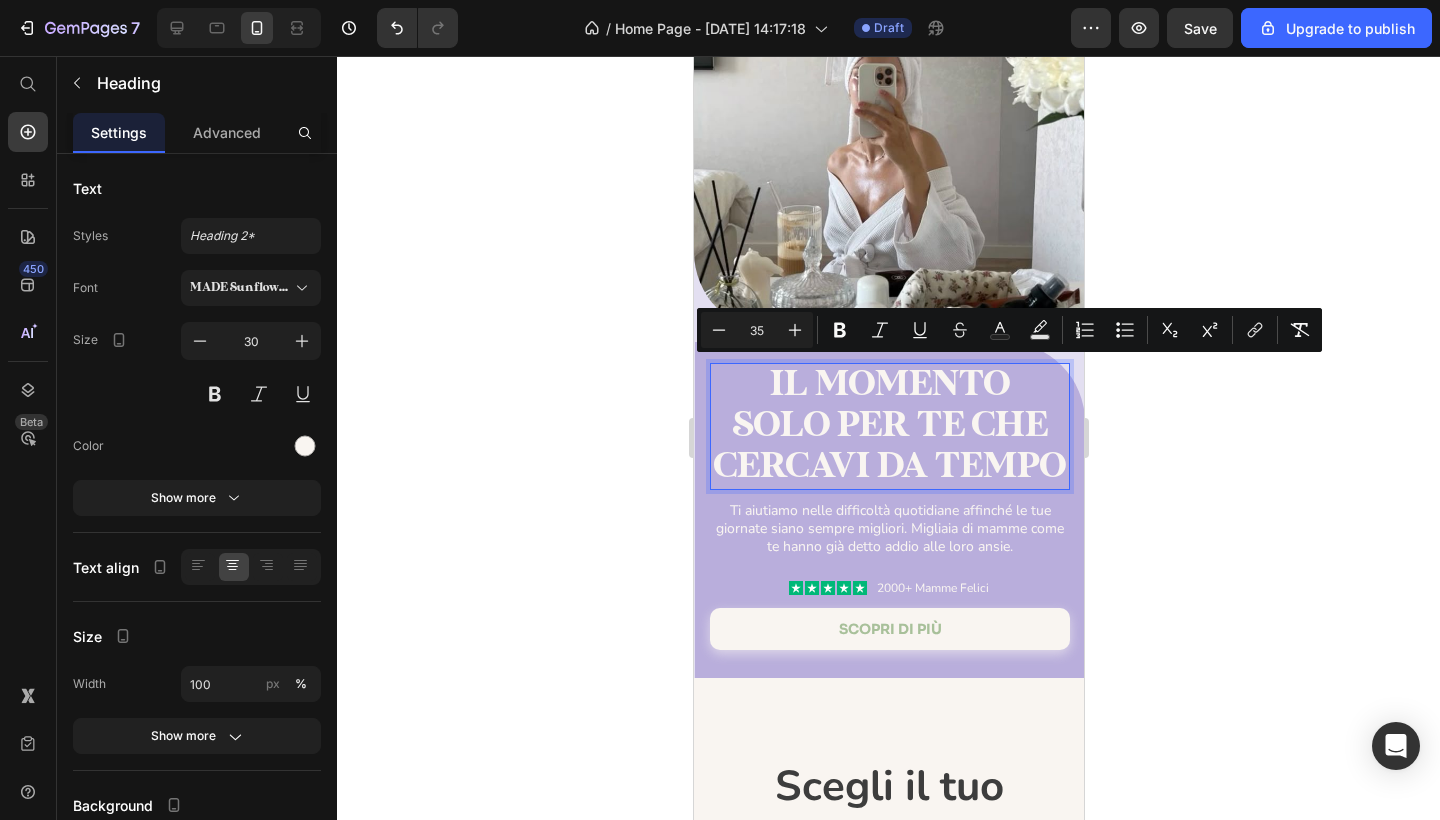 click 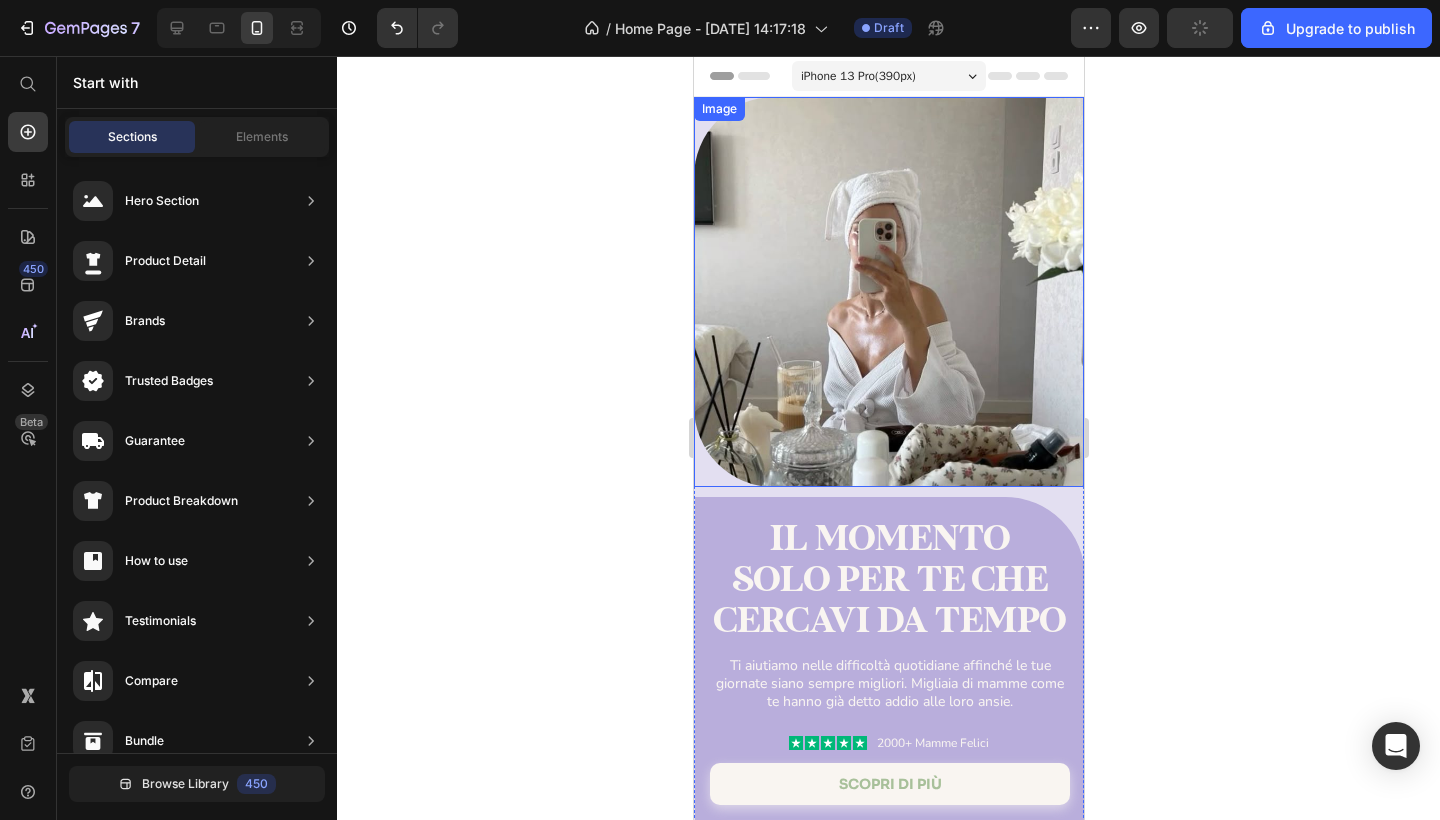 scroll, scrollTop: 0, scrollLeft: 0, axis: both 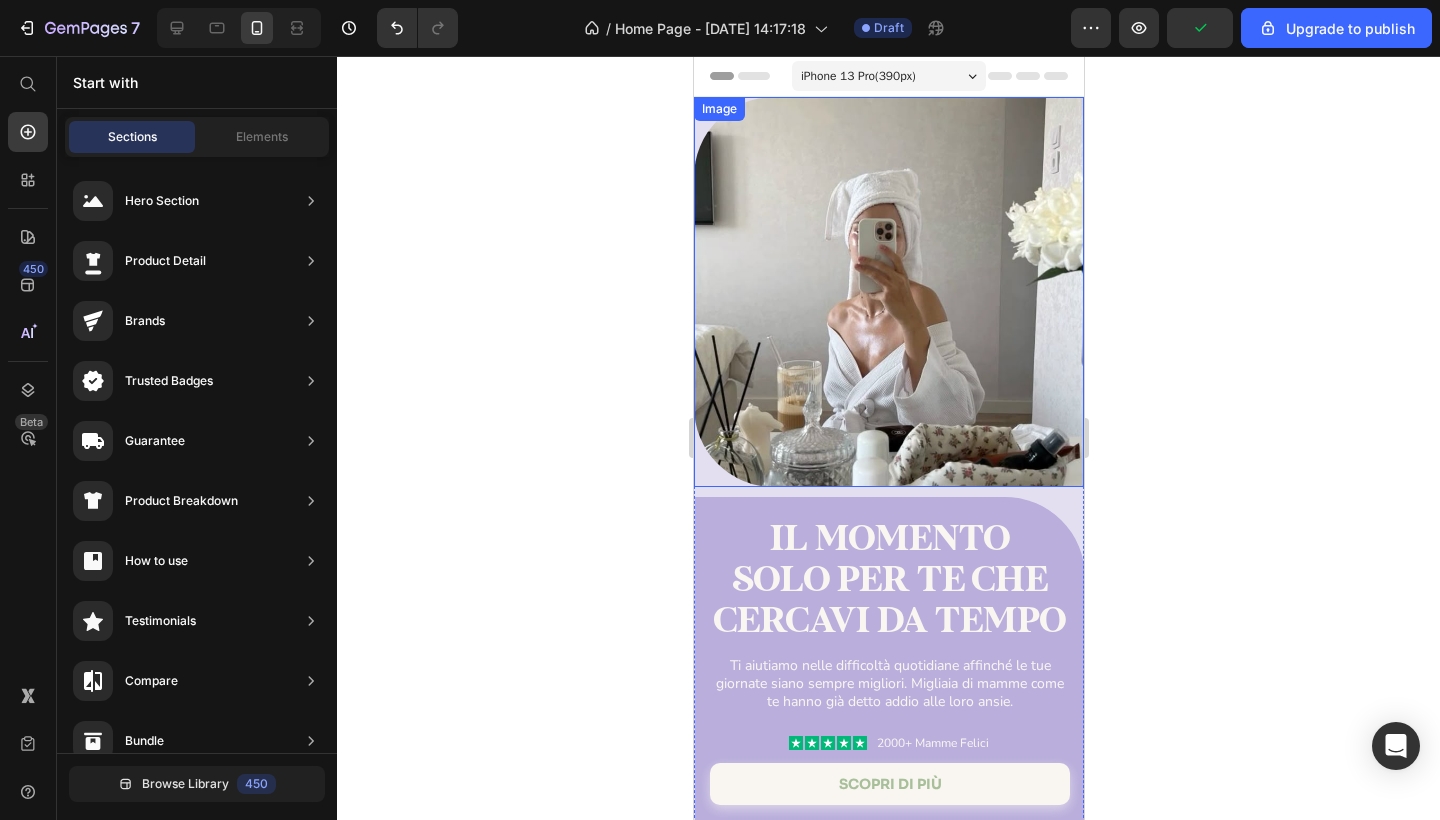 click at bounding box center (888, 292) 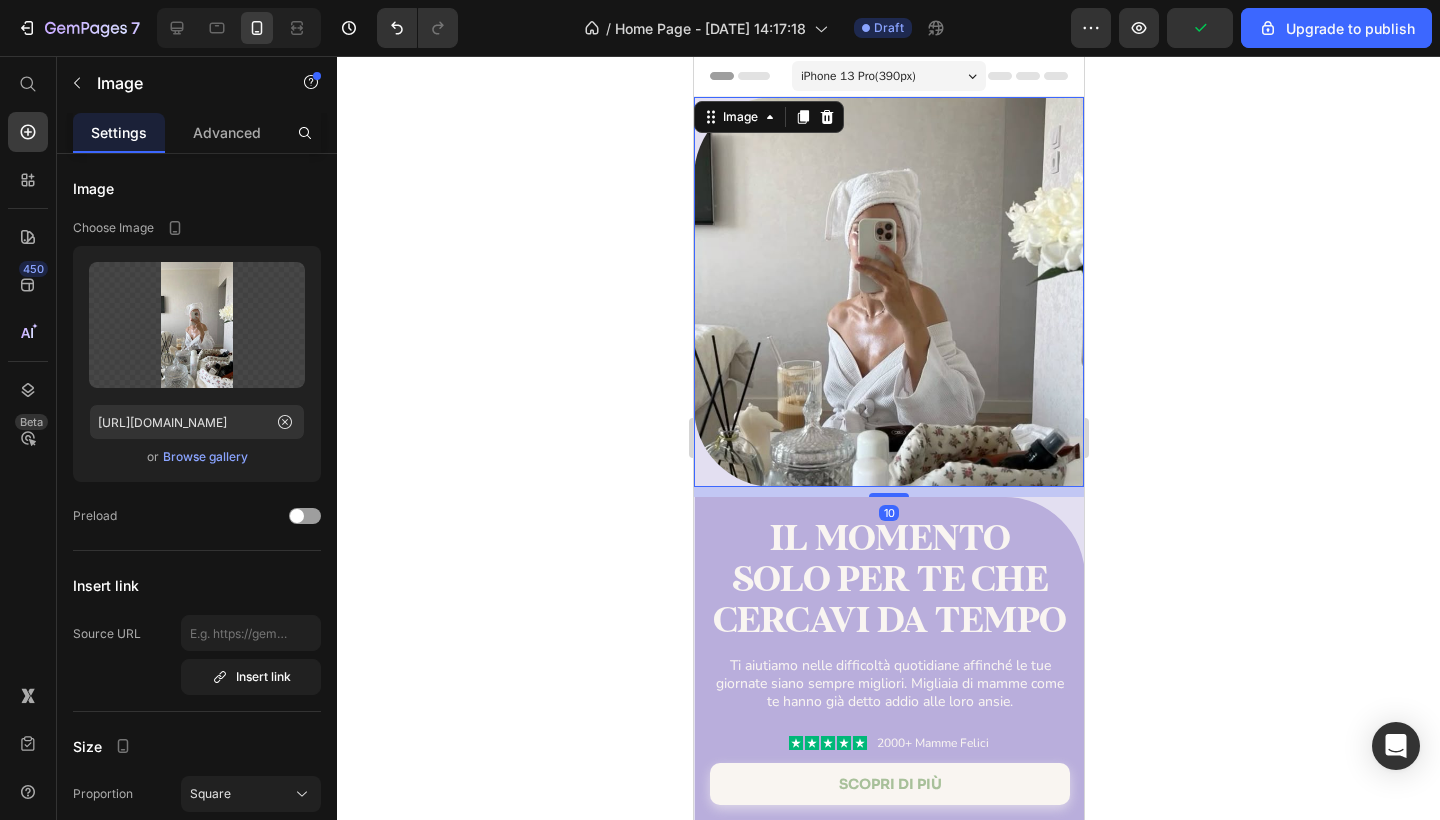 scroll, scrollTop: 0, scrollLeft: 0, axis: both 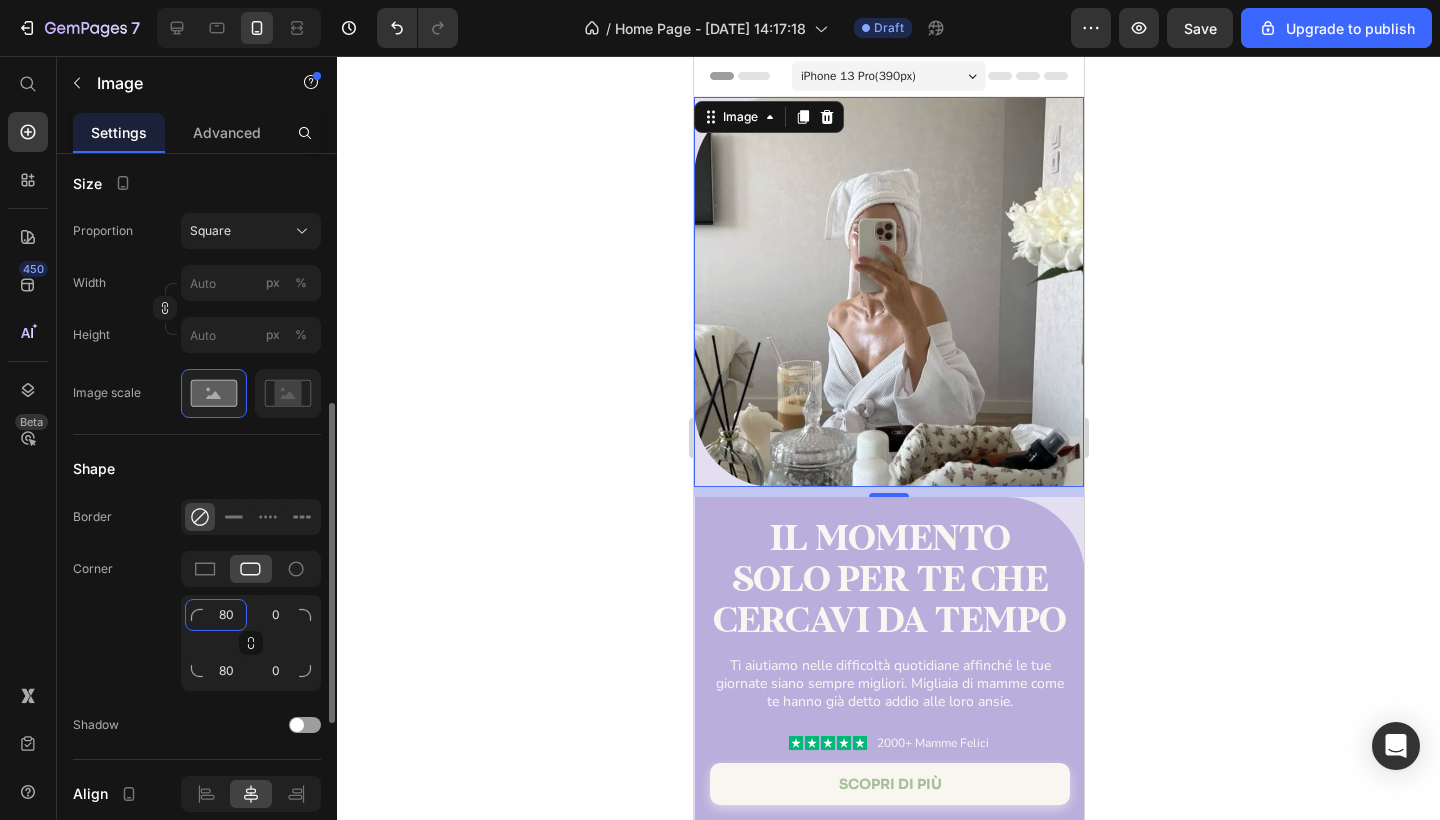 click on "80" 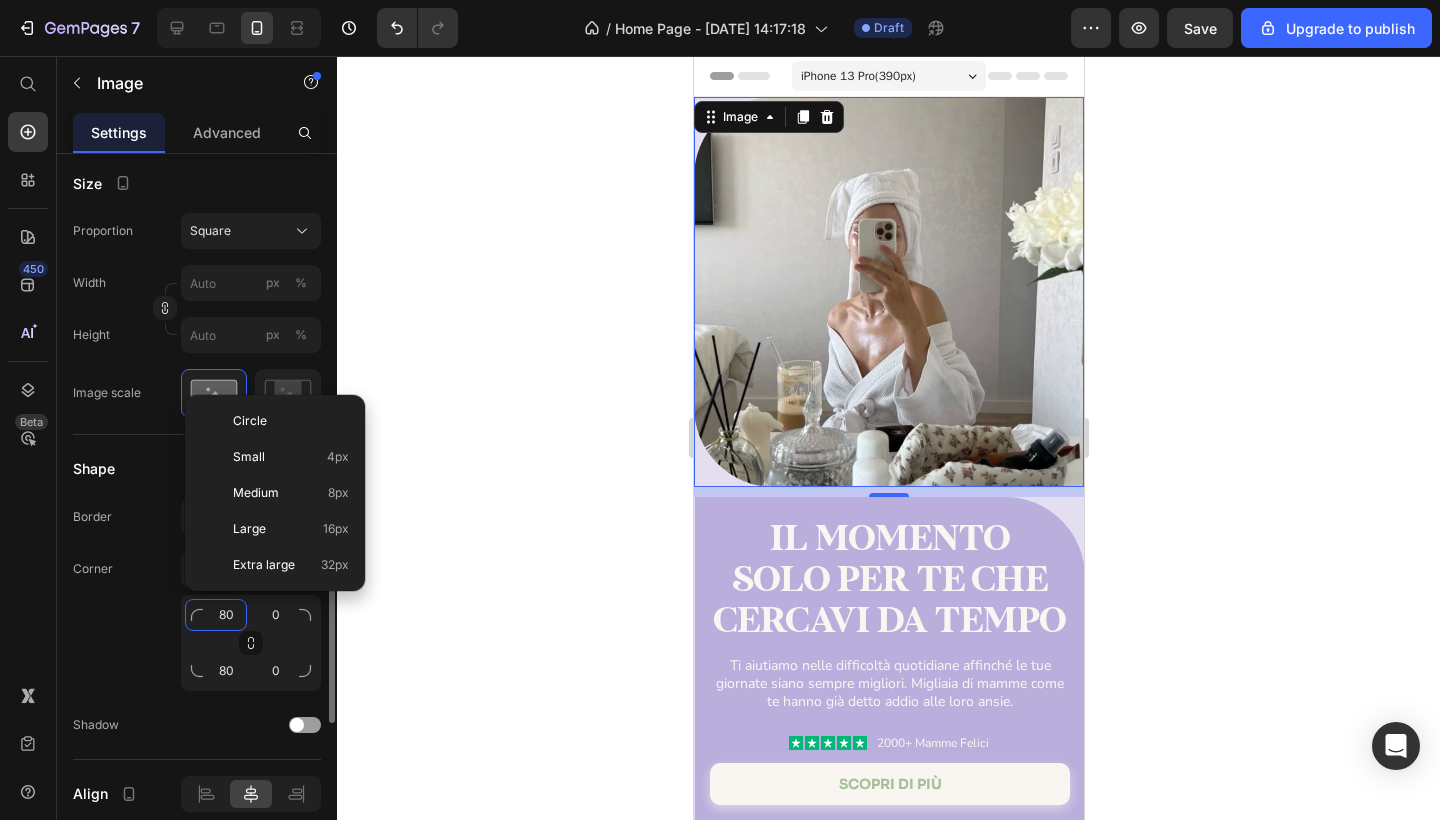 type on "0" 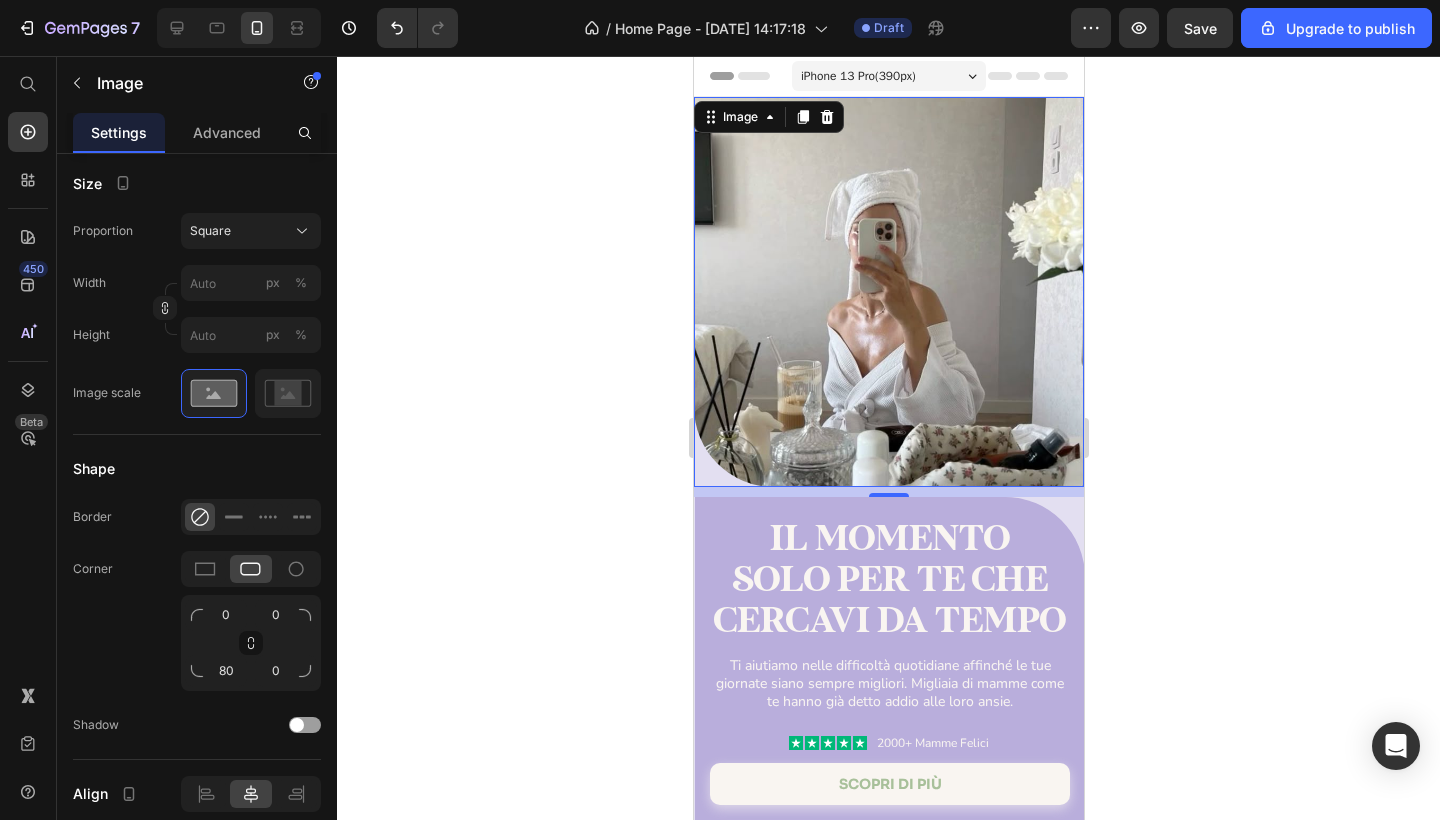 click 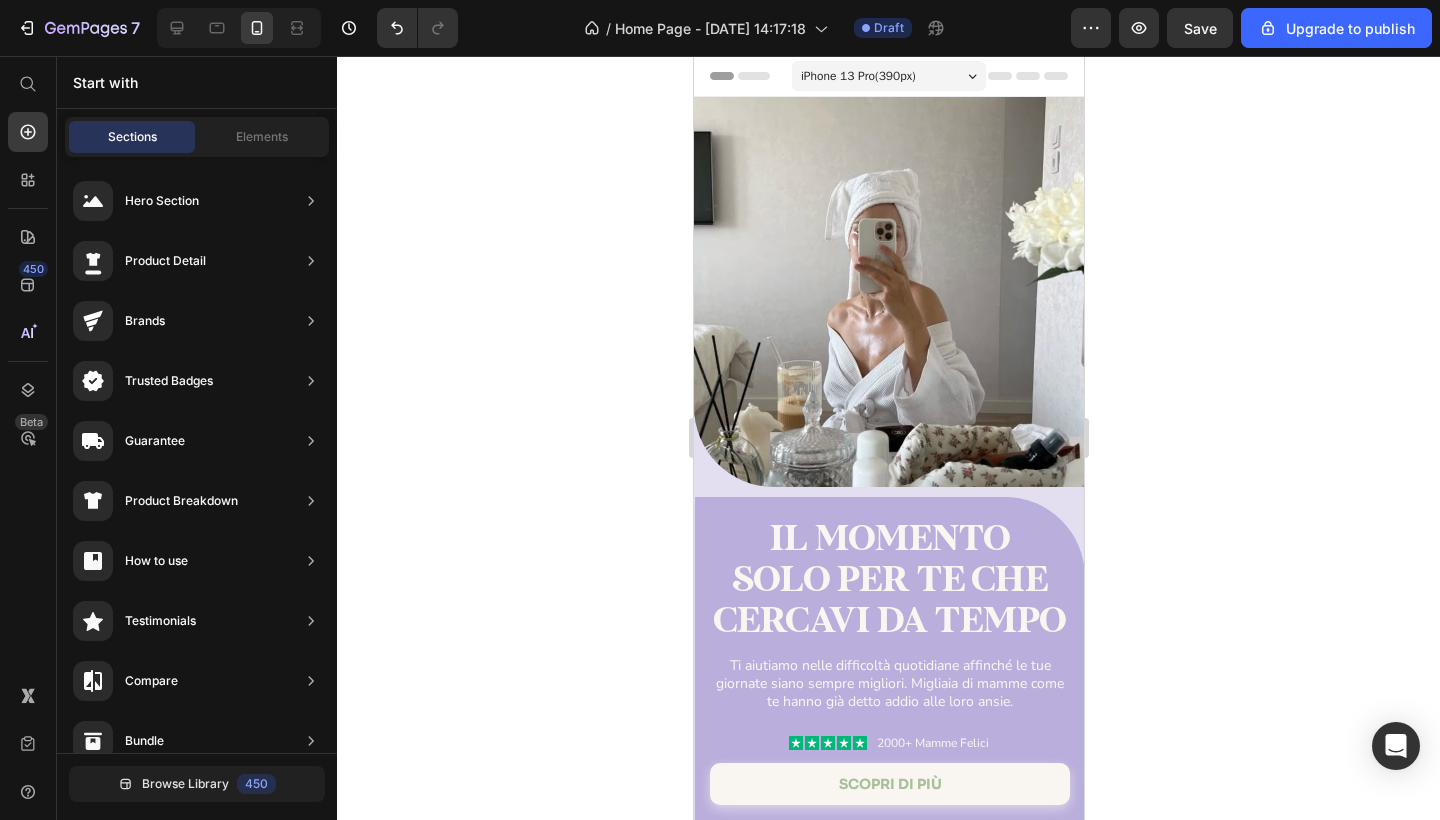 click 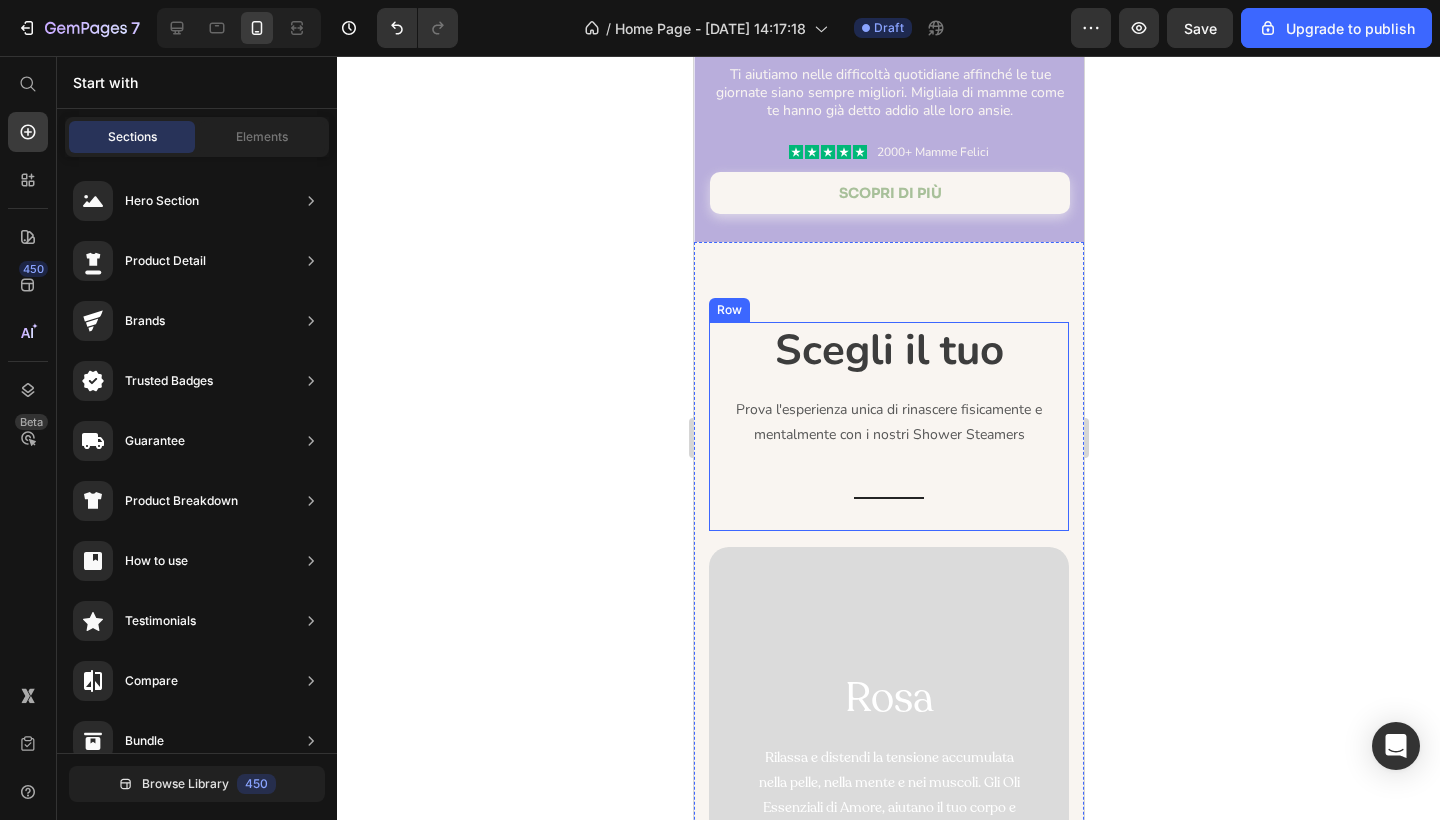 scroll, scrollTop: 588, scrollLeft: 0, axis: vertical 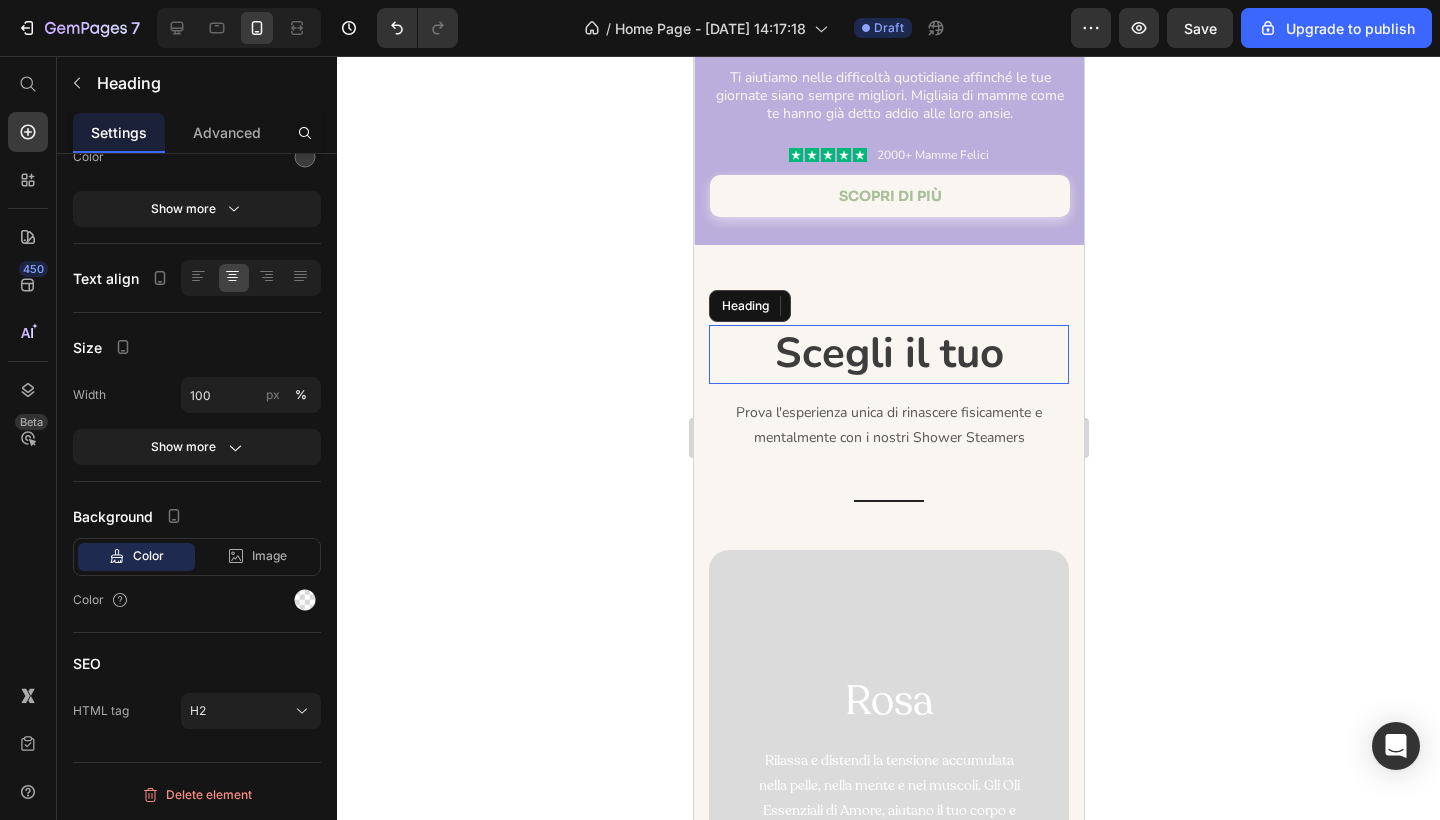 click on "Scegli il tuo" at bounding box center [888, 354] 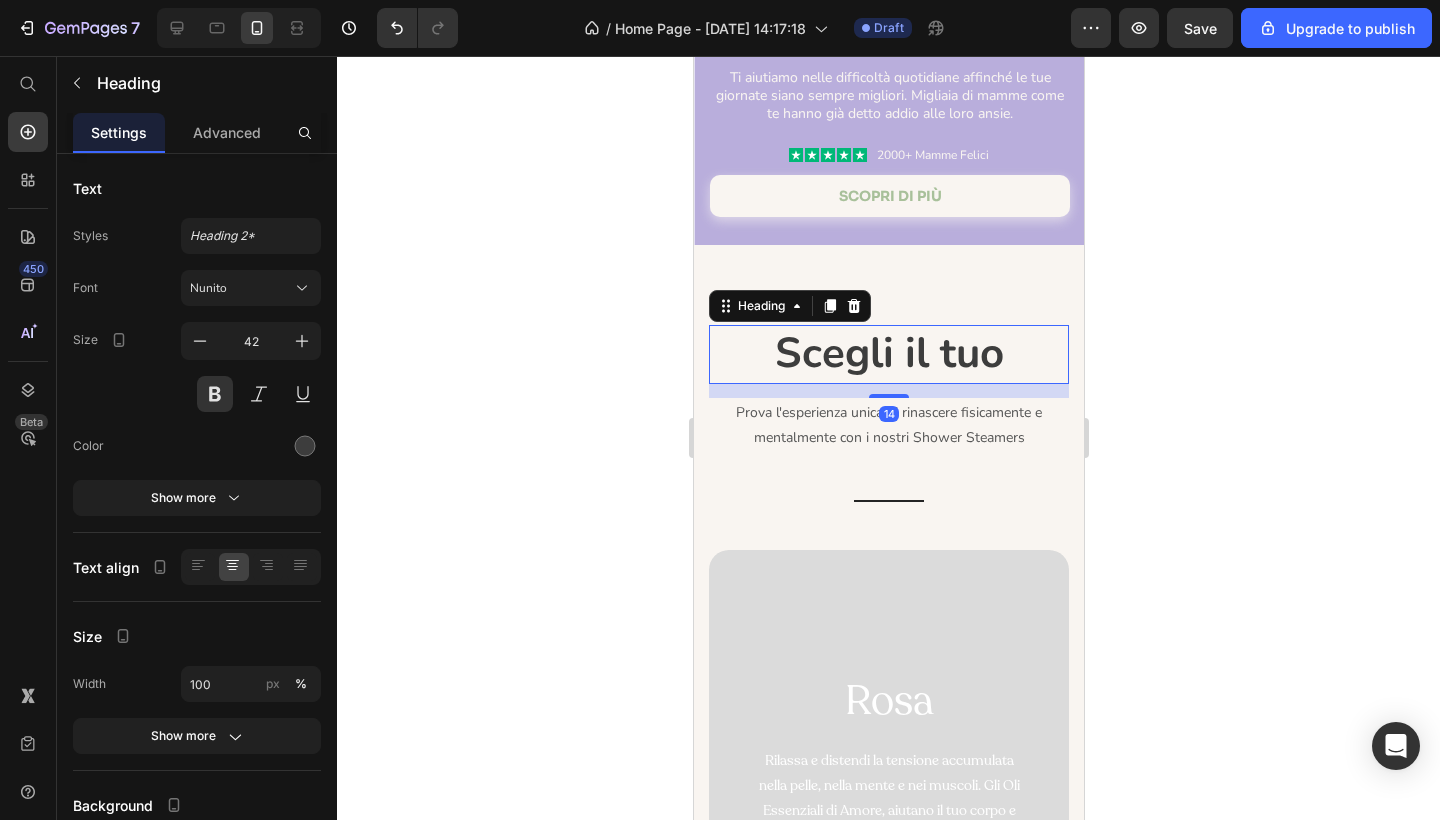 click 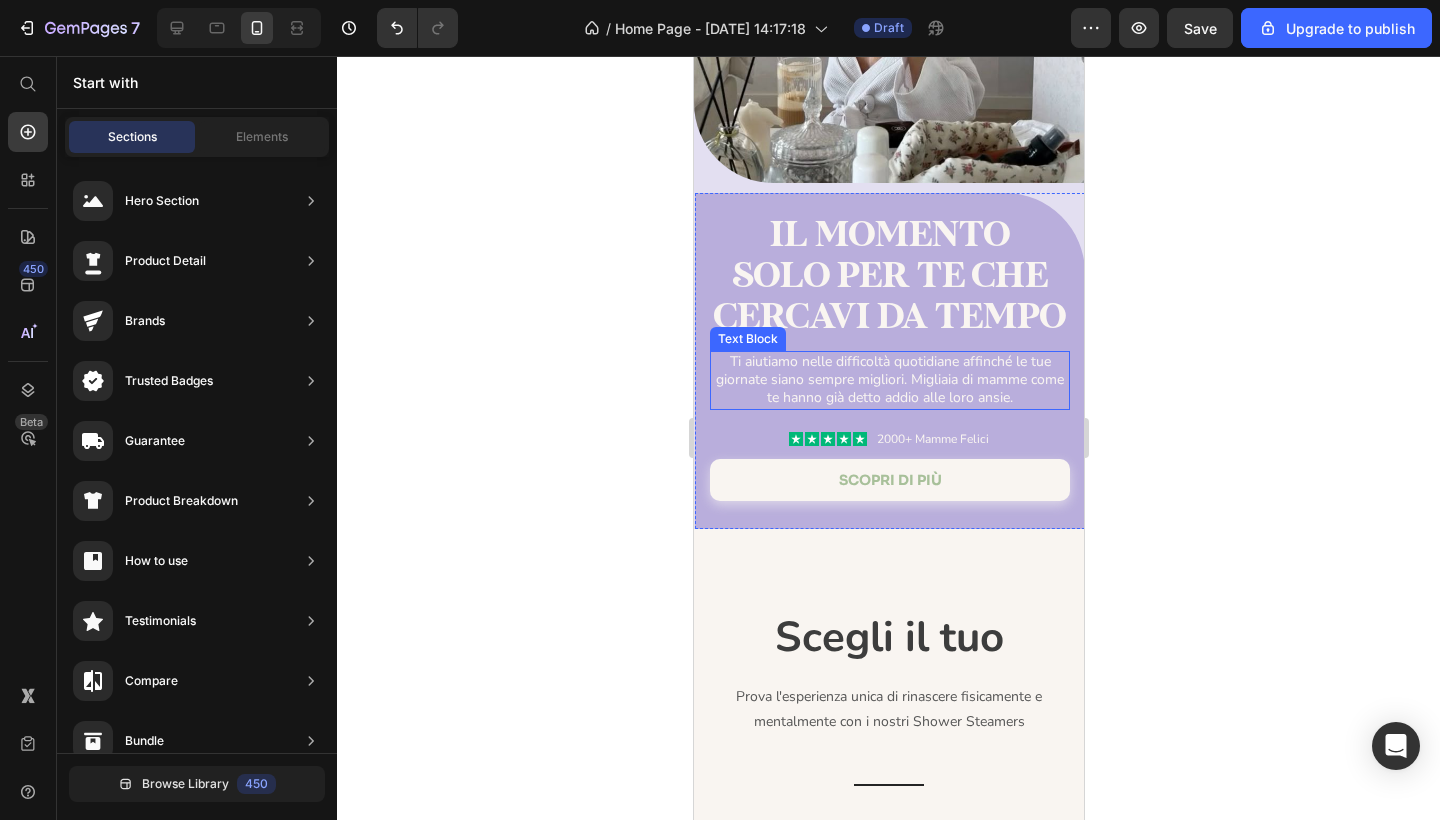 scroll, scrollTop: 309, scrollLeft: 0, axis: vertical 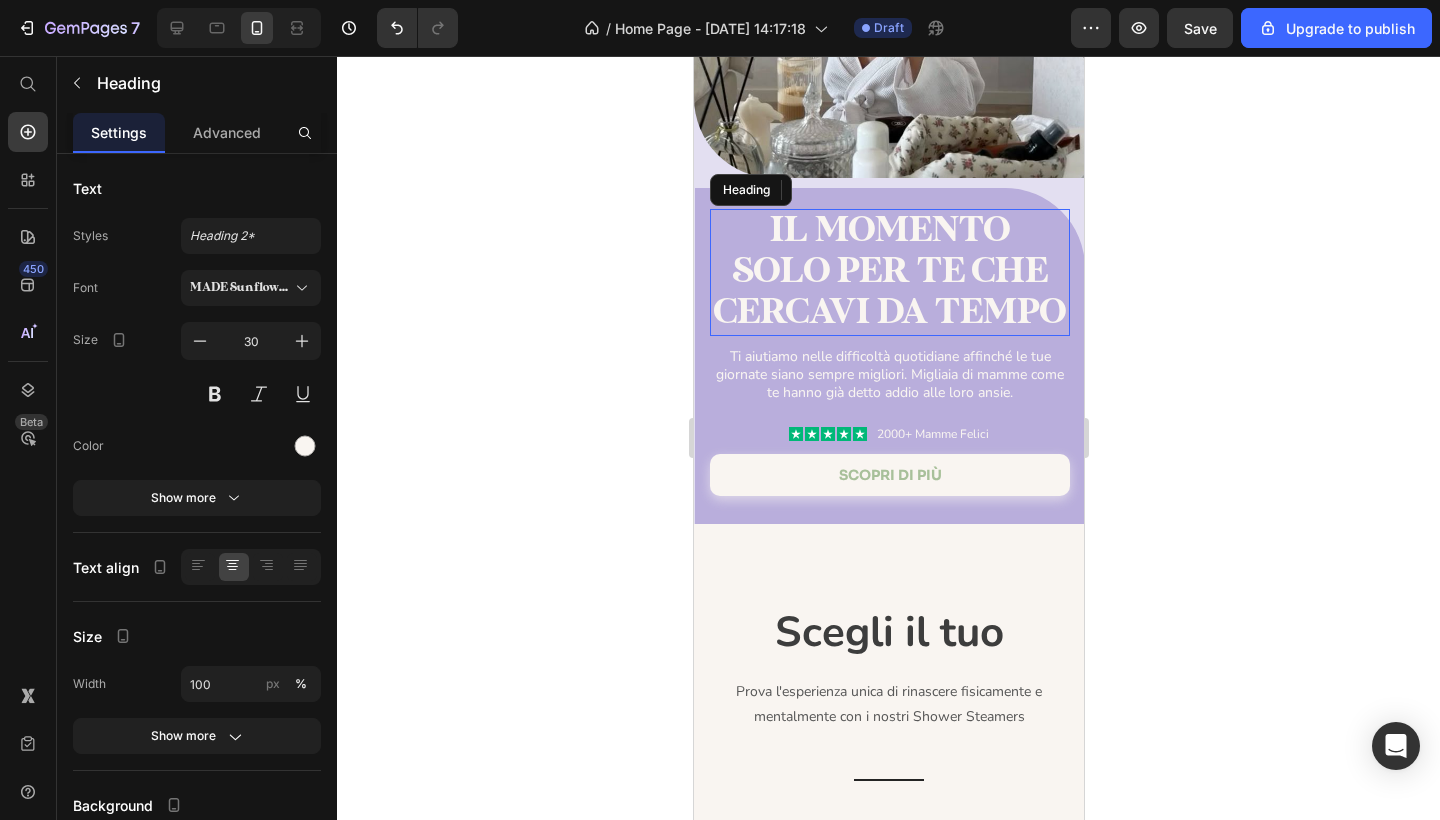 click on "cercavi da tempo" at bounding box center [889, 312] 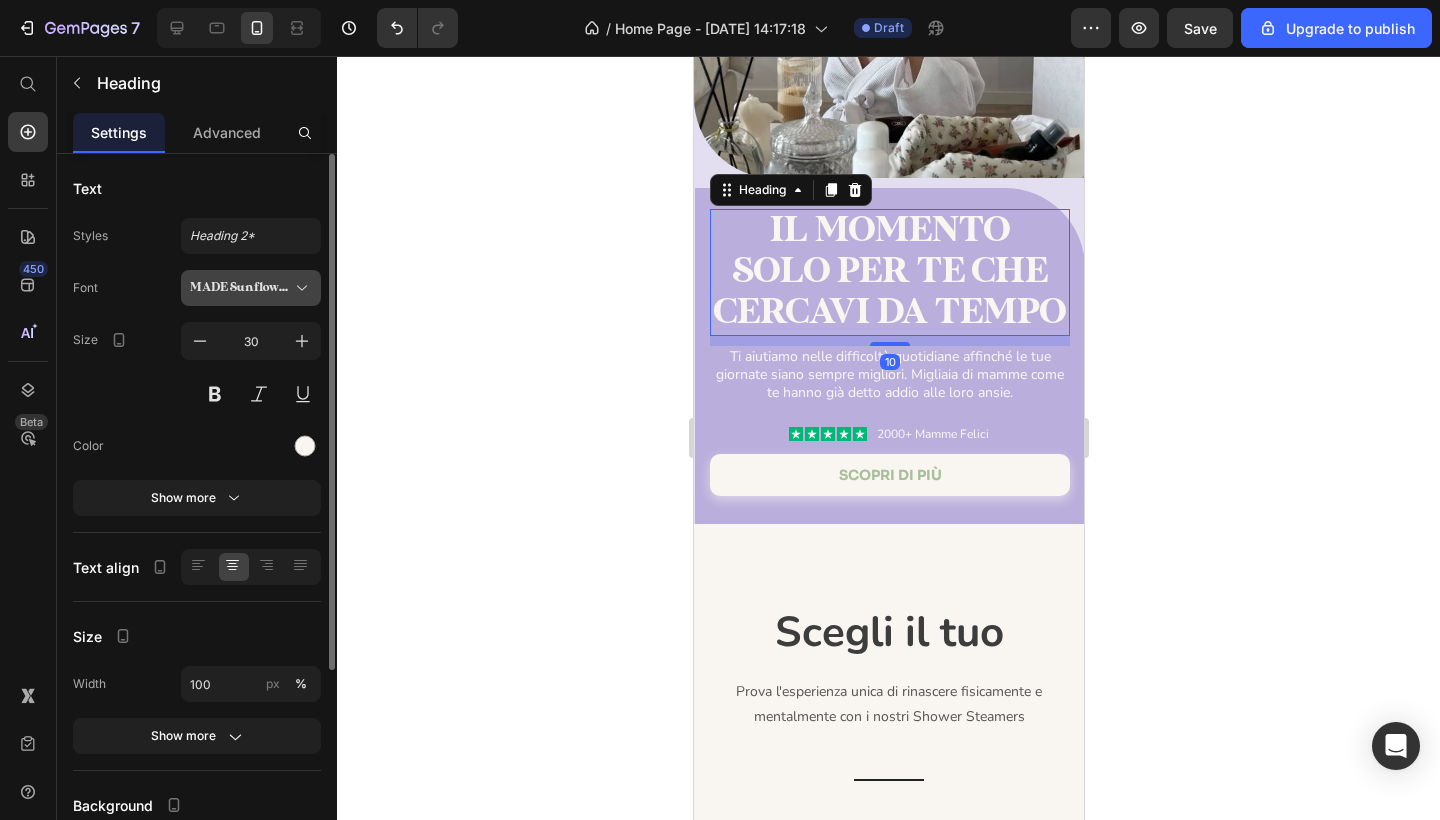 click on "MADE Sunflower PERSONAL USE" at bounding box center [241, 288] 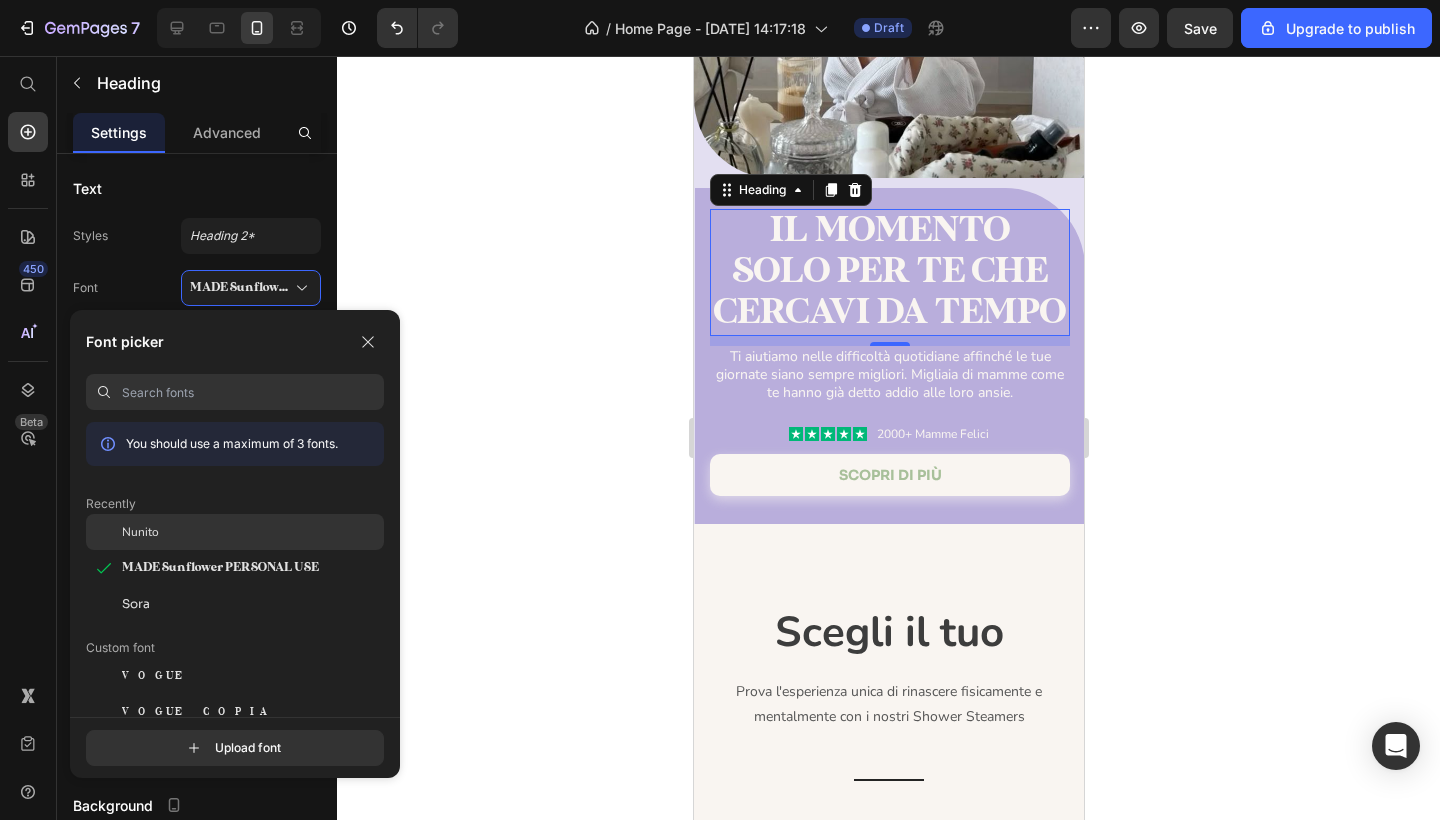 click on "Nunito" 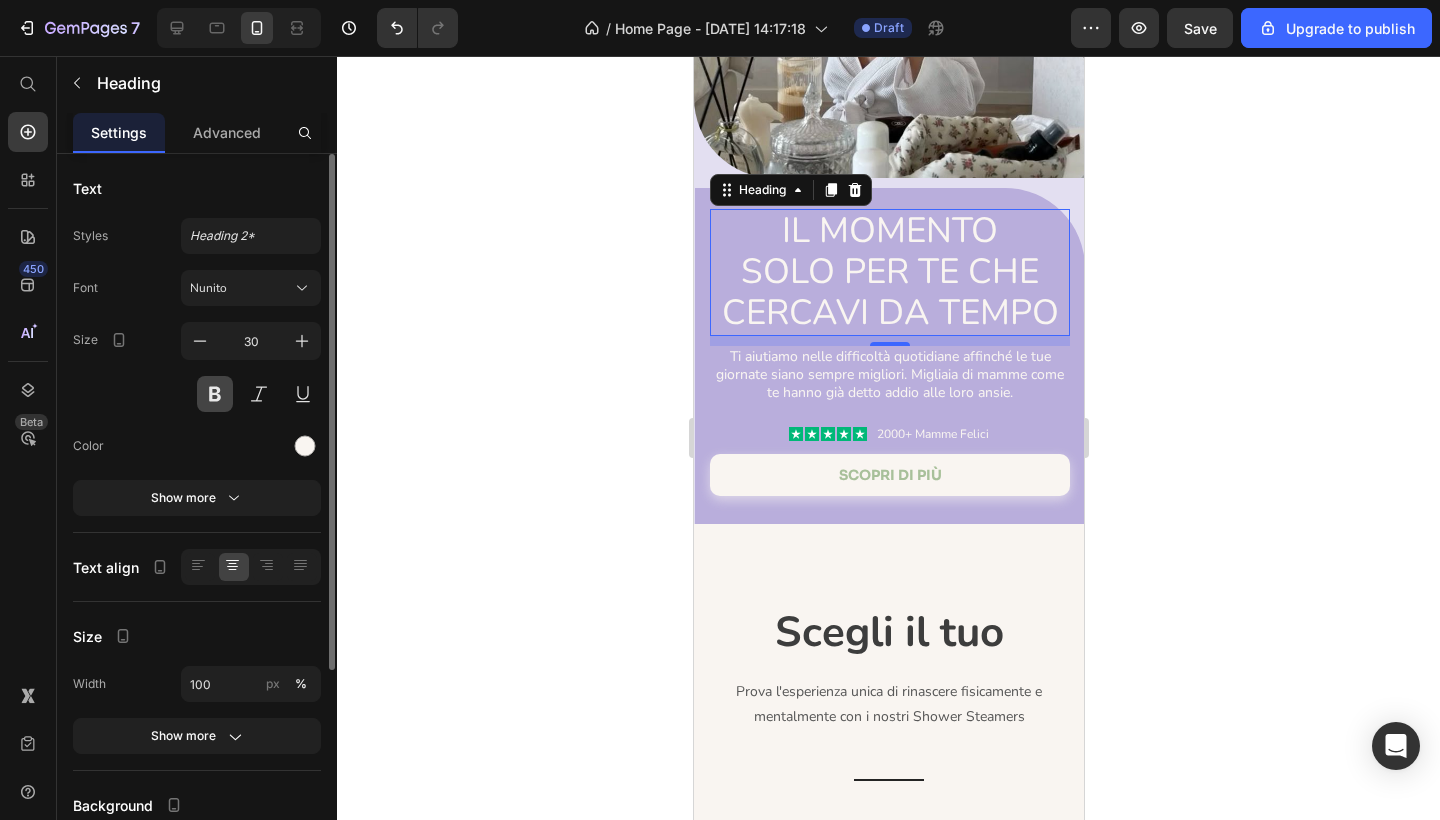 click at bounding box center [215, 394] 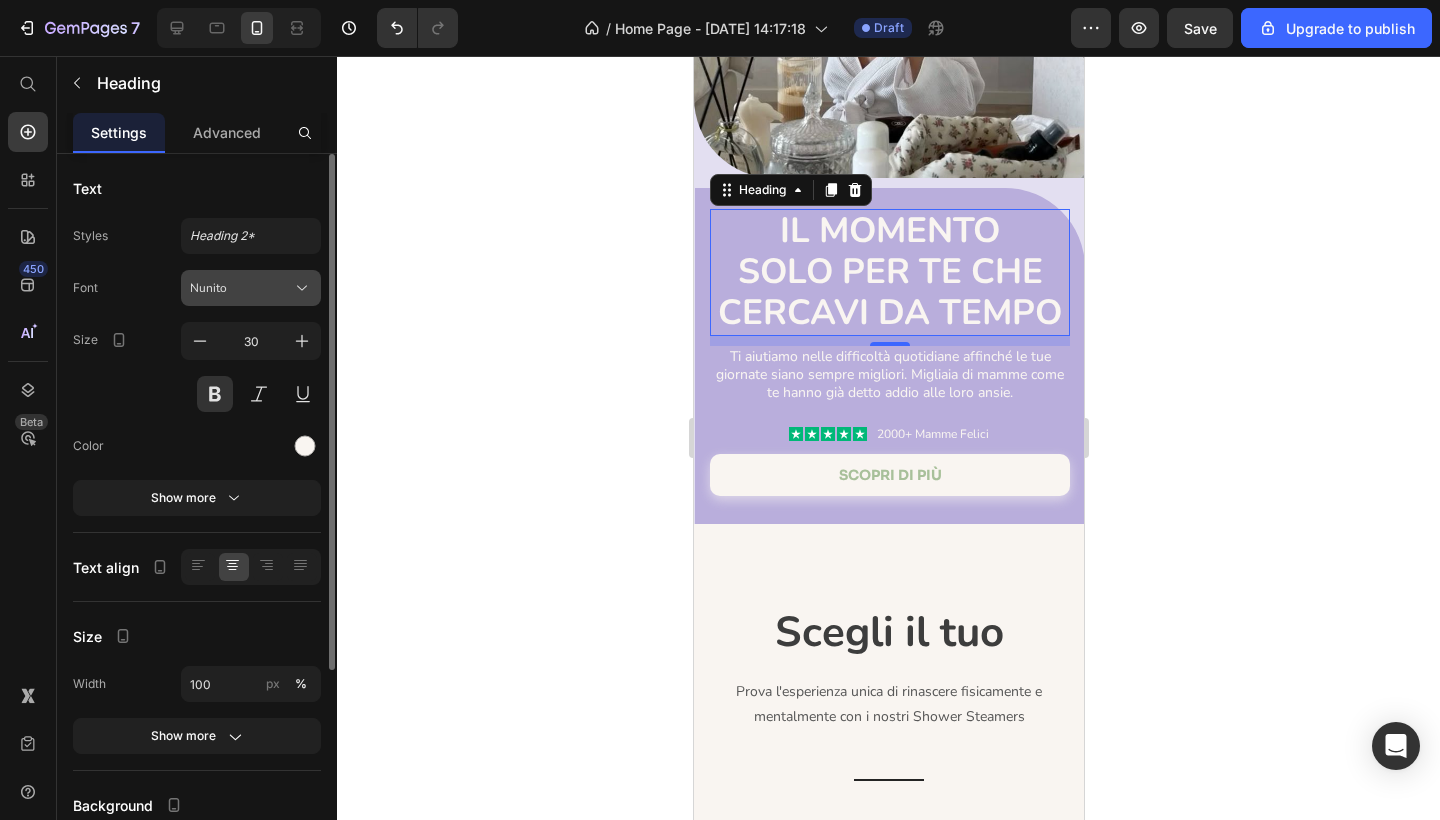click on "Nunito" at bounding box center [251, 288] 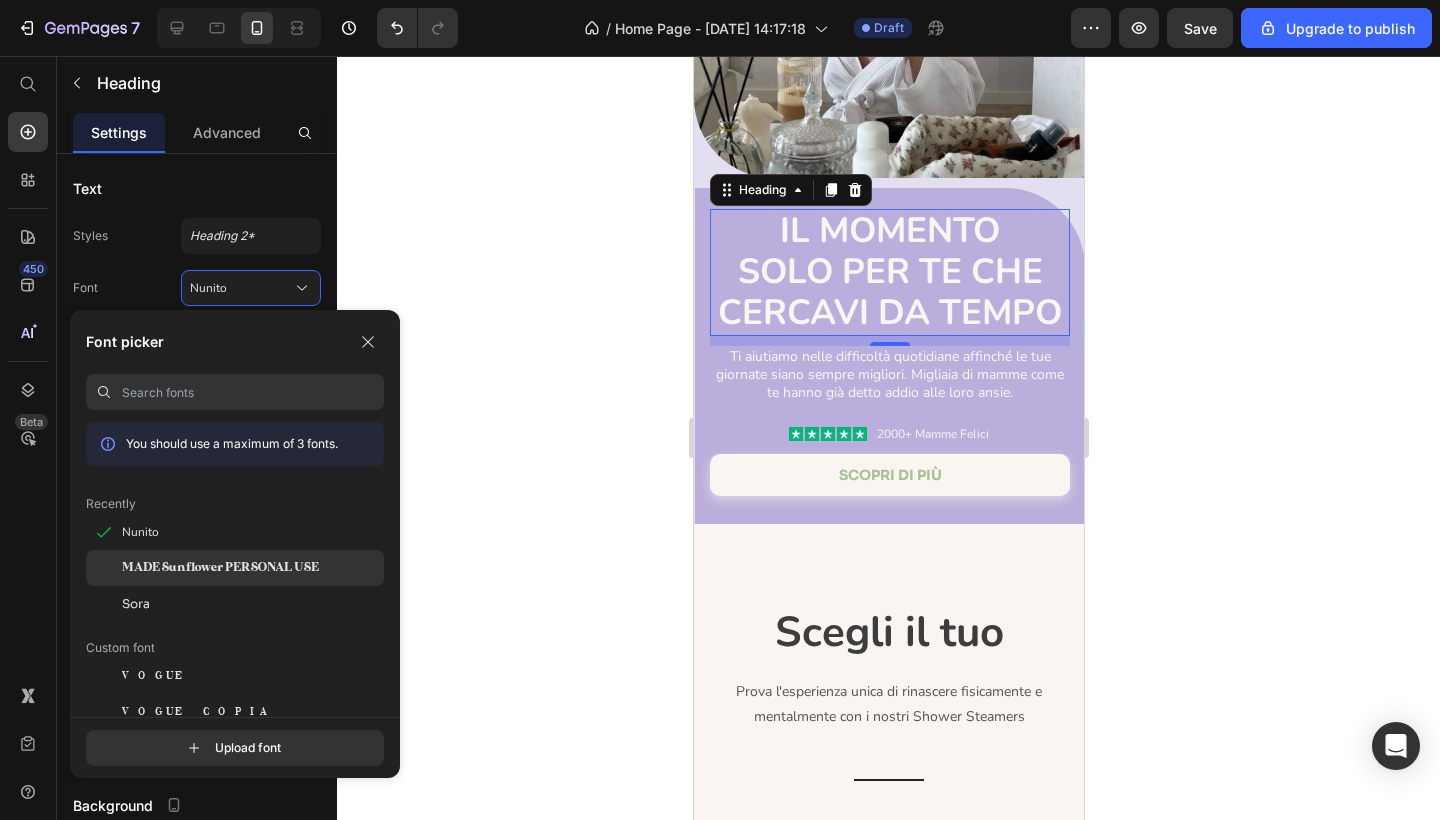 click on "MADE Sunflower PERSONAL USE" 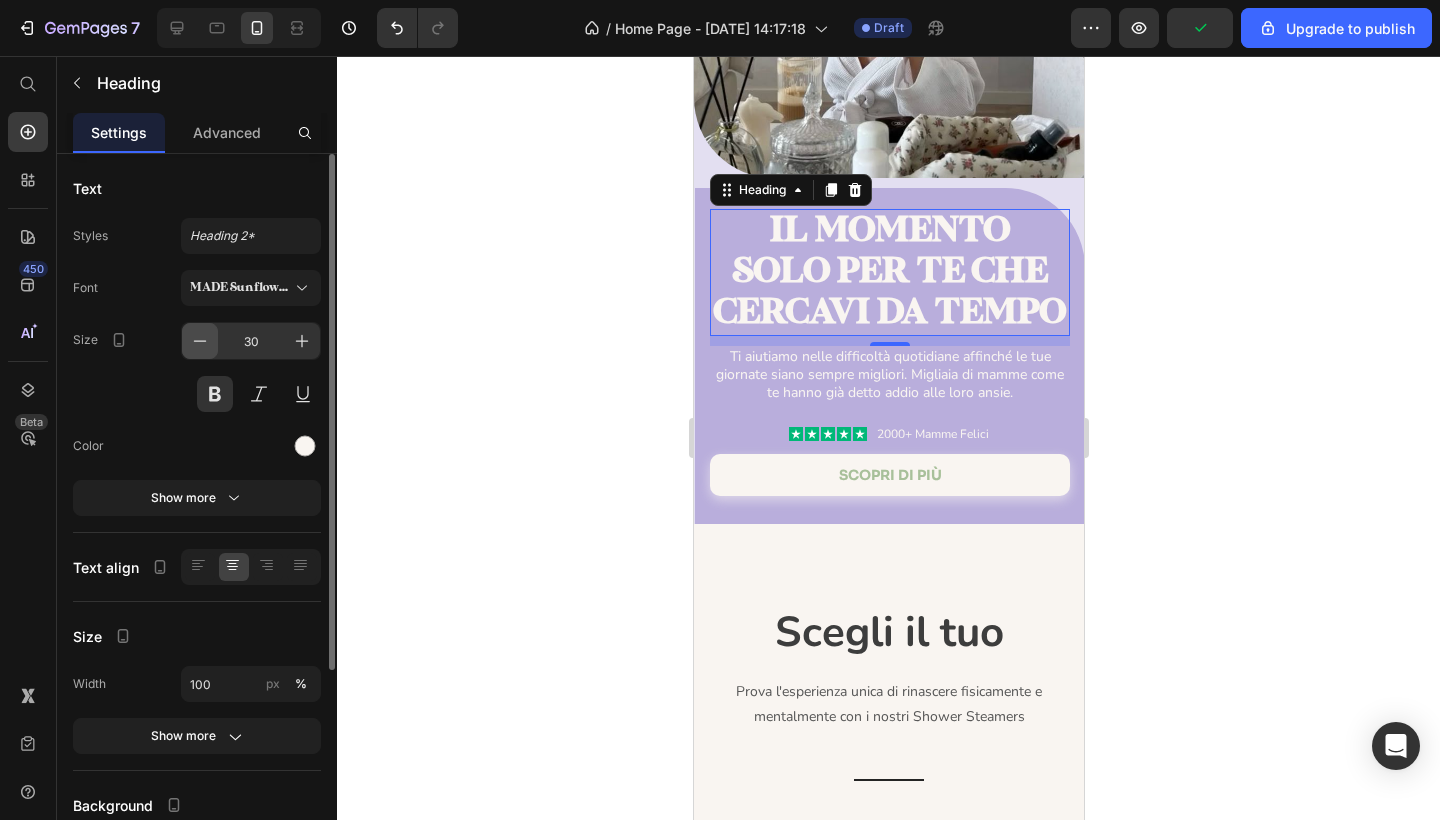 click 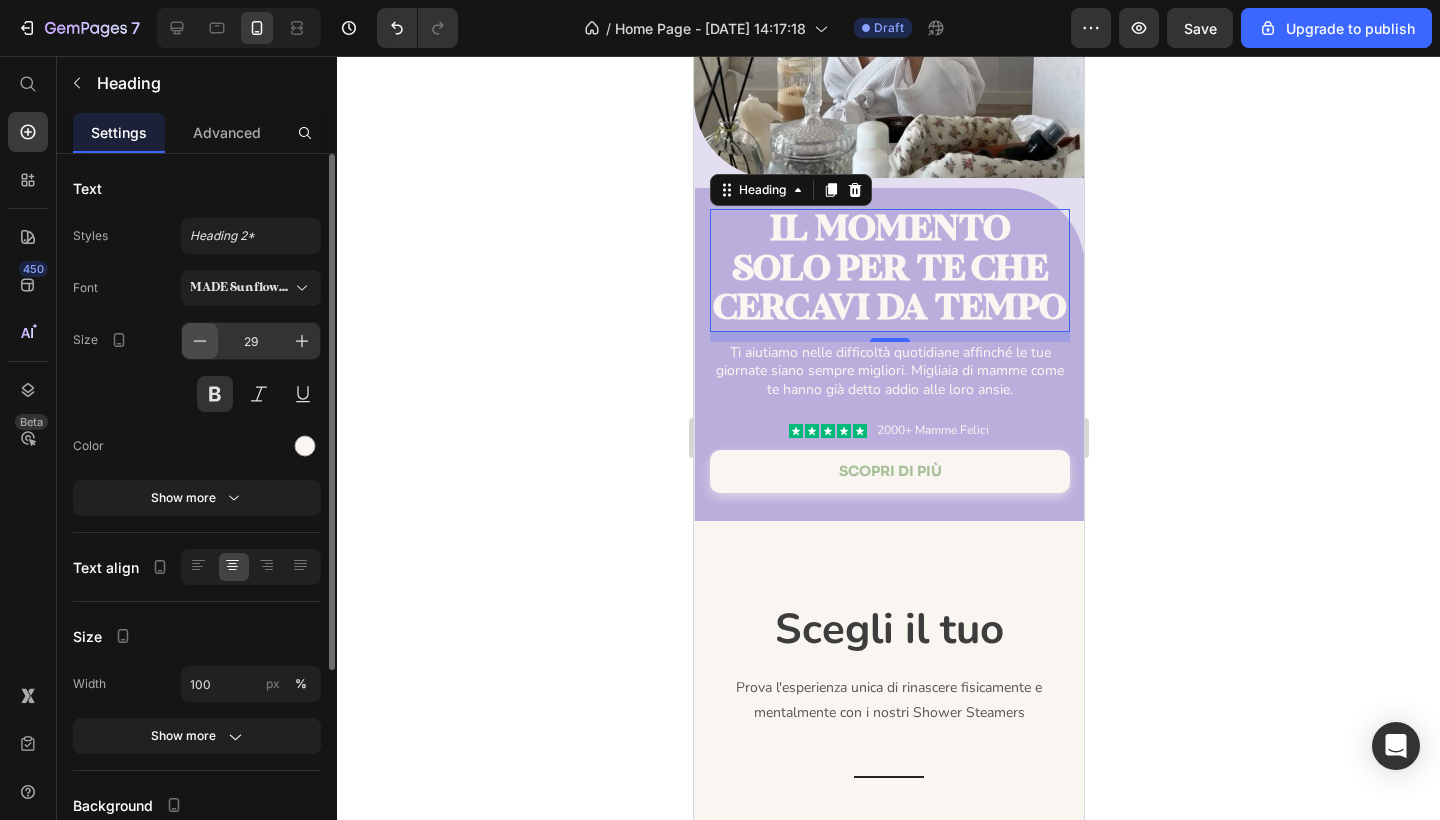 click 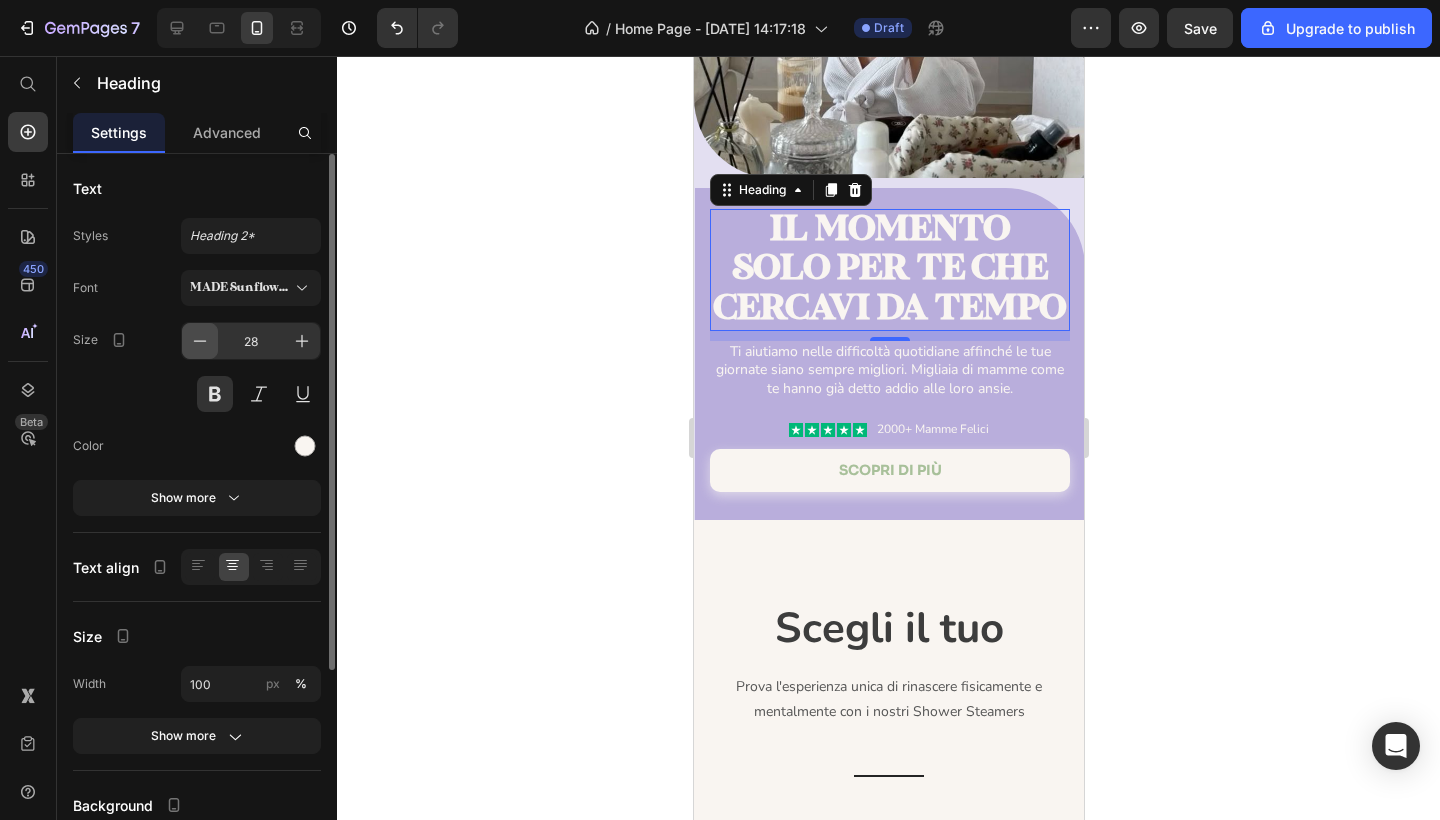 click 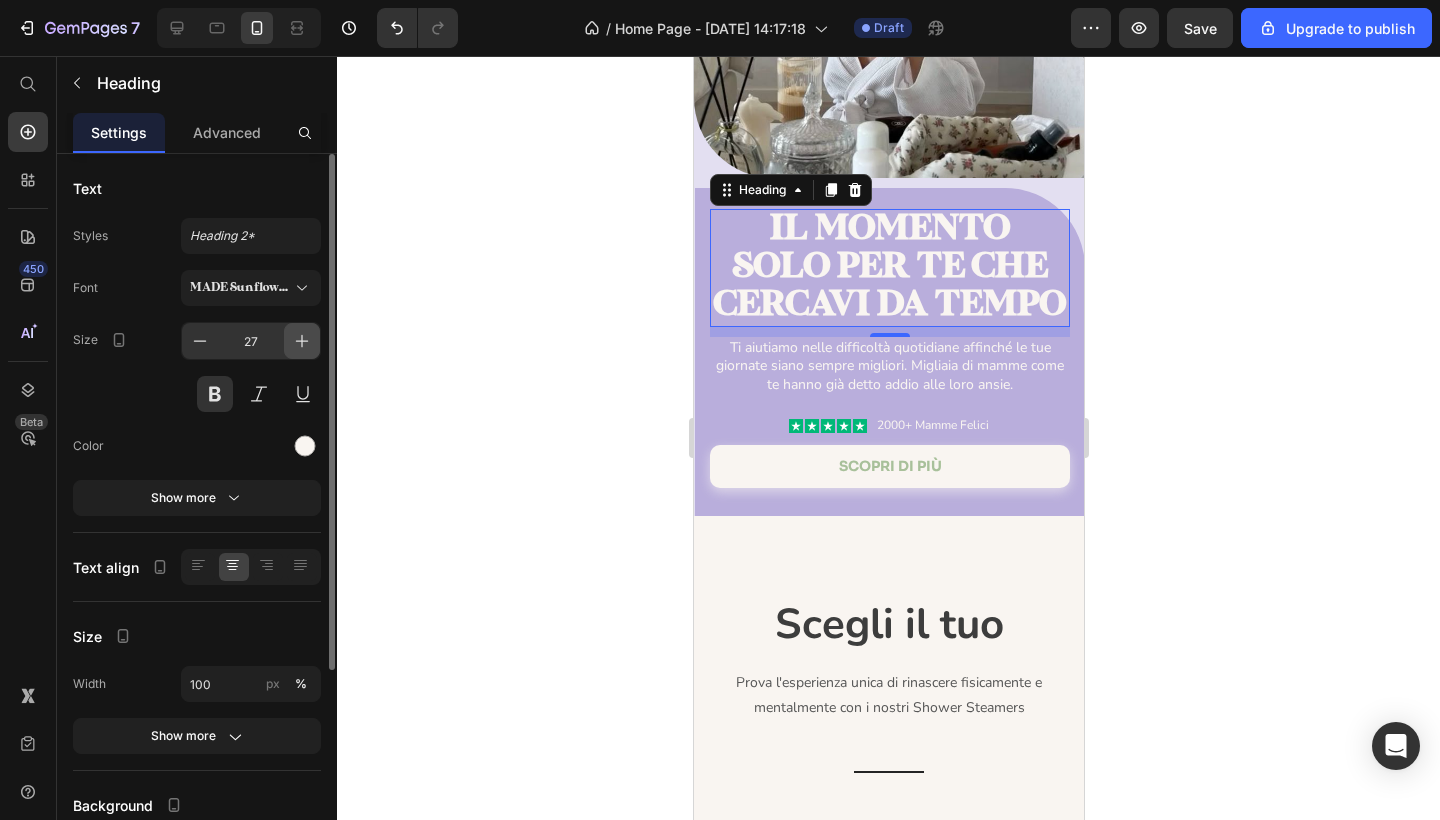 click 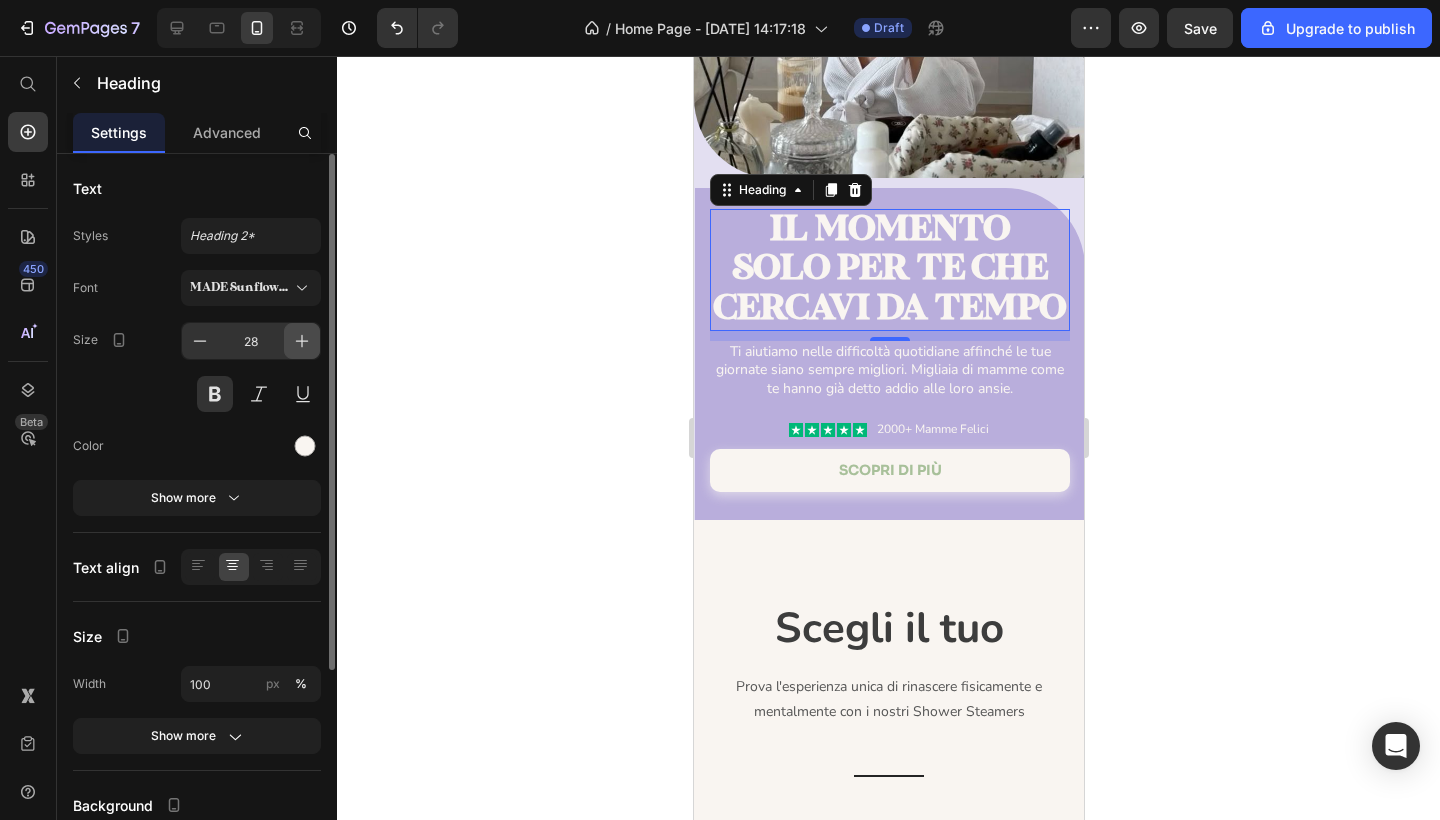 click 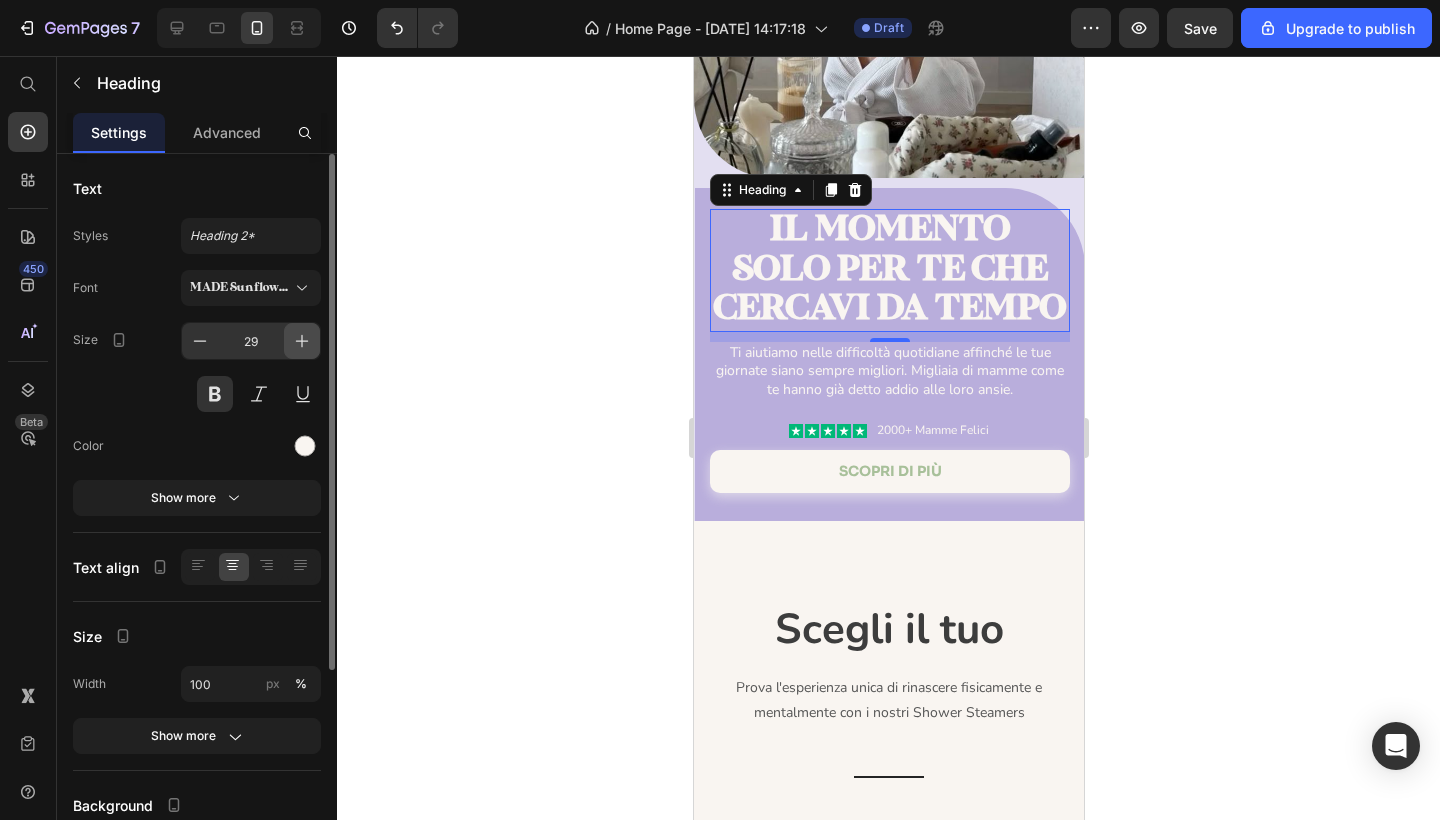 click 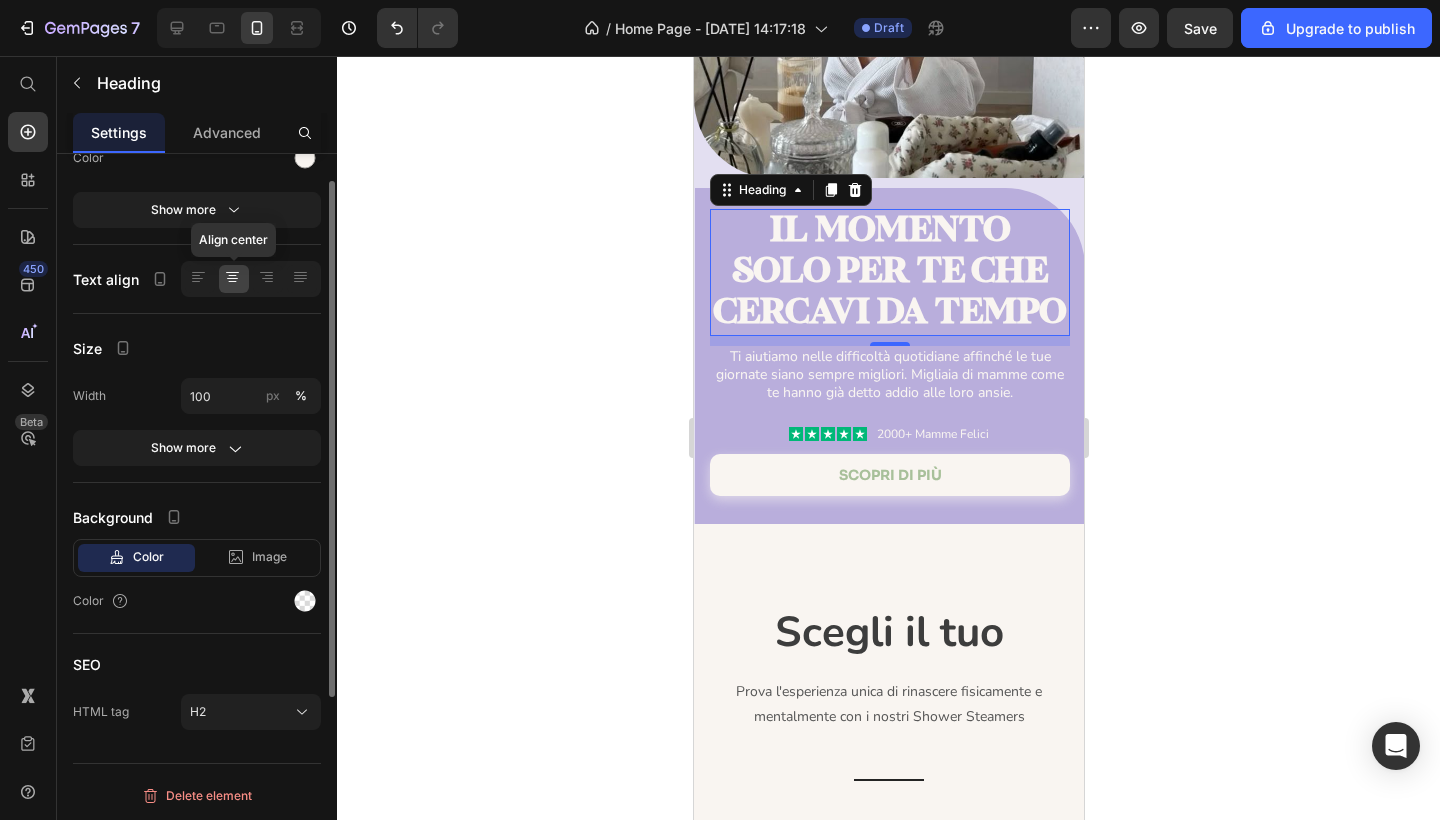 scroll, scrollTop: 0, scrollLeft: 0, axis: both 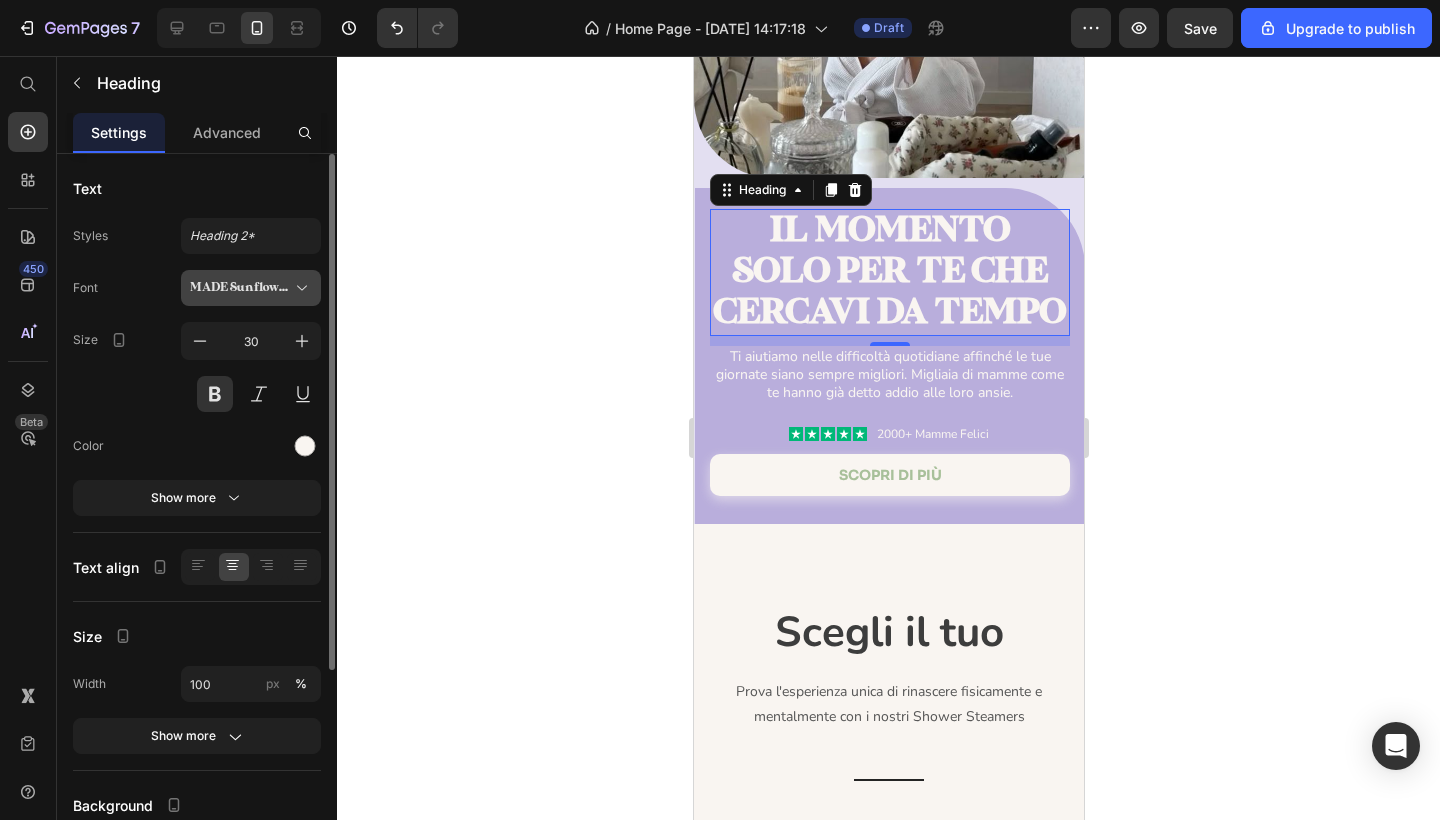 click on "MADE Sunflower PERSONAL USE" at bounding box center (241, 288) 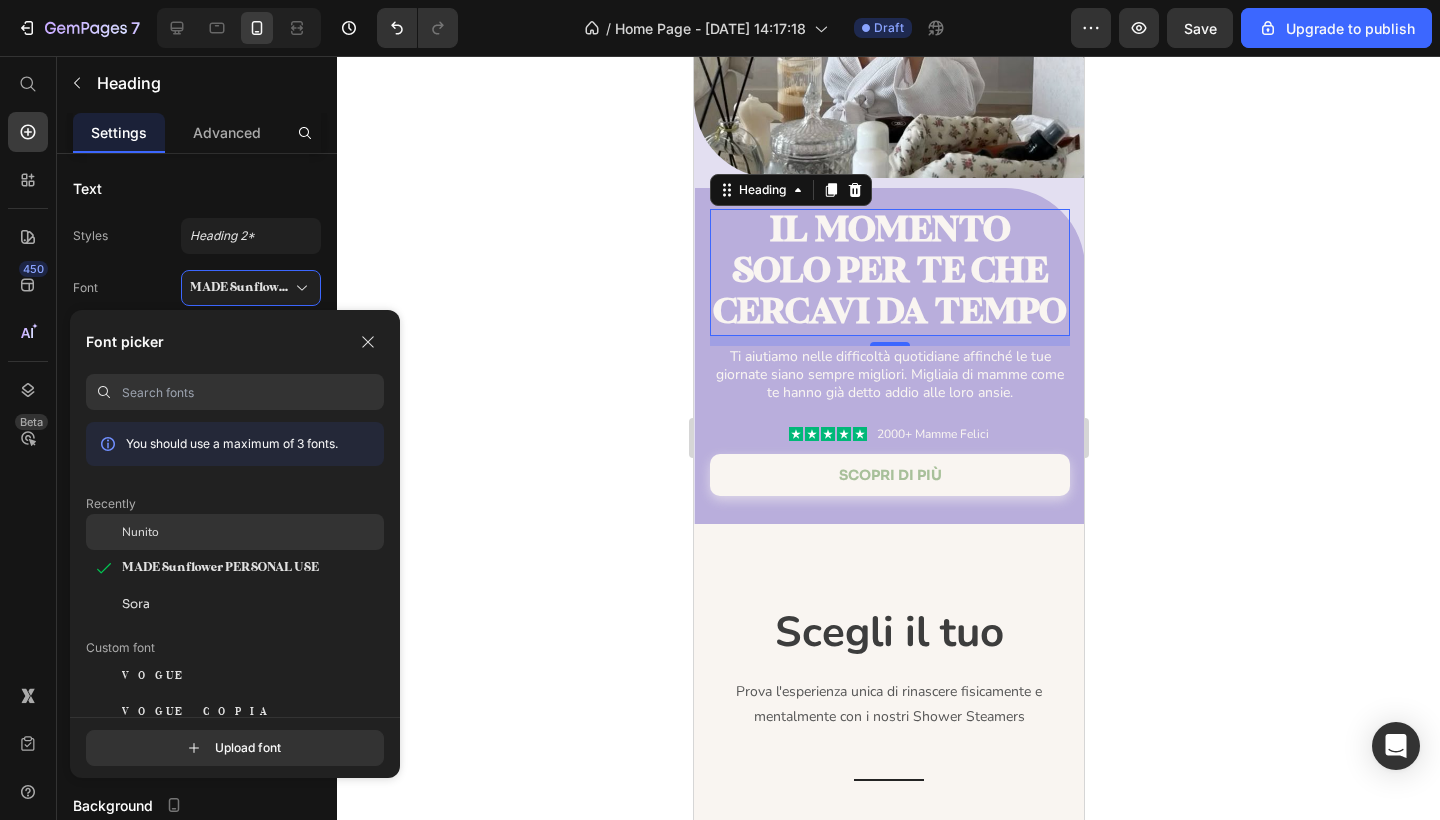 click on "Nunito" 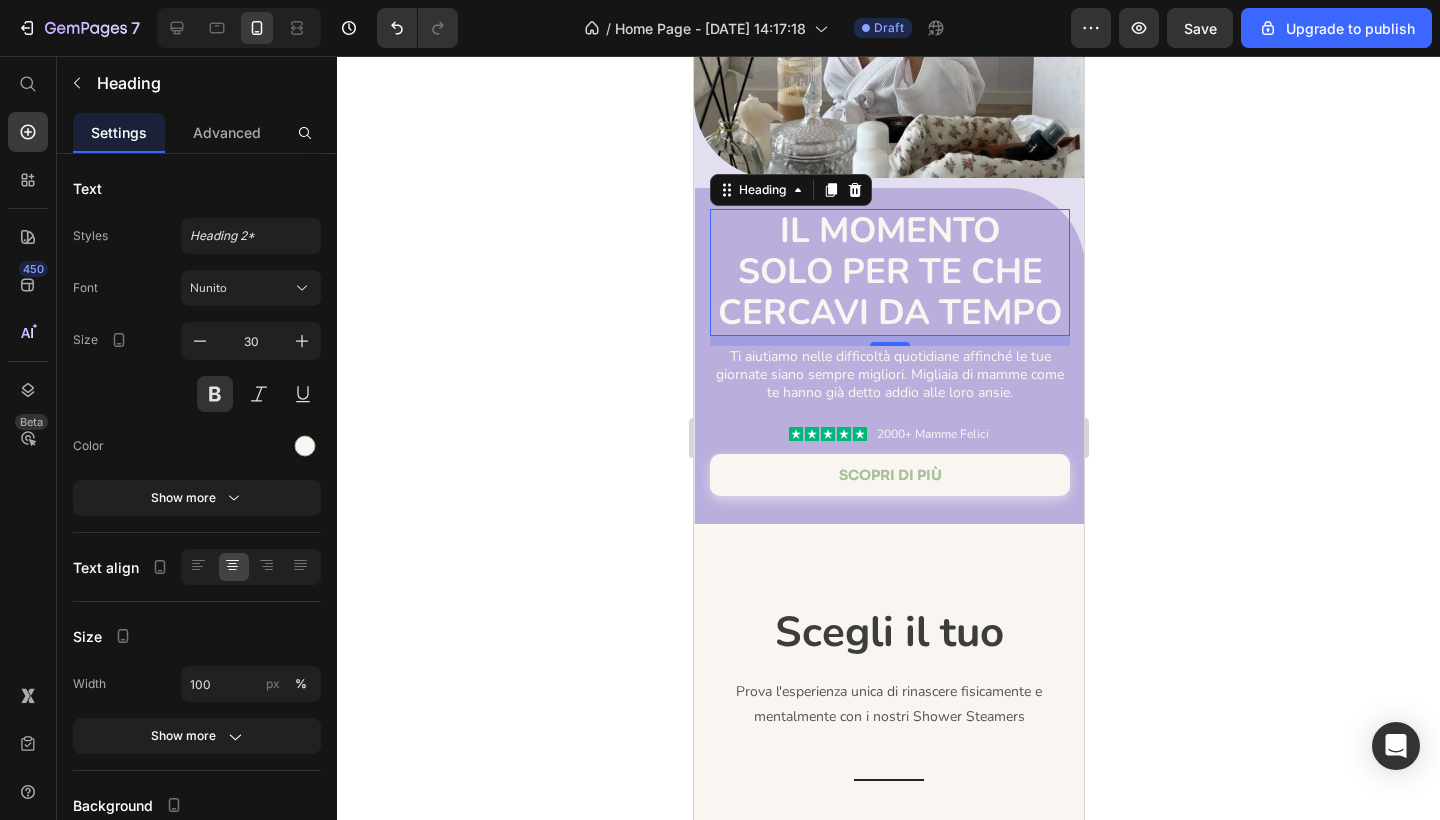 click 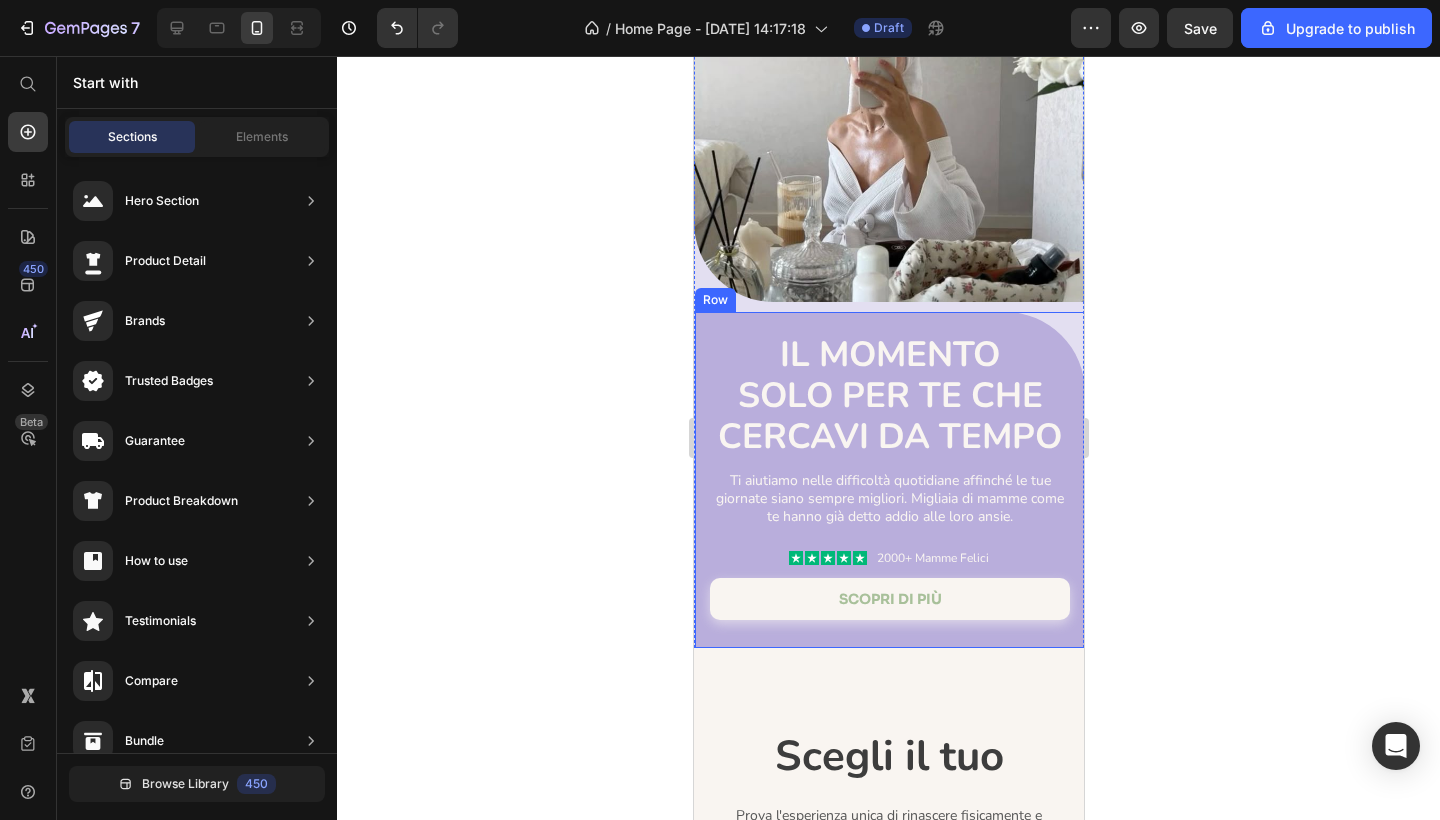 scroll, scrollTop: 183, scrollLeft: 0, axis: vertical 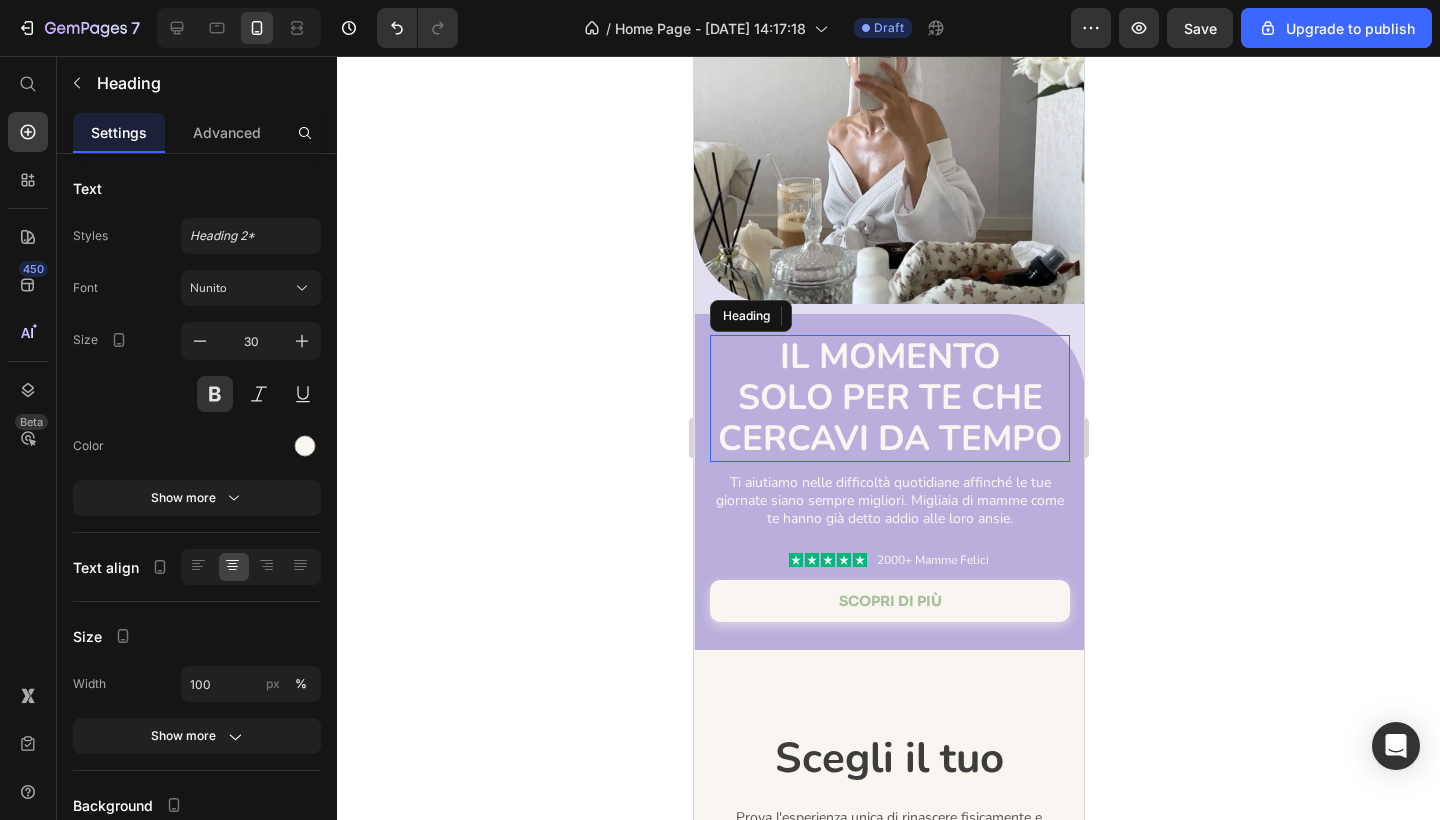 drag, startPoint x: 970, startPoint y: 402, endPoint x: 1099, endPoint y: 482, distance: 151.79262 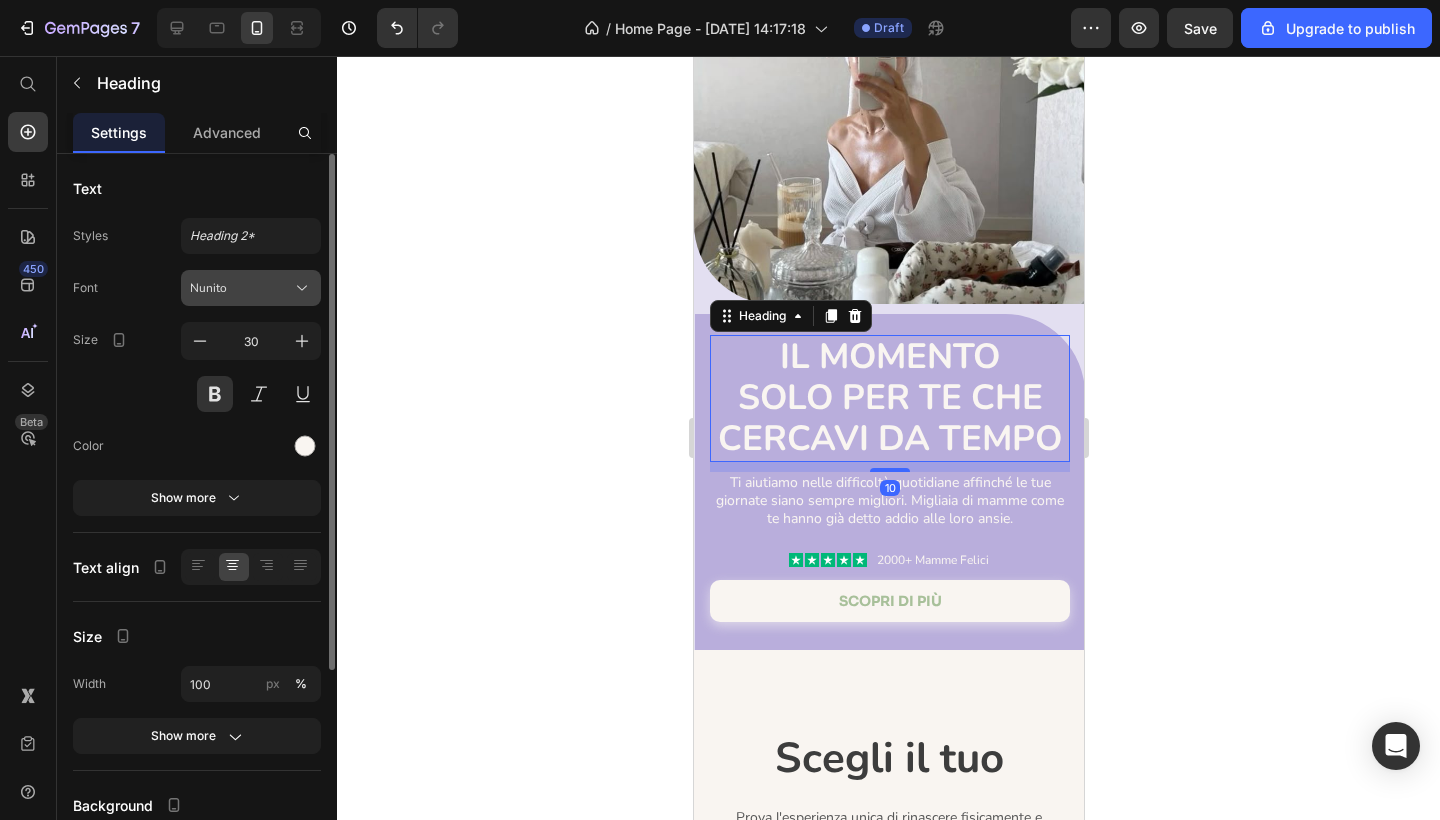click on "Nunito" at bounding box center [251, 288] 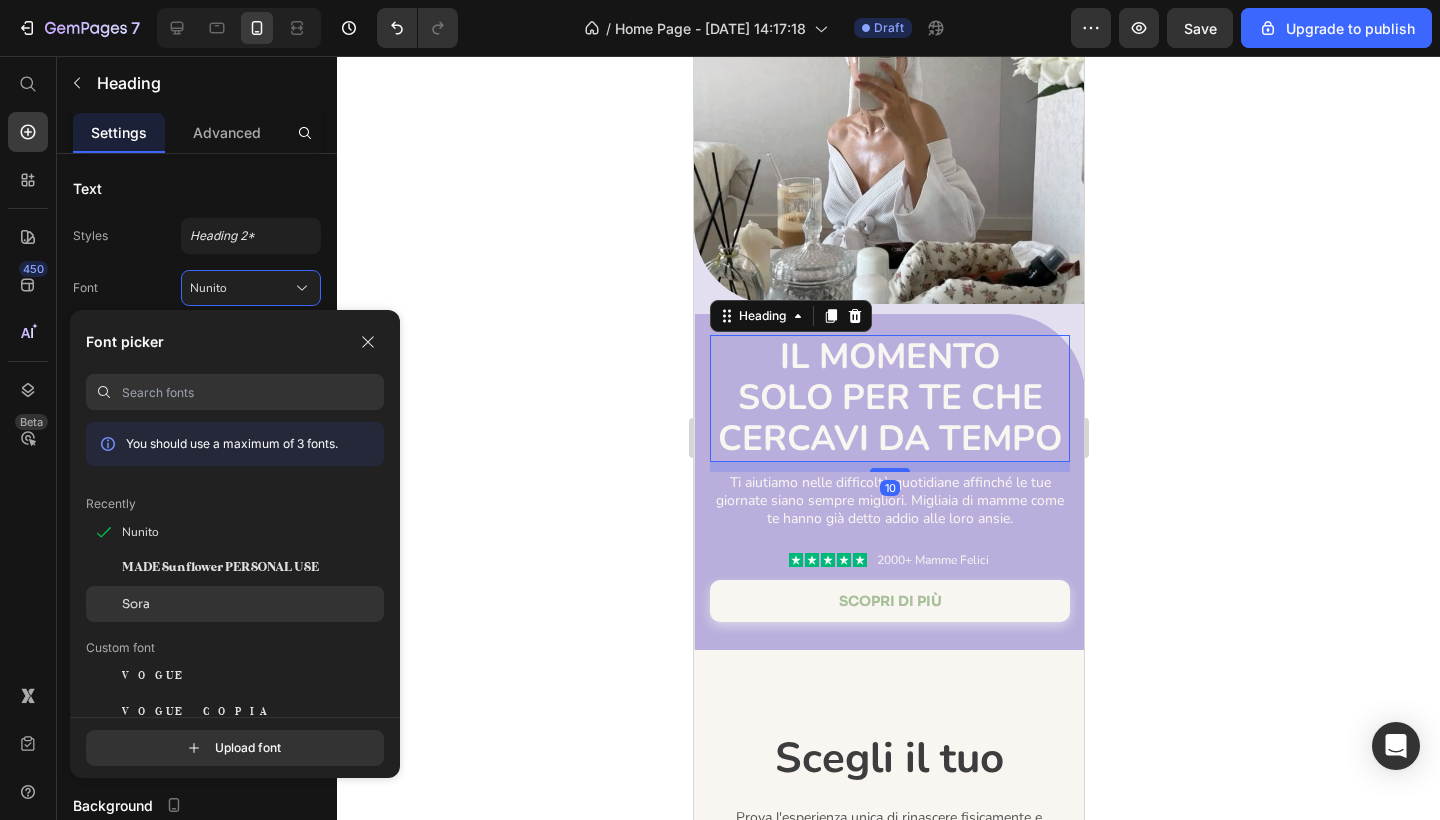 click on "Sora" 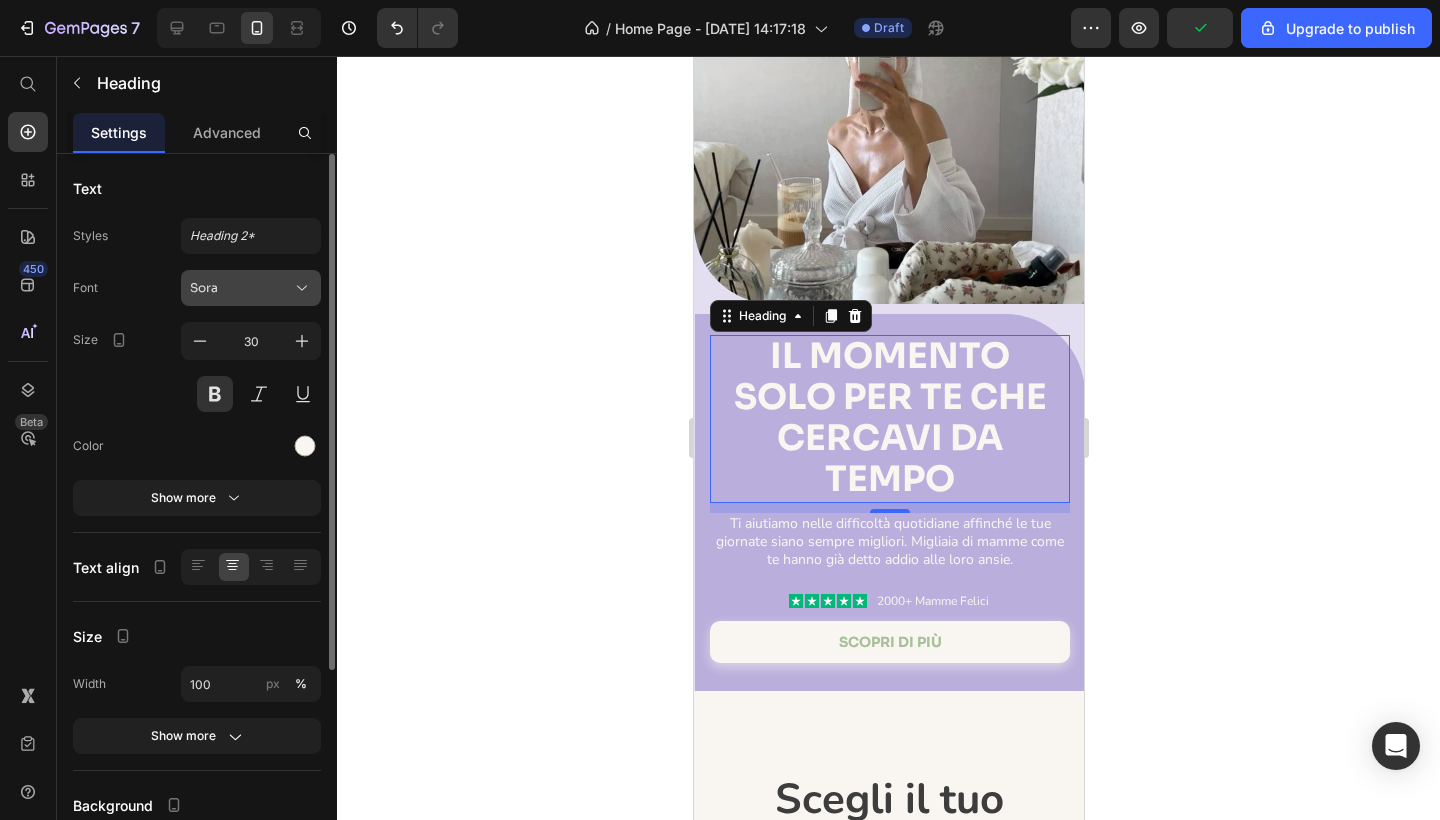 click on "Sora" at bounding box center (241, 288) 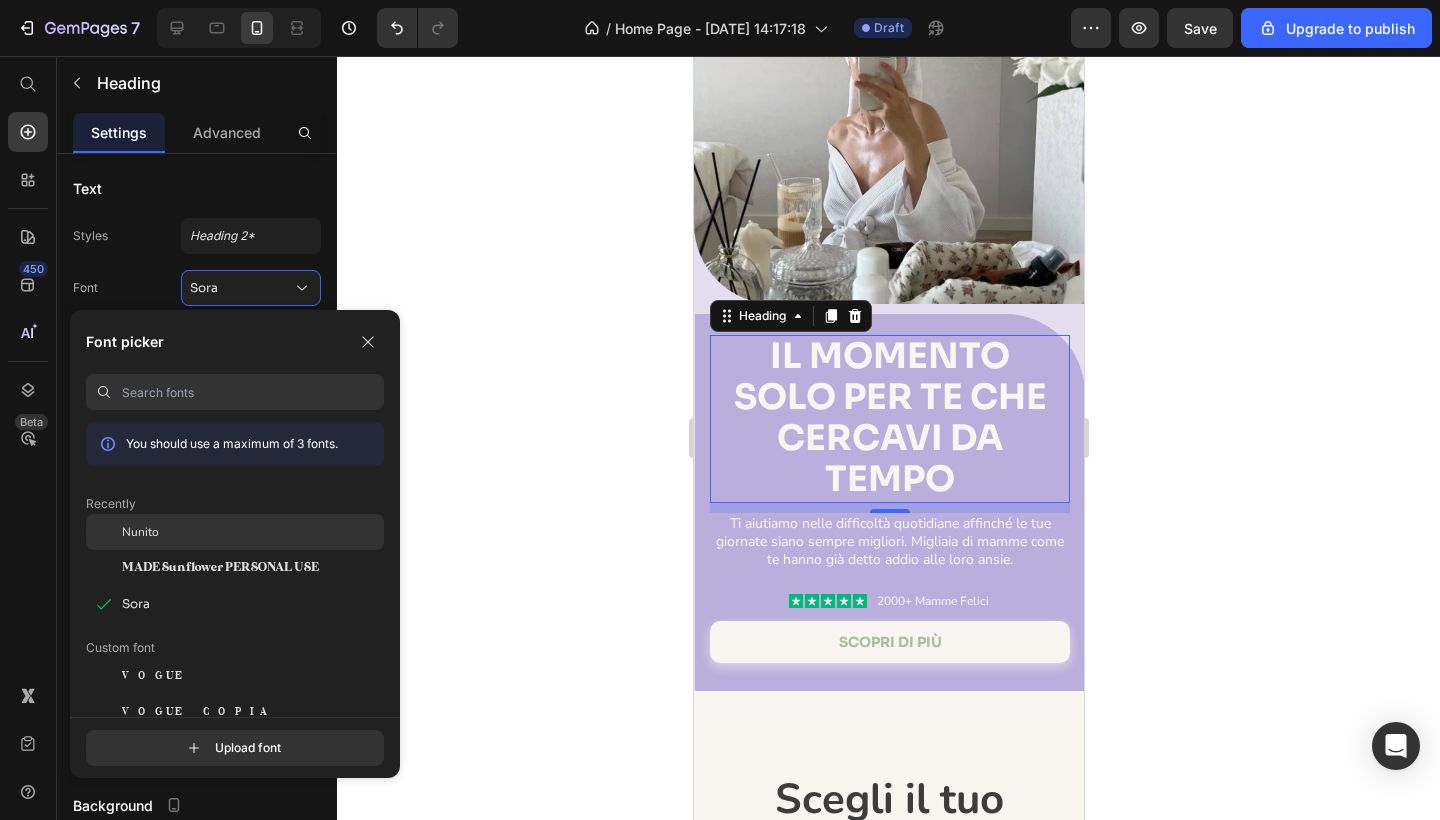 click on "Nunito" 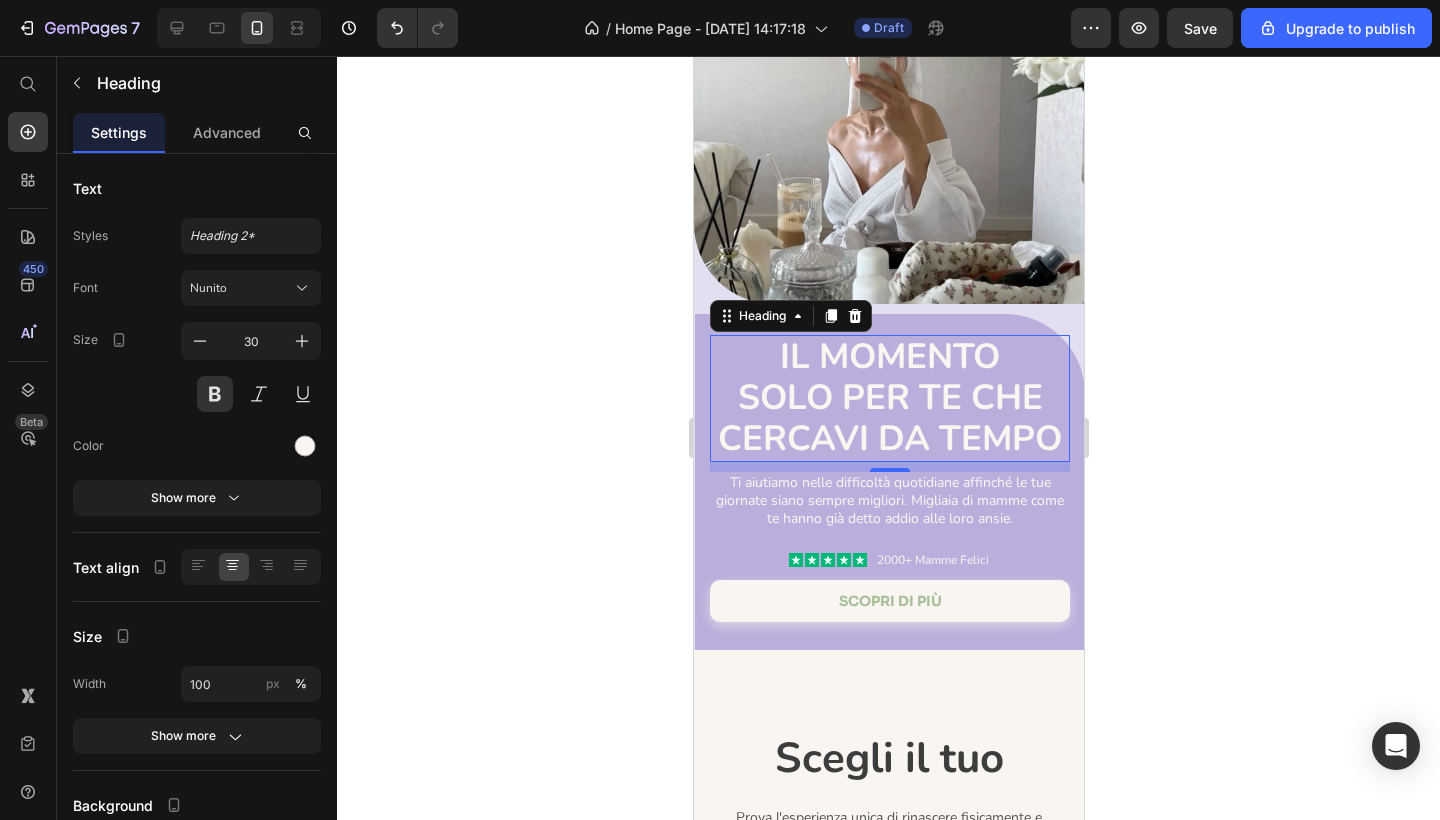 click 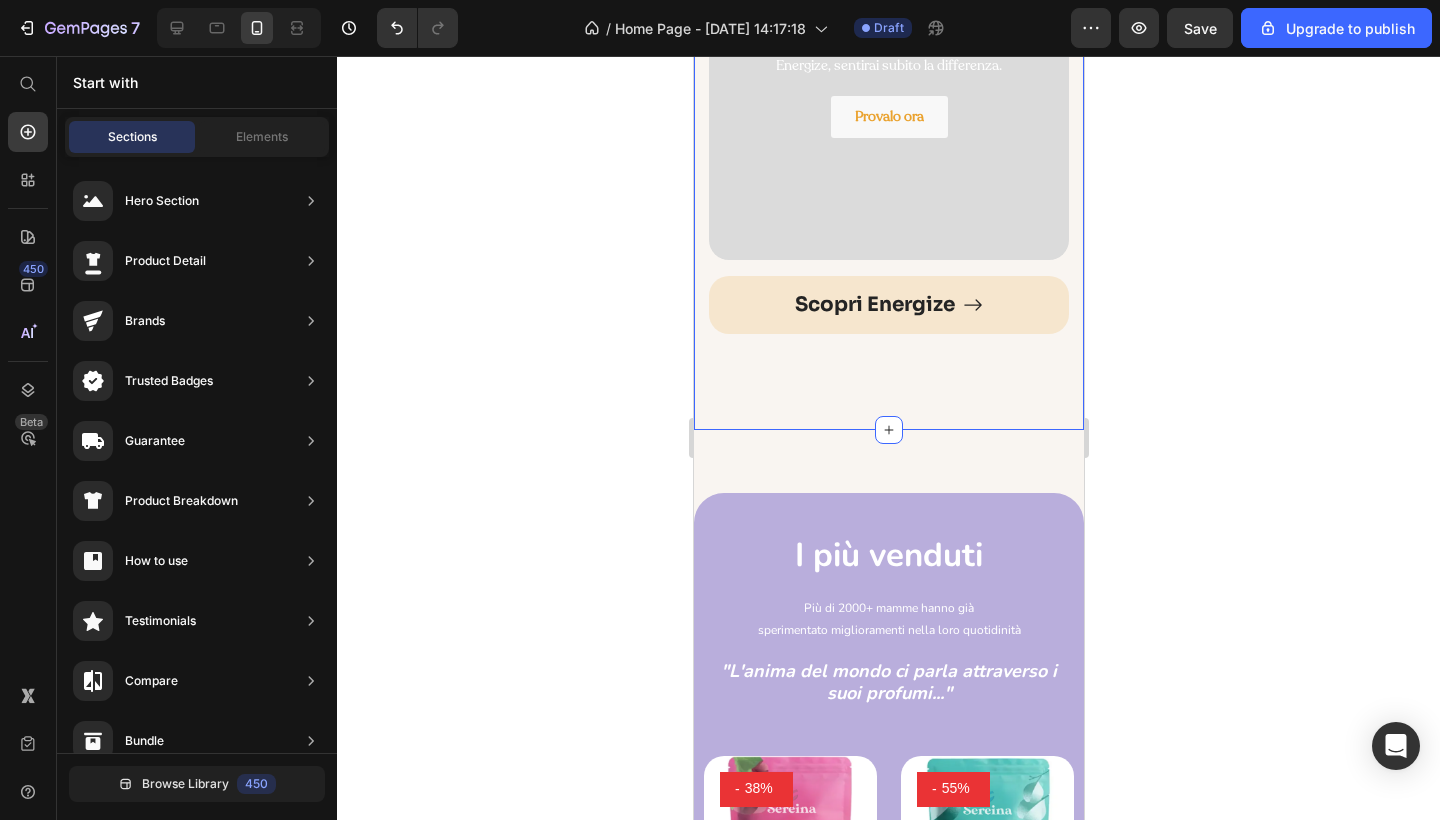 scroll, scrollTop: 2524, scrollLeft: 0, axis: vertical 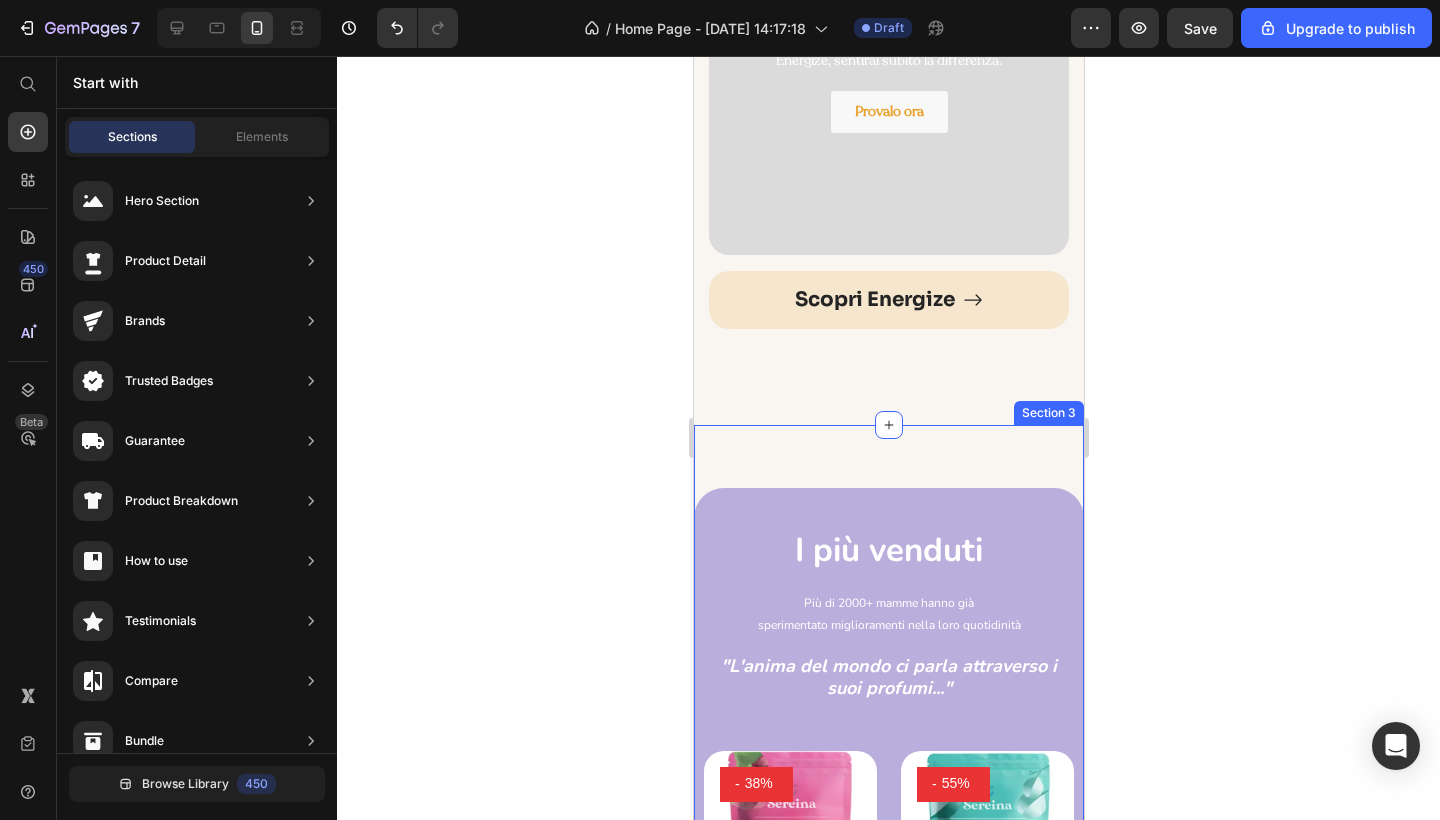 click on "I più venduti Heading Più di 2000+ mamme hanno già  sperimentato miglioramenti nella loro quotidinità Text Block "L'anima del mondo ci parla attraverso i suoi profumi..." Text block Product Images - 38% (P) Tag Row €38,99 (P) Price €62,99 (P) Price Row Amore | Doccia Rigenerante - Oli Essenziali (P) Title                Icon                Icon                Icon                Icon                Icon Icon List Hoz 4.89/5 Stelle Text Block Product Images - 55% (P) Tag Row €27,59 (P) Price €61,99 (P) Price Row Relief | Doccia Rigenerante - Oli Essenziali (P) Title                Icon                Icon                Icon                Icon                Icon Icon List Hoz 4.89/5 Stelle Text Block Product Images - 47% (P) Tag Row €34,99 (P) Price €65,99 (P) Price Row Energize | Doccia Energizzante - Oli Essenziali (P) Title                Icon                Icon                Icon                Icon                Icon Icon List Hoz 4.89/5 Stelle Text Block Product List Scopri di più" at bounding box center (888, 1069) 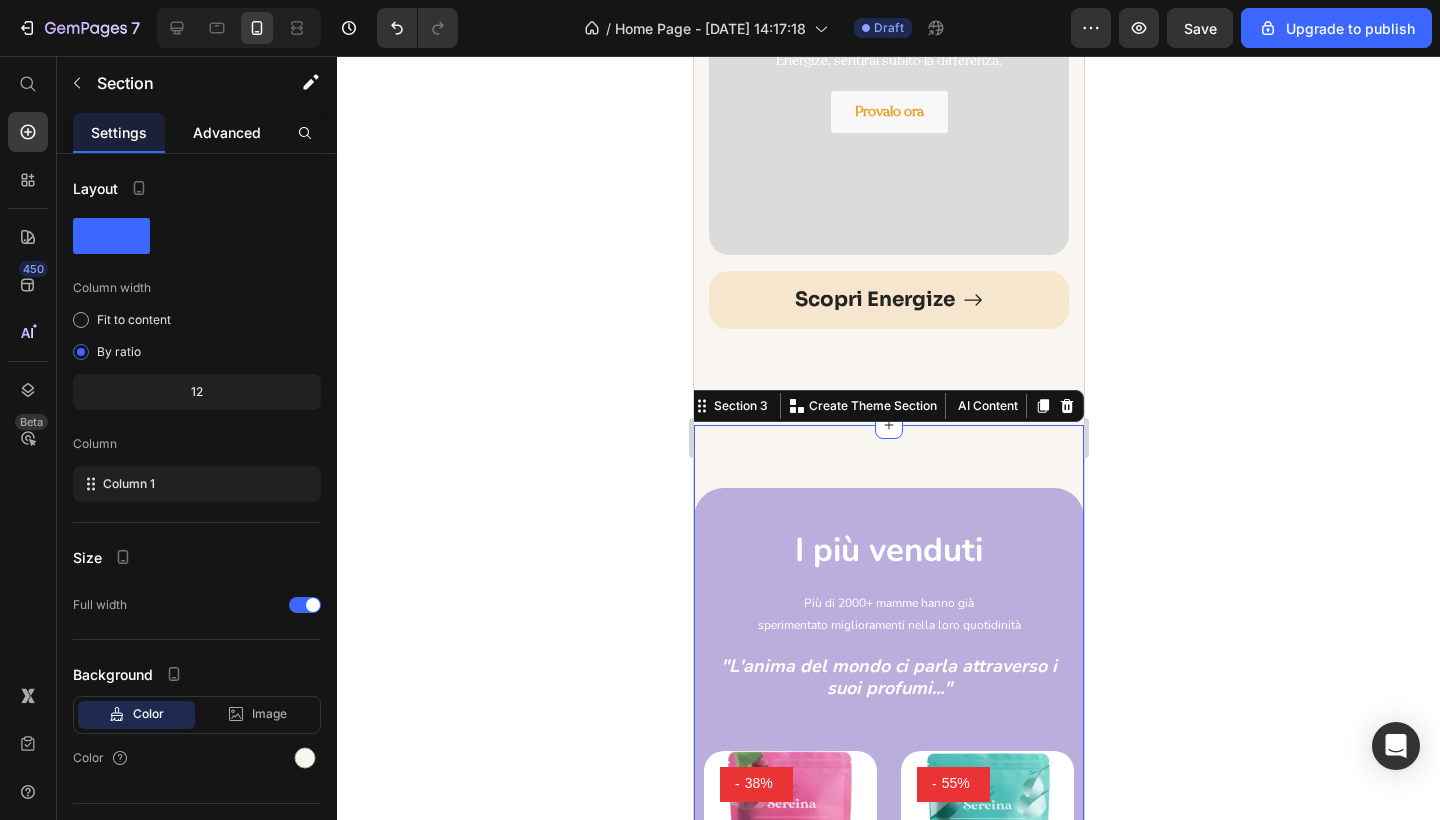 click on "Advanced" at bounding box center (227, 132) 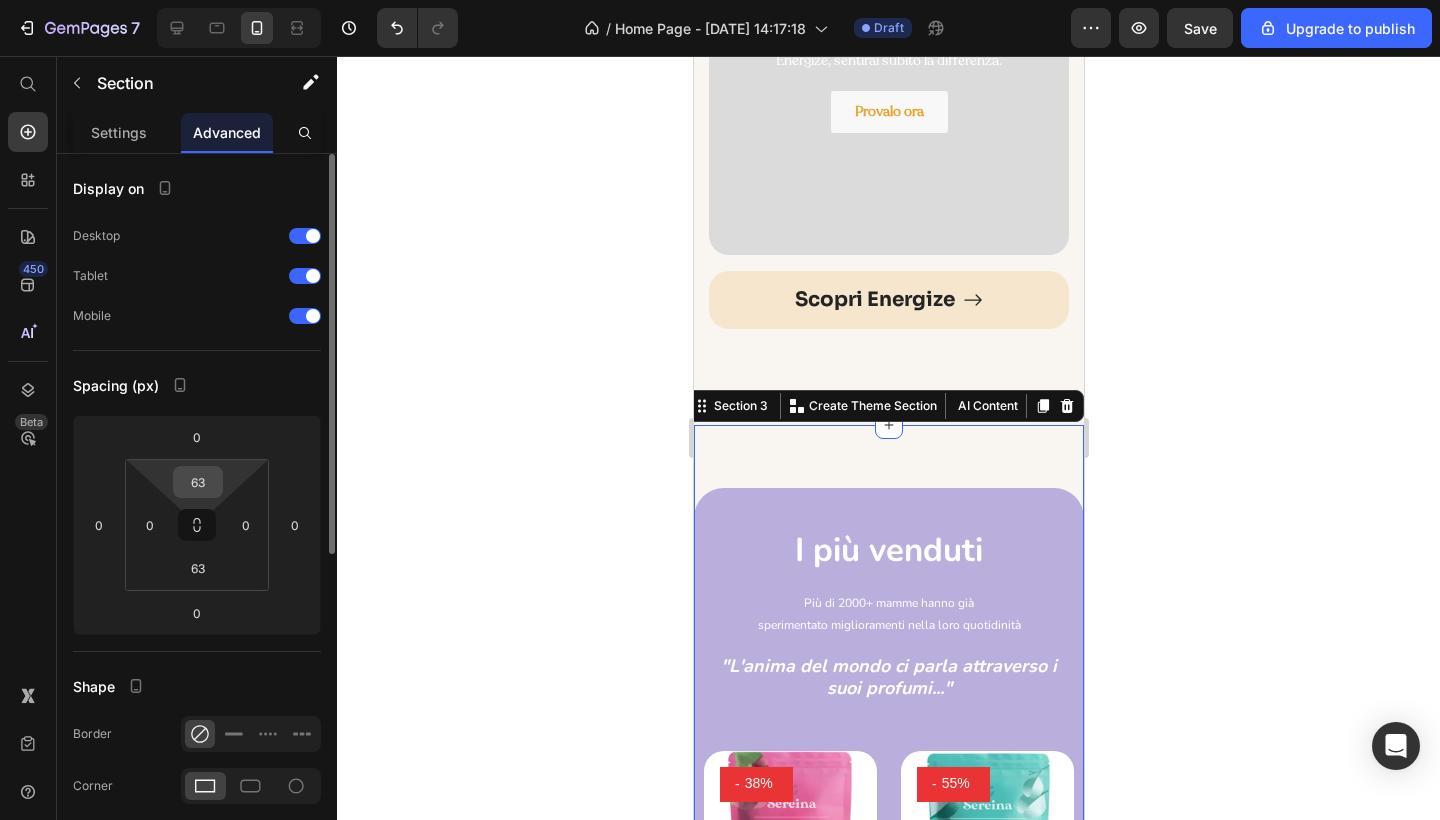 click on "63" at bounding box center (198, 482) 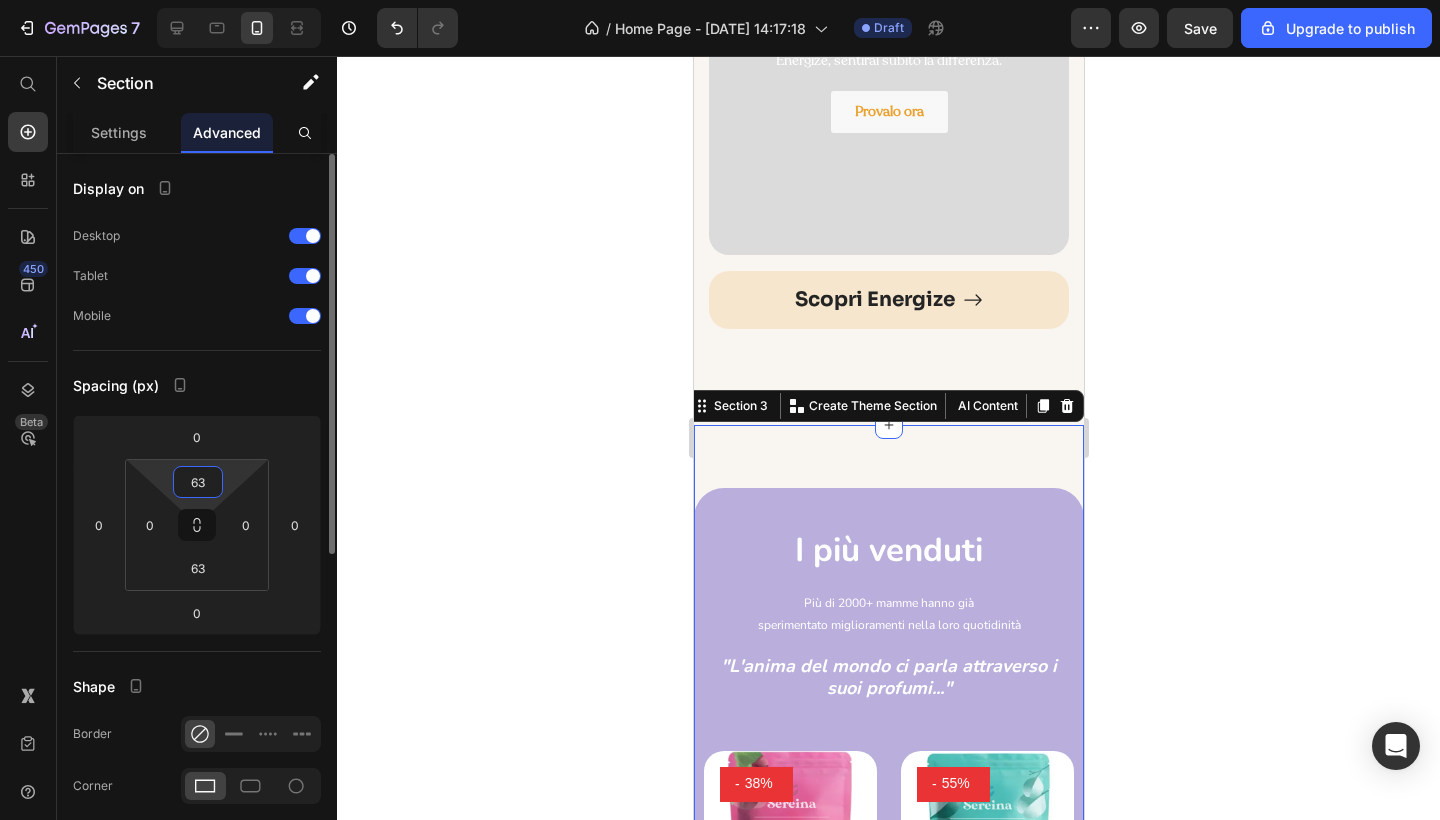 click on "63" at bounding box center [198, 482] 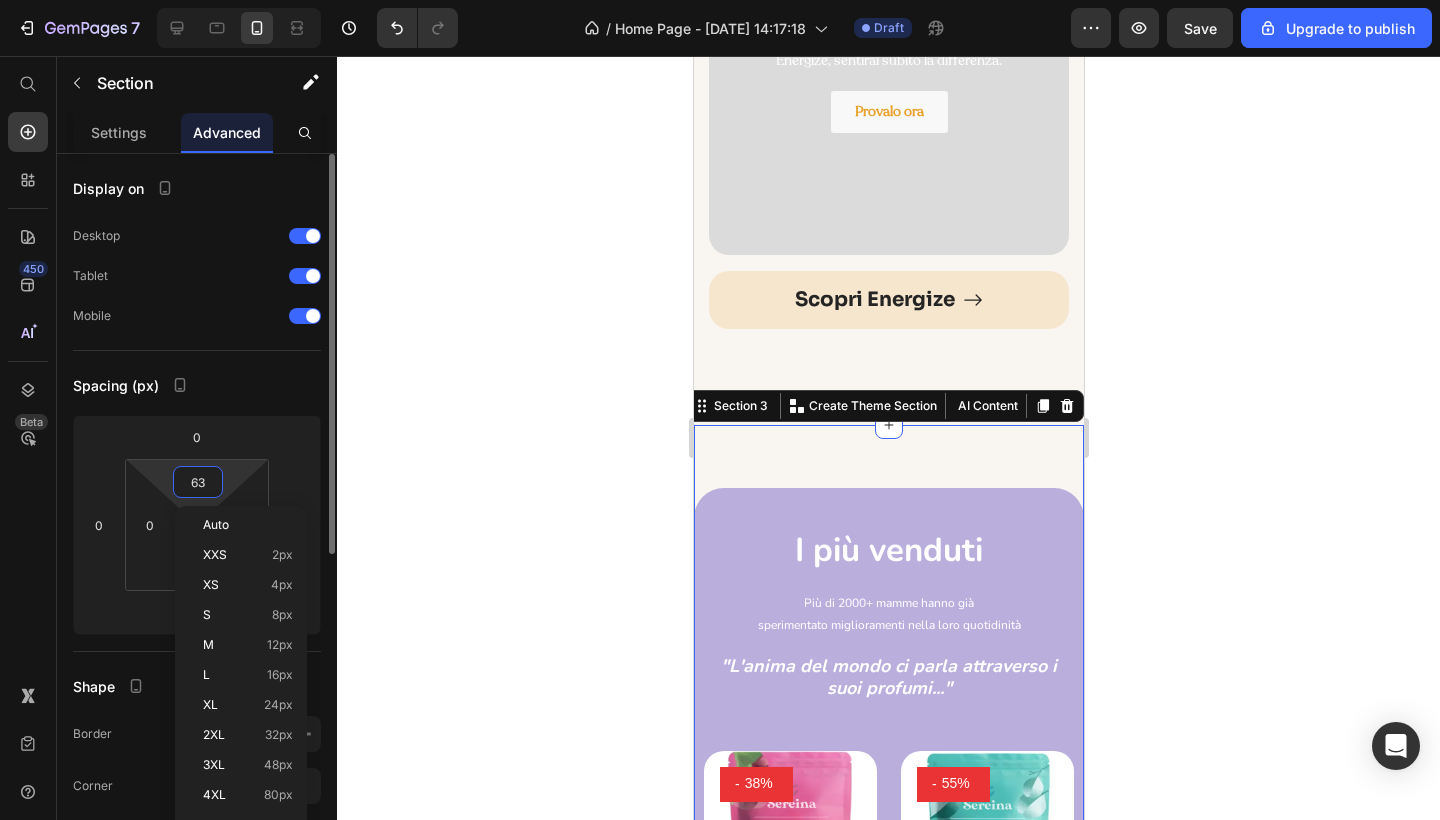 type on "0" 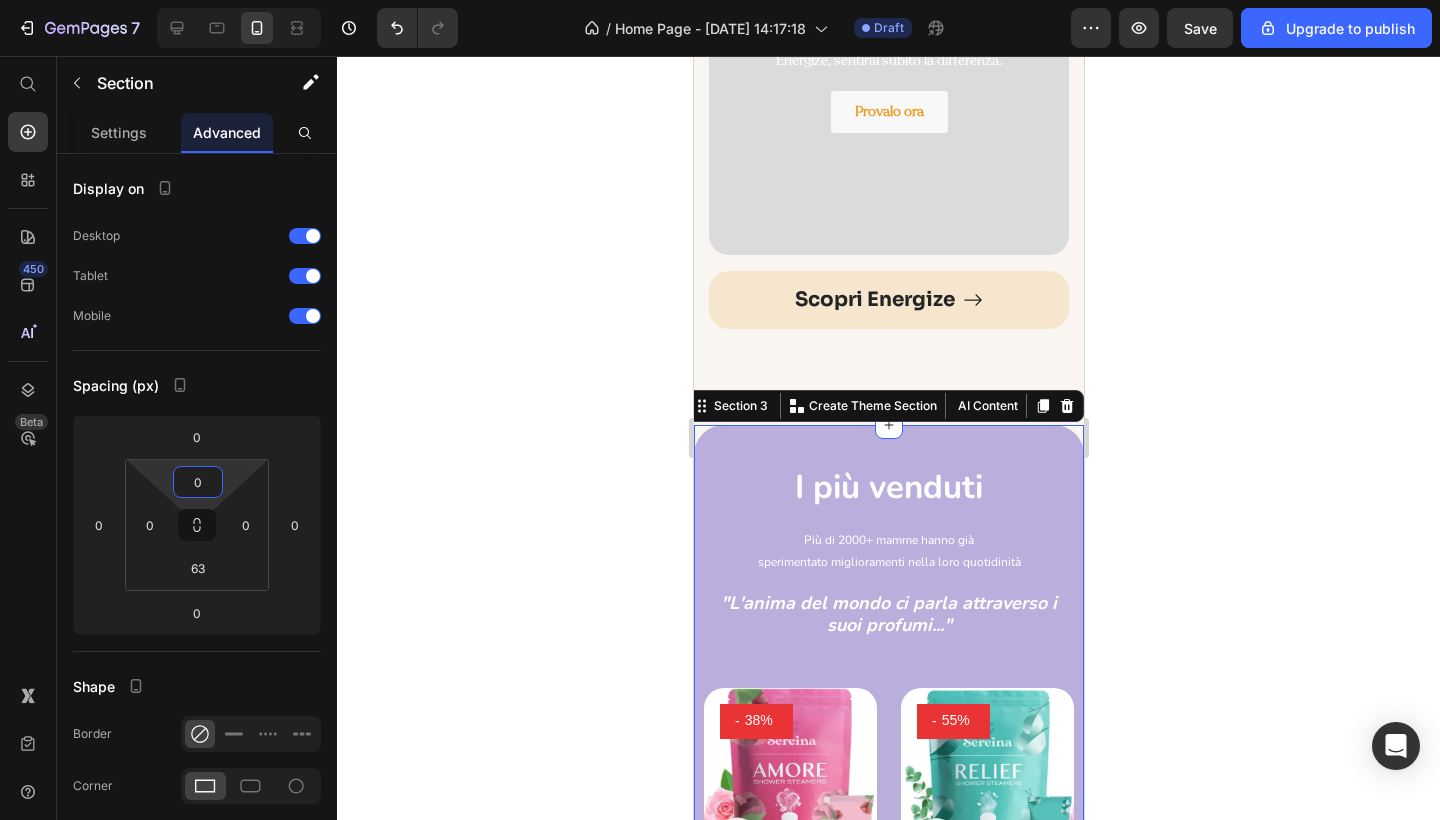 click 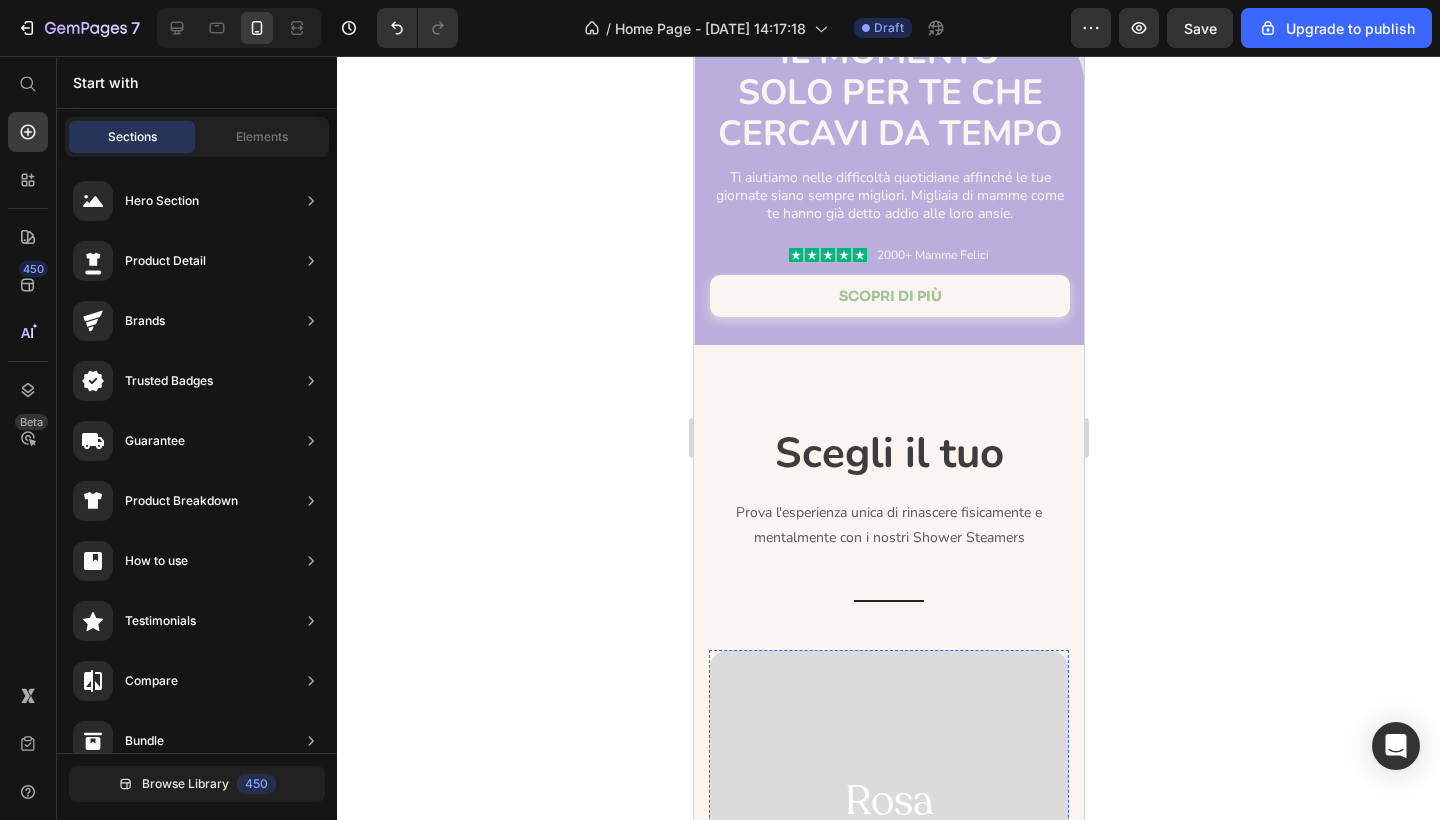 scroll, scrollTop: 536, scrollLeft: 0, axis: vertical 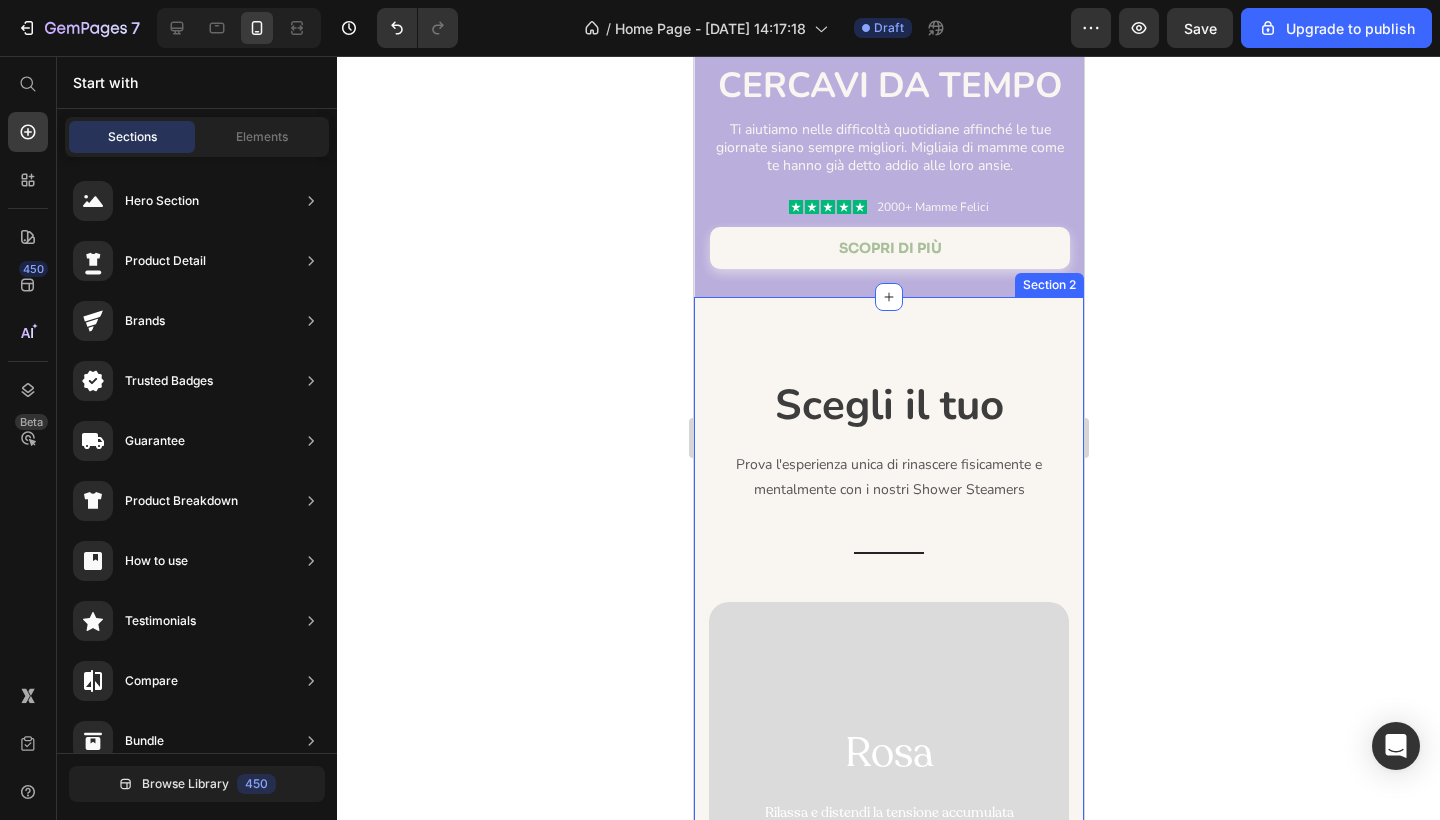 click on "Scegli il tuo Heading Prova l'esperienza unica di rinascere fisicamente e mentalmente con i nostri Shower Steamers Text block                Title Line Row Rosa Heading Rilassa e distendi la tensione accumulata nella pelle, nella mente e nei muscoli. Gli Oli Essenziali di Amore, aiutano il tuo corpo e la tua mente a riposare e  rigenerarsi. Text Block Provalo ora Button Hero Banner                Scopri Amore Button Eucalipto Heading Libera le vie respiratorie e aiuta la tua allergia o le tue congestioni nasali a dissolversi. Con gli Oli Essenziali di Relief, inizierai dinuovo a respirare liberamente. Text Block Provalo ora Button Hero Banner                Scopri Relief Button Agrumi Heading RIcevi una carica di energia e tratta al meglio le sensazioni di stanchezza e spossatezza. Con gli Oli Essenziali di Energize, sentirai subito la differenza. Text Block Provalo ora Button Hero Banner                Scopri Energize Button Row Section 2" at bounding box center (888, 1355) 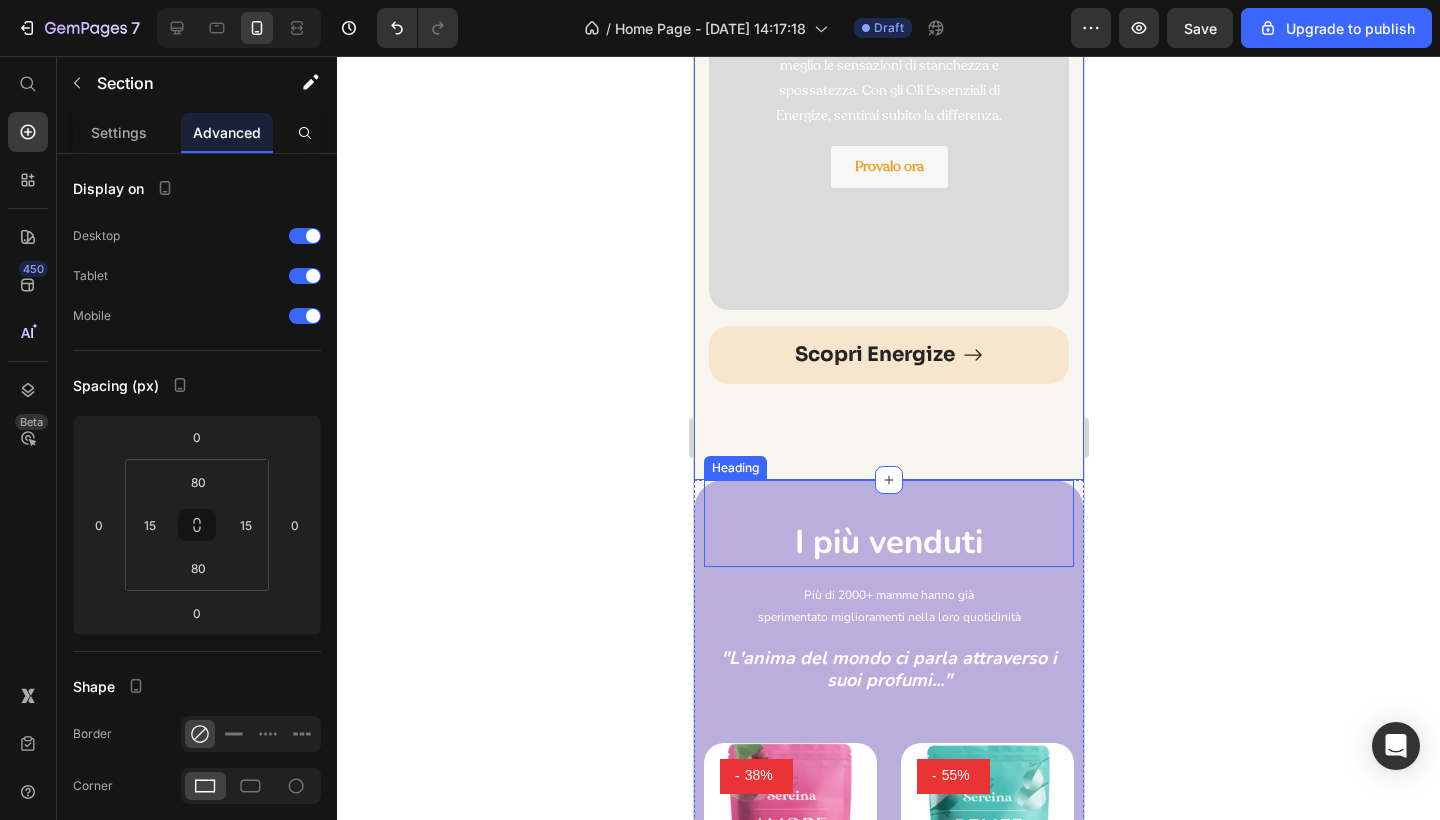 scroll, scrollTop: 2478, scrollLeft: 0, axis: vertical 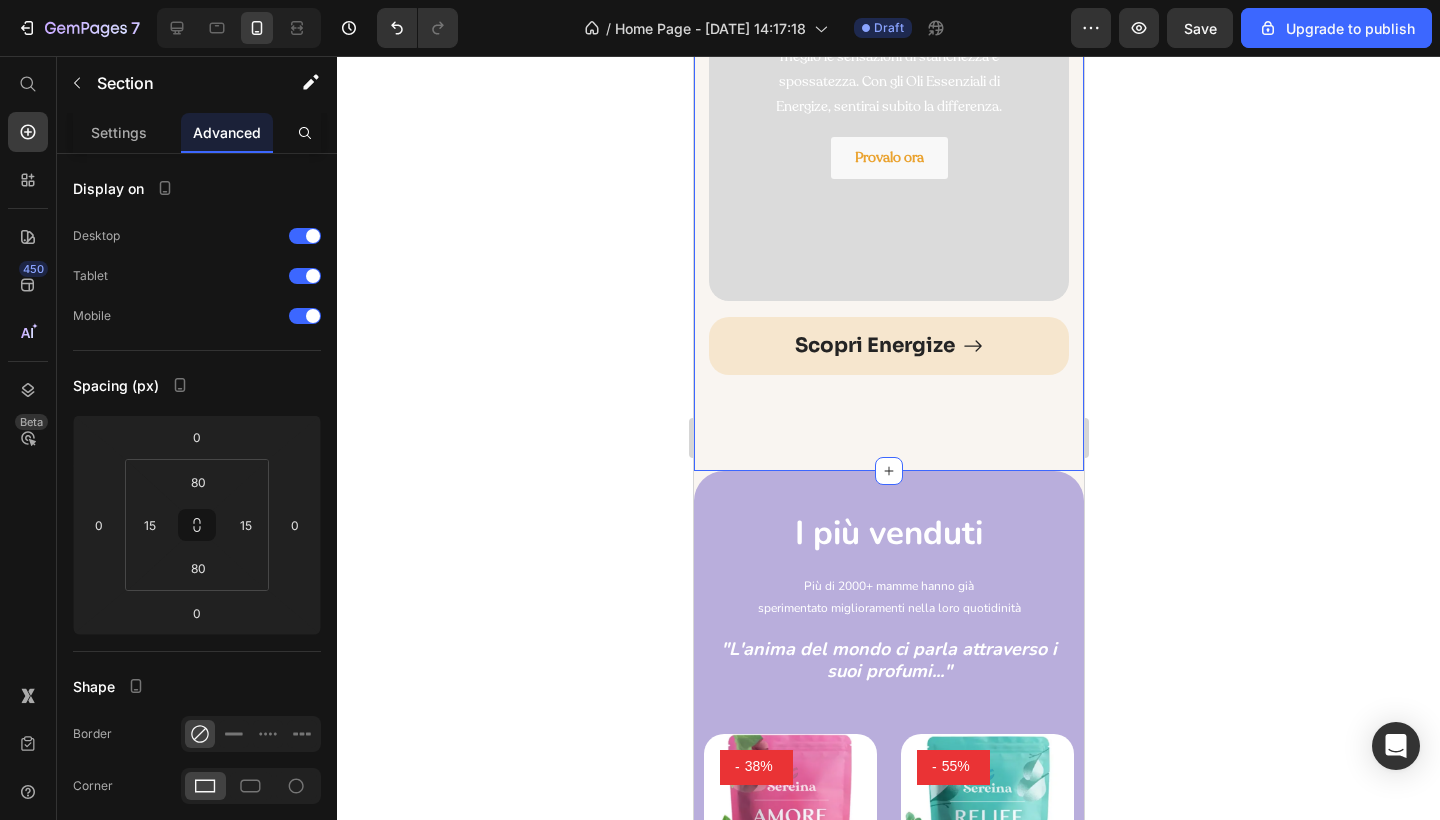 click on "Scegli il tuo Heading Prova l'esperienza unica di rinascere fisicamente e mentalmente con i nostri Shower Steamers Text block                Title Line Row Rosa Heading Rilassa e distendi la tensione accumulata nella pelle, nella mente e nei muscoli. Gli Oli Essenziali di Amore, aiutano il tuo corpo e la tua mente a riposare e  rigenerarsi. Text Block Provalo ora Button Hero Banner                Scopri Amore Button Eucalipto Heading Libera le vie respiratorie e aiuta la tua allergia o le tue congestioni nasali a dissolversi. Con gli Oli Essenziali di Relief, inizierai dinuovo a respirare liberamente. Text Block Provalo ora Button Hero Banner                Scopri Relief Button Agrumi Heading RIcevi una carica di energia e tratta al meglio le sensazioni di stanchezza e spossatezza. Con gli Oli Essenziali di Energize, sentirai subito la differenza. Text Block Provalo ora Button Hero Banner                Scopri Energize Button Row Section 2   You can create reusable sections Create Theme Section AI Content" at bounding box center [888, -588] 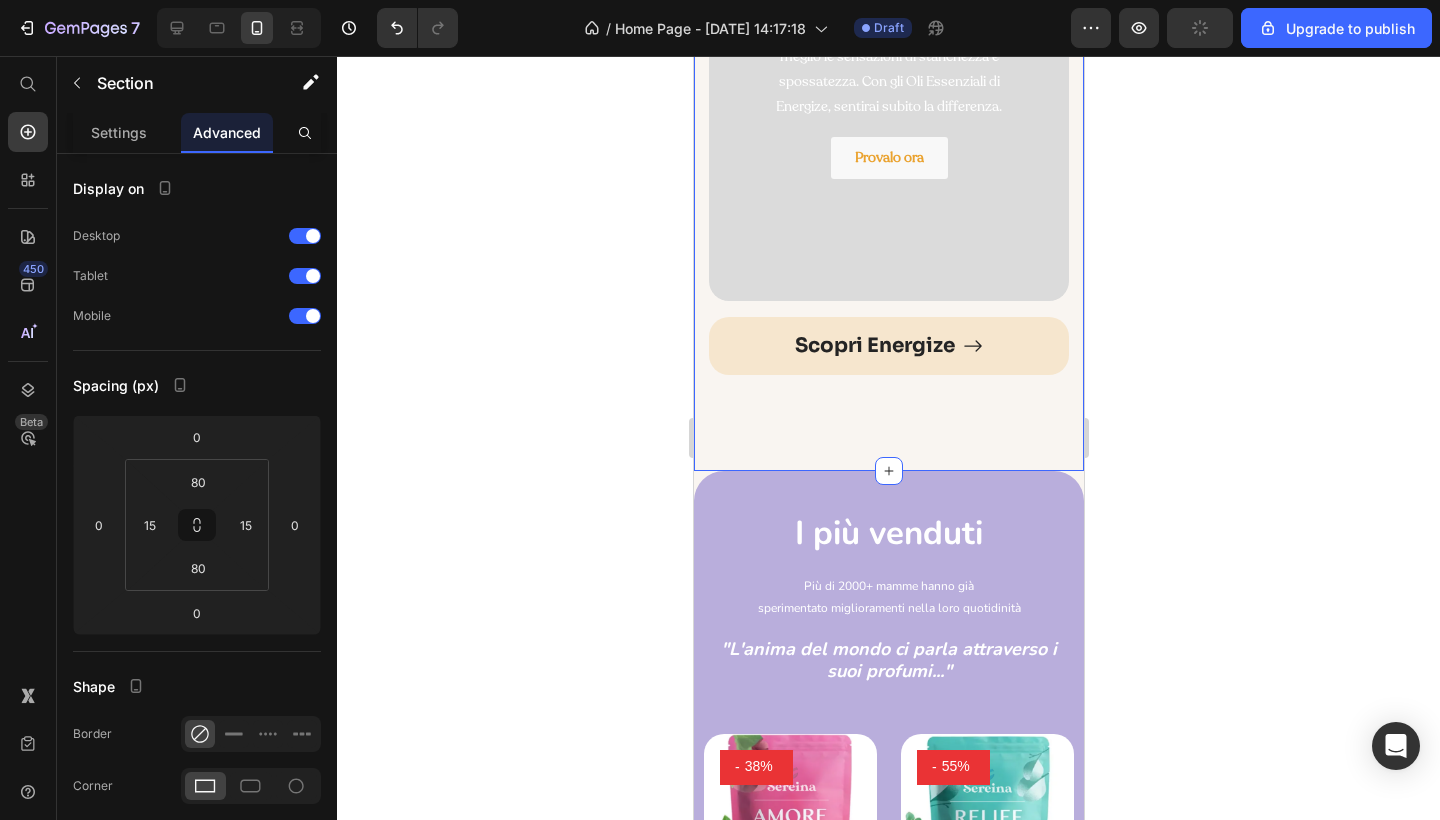 click 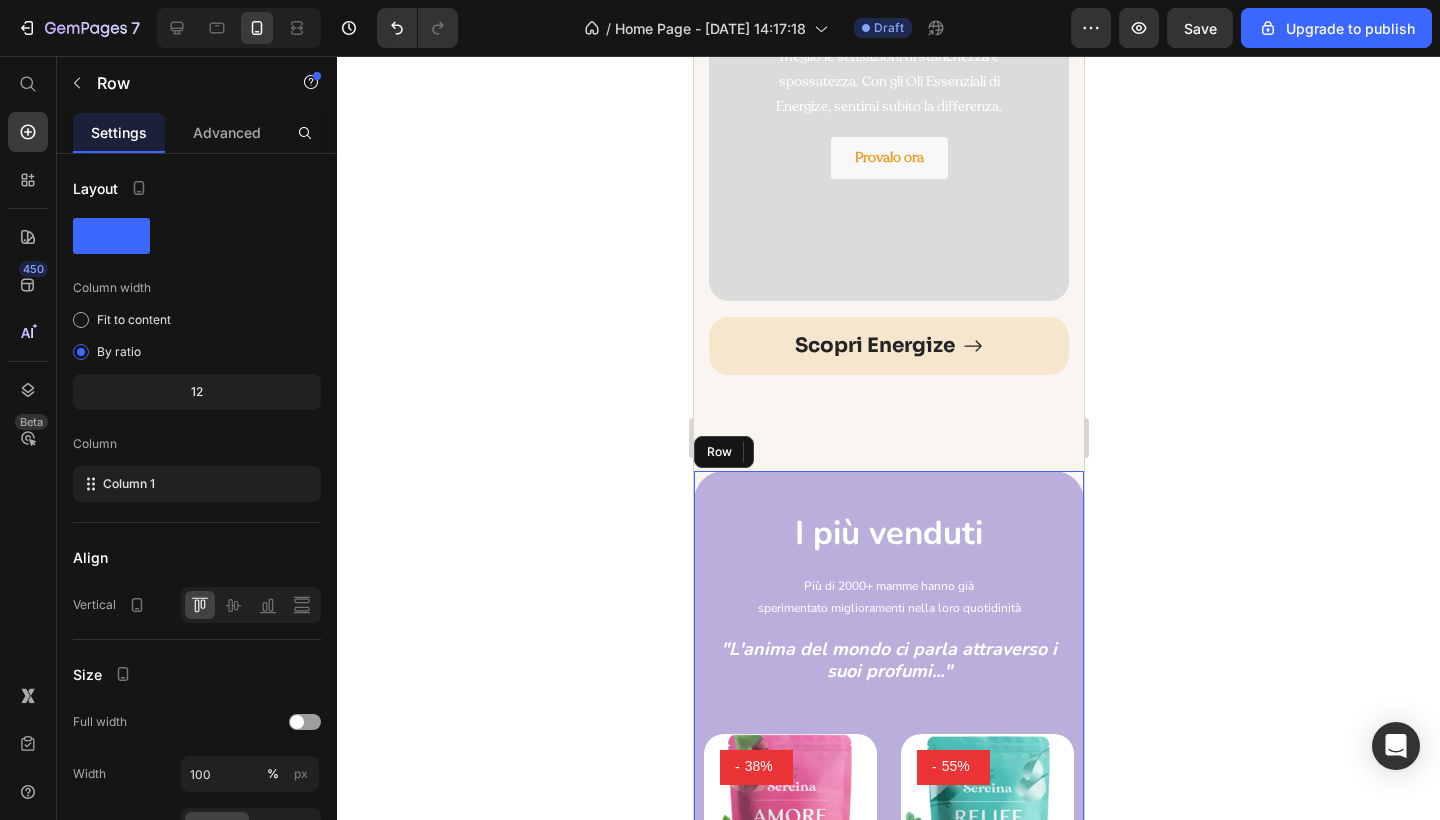 click on "I più venduti Heading Più di 2000+ mamme hanno già  sperimentato miglioramenti nella loro quotidinità Text Block "L'anima del mondo ci parla attraverso i suoi profumi..." Text block Product Images - 38% (P) Tag Row €38,99 (P) Price €62,99 (P) Price Row Amore | Doccia Rigenerante - Oli Essenziali (P) Title                Icon                Icon                Icon                Icon                Icon Icon List Hoz 4.89/5 Stelle Text Block Product Images - 55% (P) Tag Row €27,59 (P) Price €61,99 (P) Price Row Relief | Doccia Rigenerante - Oli Essenziali (P) Title                Icon                Icon                Icon                Icon                Icon Icon List Hoz 4.89/5 Stelle Text Block Product Images - 47% (P) Tag Row €34,99 (P) Price €65,99 (P) Price Row Energize | Doccia Energizzante - Oli Essenziali (P) Title                Icon                Icon                Icon                Icon                Icon Icon List Hoz 4.89/5 Stelle Text Block Product List Scopri di più" at bounding box center [888, 1052] 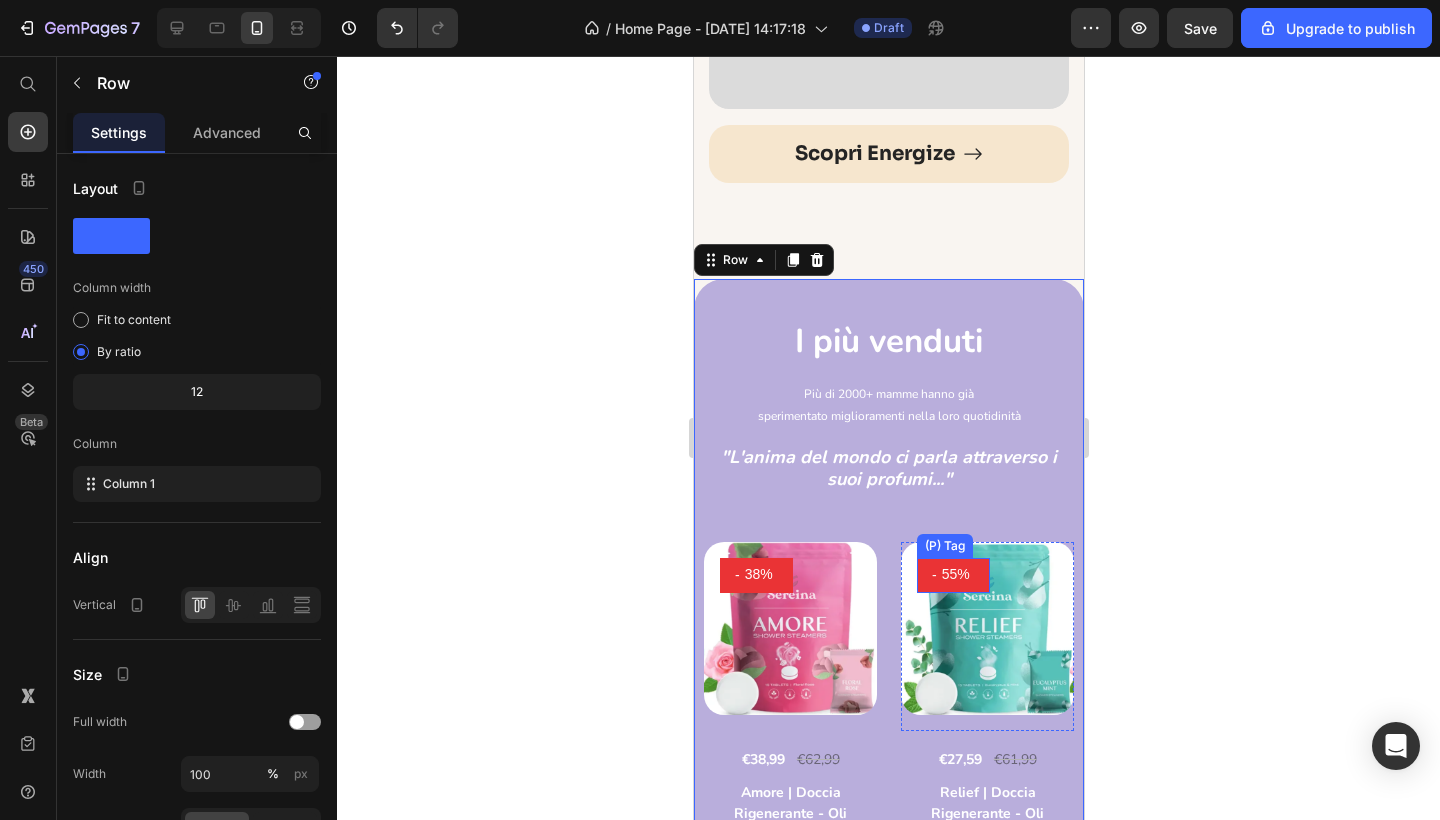 scroll, scrollTop: 2694, scrollLeft: 0, axis: vertical 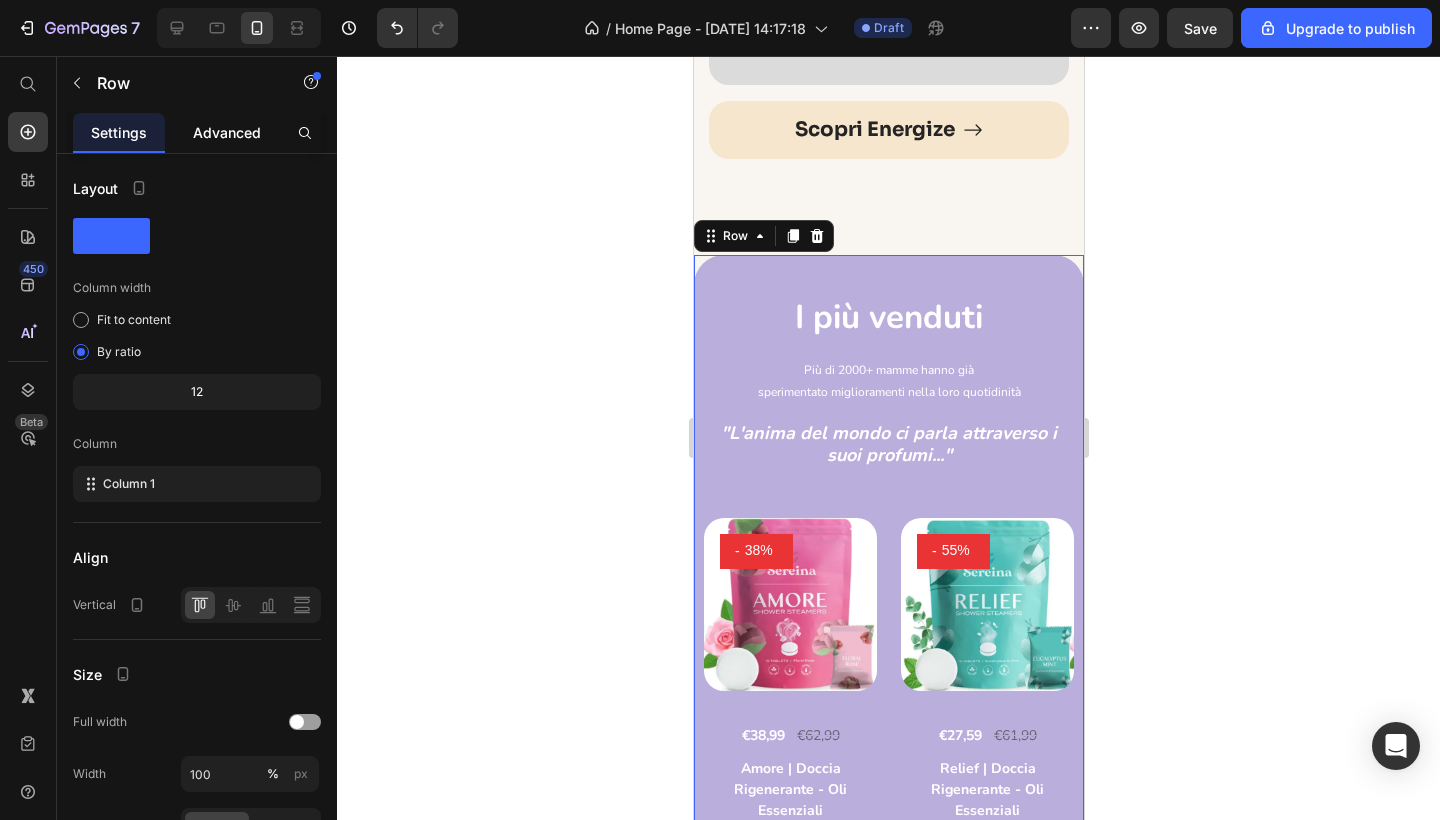 click on "Advanced" at bounding box center (227, 132) 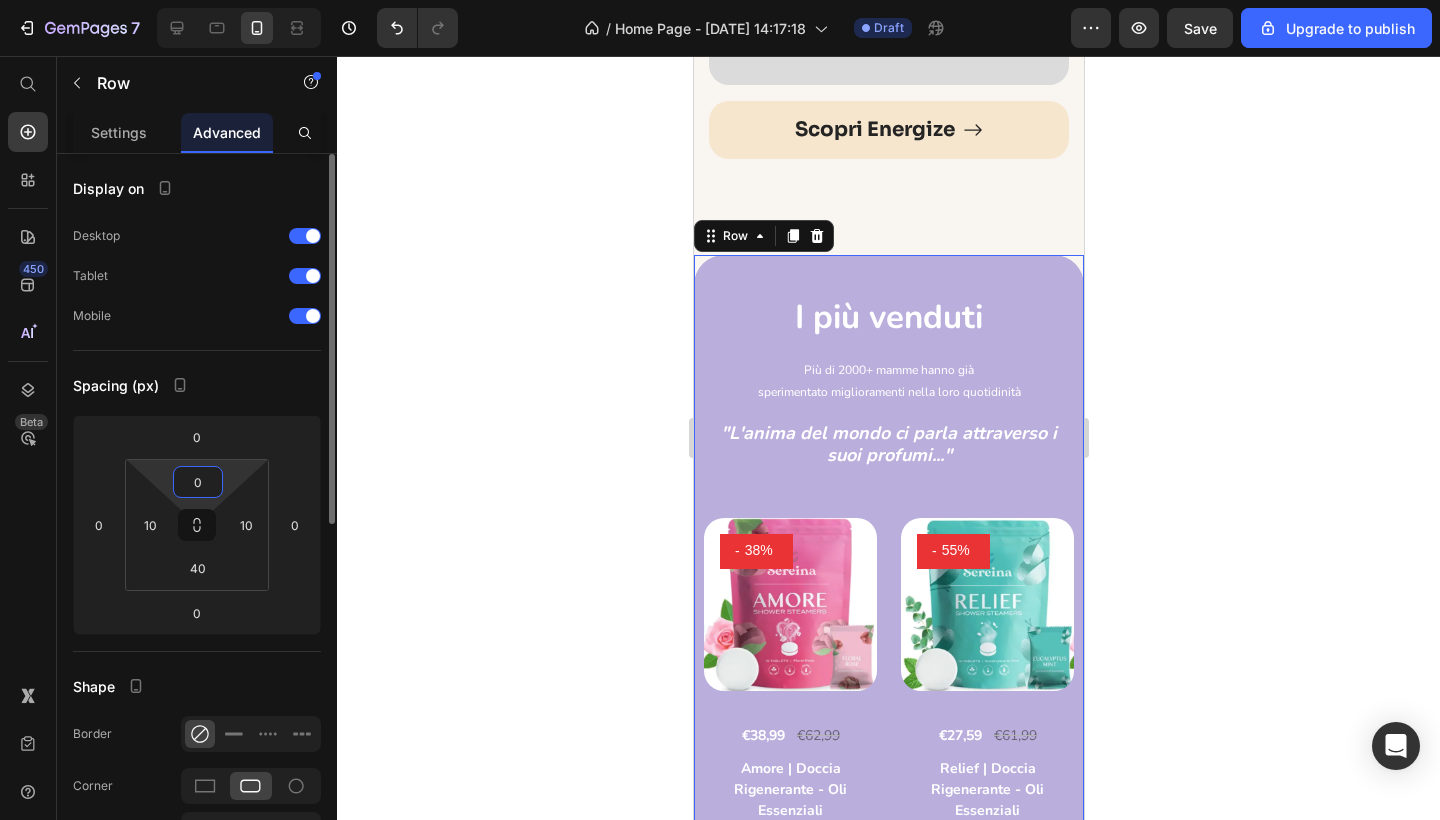 click on "0" at bounding box center (198, 482) 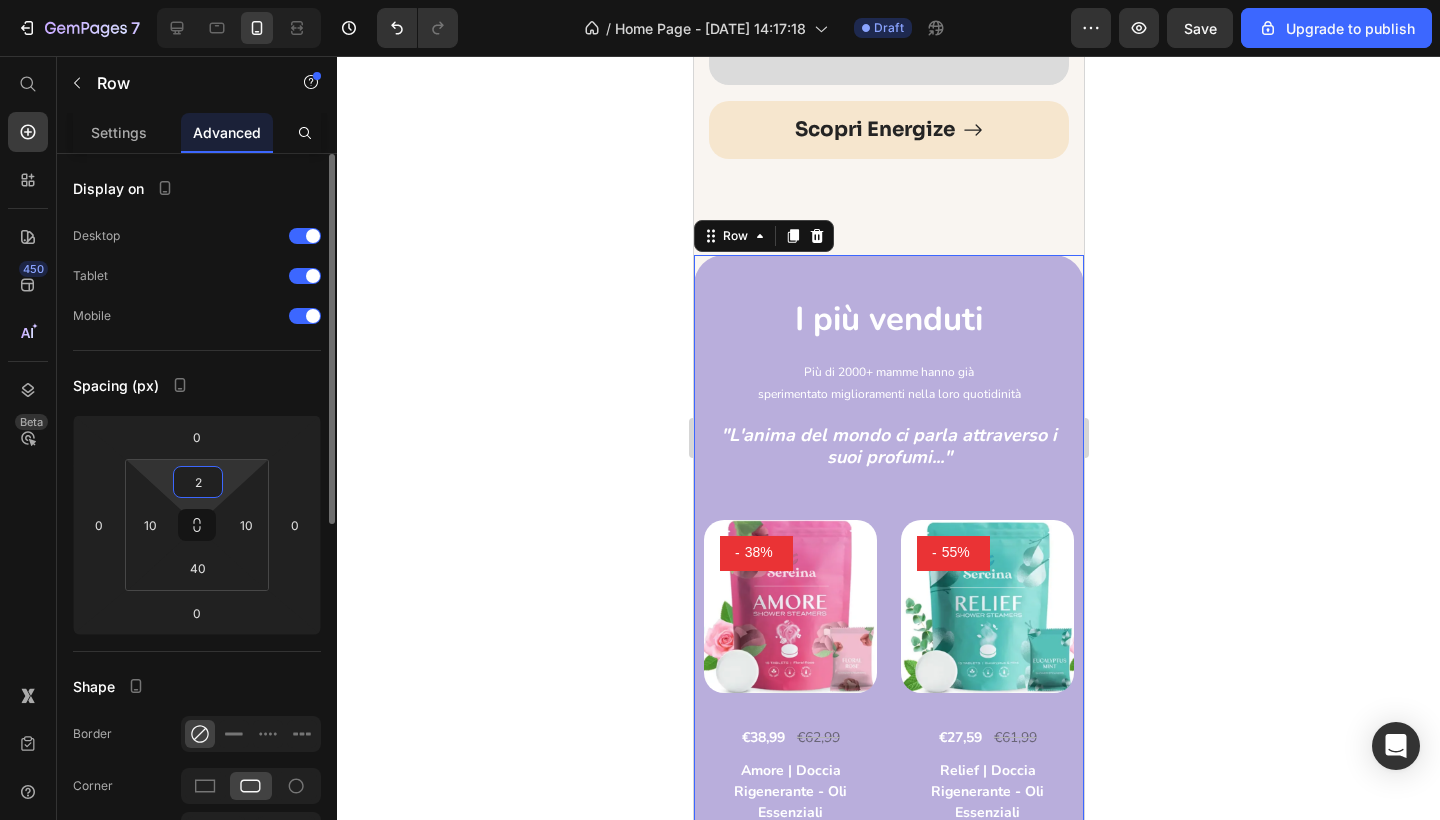 type on "20" 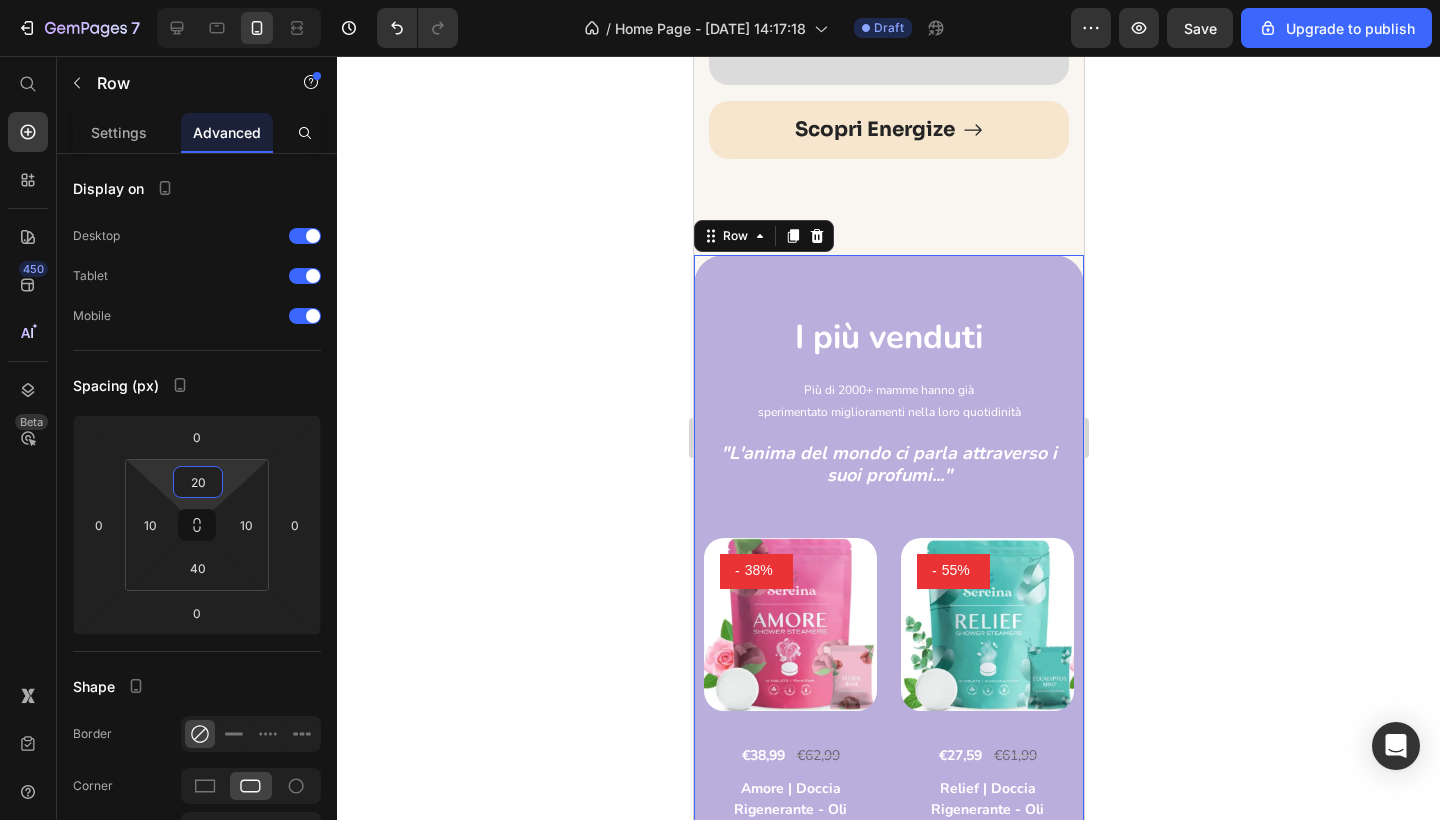 click 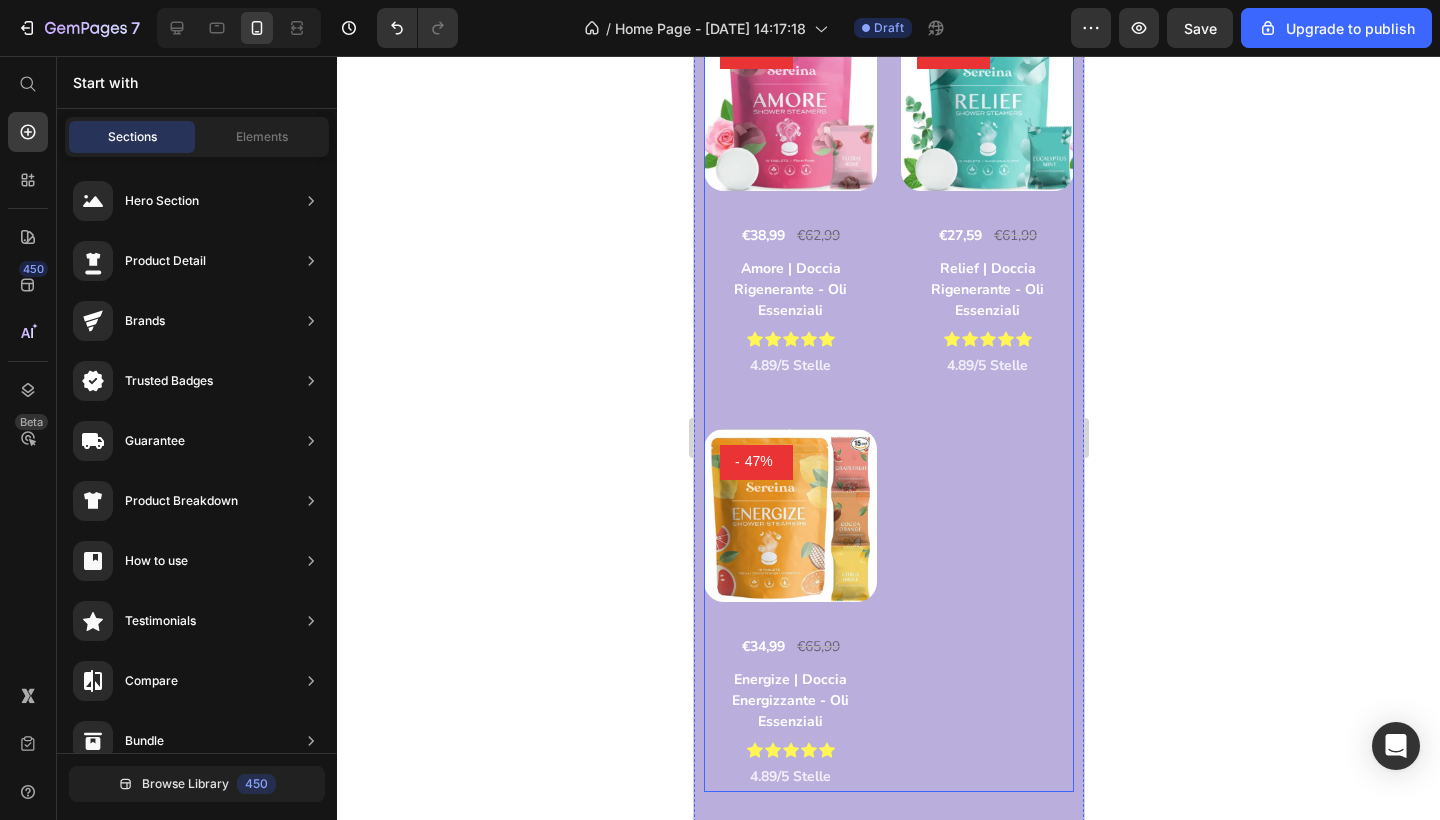 scroll, scrollTop: 3563, scrollLeft: 0, axis: vertical 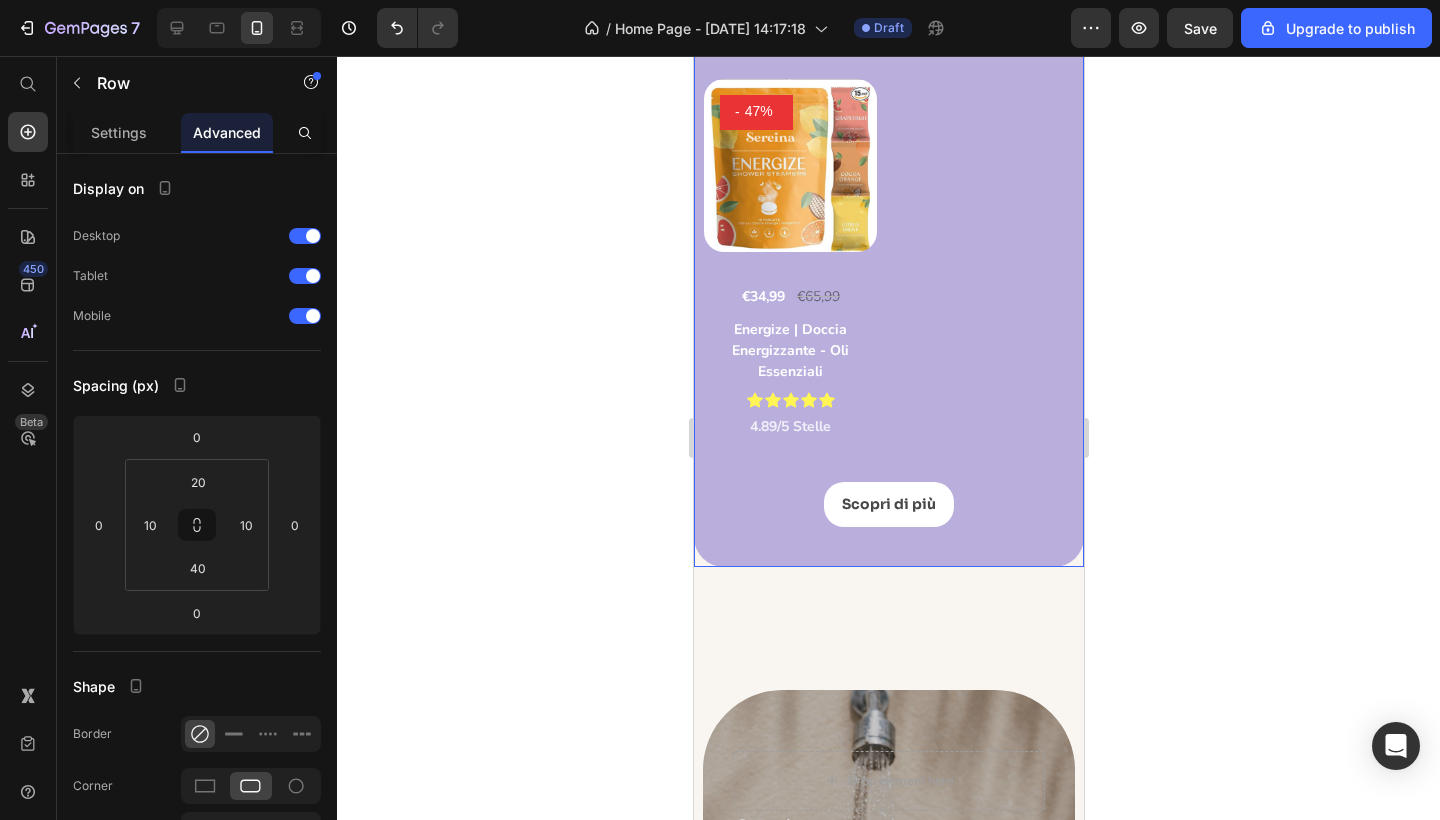 click on "I più venduti Heading Più di 2000+ mamme hanno già  sperimentato miglioramenti nella loro quotidinità Text Block "L'anima del mondo ci parla attraverso i suoi profumi..." Text block Product Images - 38% (P) Tag Row €38,99 (P) Price €62,99 (P) Price Row Amore | Doccia Rigenerante - Oli Essenziali (P) Title                Icon                Icon                Icon                Icon                Icon Icon List Hoz 4.89/5 Stelle Text Block Product Images - 55% (P) Tag Row €27,59 (P) Price €61,99 (P) Price Row Relief | Doccia Rigenerante - Oli Essenziali (P) Title                Icon                Icon                Icon                Icon                Icon Icon List Hoz 4.89/5 Stelle Text Block Product Images - 47% (P) Tag Row €34,99 (P) Price €65,99 (P) Price Row Energize | Doccia Energizzante - Oli Essenziali (P) Title                Icon                Icon                Icon                Icon                Icon Icon List Hoz 4.89/5 Stelle Text Block Product List Scopri di più" at bounding box center (888, -24) 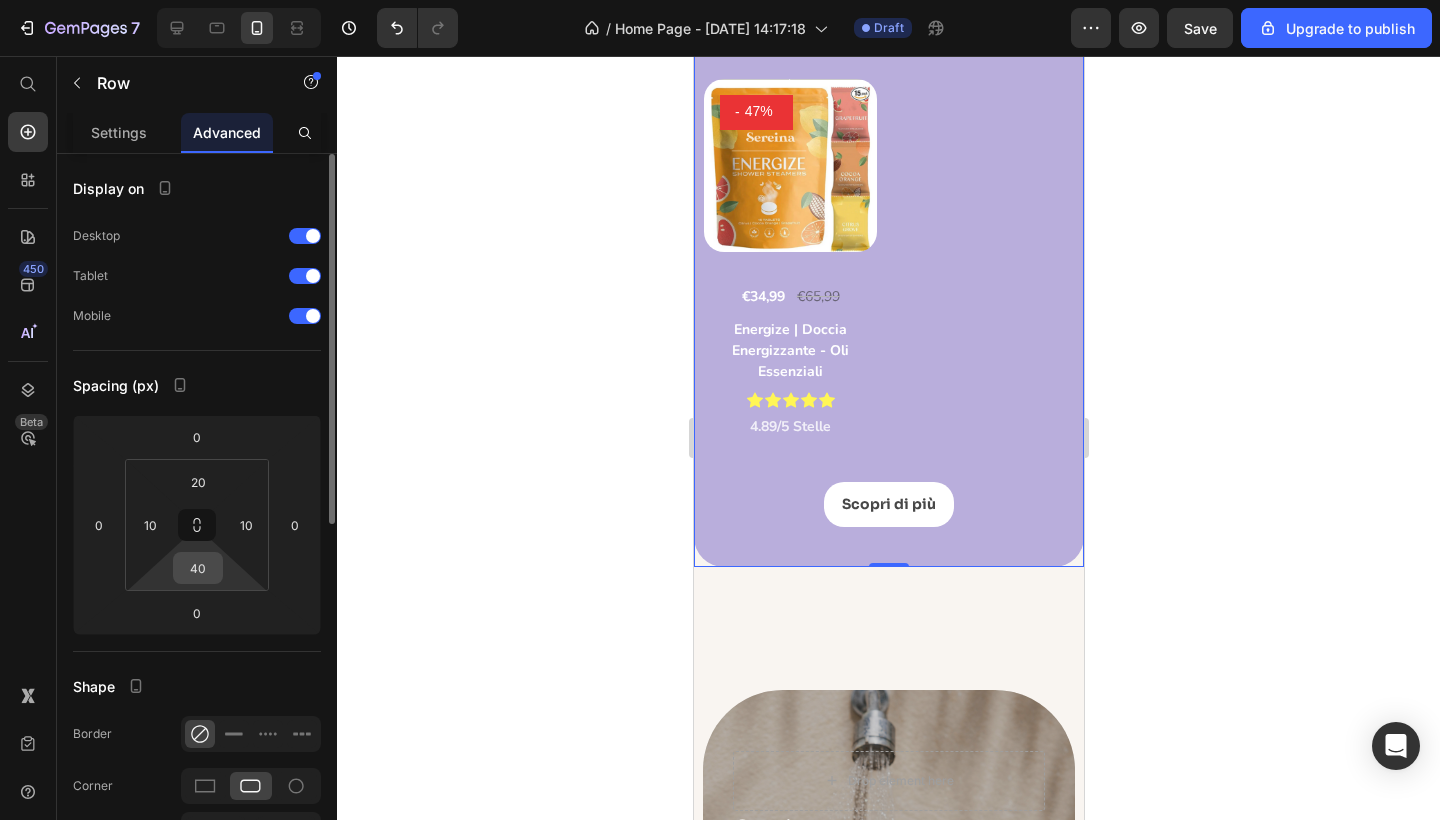 click on "40" at bounding box center (198, 568) 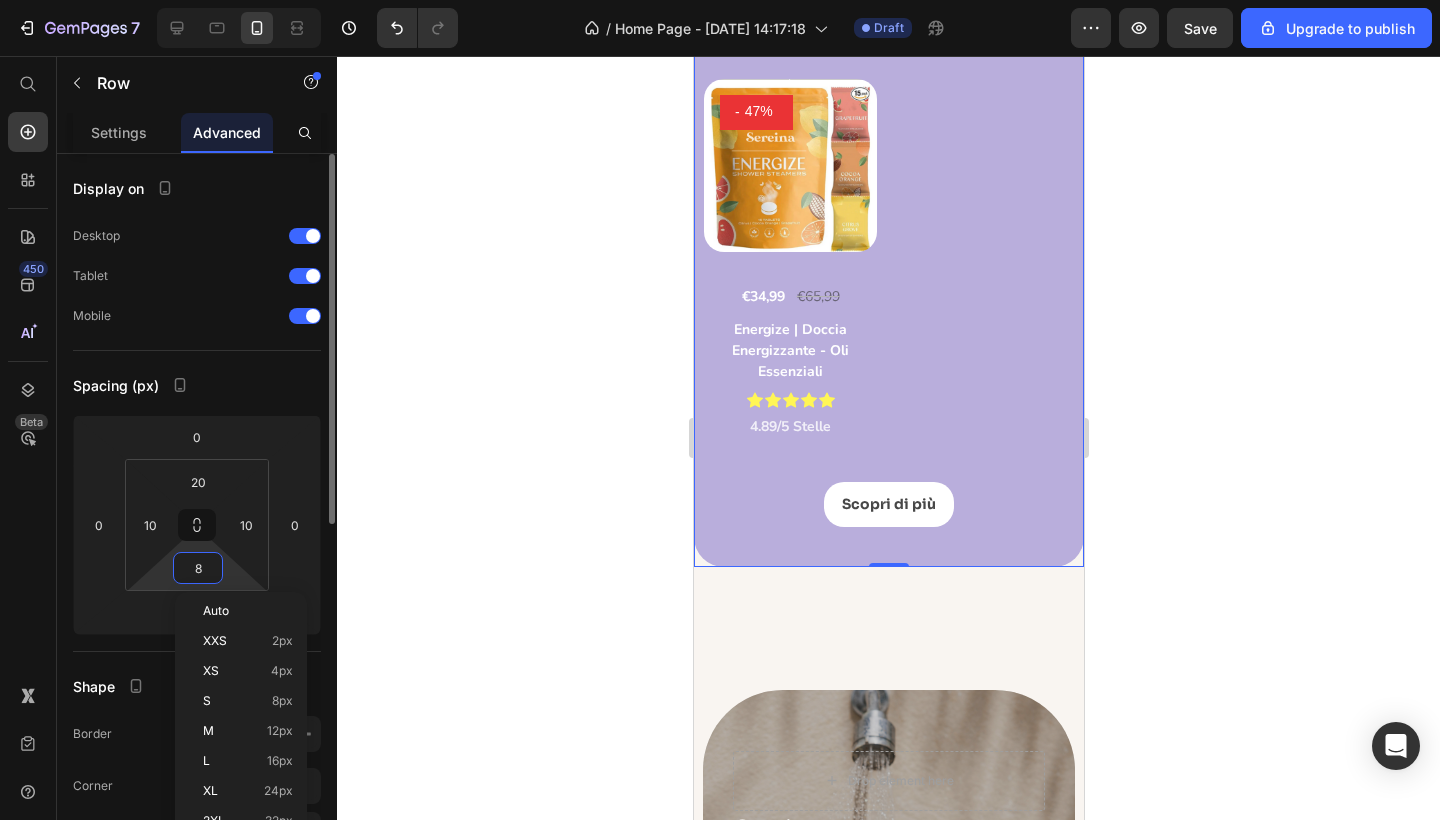 type on "80" 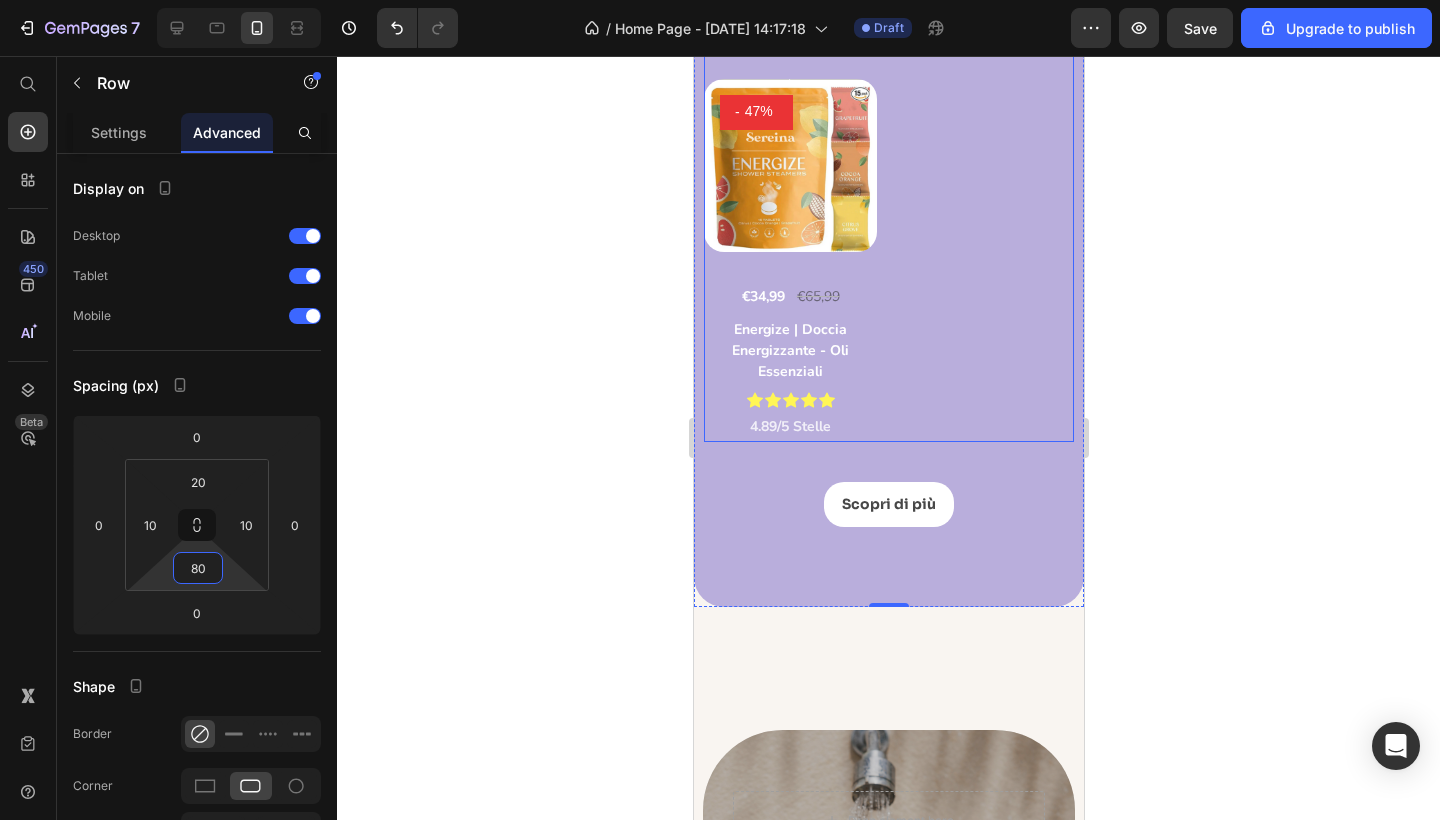 click on "Product Images - 38% (P) Tag Row €38,99 (P) Price €62,99 (P) Price Row Amore | Doccia Rigenerante - Oli Essenziali (P) Title                Icon                Icon                Icon                Icon                Icon Icon List Hoz 4.89/5 Stelle Text Block Product Images - 55% (P) Tag Row €27,59 (P) Price €61,99 (P) Price Row Relief | Doccia Rigenerante - Oli Essenziali (P) Title                Icon                Icon                Icon                Icon                Icon Icon List Hoz 4.89/5 Stelle Text Block Product Images - 47% (P) Tag Row €34,99 (P) Price €65,99 (P) Price Row Energize | Doccia Energizzante - Oli Essenziali (P) Title                Icon                Icon                Icon                Icon                Icon Icon List Hoz 4.89/5 Stelle Text Block" at bounding box center (888, 54) 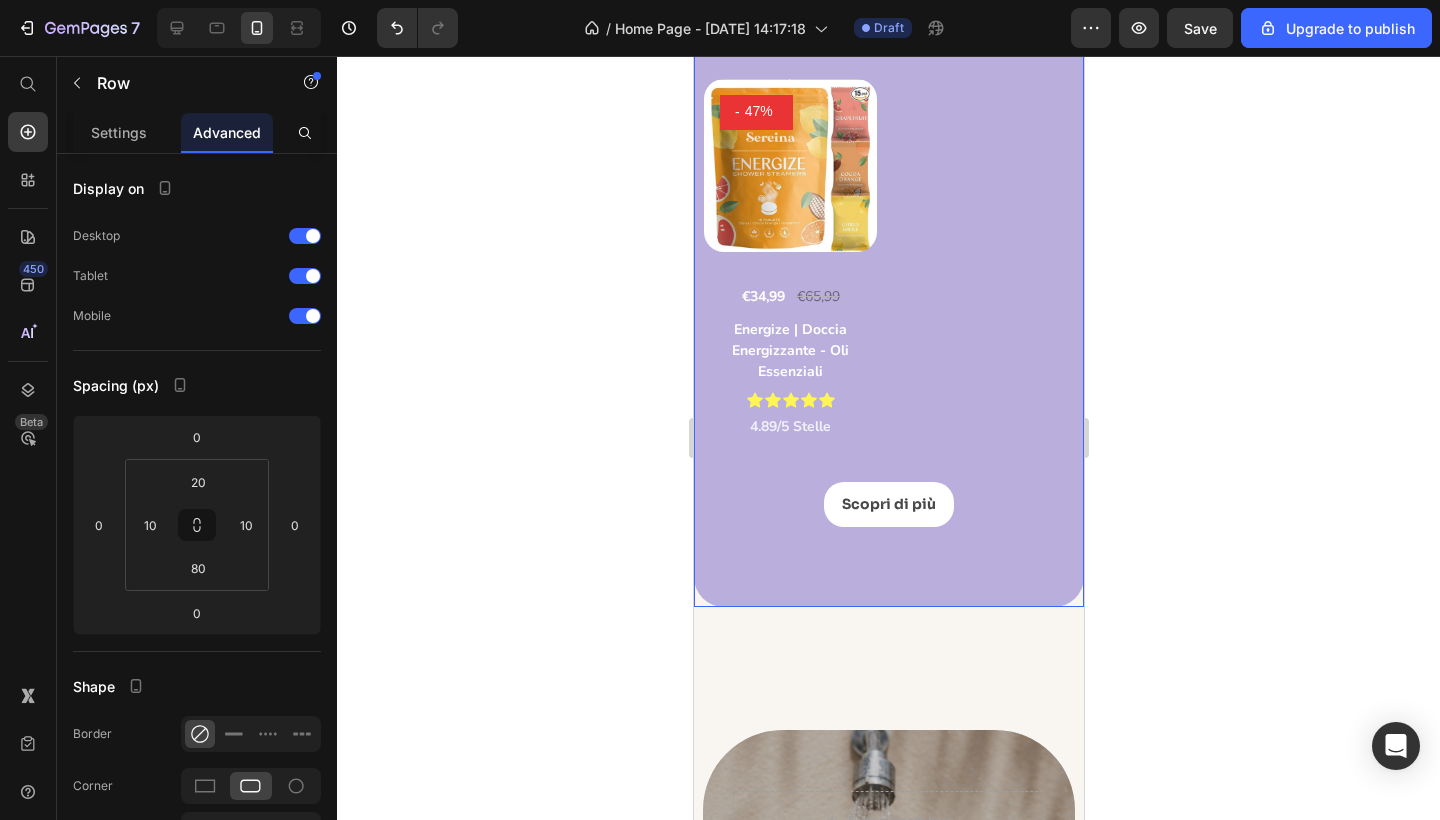 click on "I più venduti Heading Più di 2000+ mamme hanno già  sperimentato miglioramenti nella loro quotidinità Text Block "L'anima del mondo ci parla attraverso i suoi profumi..." Text block Product Images - 38% (P) Tag Row €38,99 (P) Price €62,99 (P) Price Row Amore | Doccia Rigenerante - Oli Essenziali (P) Title                Icon                Icon                Icon                Icon                Icon Icon List Hoz 4.89/5 Stelle Text Block Product Images - 55% (P) Tag Row €27,59 (P) Price €61,99 (P) Price Row Relief | Doccia Rigenerante - Oli Essenziali (P) Title                Icon                Icon                Icon                Icon                Icon Icon List Hoz 4.89/5 Stelle Text Block Product Images - 47% (P) Tag Row €34,99 (P) Price €65,99 (P) Price Row Energize | Doccia Energizzante - Oli Essenziali (P) Title                Icon                Icon                Icon                Icon                Icon Icon List Hoz 4.89/5 Stelle Text Block Product List   40 Button Row" at bounding box center (888, -4) 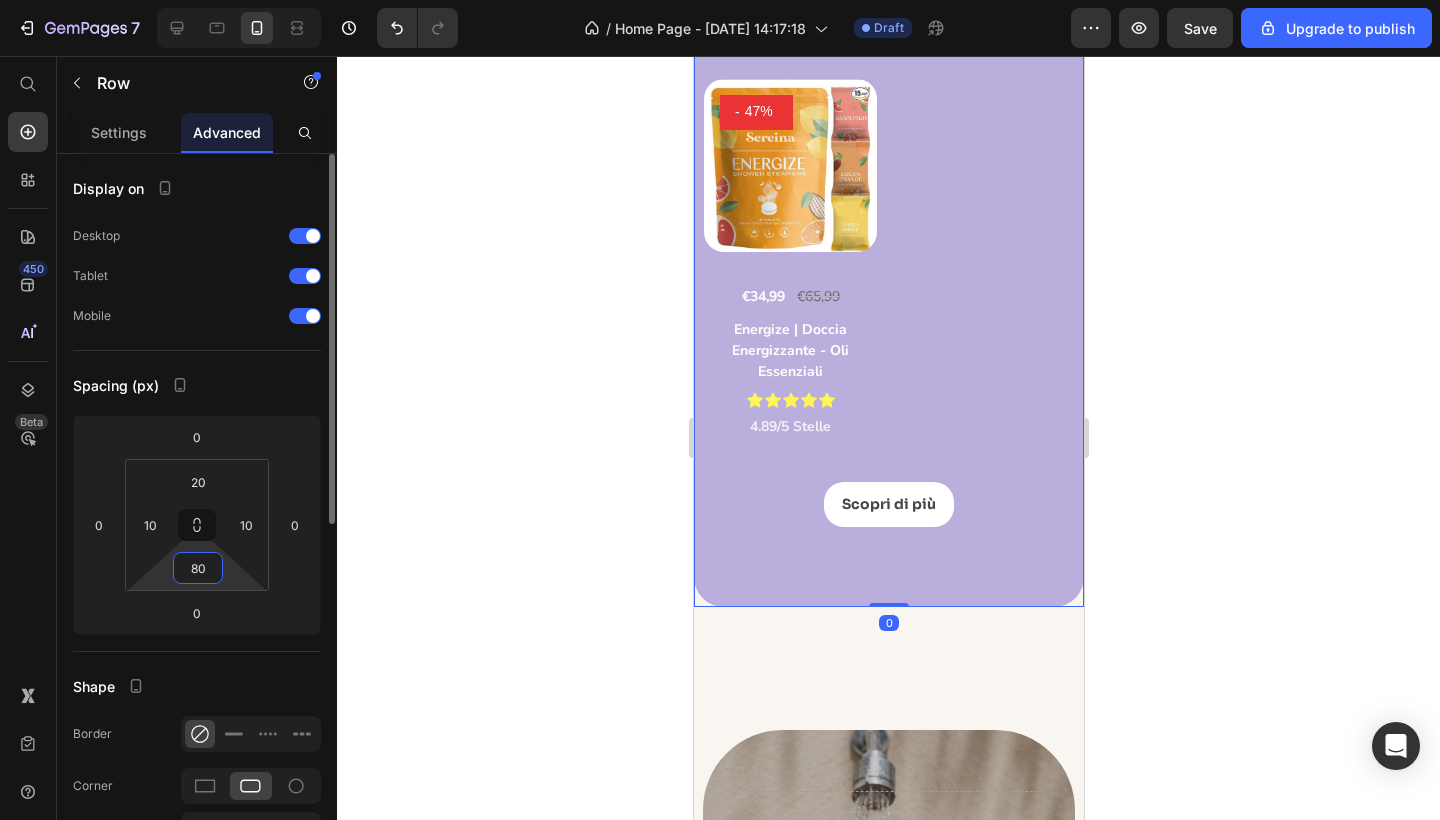 click on "80" at bounding box center [198, 568] 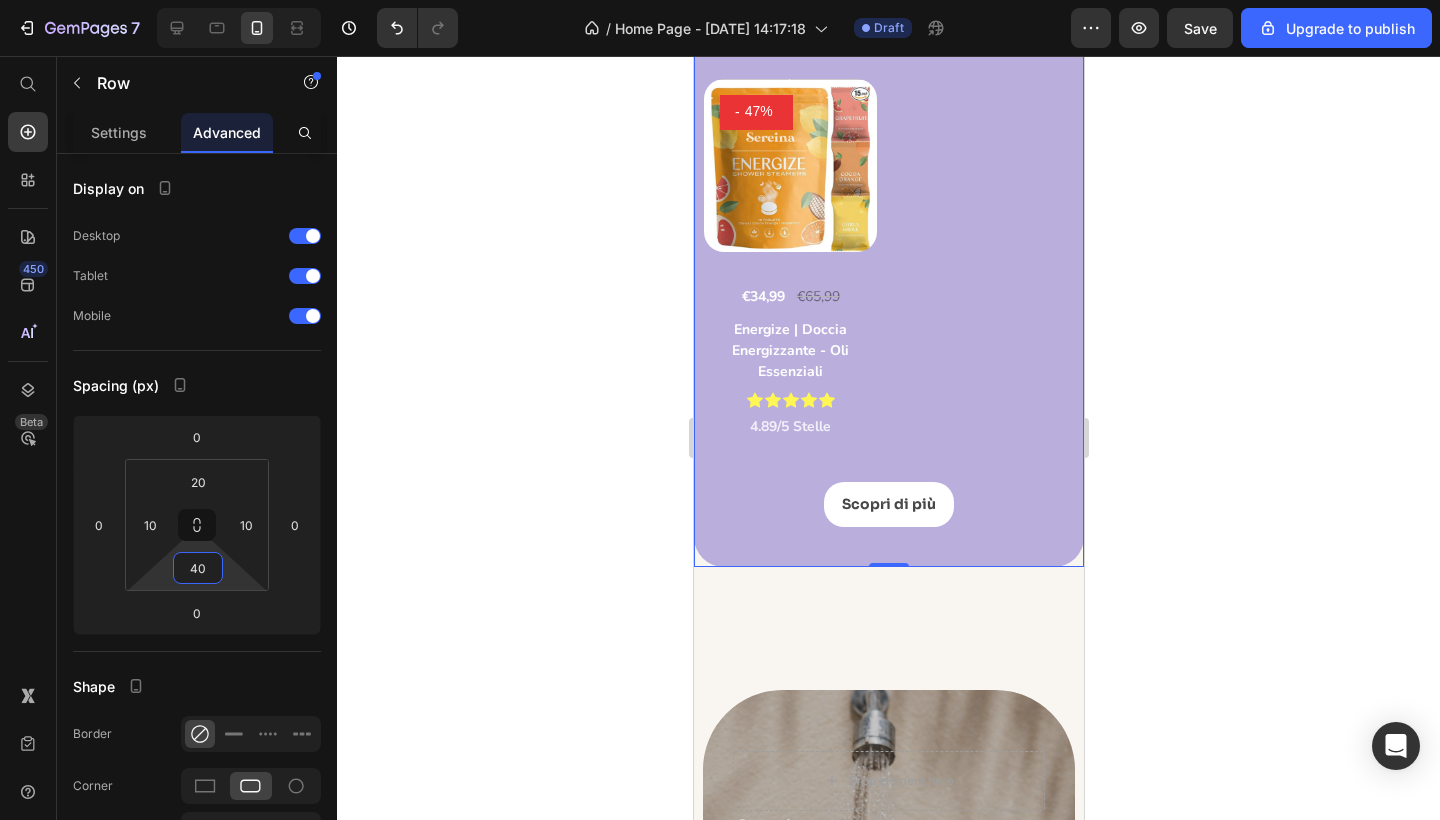 type on "40" 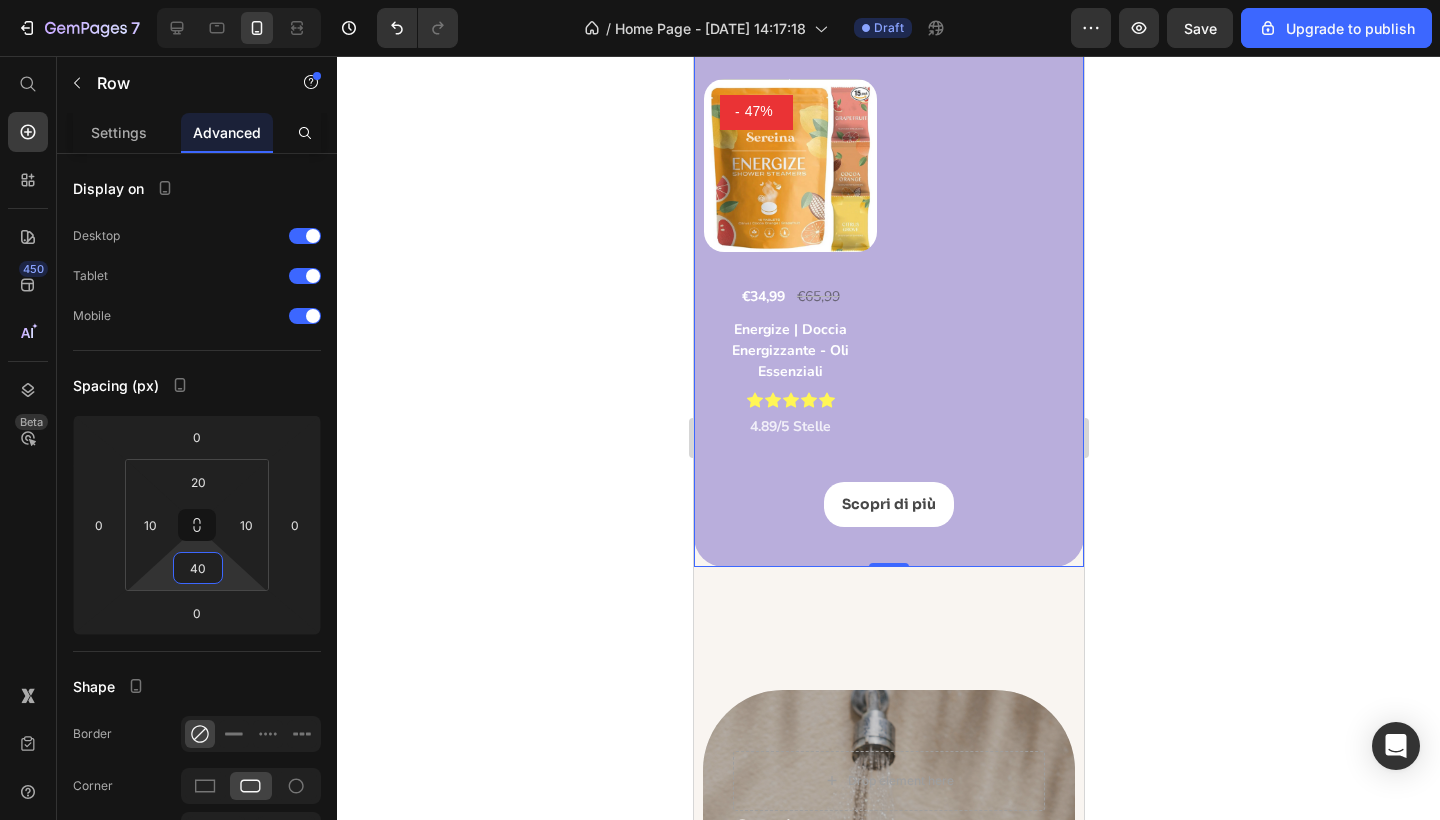 click 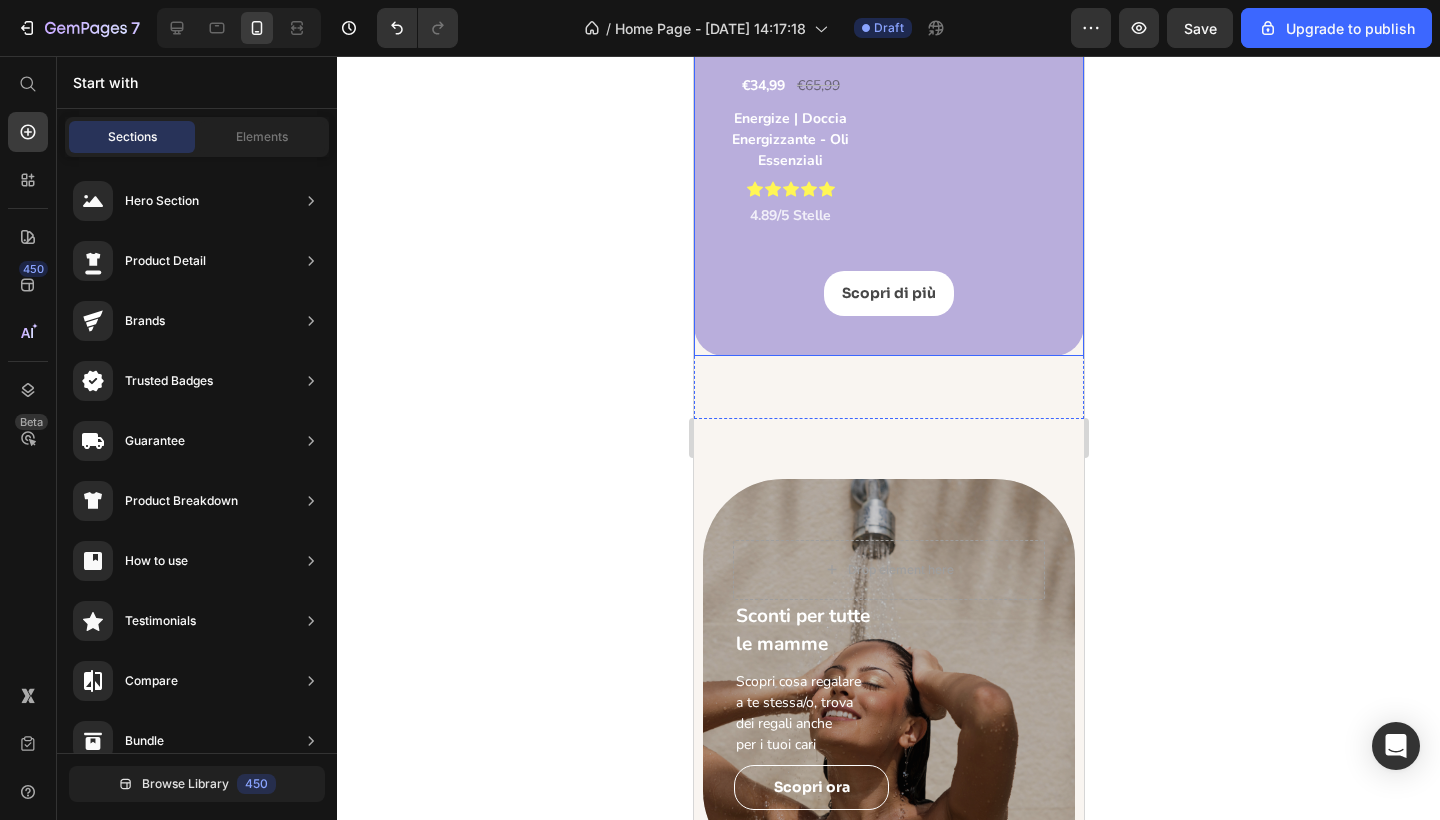 scroll, scrollTop: 3776, scrollLeft: 0, axis: vertical 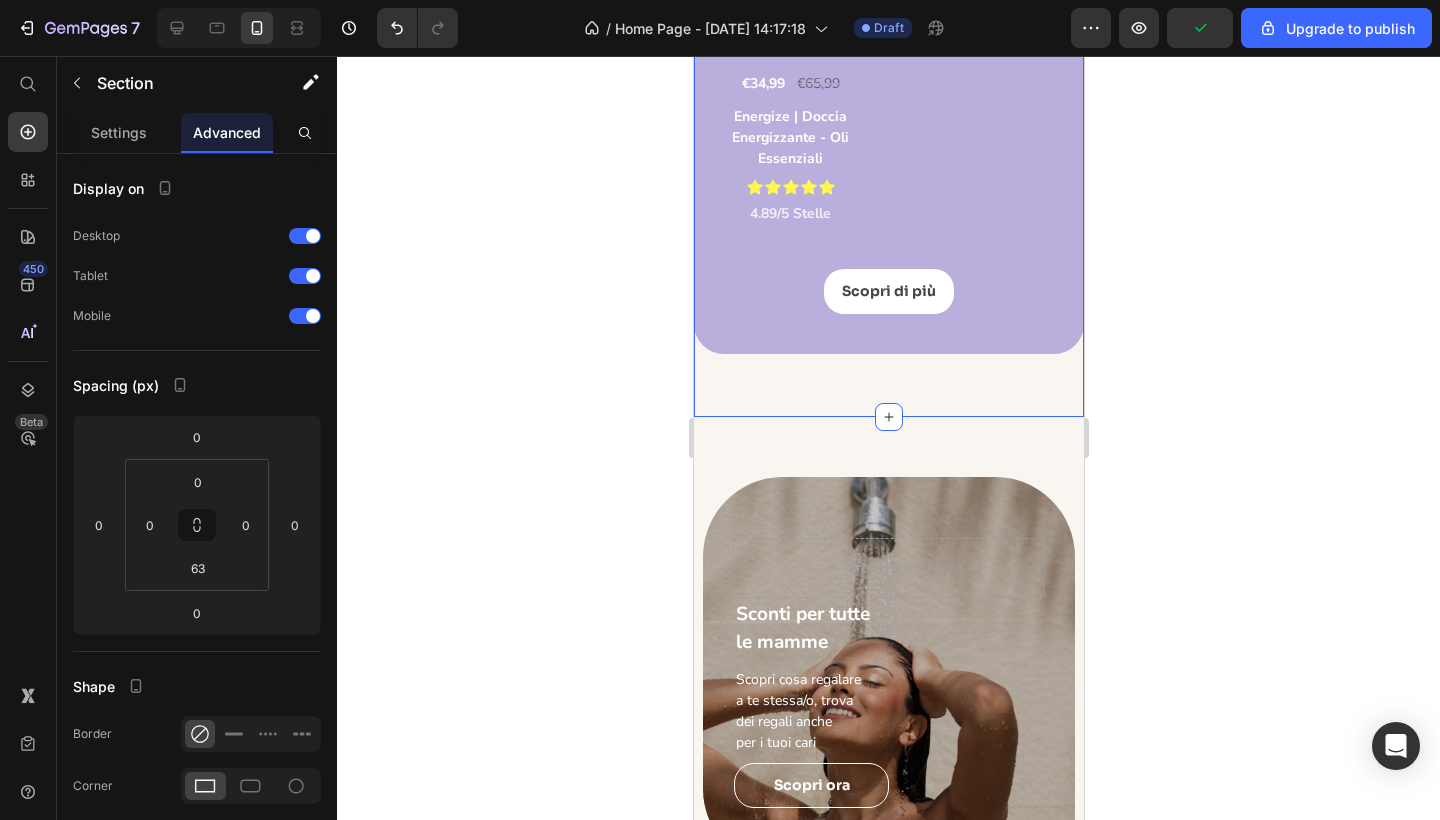 click on "I più venduti Heading Più di 2000+ mamme hanno già  sperimentato miglioramenti nella loro quotidinità Text Block "L'anima del mondo ci parla attraverso i suoi profumi..." Text block Product Images - 38% (P) Tag Row €38,99 (P) Price €62,99 (P) Price Row Amore | Doccia Rigenerante - Oli Essenziali (P) Title                Icon                Icon                Icon                Icon                Icon Icon List Hoz 4.89/5 Stelle Text Block Product Images - 55% (P) Tag Row €27,59 (P) Price €61,99 (P) Price Row Relief | Doccia Rigenerante - Oli Essenziali (P) Title                Icon                Icon                Icon                Icon                Icon Icon List Hoz 4.89/5 Stelle Text Block Product Images - 47% (P) Tag Row €34,99 (P) Price €65,99 (P) Price Row Energize | Doccia Energizzante - Oli Essenziali (P) Title                Icon                Icon                Icon                Icon                Icon Icon List Hoz 4.89/5 Stelle Text Block Product List Scopri di più" at bounding box center [888, -206] 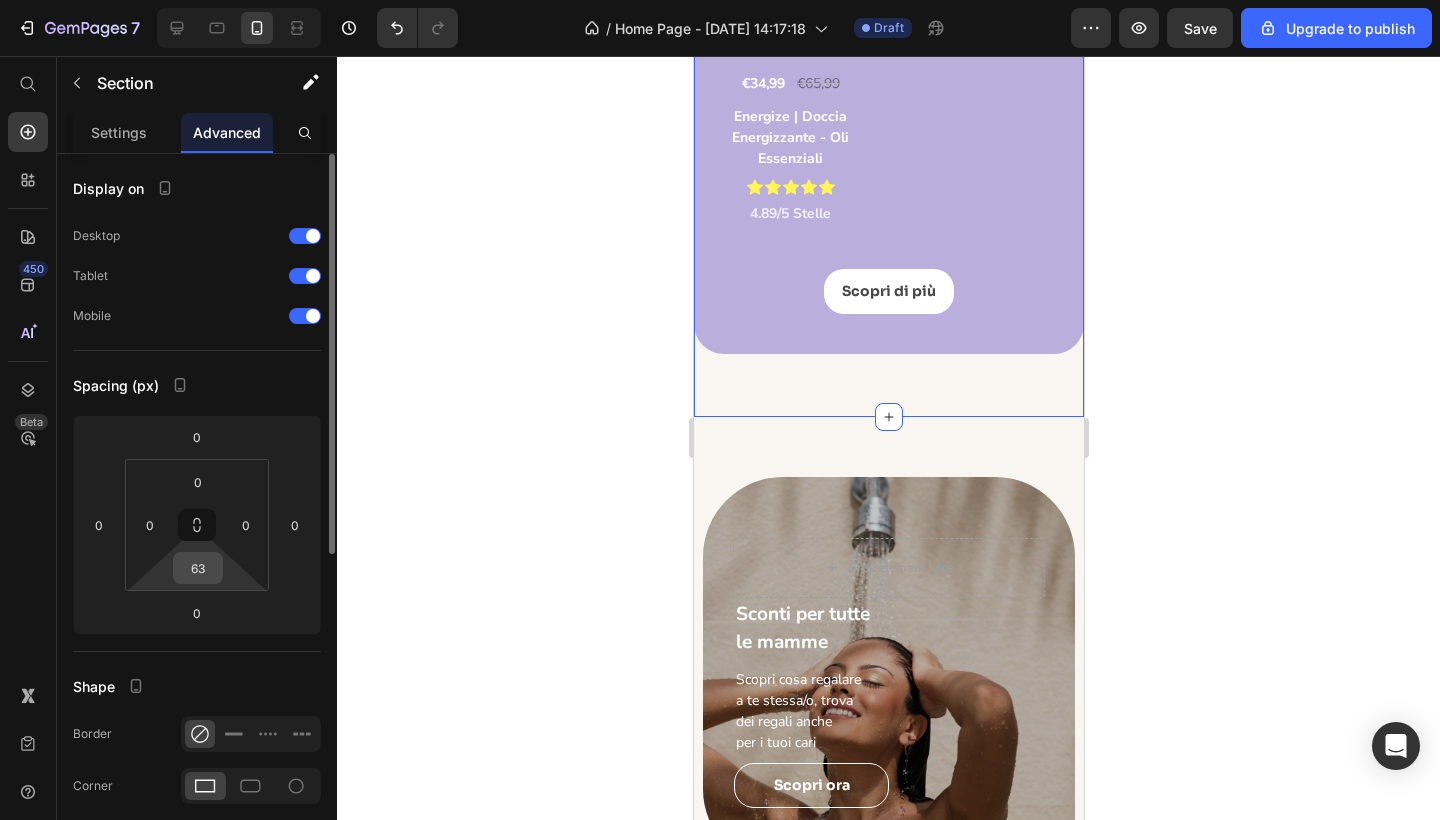 click on "63" at bounding box center [198, 568] 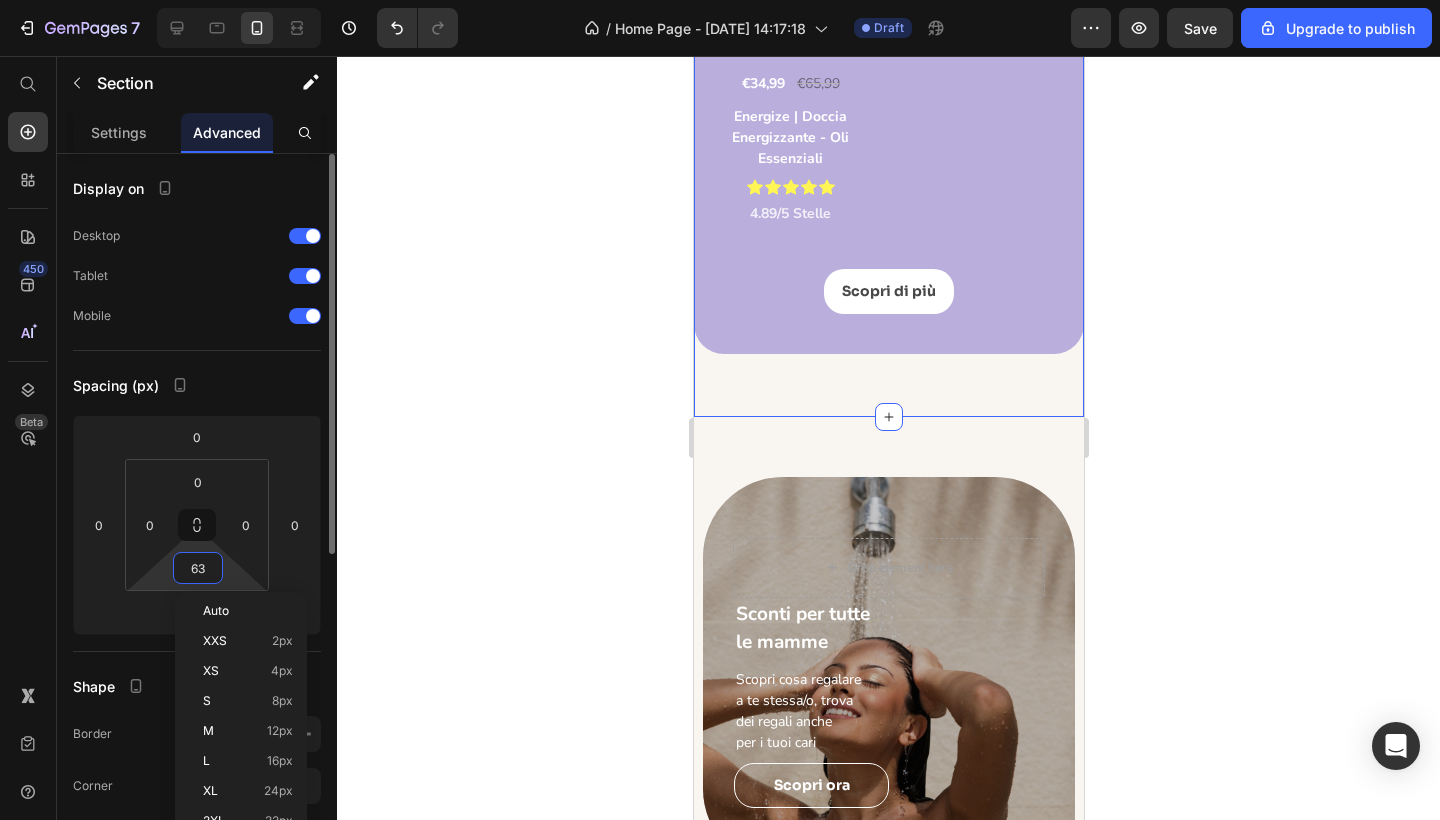 type on "0" 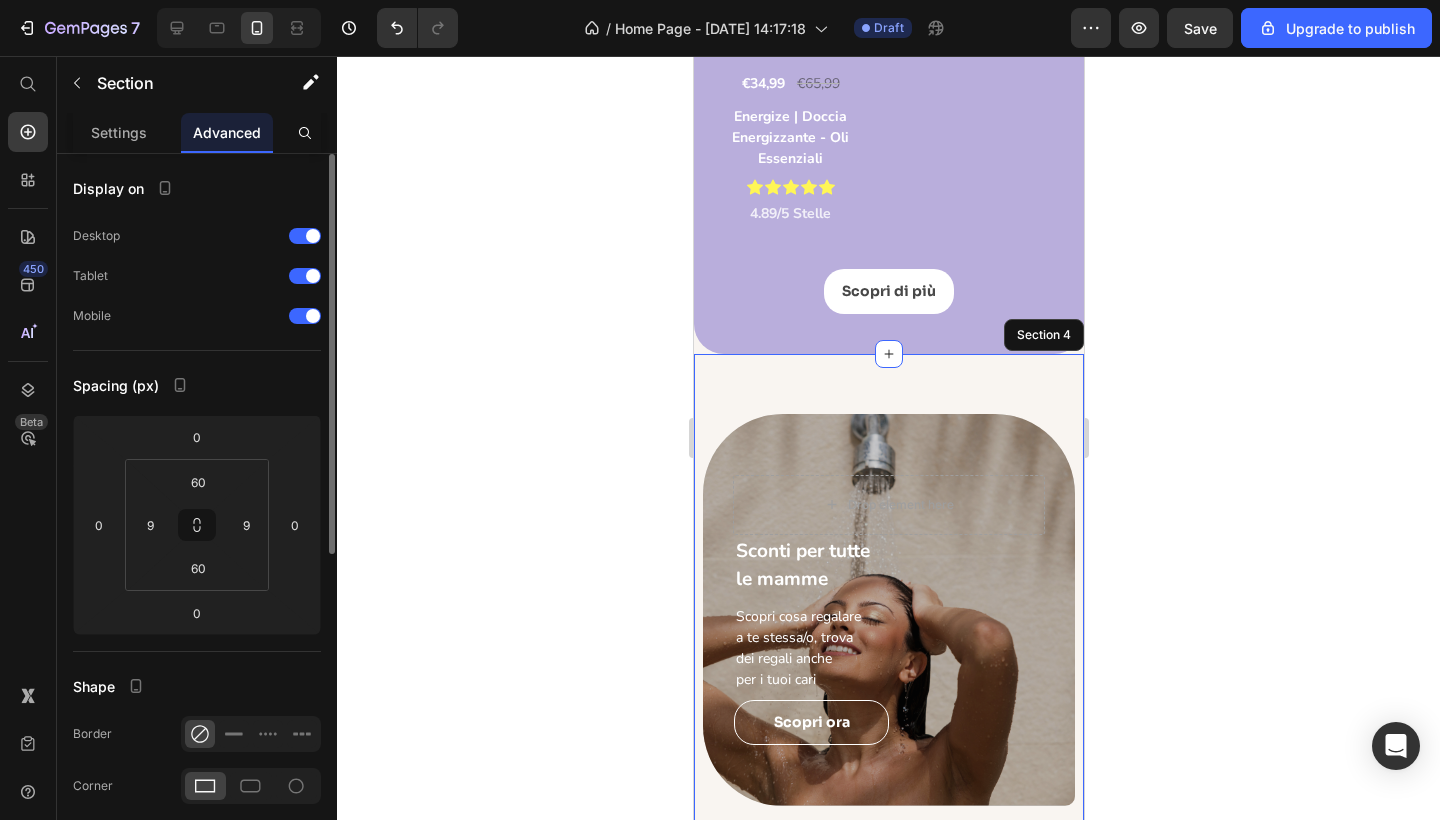 click on "Sconti per tutte le mamme Text block Scopri cosa regalare  a te stessa/o, trova  dei regali anche  per i tuoi cari Text block Scopri ora Button Row
Drop element here Hero Banner Row Sconti per tutte le mamme  Text block Scopri cosa regalare  a te stessa/o, trova  dei regali anche  per i tuoi cari Text block Scopri ora Button Row
Drop element here Hero Banner Section 4" at bounding box center [888, 836] 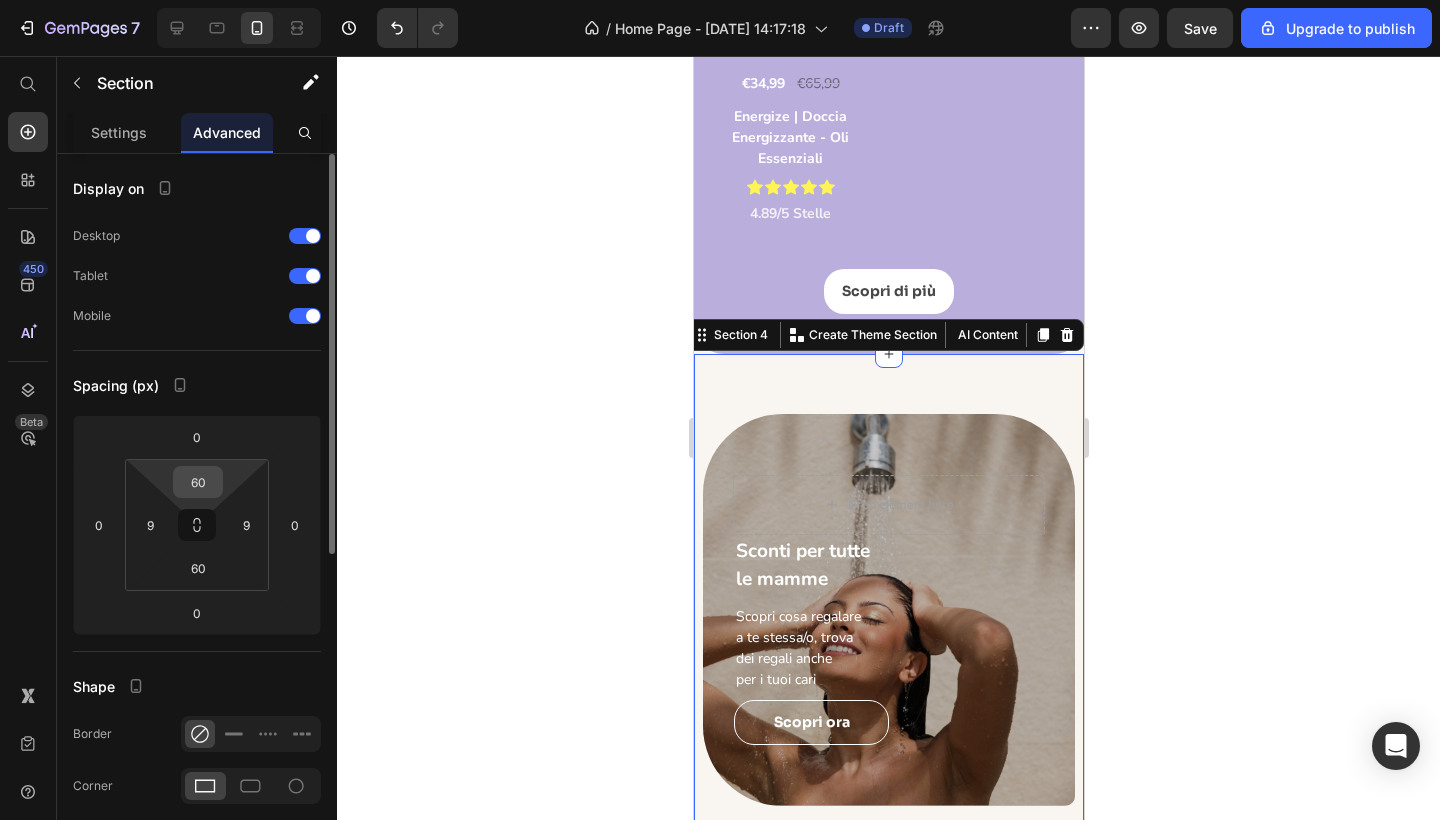 click on "60" at bounding box center (198, 482) 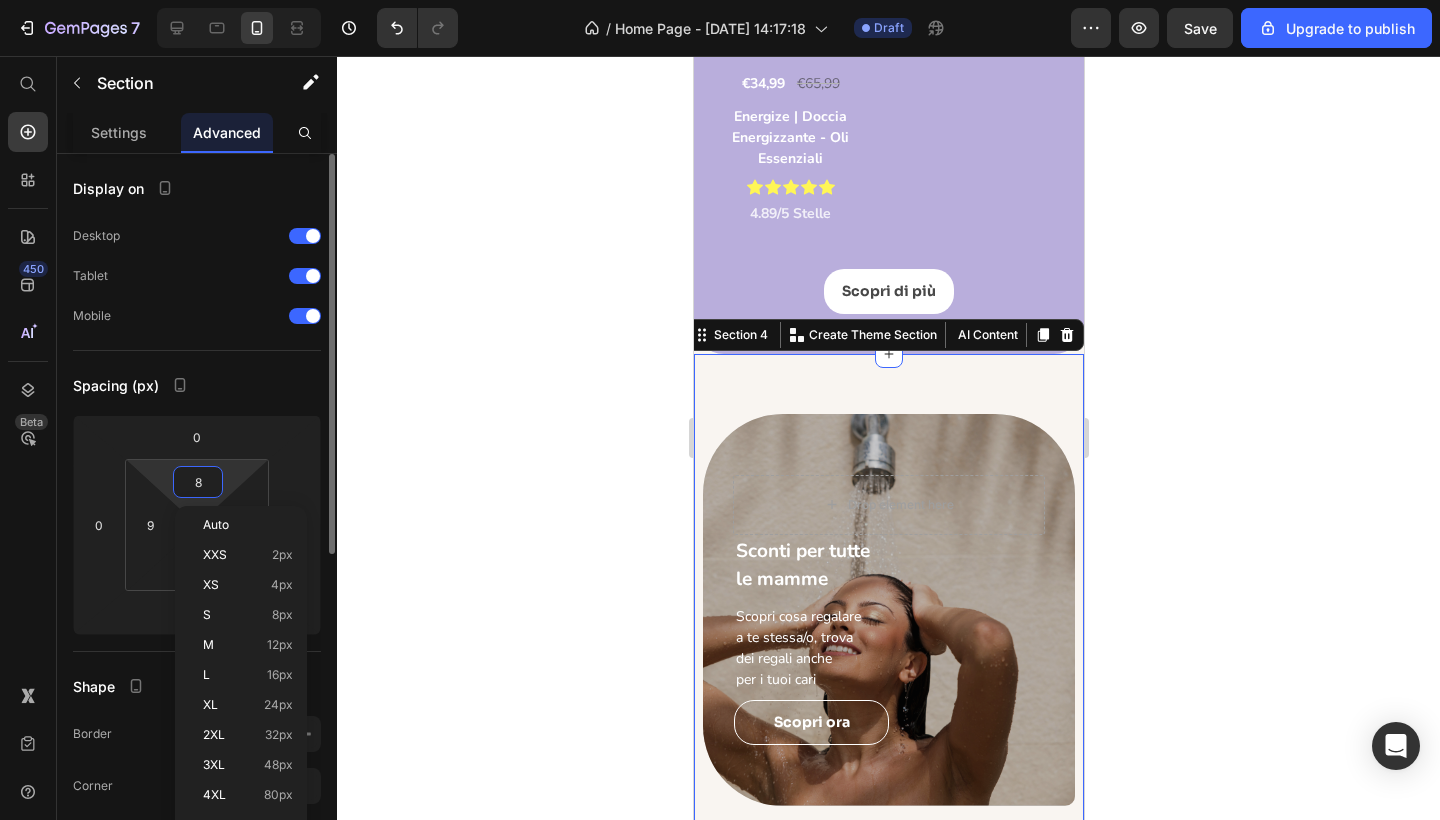 type on "80" 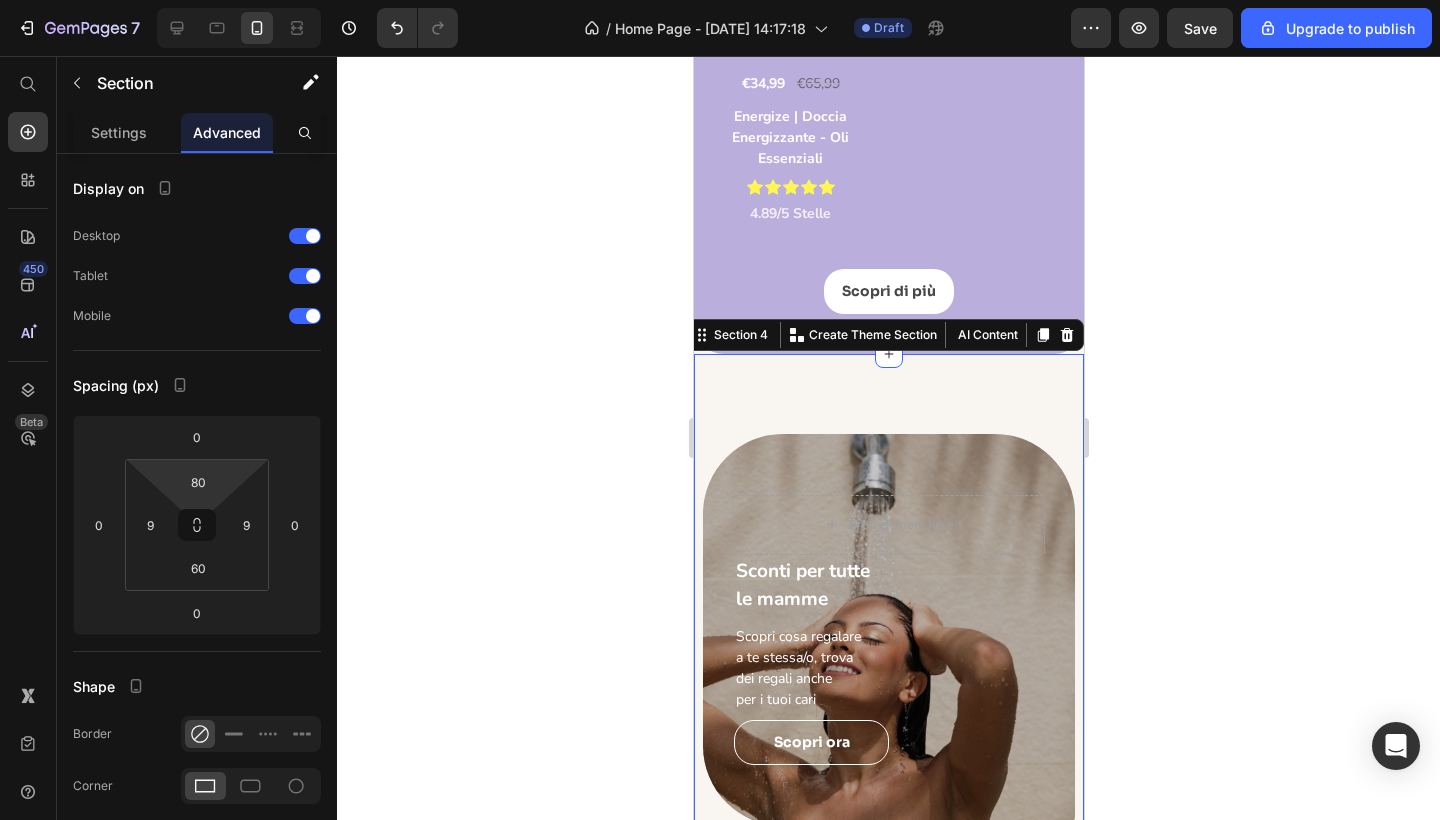click 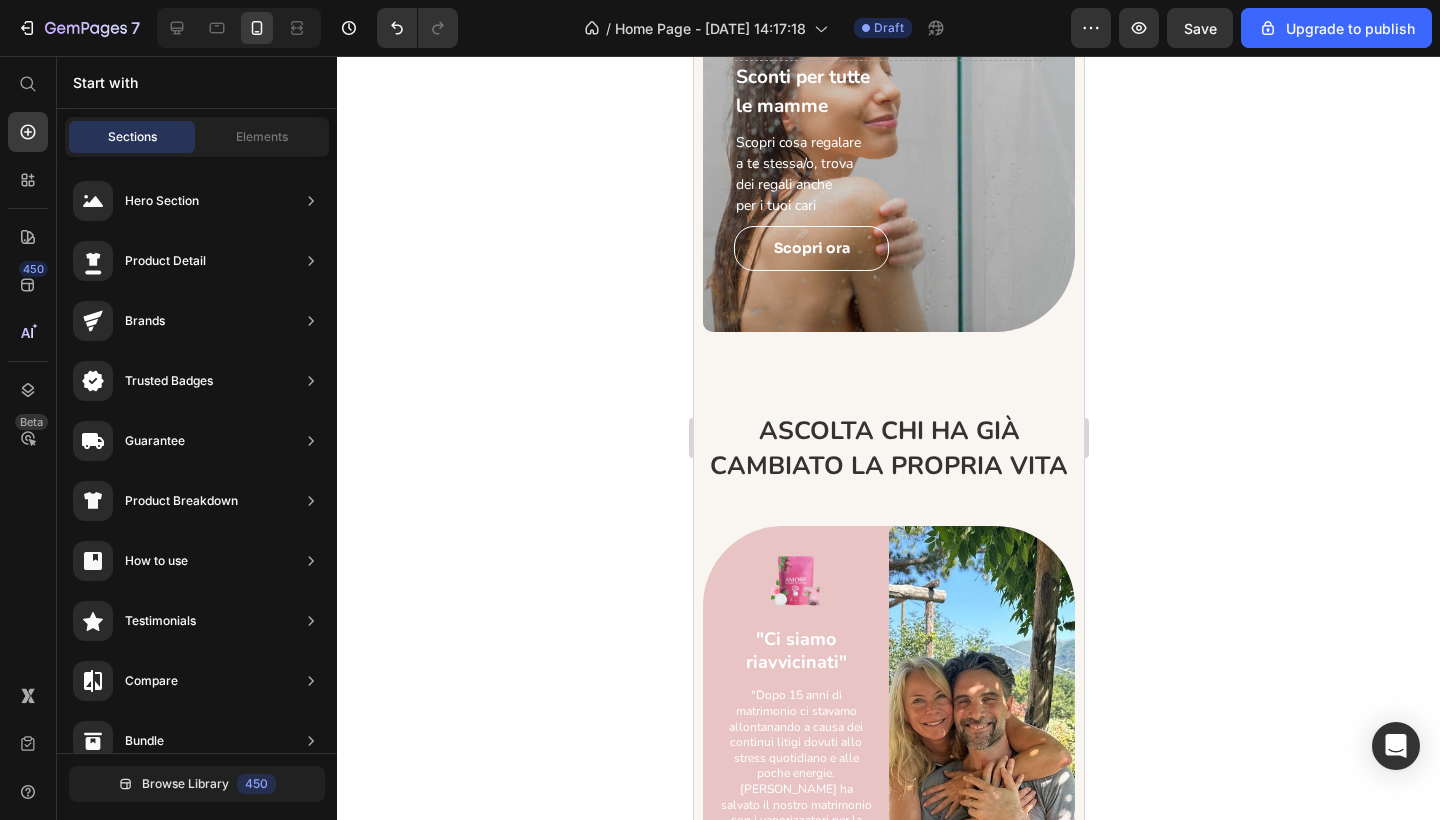 scroll, scrollTop: 4717, scrollLeft: 0, axis: vertical 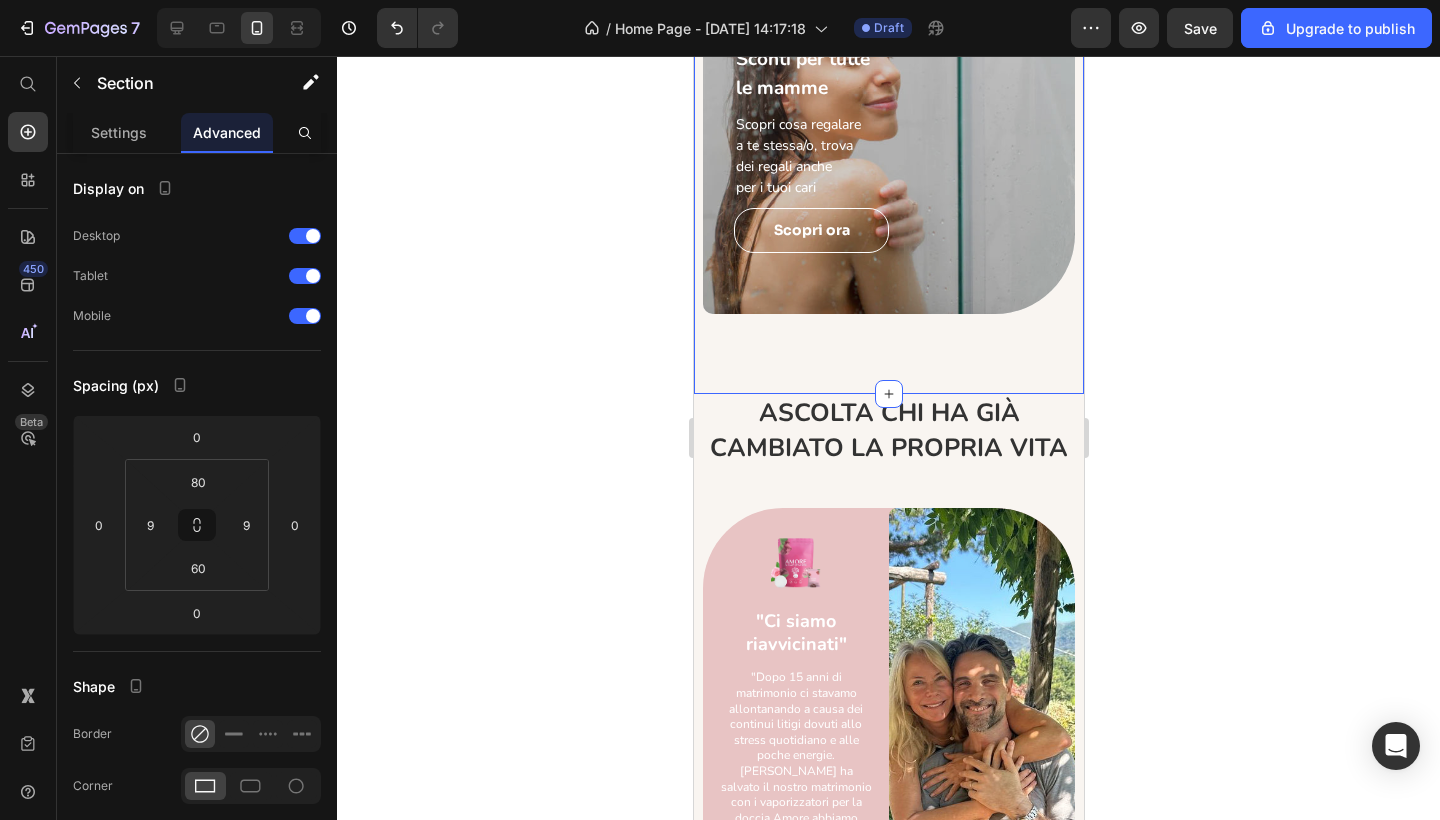 click on "Sconti per tutte le mamme  Text block Scopri cosa regalare  a te stessa/o, trova  dei regali anche  per i tuoi cari Text block Scopri ora Button Row
Drop element here Hero Banner" at bounding box center (888, 128) 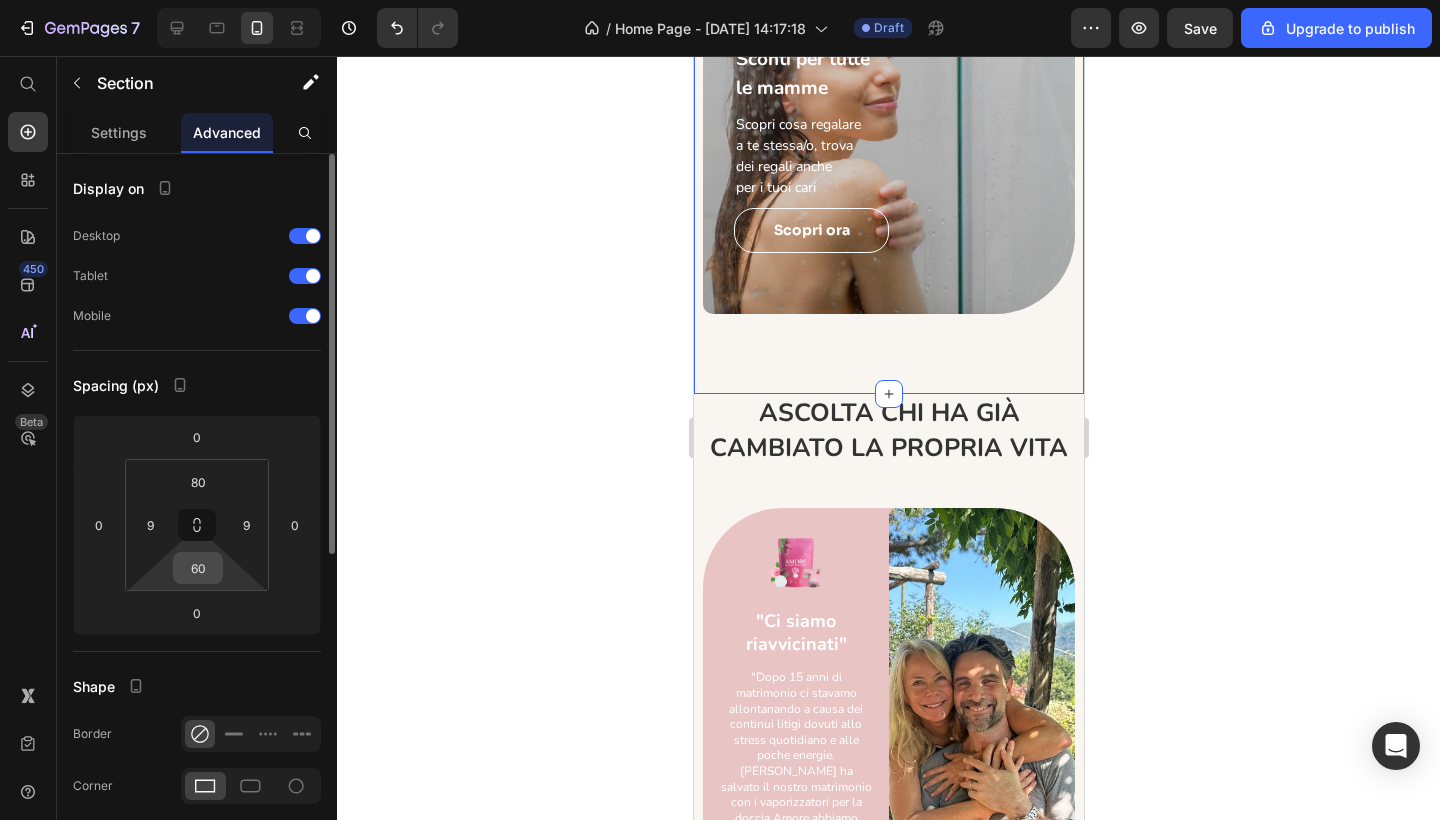 click on "60" at bounding box center [198, 568] 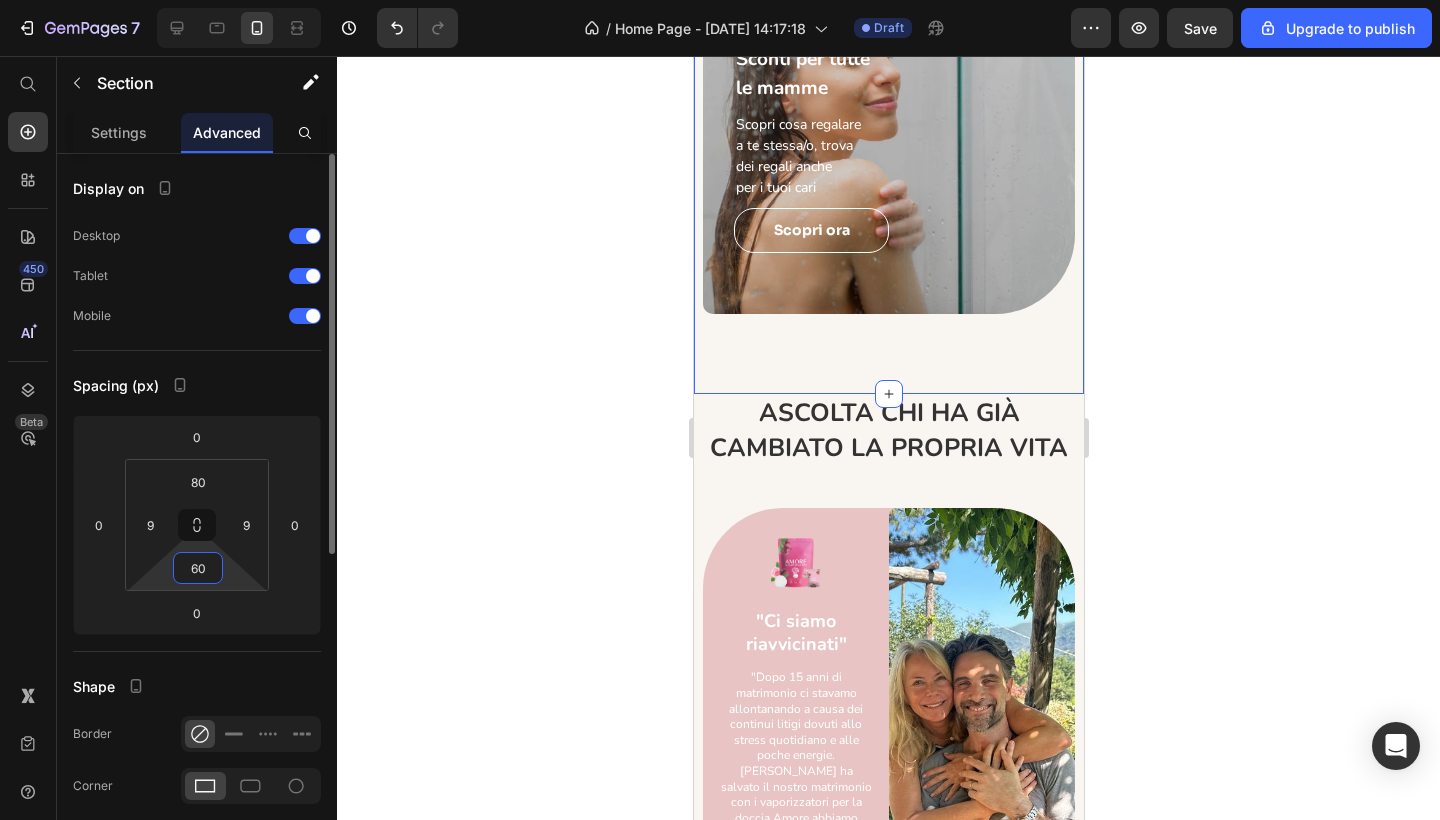 click on "60" at bounding box center [198, 568] 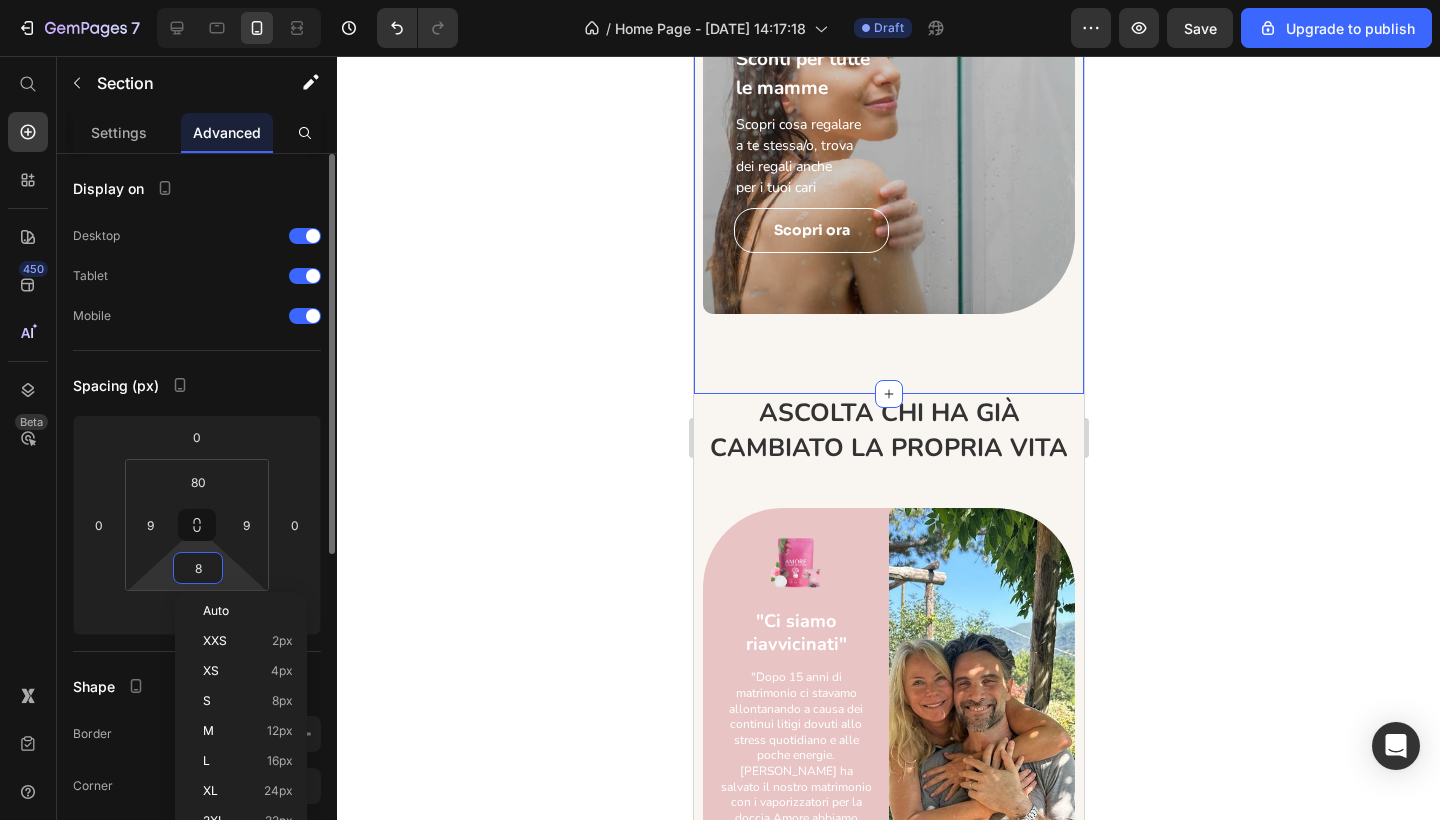 type on "80" 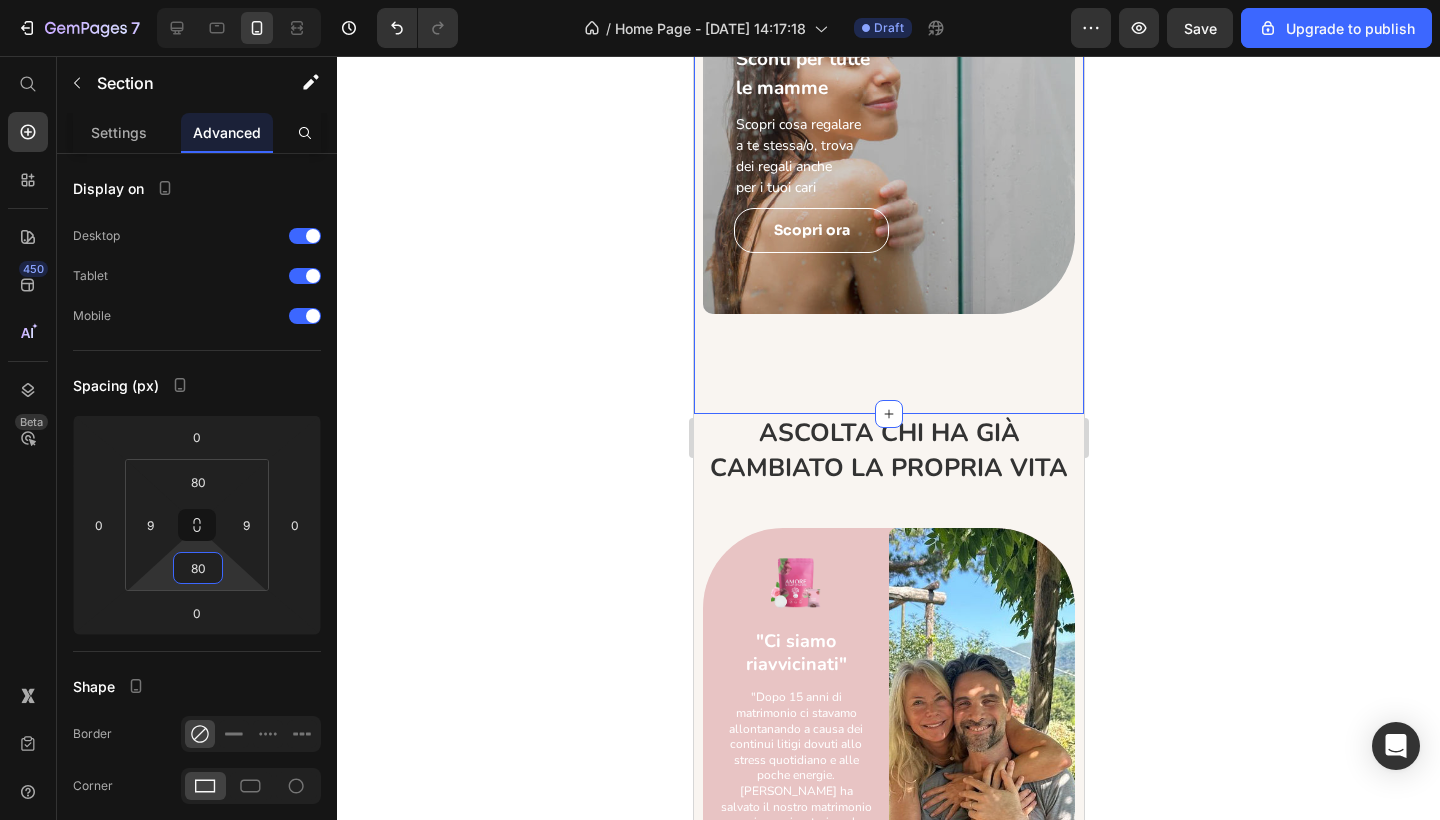 click 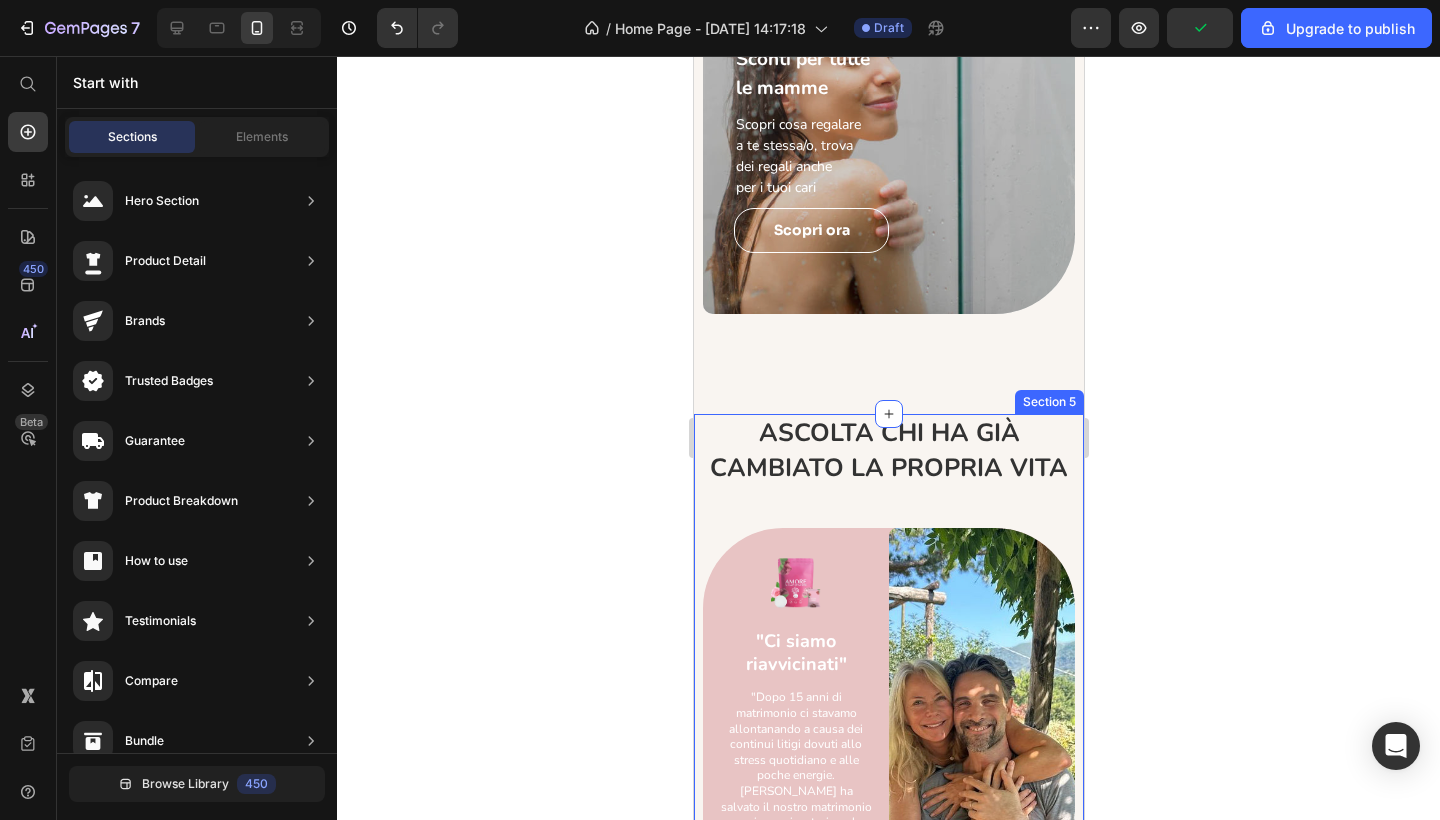click on "Ascolta chi ha già  cambiato la propria vita Heading Image "Ci siamo riavvicinati" Text Block "Dopo 15 anni di matrimonio ci stavamo allontanando a causa dei continui litigi dovuti allo stress quotidiano e alle poche energie. [PERSON_NAME] ha salvato il nostro matrimonio con i vaporizzatori per la doccia Amore abbiamo placato i nostri conflitti e ora siamo più uniti che mai. Ringrazio di cuore [PERSON_NAME], la qualità del prodotto si sente davvero e i risultati sulla propria vita si vedono già da subito. Grazie Sereina! " Text Block Row Image Row Image "Problema  risolto!" Text Block "Dopo 5 anni di convivenza io e il mio compagno stavamo per prendere due strade diverse poiché litigavamo spesso. I continui conflitti hanno quasi distrutto la nostra relazione. Ho capito che il mio fidanzato ed io eravamo stressati dal lavoro e da molti altri fattori. Grazie ad Amore di [PERSON_NAME] dopo aver cambiato radicalmente la nostra vita coniugale in meglio, stiamo pensando a iniziare una famiglia e ad un futuro roseo per noi." at bounding box center [888, 979] 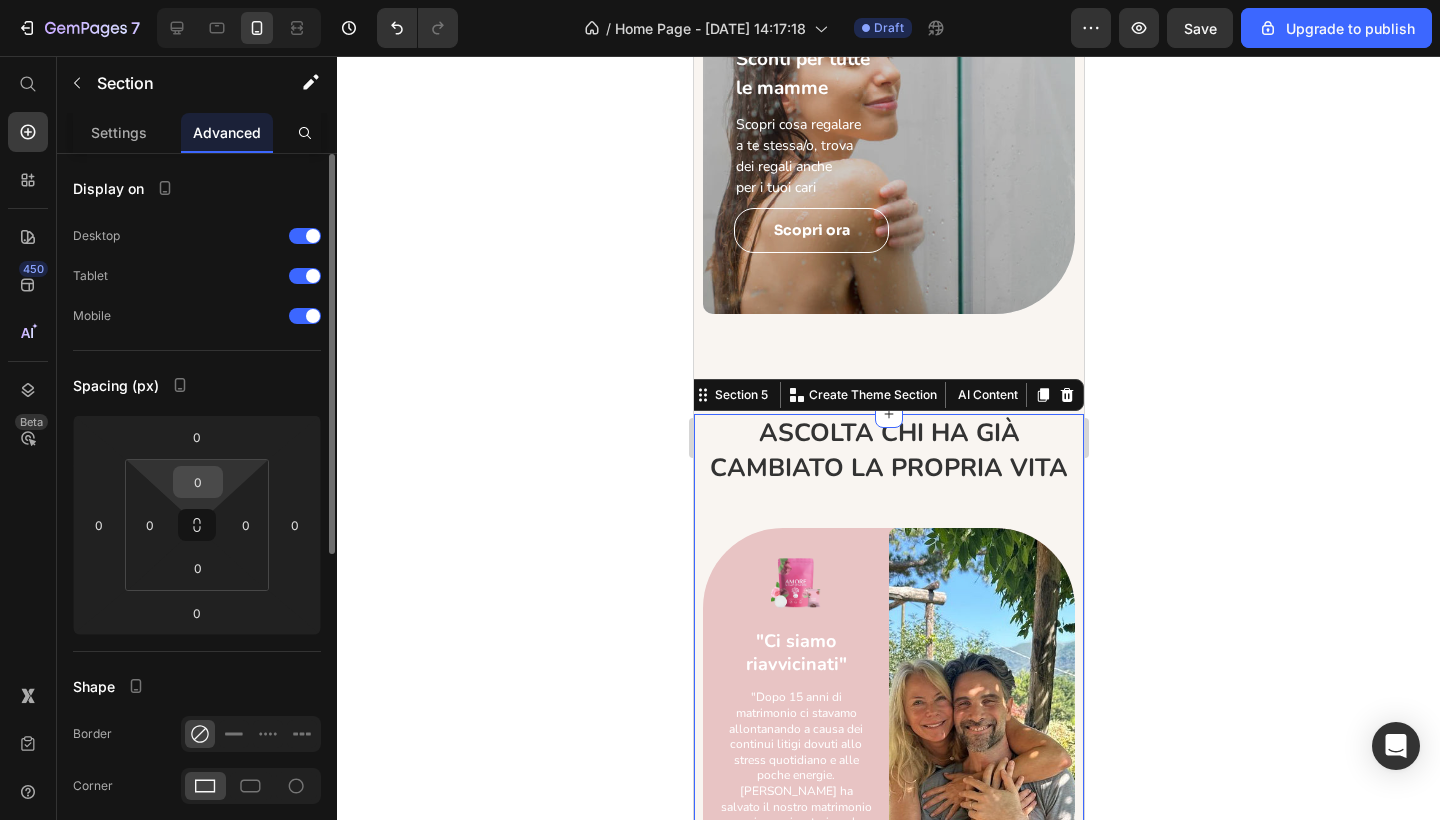 click on "0" at bounding box center (198, 482) 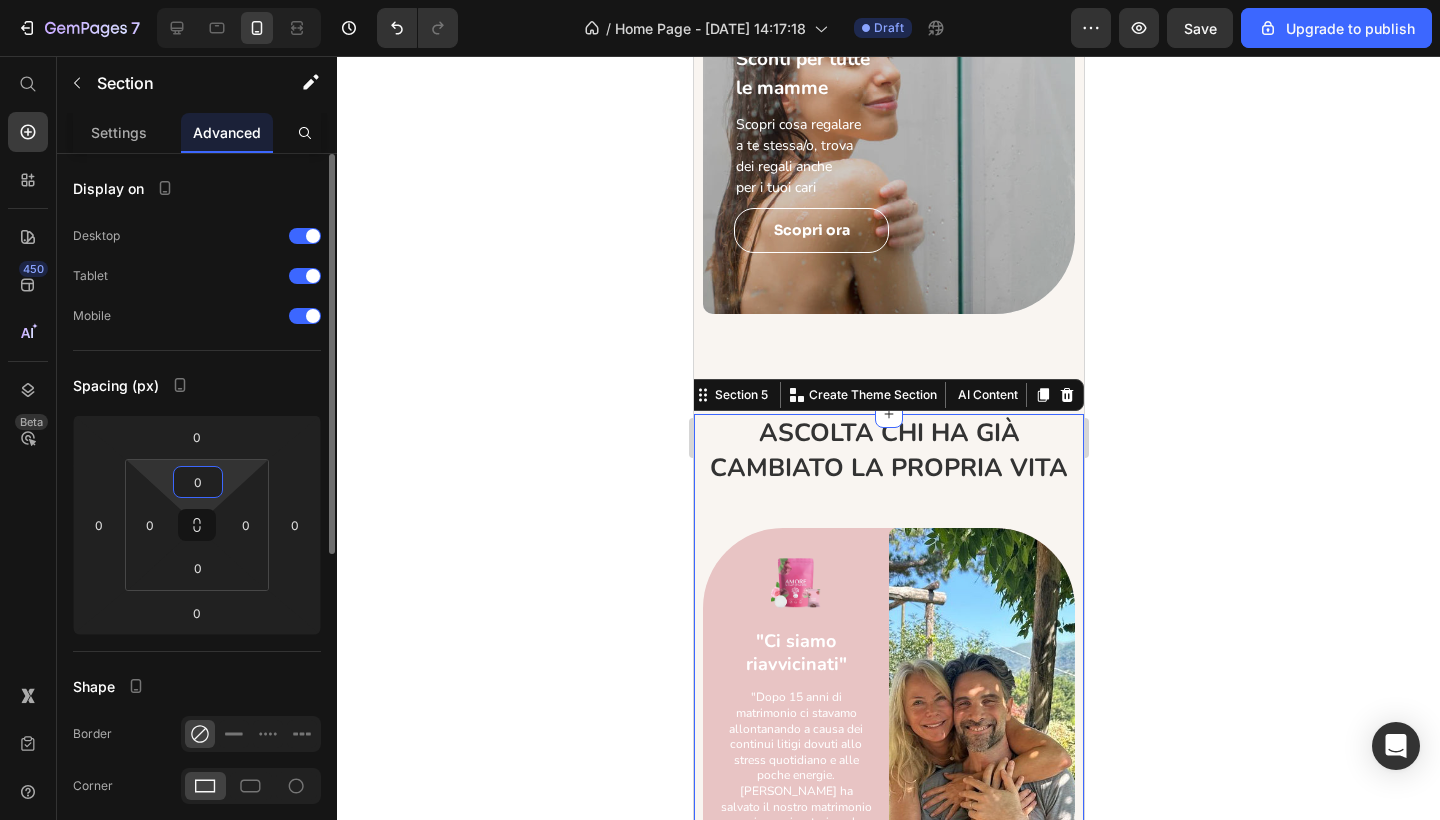 click on "0" at bounding box center (198, 482) 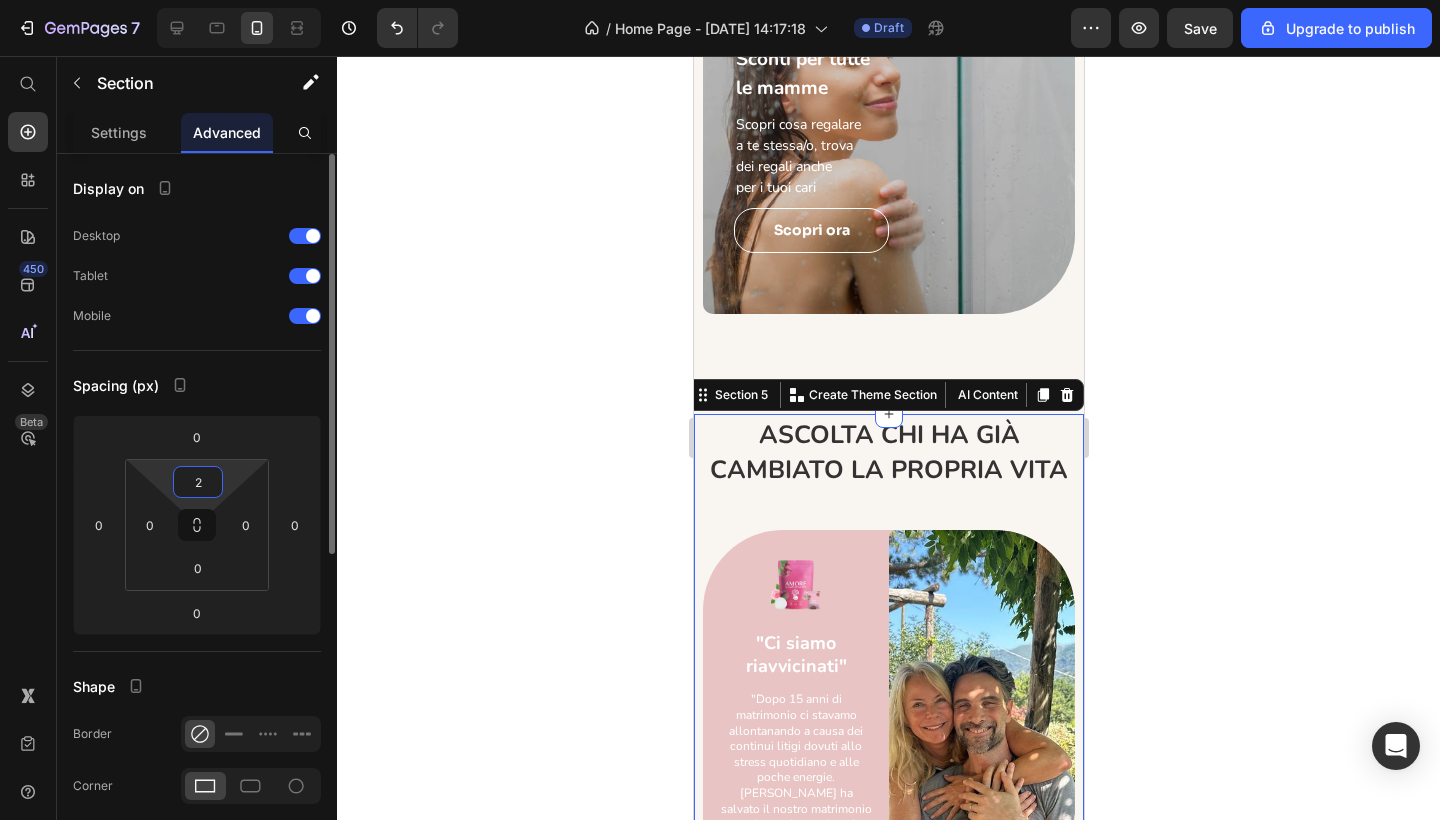 type on "20" 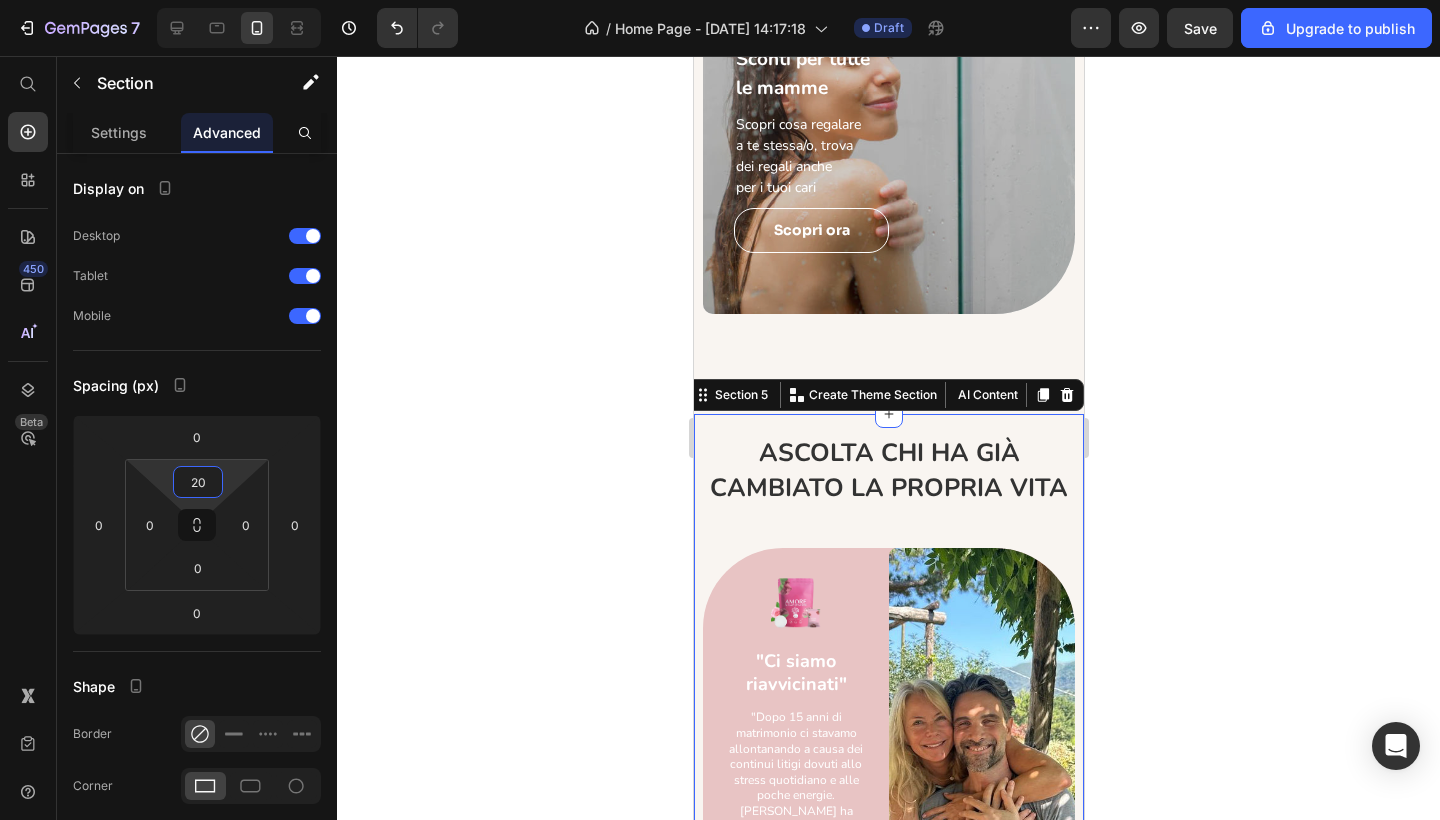 click 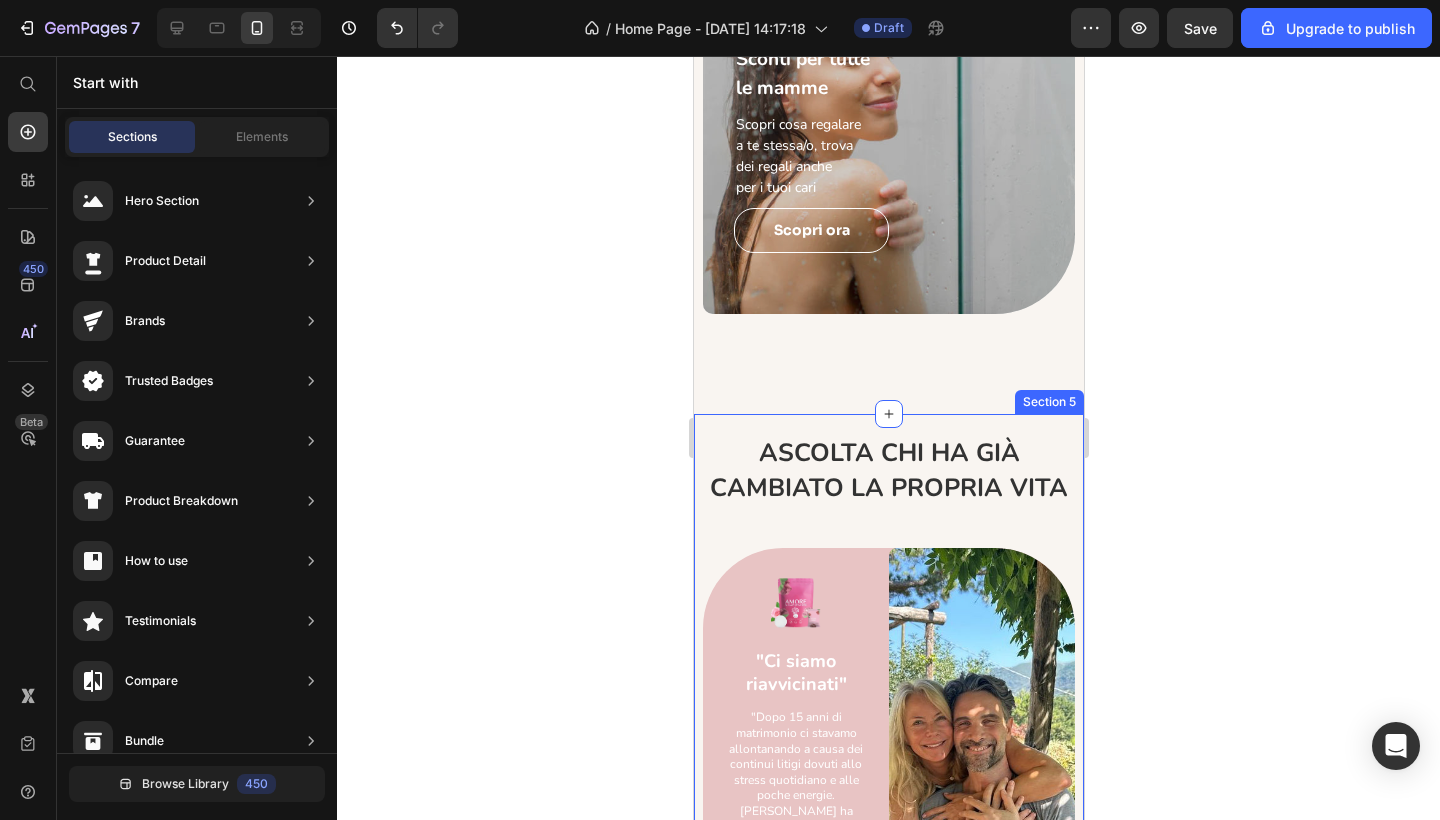 click on "Ascolta chi ha già  cambiato la propria vita Heading Image "Ci siamo riavvicinati" Text Block "Dopo 15 anni di matrimonio ci stavamo allontanando a causa dei continui litigi dovuti allo stress quotidiano e alle poche energie. [PERSON_NAME] ha salvato il nostro matrimonio con i vaporizzatori per la doccia Amore abbiamo placato i nostri conflitti e ora siamo più uniti che mai. Ringrazio di cuore [PERSON_NAME], la qualità del prodotto si sente davvero e i risultati sulla propria vita si vedono già da subito. Grazie Sereina! " Text Block Row Image Row Image "Problema  risolto!" Text Block "Dopo 5 anni di convivenza io e il mio compagno stavamo per prendere due strade diverse poiché litigavamo spesso. I continui conflitti hanno quasi distrutto la nostra relazione. Ho capito che il mio fidanzato ed io eravamo stressati dal lavoro e da molti altri fattori. Grazie ad Amore di [PERSON_NAME] dopo aver cambiato radicalmente la nostra vita coniugale in meglio, stiamo pensando a iniziare una famiglia e ad un futuro roseo per noi." at bounding box center (888, 989) 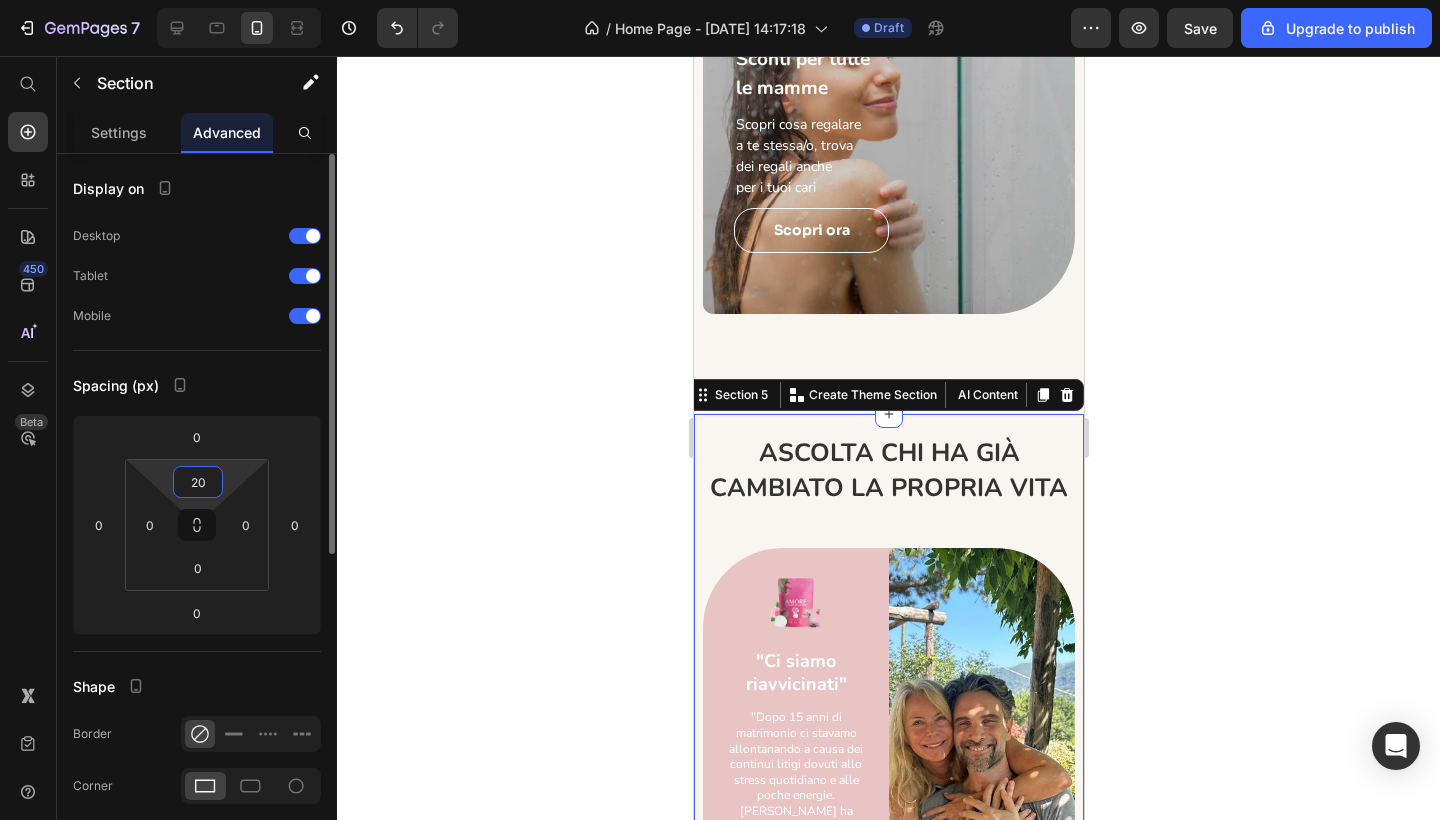 click on "20" at bounding box center (198, 482) 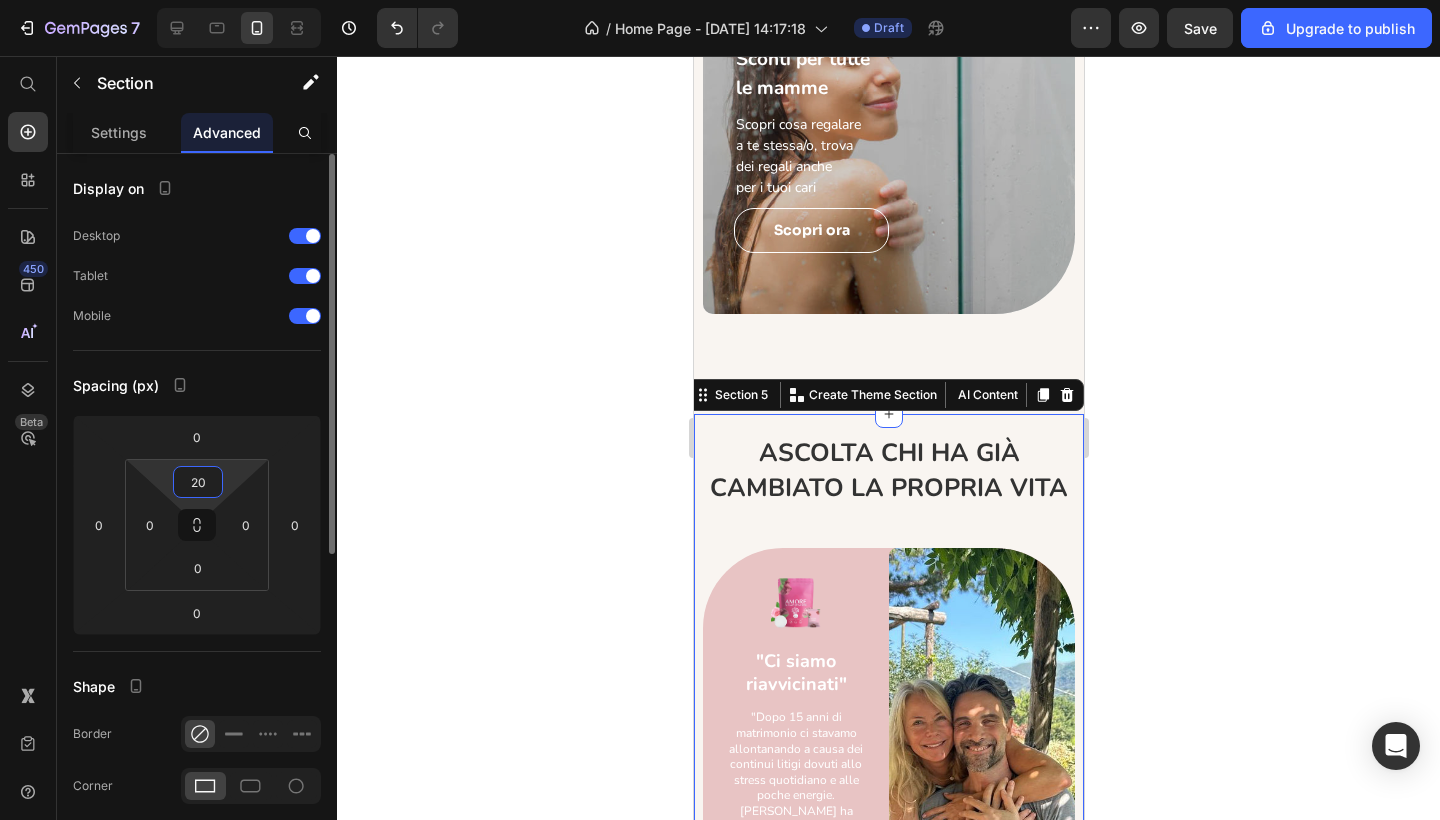 click on "20" at bounding box center [198, 482] 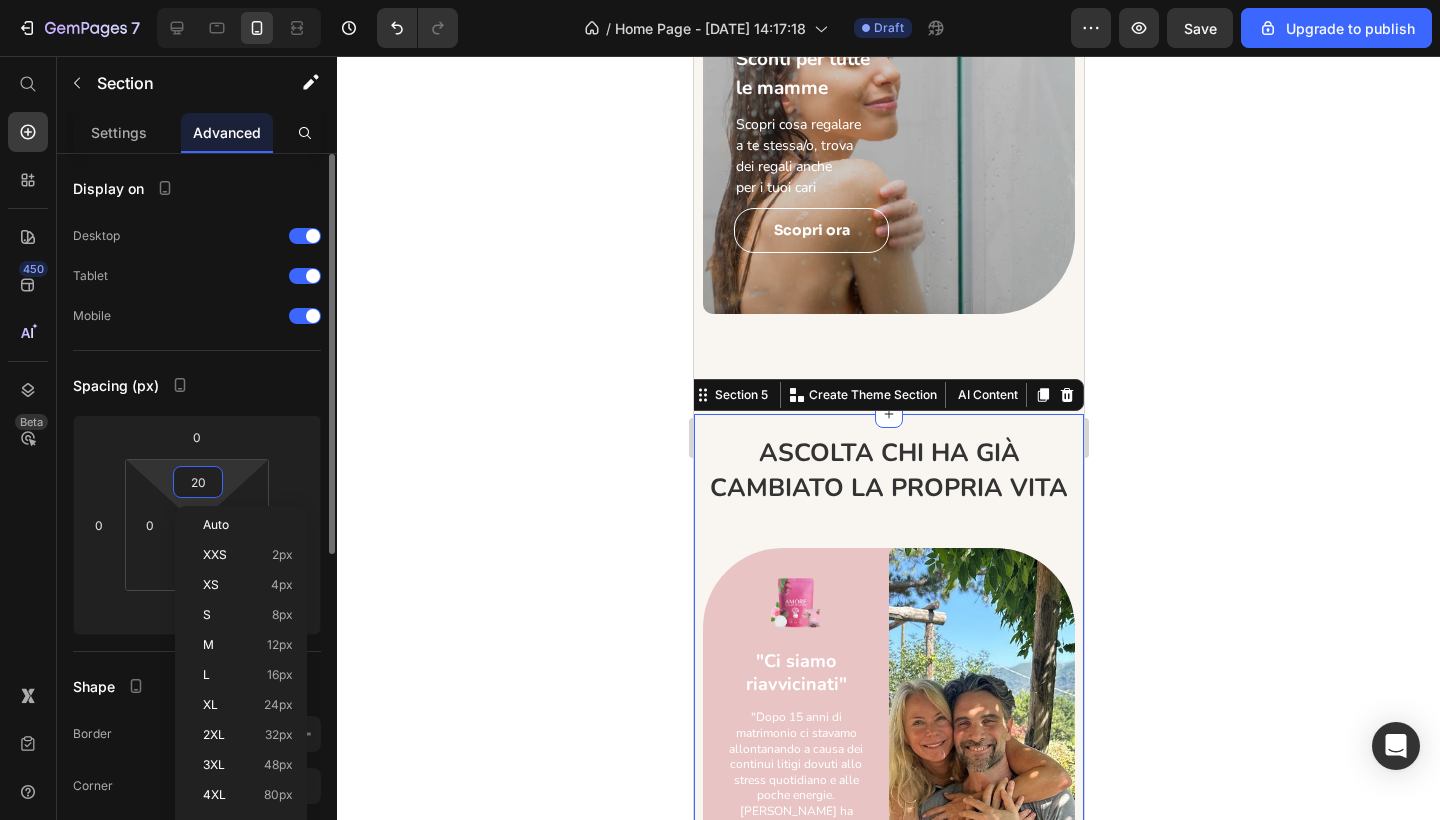 type on "0" 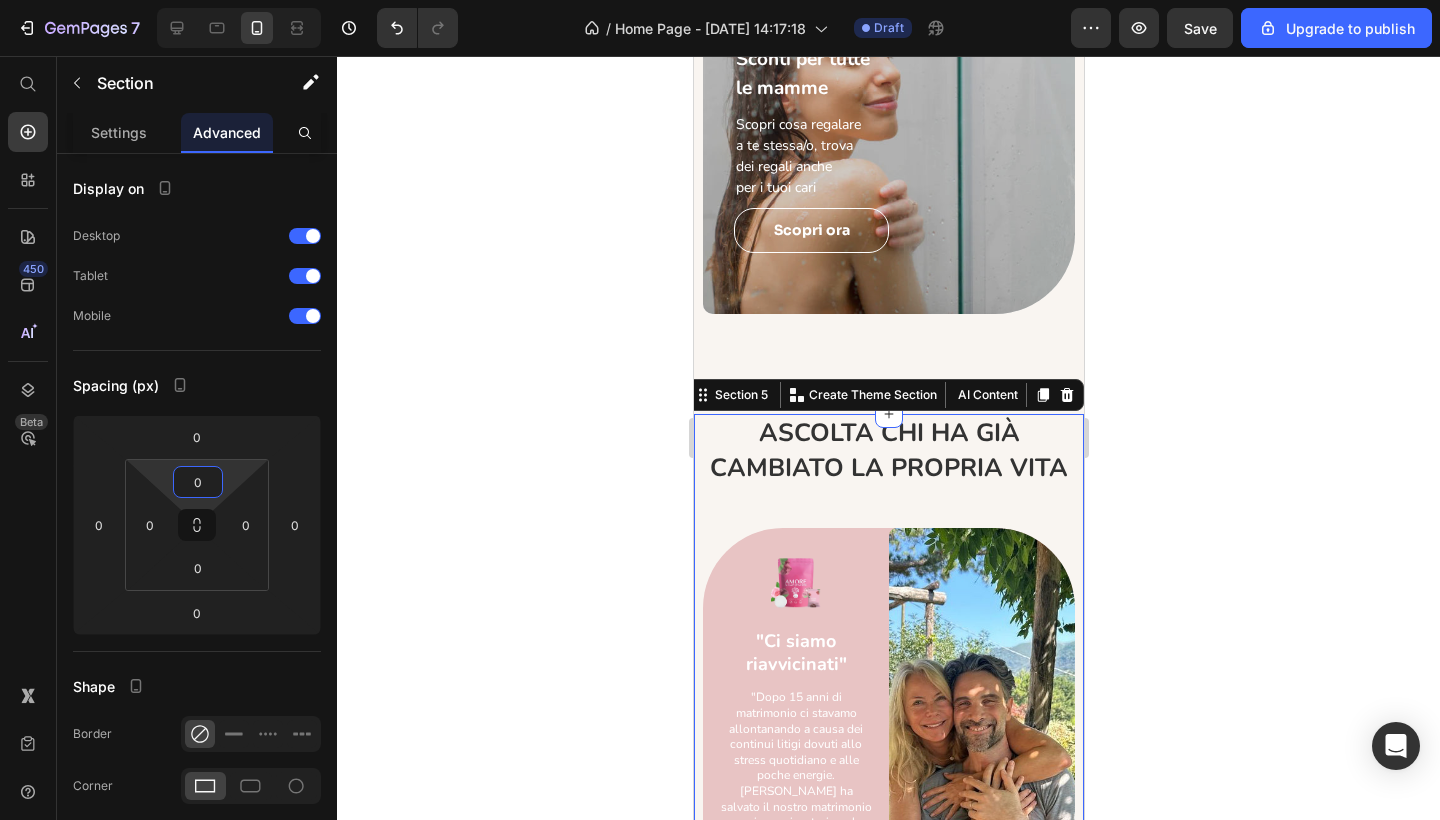 click 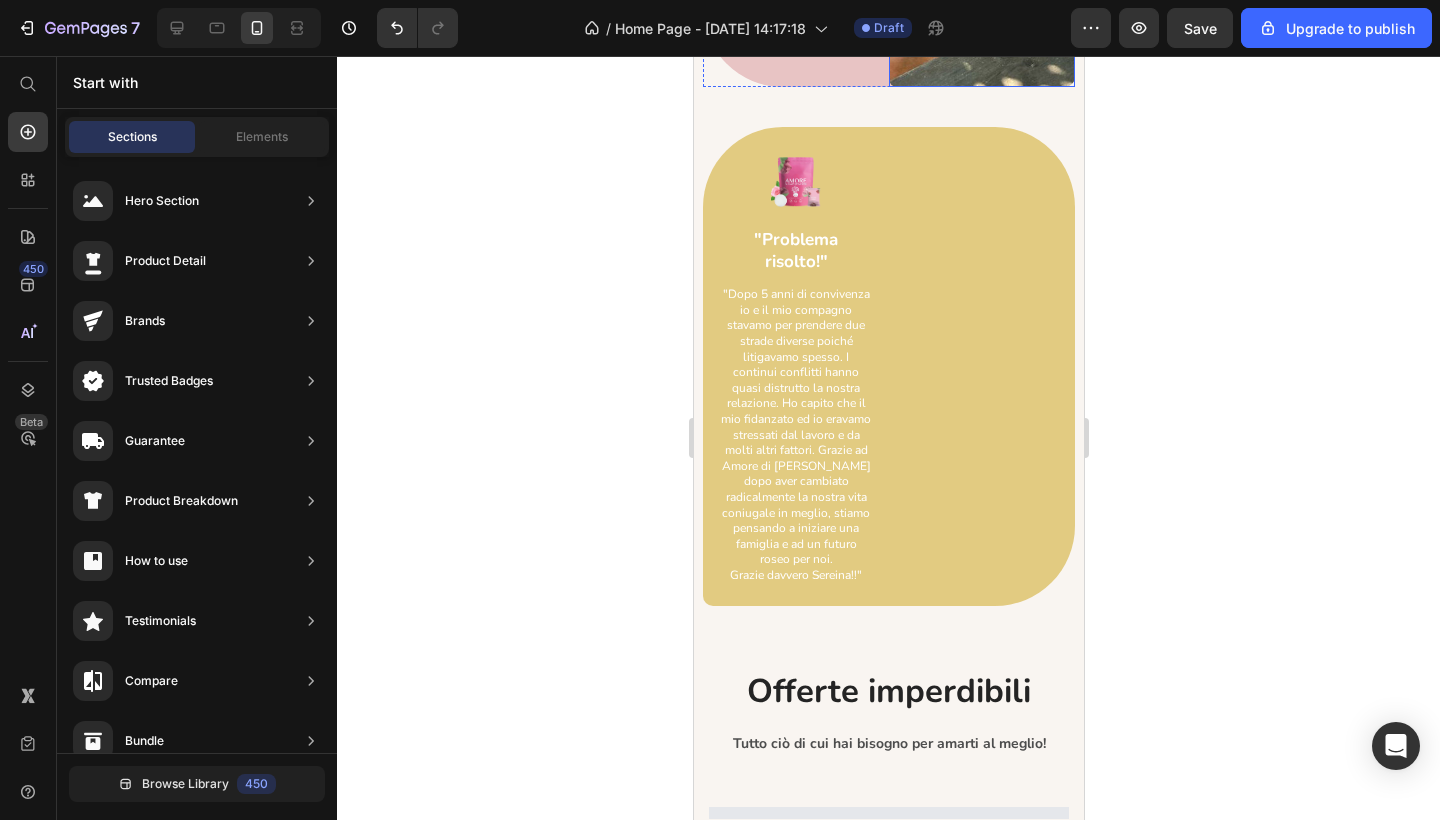 scroll, scrollTop: 5949, scrollLeft: 0, axis: vertical 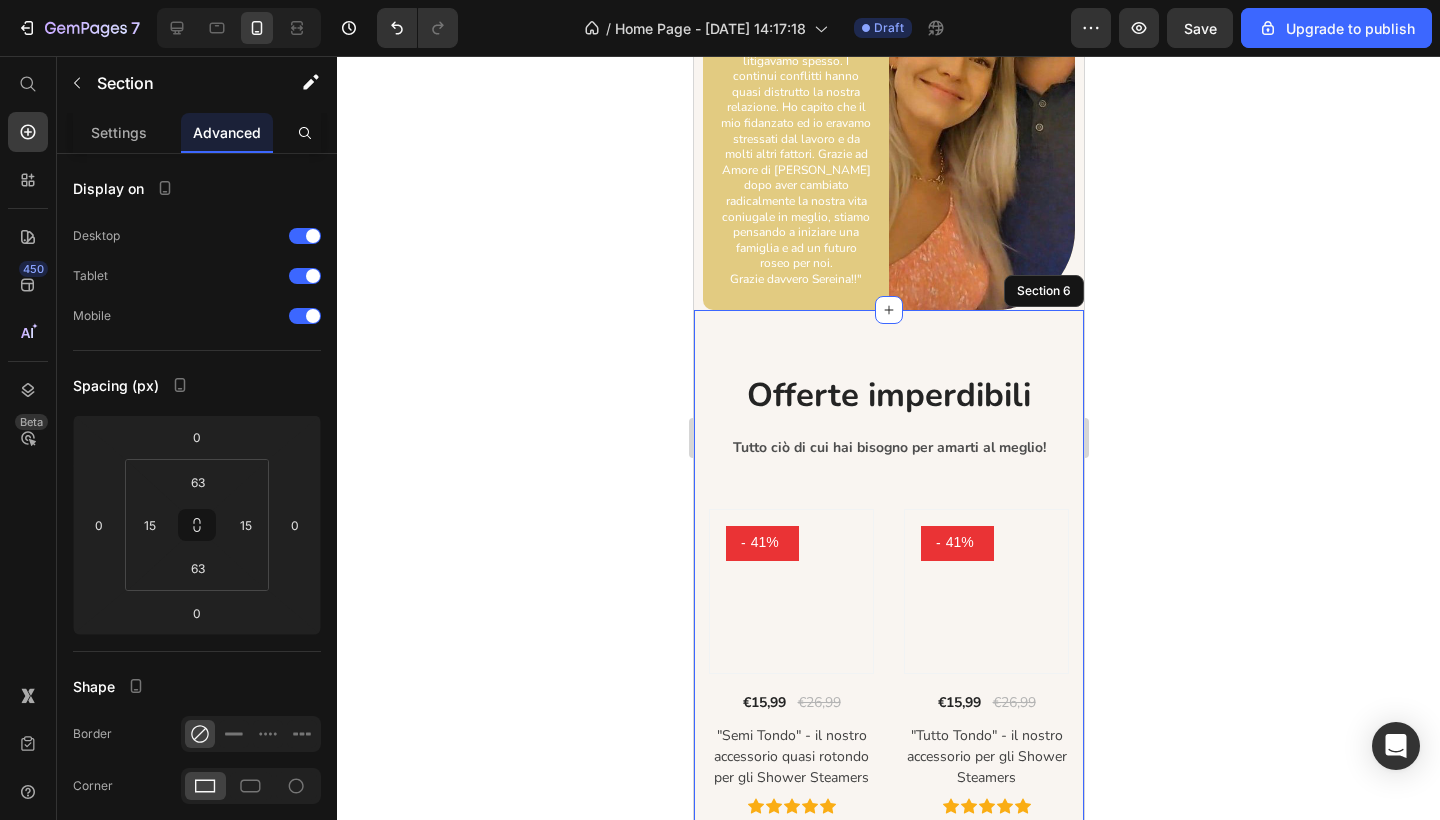 click on "Offerte imperdibili Heading Tutto ciò di cui hai bisogno per amarti al meglio! Text block Row Product Images - 41% (P) Tag Row €15,99 (P) Price €26,99 (P) Price Row "Semi Tondo" - il nostro accessorio quasi rotondo per gli Shower Steamers (P) Title                Icon                Icon                Icon                Icon                Icon Icon List Hoz Product Images - 41% (P) Tag Row €15,99 (P) Price €26,99 (P) Price Row "Tutto Tondo" - il nostro accessorio per gli Shower Steamers (P) Title                Icon                Icon                Icon                Icon                Icon Icon List Hoz Product Images - 41% (P) Tag Row €58,99 (P) Price €99,99 (P) Price Row Sereina | Box Completa (P) Title                Icon                Icon                Icon                Icon                Icon Icon List Hoz Product Images - 17% (P) Tag Row €68,56 (P) Price €82,99 (P) Price Row Pacchetto Completo - Sereina (P) Title                Icon                Icon                Icon" at bounding box center (888, 617) 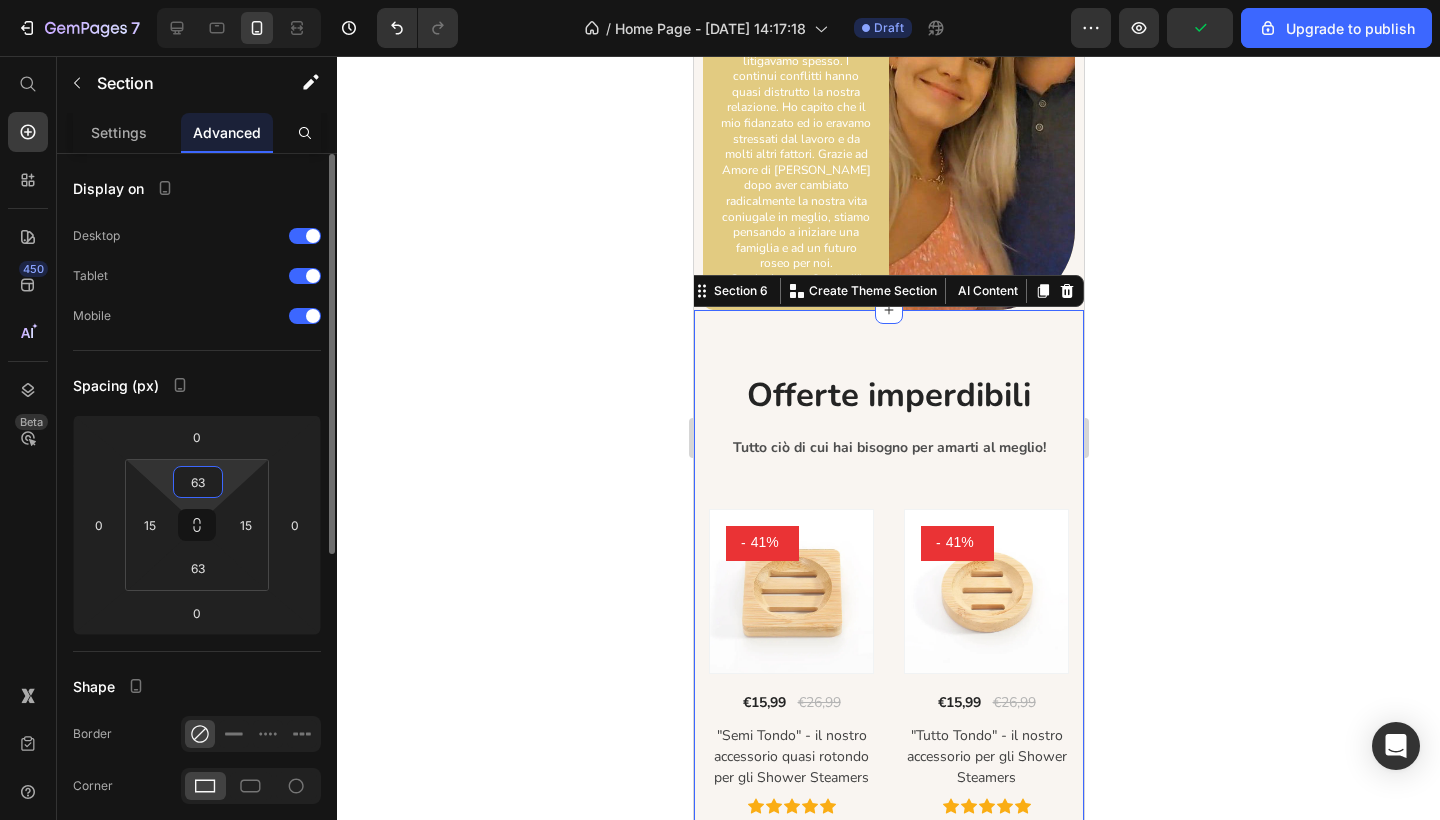 click on "63" at bounding box center [198, 482] 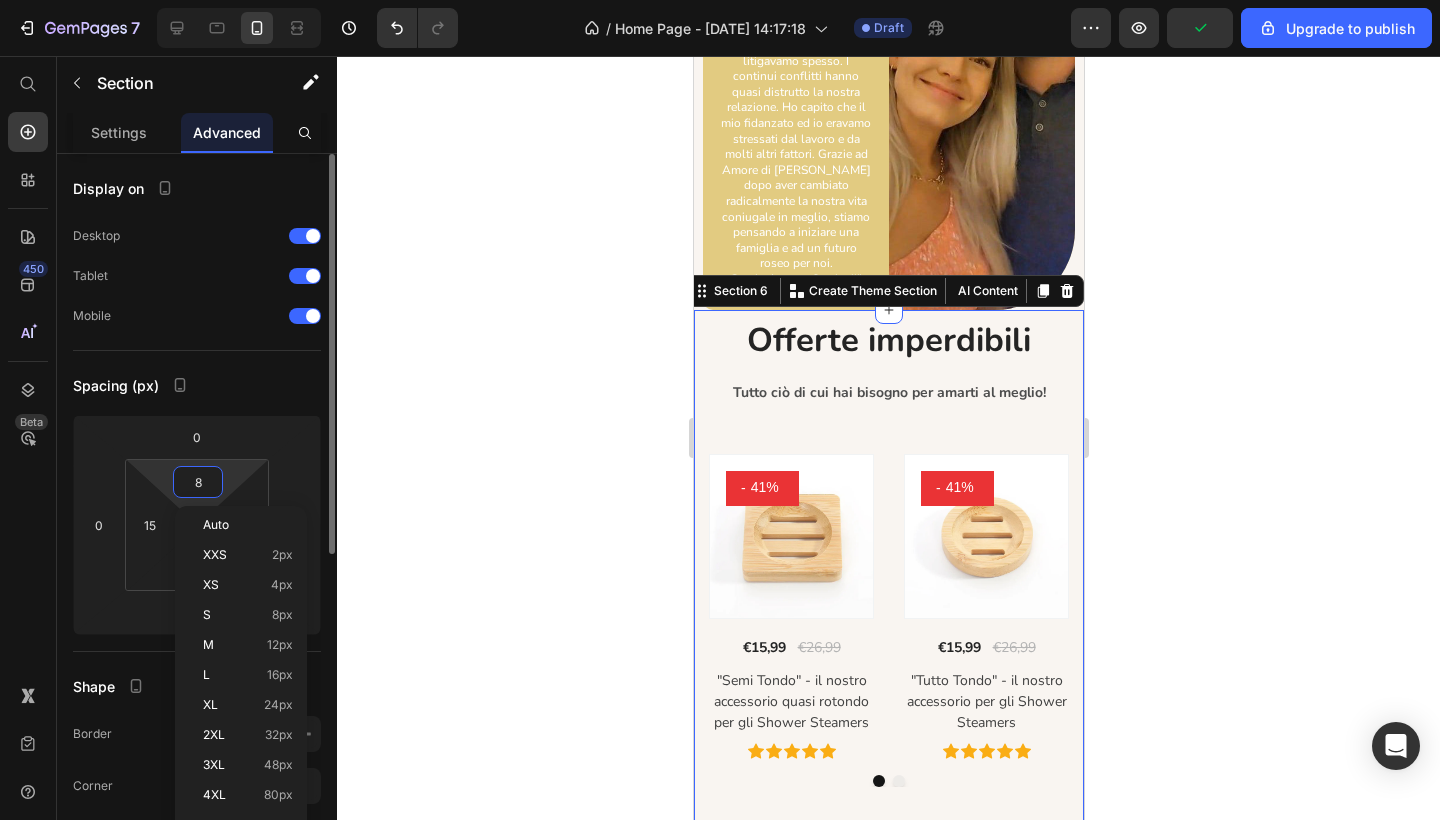 type on "80" 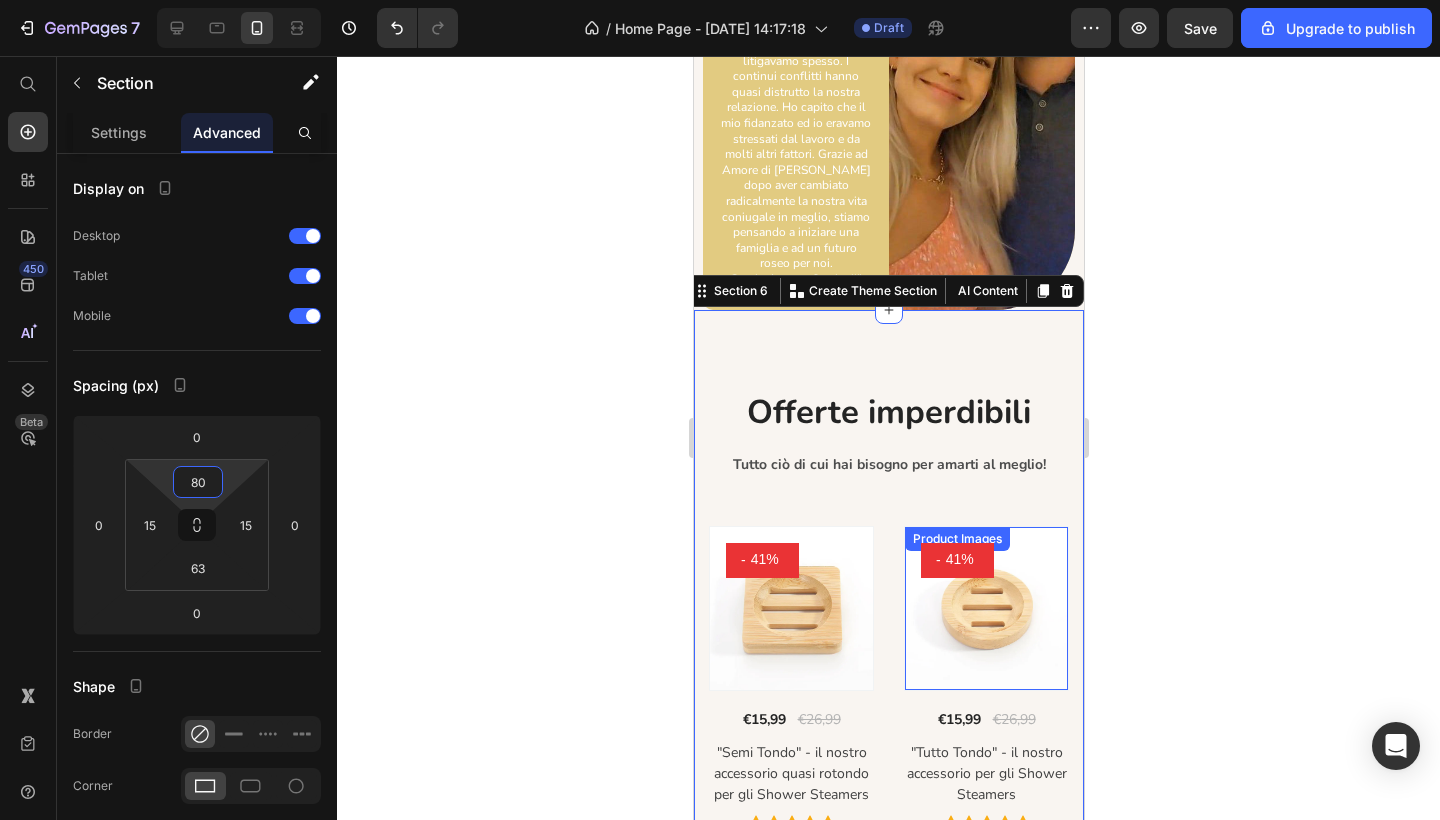 click 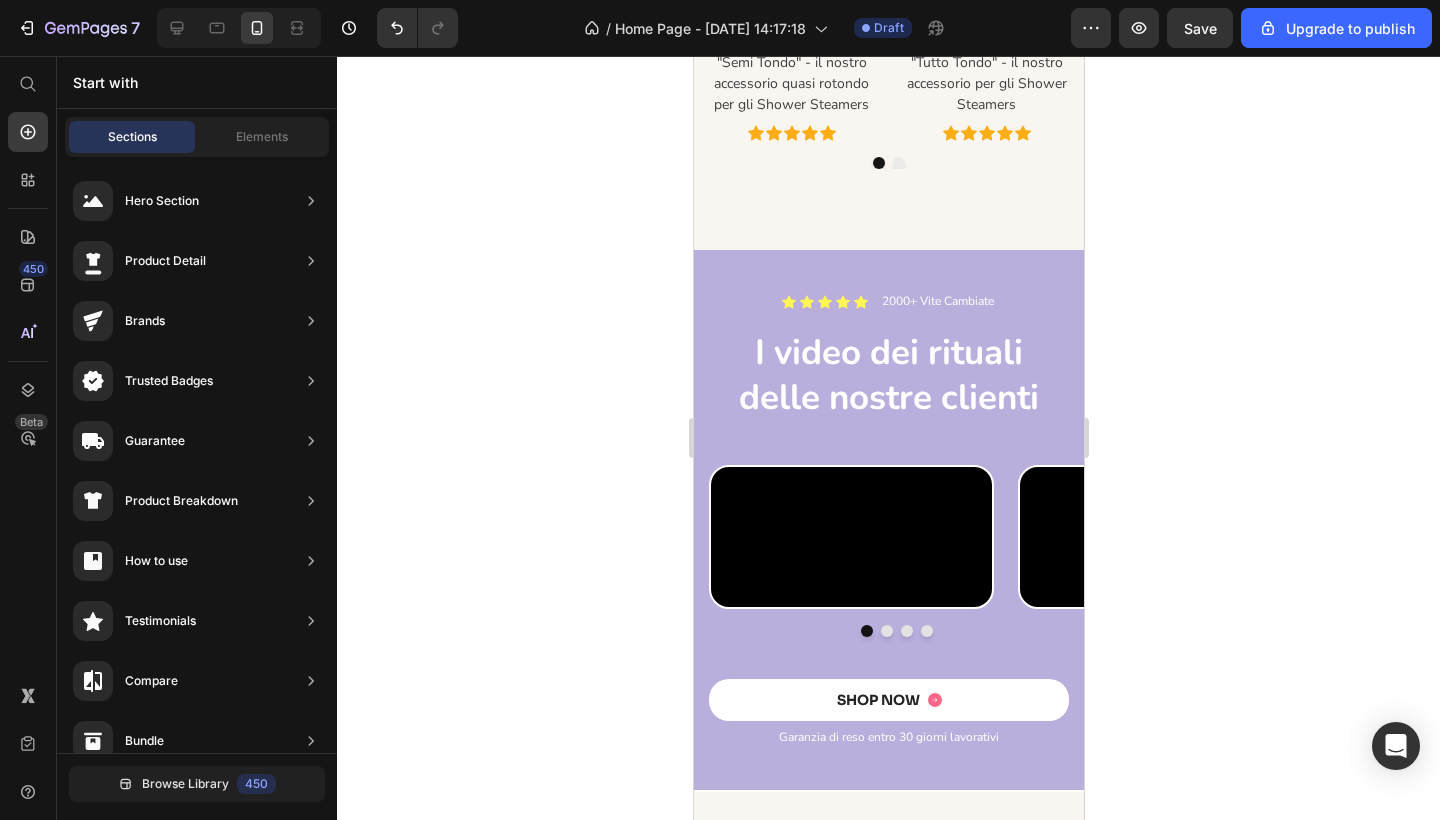scroll, scrollTop: 6396, scrollLeft: 0, axis: vertical 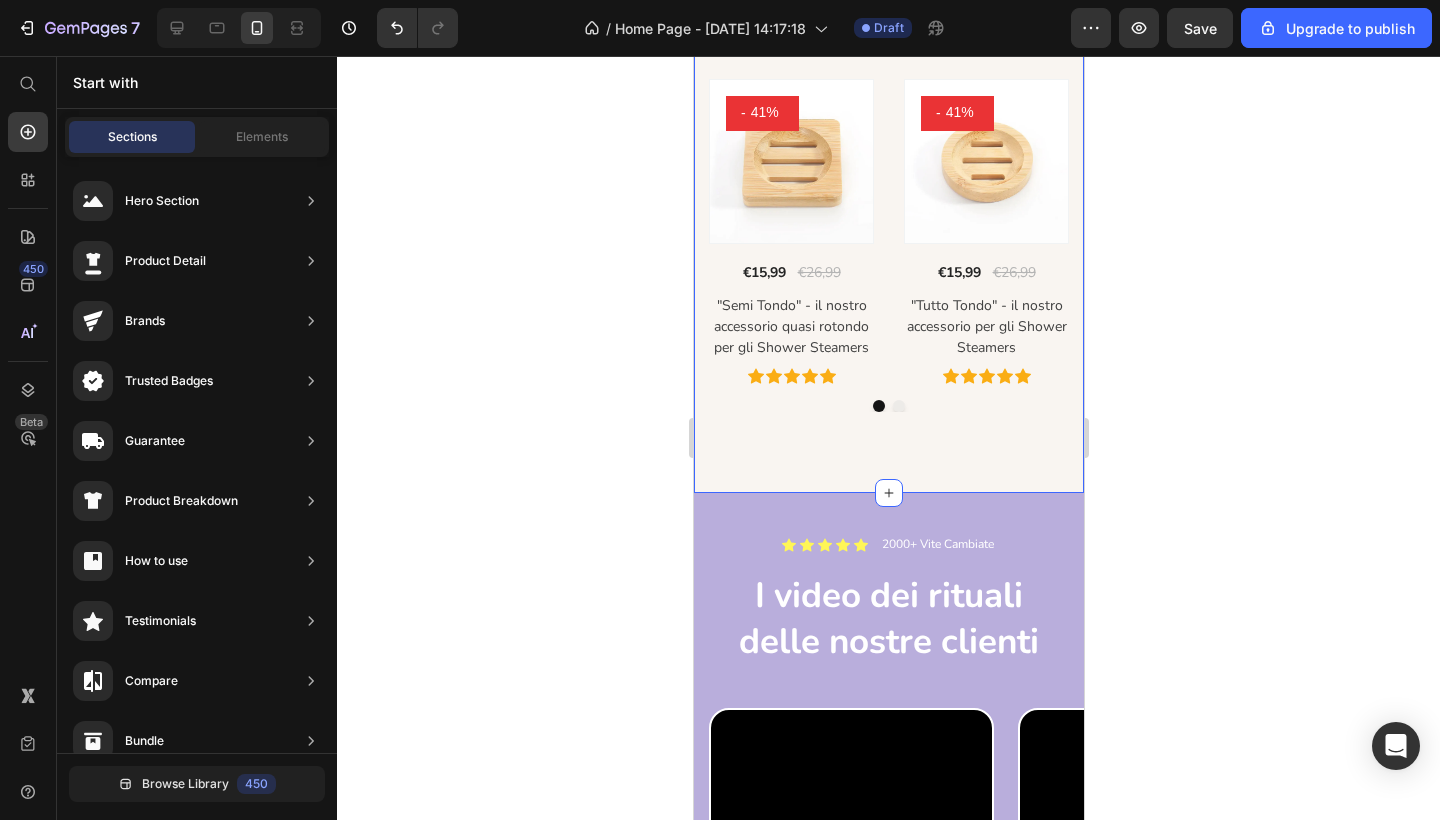 click on "Offerte imperdibili Heading Tutto ciò di cui hai bisogno per amarti al meglio! Text block Row Product Images - 41% (P) Tag Row €15,99 (P) Price €26,99 (P) Price Row "Semi Tondo" - il nostro accessorio quasi rotondo per gli Shower Steamers (P) Title                Icon                Icon                Icon                Icon                Icon Icon List Hoz Product Images - 41% (P) Tag Row €15,99 (P) Price €26,99 (P) Price Row "Tutto Tondo" - il nostro accessorio per gli Shower Steamers (P) Title                Icon                Icon                Icon                Icon                Icon Icon List Hoz Product Images - 41% (P) Tag Row €58,99 (P) Price €99,99 (P) Price Row Sereina | Box Completa (P) Title                Icon                Icon                Icon                Icon                Icon Icon List Hoz Product Images - 17% (P) Tag Row €68,56 (P) Price €82,99 (P) Price Row Pacchetto Completo - Sereina (P) Title                Icon                Icon                Icon" at bounding box center (888, 178) 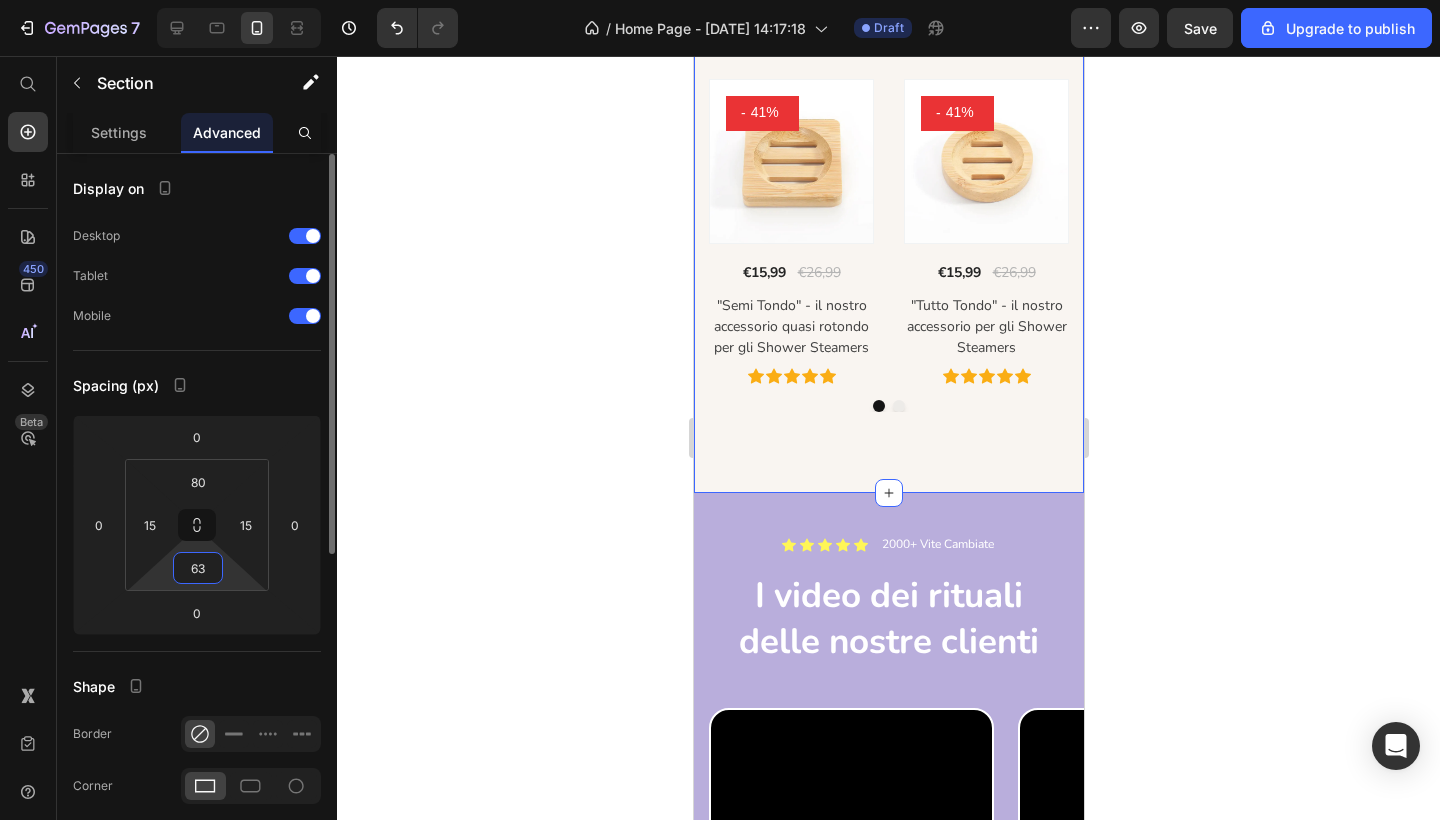 click on "63" at bounding box center [198, 568] 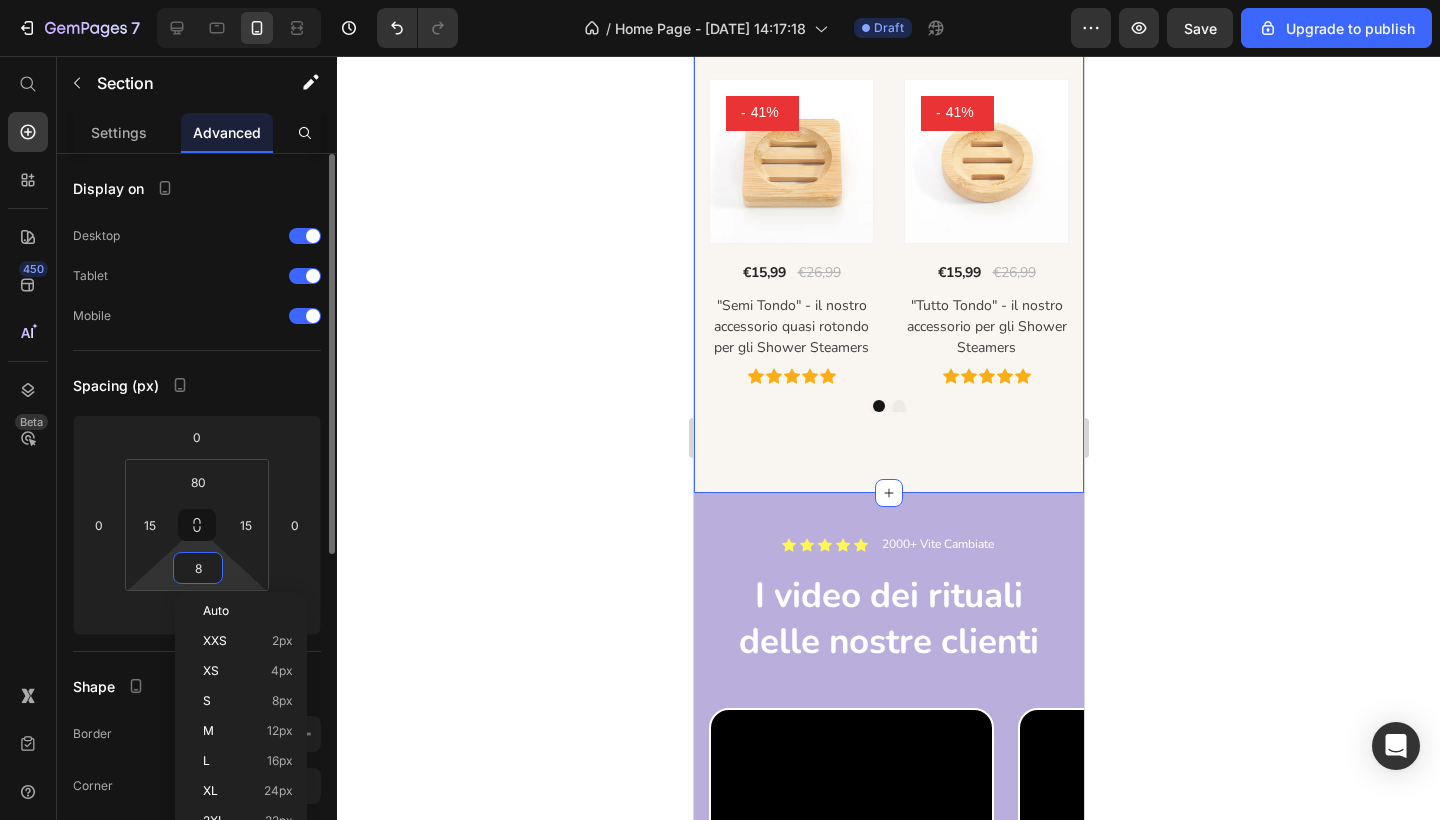 type on "80" 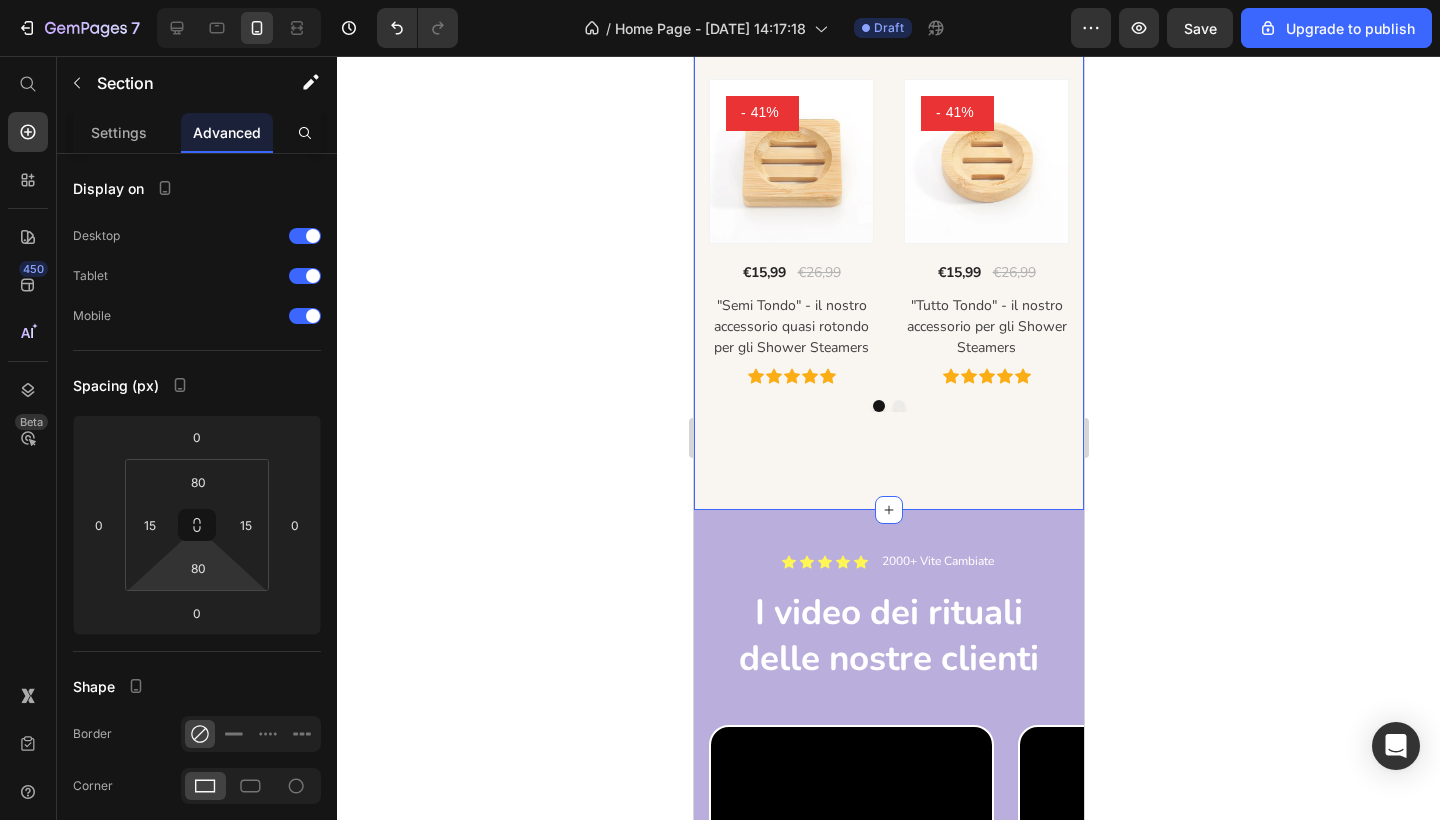 click 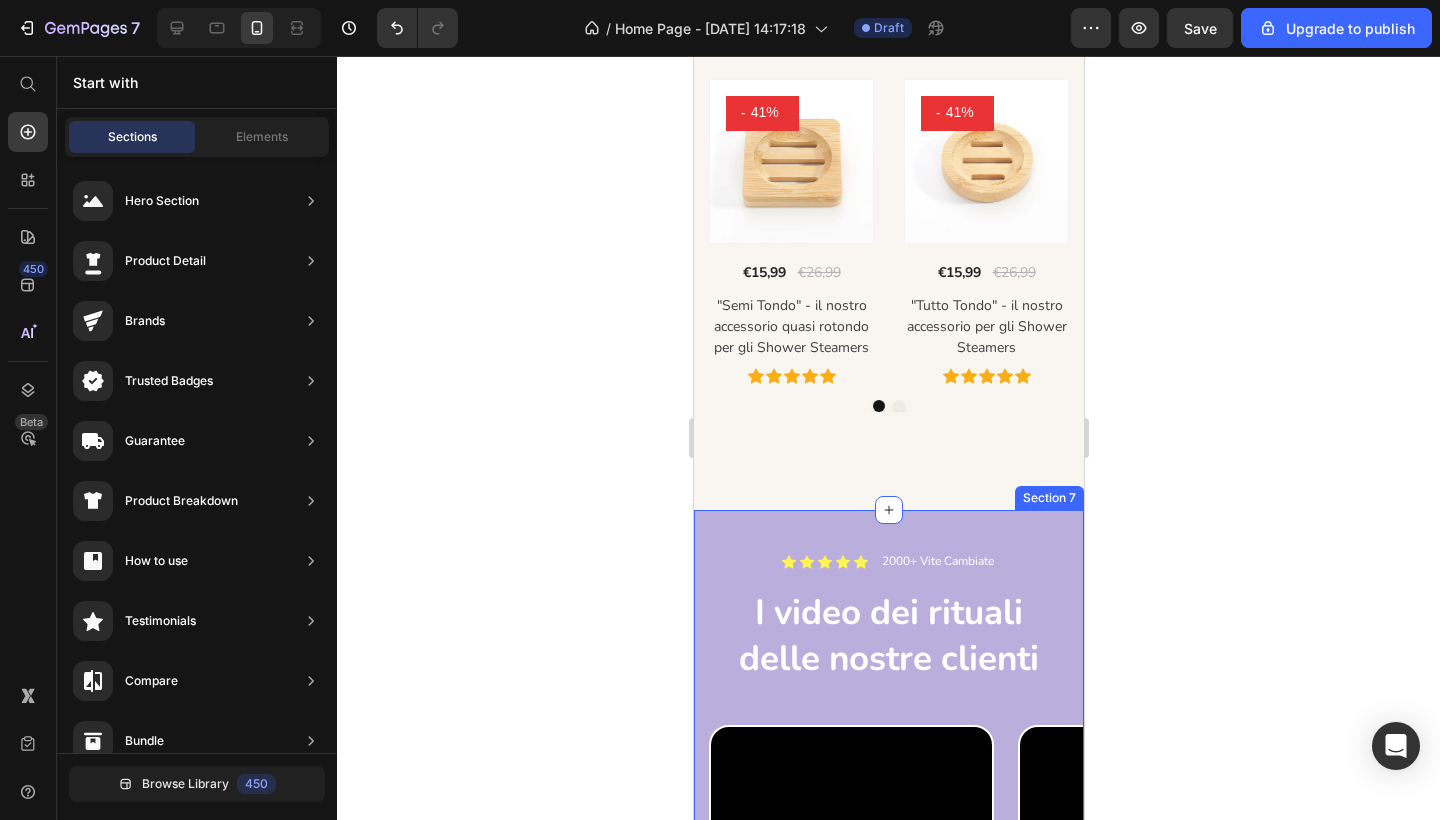 click on "Icon Icon Icon Icon Icon Icon List 2000+ Vite Cambiate Text Block Row I video dei rituali delle nostre clienti Heading Row Video Video Video Video Carousel
SHOP NOW Button Garanzia di reso entro 30 giorni lavorativi Text Block Row Section 7" at bounding box center (888, 780) 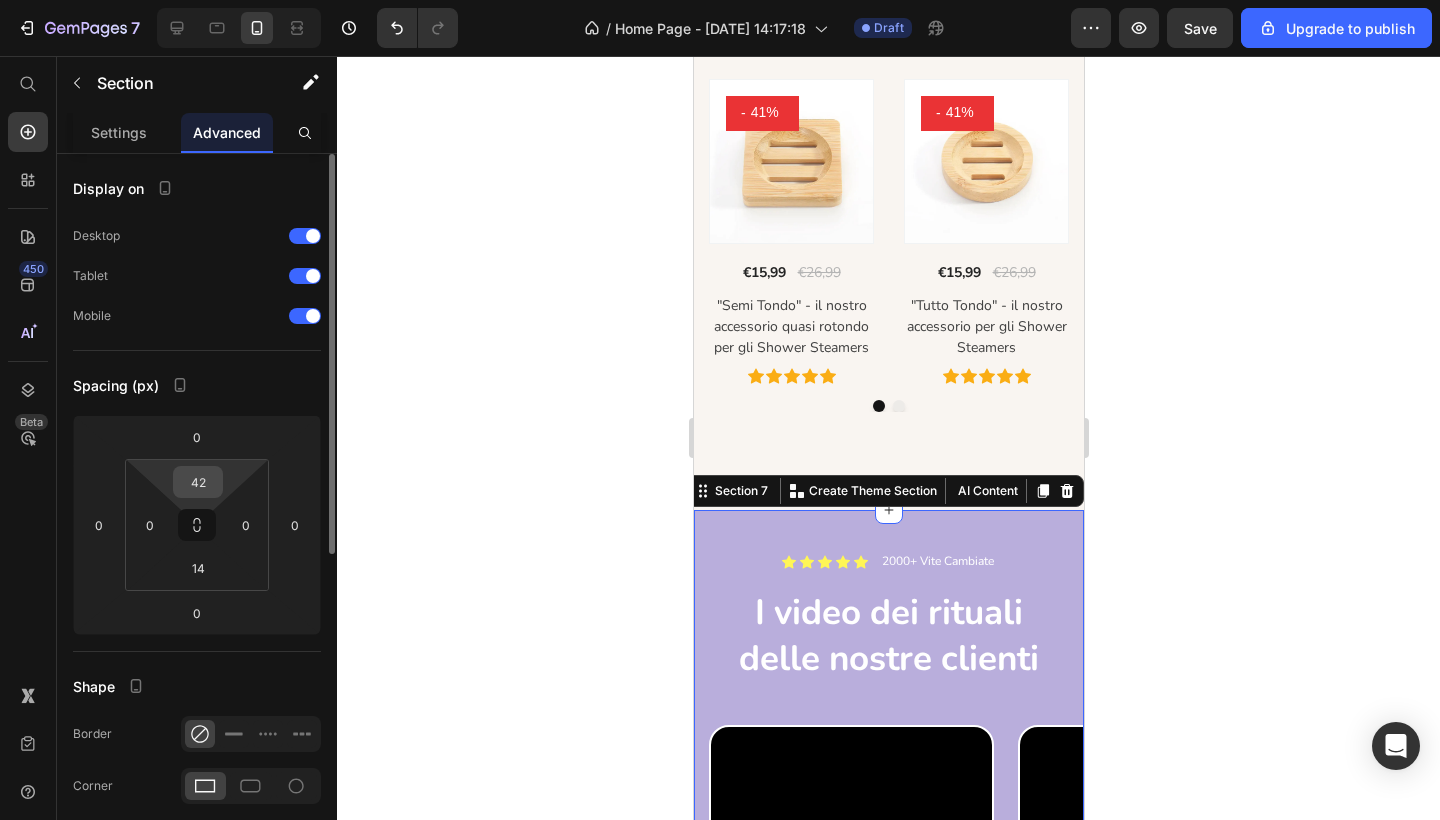 click on "42" at bounding box center [198, 482] 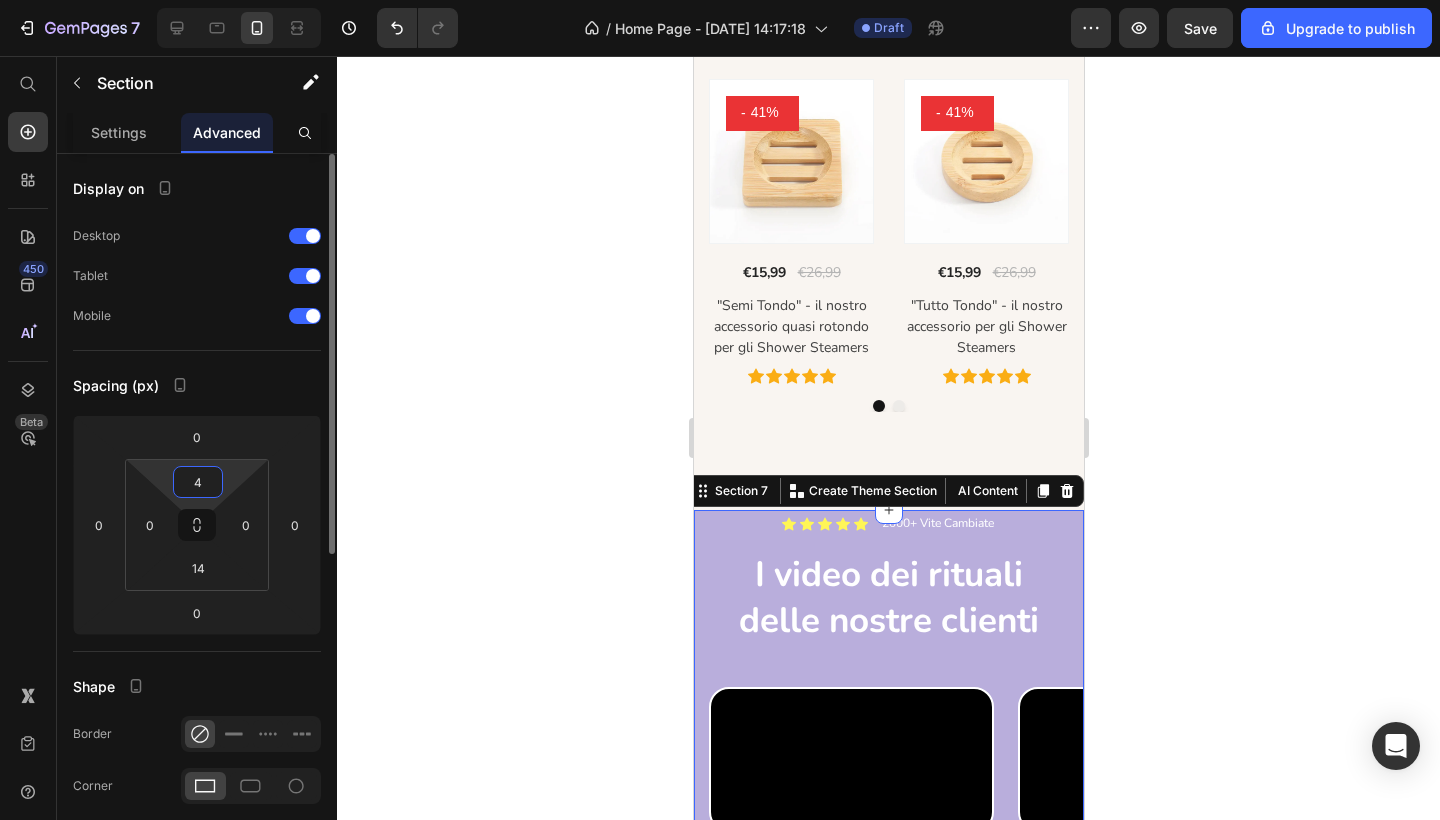 type on "40" 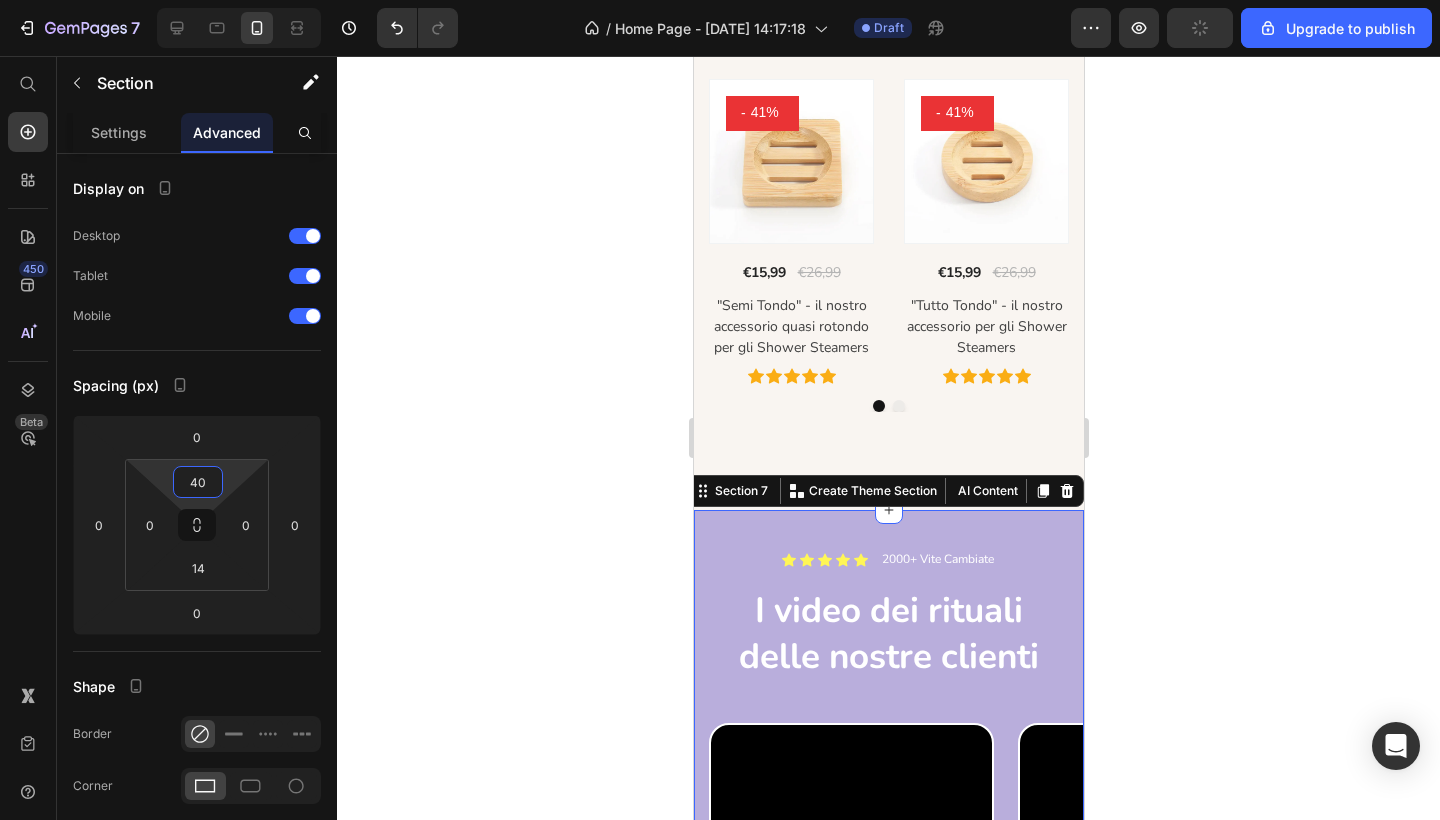 click 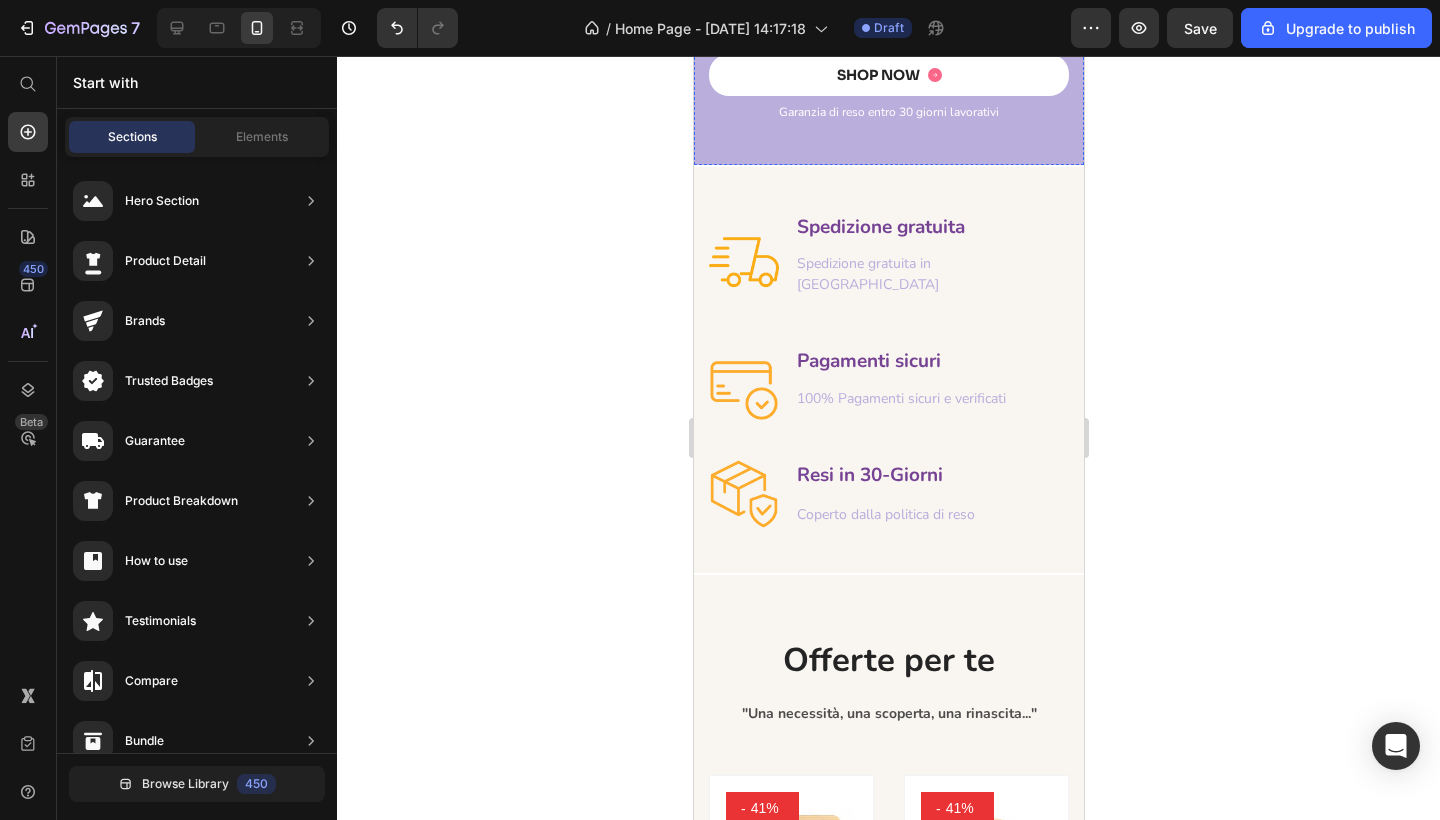 scroll, scrollTop: 7176, scrollLeft: 0, axis: vertical 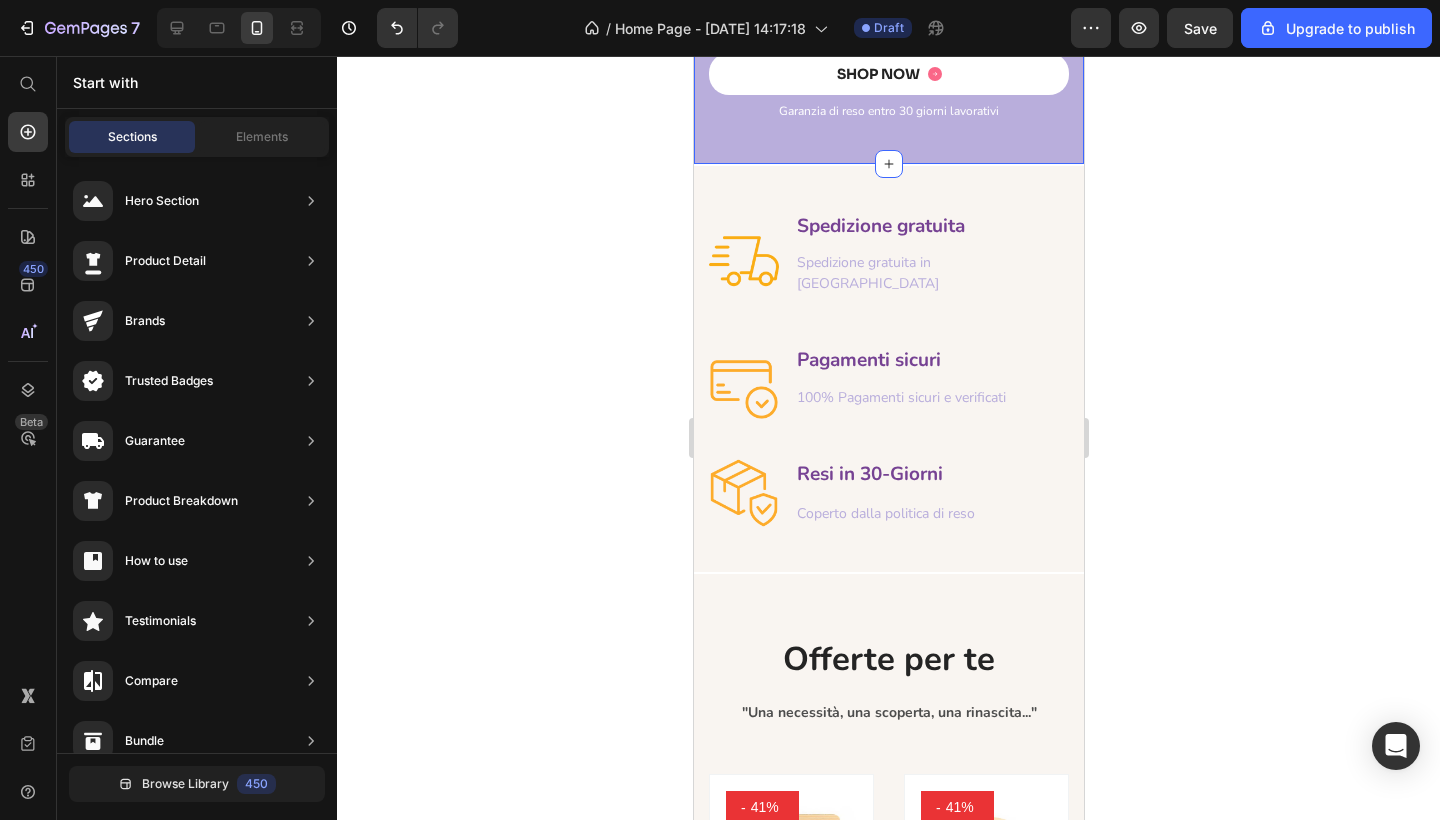click on "Icon Icon Icon Icon Icon Icon List 2000+ Vite Cambiate Text Block Row I video dei rituali delle nostre clienti Heading Row Video Video Video Video Carousel
SHOP NOW Button Garanzia di reso entro 30 giorni lavorativi Text Block Row" at bounding box center [888, -92] 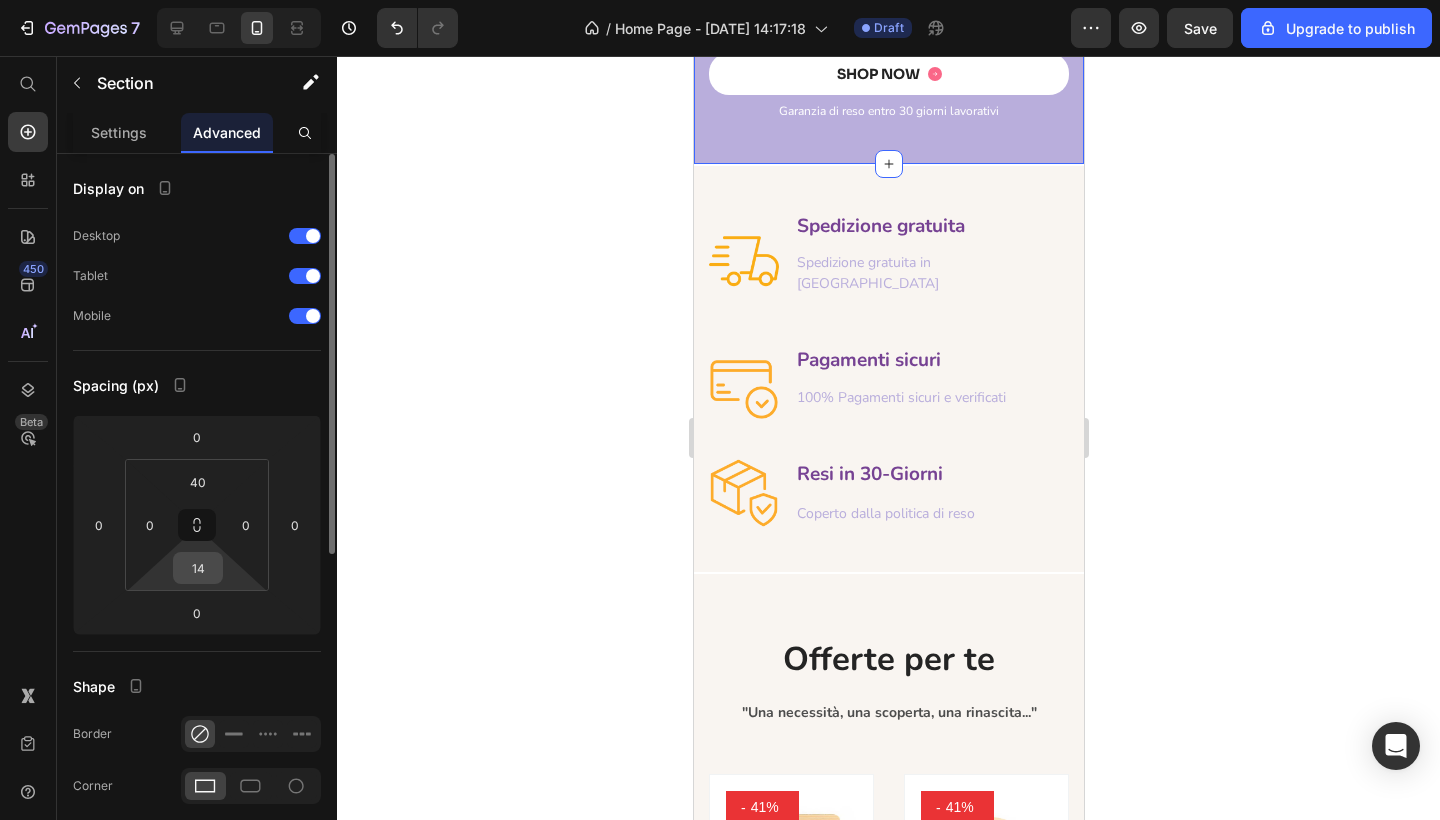 click on "14" at bounding box center [198, 568] 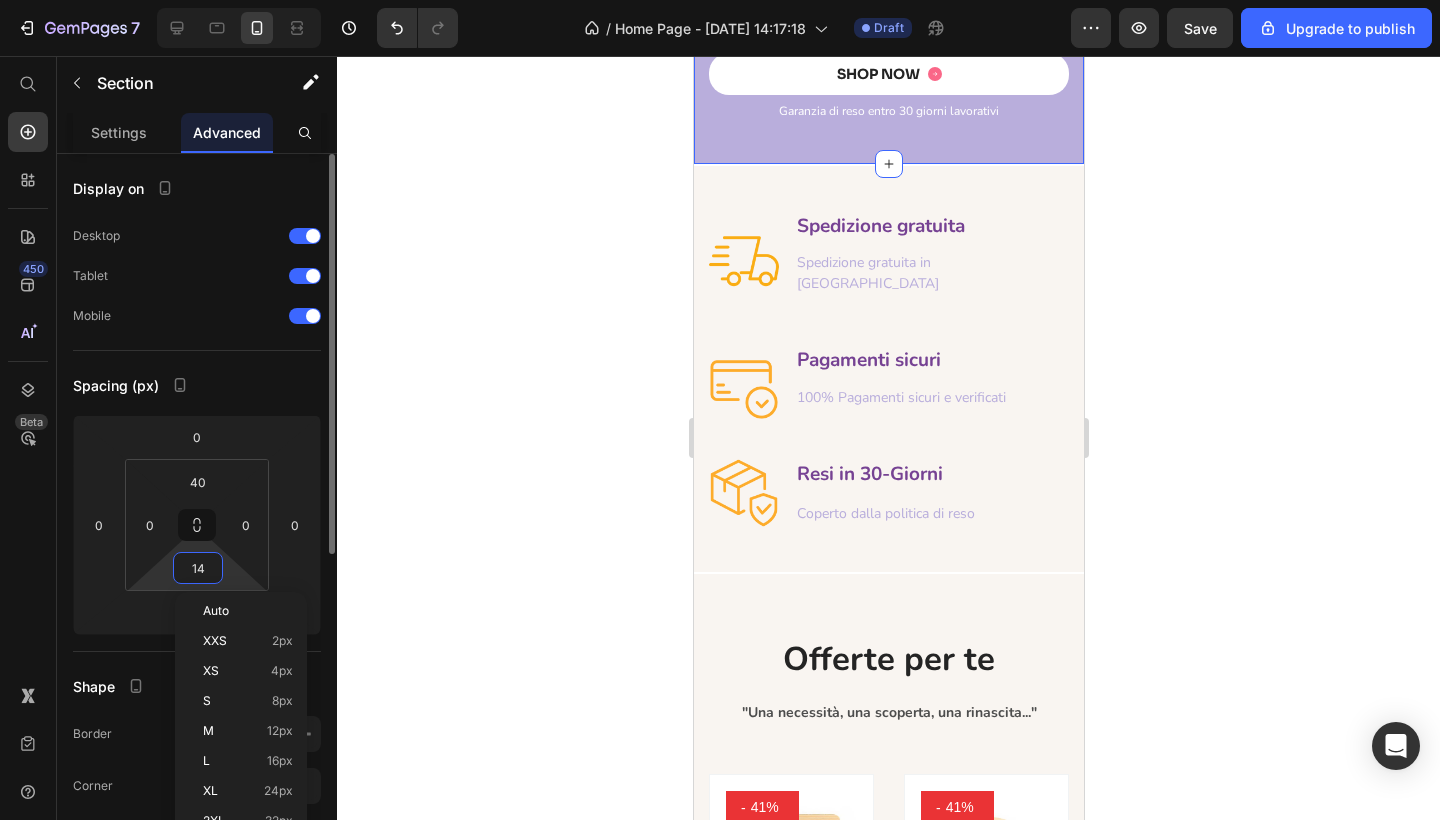 click on "14" at bounding box center [198, 568] 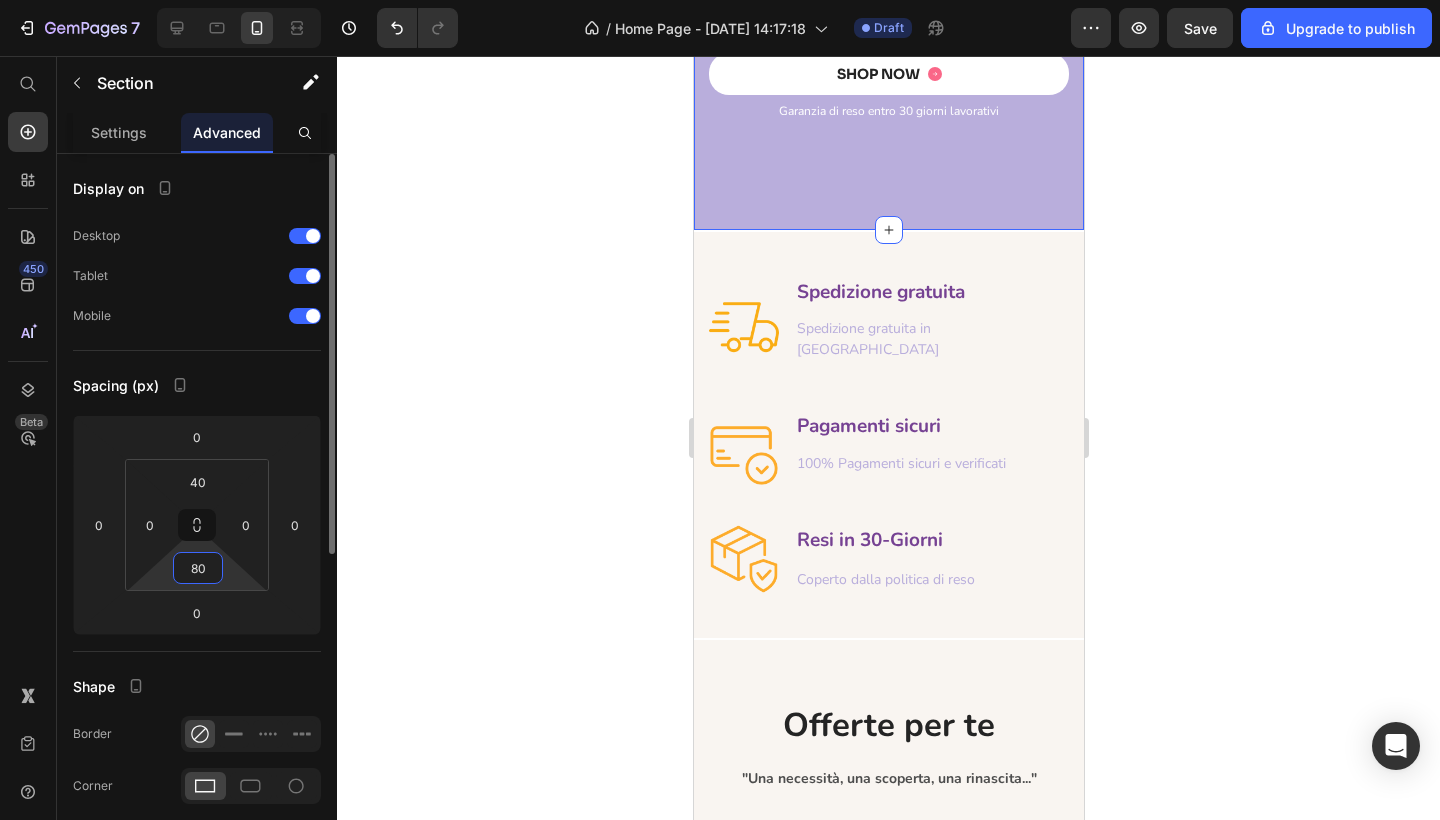type on "8" 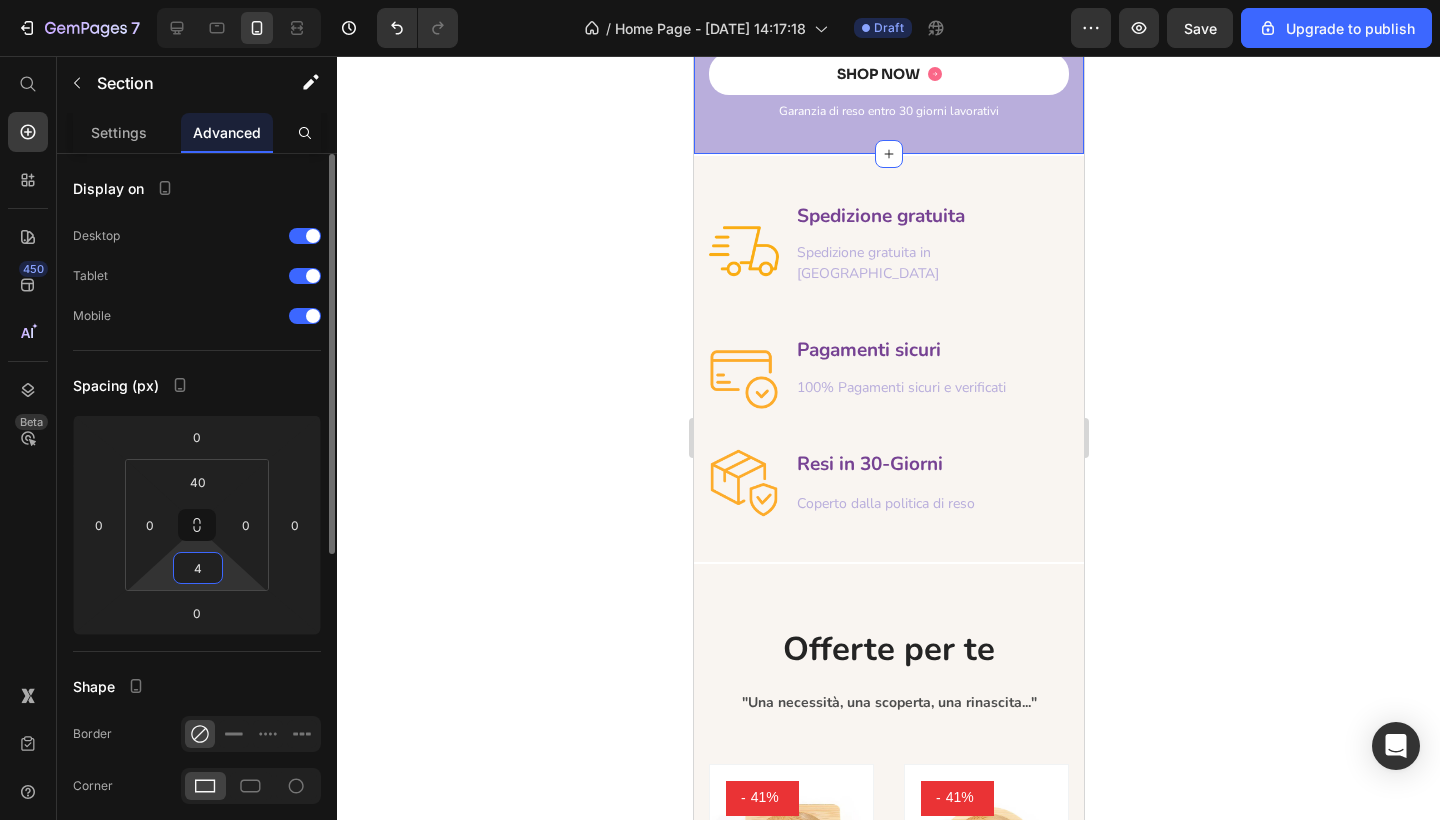 type on "40" 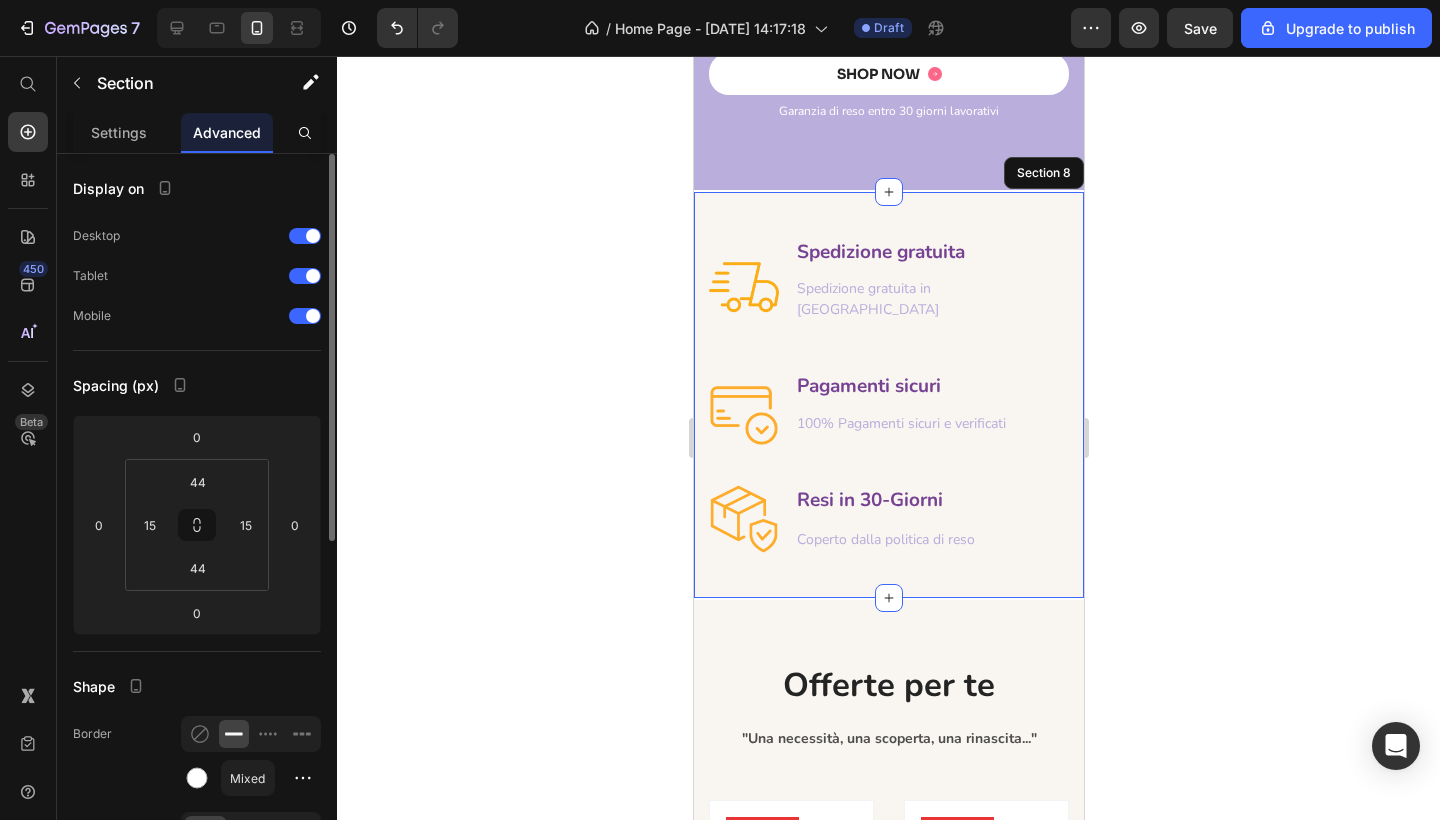 click on "Image Spedizione gratuita Text block Spedizione gratuita in [GEOGRAPHIC_DATA] Text block Row Image Pagamenti sicuri Text block 100% Pagamenti sicuri e verificati Text block Row Image Resi in 30-Giorni Text block Coperto dalla politica di reso Text block Row Row Section 8" at bounding box center (888, 395) 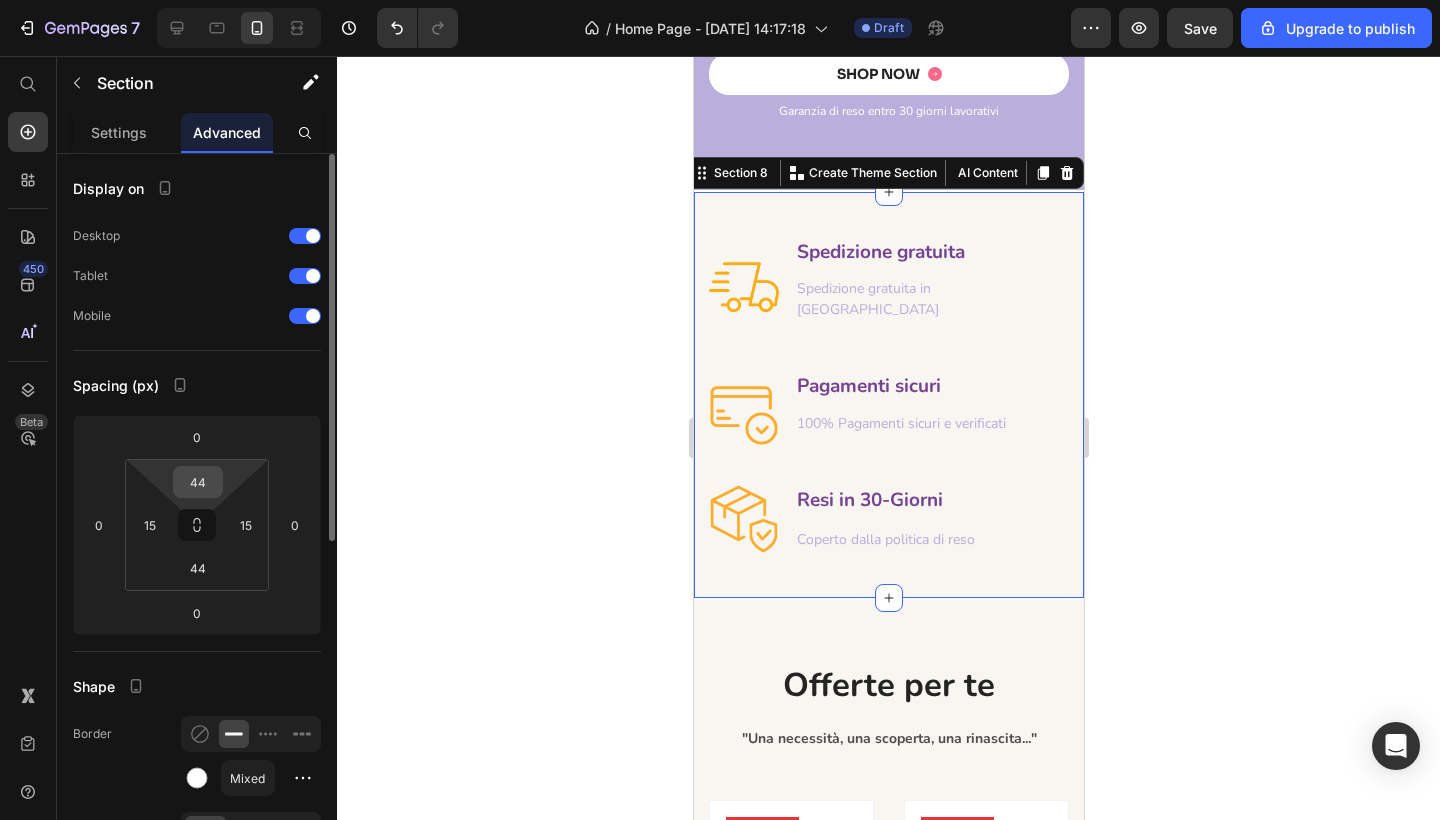click on "44" at bounding box center [198, 482] 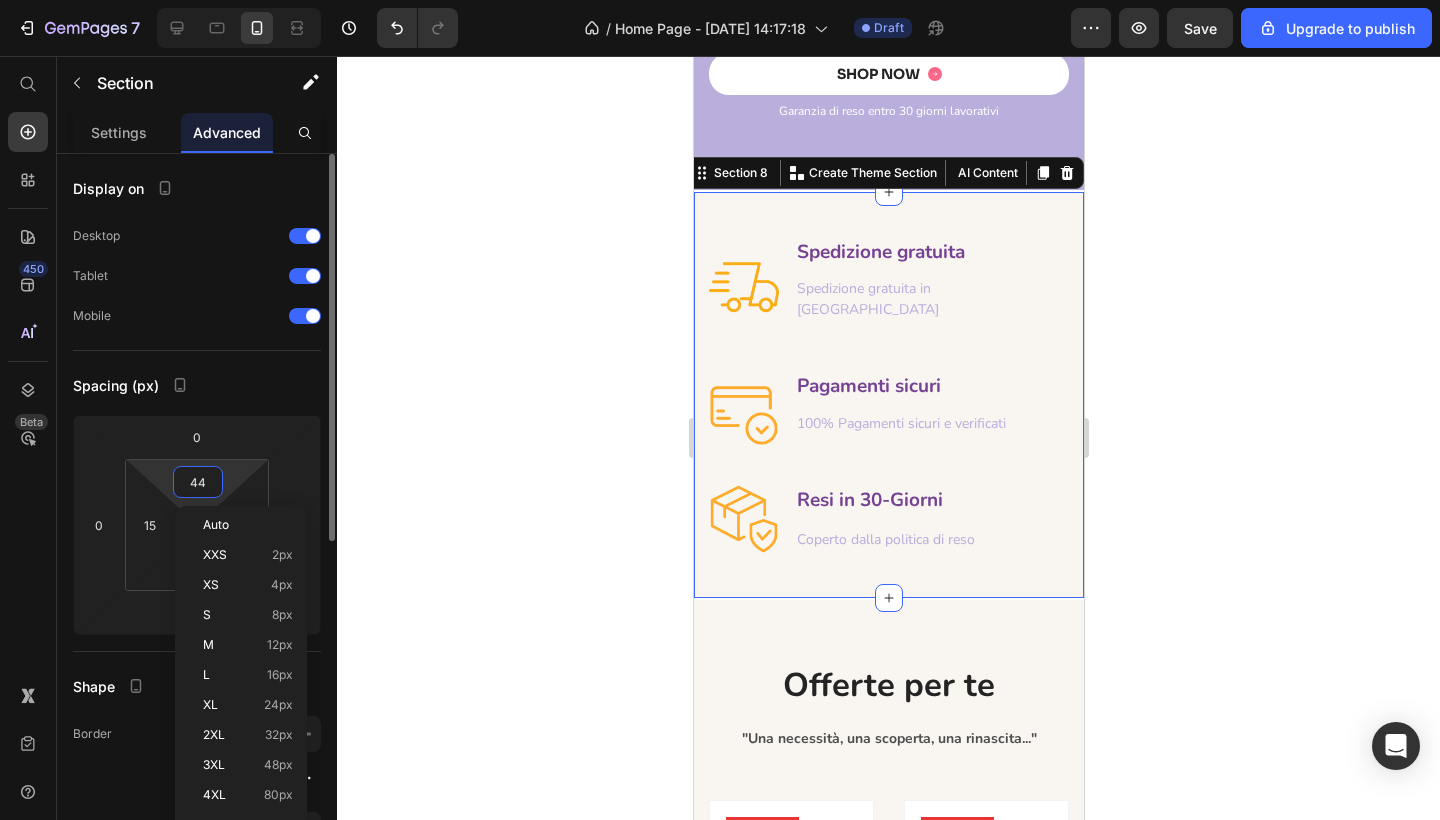 click on "44" at bounding box center [198, 482] 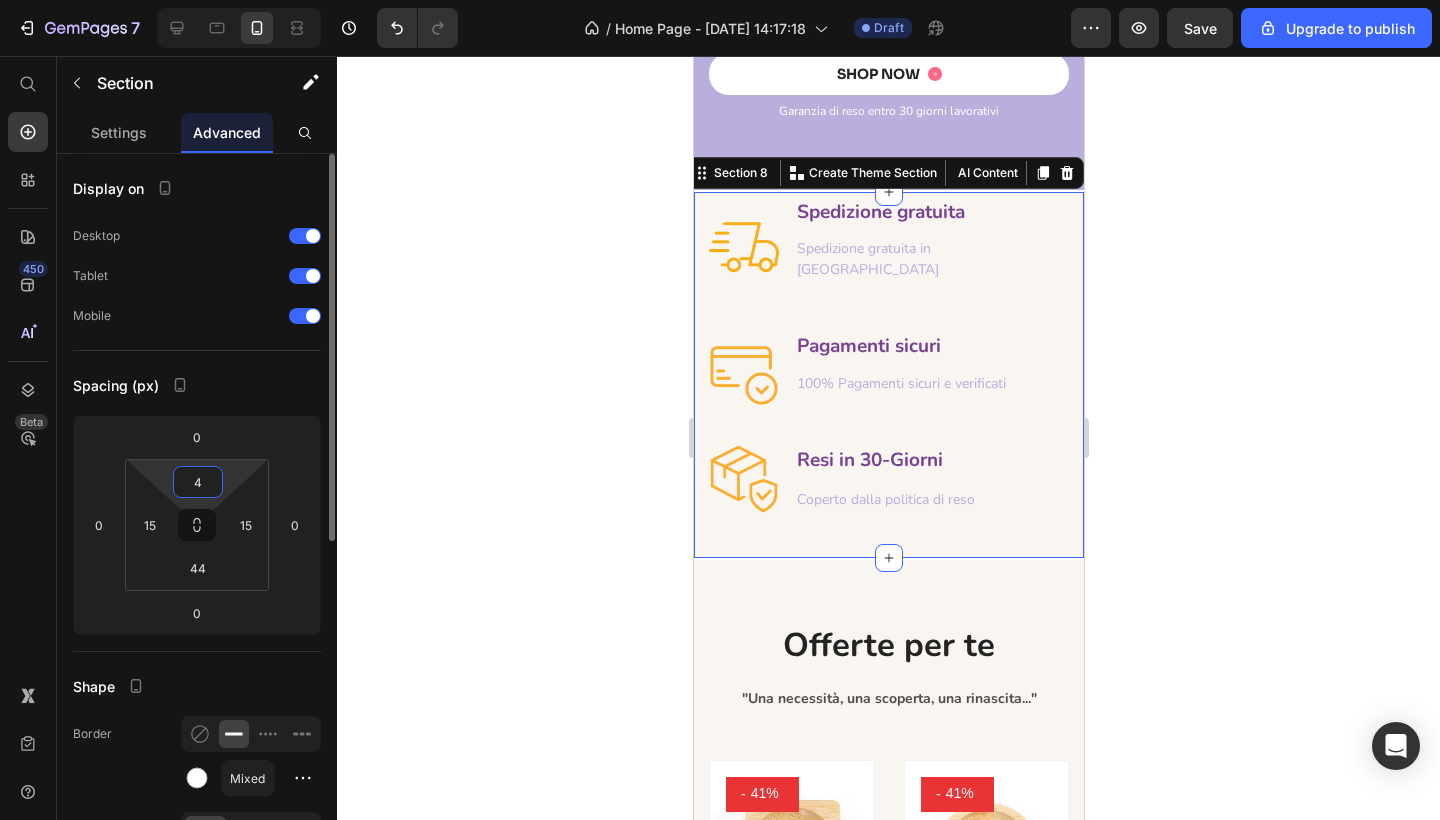 type on "40" 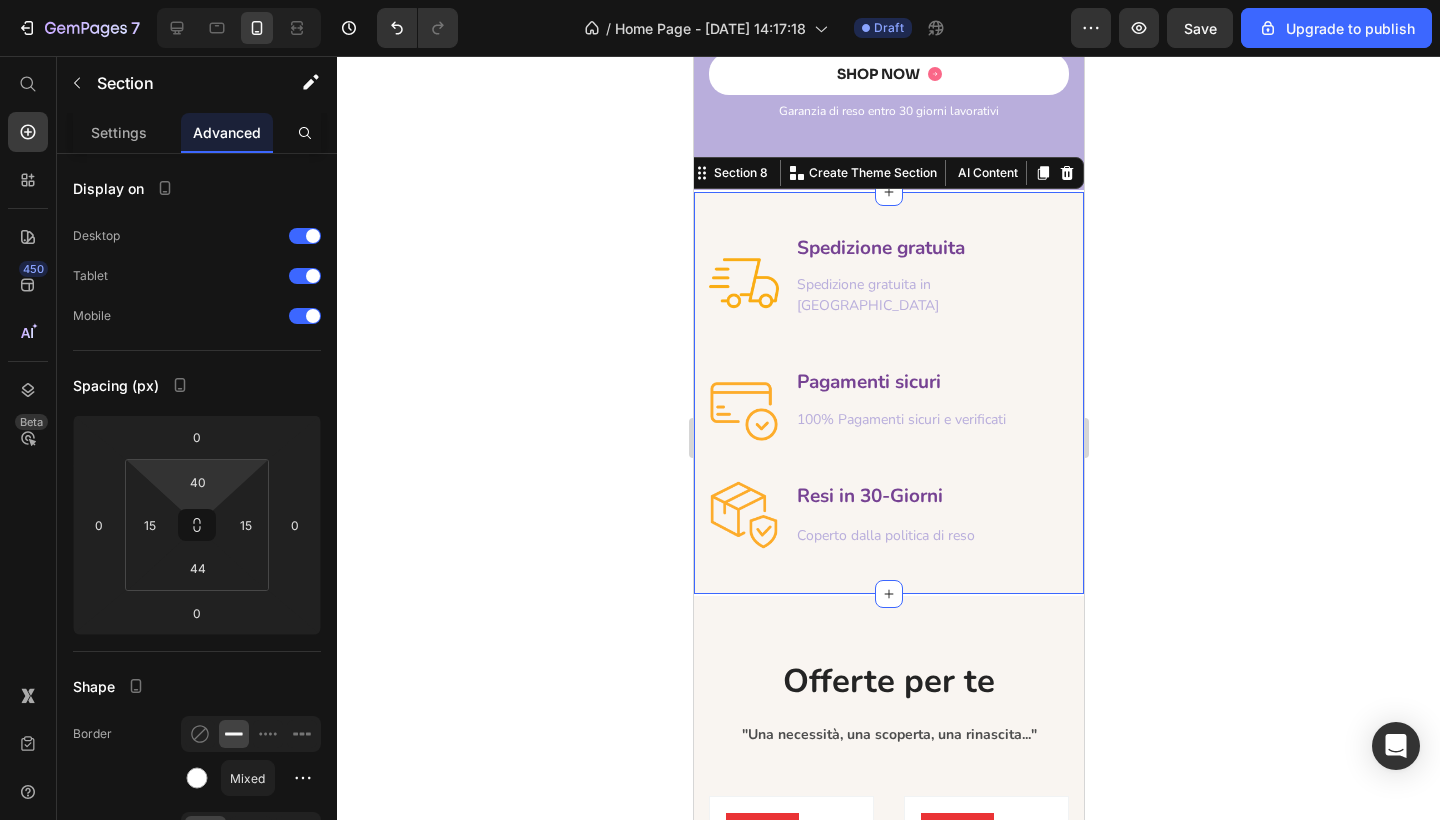 click 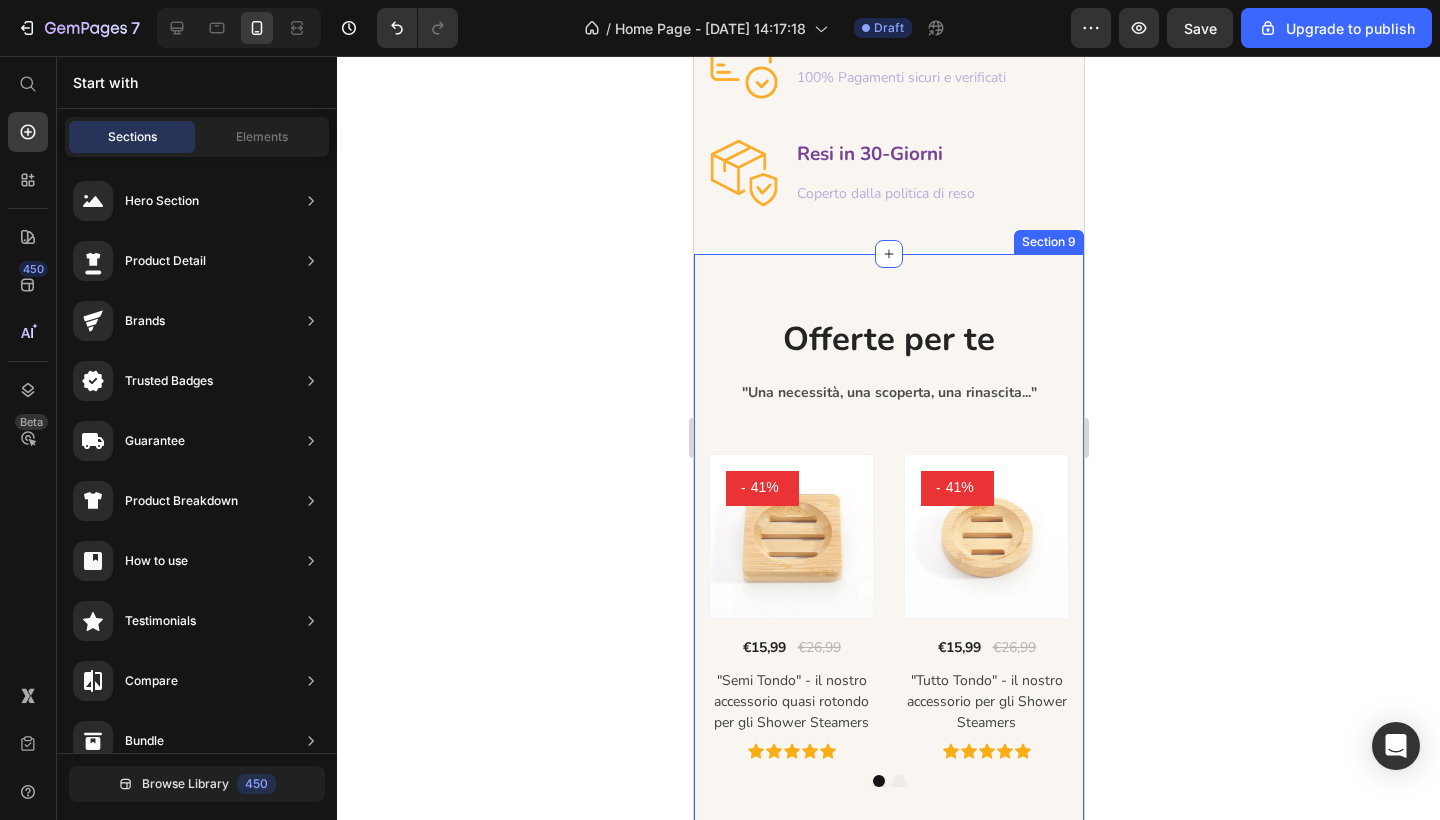 scroll, scrollTop: 7597, scrollLeft: 0, axis: vertical 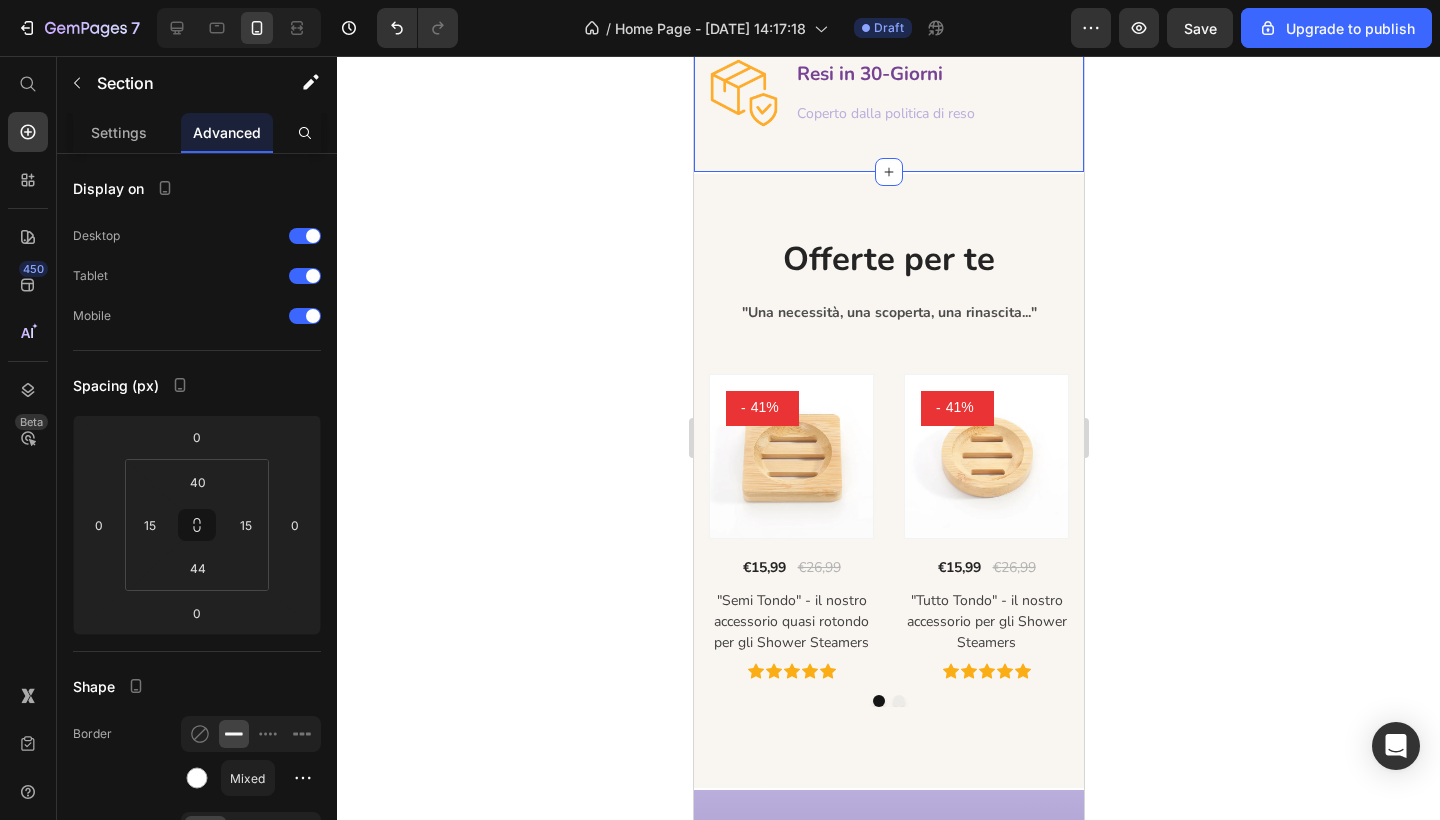 click on "Image Spedizione gratuita Text block Spedizione gratuita in [GEOGRAPHIC_DATA] Text block Row Image Pagamenti sicuri Text block 100% Pagamenti sicuri e verificati Text block Row Image Resi in 30-Giorni Text block Coperto dalla politica di reso Text block Row Row Section 8" at bounding box center (888, -29) 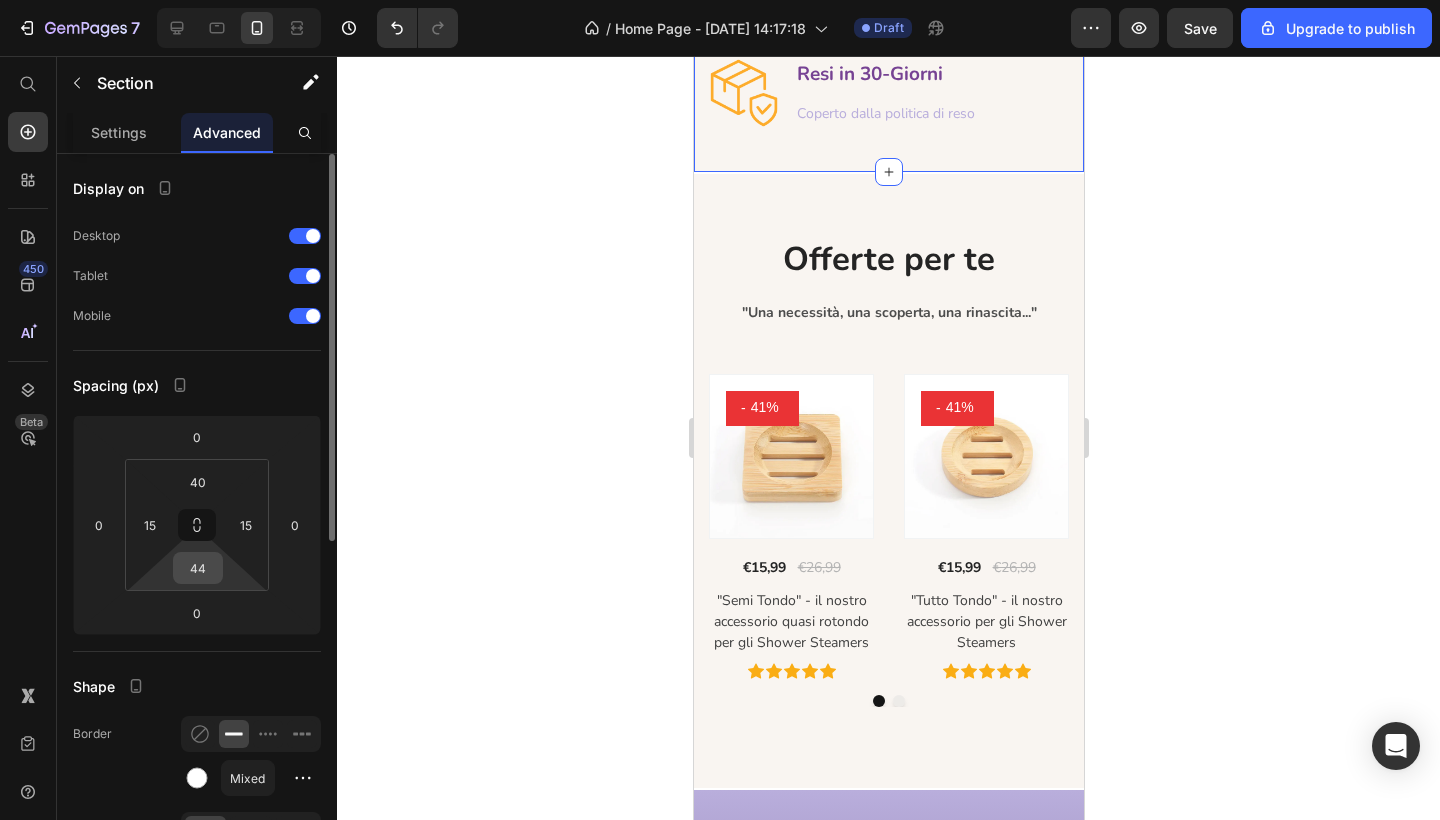 click on "44" at bounding box center (198, 568) 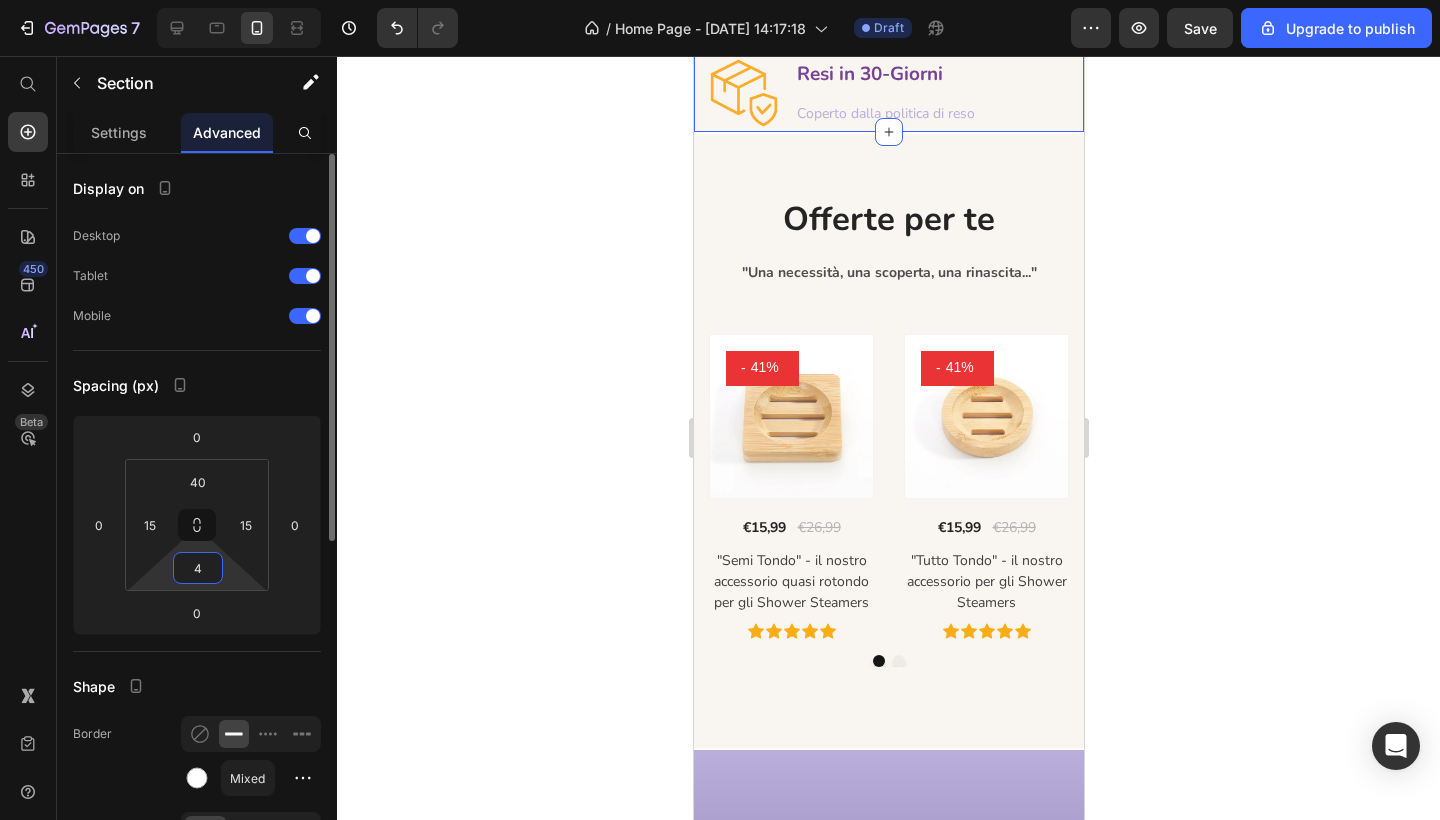 type on "40" 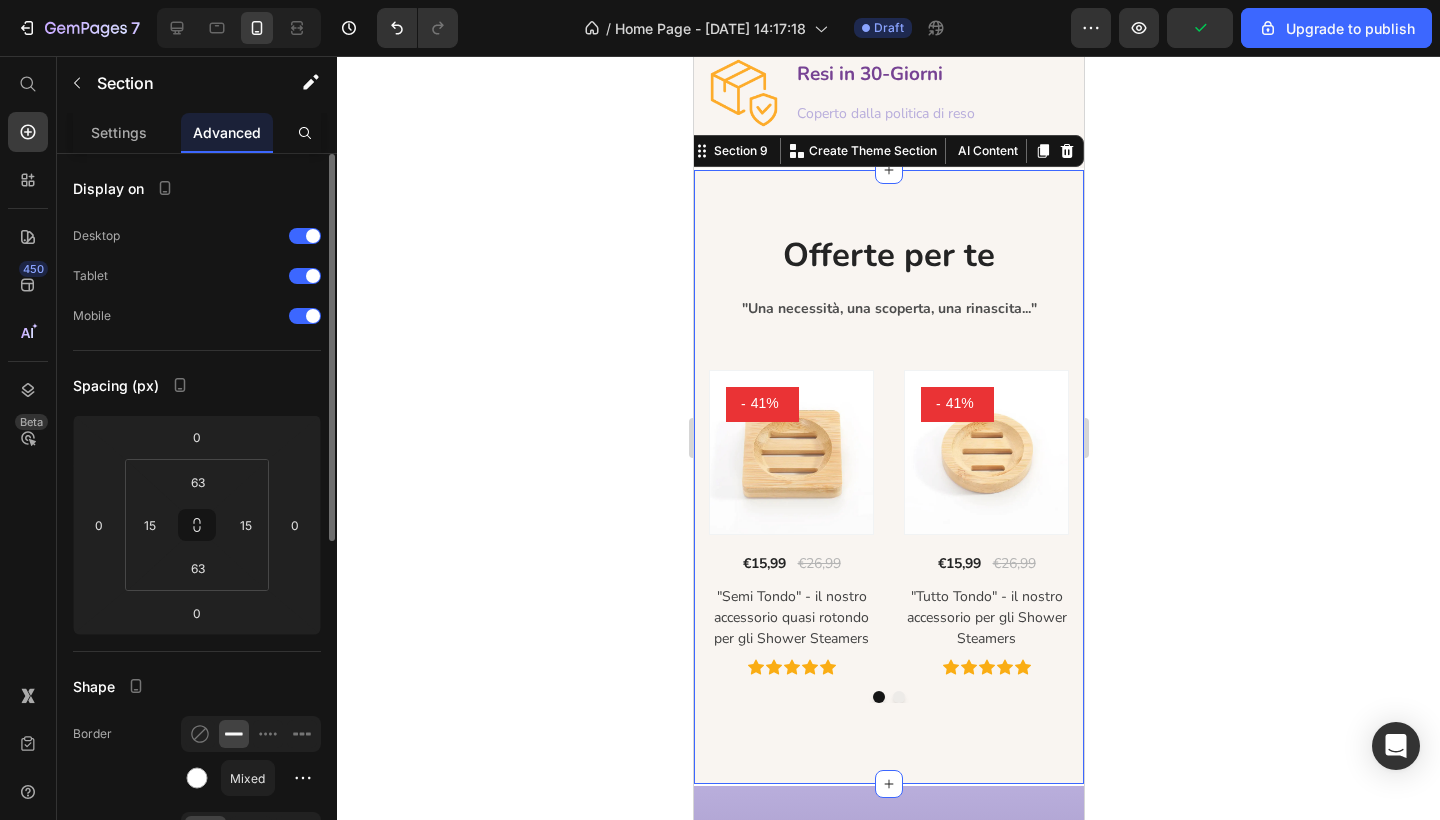 click on "Offerte per te Heading "Una necessità, una scoperta, una rinascita..." Text block Row Product Images - 41% (P) Tag Row €15,99 (P) Price €26,99 (P) Price Row "Semi Tondo" - il nostro accessorio quasi rotondo per gli Shower Steamers (P) Title                Icon                Icon                Icon                Icon                Icon Icon List Hoz Product Images - 41% (P) Tag Row €15,99 (P) Price €26,99 (P) Price Row "Tutto Tondo" - il nostro accessorio per gli Shower Steamers (P) Title                Icon                Icon                Icon                Icon                Icon Icon List Hoz Product Images - 41% (P) Tag Row €58,99 (P) Price €99,99 (P) Price Row Sereina | Box Completa (P) Title                Icon                Icon                Icon                Icon                Icon Icon List Hoz Product Images - 17% (P) Tag Row €68,56 (P) Price €82,99 (P) Price Row Pacchetto Completo - Sereina (P) Title                Icon                Icon                Icon Icon Row" at bounding box center (888, 478) 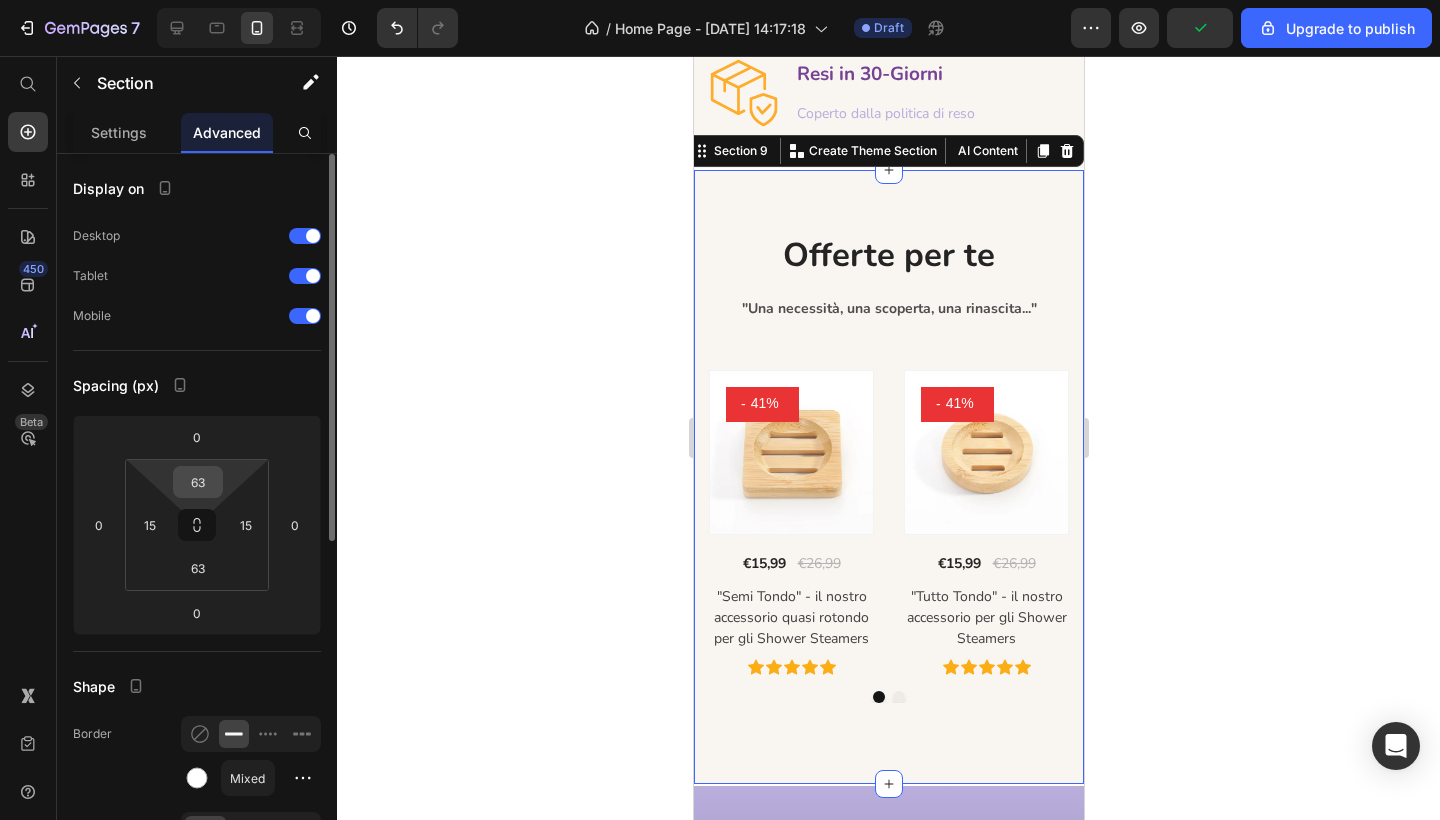 click on "63" at bounding box center [198, 482] 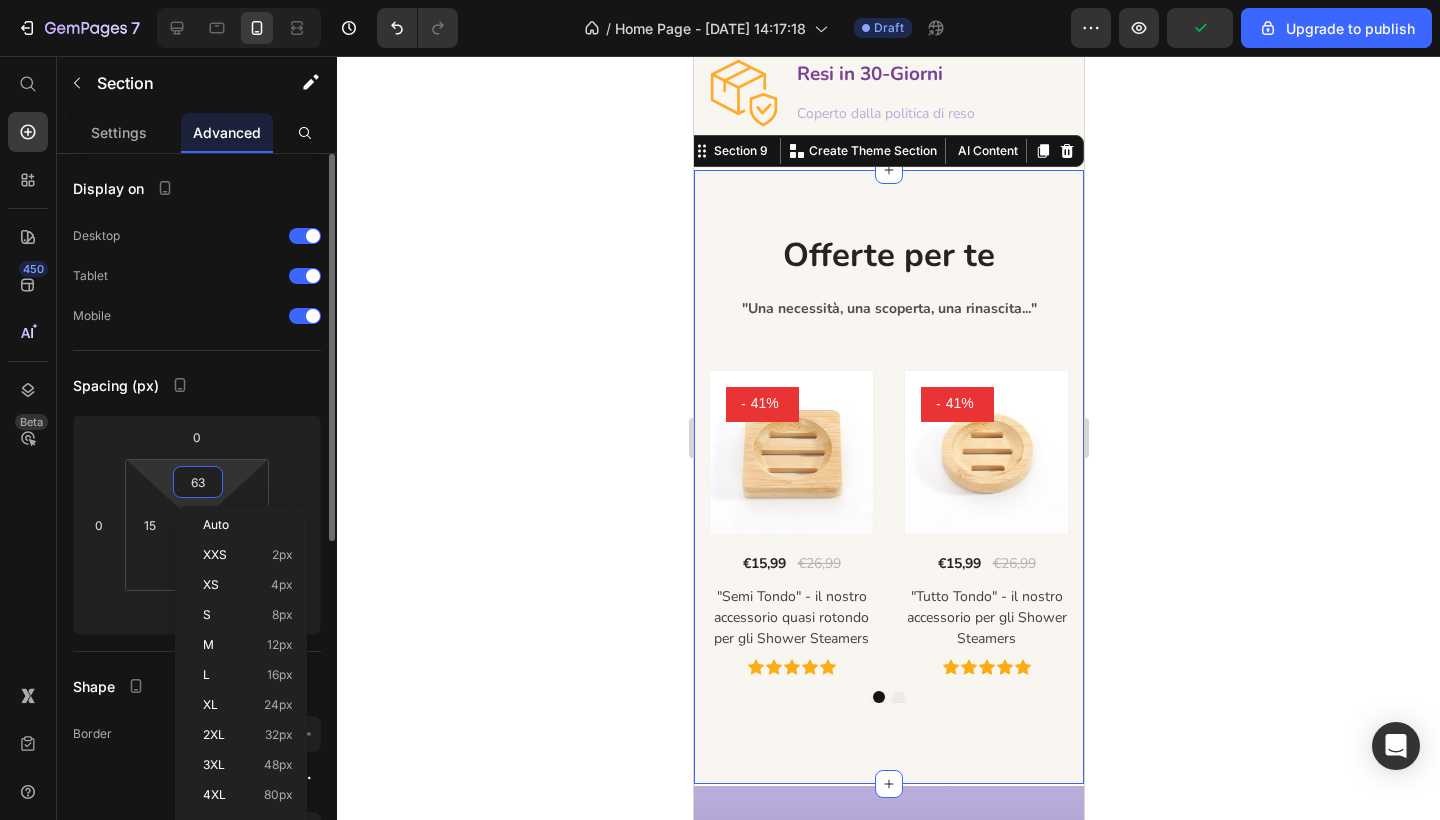 click on "63" at bounding box center (198, 482) 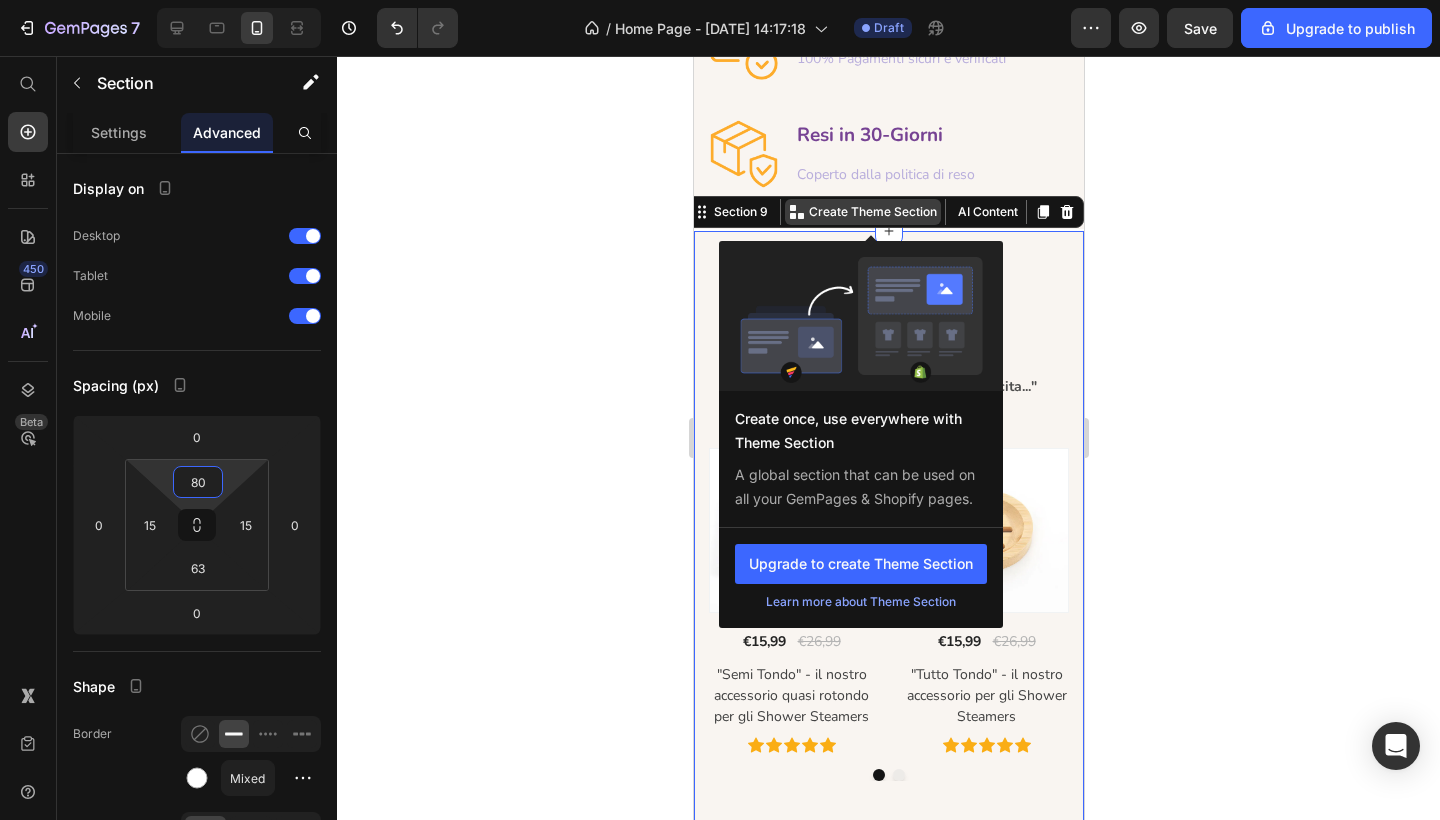 scroll, scrollTop: 7537, scrollLeft: 0, axis: vertical 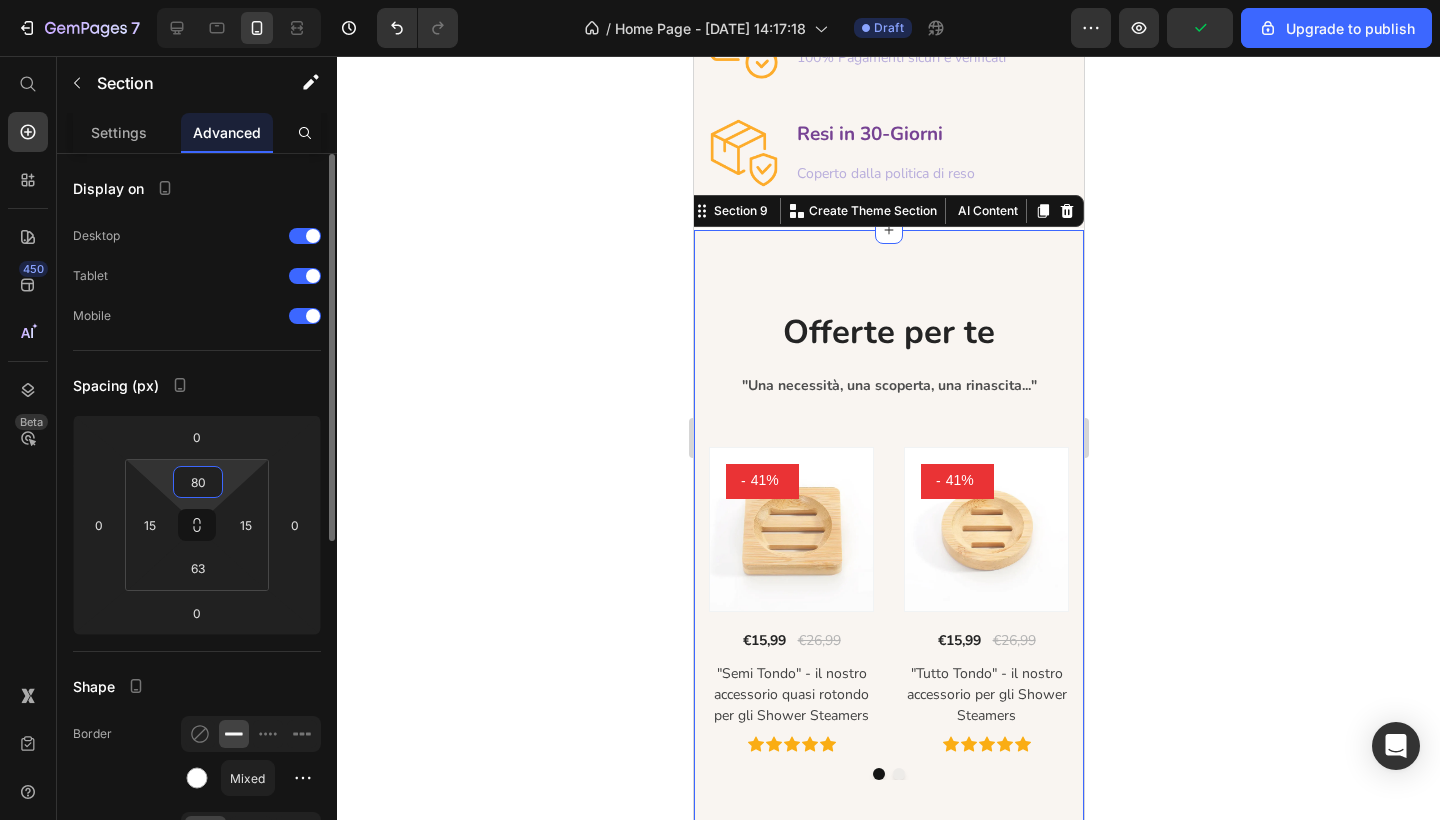 click on "80" at bounding box center (198, 482) 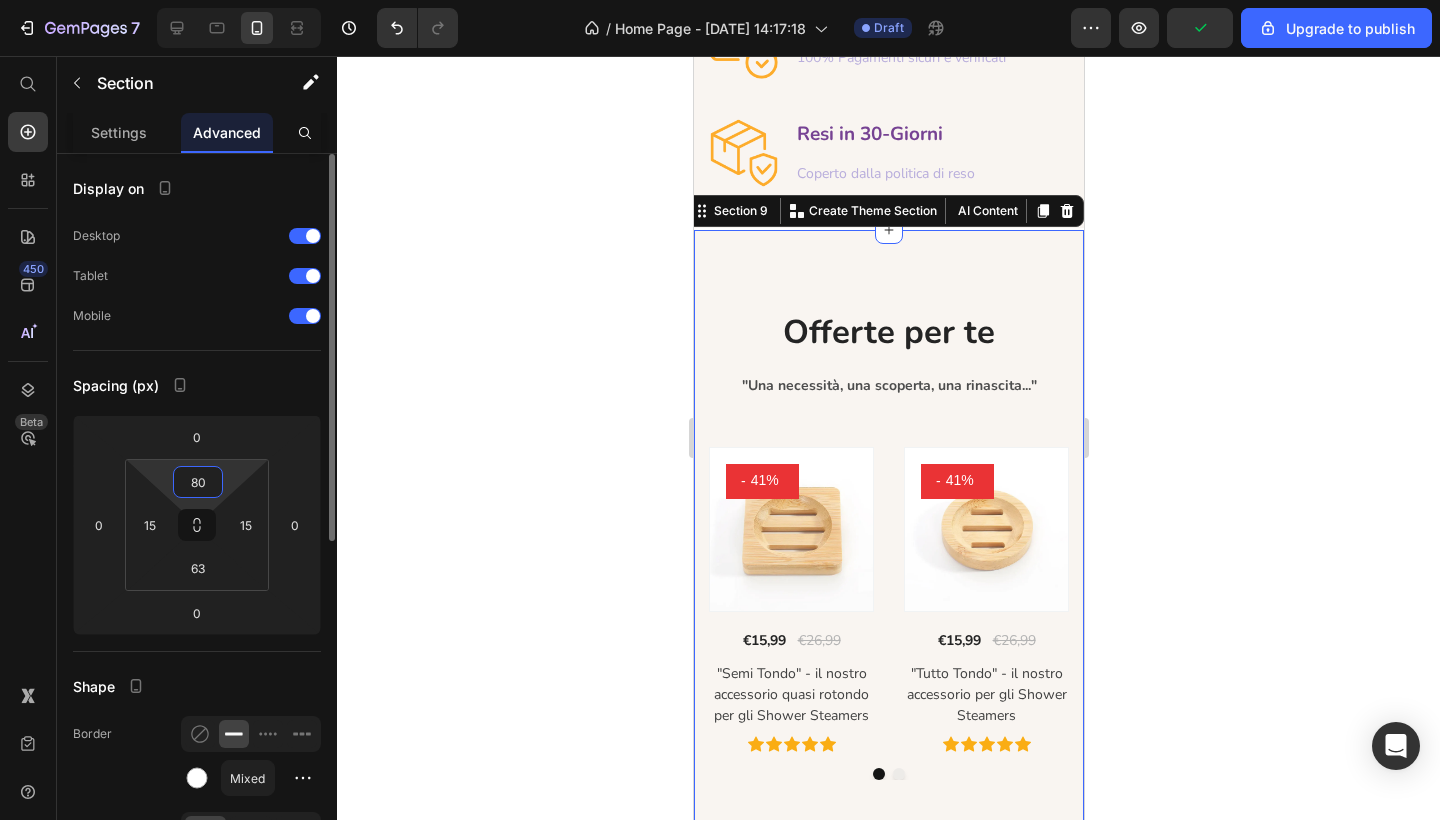 click on "80" at bounding box center [198, 482] 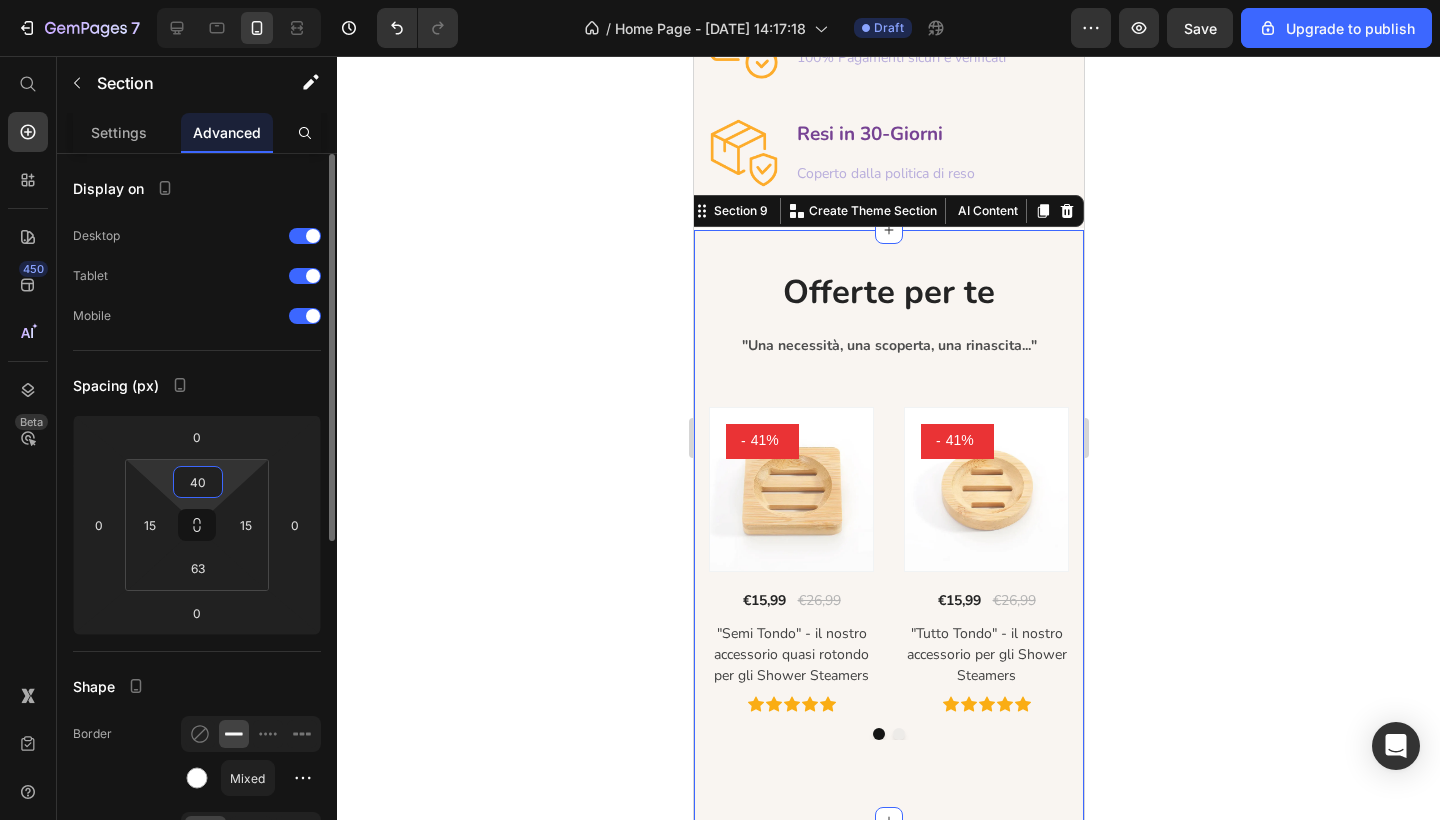 type on "4" 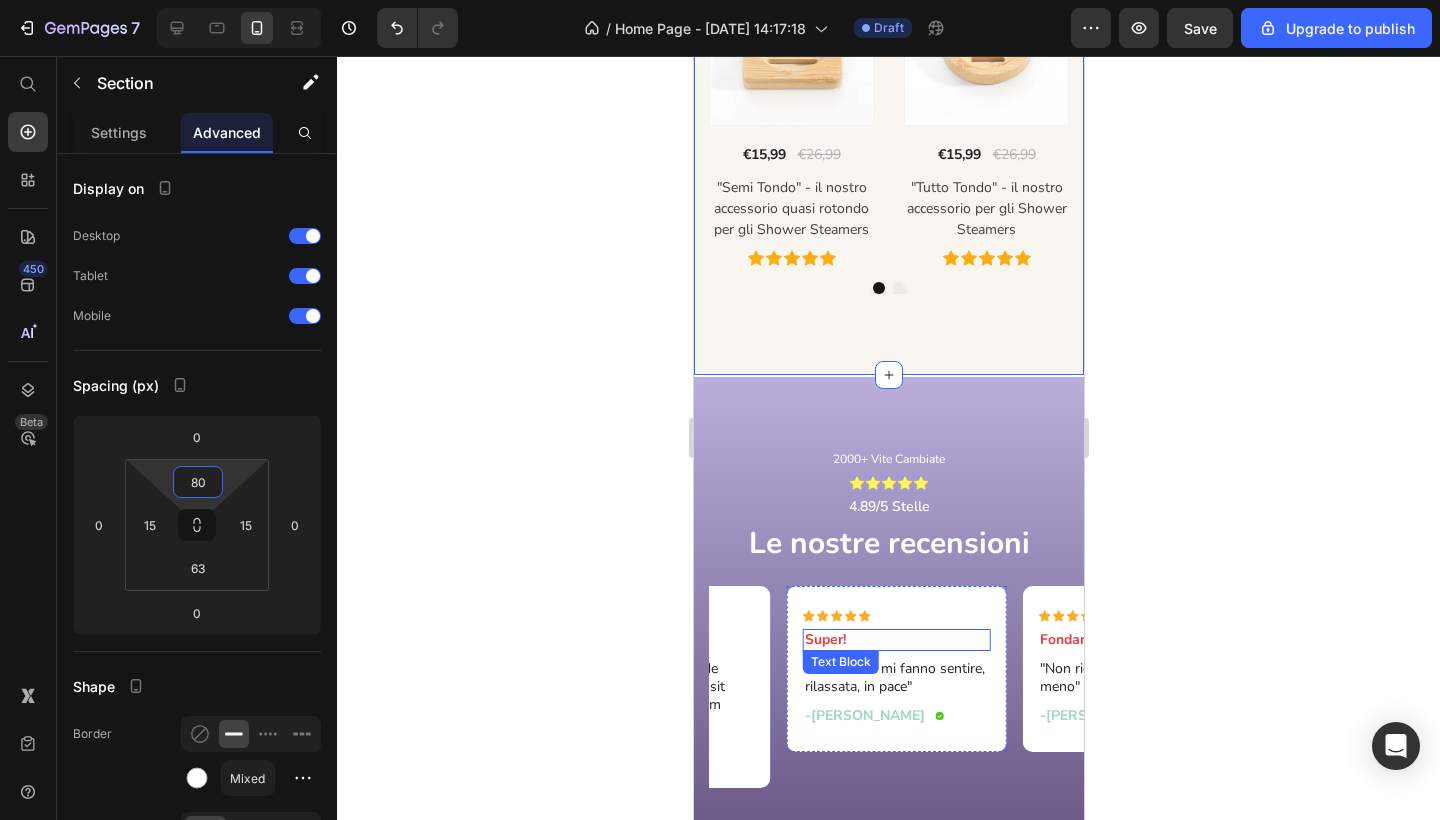 scroll, scrollTop: 8376, scrollLeft: 0, axis: vertical 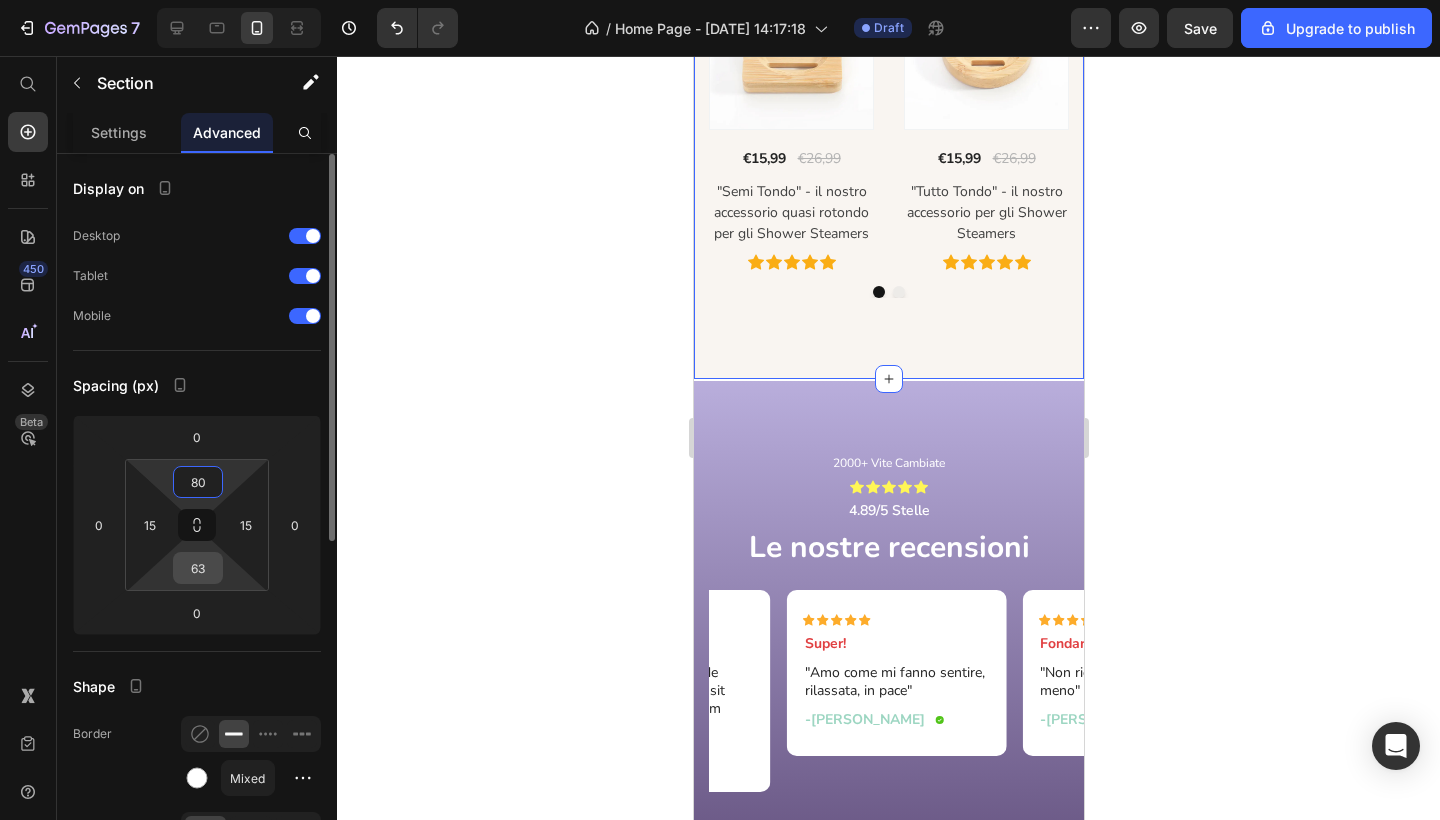 type on "80" 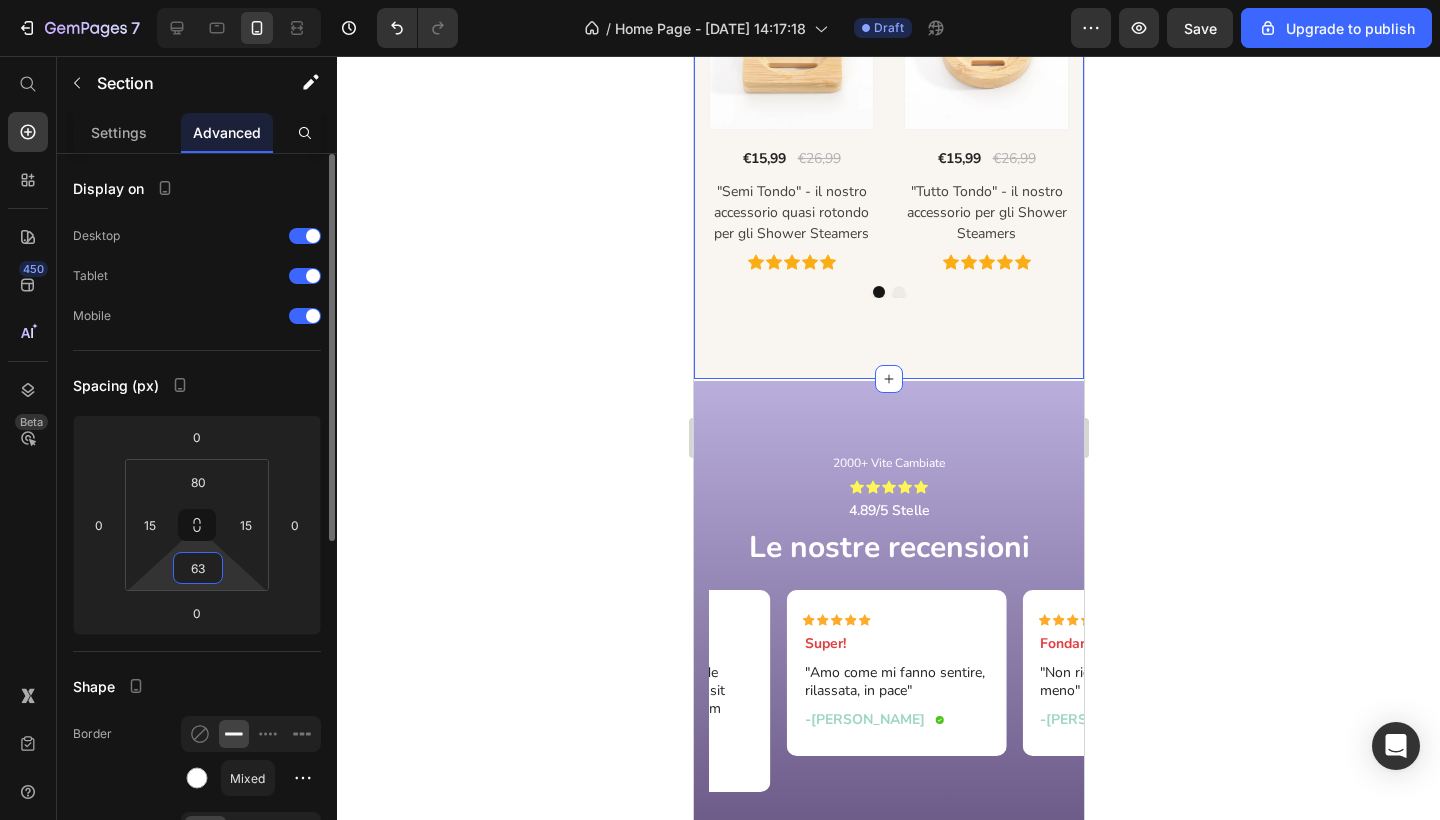 click on "63" at bounding box center [198, 568] 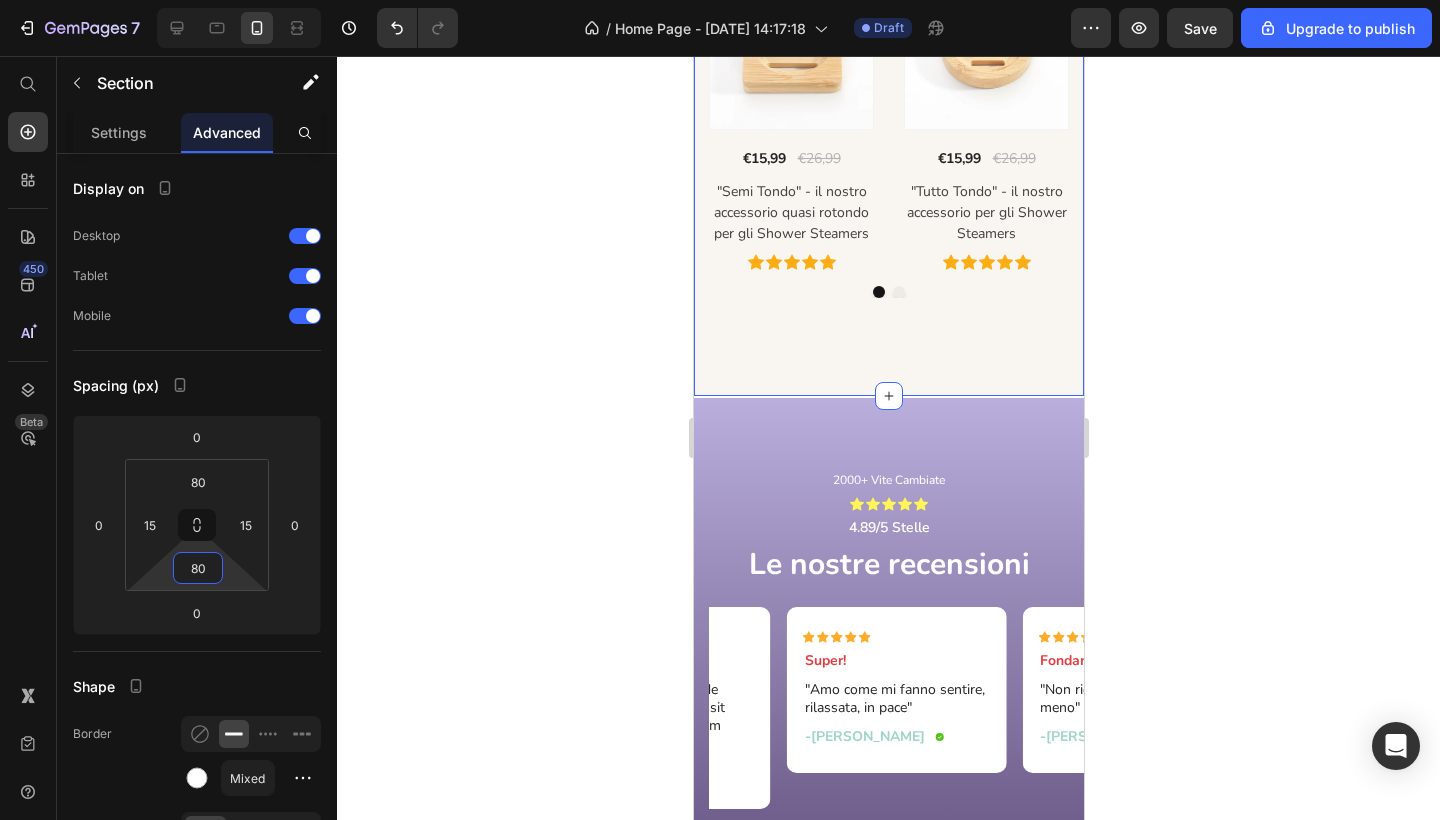 type on "80" 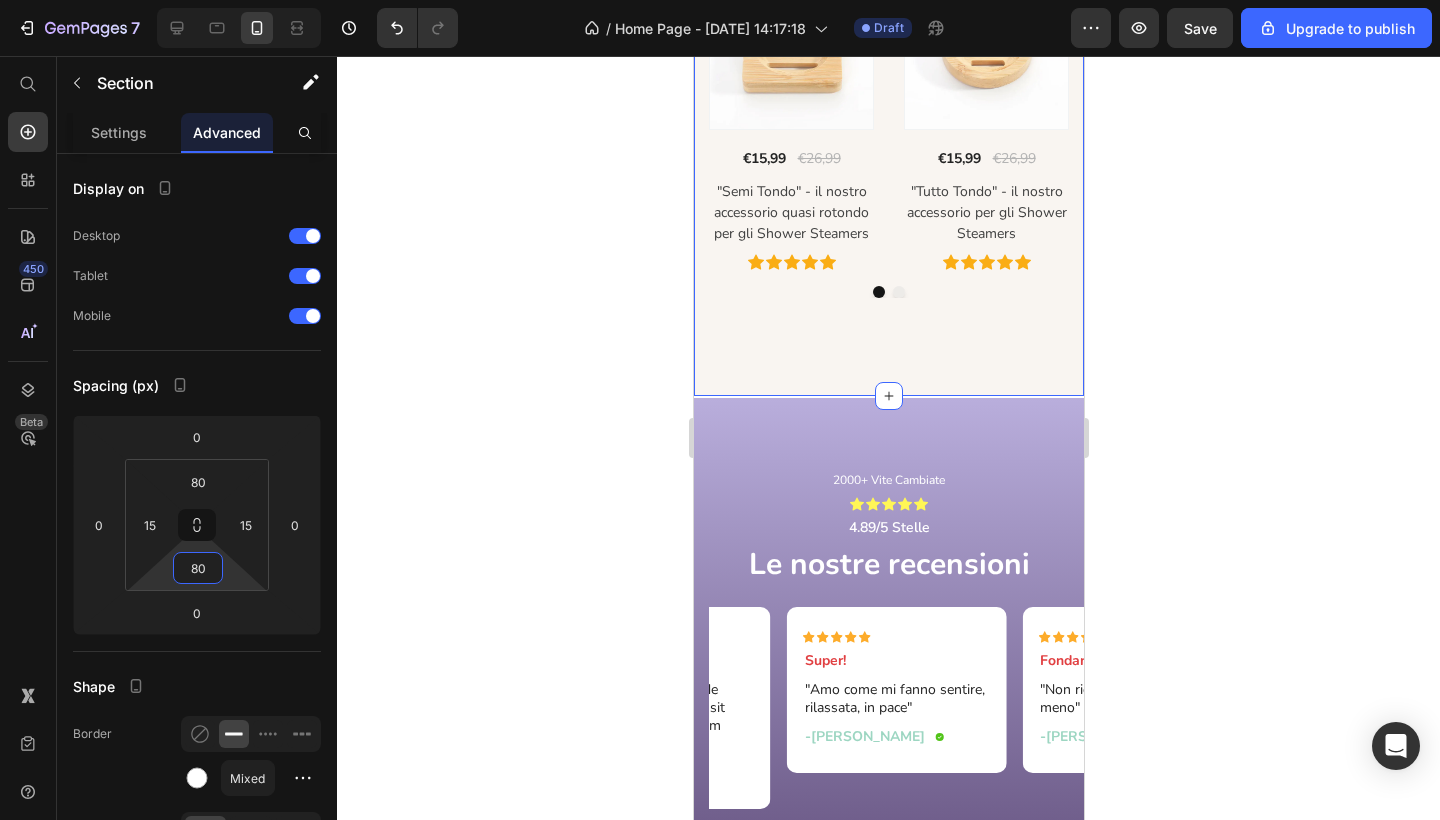 click 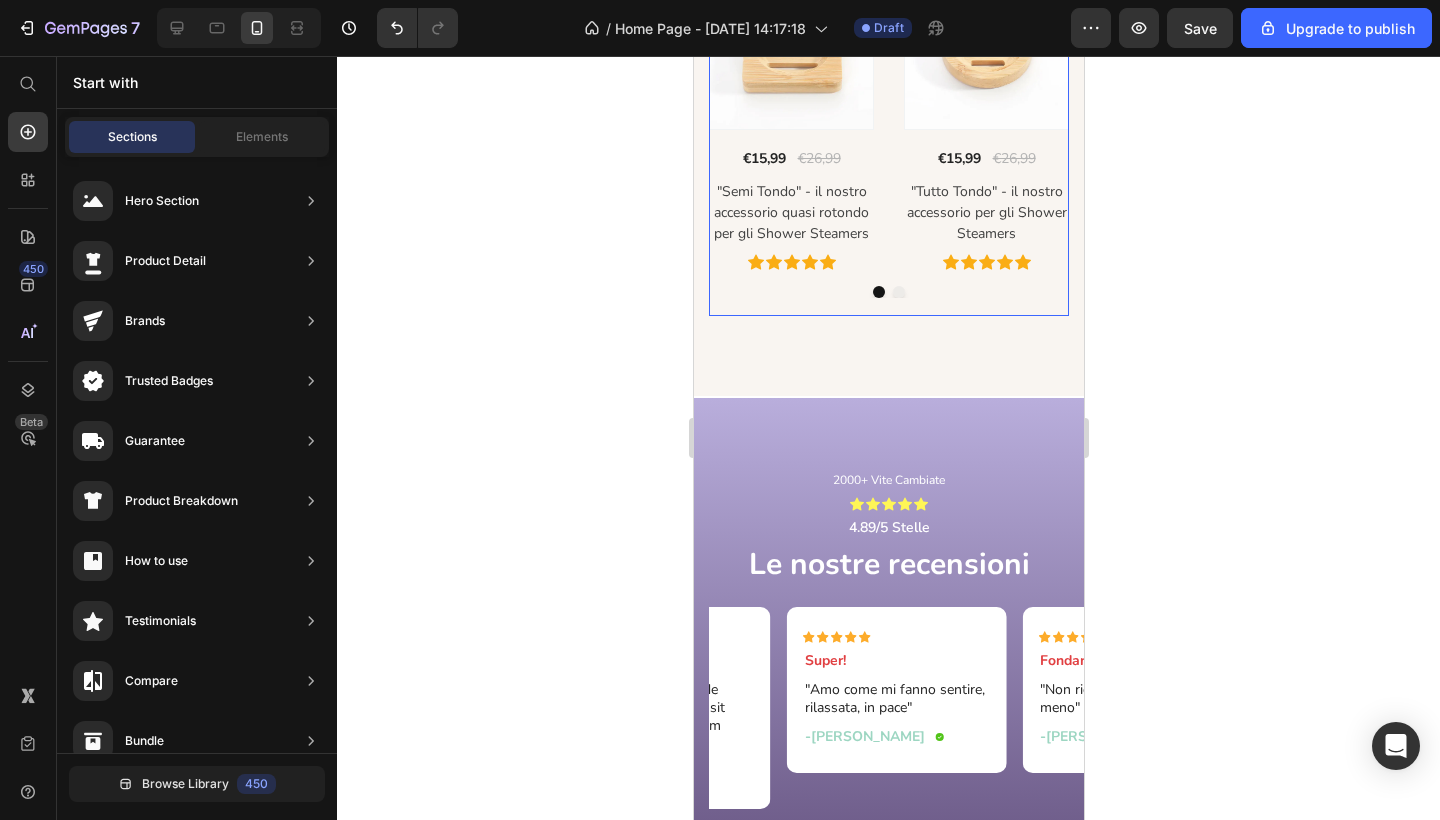 click at bounding box center (888, 292) 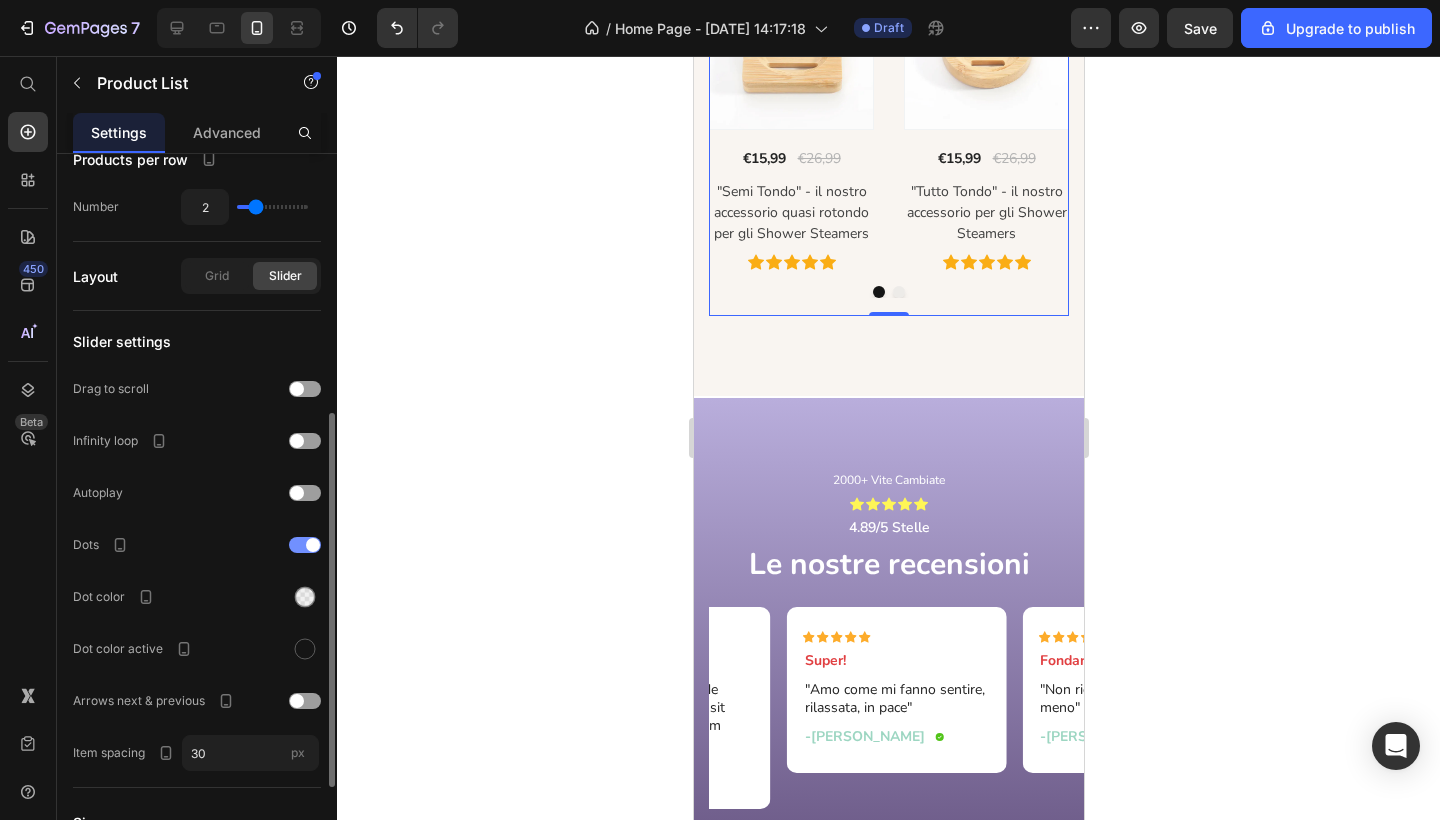 scroll, scrollTop: 475, scrollLeft: 0, axis: vertical 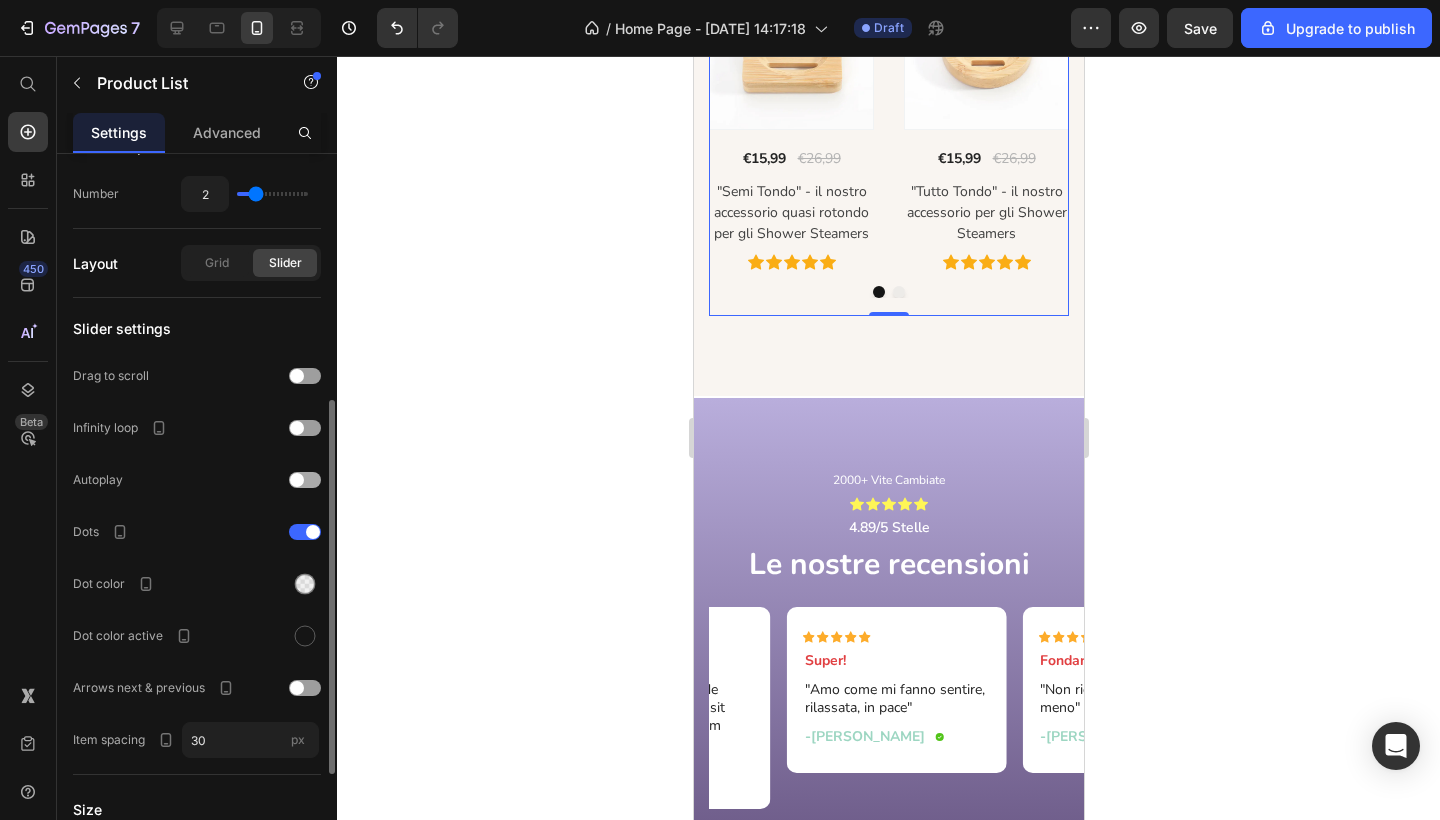 click at bounding box center (305, 480) 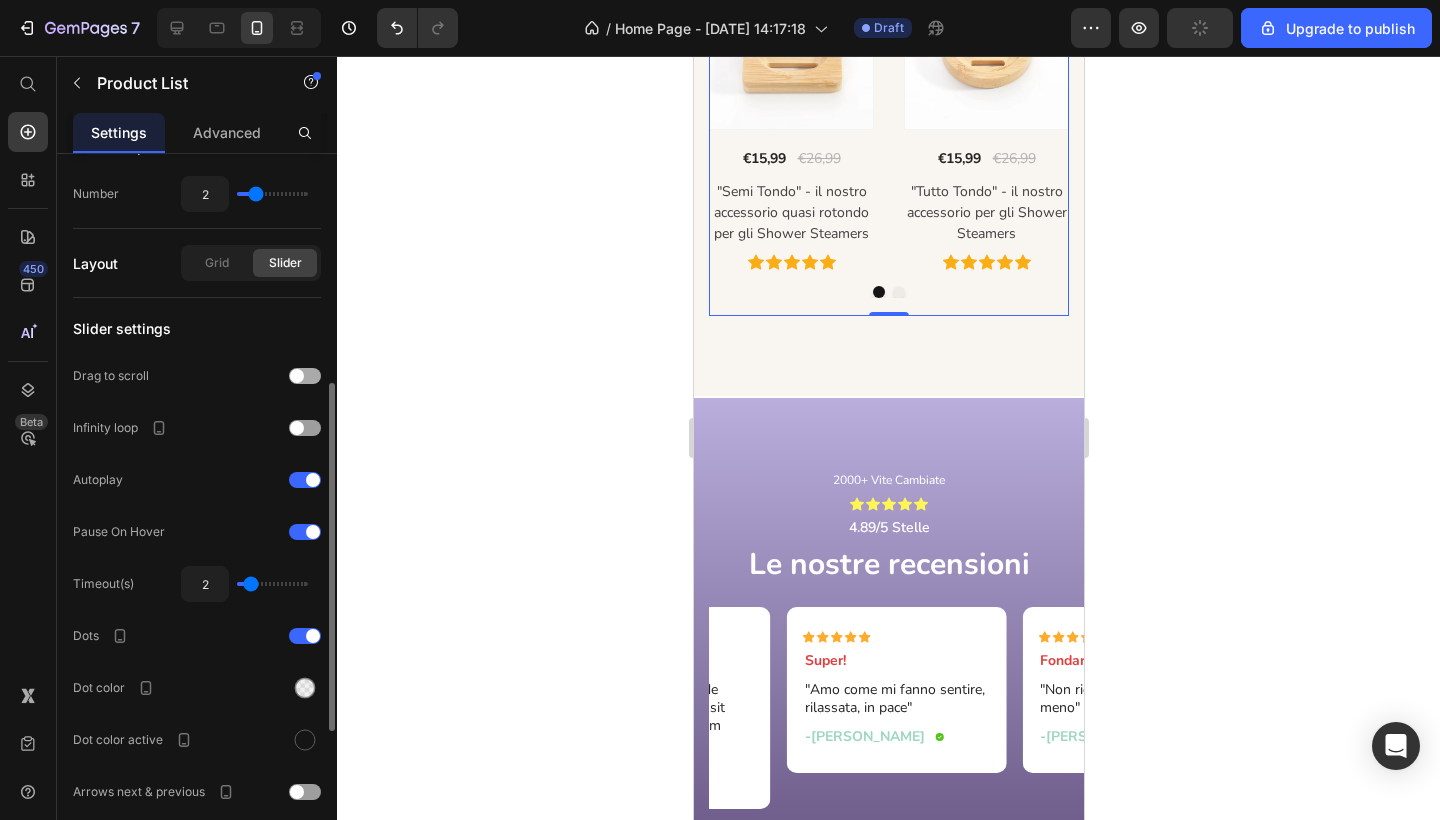 click at bounding box center (297, 376) 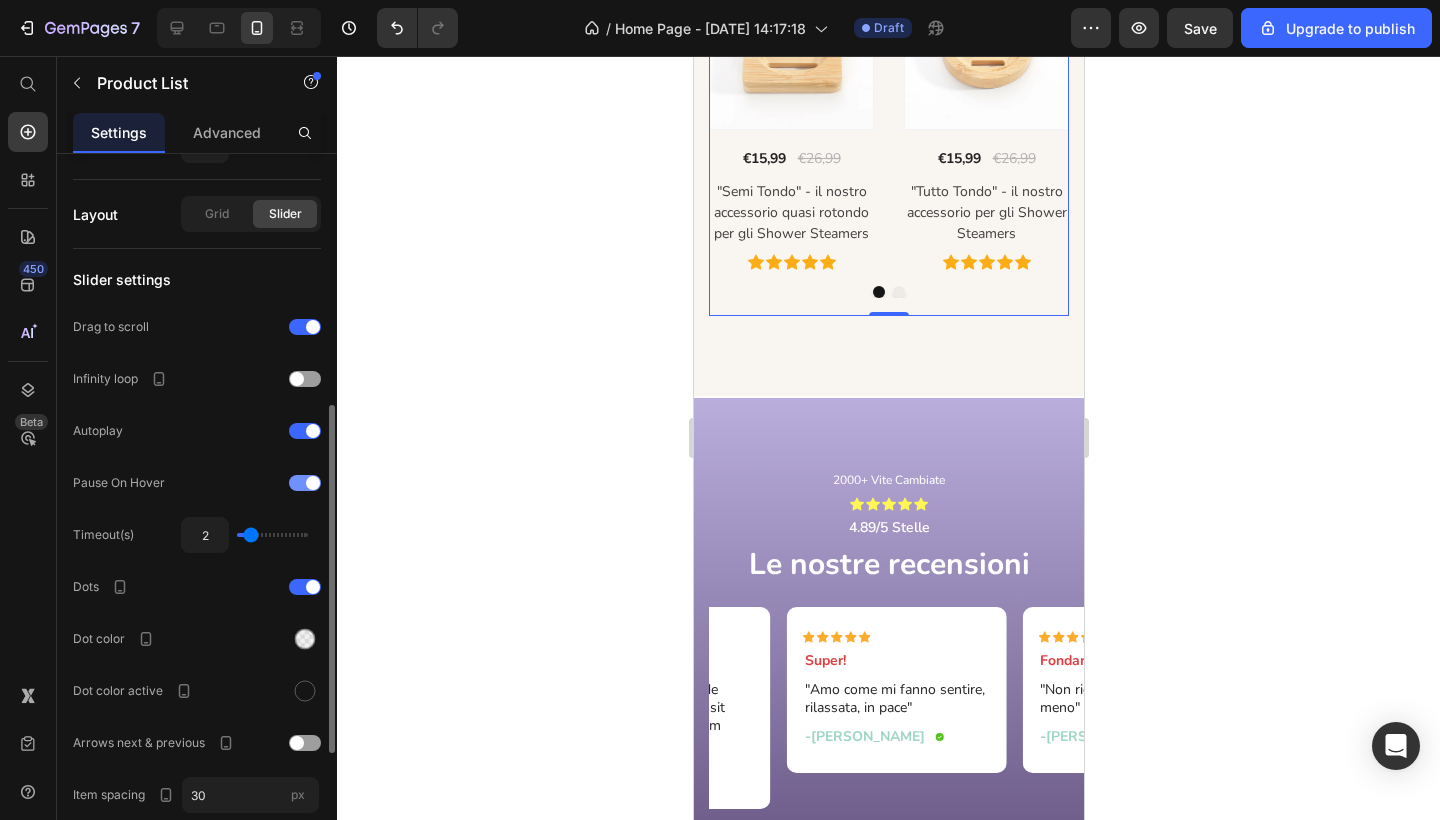 scroll, scrollTop: 523, scrollLeft: 0, axis: vertical 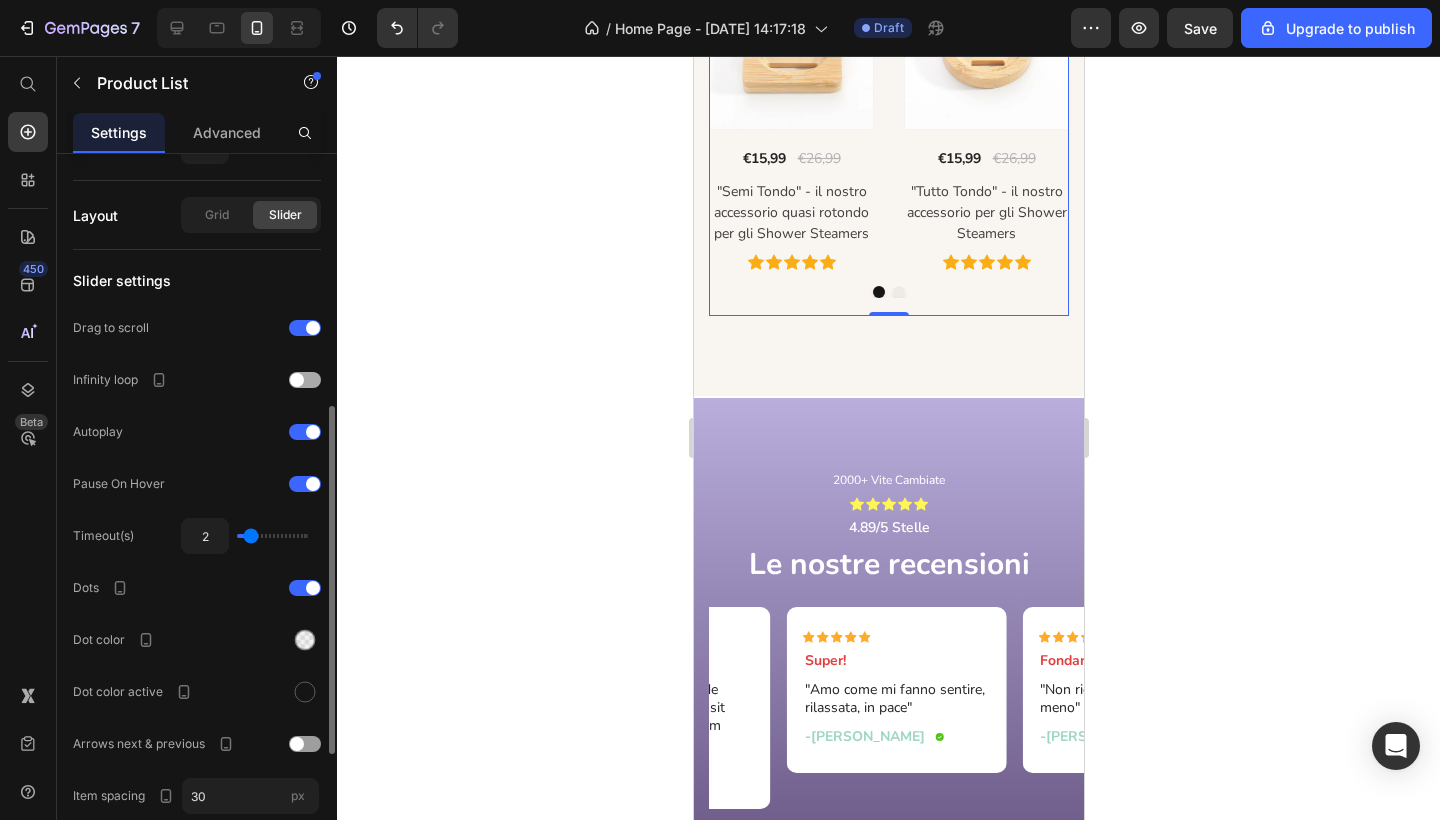 click at bounding box center (305, 380) 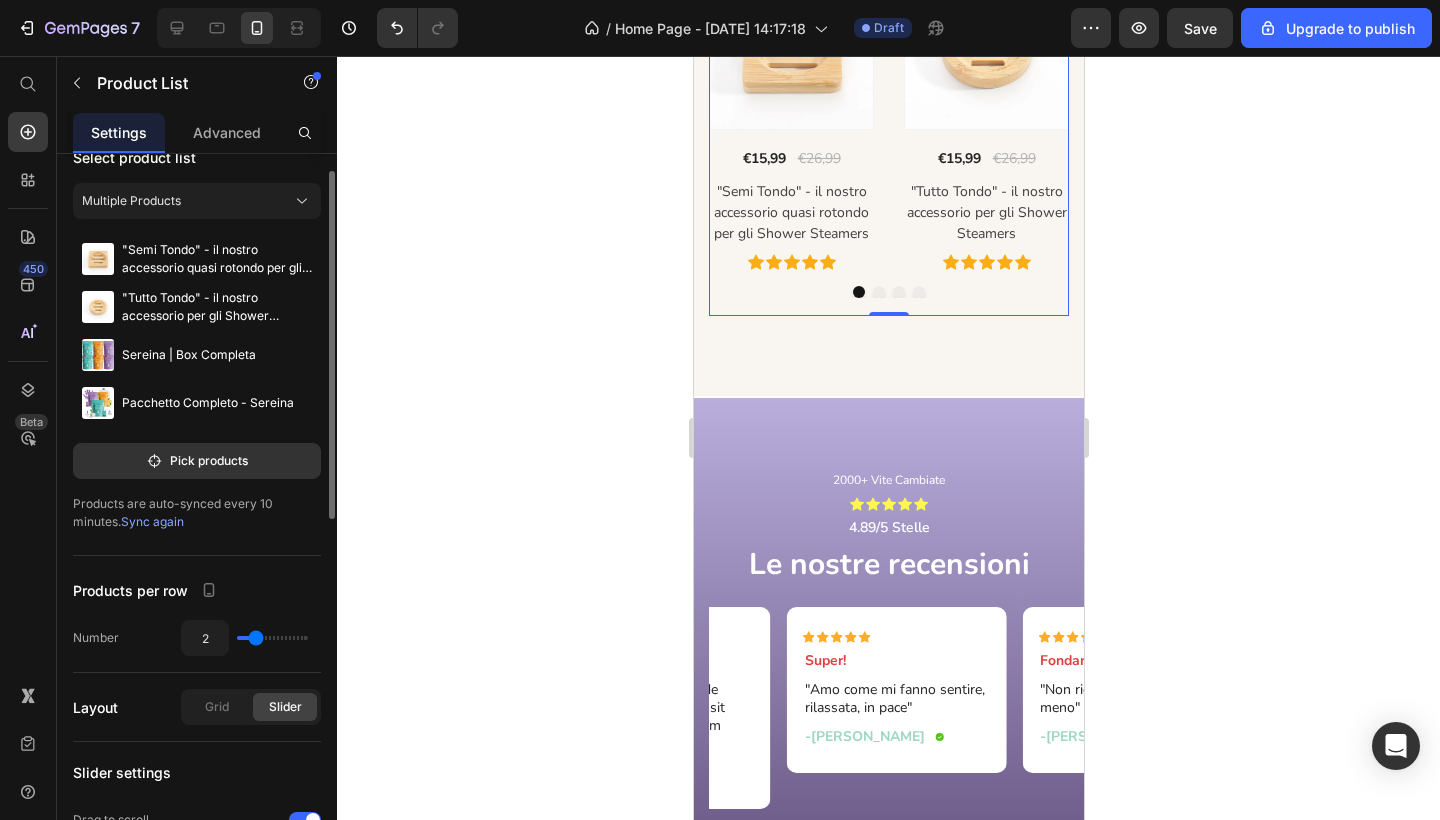 scroll, scrollTop: 0, scrollLeft: 0, axis: both 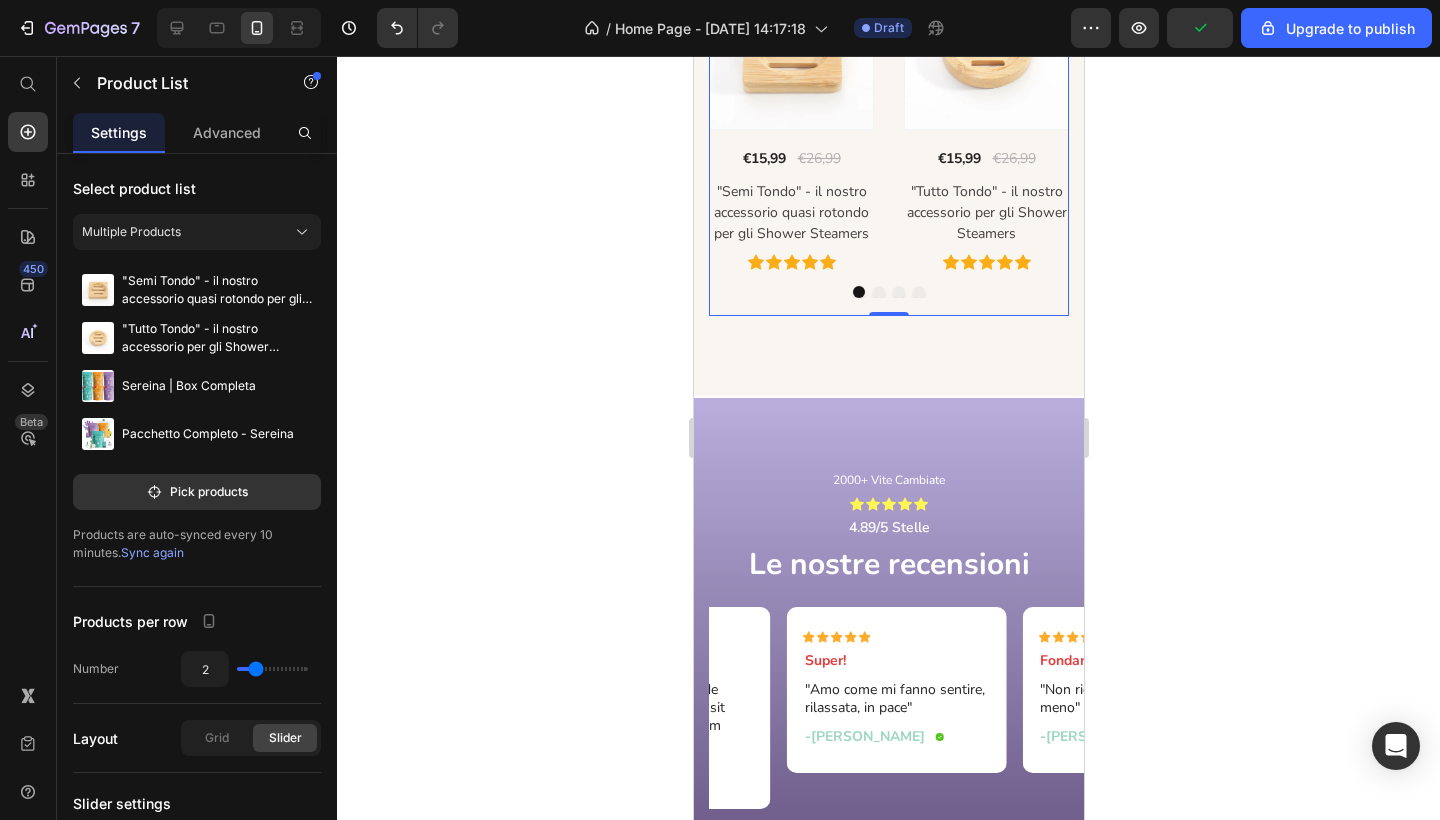 click on "Product Images - 41% (P) Tag Row €15,99 (P) Price €26,99 (P) Price Row "Semi Tondo" - il nostro accessorio quasi rotondo per gli Shower Steamers (P) Title                Icon                Icon                Icon                Icon                Icon Icon List Hoz Product Images - 41% (P) Tag Row €15,99 (P) Price €26,99 (P) Price Row "Tutto Tondo" - il nostro accessorio per gli Shower Steamers (P) Title                Icon                Icon                Icon                Icon                Icon Icon List Hoz Product Images - 41% (P) Tag Row €58,99 (P) Price €99,99 (P) Price Row Sereina | Box Completa (P) Title                Icon                Icon                Icon                Icon                Icon Icon List Hoz Product Images - 17% (P) Tag Row €68,56 (P) Price €82,99 (P) Price Row Pacchetto Completo - Sereina (P) Title                Icon                Icon                Icon                Icon                Icon Icon List Hoz" at bounding box center [888, 131] 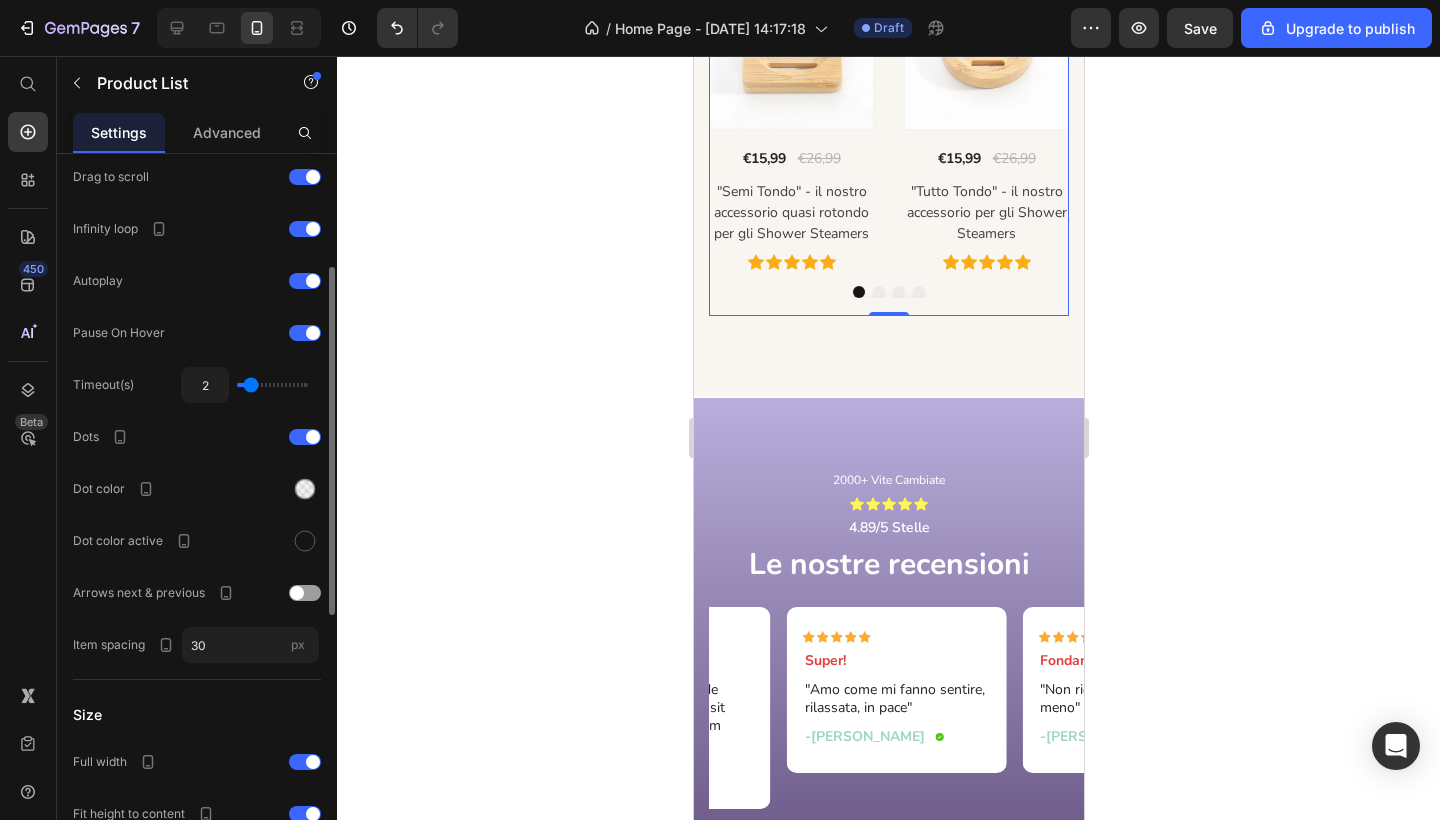scroll, scrollTop: 777, scrollLeft: 0, axis: vertical 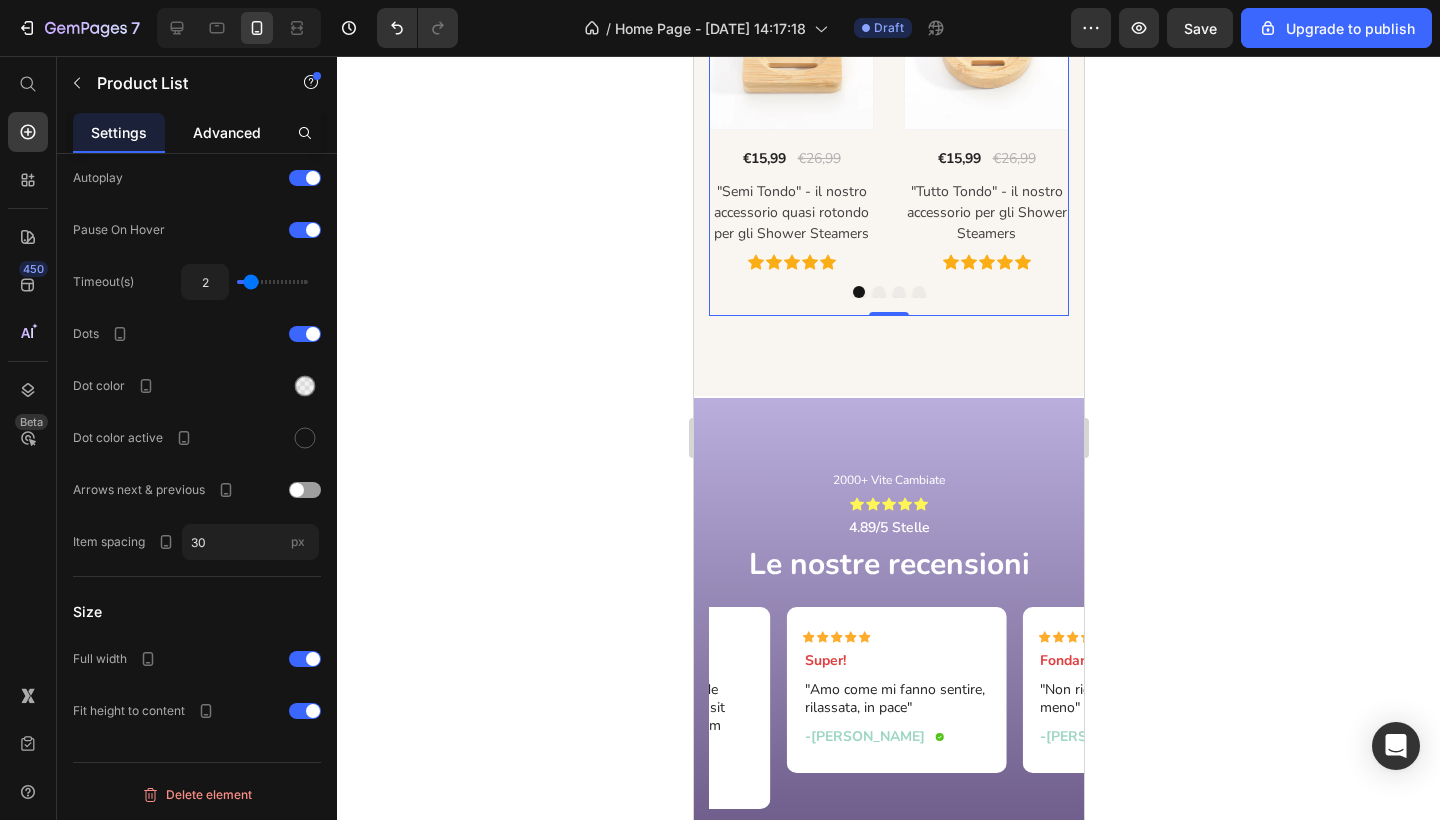 click on "Advanced" at bounding box center (227, 132) 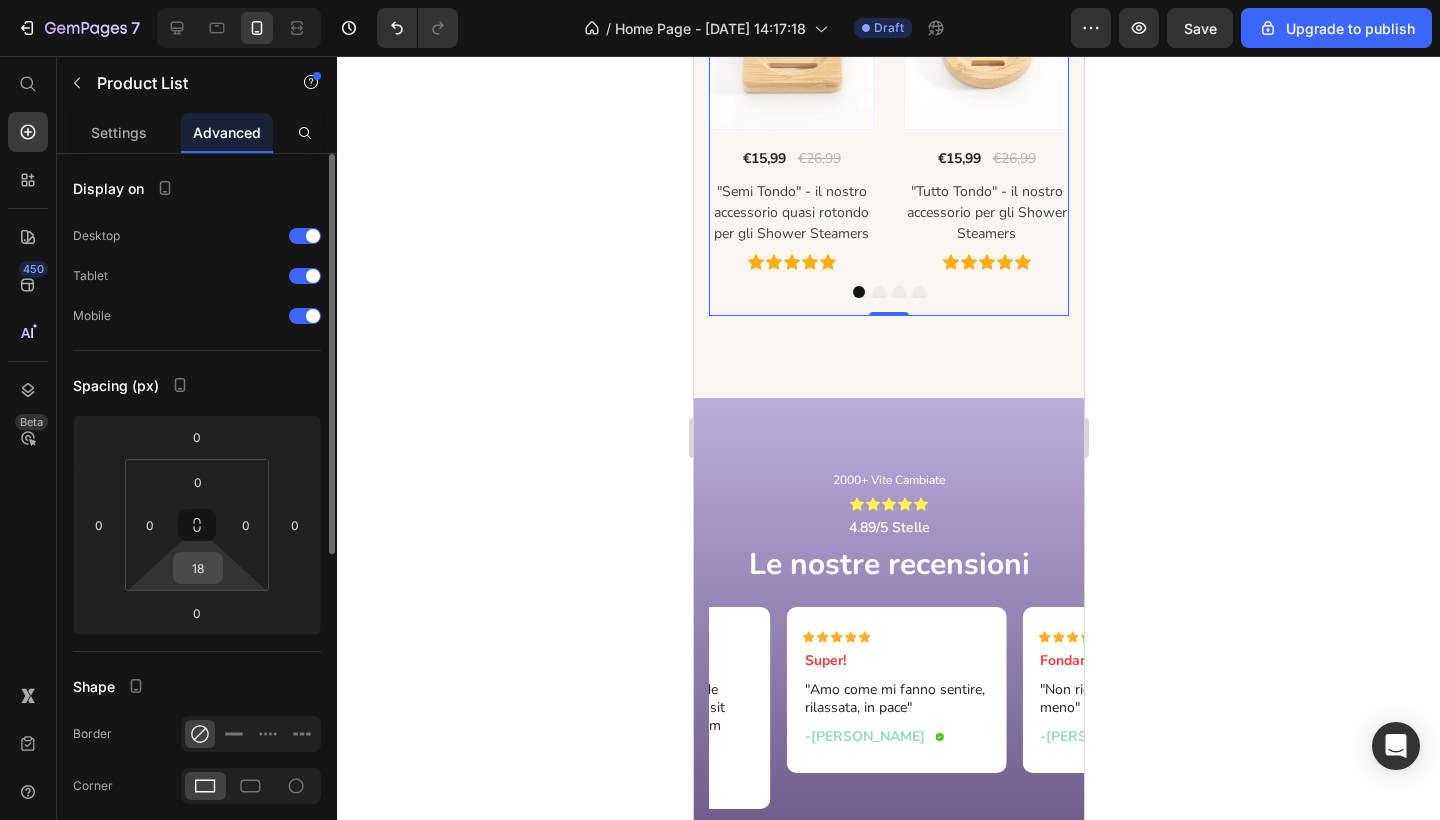 click on "18" at bounding box center (198, 568) 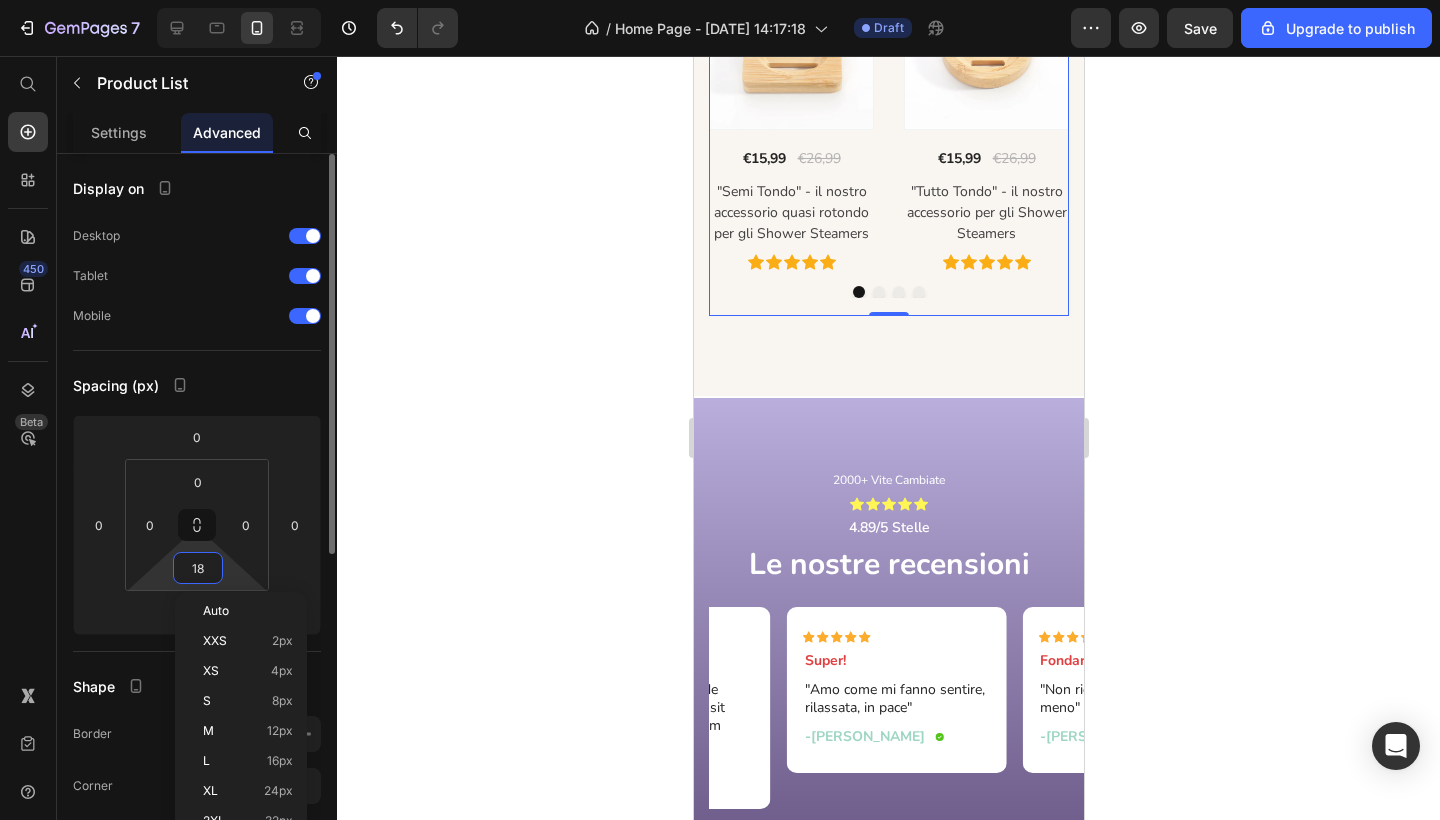 click on "18" at bounding box center [198, 568] 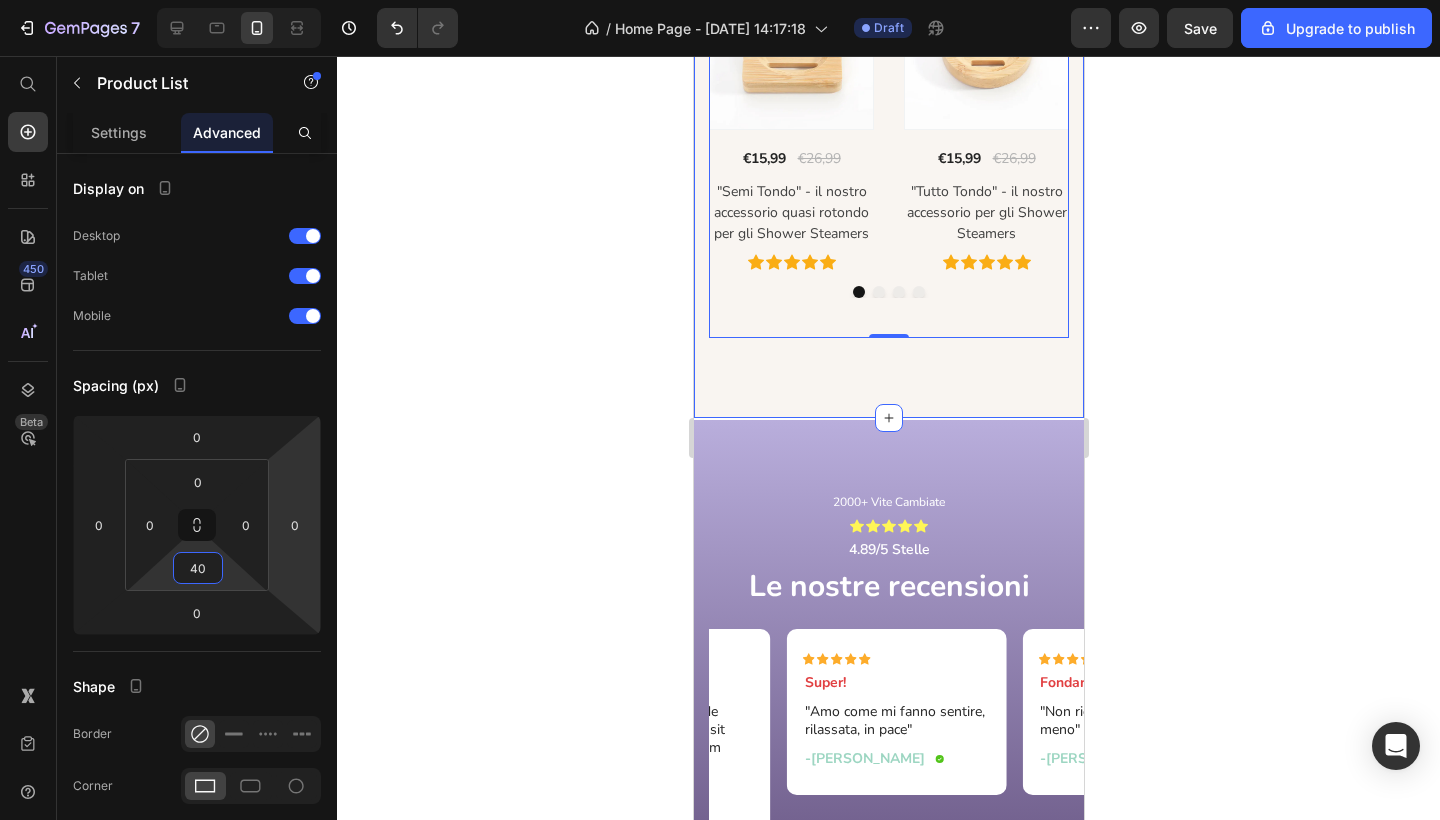 type on "4" 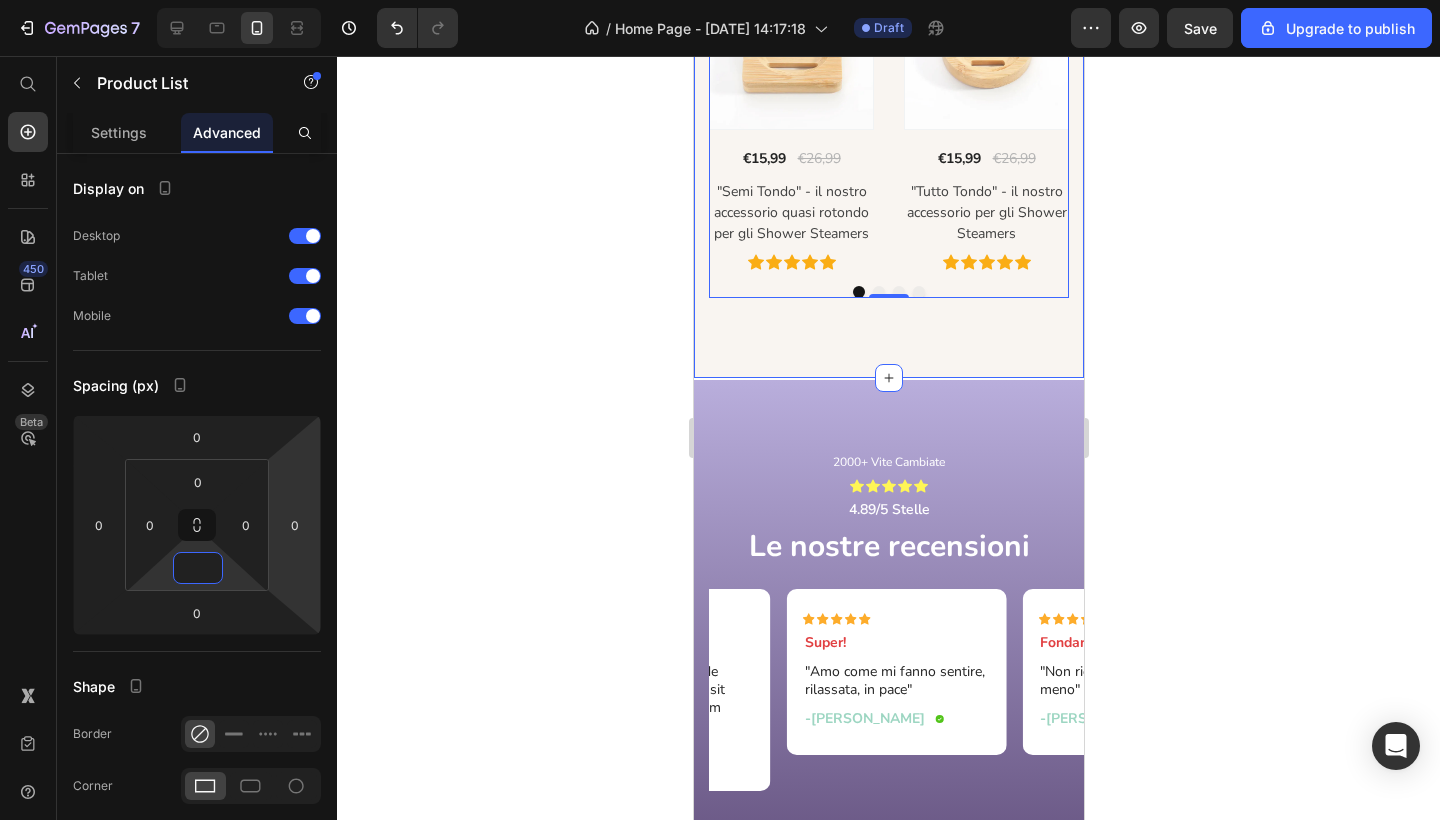 type on "0" 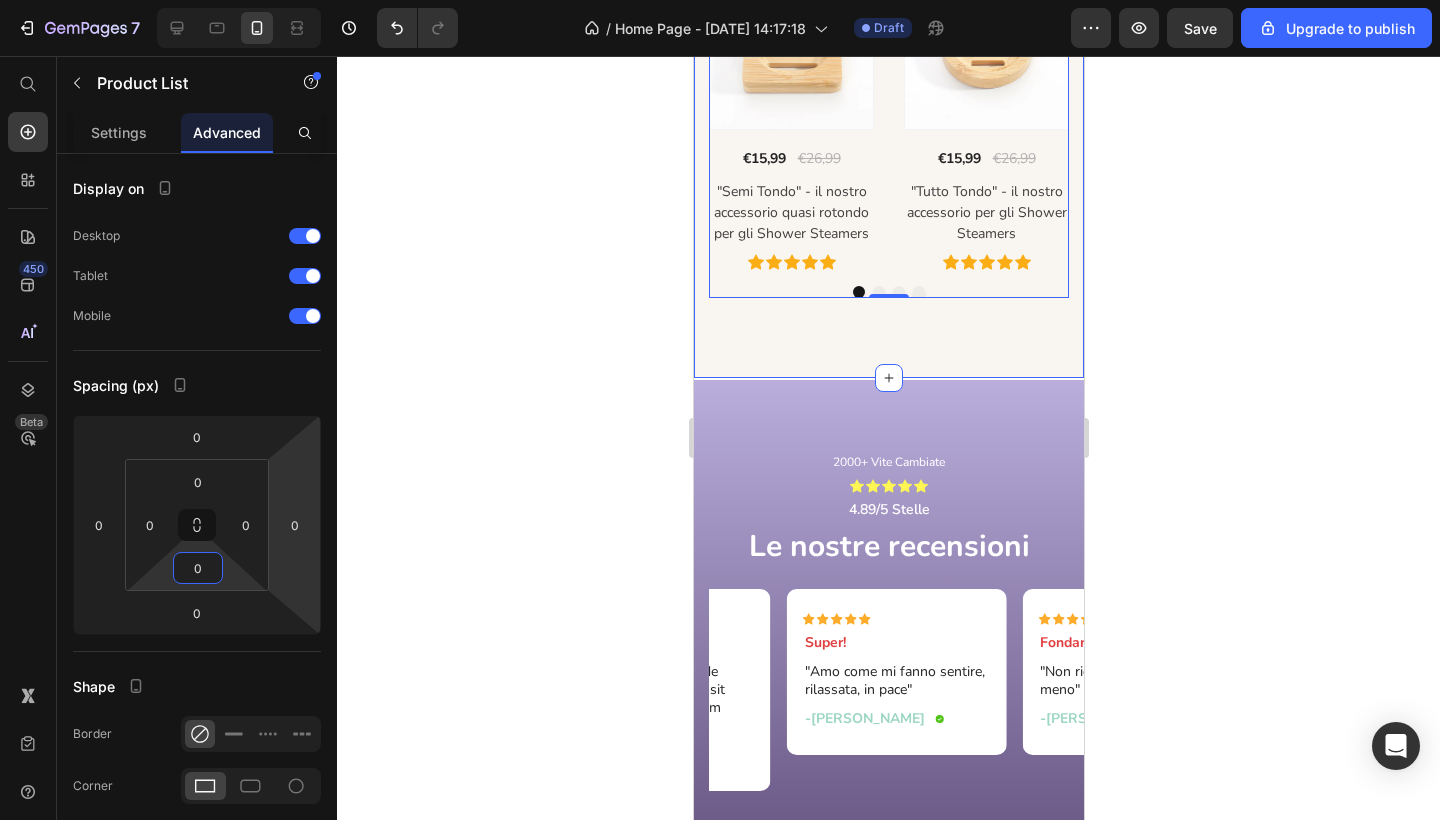 click on "Offerte per te Heading "Una necessità, una scoperta, una rinascita..." Text block Row Product Images - 41% (P) Tag Row €15,99 (P) Price €26,99 (P) Price Row "Semi Tondo" - il nostro accessorio quasi rotondo per gli Shower Steamers (P) Title                Icon                Icon                Icon                Icon                Icon Icon List Hoz Product Images - 41% (P) Tag Row €15,99 (P) Price €26,99 (P) Price Row "Tutto Tondo" - il nostro accessorio per gli Shower Steamers (P) Title                Icon                Icon                Icon                Icon                Icon Icon List Hoz Product Images - 41% (P) Tag Row €58,99 (P) Price €99,99 (P) Price Row Sereina | Box Completa (P) Title                Icon                Icon                Icon                Icon                Icon Icon List Hoz Product Images - 17% (P) Tag Row €68,56 (P) Price €82,99 (P) Price Row Pacchetto Completo - Sereina (P) Title                Icon                Icon                Icon Icon   0" at bounding box center [888, 64] 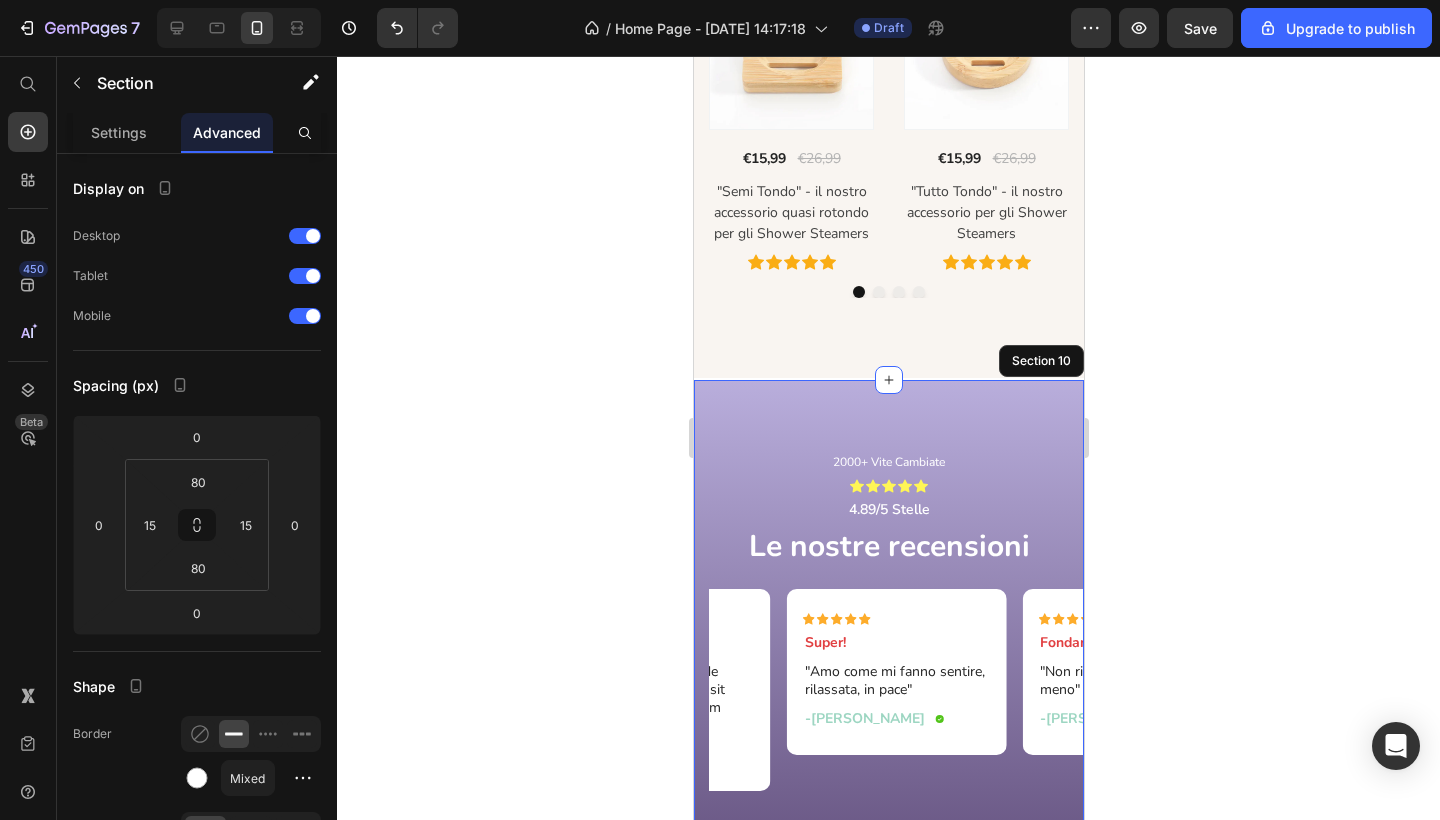 click on "2000+ Vite Cambiate Text Block Icon Icon Icon Icon Icon Icon List 4.89/5 Stelle Text Block Le nostre recensioni Heading Row Icon Icon Icon Icon Icon Icon List Super! Text Block "Amo come mi fanno sentire, rilassata, in pace" Text Block -[PERSON_NAME] Text Block
Icon Row Row Icon Icon Icon Icon Icon Icon List Fondamentali Text Block "Non riesco più a farne a meno" Text Block -[PERSON_NAME] Text Block
Icon Row Row Icon Icon Icon Icon Icon Icon List Mai più ansie e stress Text Block "Sin da subito ho notato molti miglioramenti sul mio umore, ho acquistato l'abbonamento mensile." Text Block -[PERSON_NAME] Text Block
Icon Row Row Icon Icon Icon Icon Icon Icon List Il meglio Text Block "Ho provato altri brand, ma anche dopo mesi non vedevo miglioramenti. Con [PERSON_NAME] sin dal primo giorno ho iniziato a sentirmi meglio." Text Block -[PERSON_NAME] Text Block
Icon Row Row Icon Icon Icon Icon Icon Icon List Sed ut perspiciatis Text Block Text Block -[PERSON_NAME]. Icon Row" at bounding box center [888, 655] 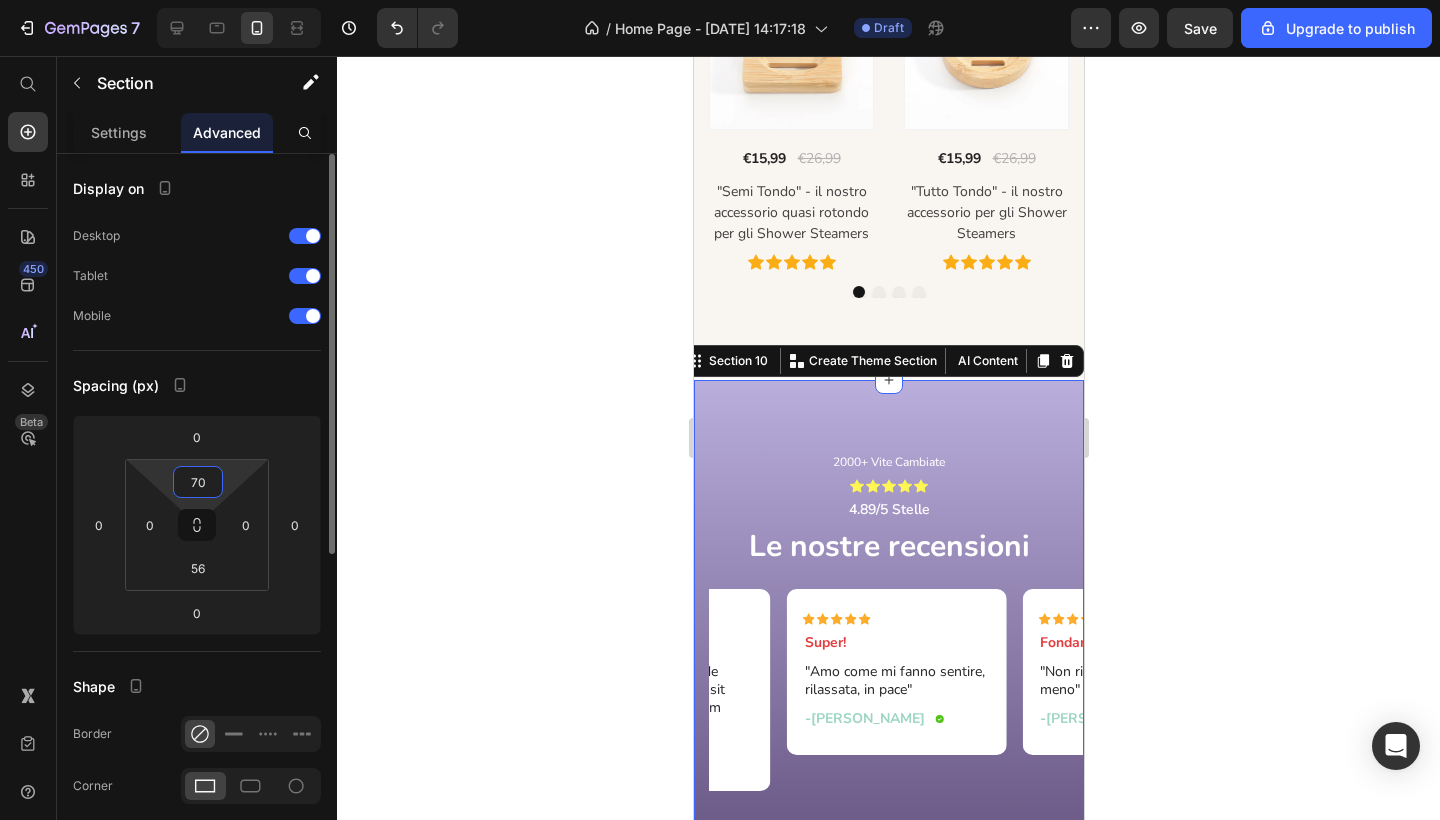 click on "70" at bounding box center (198, 482) 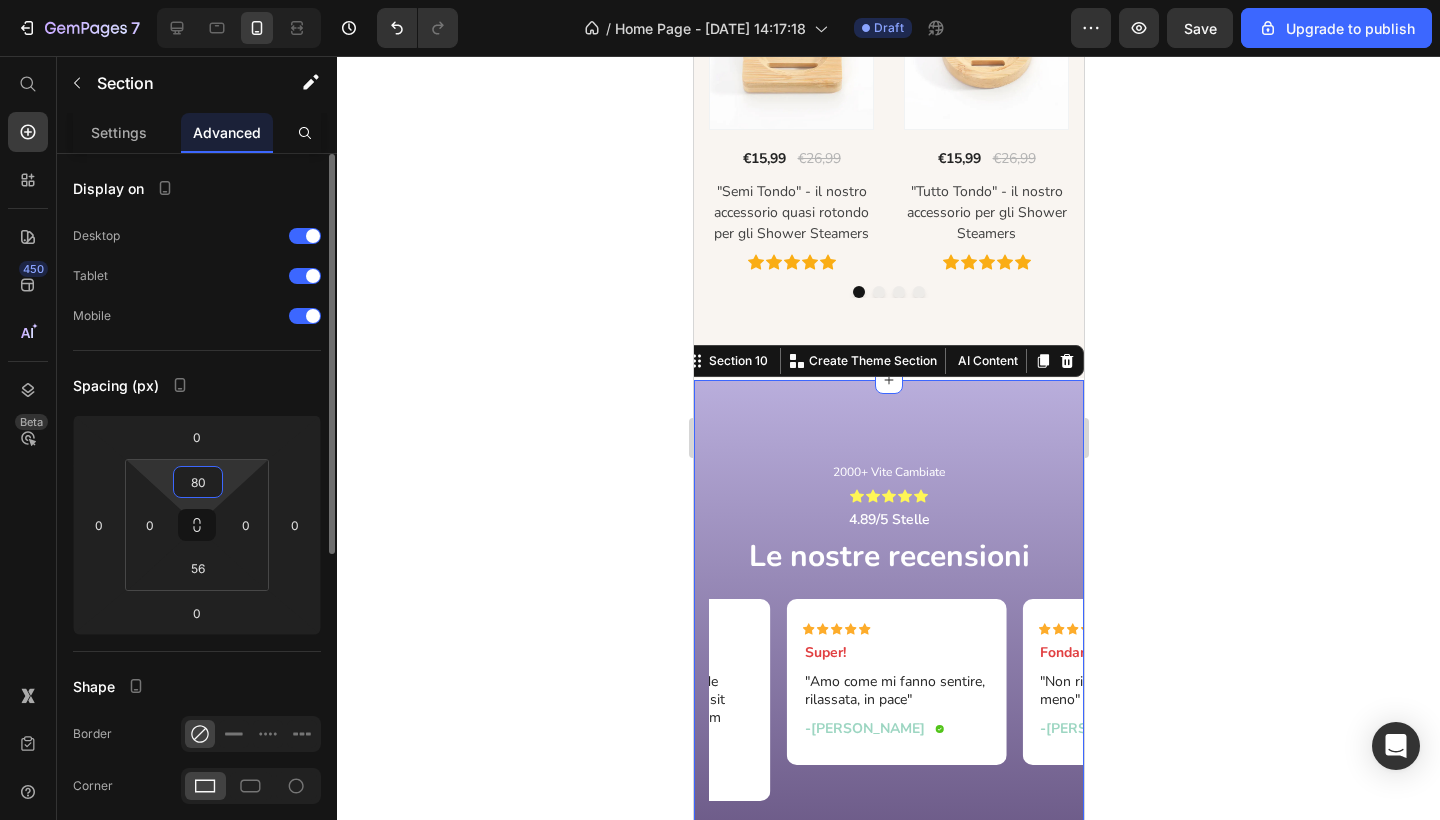click on "80" at bounding box center (198, 482) 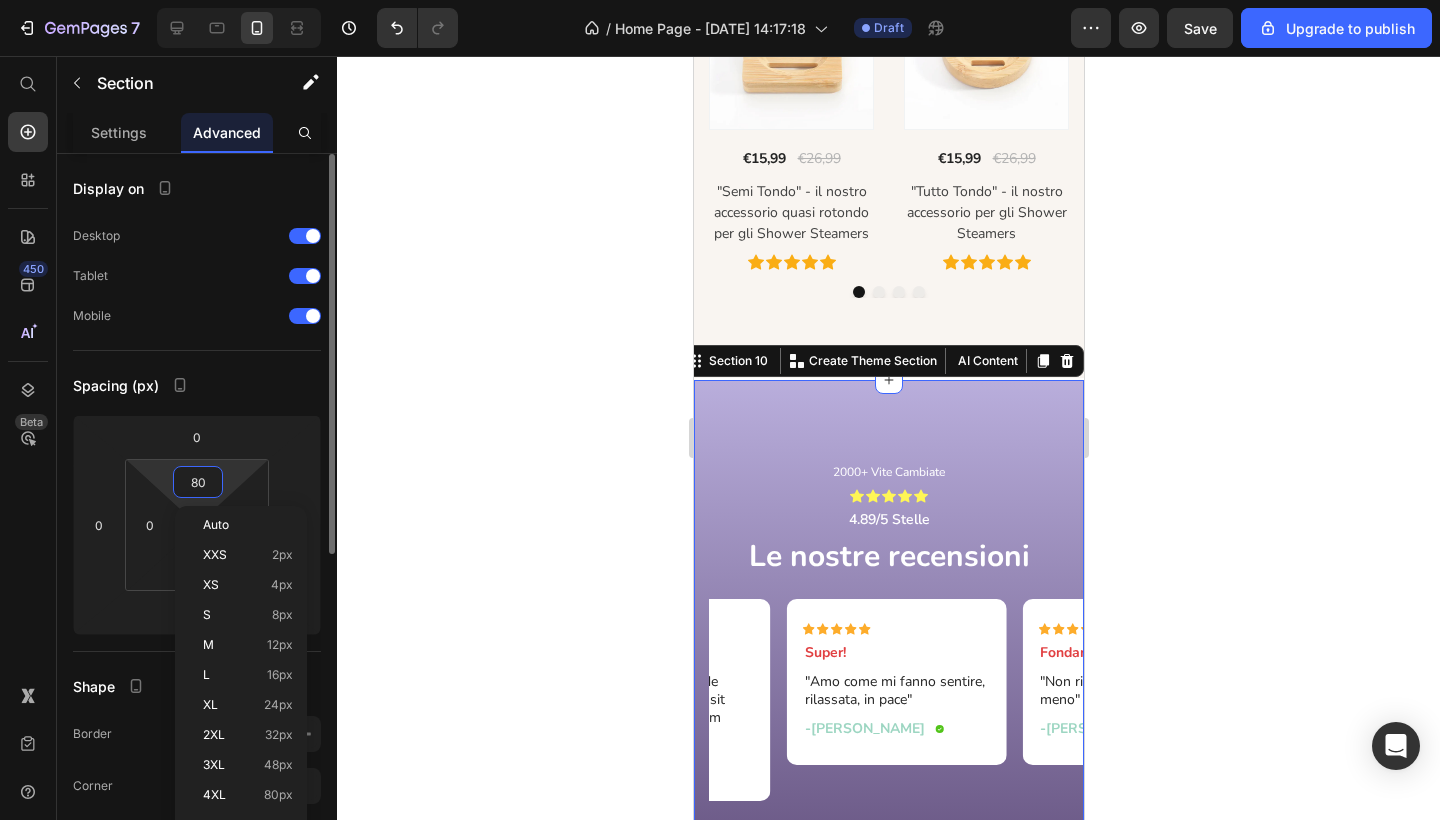 click on "80" at bounding box center (198, 482) 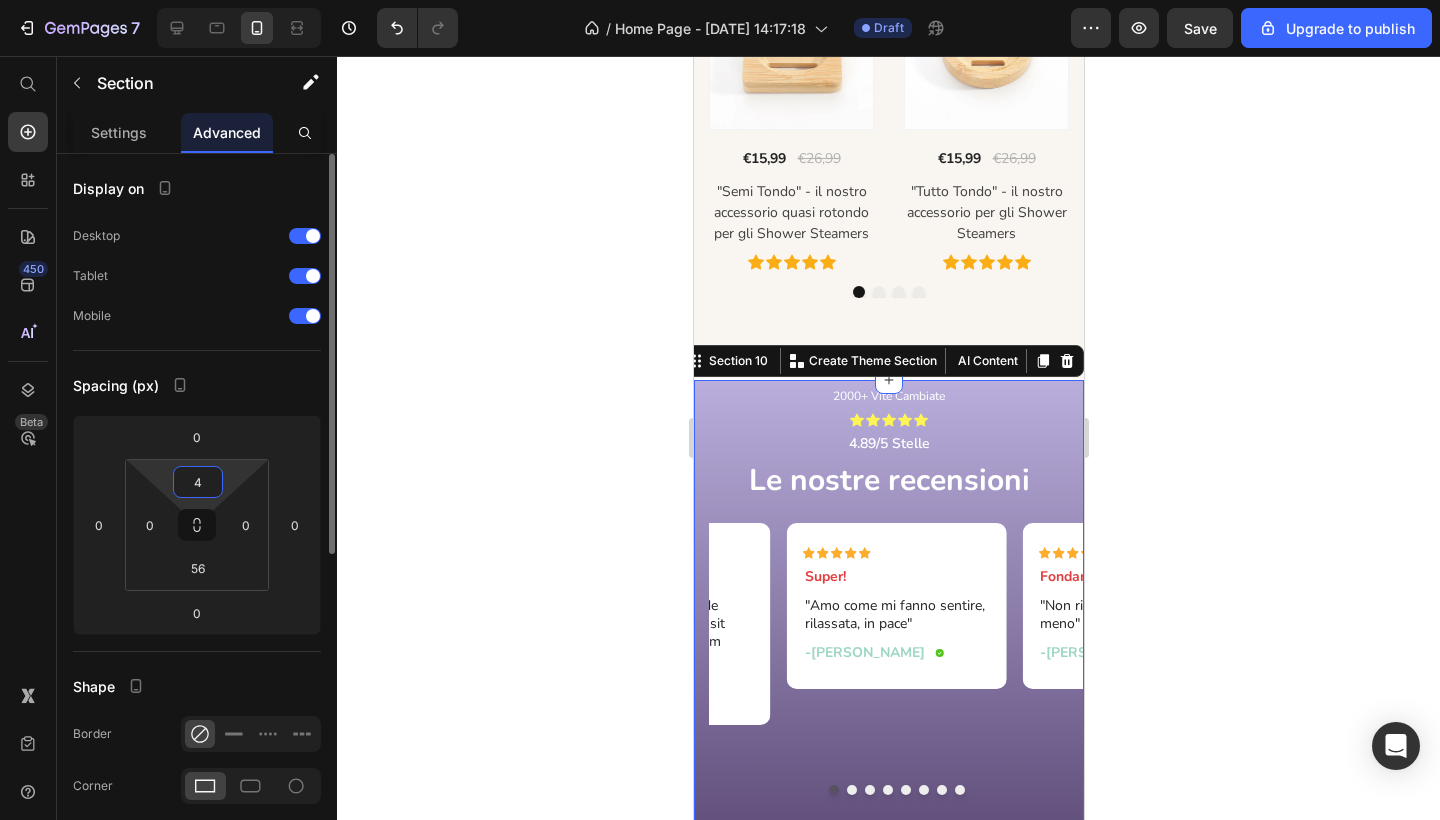 type on "40" 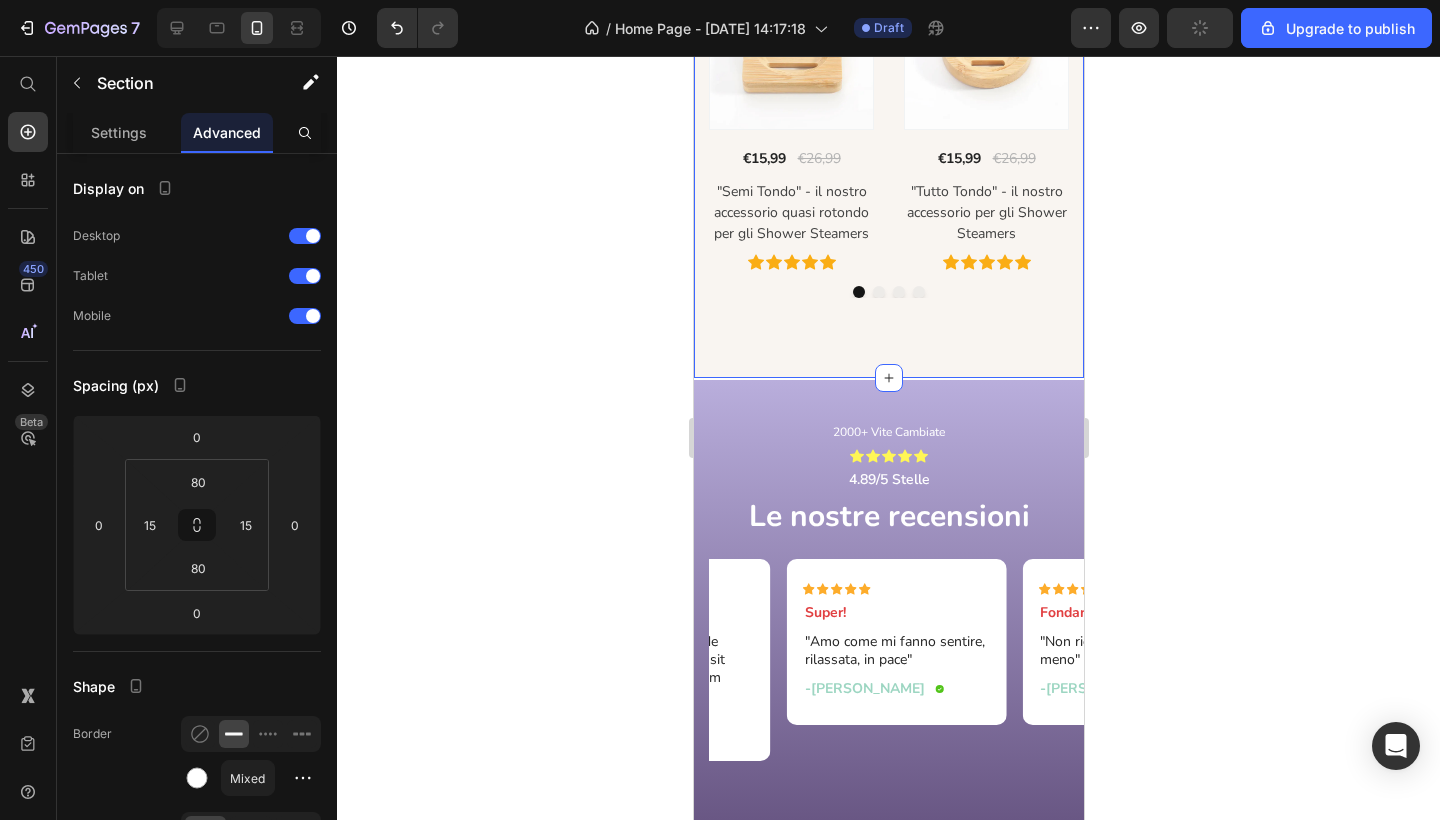 click on "Offerte per te Heading "Una necessità, una scoperta, una rinascita..." Text block Row Product Images - 41% (P) Tag Row €15,99 (P) Price €26,99 (P) Price Row "Semi Tondo" - il nostro accessorio quasi rotondo per gli Shower Steamers (P) Title                Icon                Icon                Icon                Icon                Icon Icon List Hoz Product Images - 41% (P) Tag Row €15,99 (P) Price €26,99 (P) Price Row "Tutto Tondo" - il nostro accessorio per gli Shower Steamers (P) Title                Icon                Icon                Icon                Icon                Icon Icon List Hoz Product Images - 41% (P) Tag Row €58,99 (P) Price €99,99 (P) Price Row Sereina | Box Completa (P) Title                Icon                Icon                Icon                Icon                Icon Icon List Hoz Product Images - 17% (P) Tag Row €68,56 (P) Price €82,99 (P) Price Row Pacchetto Completo - Sereina (P) Title                Icon                Icon                Icon Icon Row" at bounding box center (888, 64) 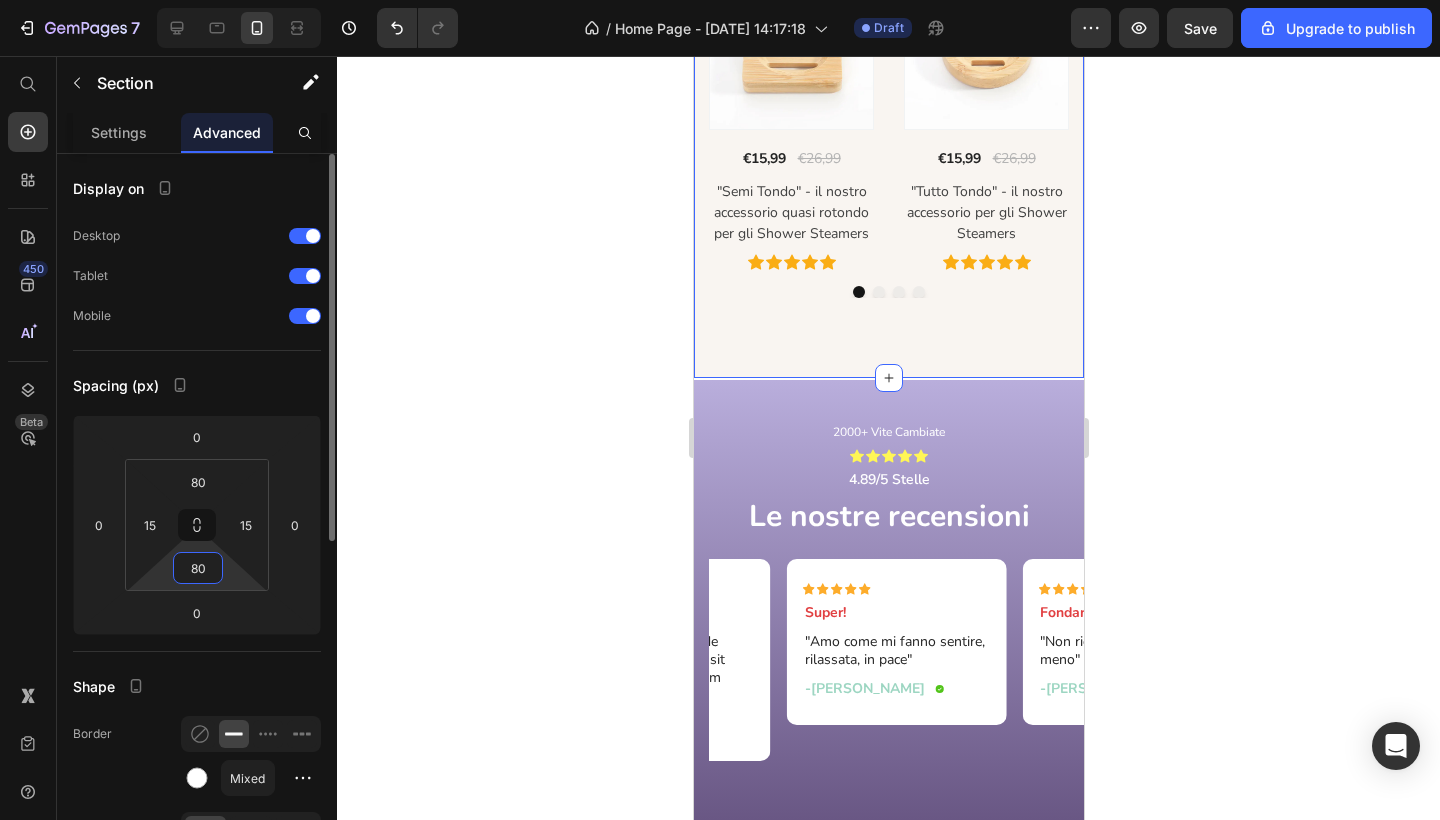 click on "80" at bounding box center (198, 568) 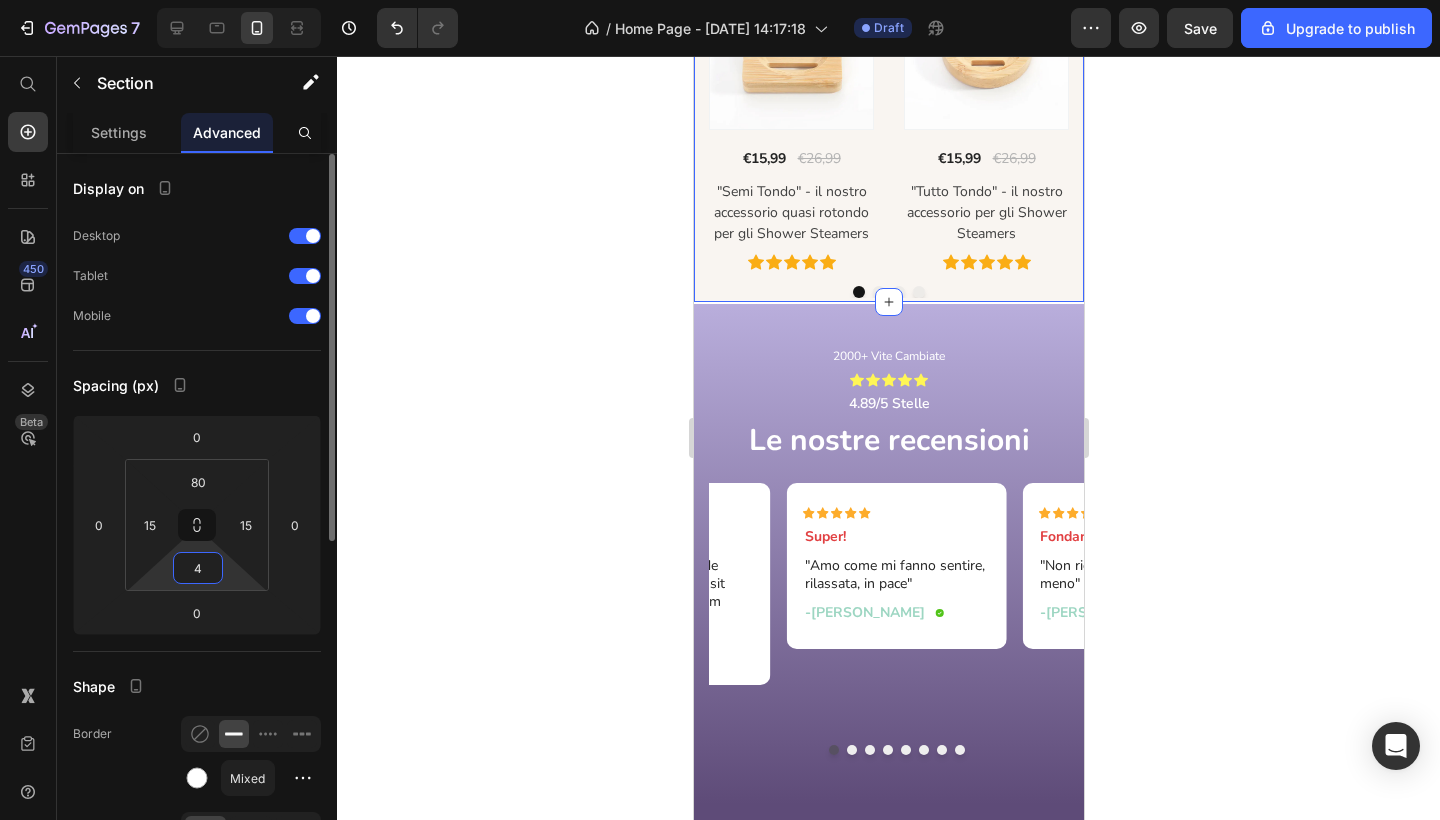 type on "40" 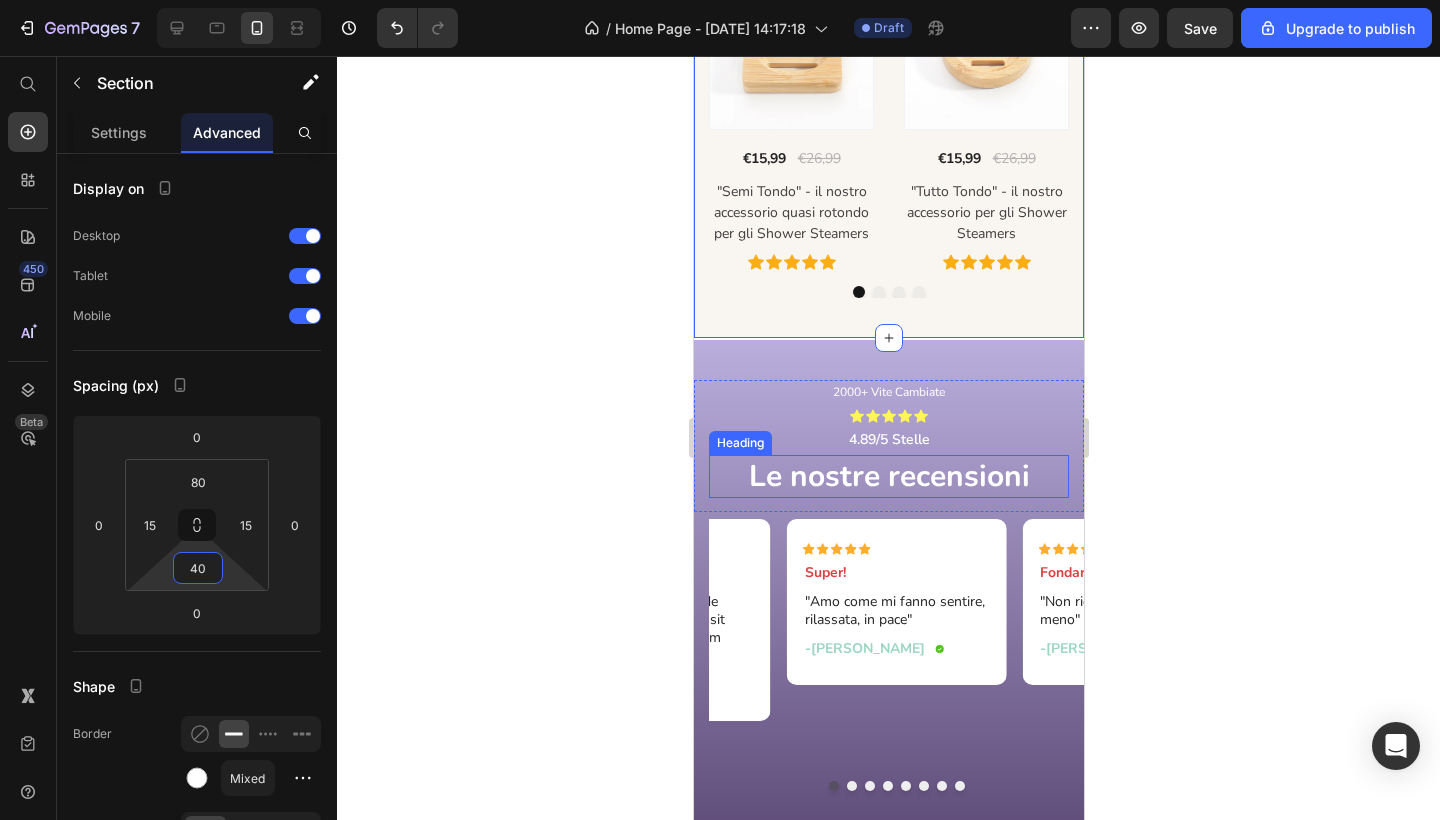 click 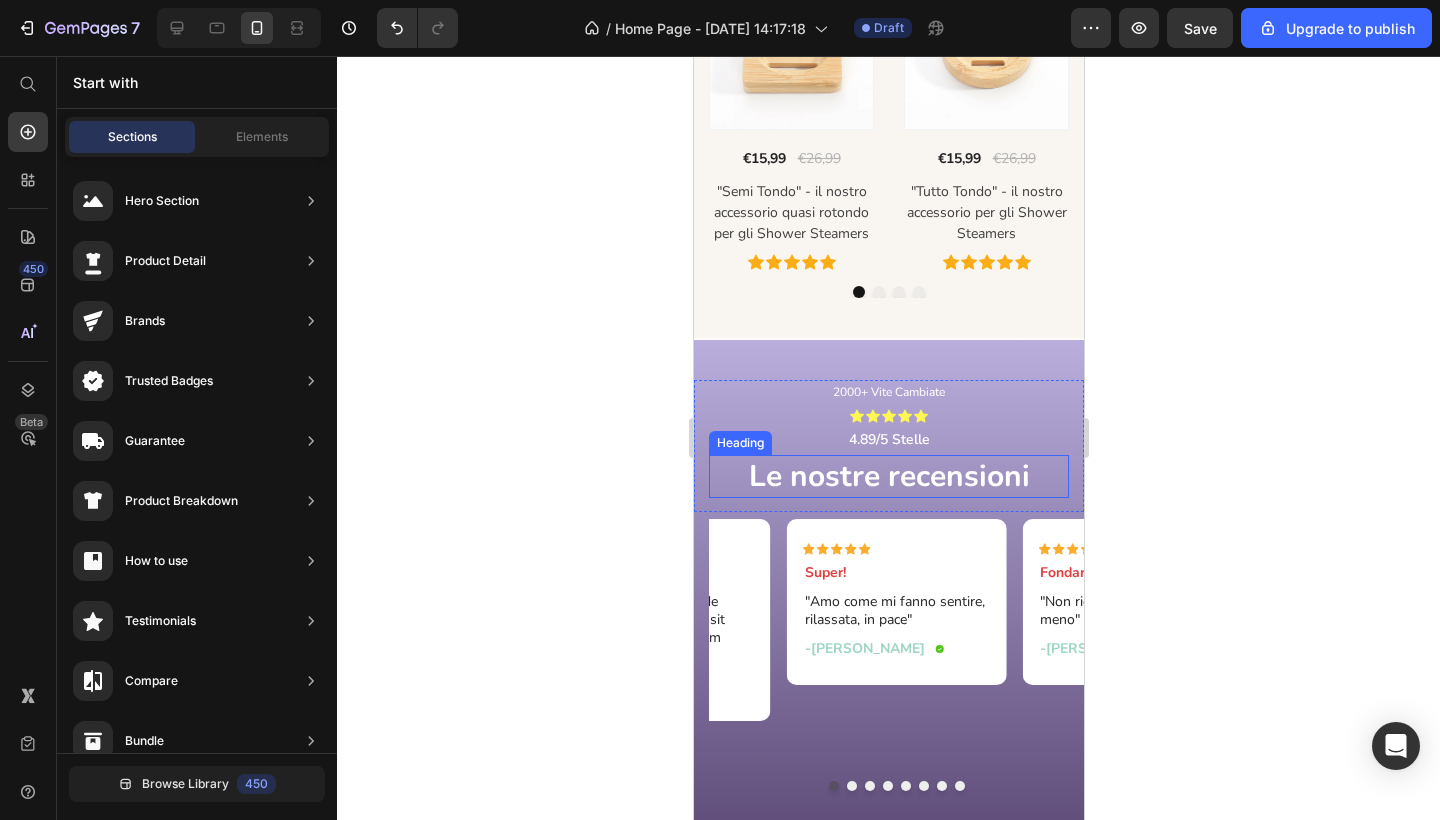 click 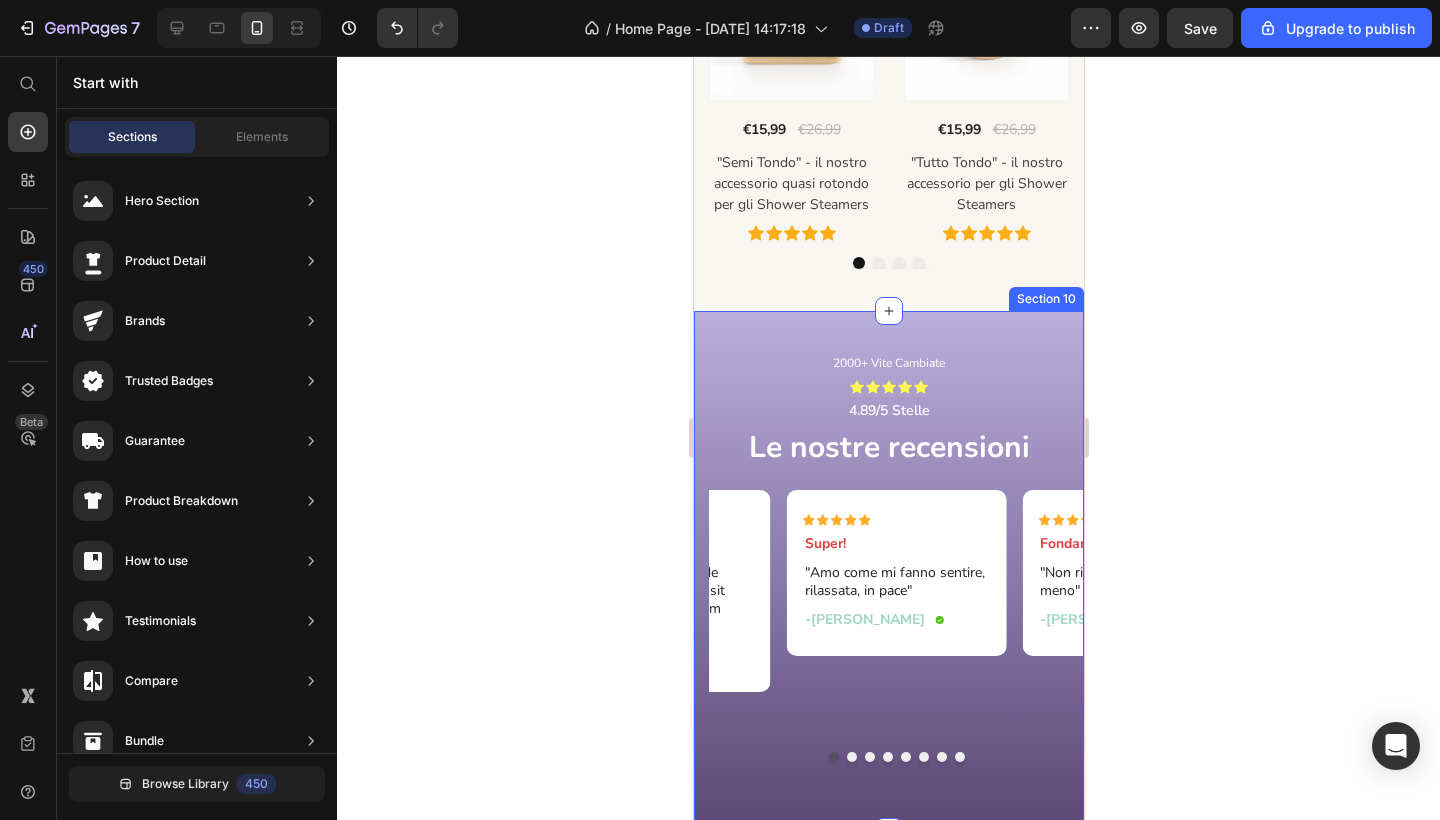 scroll, scrollTop: 8409, scrollLeft: 0, axis: vertical 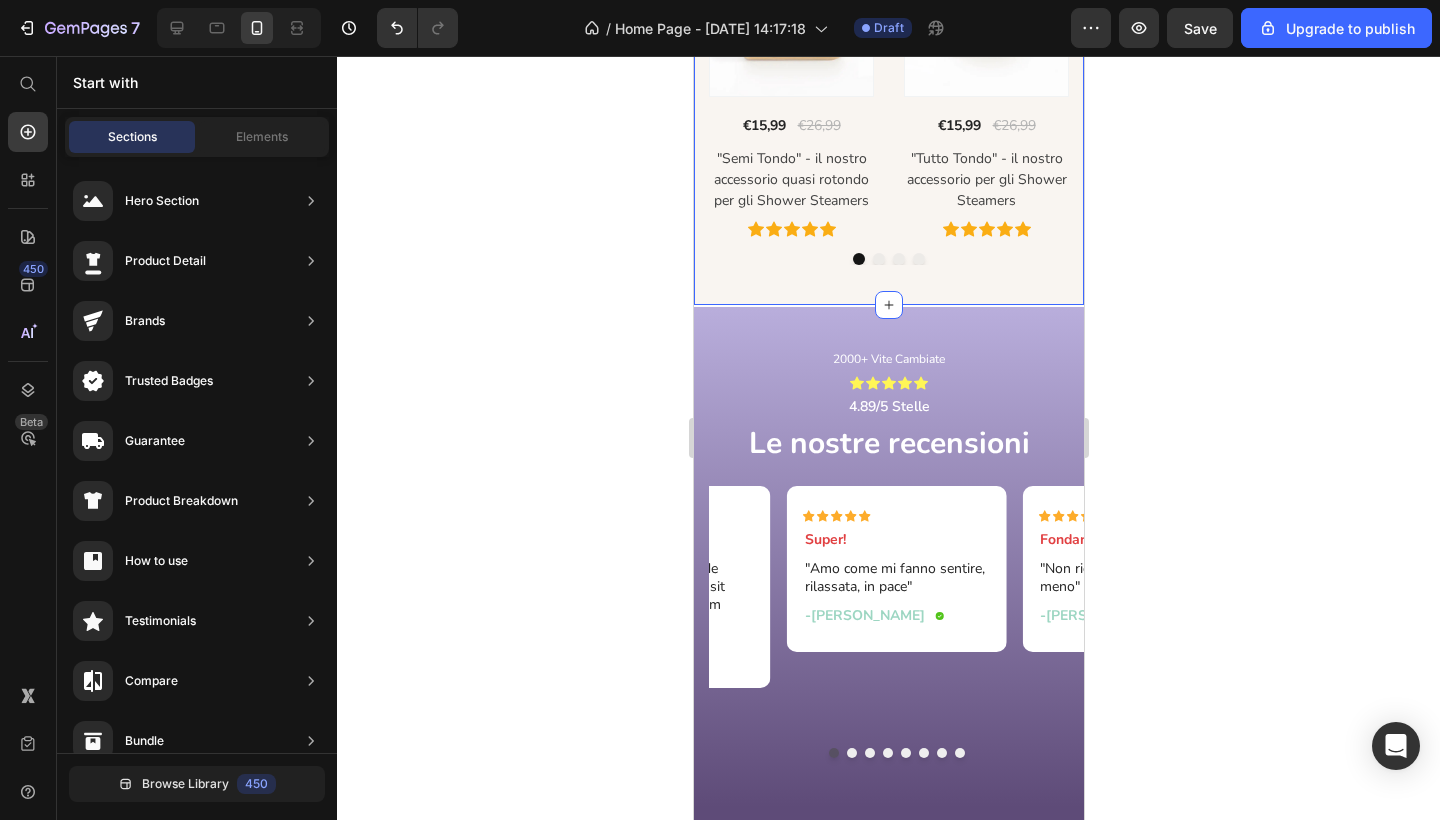click on "Offerte per te Heading "Una necessità, una scoperta, una rinascita..." Text block Row Product Images - 41% (P) Tag Row €15,99 (P) Price €26,99 (P) Price Row "Semi Tondo" - il nostro accessorio quasi rotondo per gli Shower Steamers (P) Title                Icon                Icon                Icon                Icon                Icon Icon List Hoz Product Images - 41% (P) Tag Row €15,99 (P) Price €26,99 (P) Price Row "Tutto Tondo" - il nostro accessorio per gli Shower Steamers (P) Title                Icon                Icon                Icon                Icon                Icon Icon List Hoz Product Images - 41% (P) Tag Row €58,99 (P) Price €99,99 (P) Price Row Sereina | Box Completa (P) Title                Icon                Icon                Icon                Icon                Icon Icon List Hoz Product Images - 17% (P) Tag Row €68,56 (P) Price €82,99 (P) Price Row Pacchetto Completo - Sereina (P) Title                Icon                Icon                Icon Icon Row" at bounding box center (888, 11) 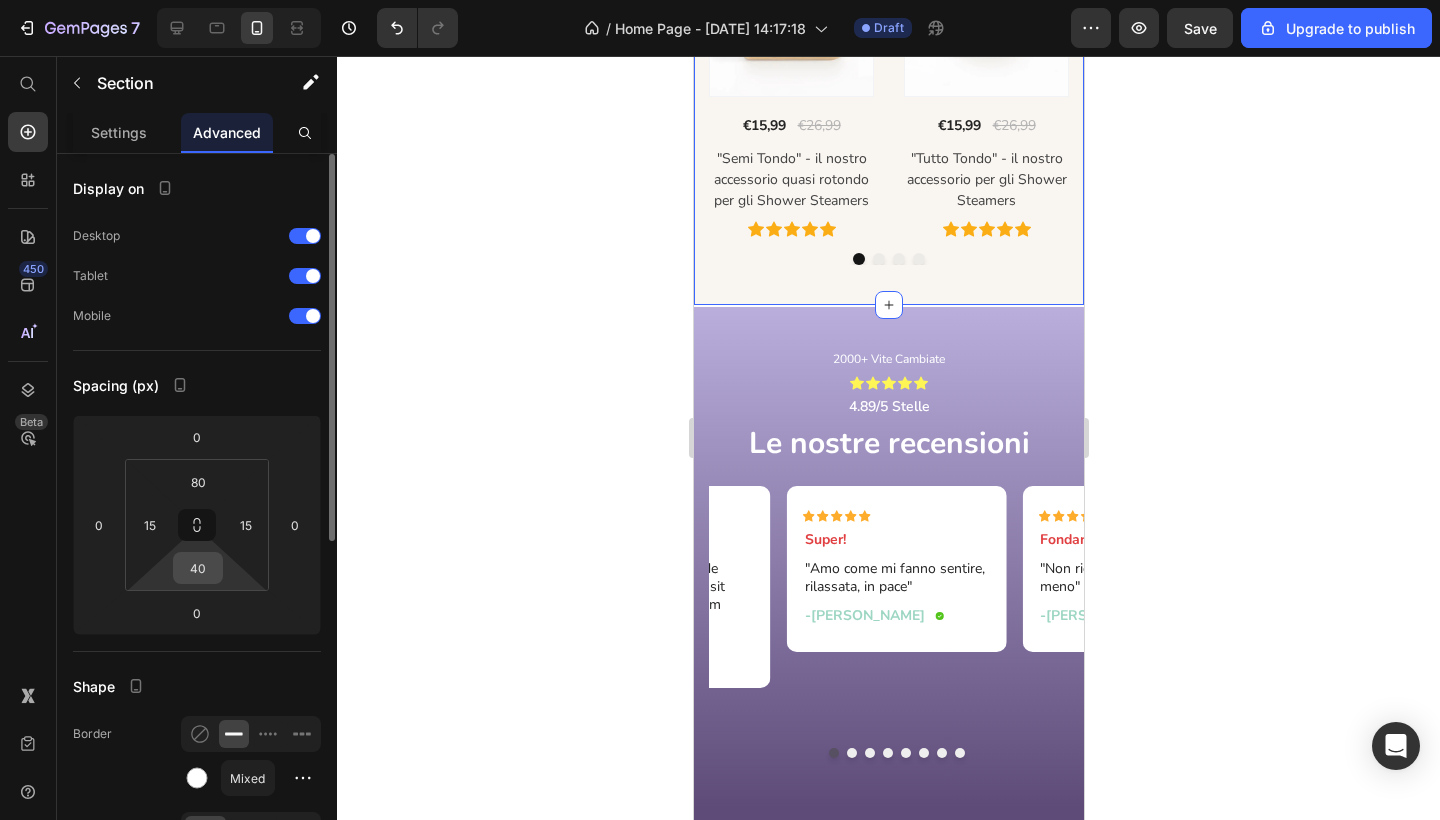 click on "40" at bounding box center [198, 568] 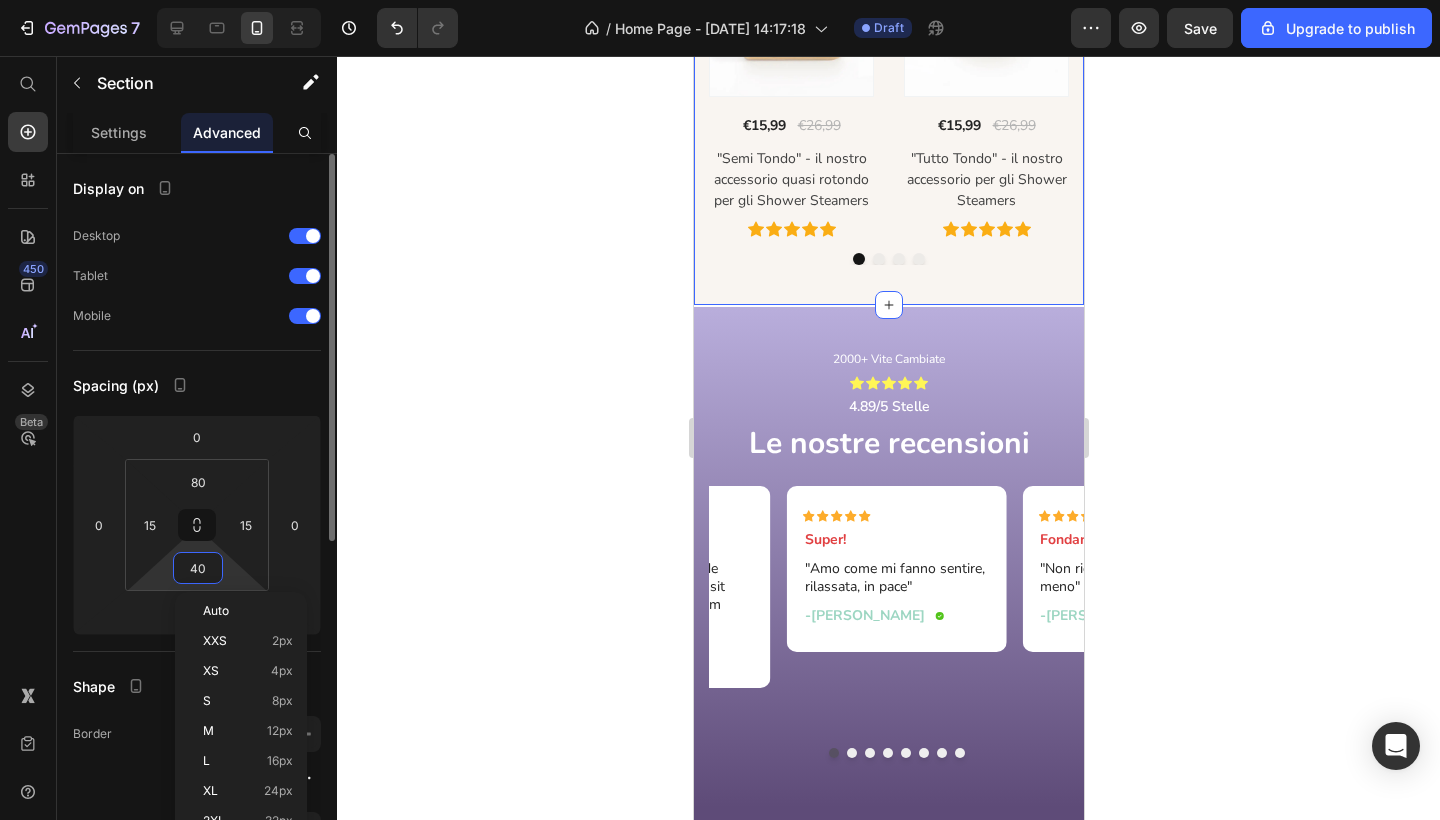 click on "40" at bounding box center [198, 568] 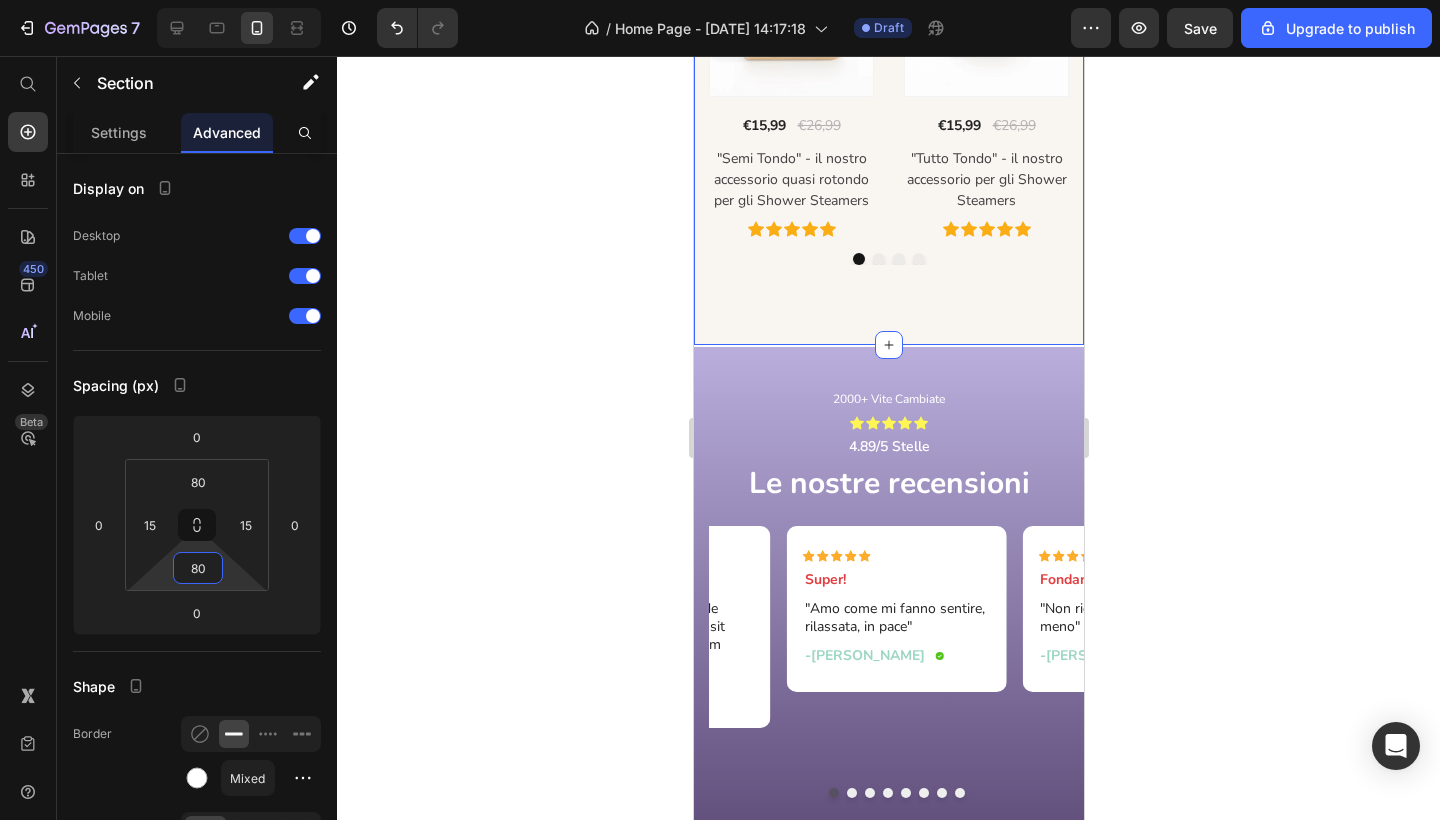 type on "80" 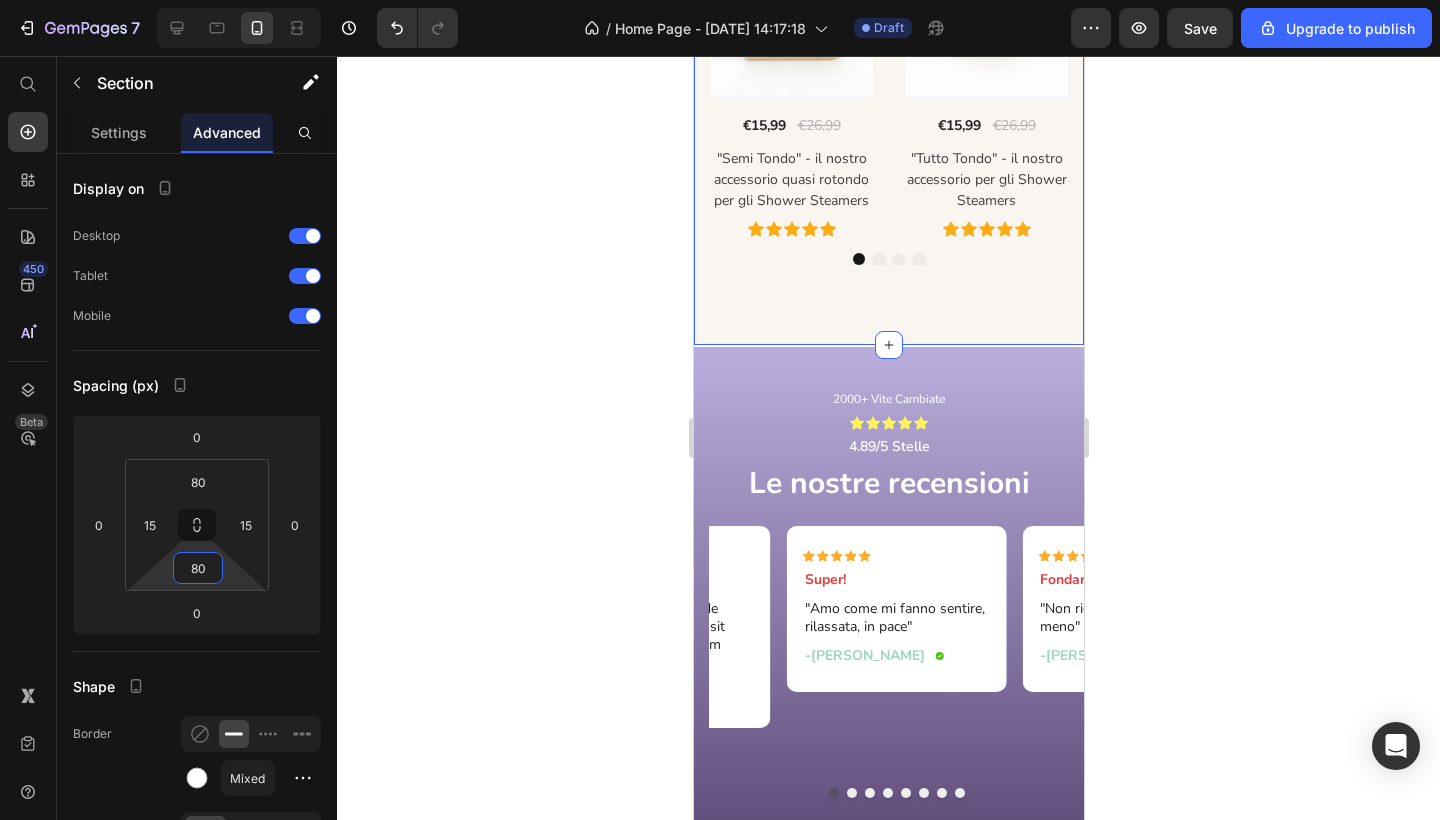 click 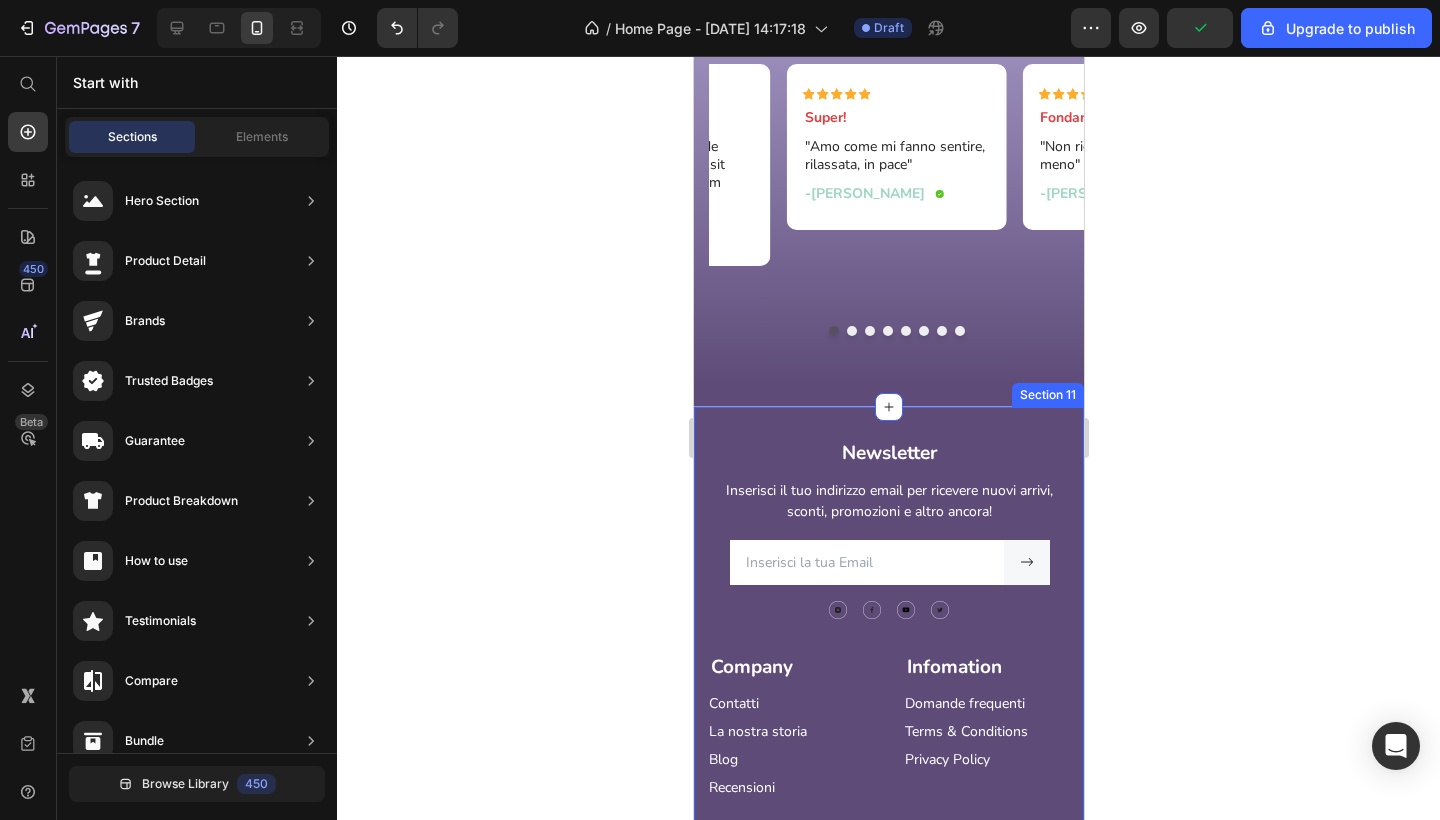 scroll, scrollTop: 8856, scrollLeft: 0, axis: vertical 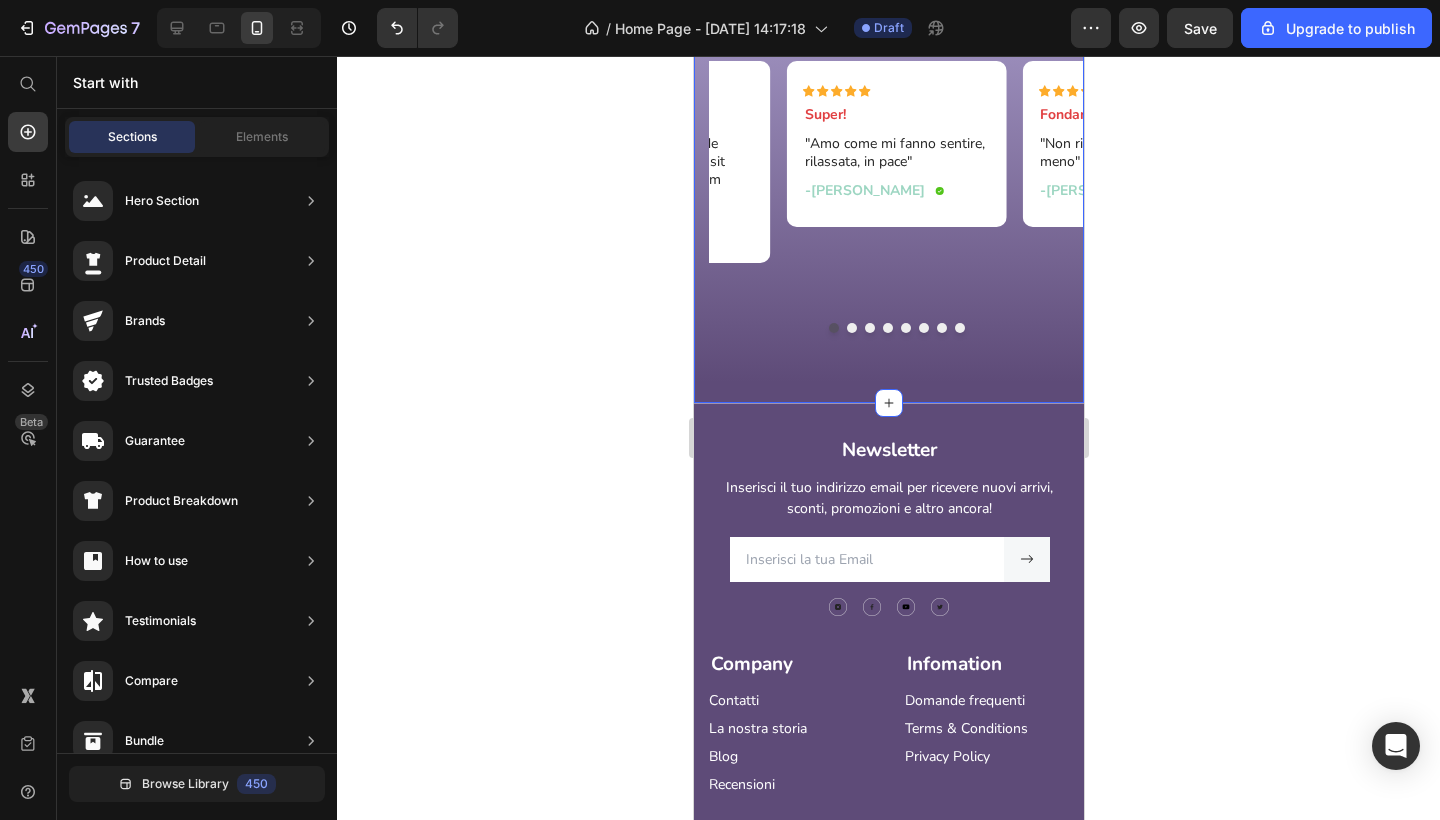 click on "2000+ Vite Cambiate Text Block Icon Icon Icon Icon Icon Icon List 4.89/5 Stelle Text Block Le nostre recensioni Heading Row Icon Icon Icon Icon Icon Icon List Super! Text Block "Amo come mi fanno sentire, rilassata, in pace" Text Block -[PERSON_NAME] Text Block
Icon Row Row Icon Icon Icon Icon Icon Icon List Fondamentali Text Block "Non riesco più a farne a meno" Text Block -[PERSON_NAME] Text Block
Icon Row Row Icon Icon Icon Icon Icon Icon List Mai più ansie e stress Text Block "Sin da subito ho notato molti miglioramenti sul mio umore, ho acquistato l'abbonamento mensile." Text Block -[PERSON_NAME] Text Block
Icon Row Row Icon Icon Icon Icon Icon Icon List Il meglio Text Block "Ho provato altri brand, ma anche dopo mesi non vedevo miglioramenti. Con [PERSON_NAME] sin dal primo giorno ho iniziato a sentirmi meglio." Text Block -[PERSON_NAME] Text Block
Icon Row Row Icon Icon Icon Icon Icon Icon List Sed ut perspiciatis Text Block Text Block -[PERSON_NAME]. Icon Row" at bounding box center [888, 142] 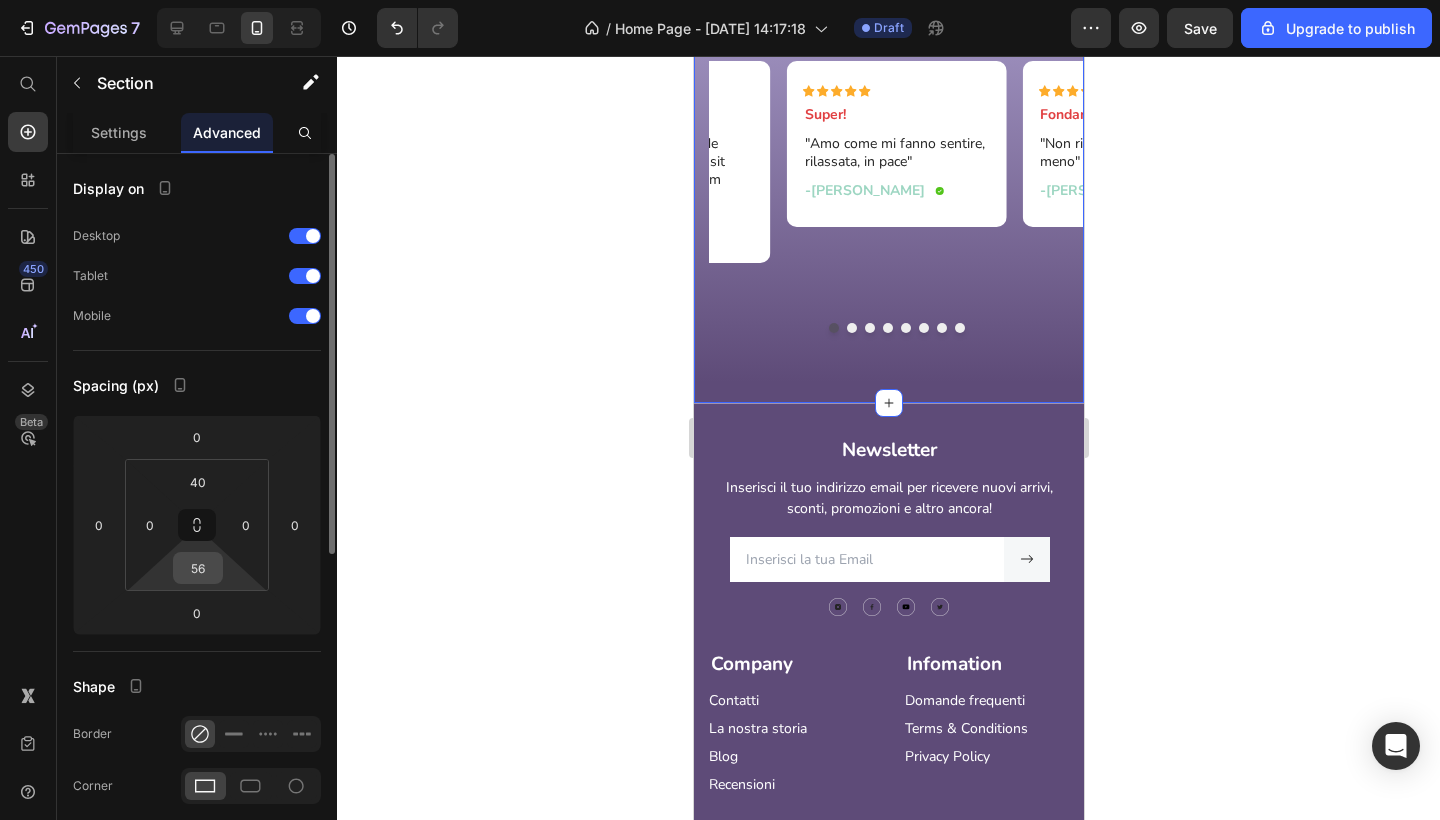 click on "56" at bounding box center (198, 568) 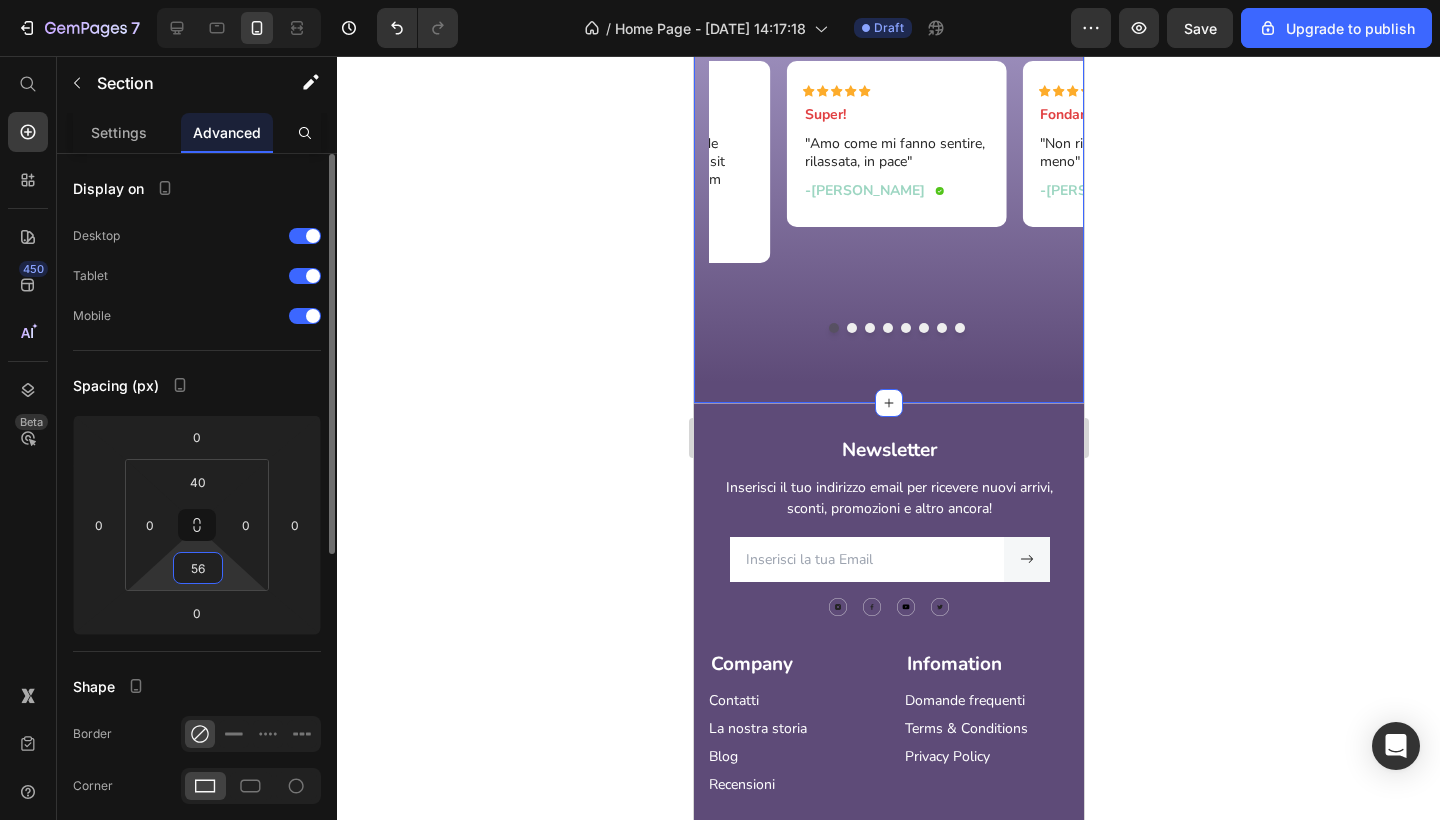 click on "56" at bounding box center [198, 568] 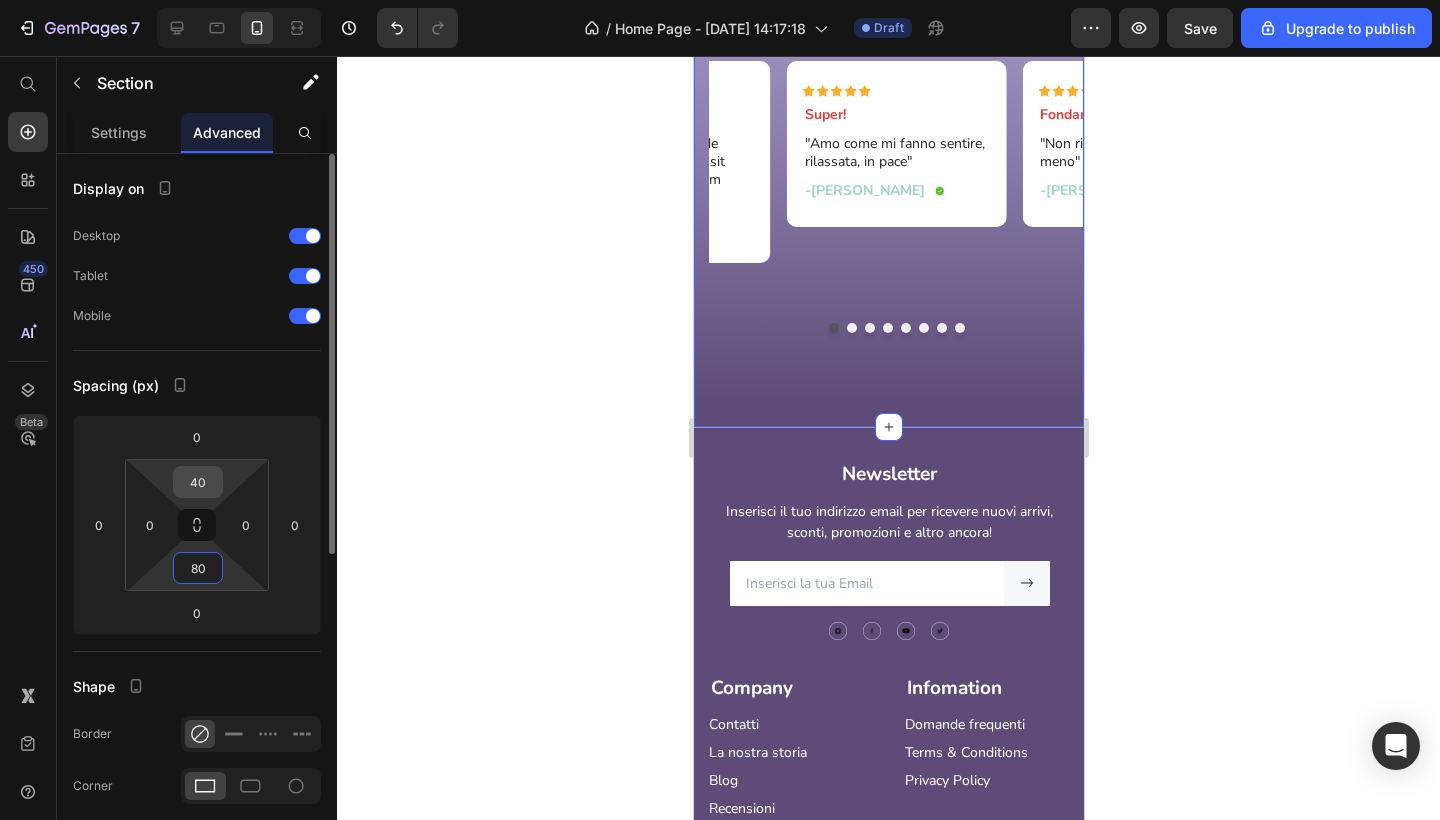 type on "80" 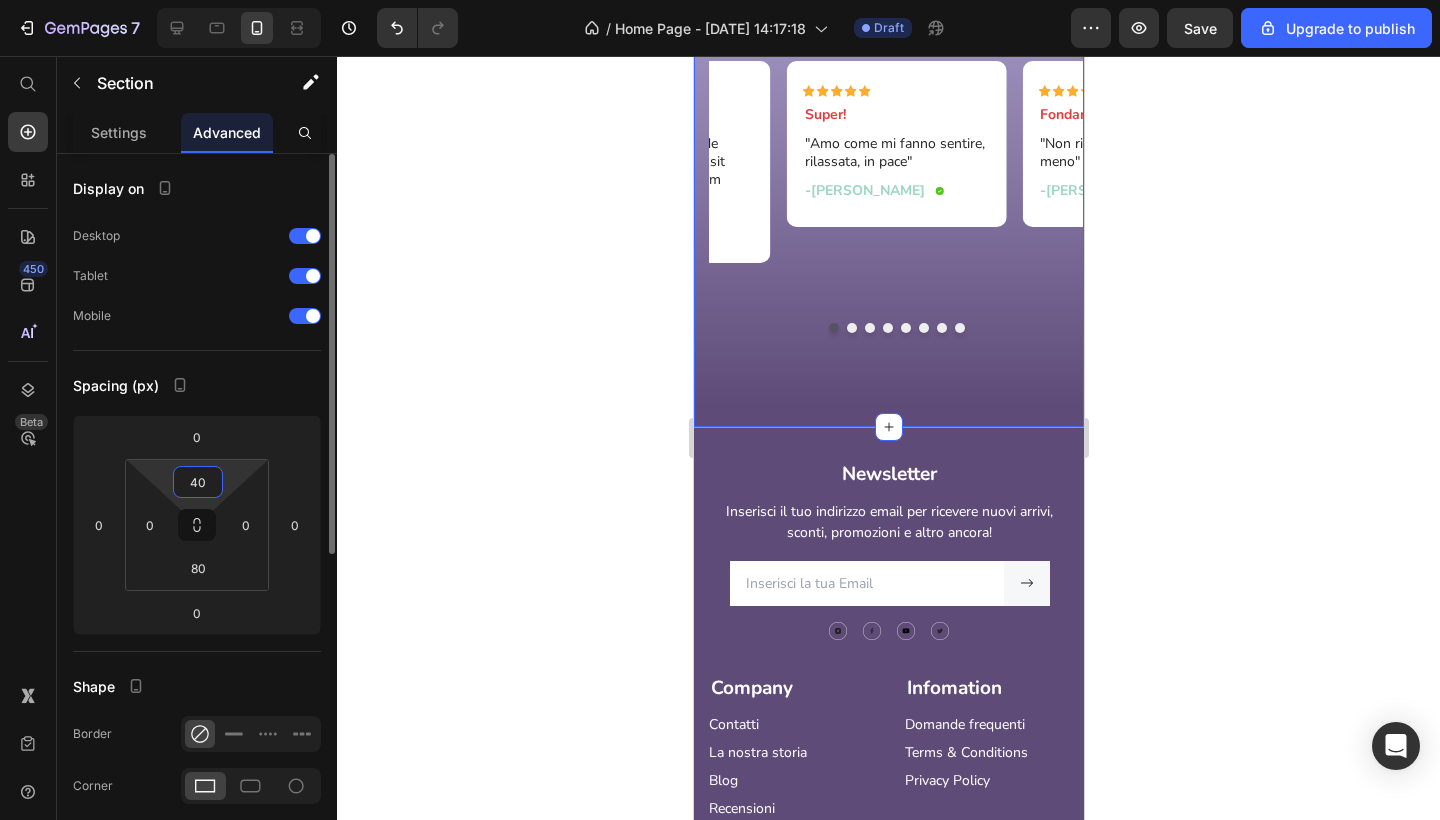 click on "40" at bounding box center (198, 482) 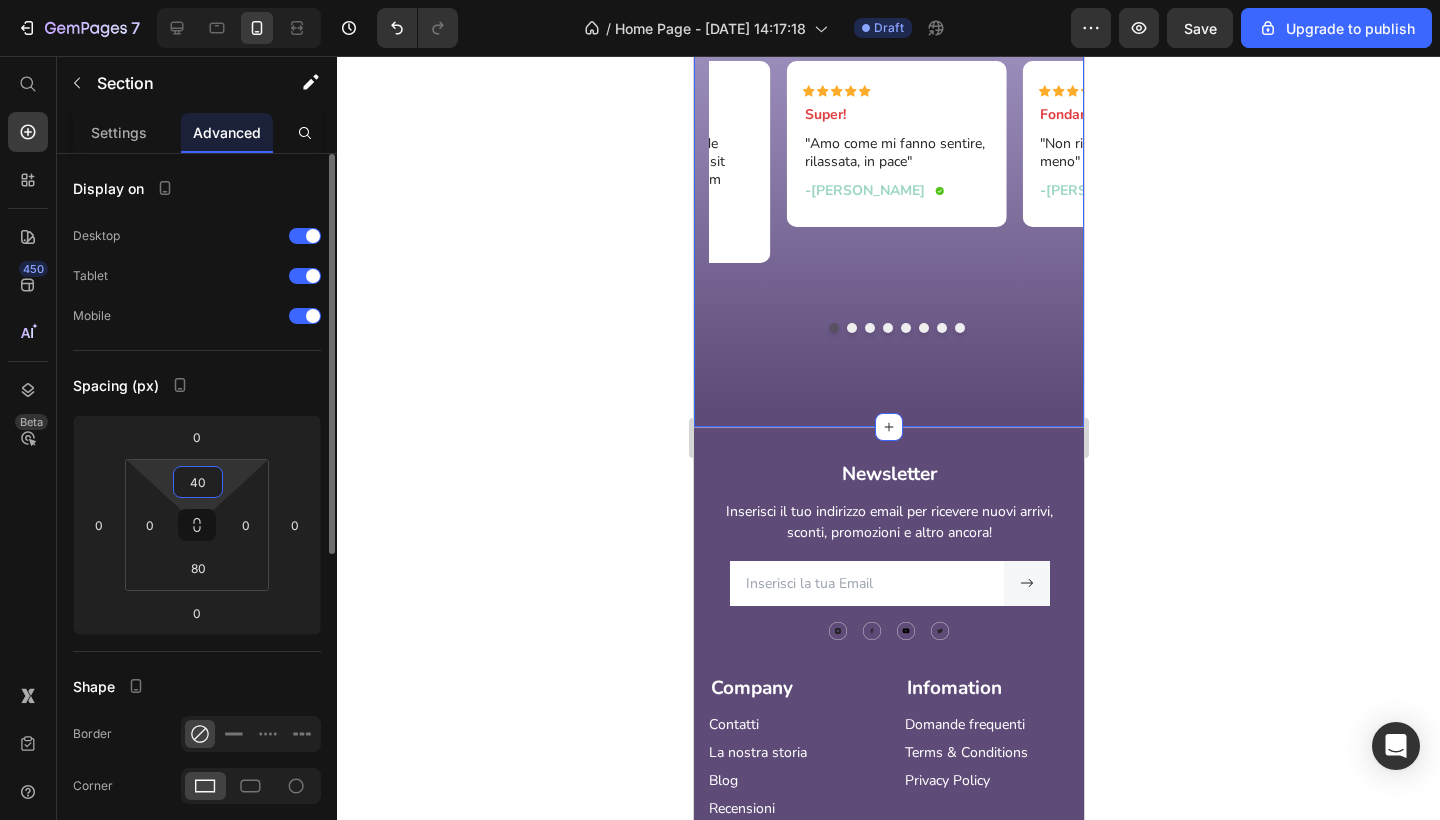 click on "40" at bounding box center (198, 482) 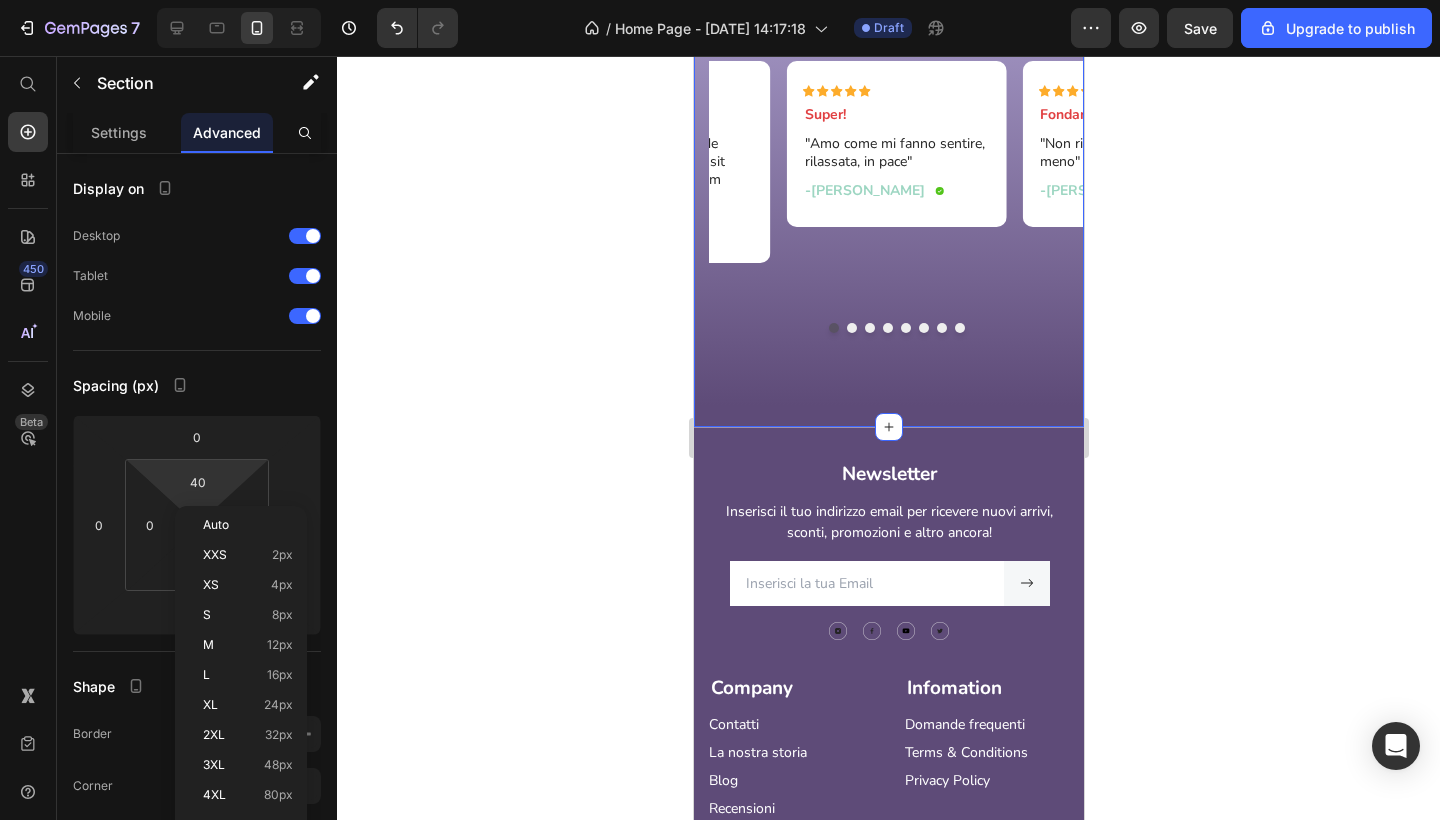 click 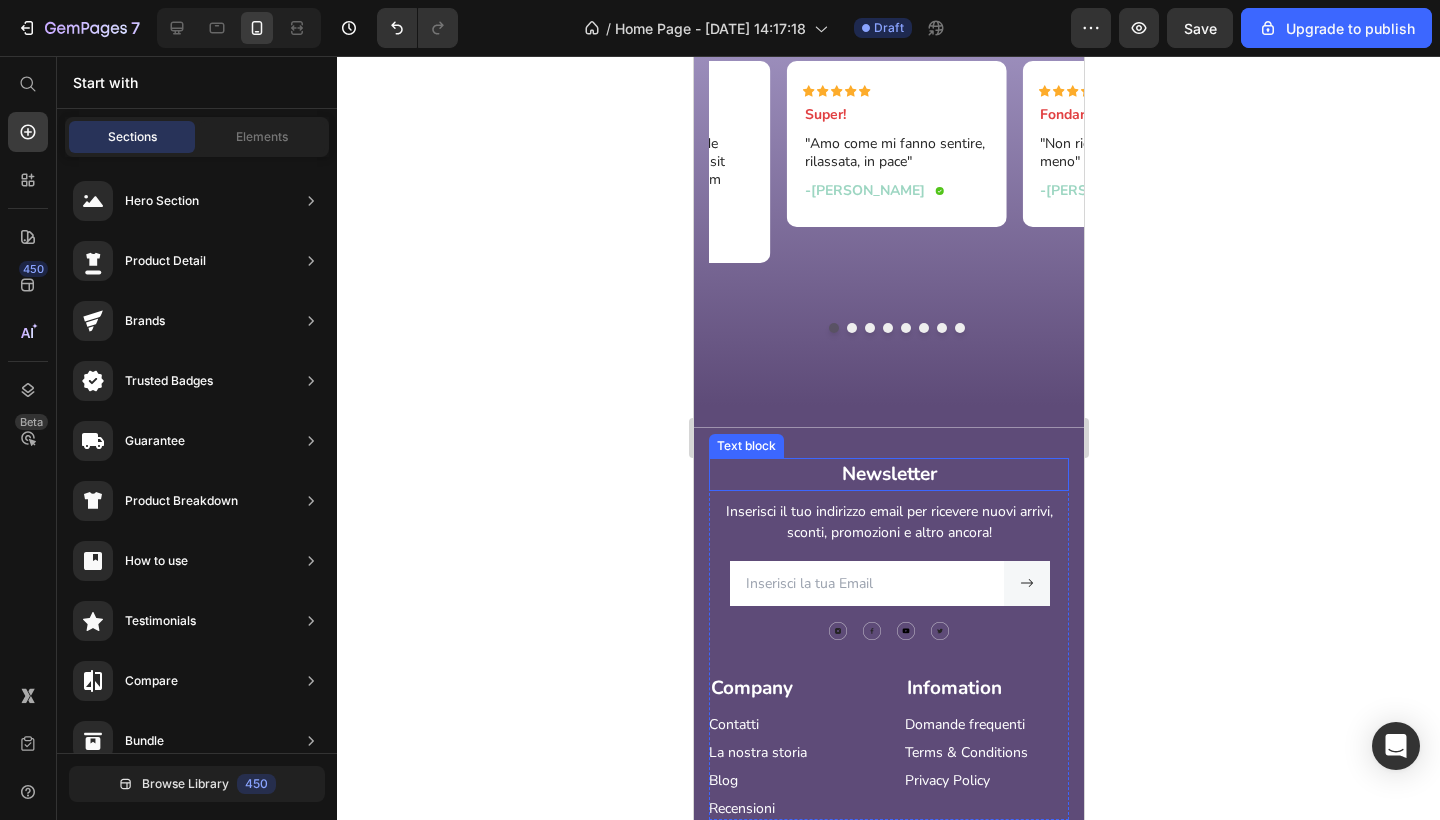 scroll, scrollTop: 8982, scrollLeft: 0, axis: vertical 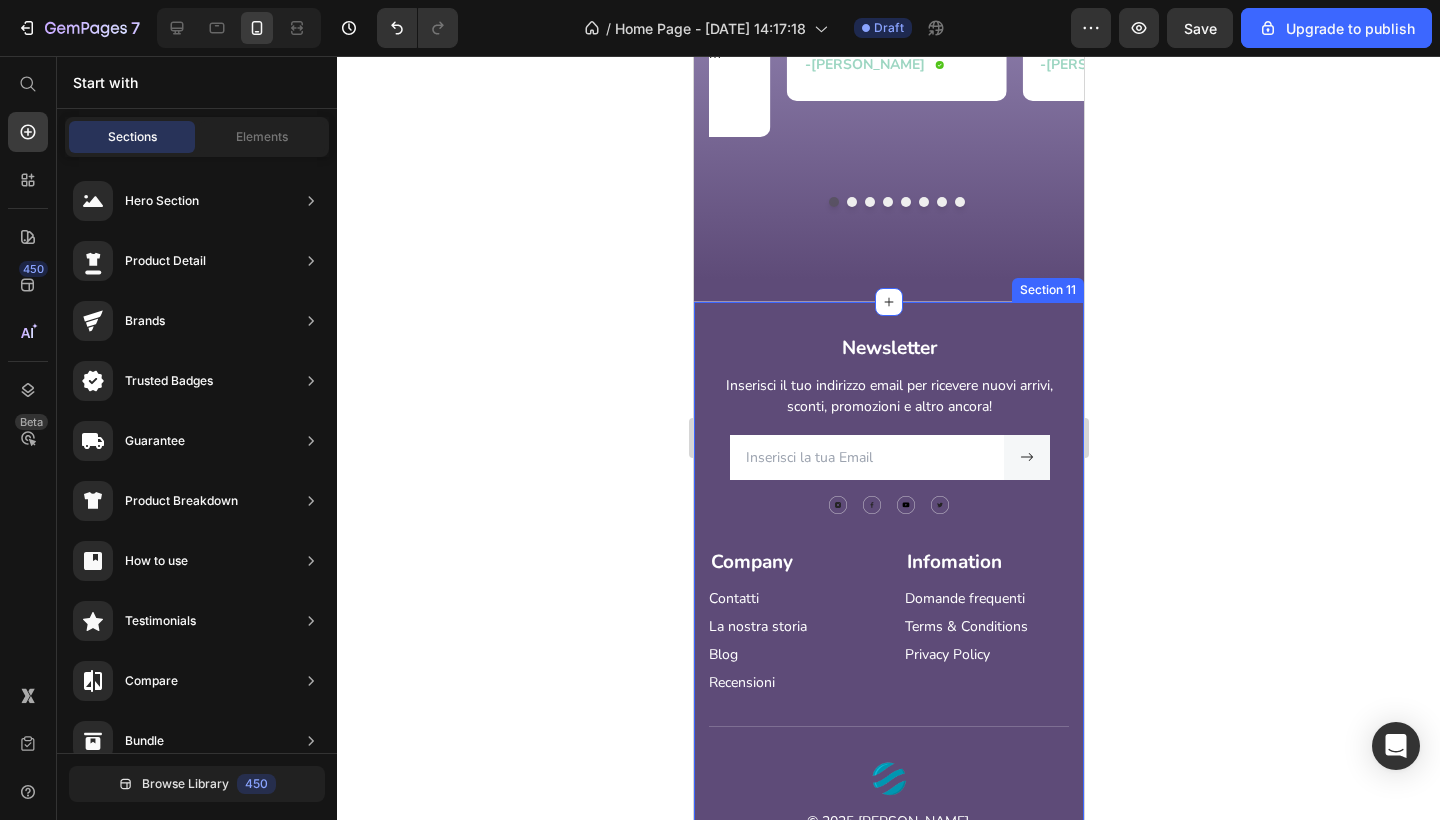click on "Newsletter Text block Inserisci il tuo indirizzo email per ricevere nuovi arrivi, sconti, promozioni e altro ancora! Text block Email Field
Submit Button Row Newsletter Image Image Image Image Row Company Text block Contatti Button La nostra storia Button Blog Button Recensioni Button Infomation Text block Domande frequenti Button Terms & Conditions Button Privacy Policy Button Row Row © 2025 Sereina. Text block Image Image Row Section 11" at bounding box center (888, 608) 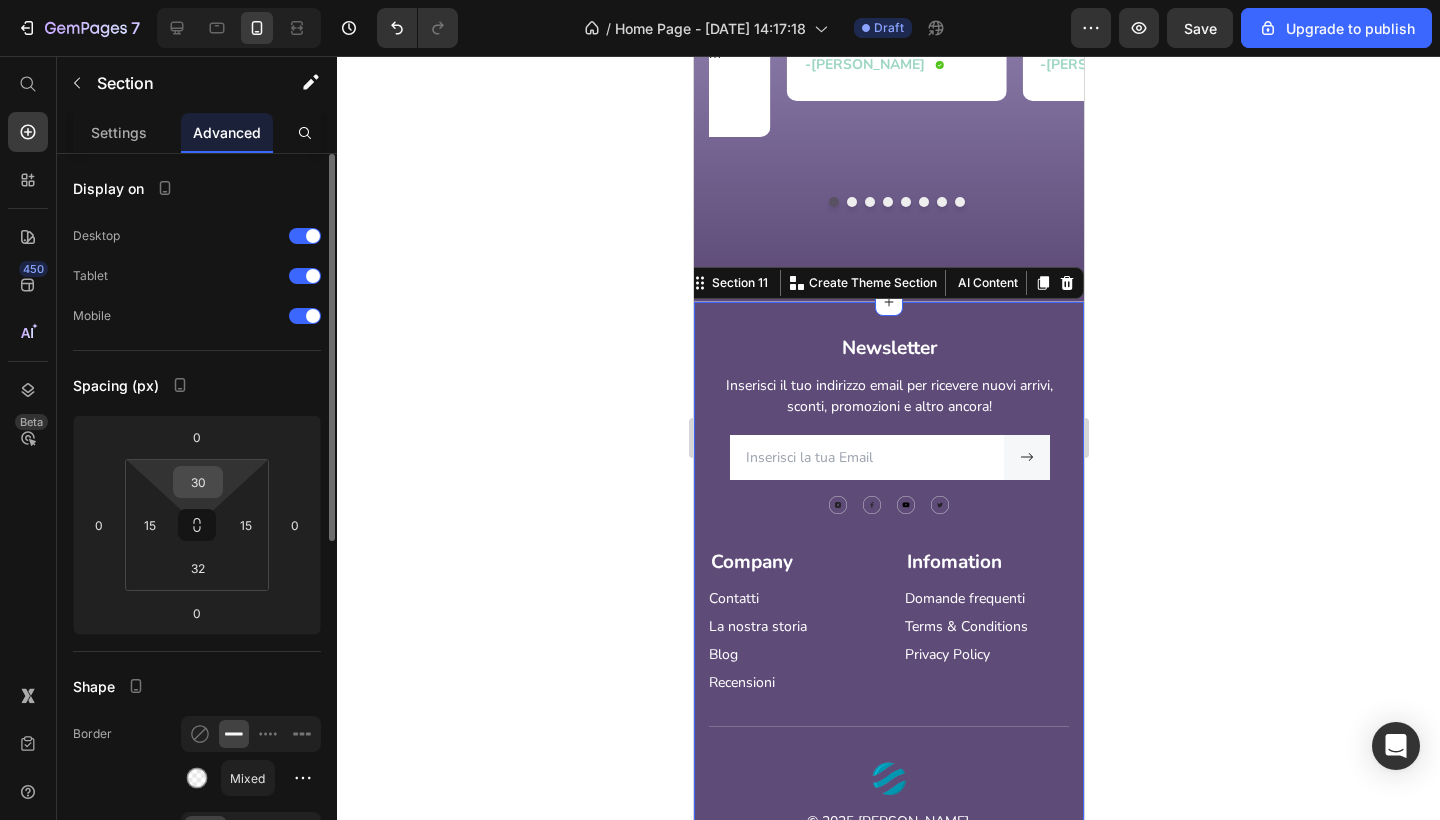click on "30" at bounding box center [198, 482] 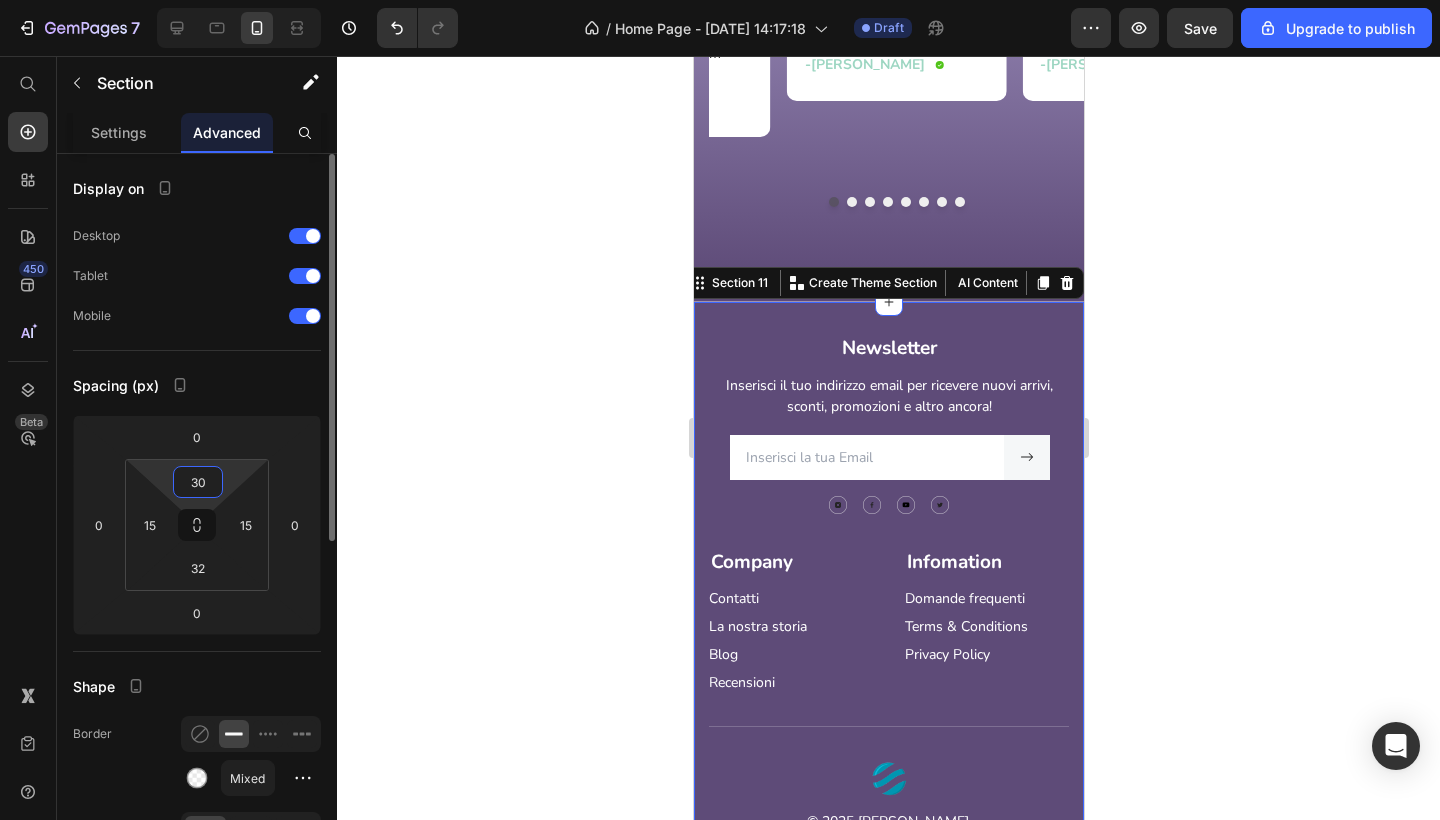 click on "30" at bounding box center [198, 482] 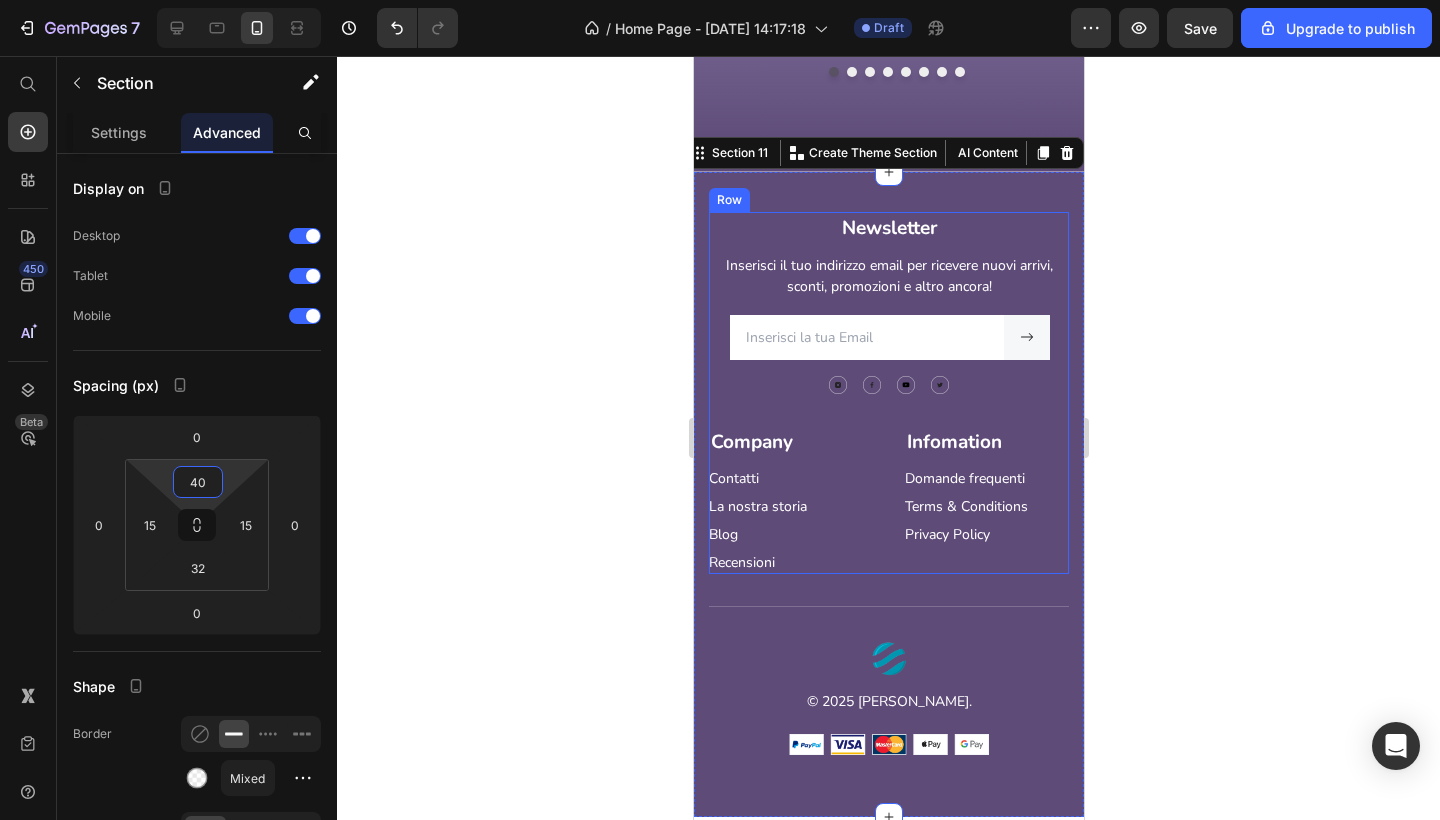 scroll, scrollTop: 9147, scrollLeft: 0, axis: vertical 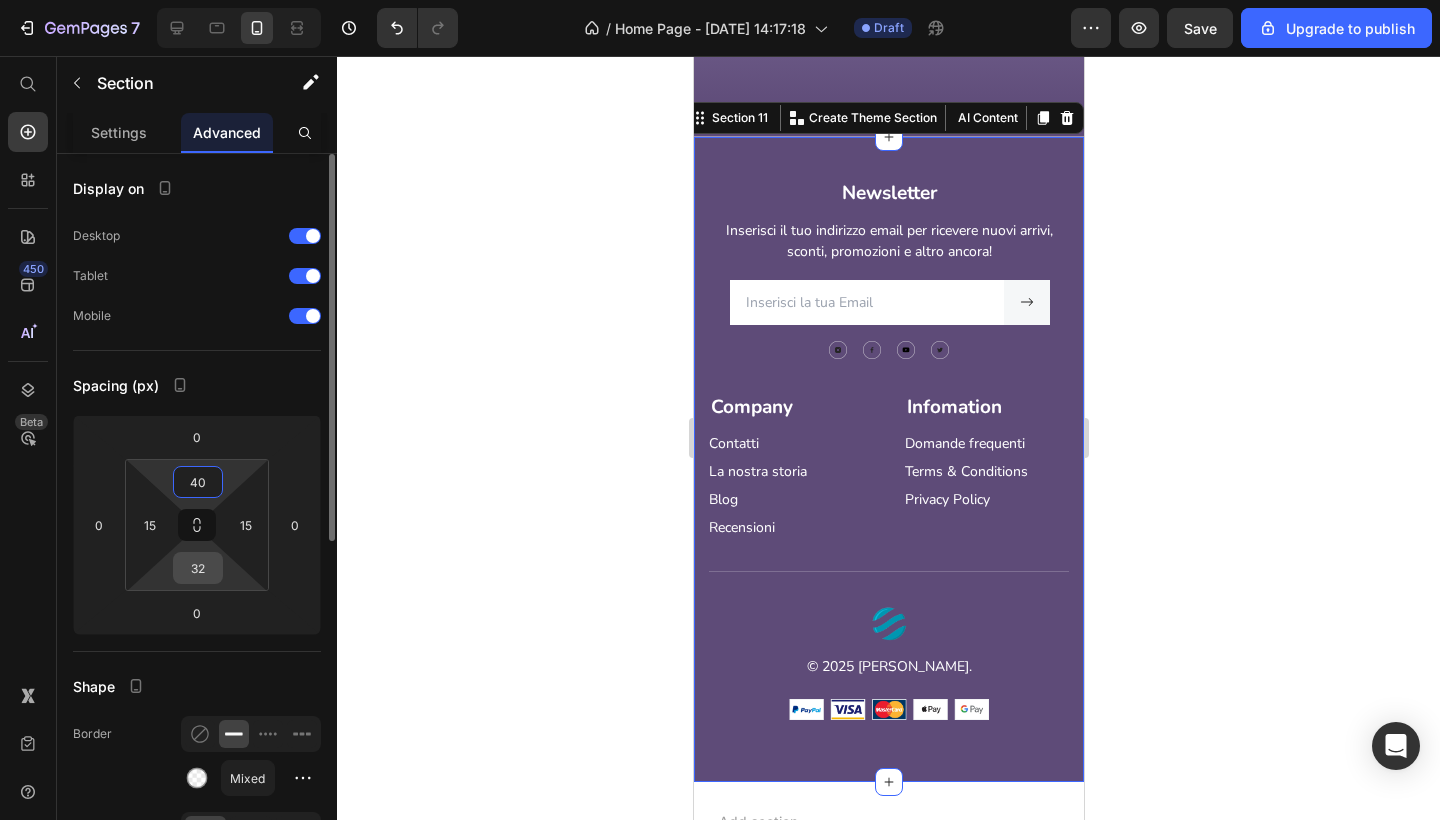 type on "40" 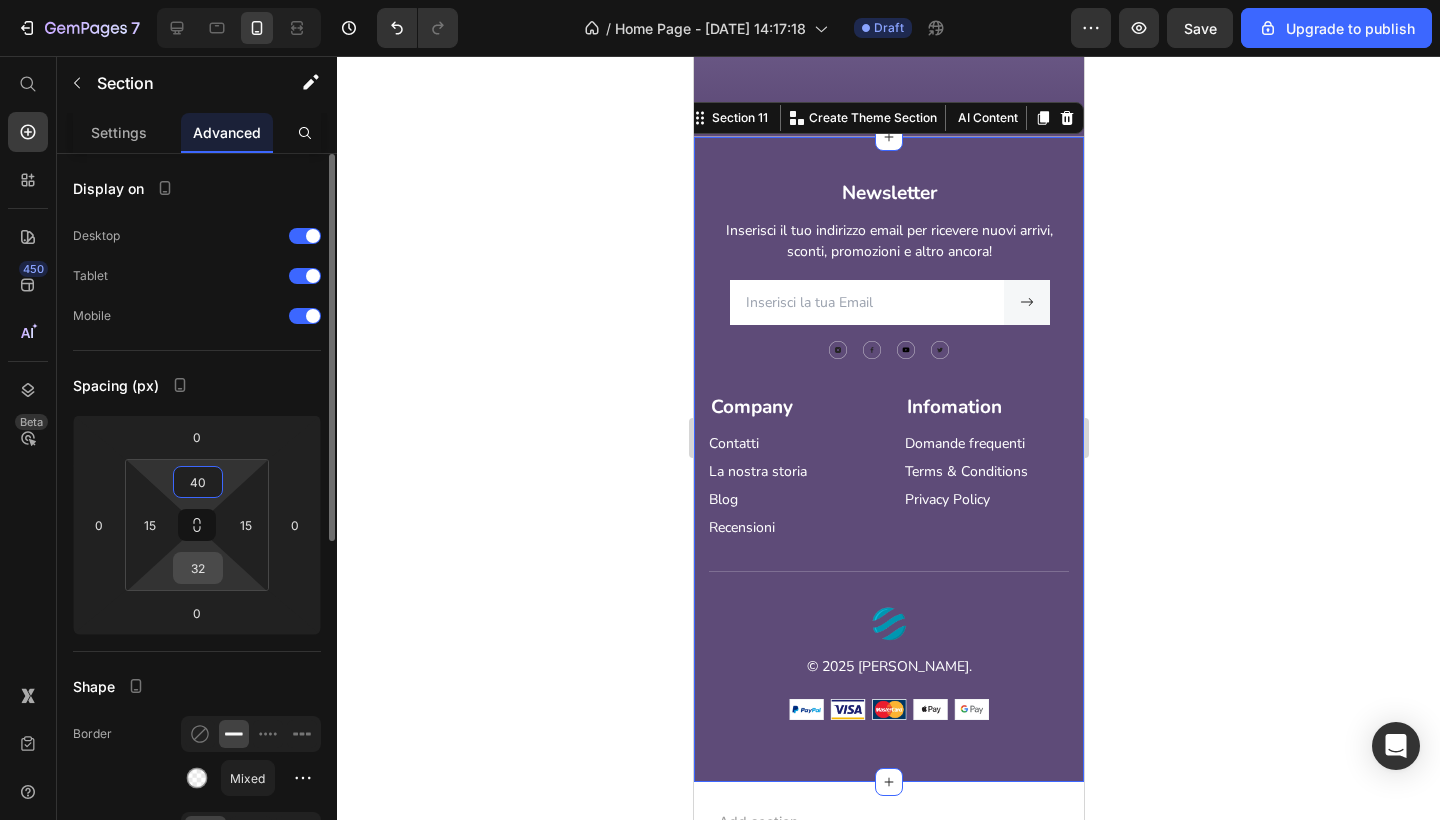 click on "32" at bounding box center [198, 568] 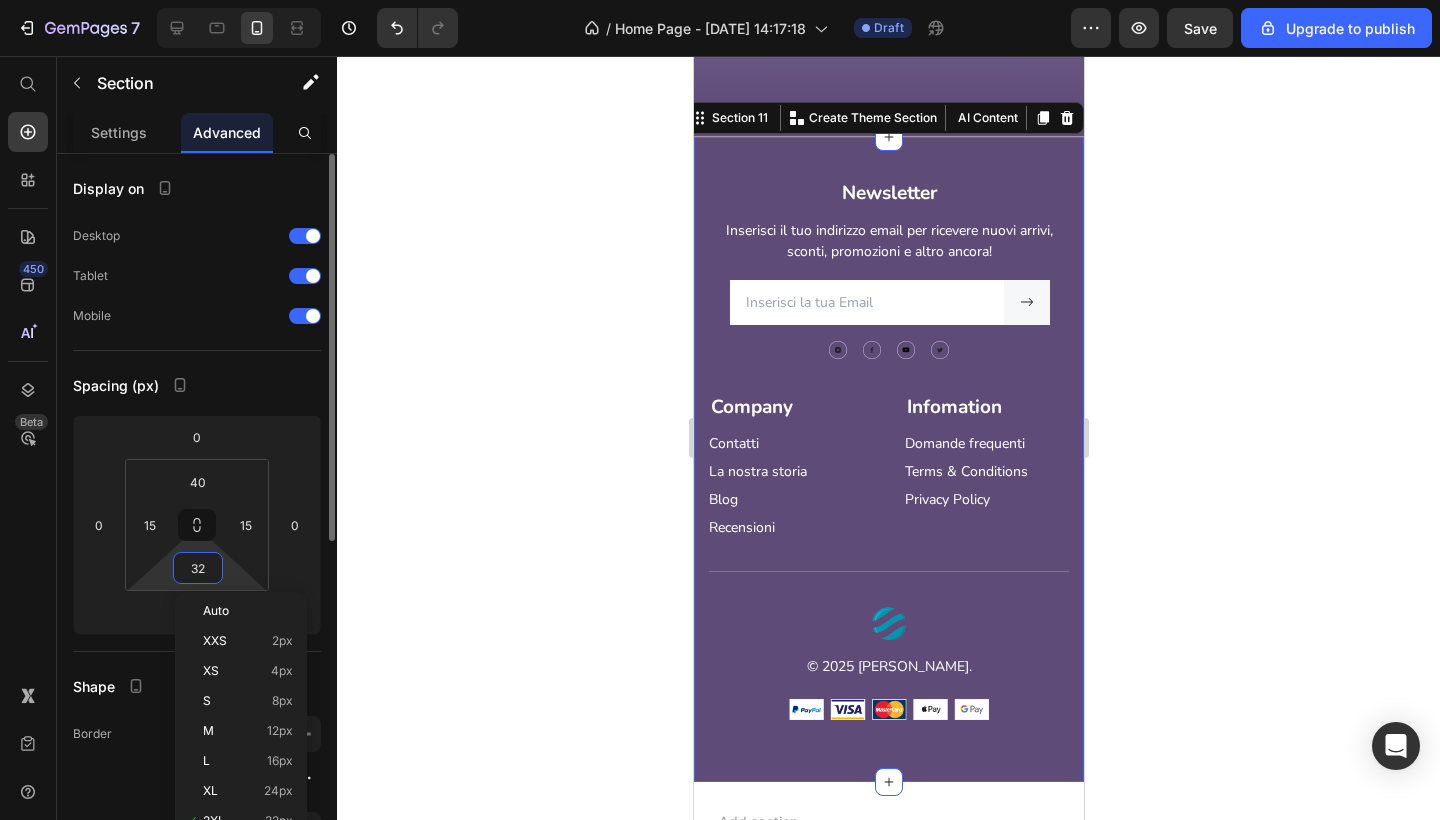 click on "32" at bounding box center (198, 568) 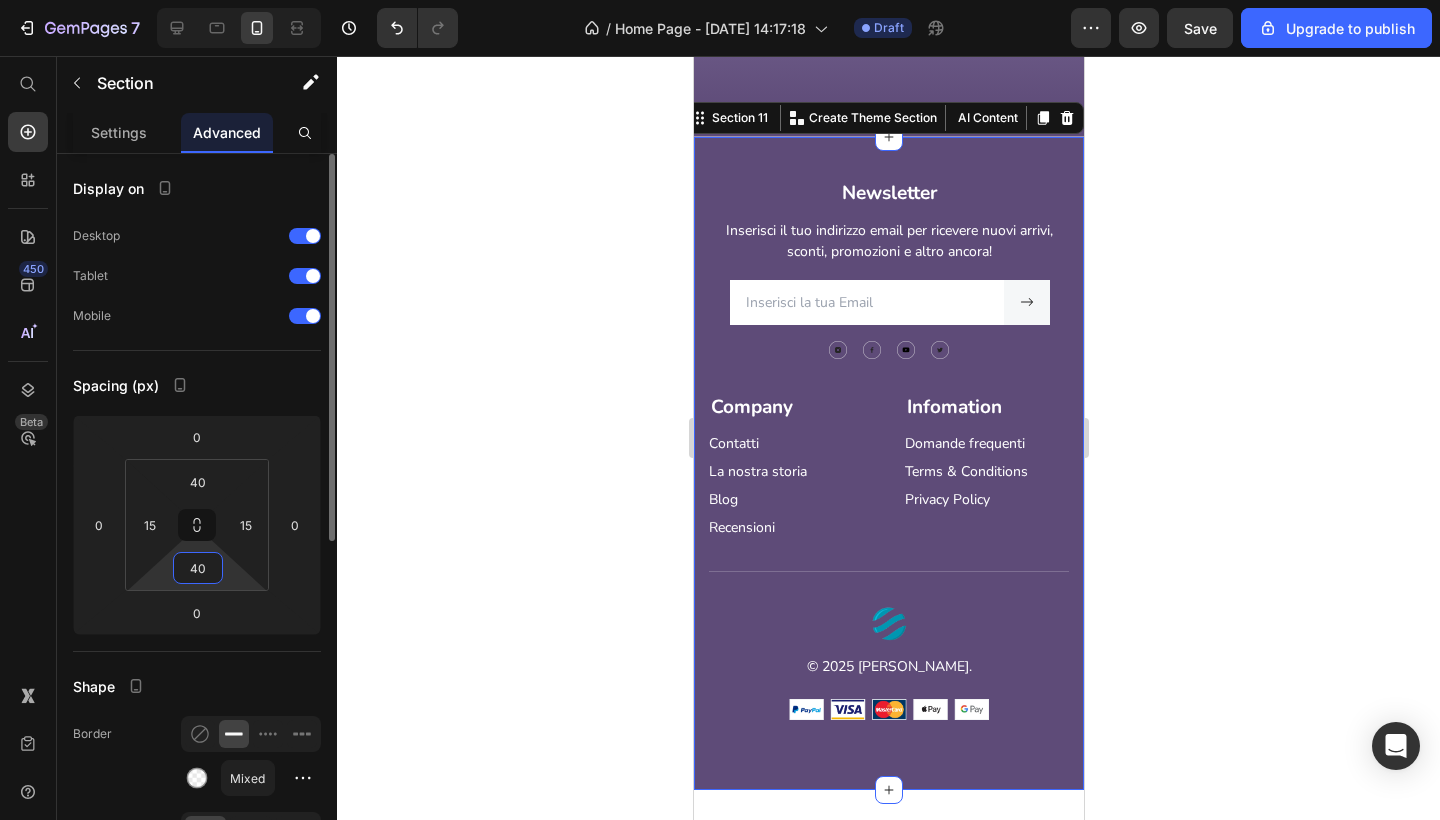 type on "4" 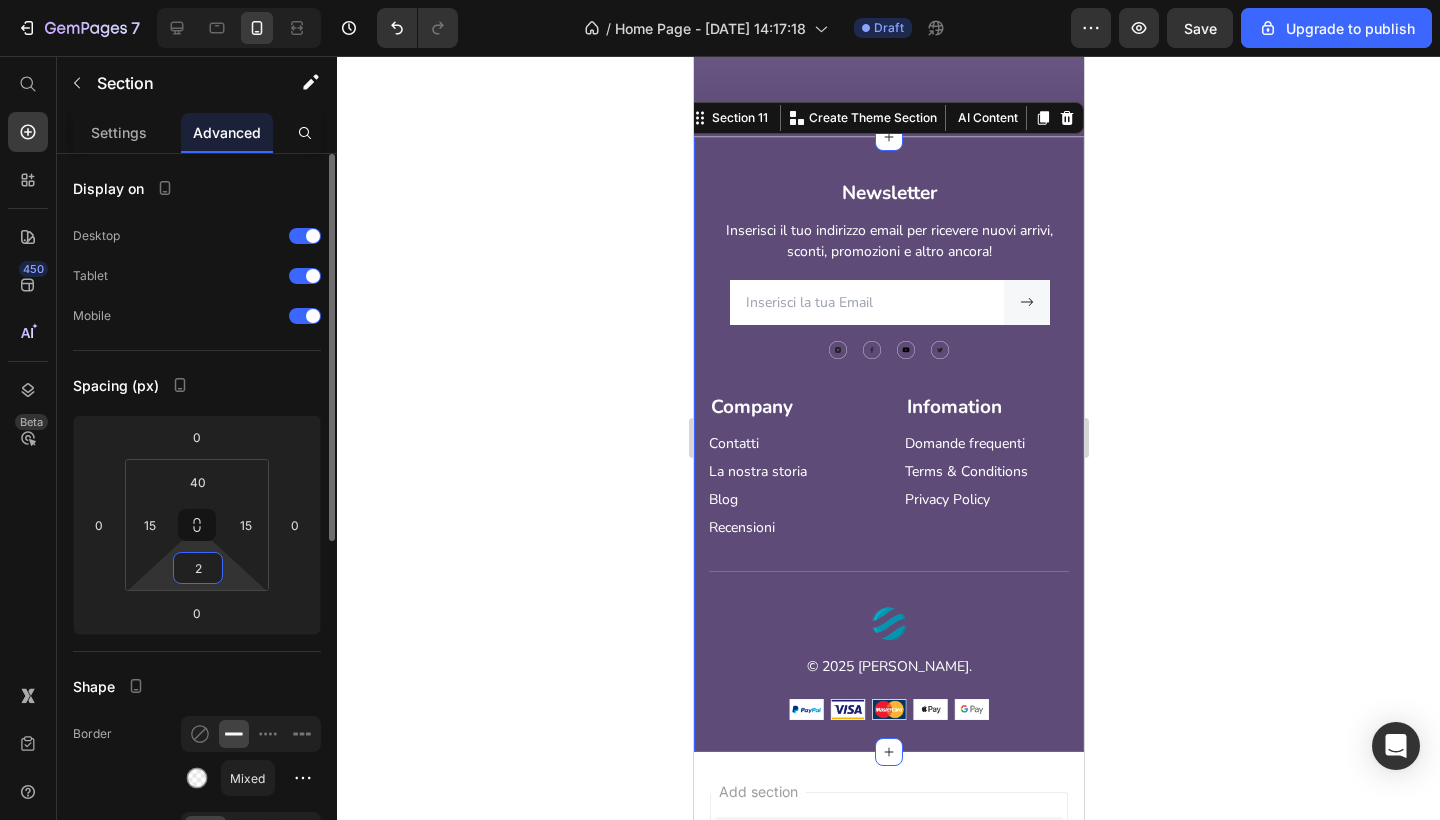 type on "20" 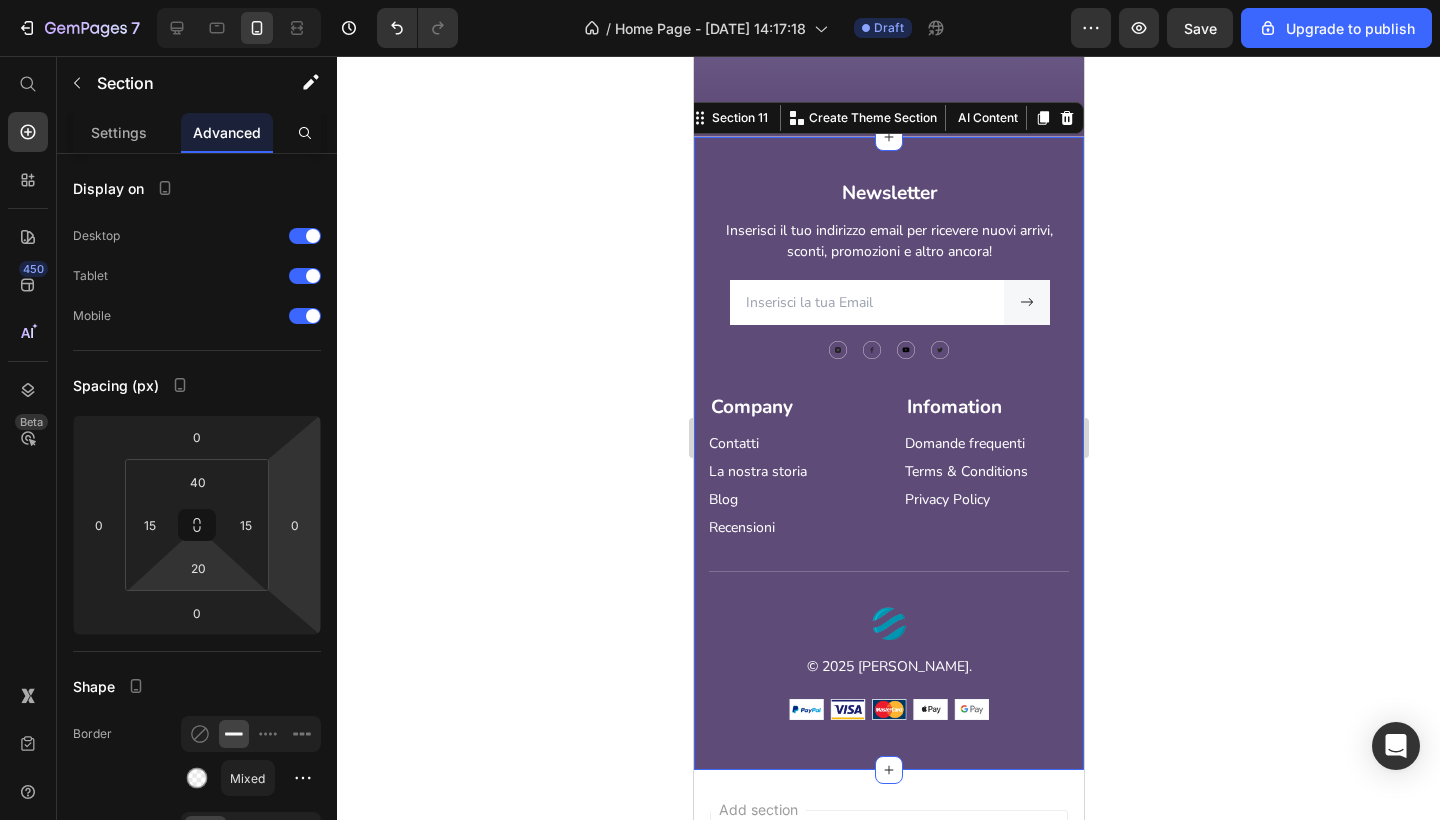 click 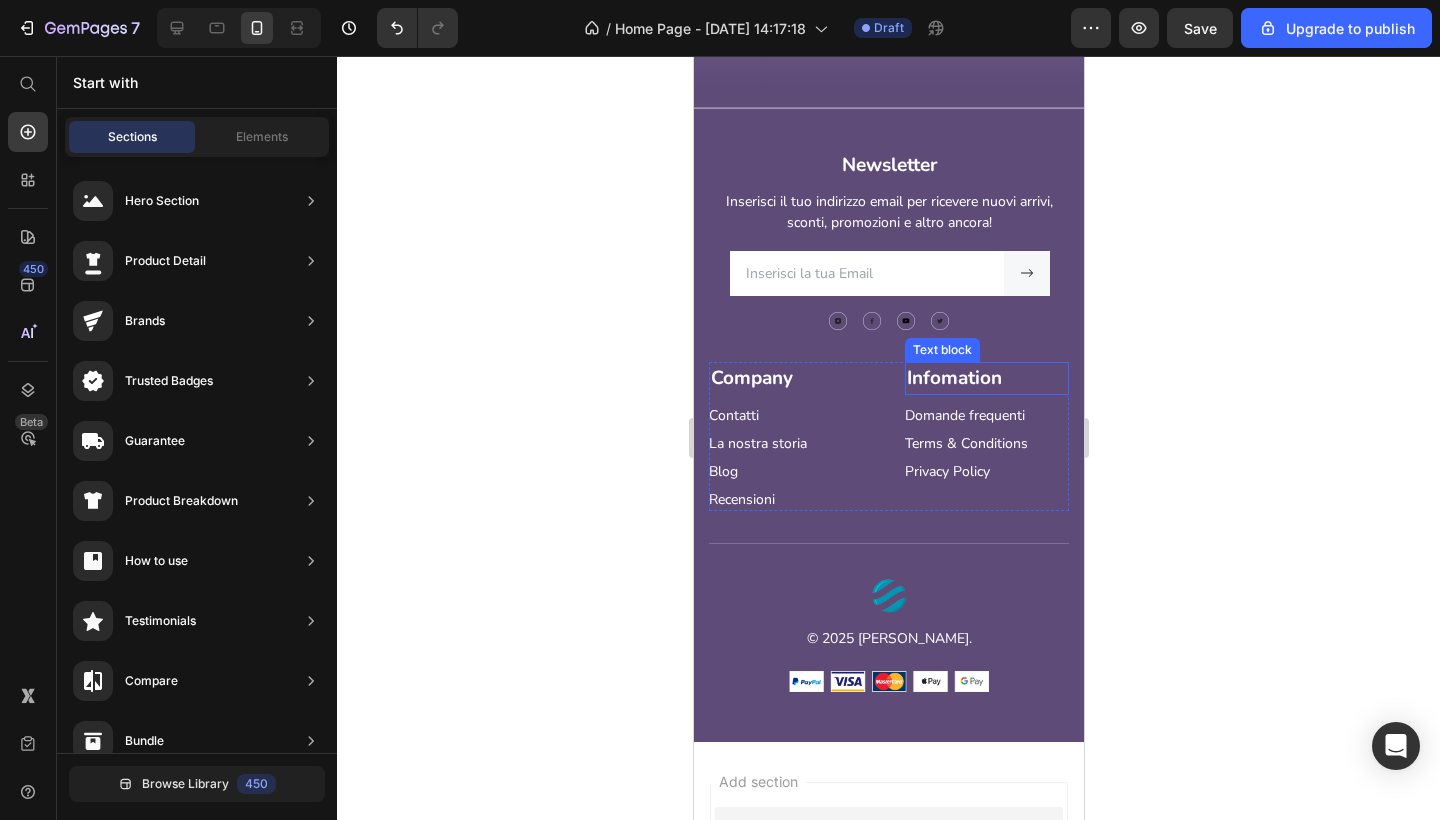 scroll, scrollTop: 9339, scrollLeft: 0, axis: vertical 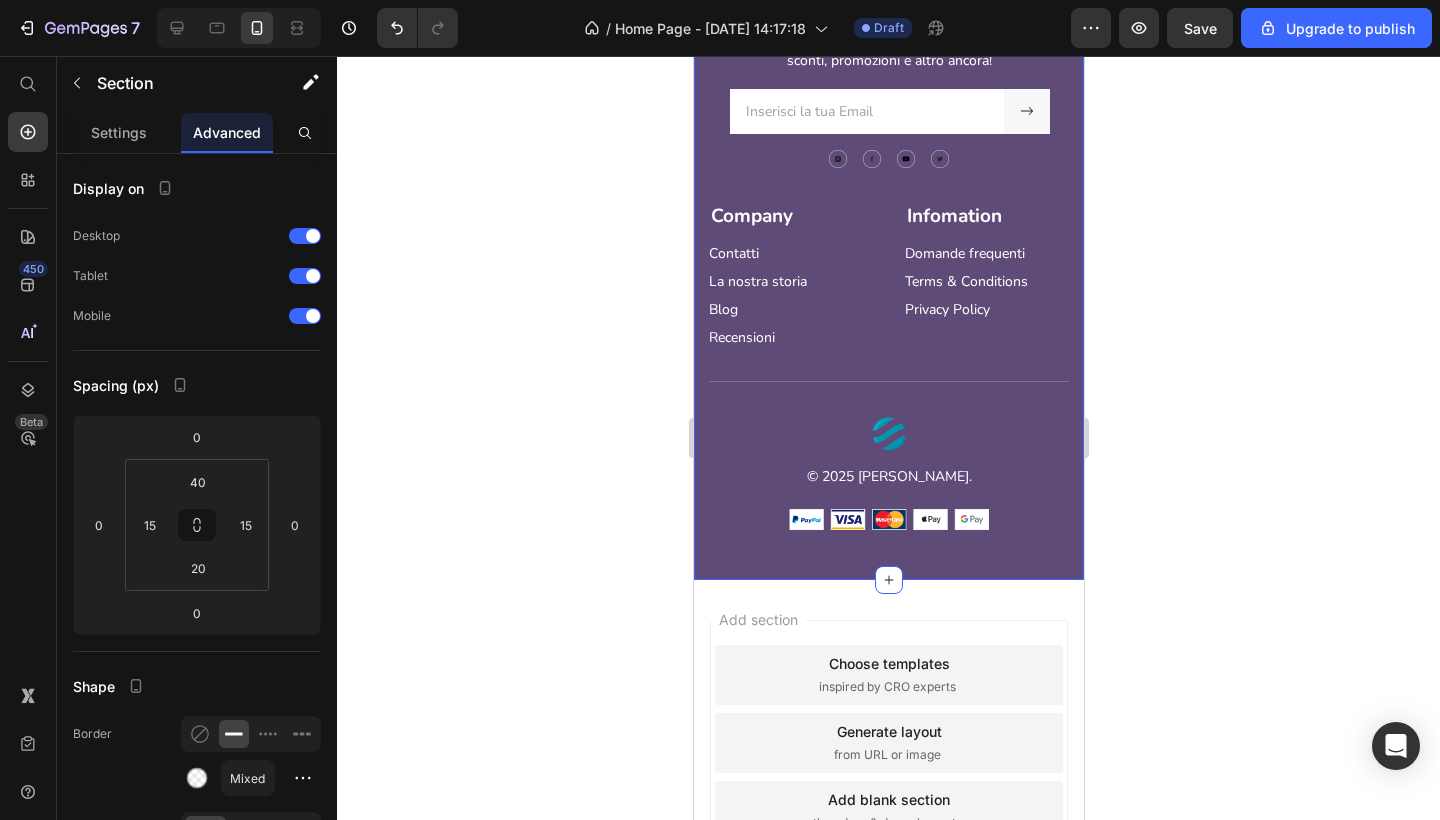 click on "Newsletter Text block Inserisci il tuo indirizzo email per ricevere nuovi arrivi, sconti, promozioni e altro ancora! Text block Email Field
Submit Button Row Newsletter Image Image Image Image Row Company Text block Contatti Button La nostra storia Button Blog Button Recensioni Button Infomation Text block Domande frequenti Button Terms & Conditions Button Privacy Policy Button Row Row © 2025 Sereina. Text block Image Image Row Section 11" at bounding box center [888, 263] 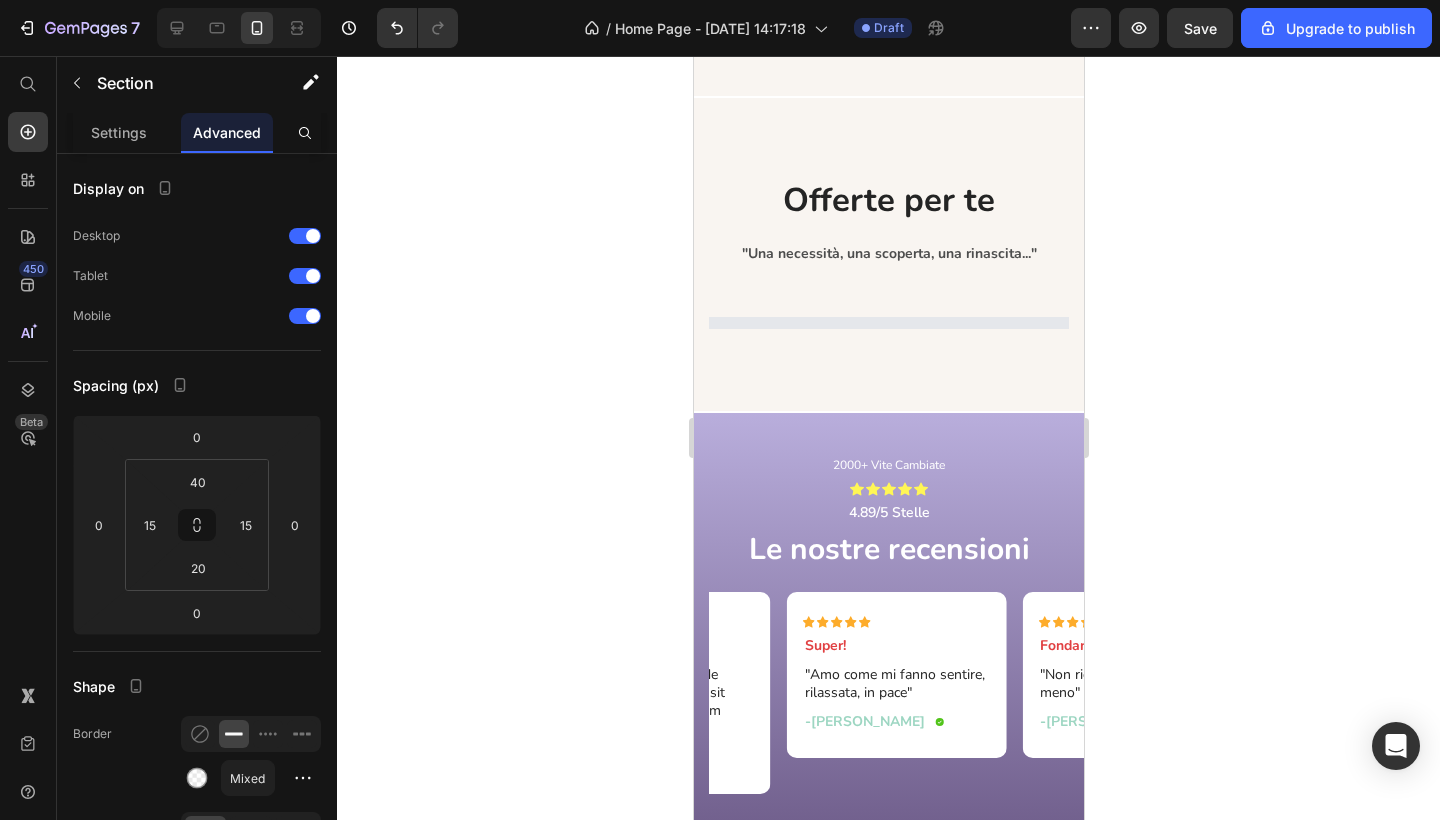 scroll, scrollTop: 7632, scrollLeft: 0, axis: vertical 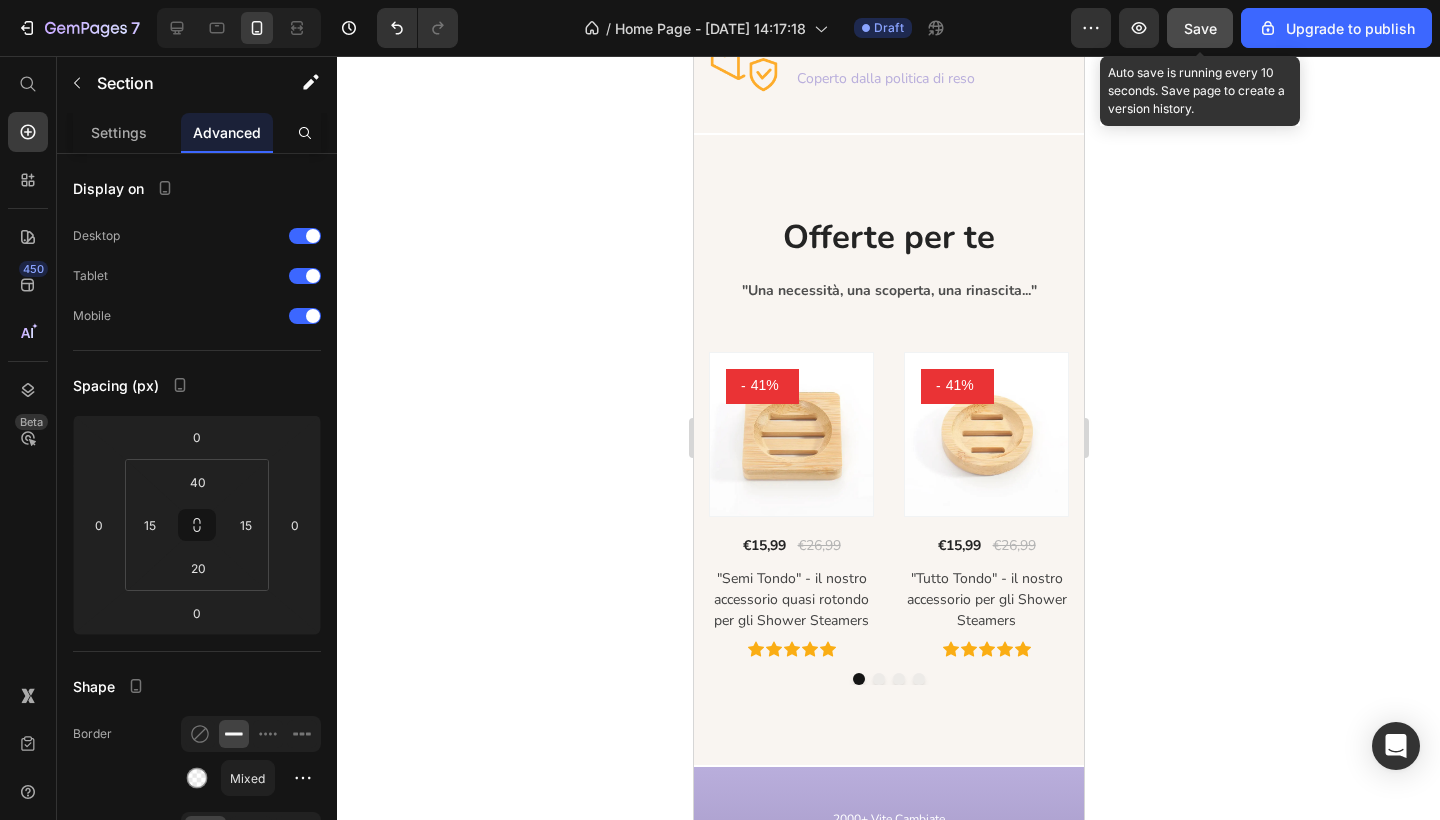 click on "Save" at bounding box center (1200, 28) 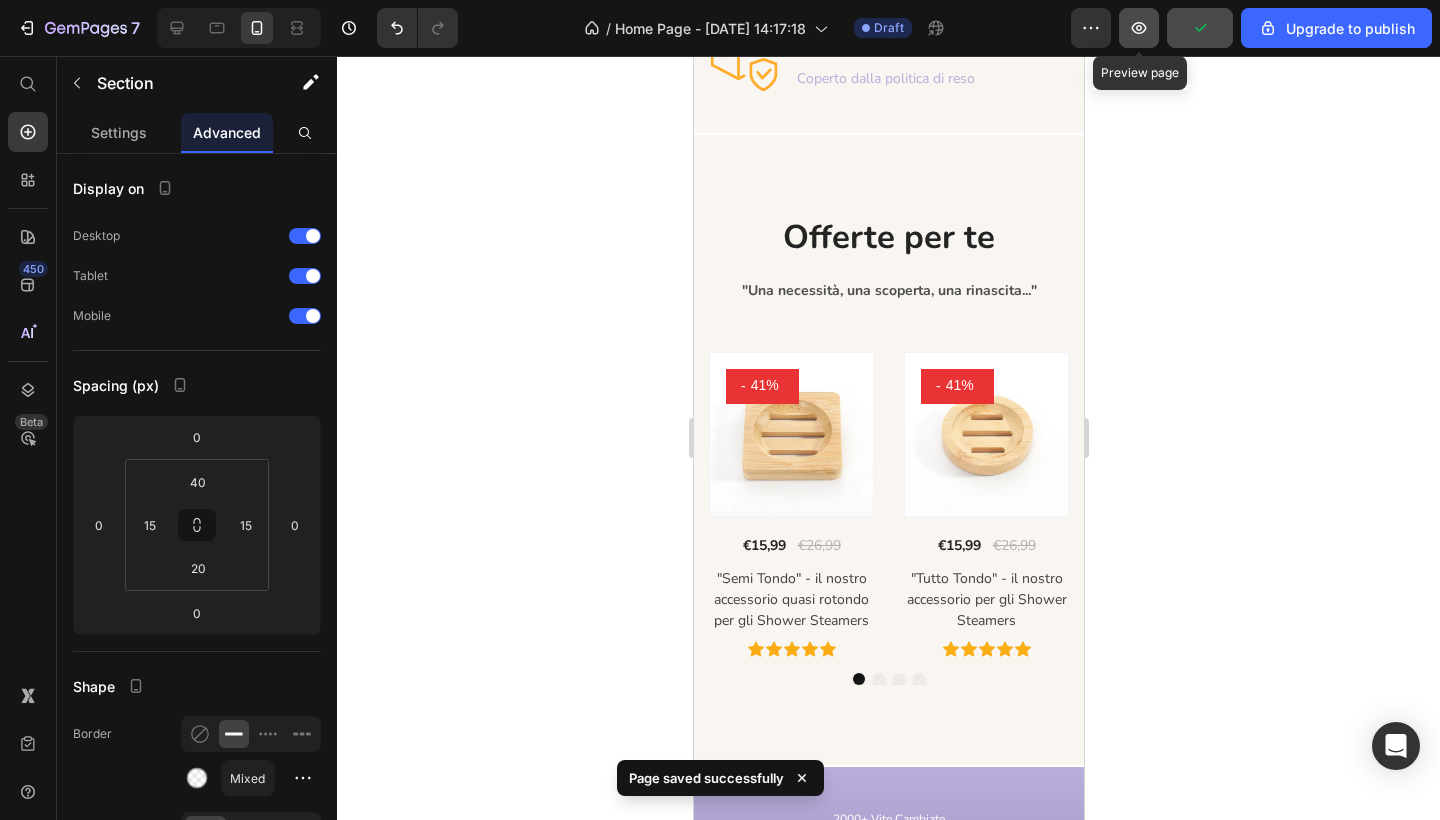 click 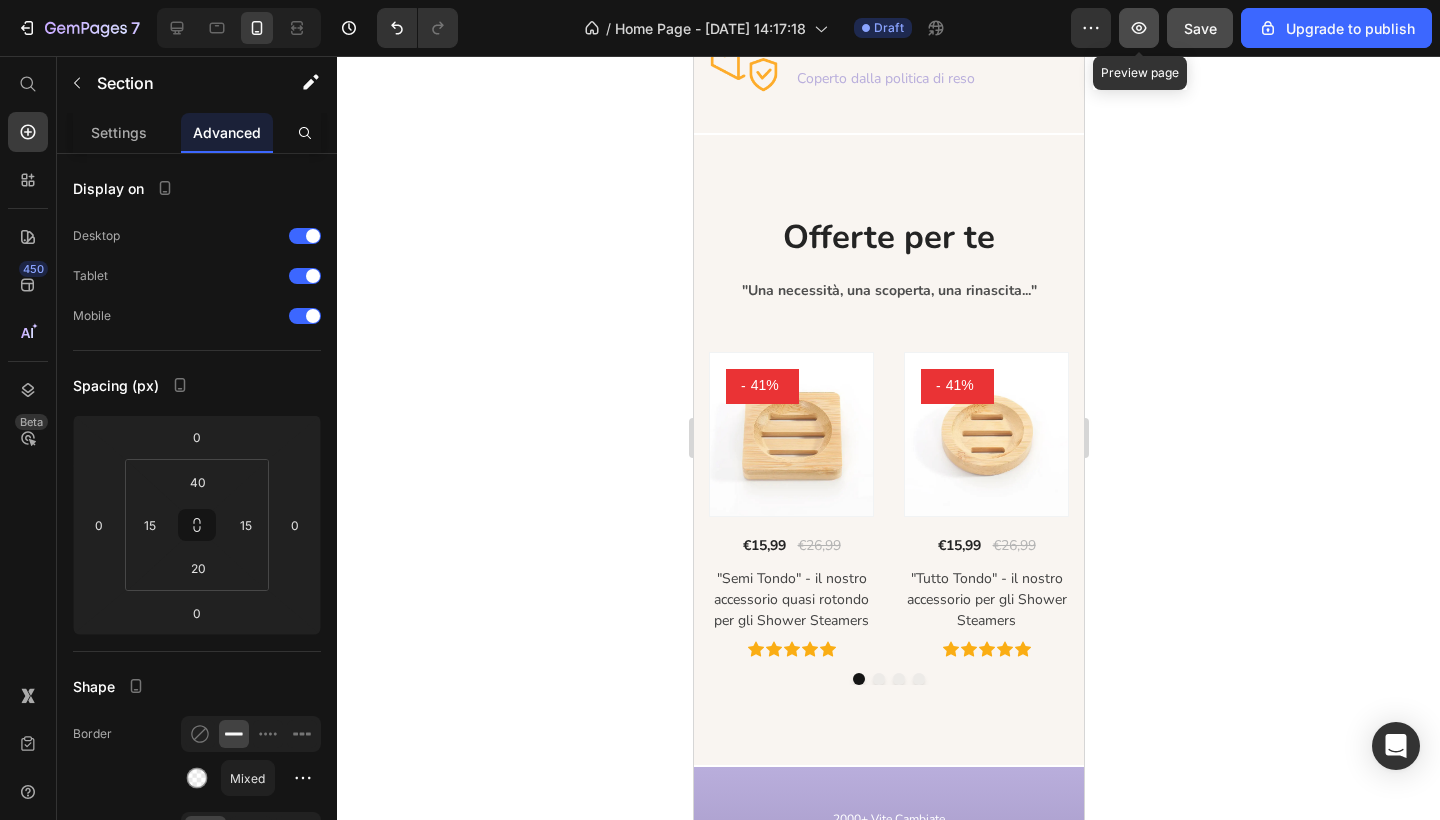 click 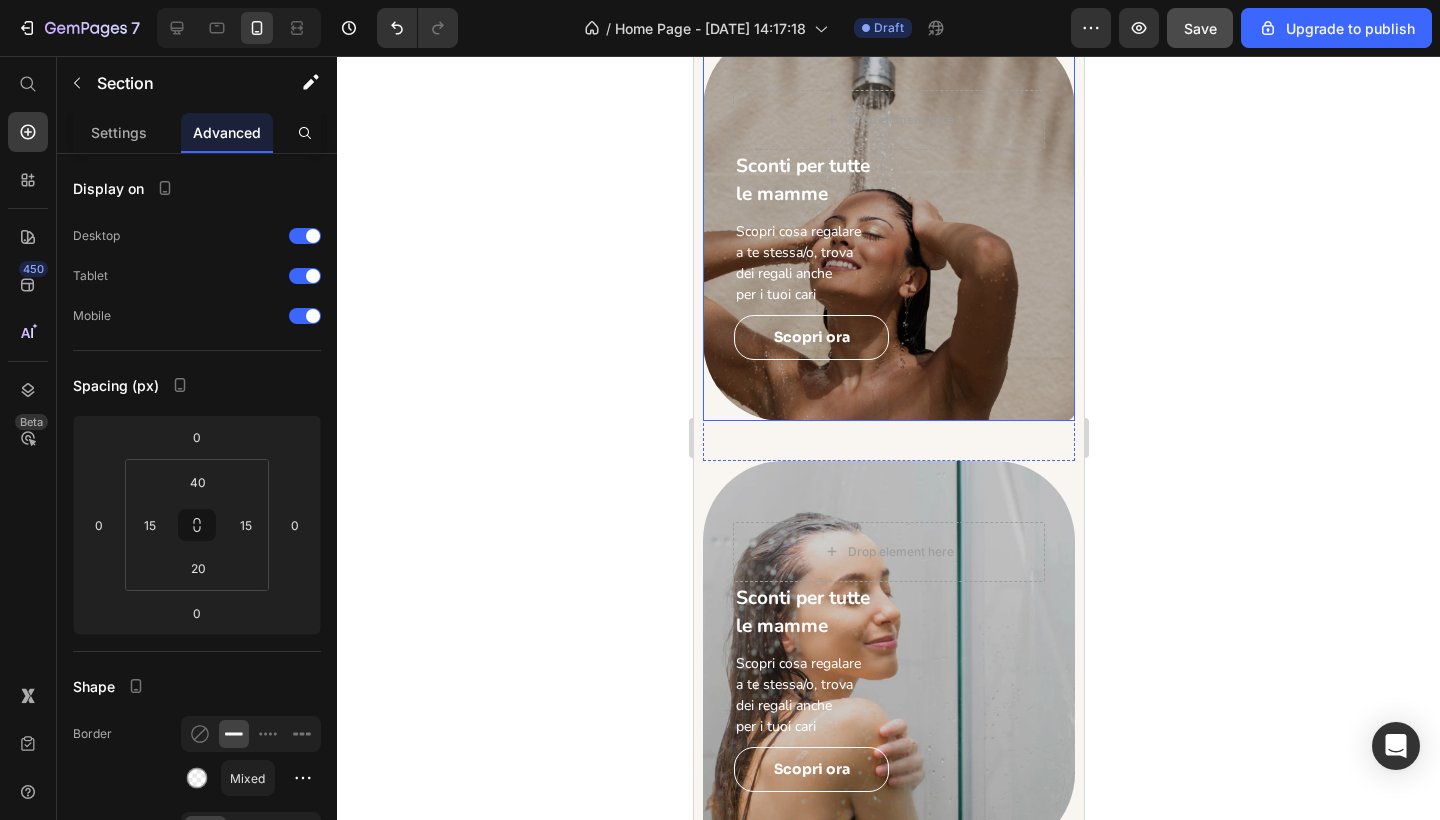 scroll, scrollTop: 4177, scrollLeft: 0, axis: vertical 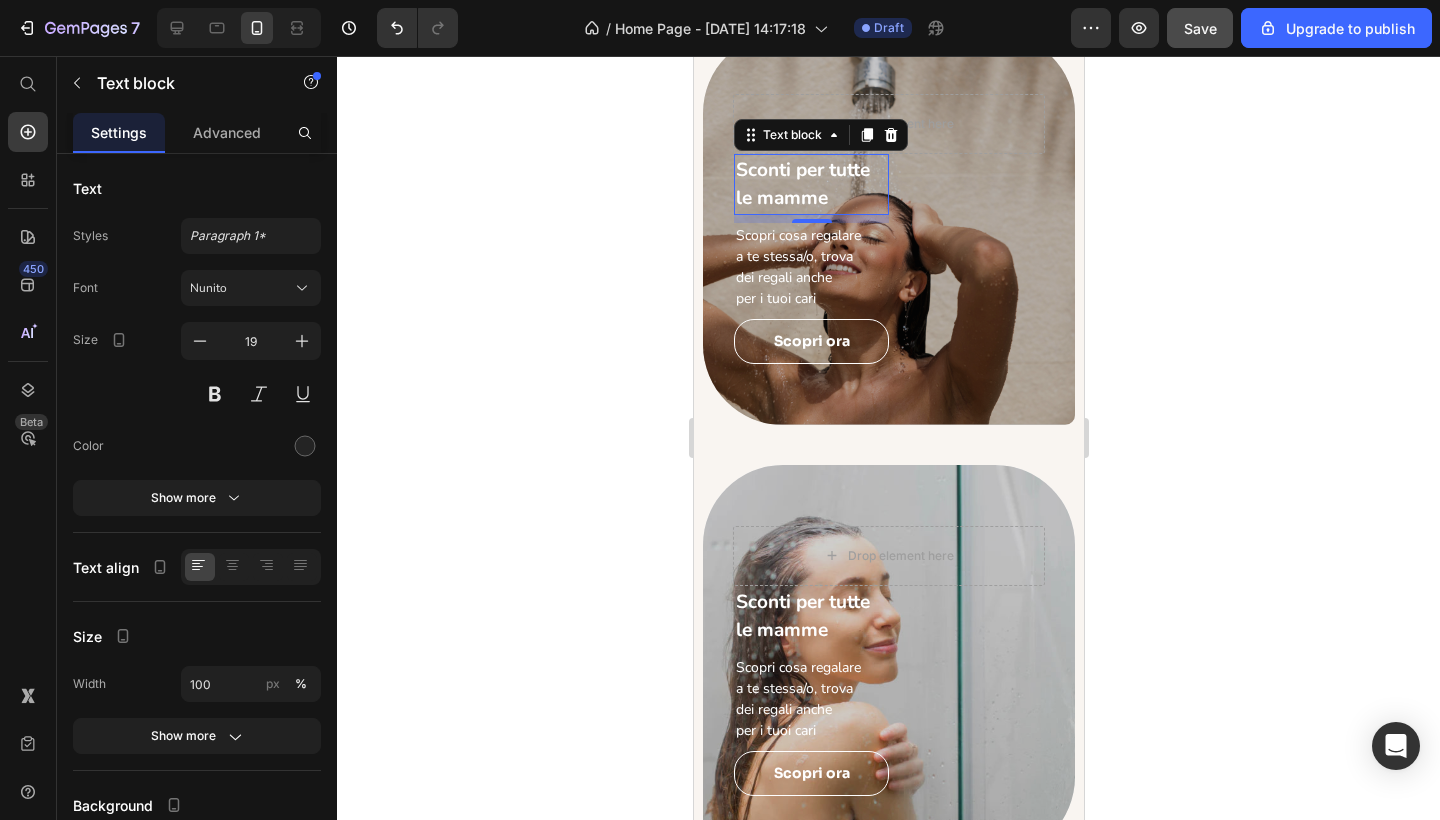click on "Sconti per tutte le mamme" at bounding box center (810, 184) 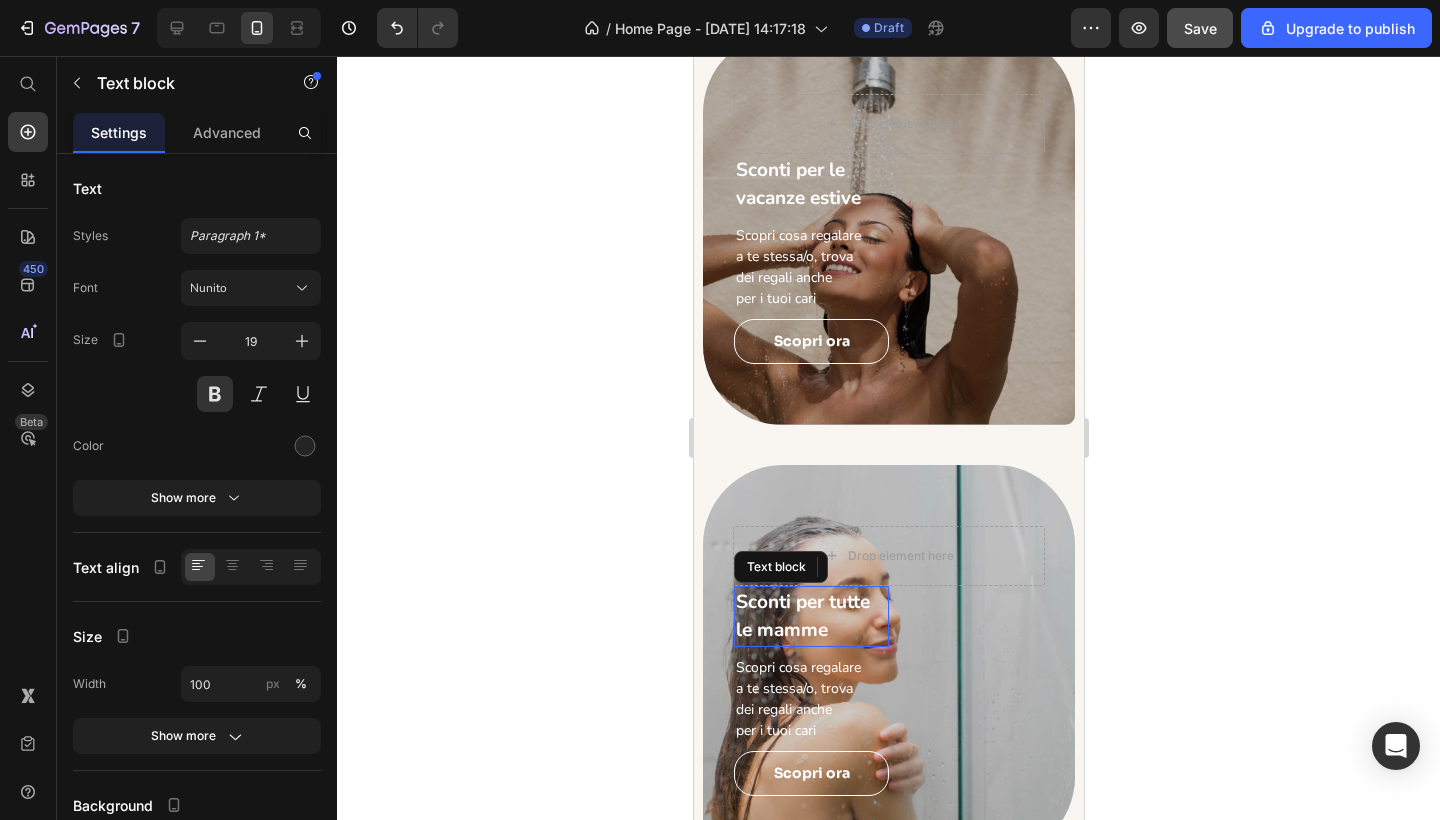 click on "Sconti per tutte le mamme" at bounding box center [802, 616] 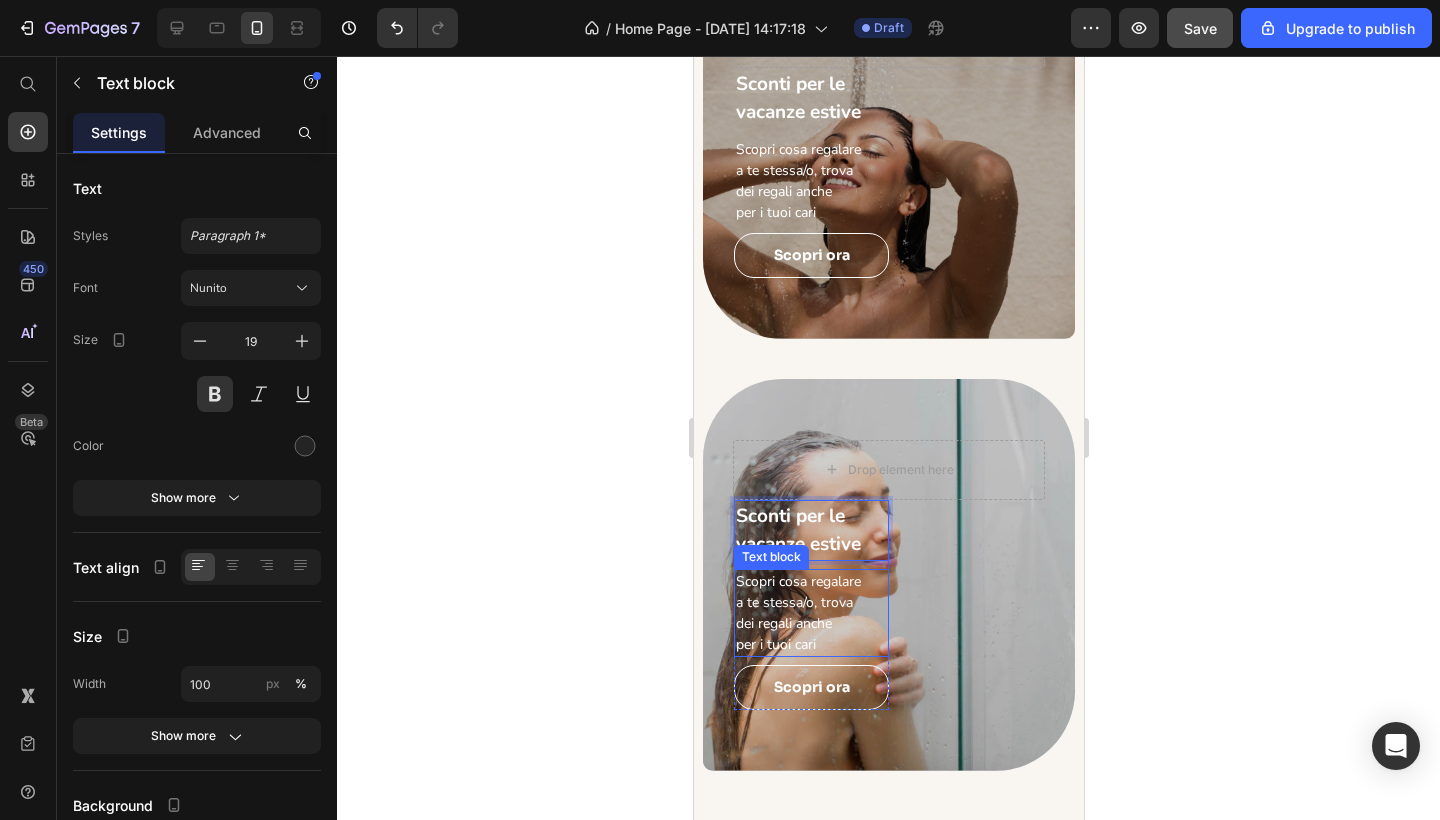 scroll, scrollTop: 4261, scrollLeft: 0, axis: vertical 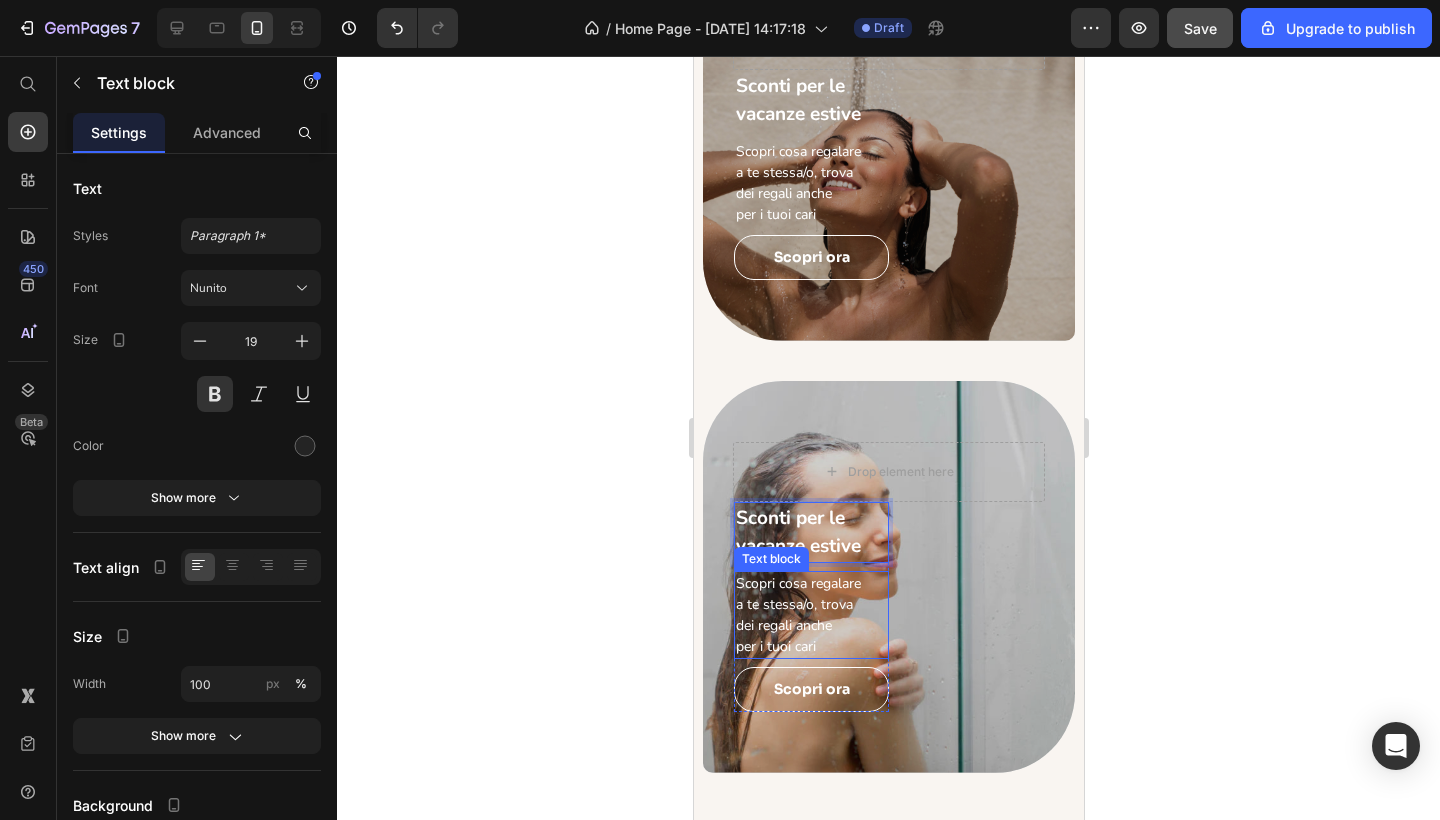click on "per i tuoi cari" at bounding box center [810, 646] 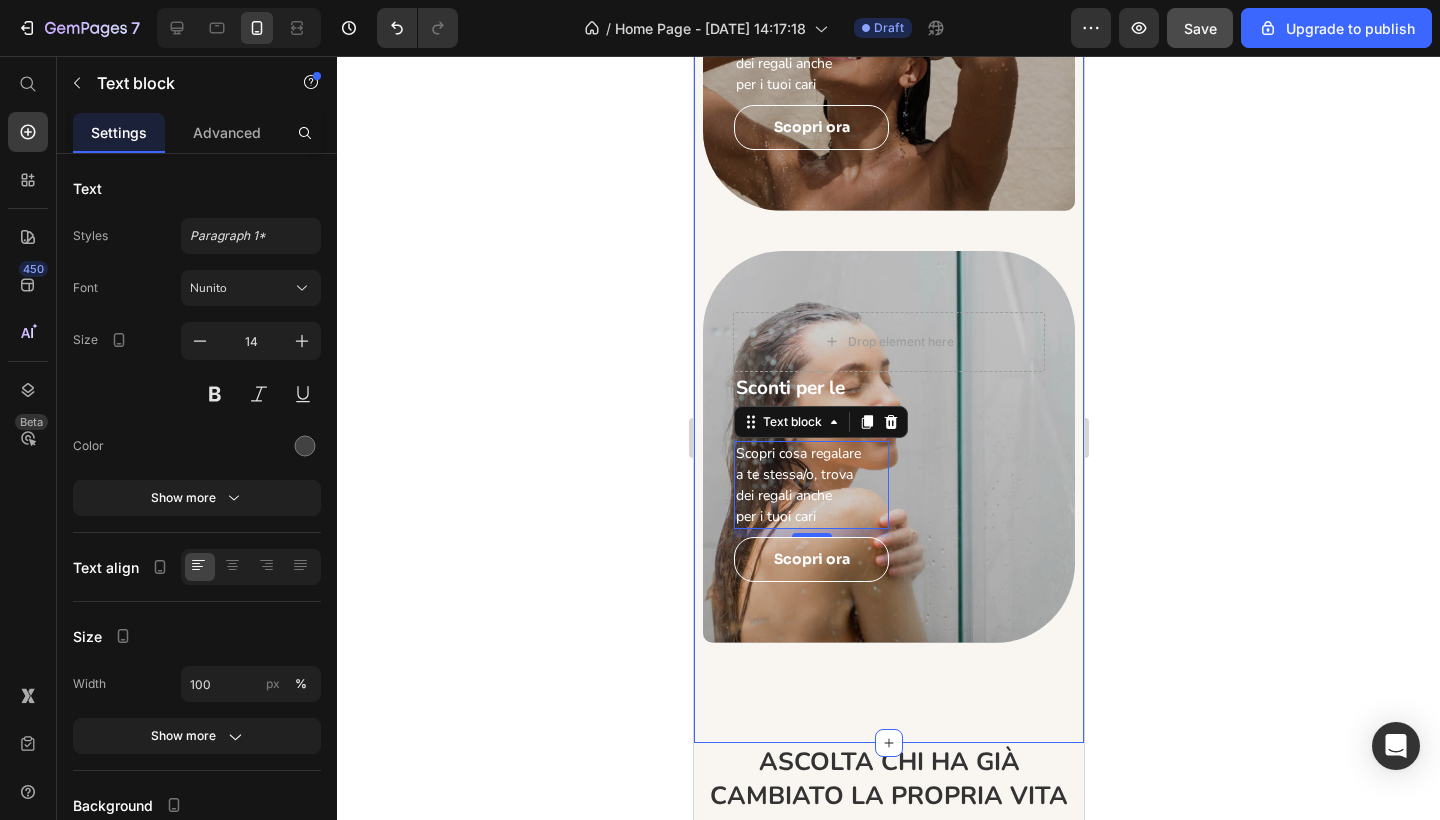 scroll, scrollTop: 4341, scrollLeft: 0, axis: vertical 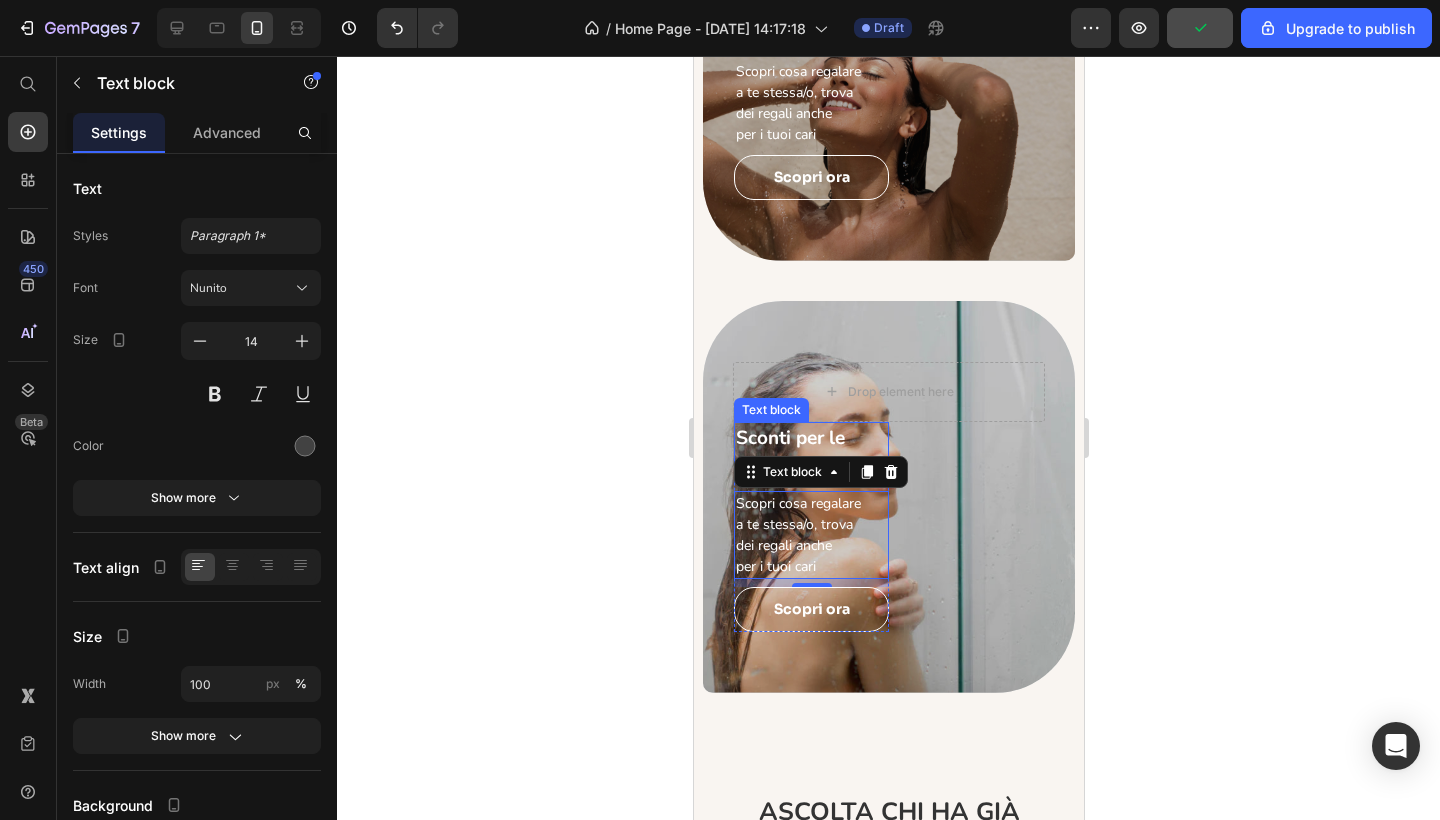 click on "Sconti per le vacanze estive" at bounding box center [797, 452] 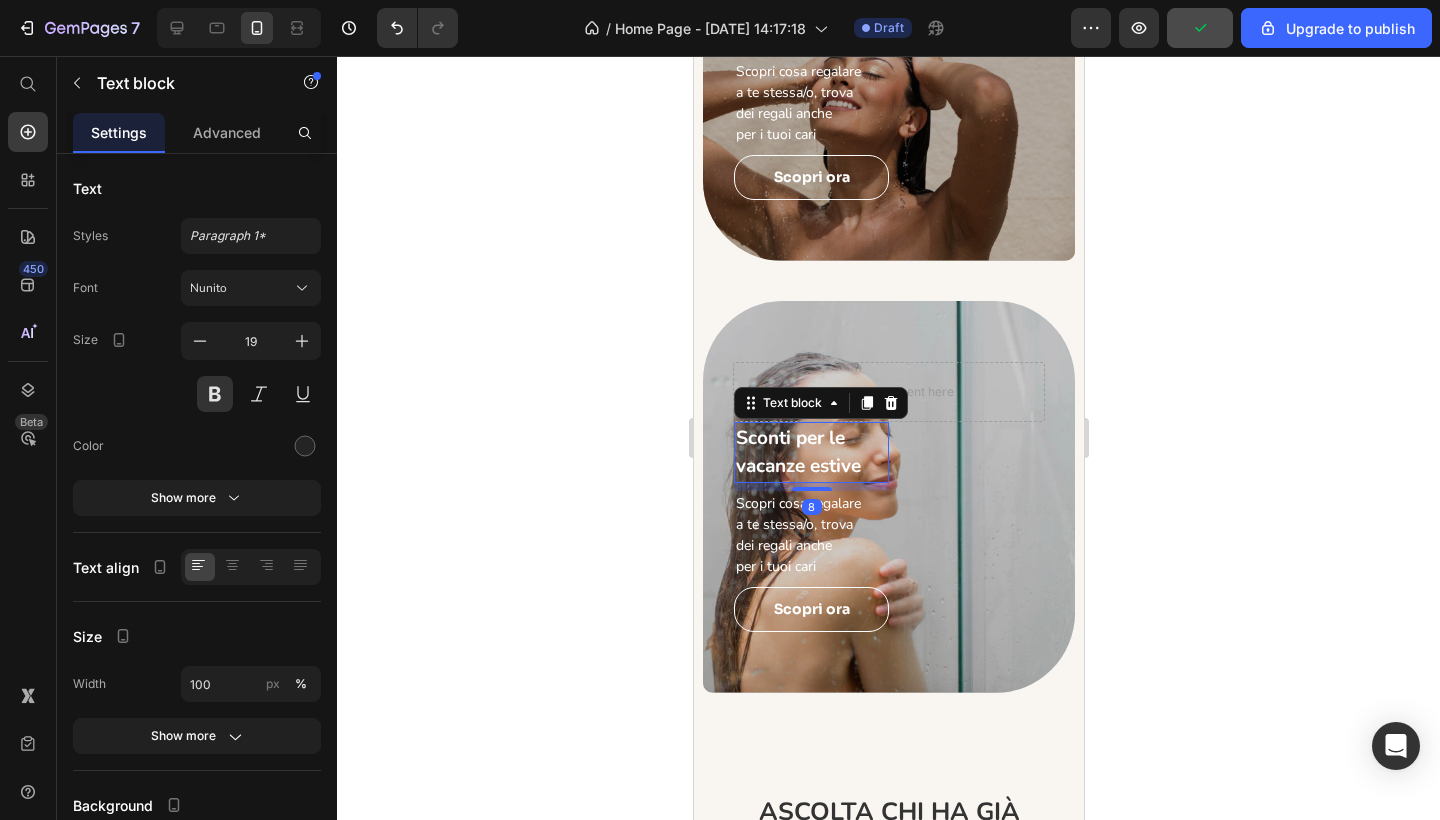 click on "Sconti per le vacanze estive" at bounding box center (797, 452) 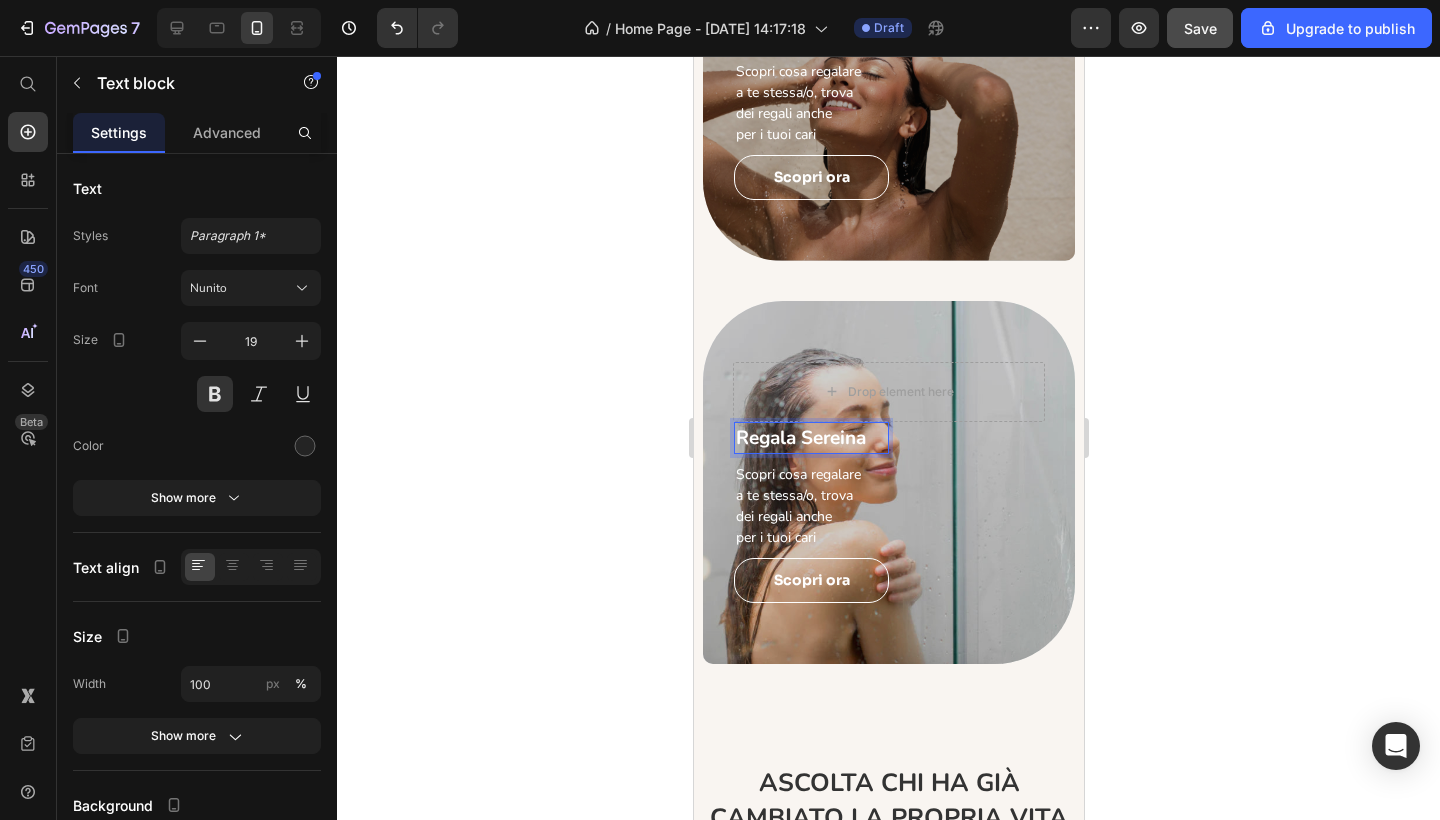 click on "Regala Sereina" at bounding box center (800, 438) 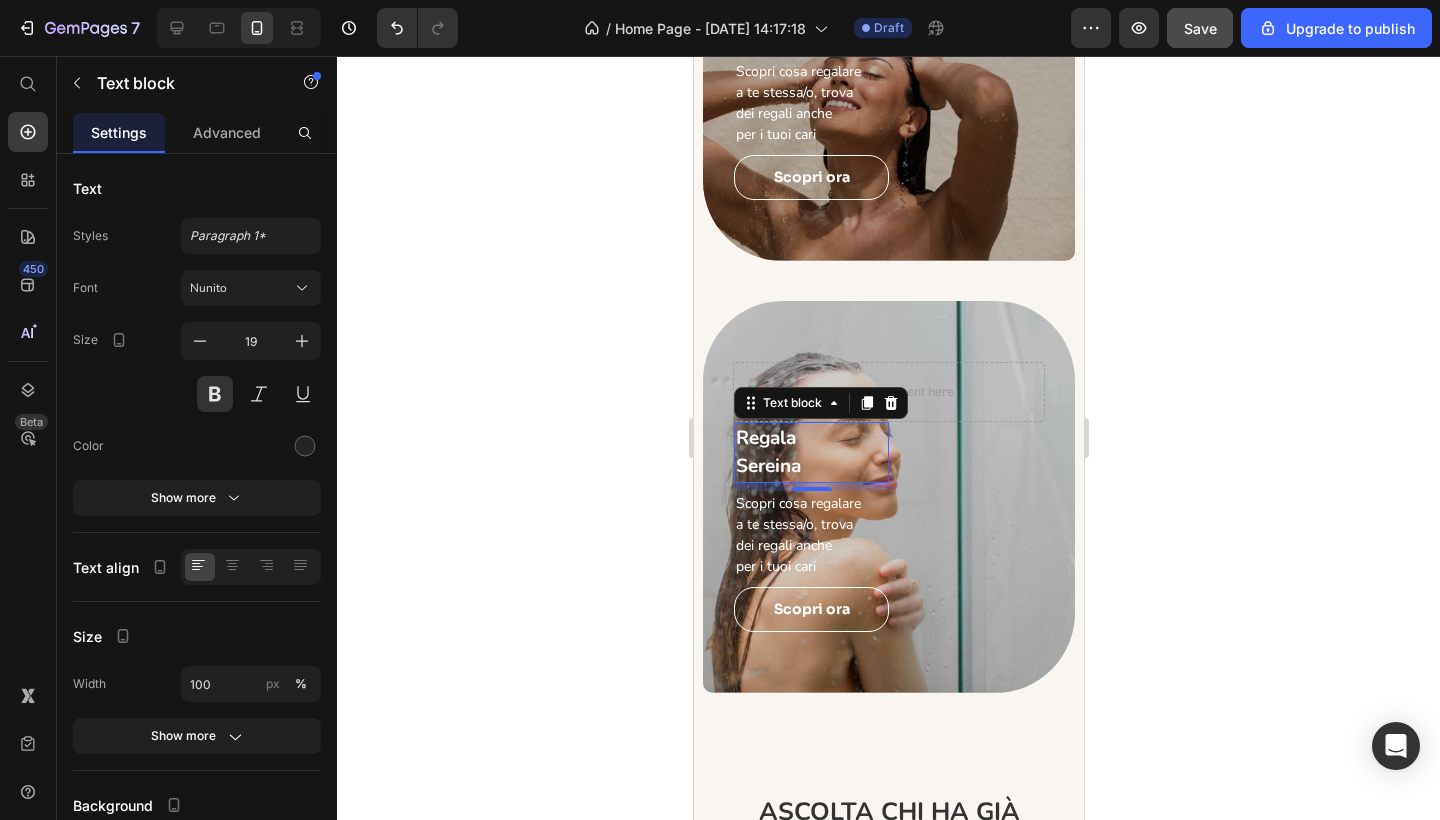 click 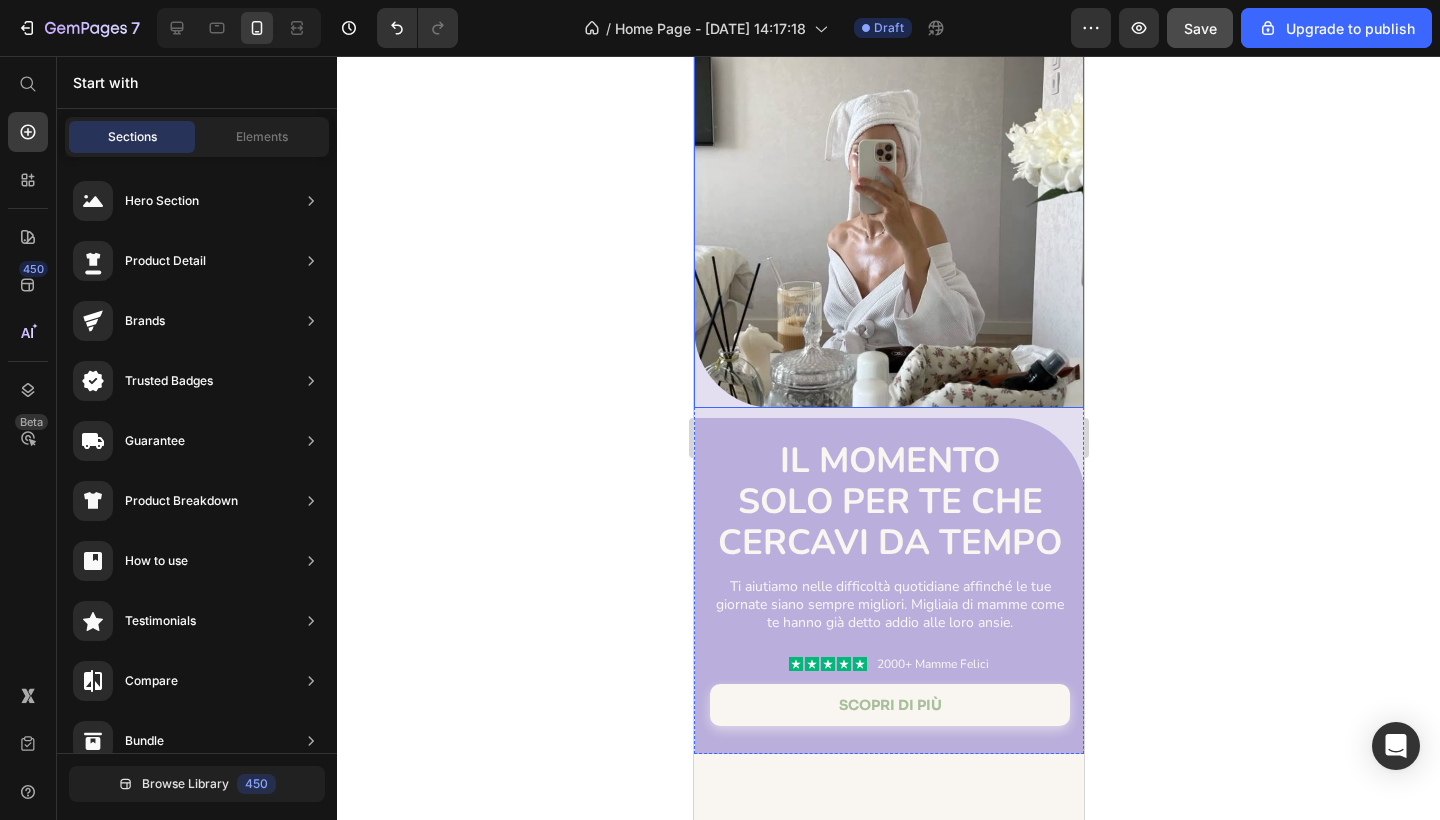 scroll, scrollTop: 85, scrollLeft: 0, axis: vertical 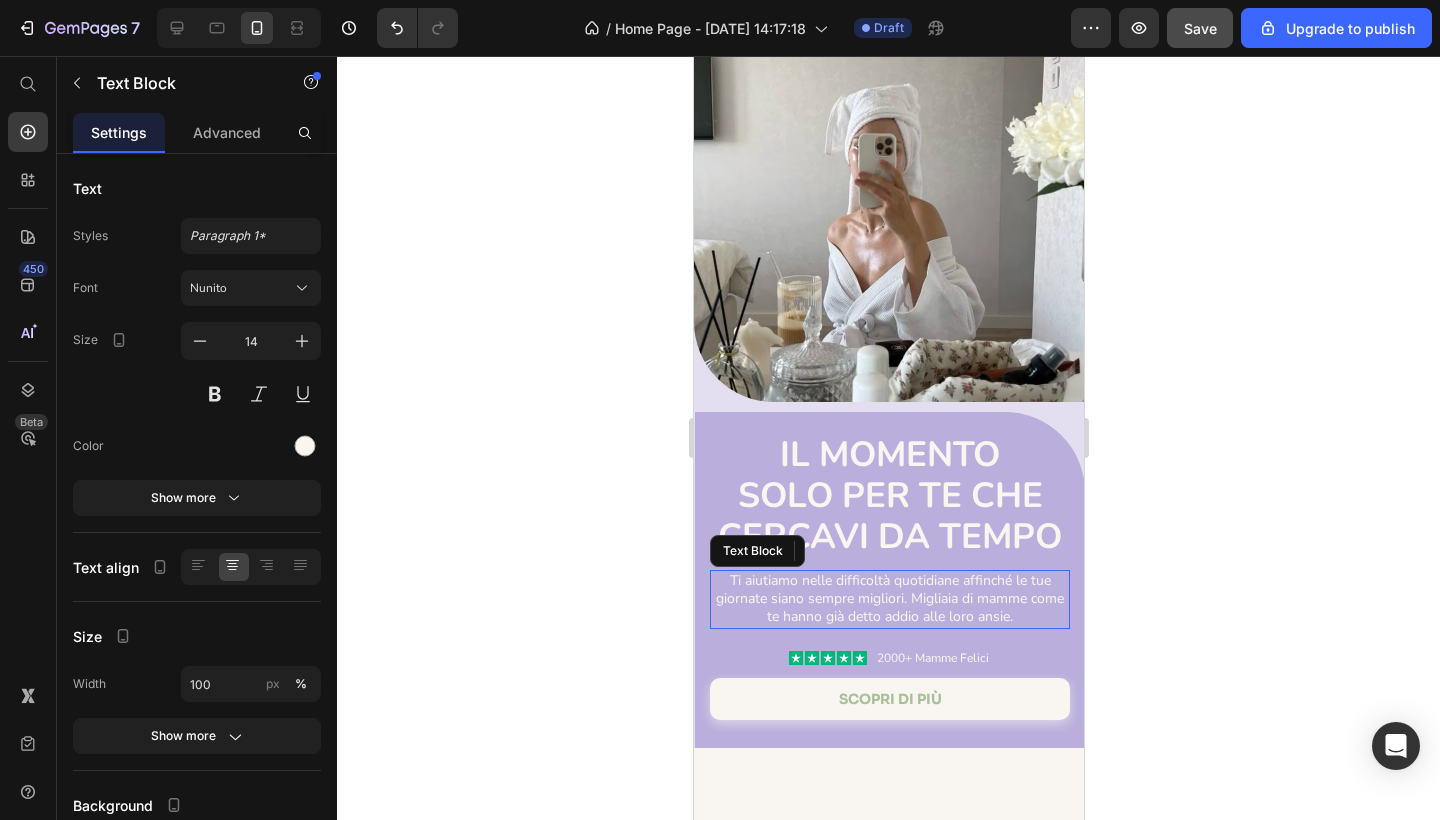 click on "Ti aiutiamo nelle difficoltà quotidiane affinché le tue giornate siano sempre migliori. Migliaia di mamme come te hanno già detto addio alle loro ansie." at bounding box center (889, 599) 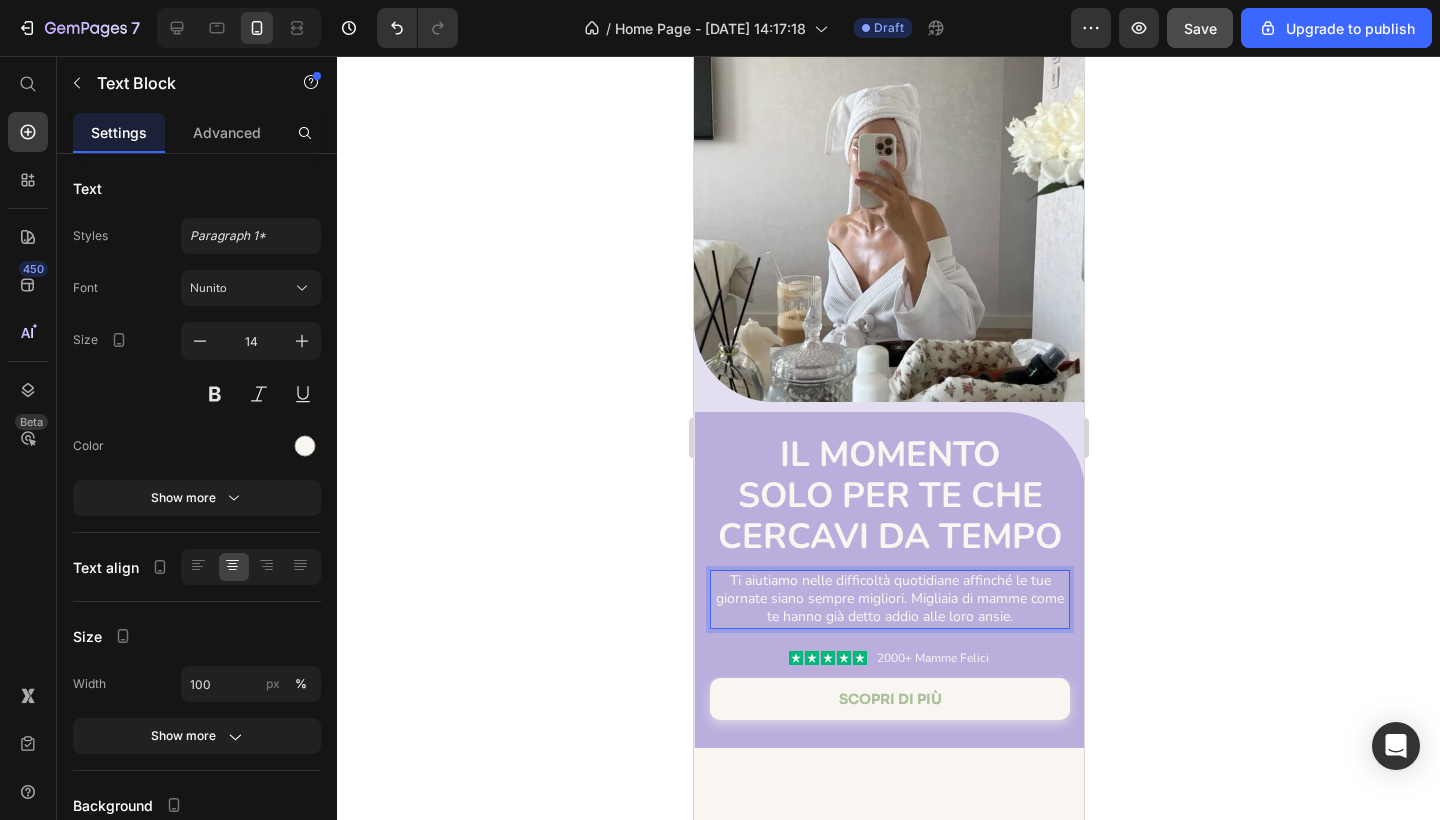 click on "Ti aiutiamo nelle difficoltà quotidiane affinché le tue giornate siano sempre migliori. Migliaia di mamme come te hanno già detto addio alle loro ansie." at bounding box center [889, 599] 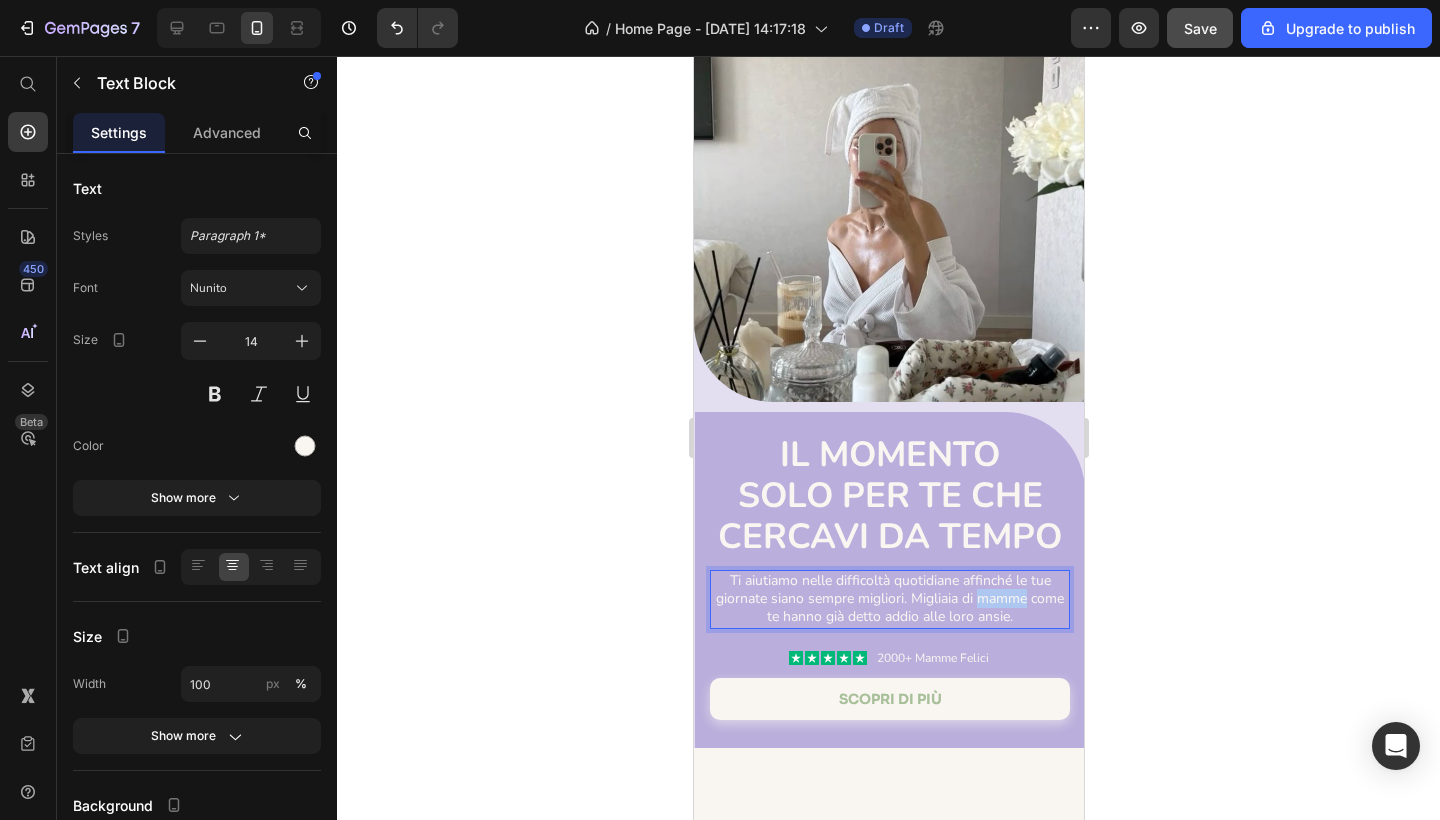 click on "Ti aiutiamo nelle difficoltà quotidiane affinché le tue giornate siano sempre migliori. Migliaia di mamme come te hanno già detto addio alle loro ansie." at bounding box center [889, 599] 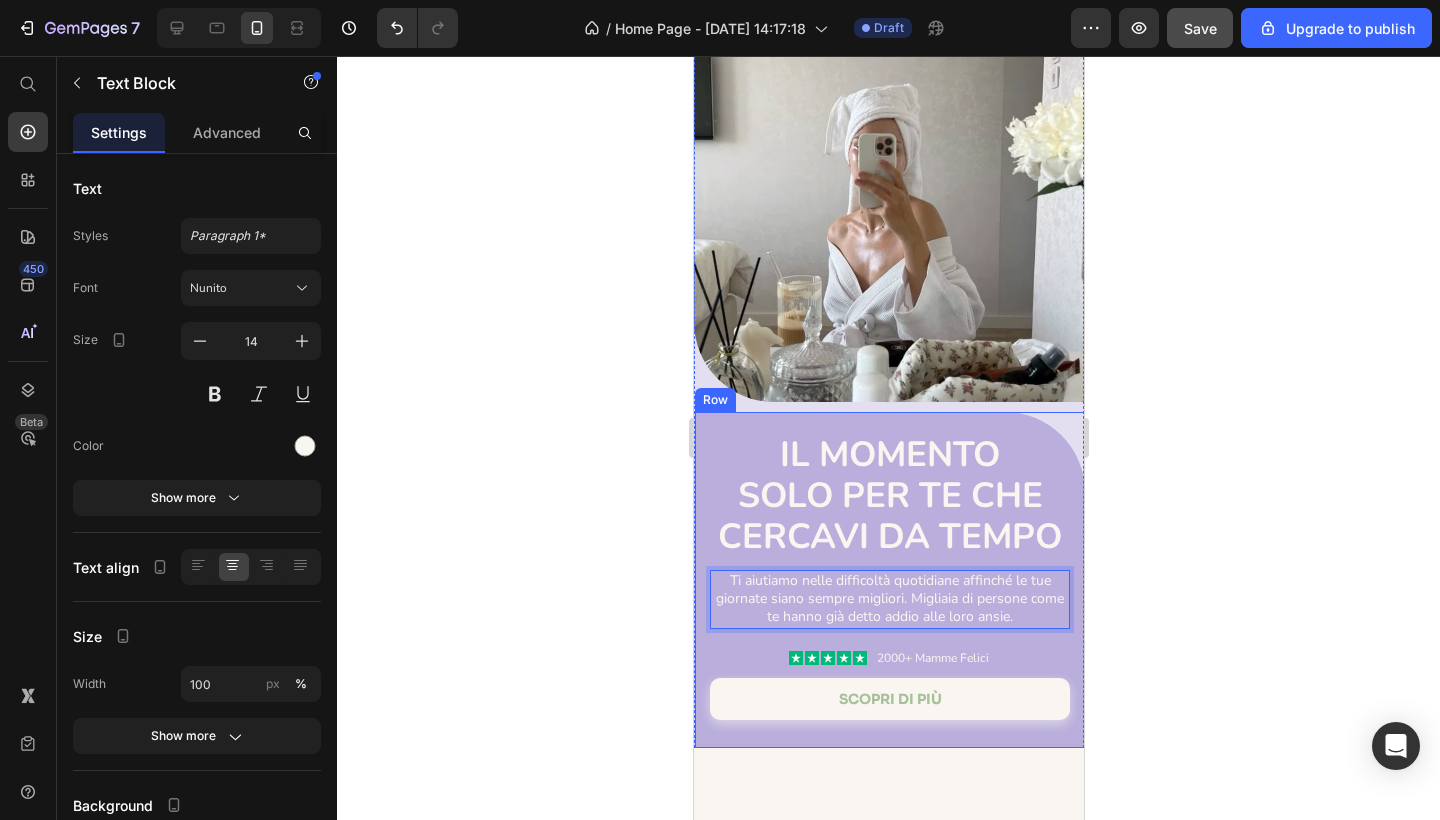 click 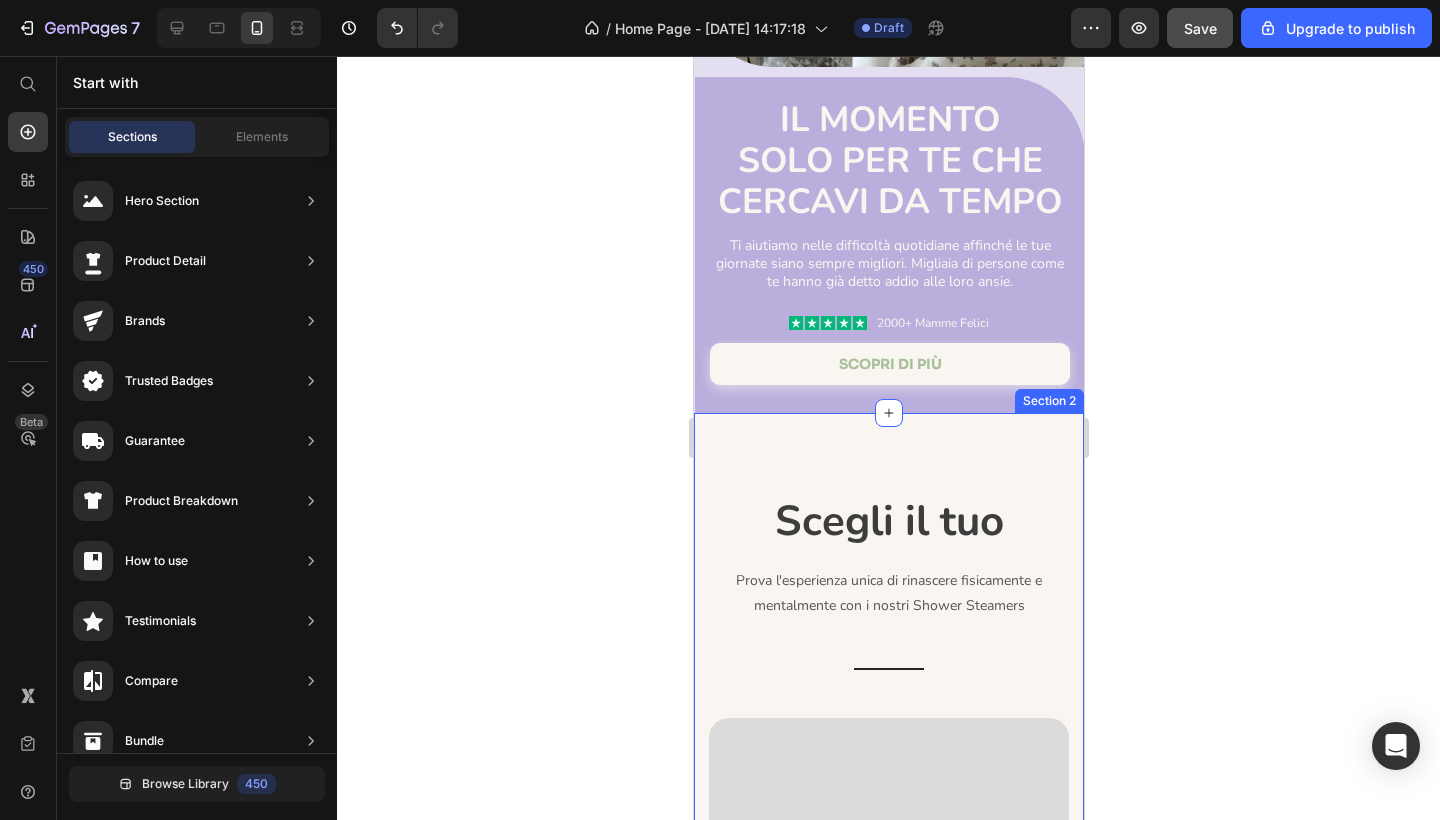 scroll, scrollTop: 427, scrollLeft: 0, axis: vertical 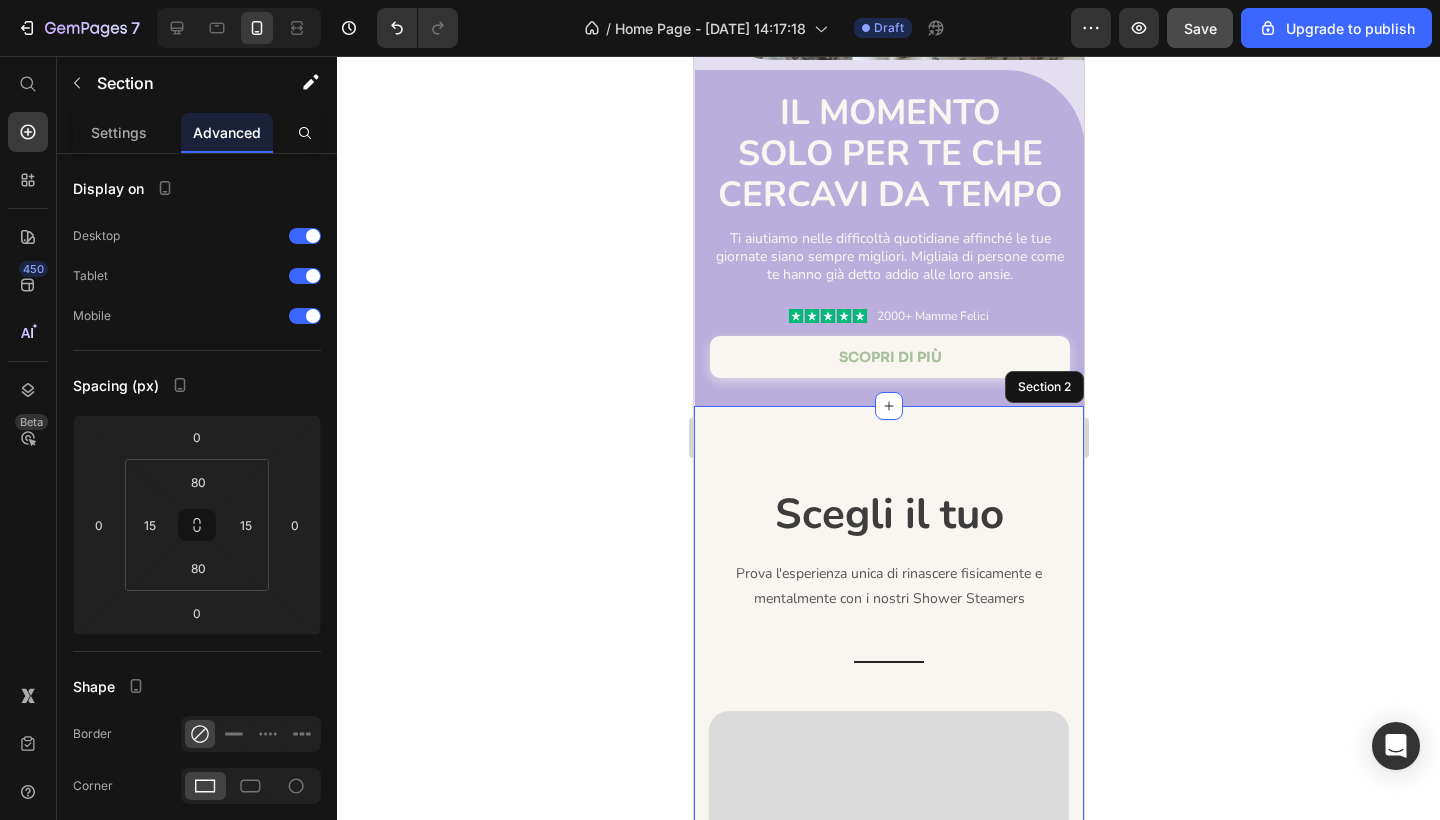 click on "Scegli il tuo Heading Prova l'esperienza unica di rinascere fisicamente e mentalmente con i nostri Shower Steamers Text block                Title Line Row Rosa Heading Rilassa e distendi la tensione accumulata nella pelle, nella mente e nei muscoli. Gli Oli Essenziali di Amore, aiutano il tuo corpo e la tua mente a riposare e  rigenerarsi. Text Block Provalo ora Button Hero Banner                Scopri Amore Button Eucalipto Heading Libera le vie respiratorie e aiuta la tua allergia o le tue congestioni nasali a dissolversi. Con gli Oli Essenziali di Relief, inizierai dinuovo a respirare liberamente. Text Block Provalo ora Button Hero Banner                Scopri Relief Button Agrumi Heading RIcevi una carica di energia e tratta al meglio le sensazioni di stanchezza e spossatezza. Con gli Oli Essenziali di Energize, sentirai subito la differenza. Text Block Provalo ora Button Hero Banner                Scopri Energize Button Row Section 2" at bounding box center (888, 1464) 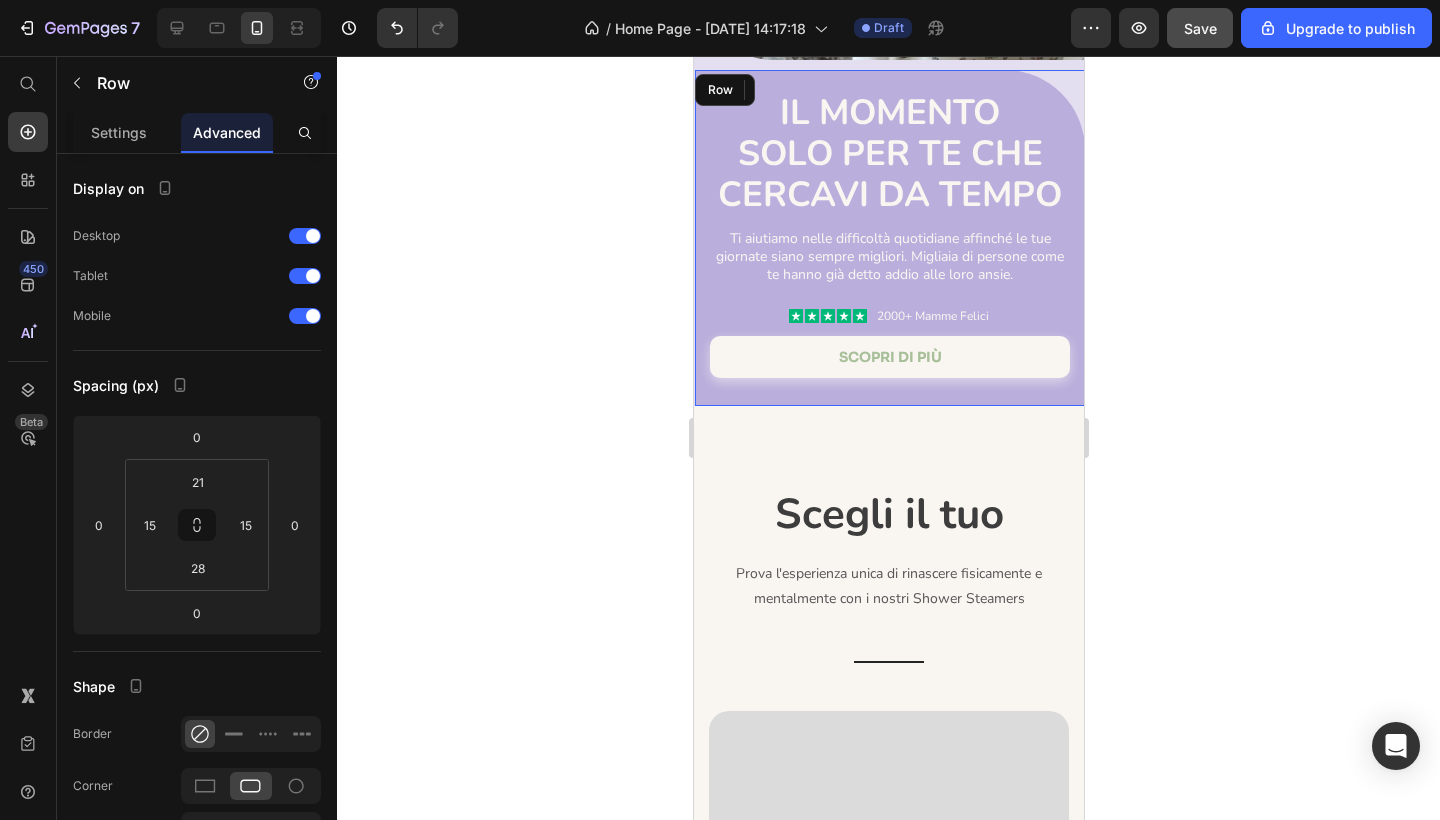 click on "Prenditi un po' per staccare dalle ansie e dallo stress! Text Block Il momento  solo per te che  cercavi da tempo Heading Ti aiutiamo nelle difficoltà quotidiane affinché le tue giornate siano sempre migliori. Migliaia di persone come te hanno già detto addio alle loro ansie. Text Block
Icon
Icon
Icon
Icon
Icon Icon List 2000+ Mamme Felici Text Block Row scopri di più Button Row" at bounding box center [889, 238] 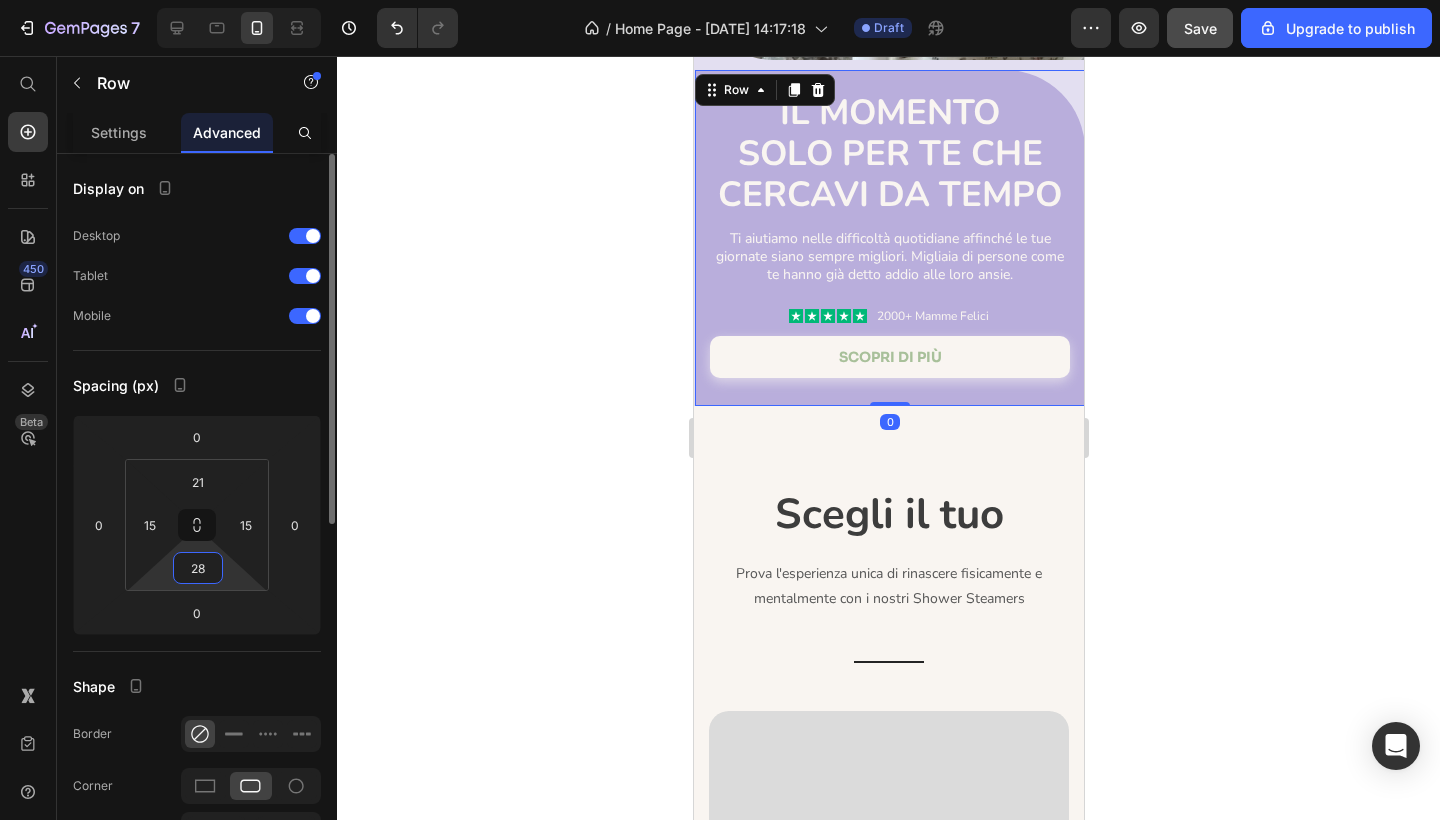 click on "28" at bounding box center (198, 568) 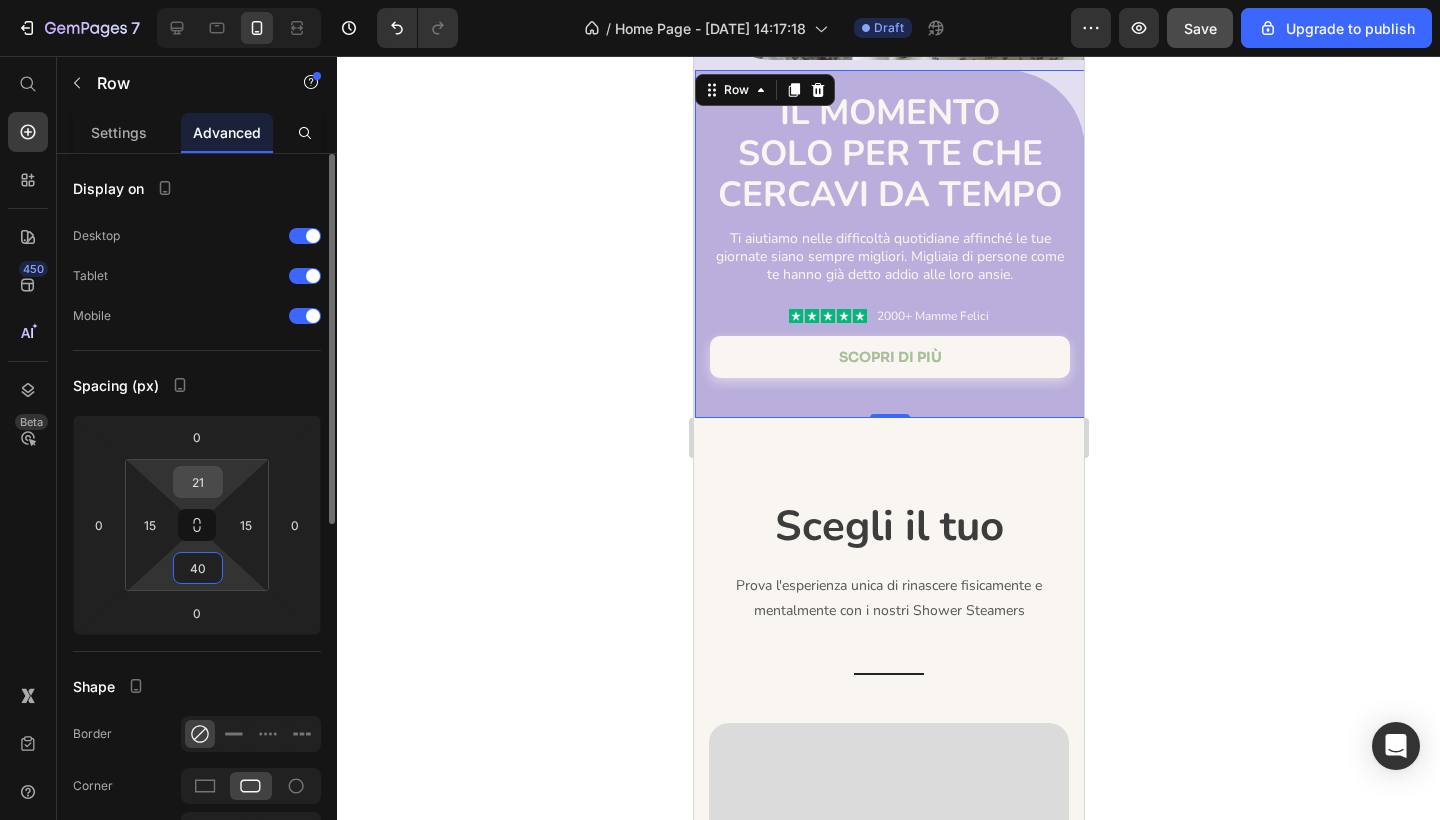 type on "40" 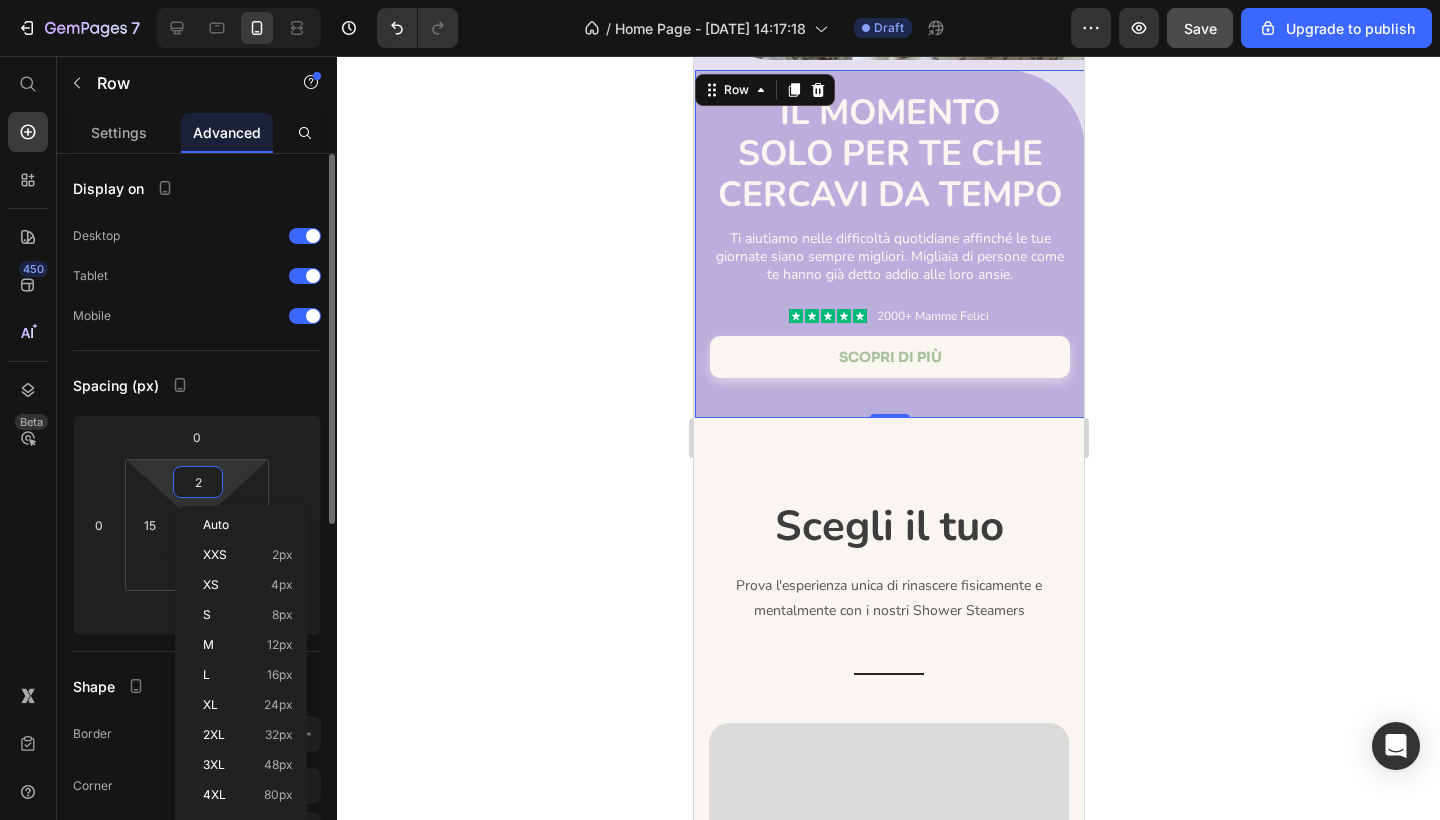 type on "20" 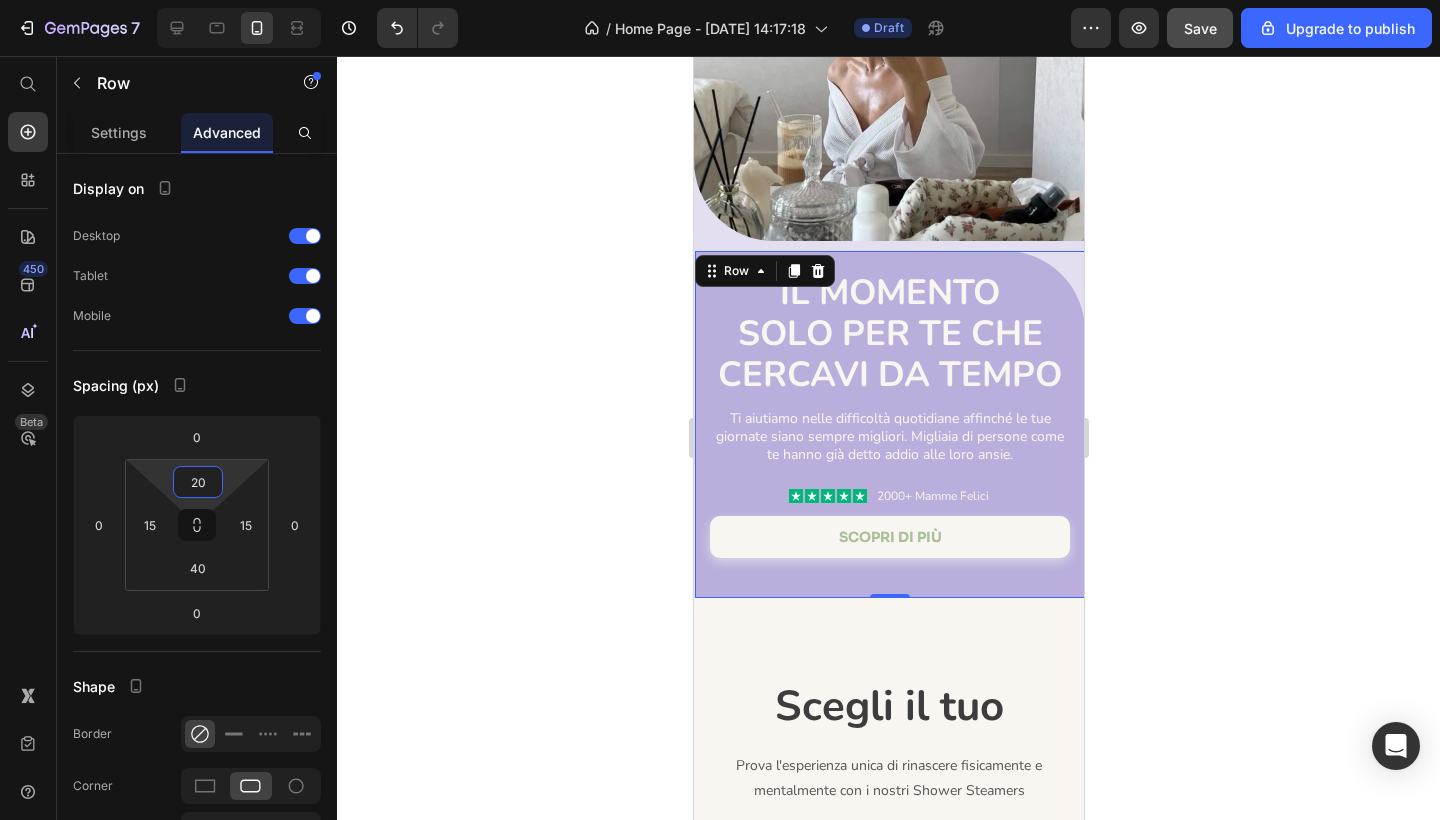 scroll, scrollTop: 242, scrollLeft: 0, axis: vertical 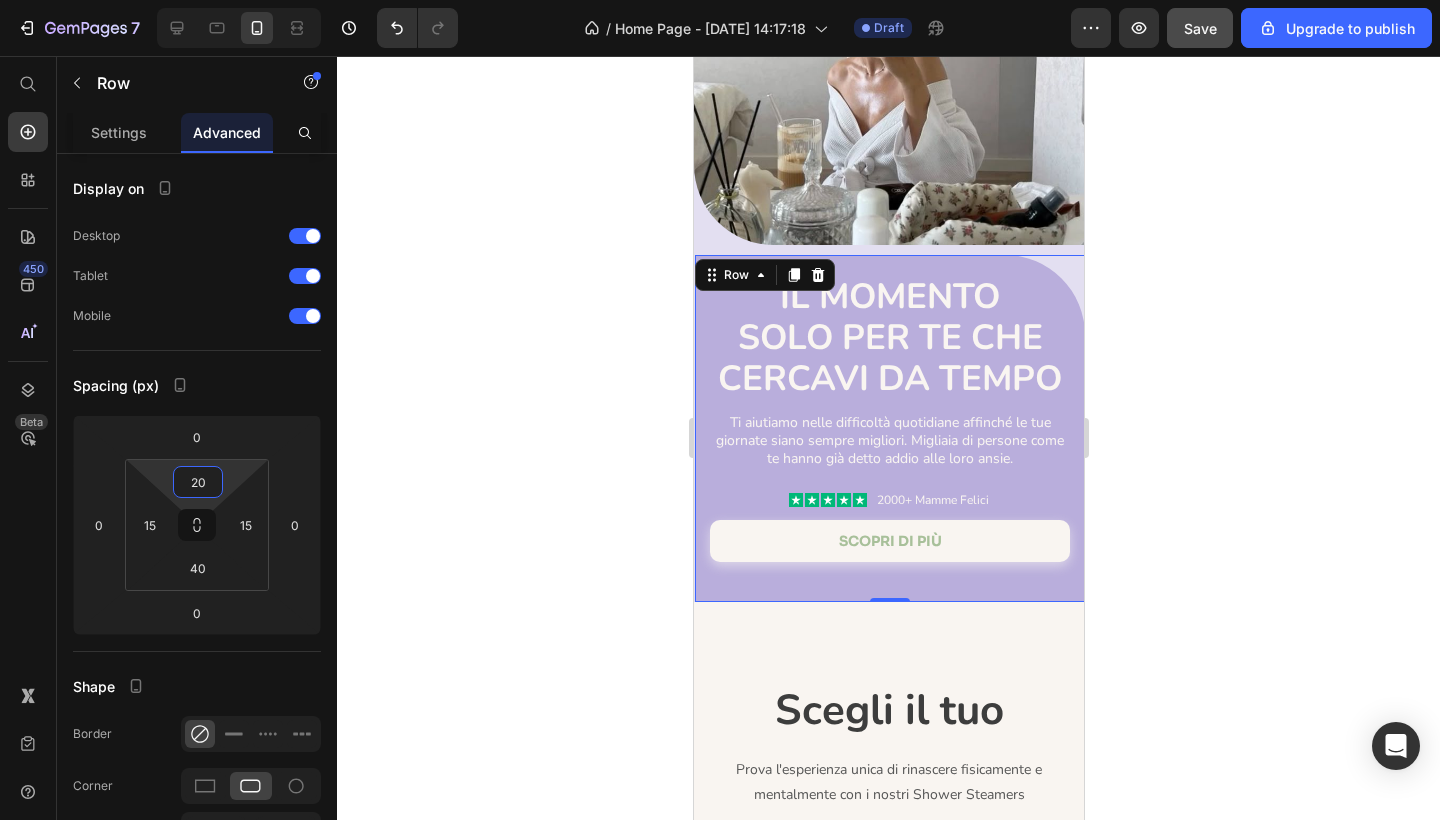 click 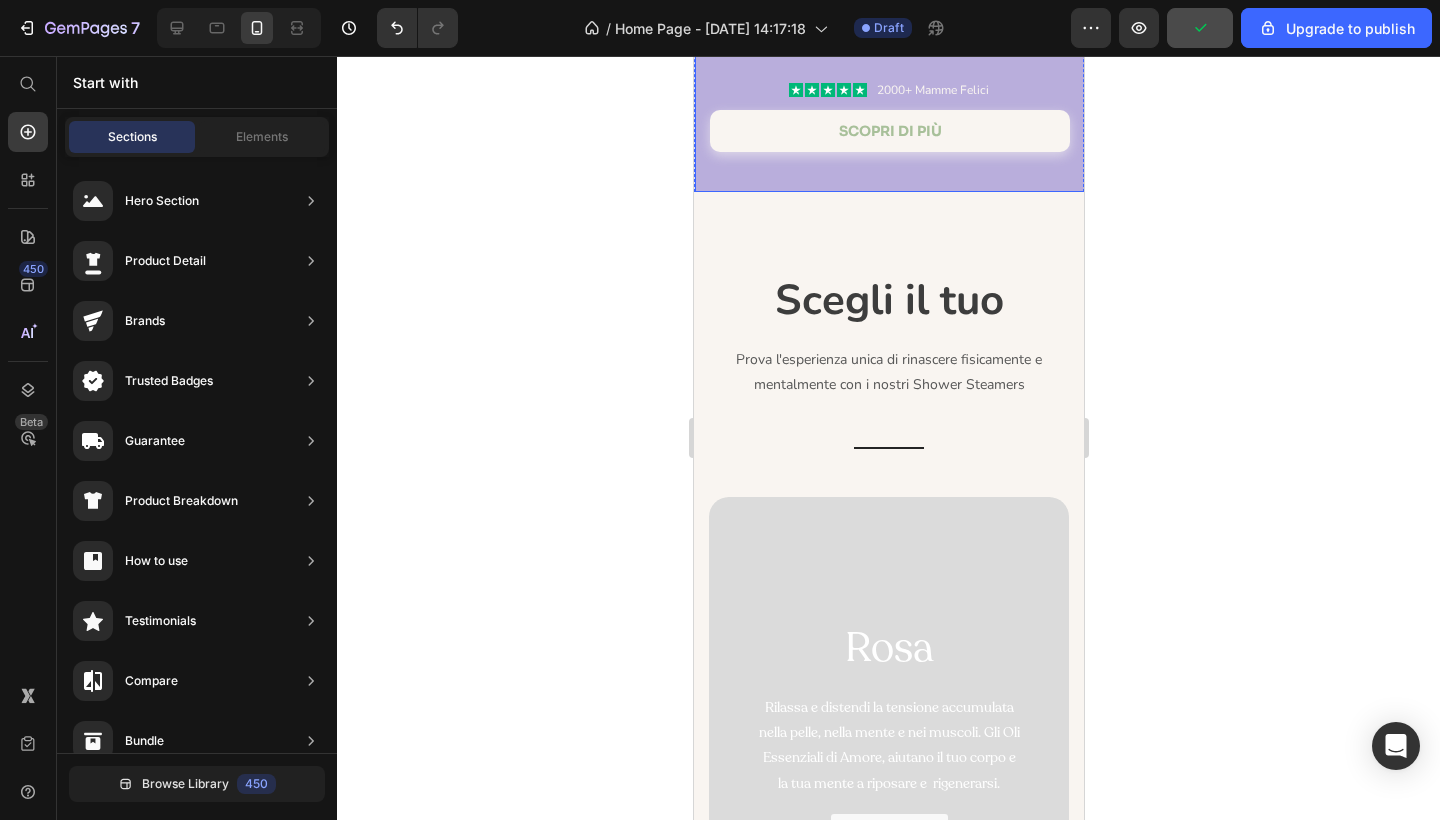 scroll, scrollTop: 738, scrollLeft: 0, axis: vertical 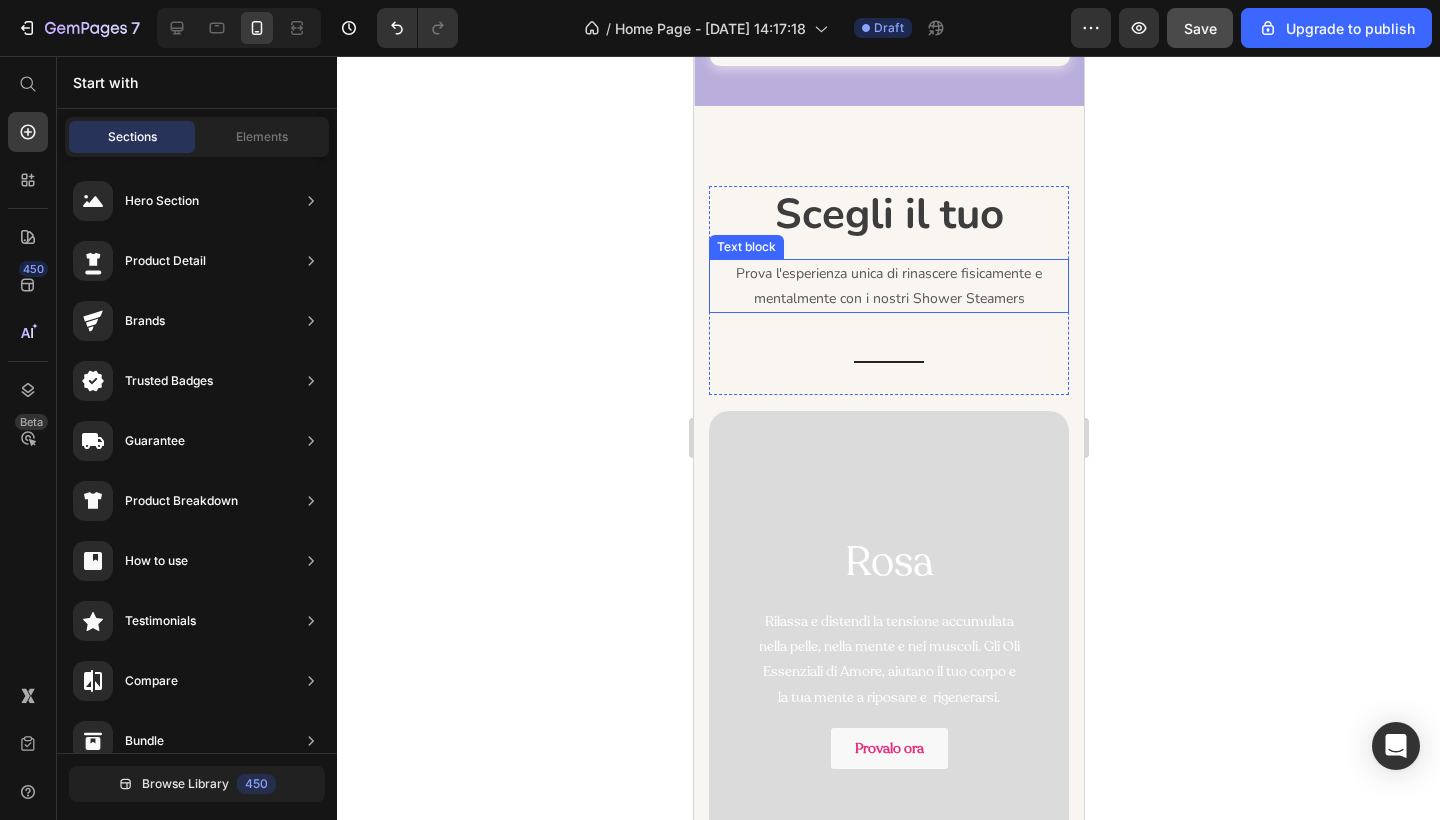 click on "Prova l'esperienza unica di rinascere fisicamente e mentalmente con i nostri Shower Steamers" at bounding box center (888, 286) 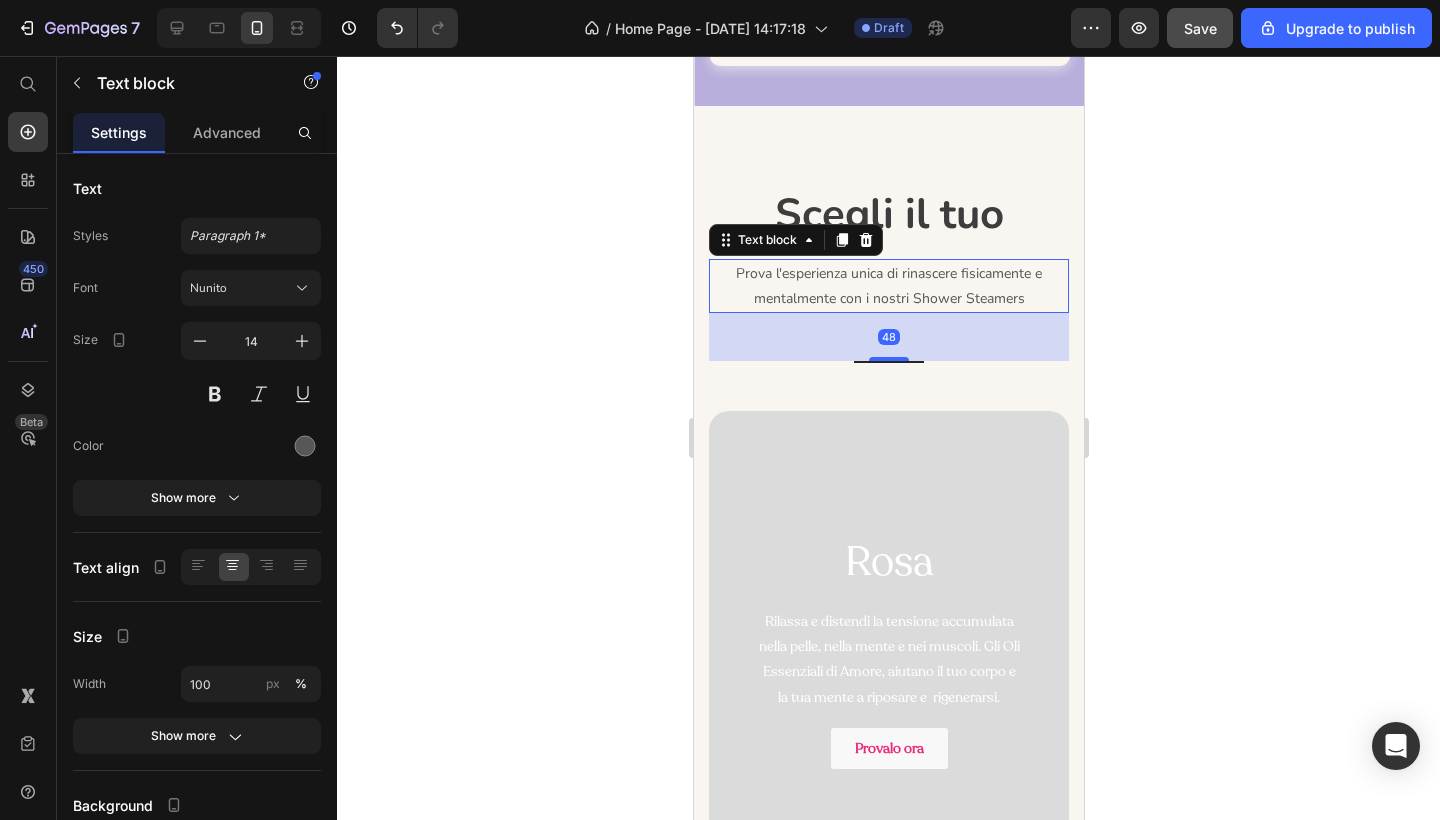 click on "48" at bounding box center (888, 337) 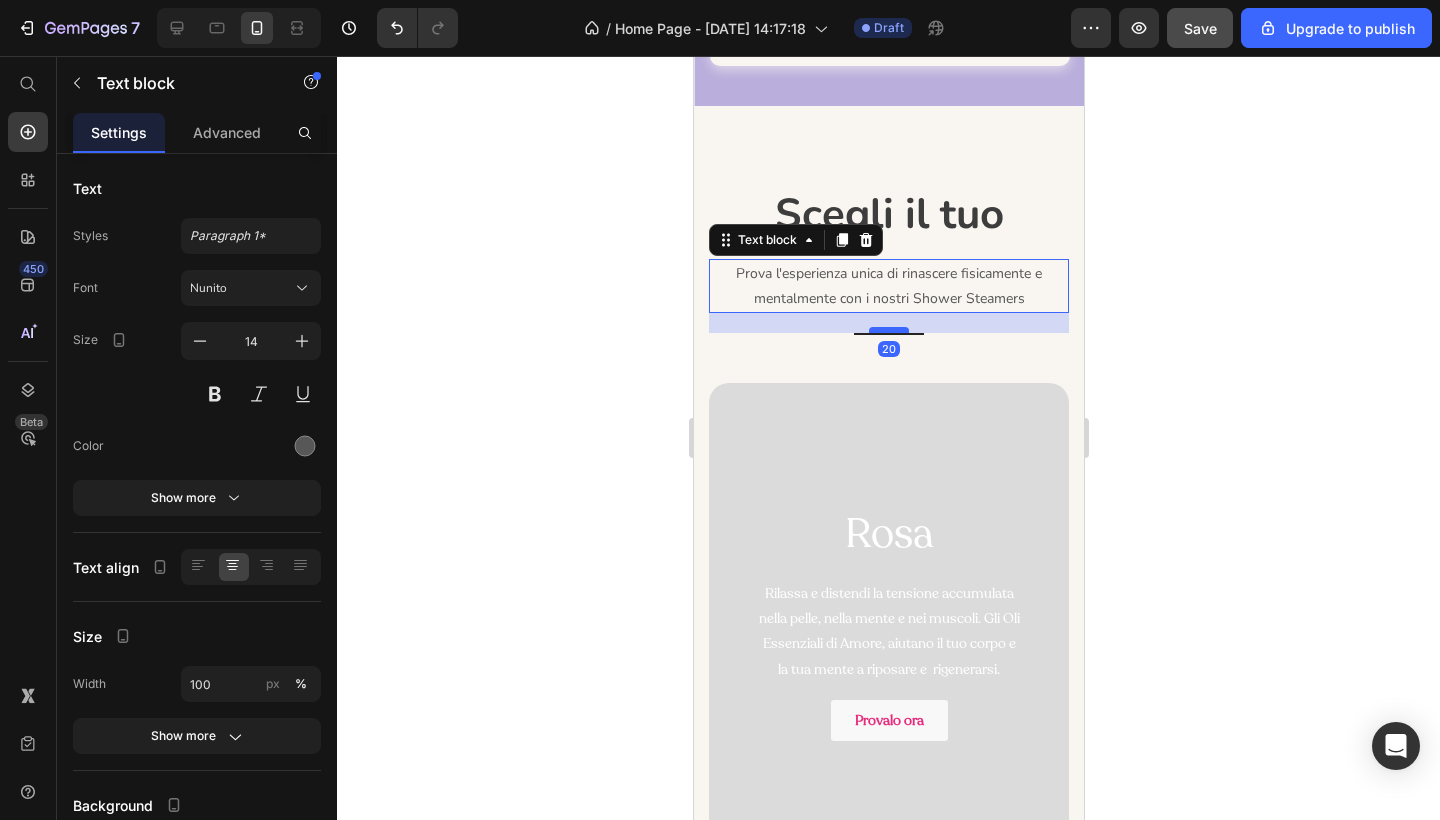 drag, startPoint x: 889, startPoint y: 356, endPoint x: 896, endPoint y: 328, distance: 28.86174 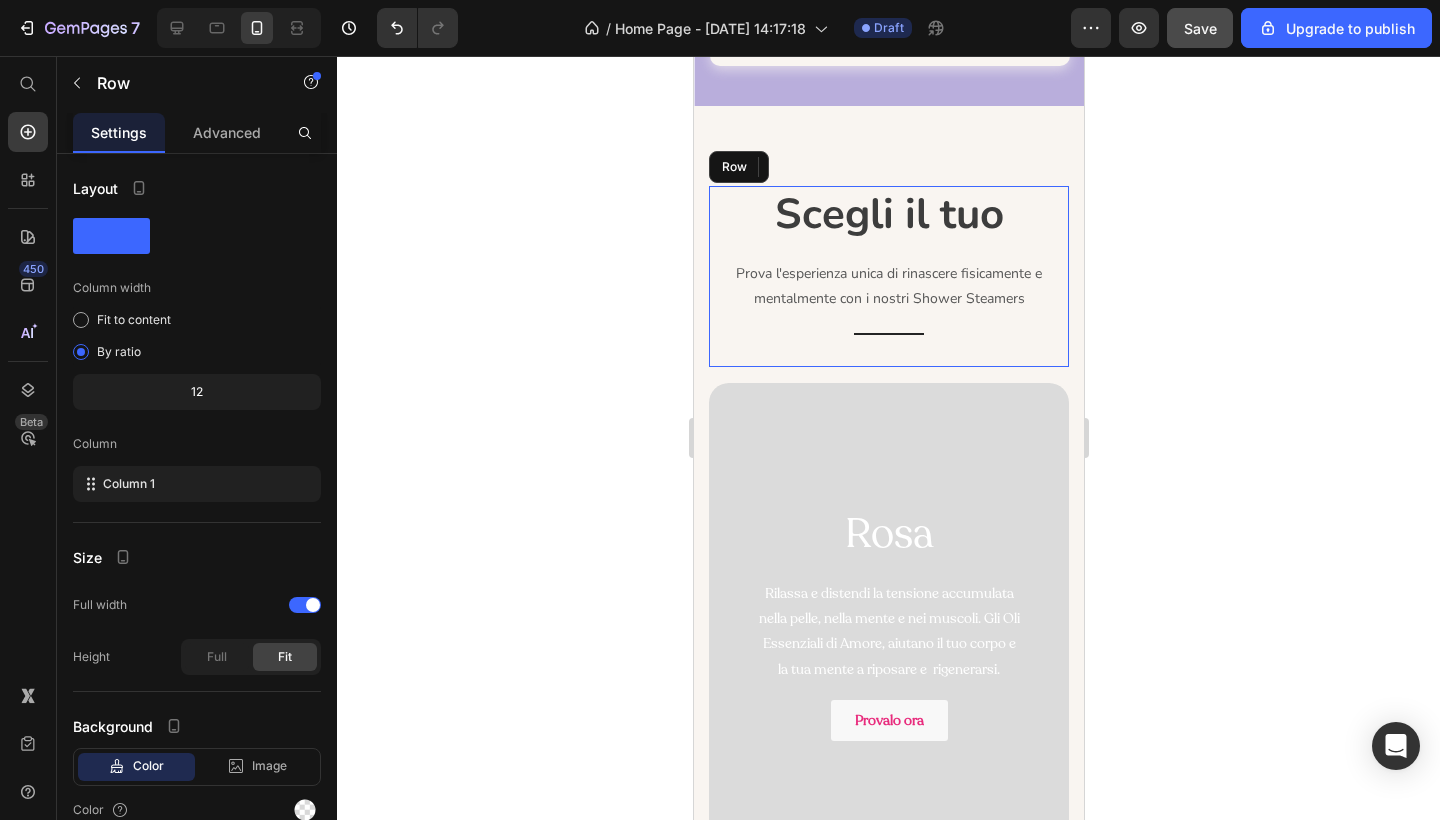 click on "Scegli il tuo Heading Prova l'esperienza unica di rinascere fisicamente e mentalmente con i nostri Shower Steamers Text block   20                Title Line" at bounding box center [888, 276] 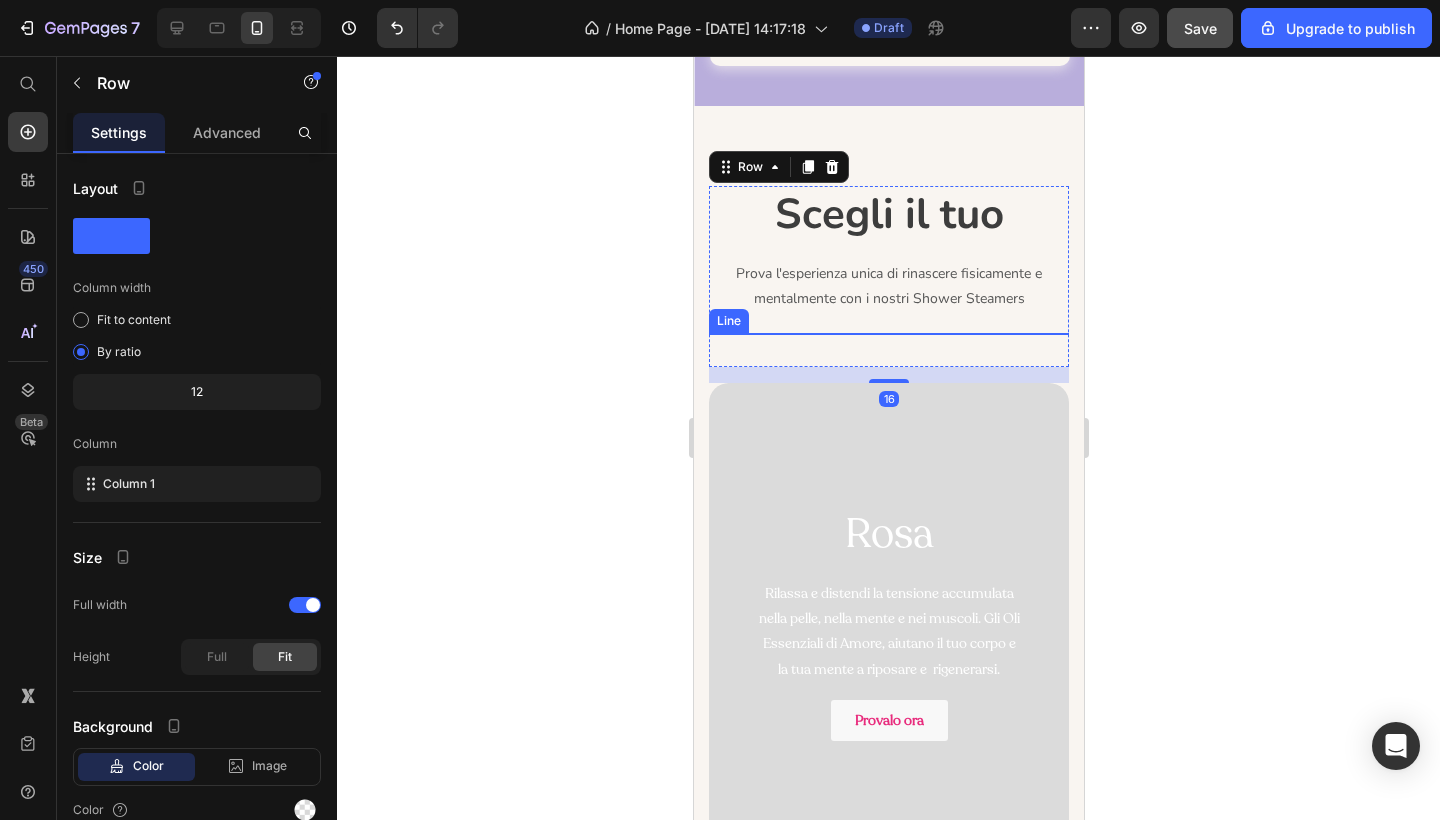 click at bounding box center (888, 334) 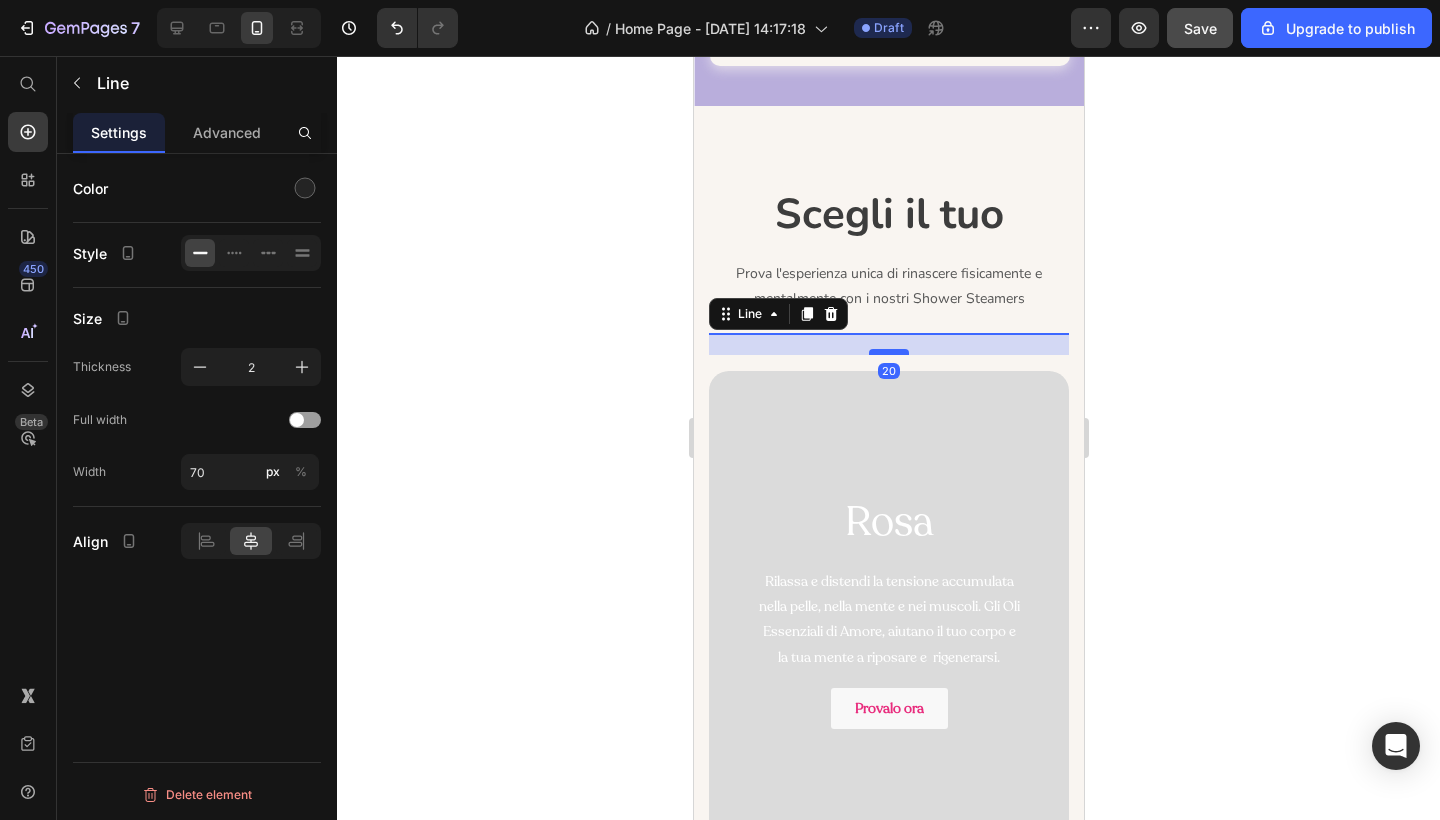 drag, startPoint x: 888, startPoint y: 361, endPoint x: 888, endPoint y: 349, distance: 12 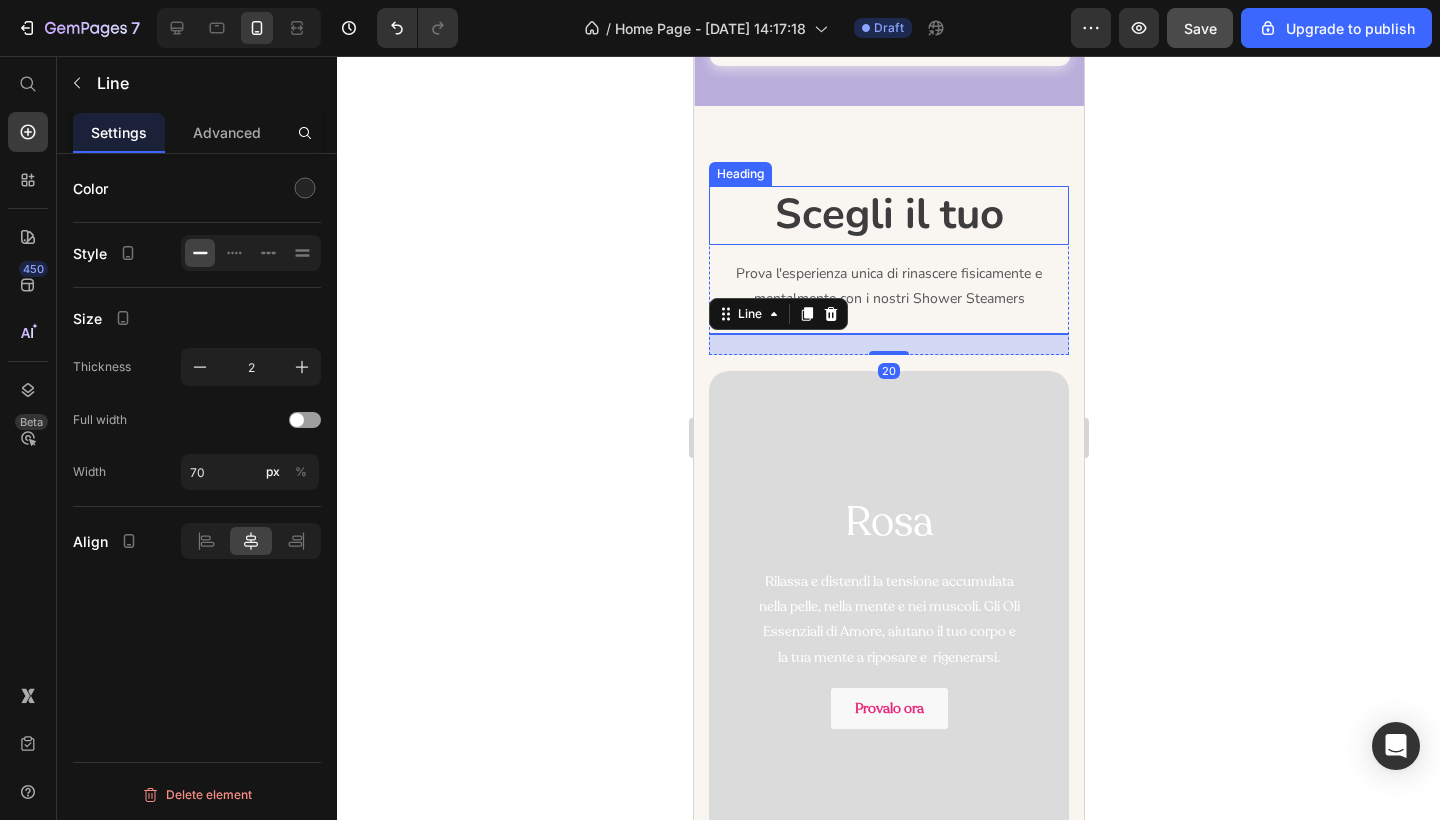 click on "Scegli il tuo" at bounding box center [888, 215] 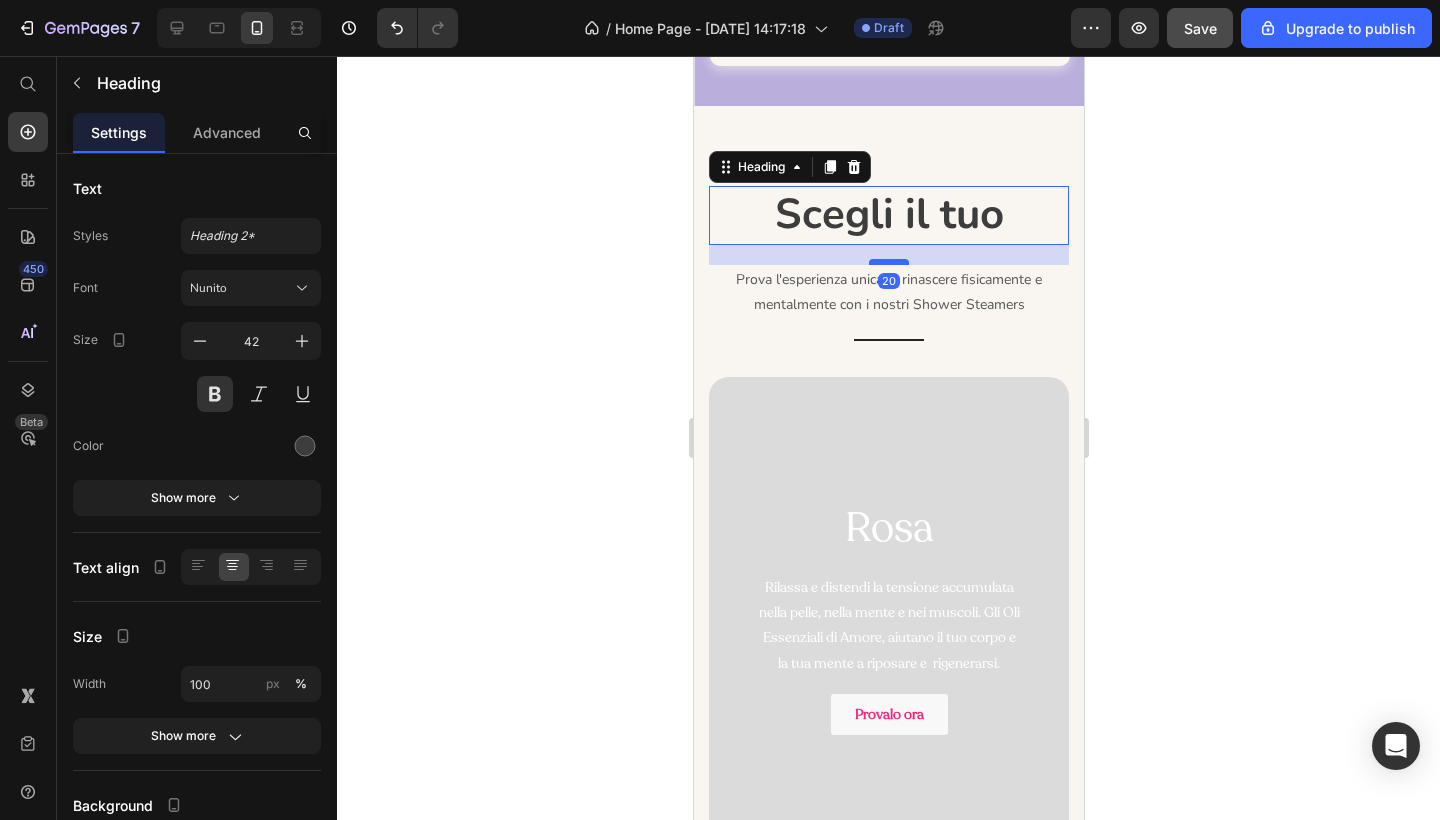 click at bounding box center [888, 262] 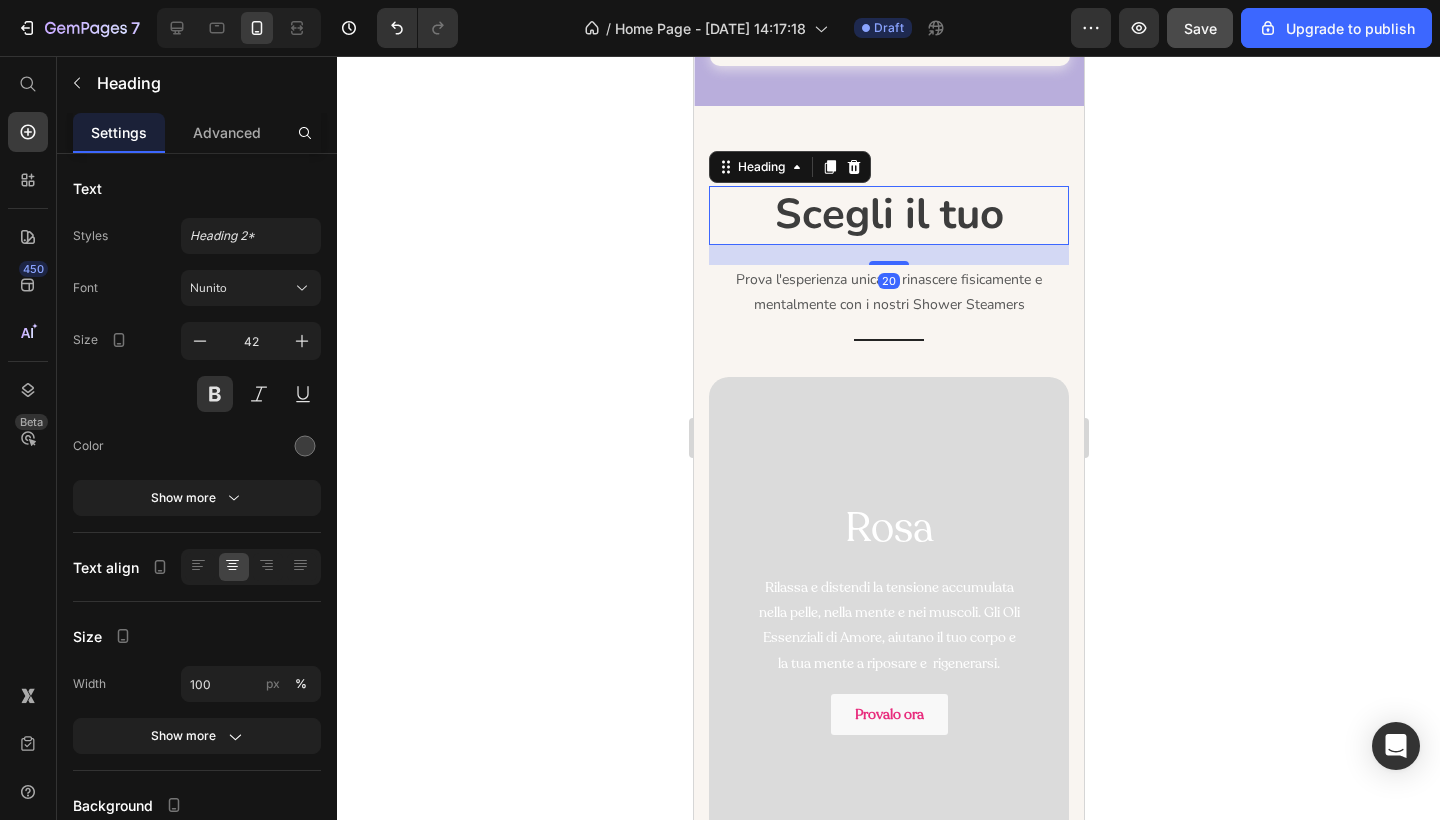 click 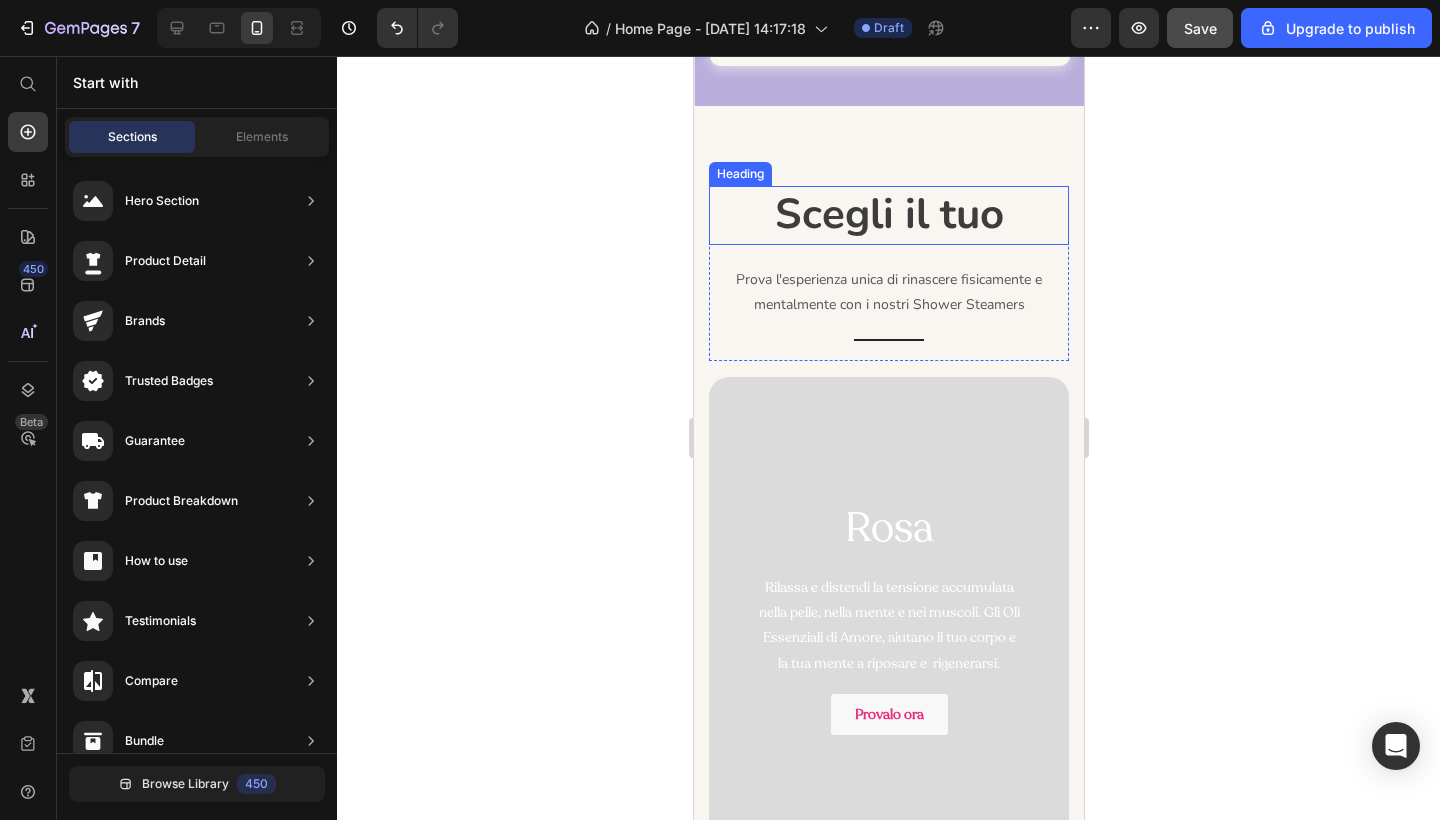 click on "Scegli il tuo" at bounding box center (888, 215) 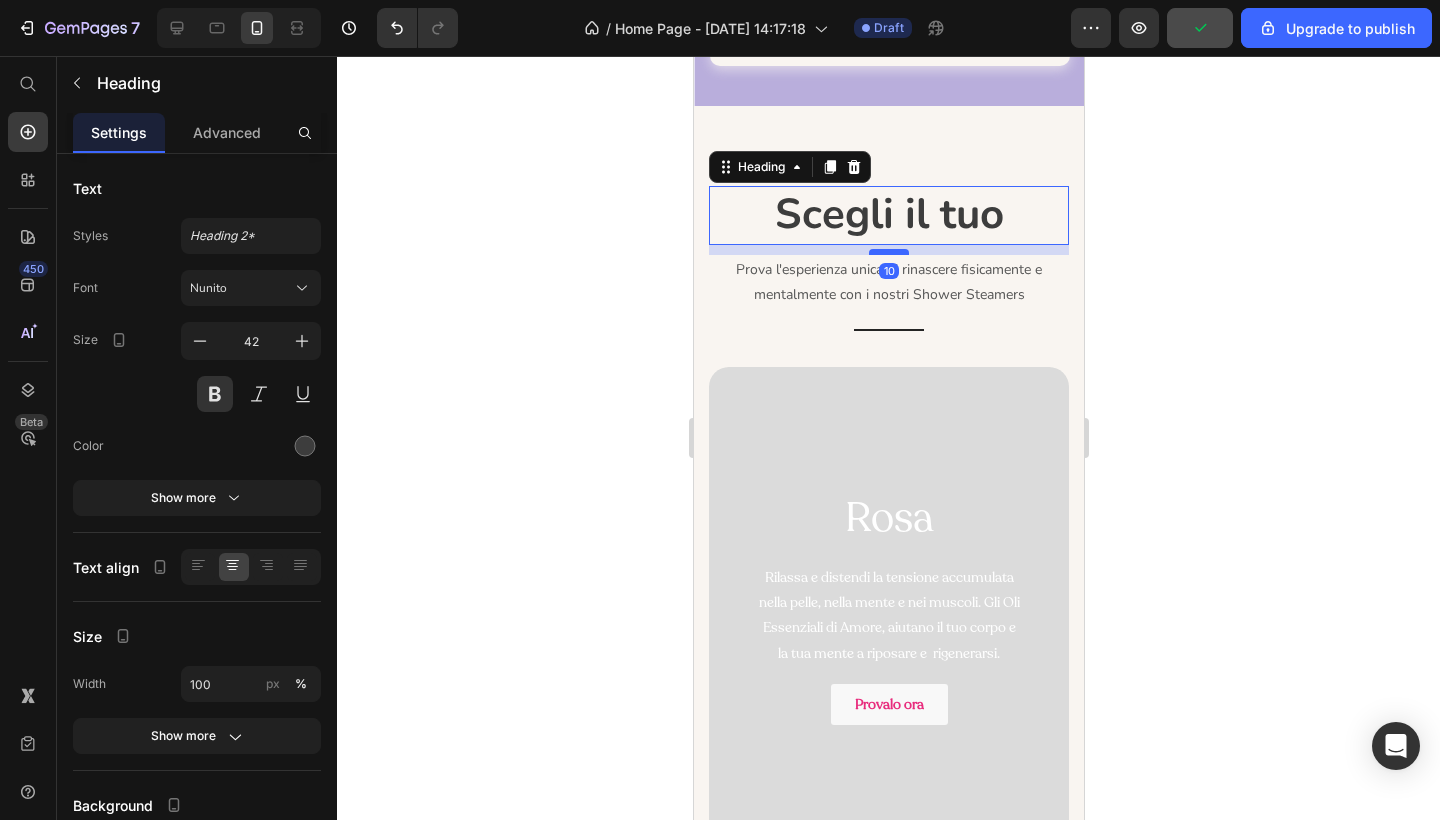 click at bounding box center [888, 252] 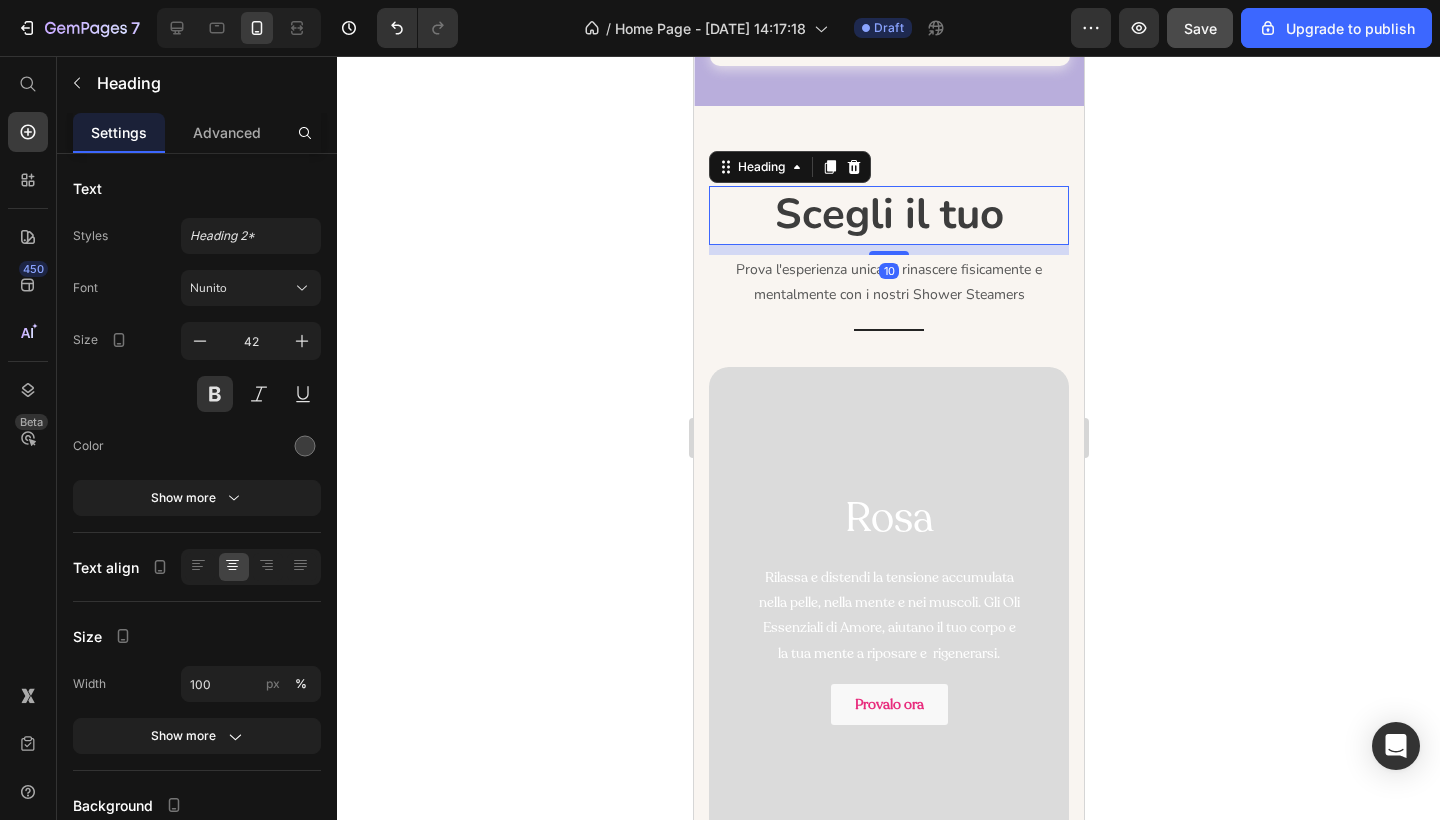 click 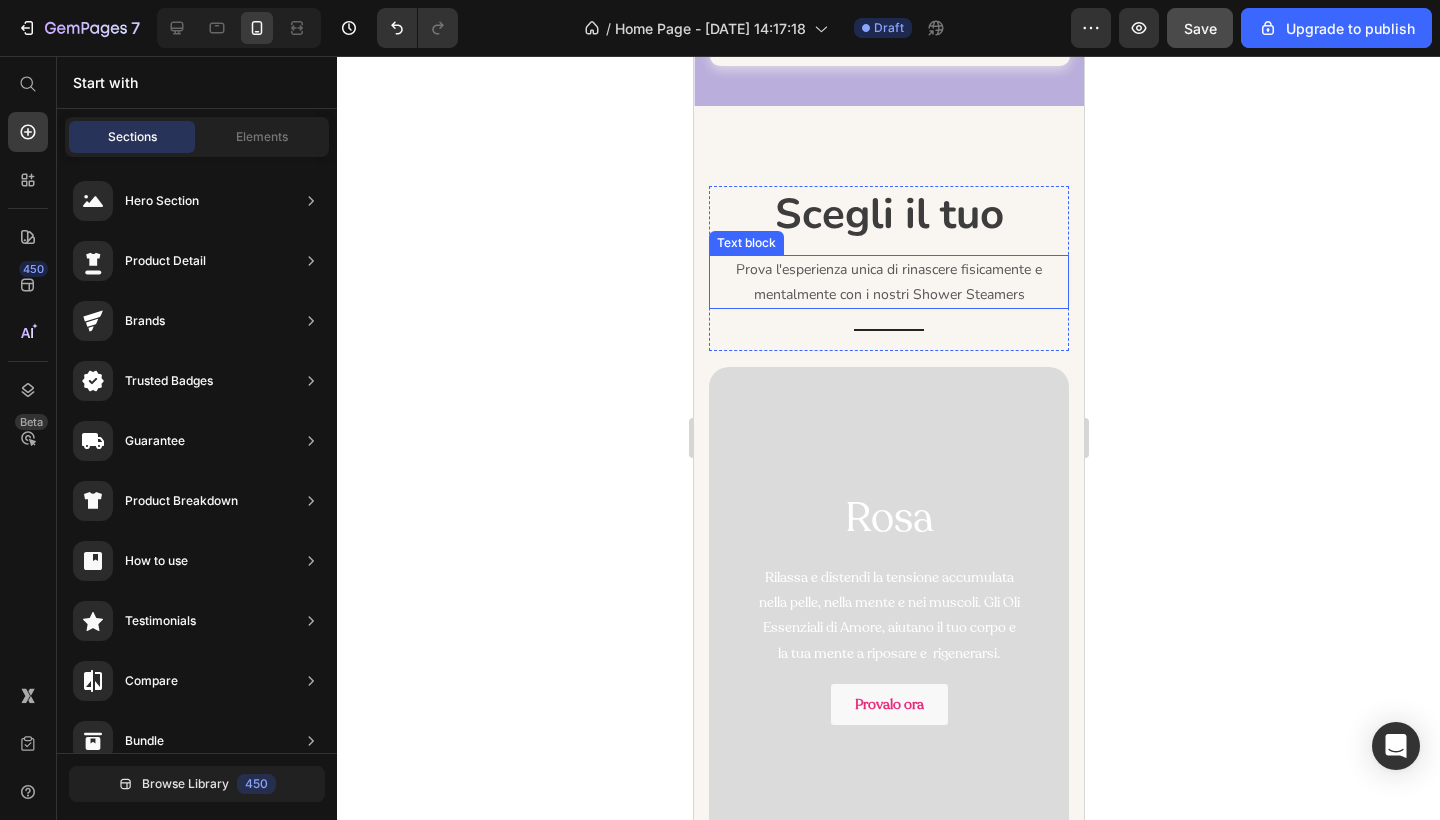 scroll, scrollTop: 570, scrollLeft: 0, axis: vertical 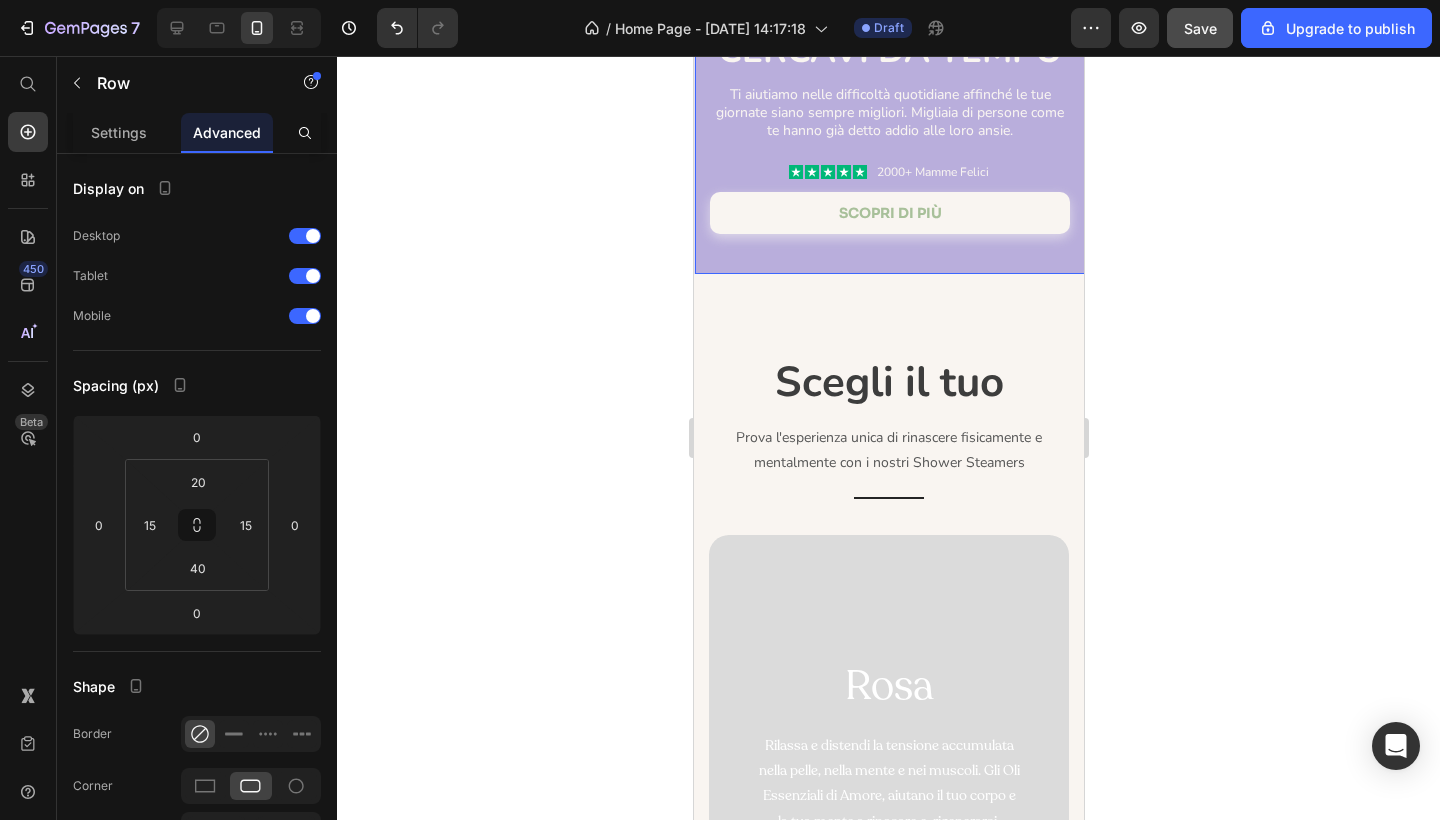 click on "Prenditi un po' per staccare dalle ansie e dallo stress! Text Block Il momento  solo per te che  cercavi da tempo Heading Ti aiutiamo nelle difficoltà quotidiane affinché le tue giornate siano sempre migliori. Migliaia di persone come te hanno già detto addio alle loro ansie. Text Block
Icon
Icon
Icon
Icon
Icon Icon List 2000+ Mamme Felici Text Block Row scopri di più Button Row" at bounding box center [889, 100] 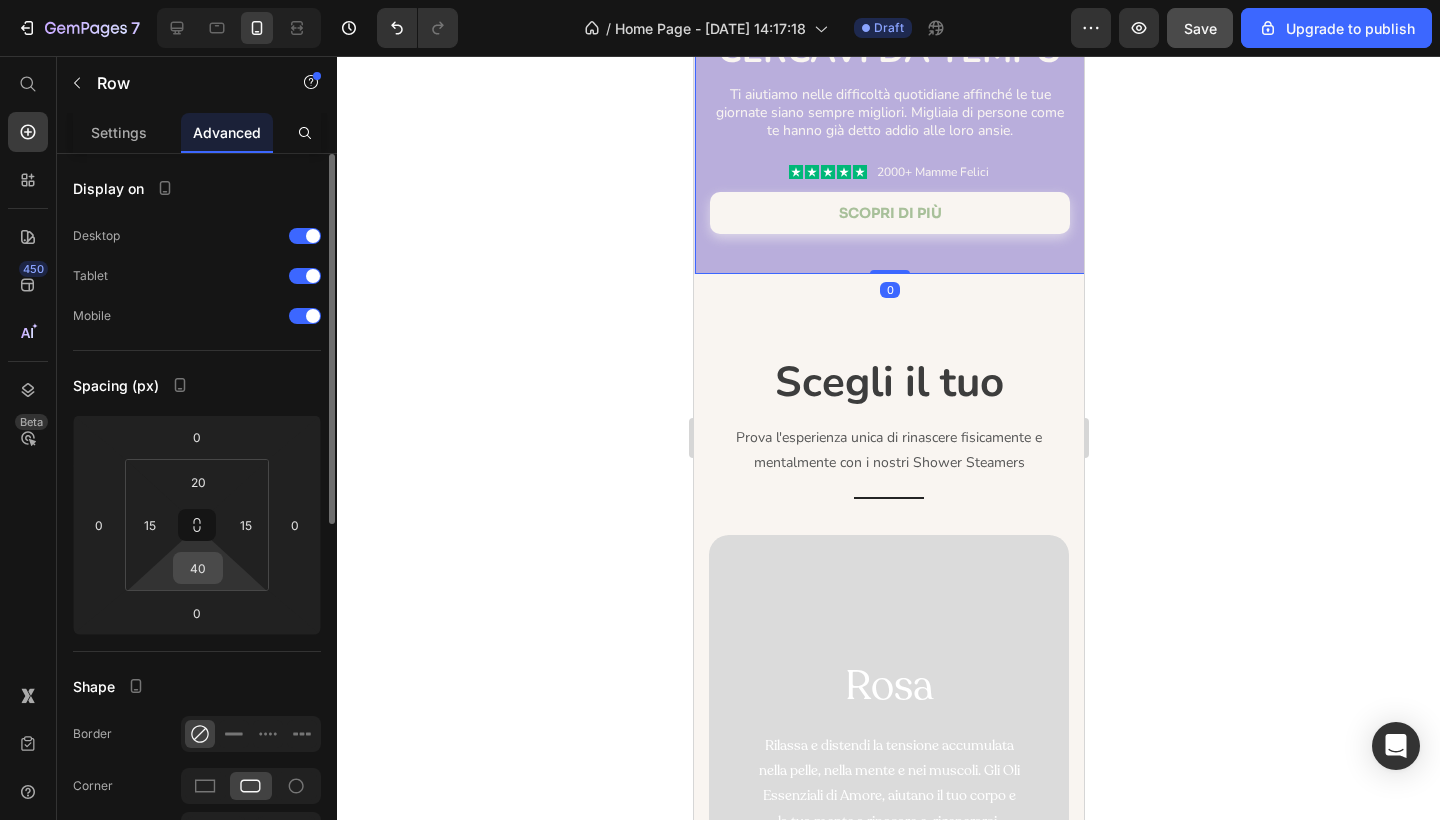 click on "40" at bounding box center [198, 568] 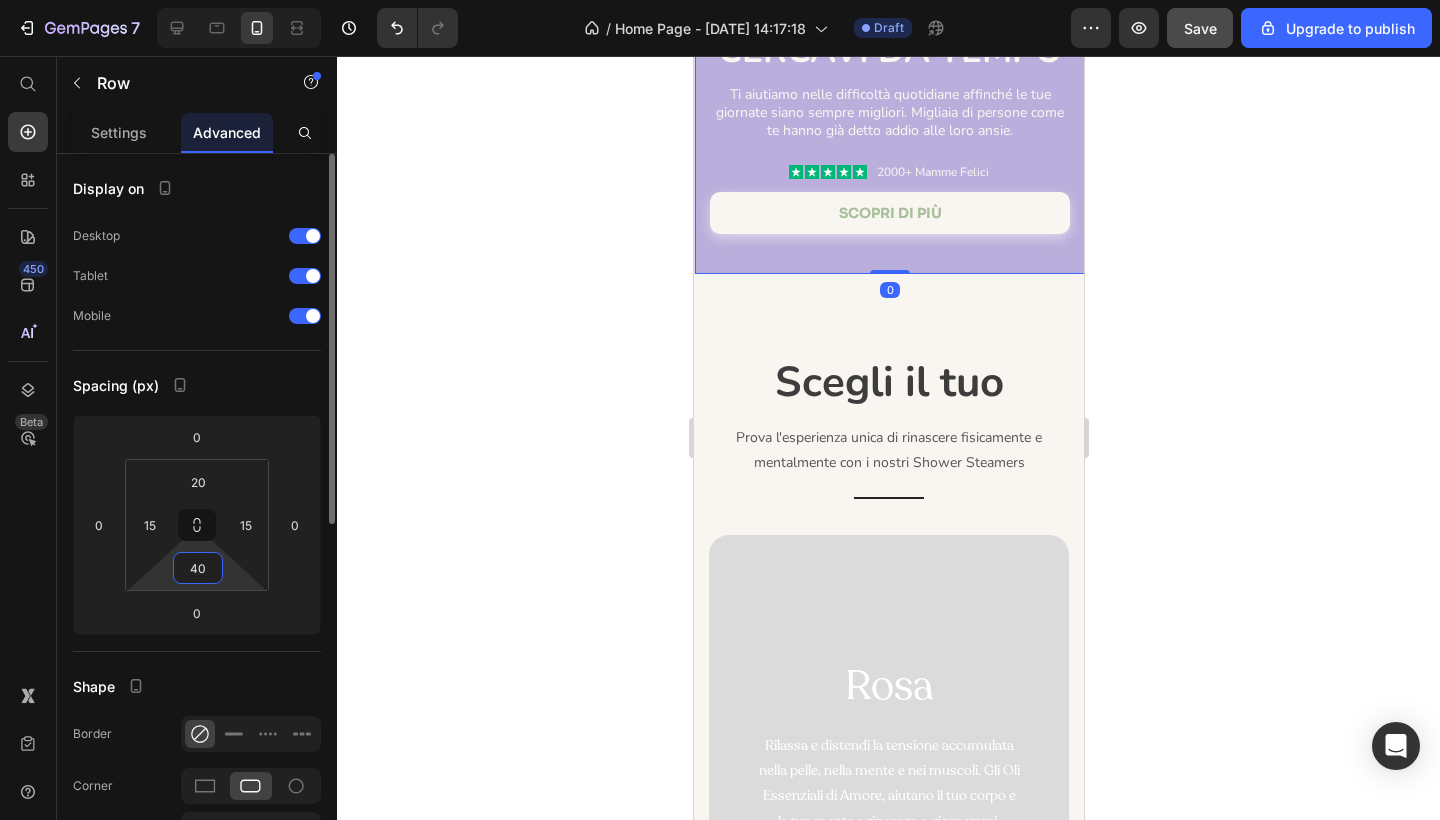 click on "40" at bounding box center [198, 568] 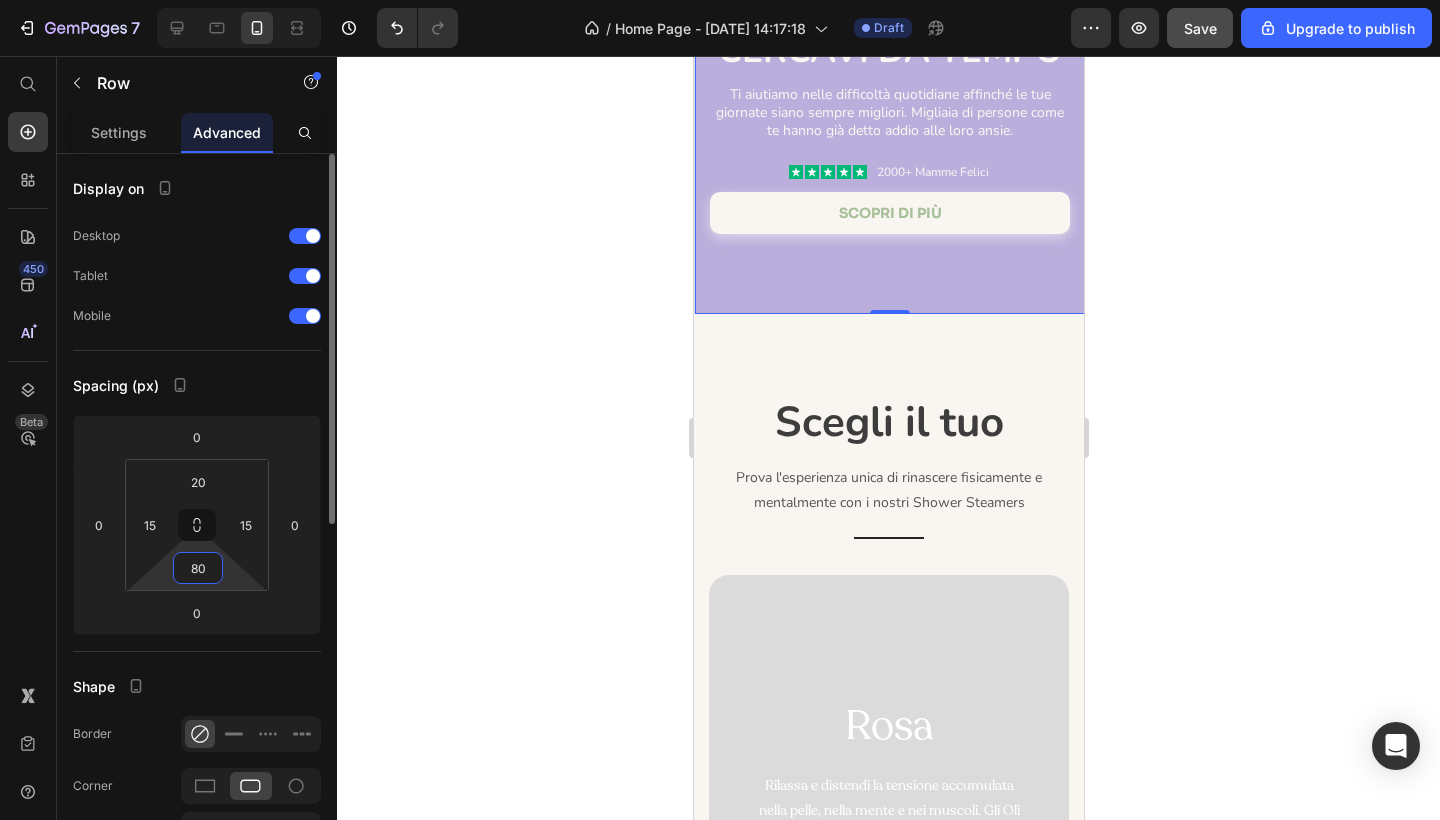 type on "8" 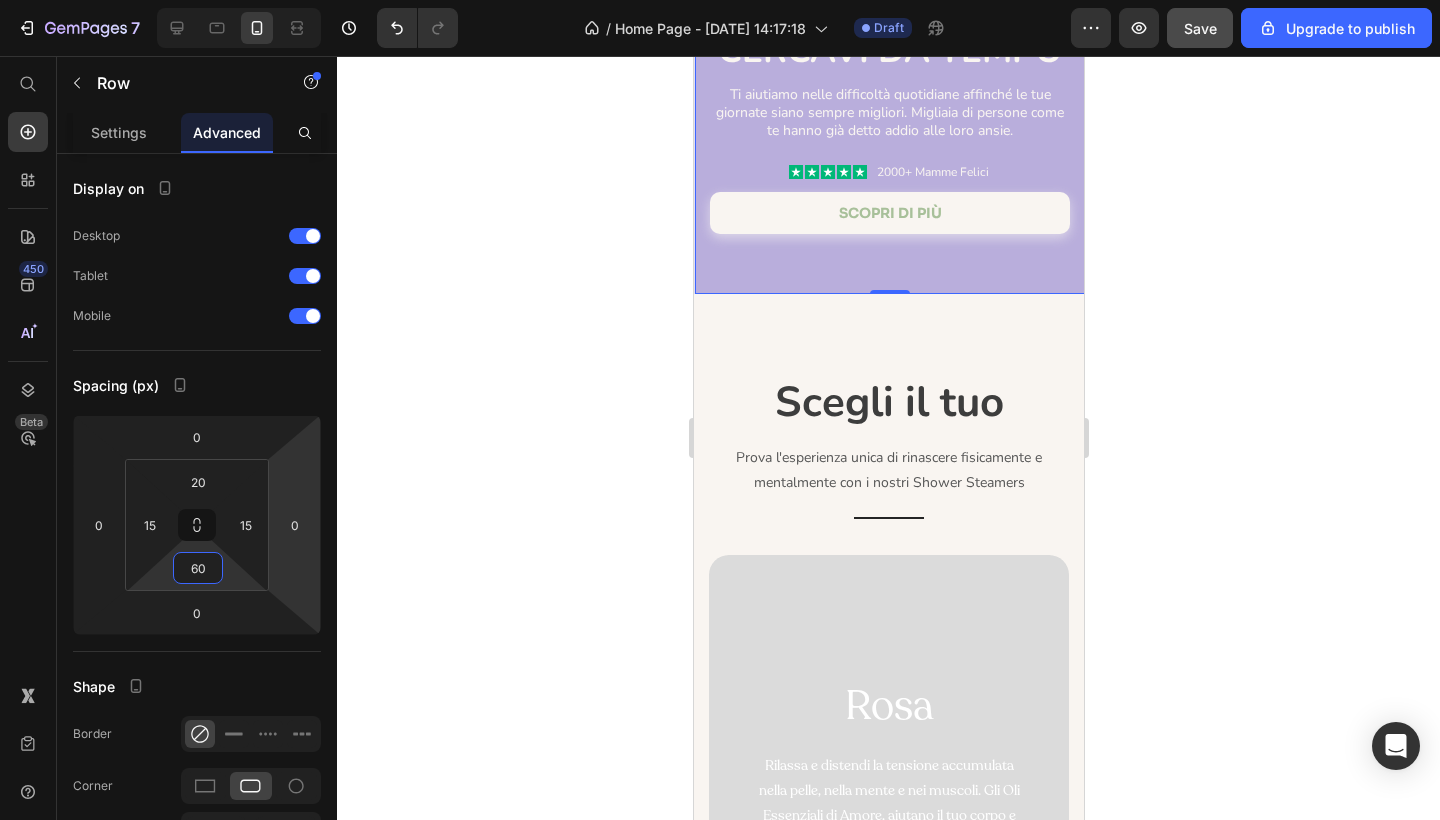 type on "60" 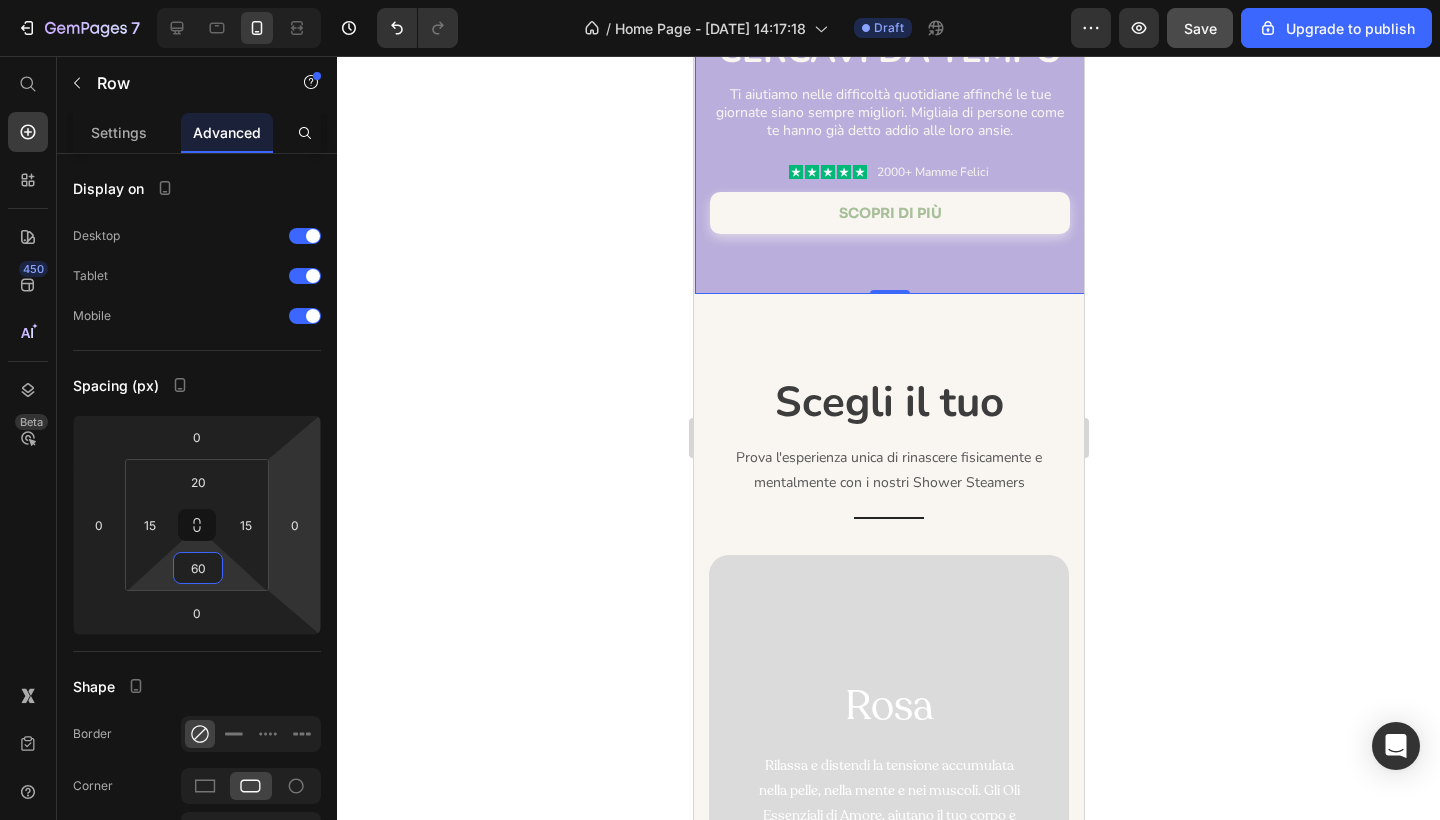 click 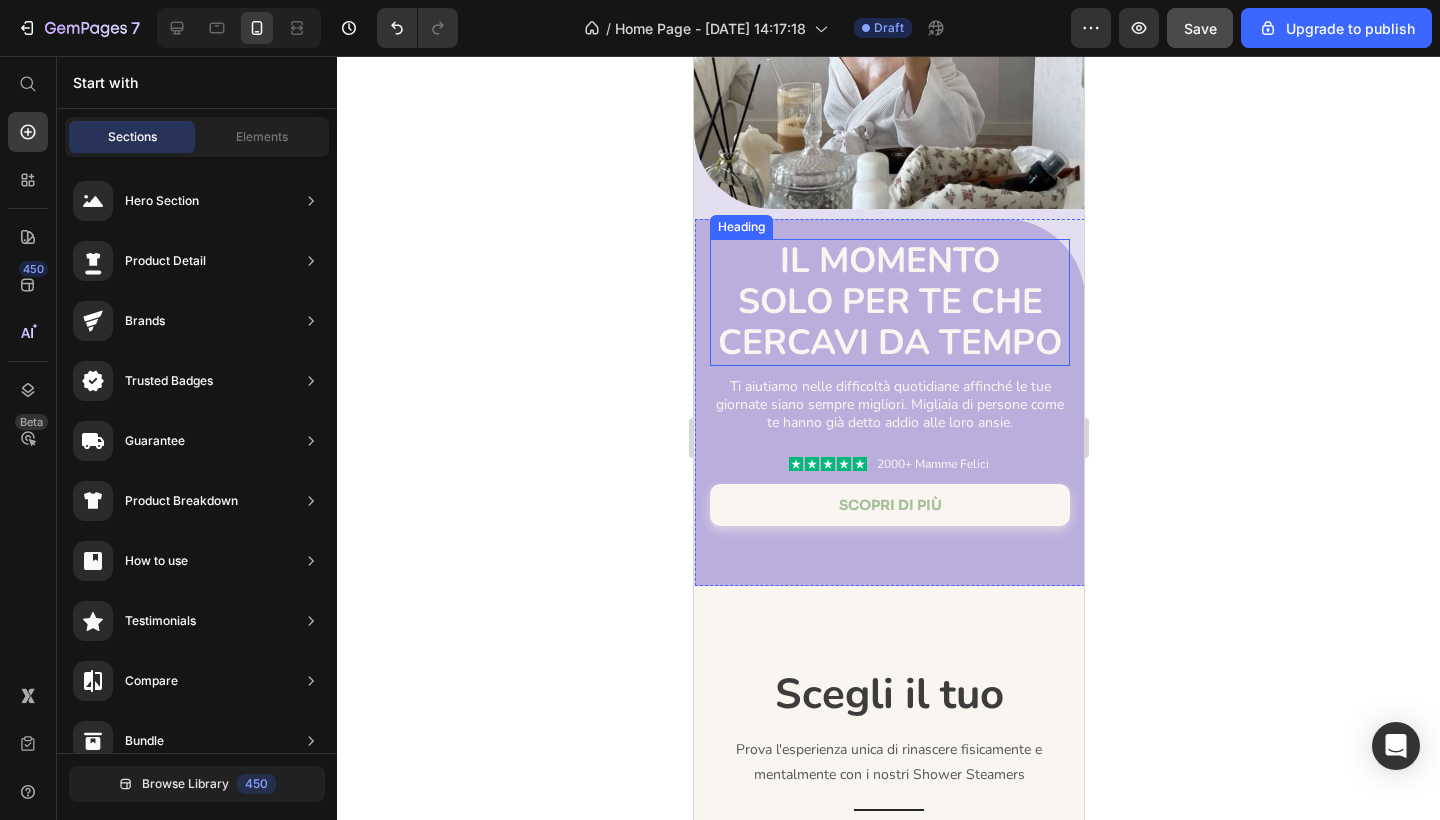 scroll, scrollTop: 280, scrollLeft: 0, axis: vertical 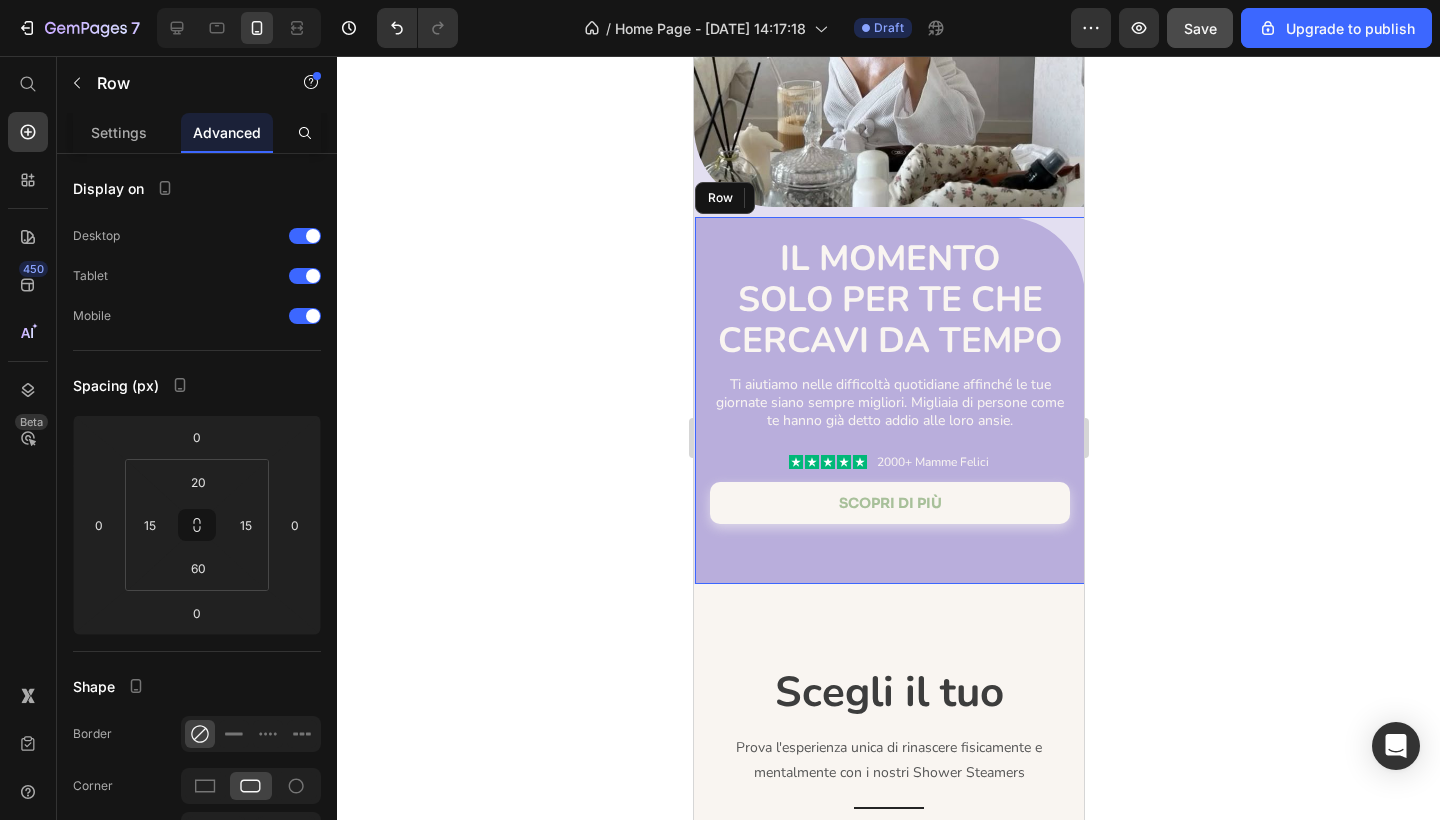 drag, startPoint x: 928, startPoint y: 228, endPoint x: 886, endPoint y: 578, distance: 352.511 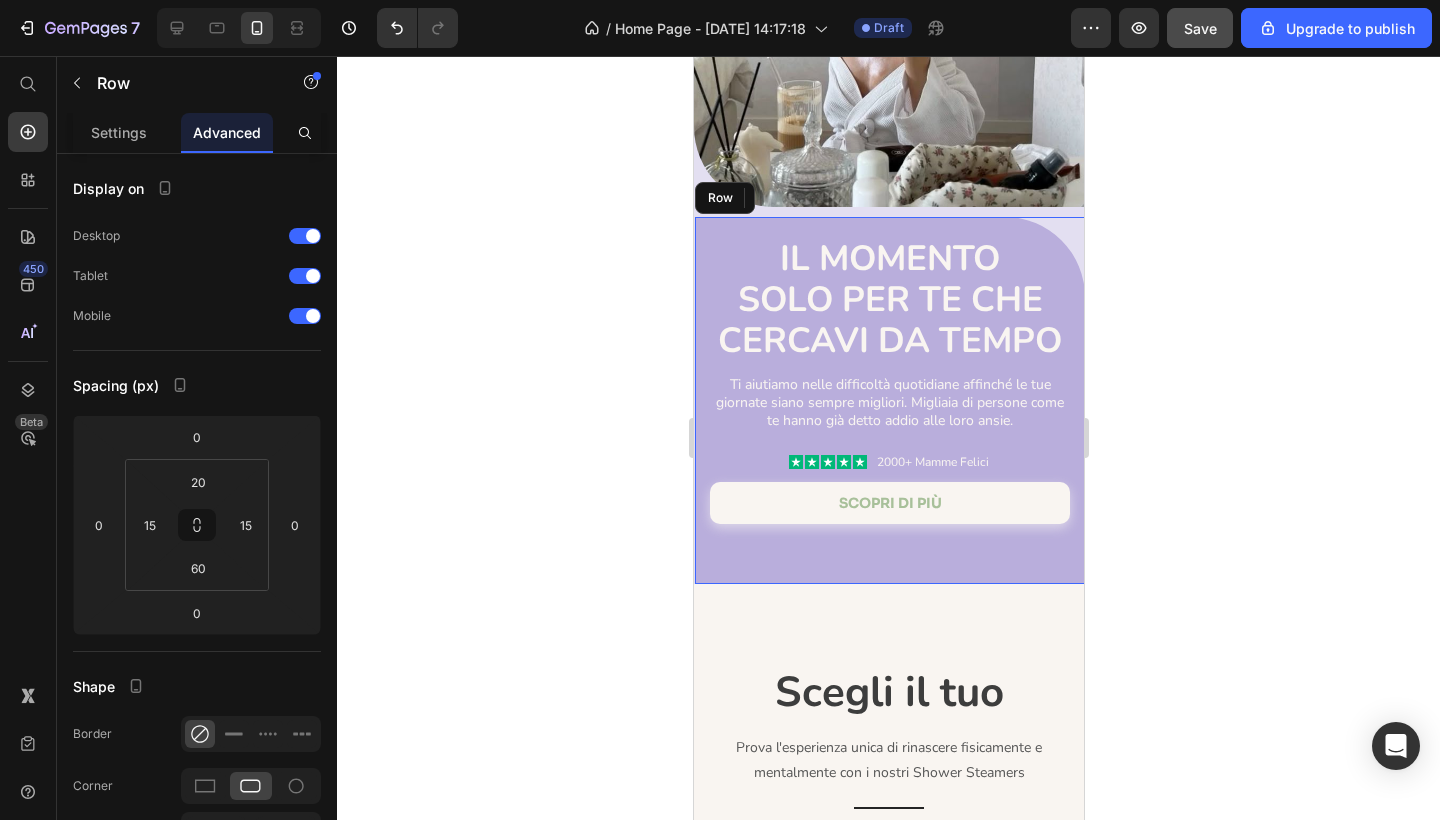 click on "Prenditi un po' per staccare dalle ansie e dallo stress! Text Block Il momento  solo per te che  cercavi da tempo Heading Ti aiutiamo nelle difficoltà quotidiane affinché le tue giornate siano sempre migliori. Migliaia di persone come te hanno già detto addio alle loro ansie. Text Block
Icon
Icon
Icon
Icon
Icon Icon List 2000+ Mamme Felici Text Block Row scopri di più Button Row" at bounding box center [889, 400] 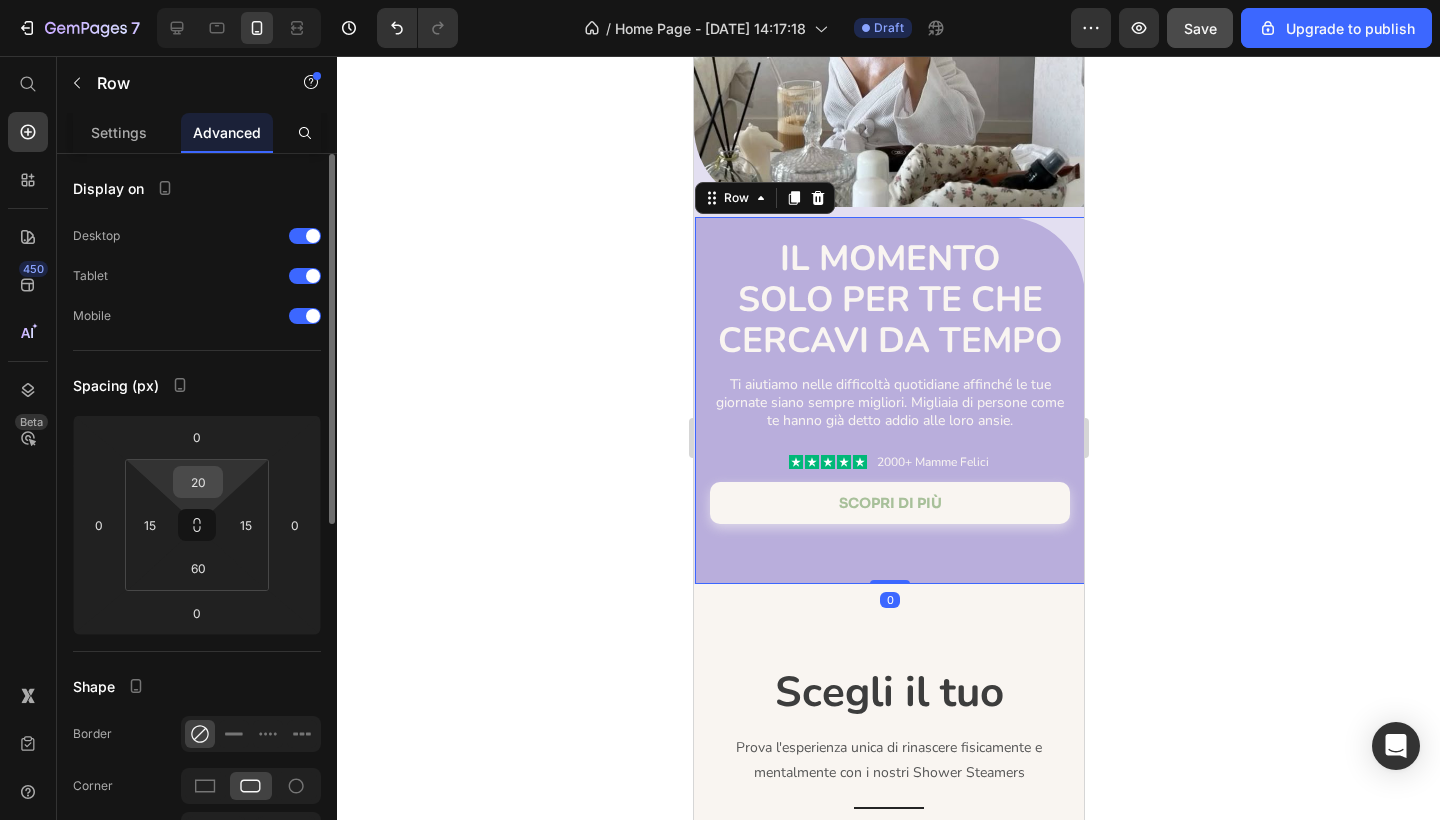 click on "20" at bounding box center (198, 482) 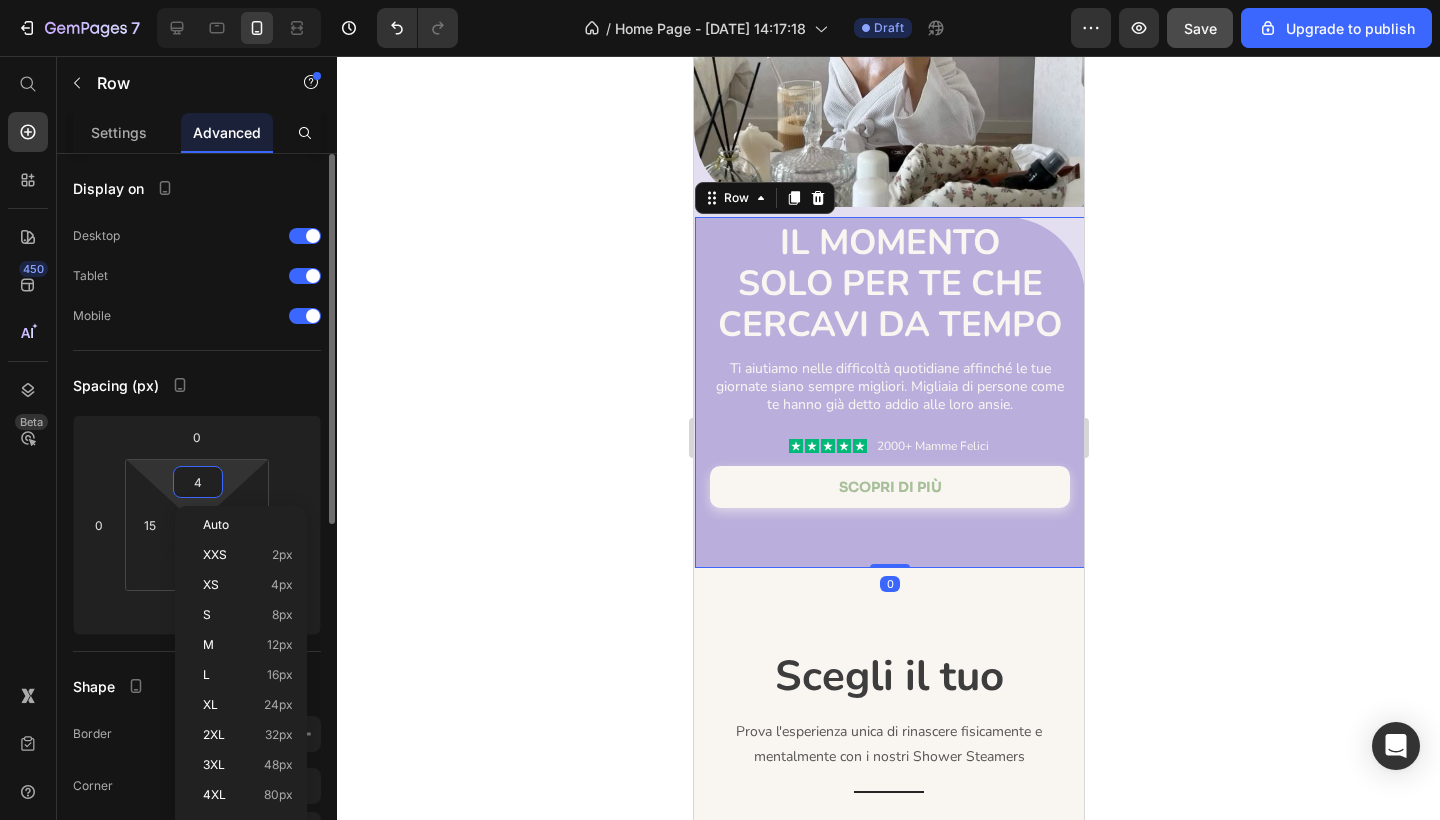 type on "40" 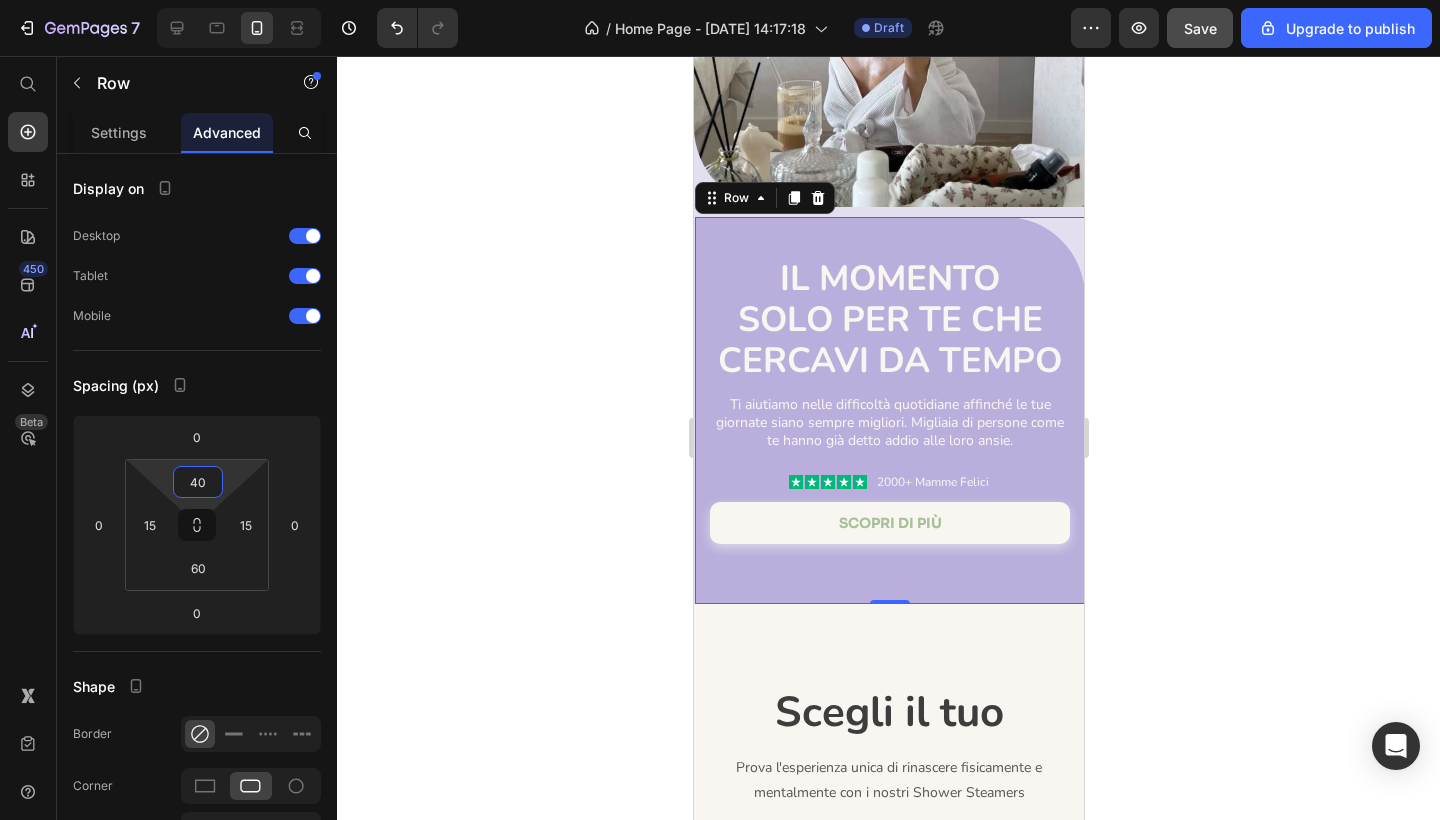 click 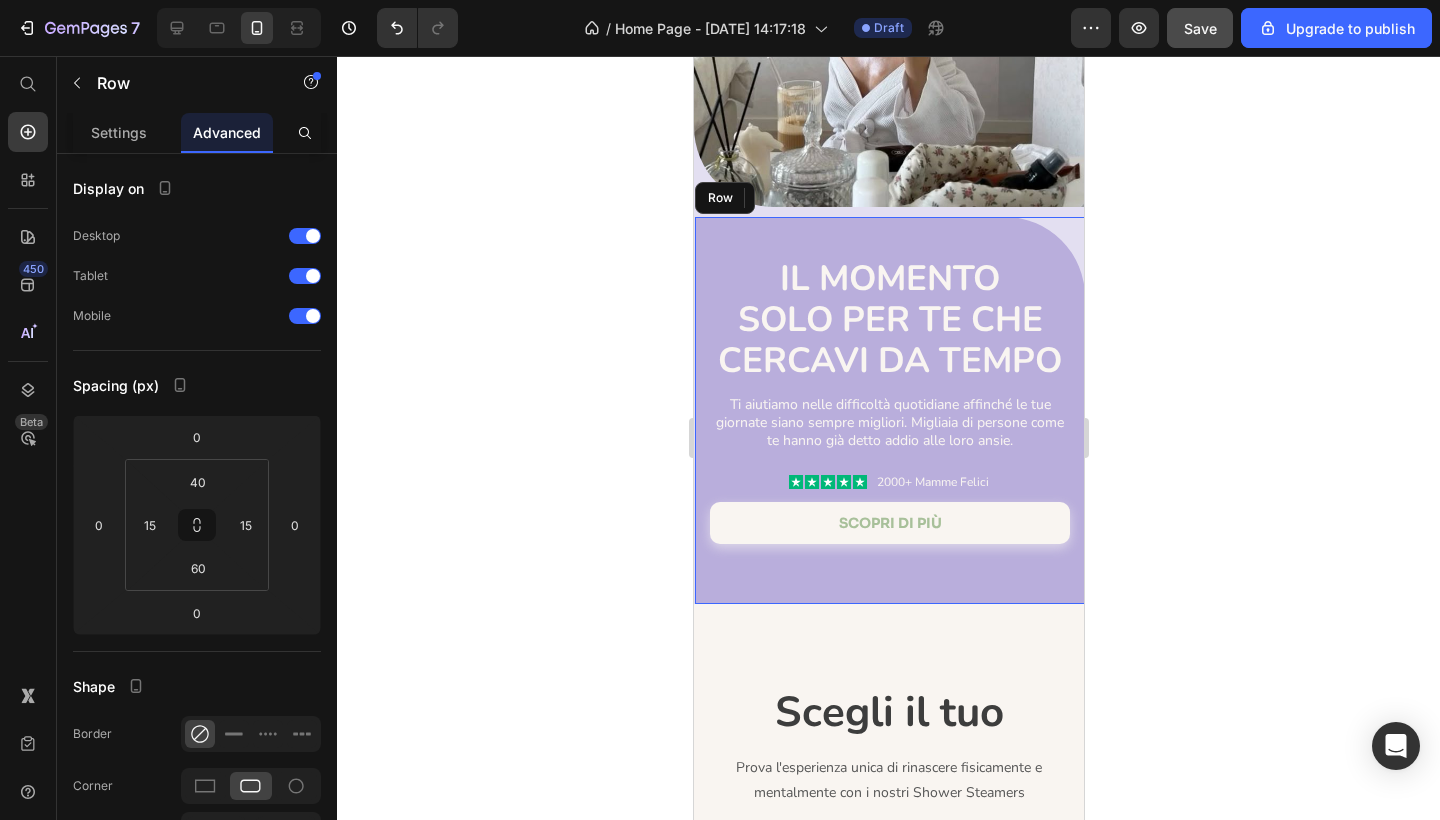 click on "Prenditi un po' per staccare dalle ansie e dallo stress! Text Block Il momento  solo per te che  cercavi da tempo Heading Ti aiutiamo nelle difficoltà quotidiane affinché le tue giornate siano sempre migliori. Migliaia di persone come te hanno già detto addio alle loro ansie. Text Block
Icon
Icon
Icon
Icon
Icon Icon List 2000+ Mamme Felici Text Block Row scopri di più Button Row" at bounding box center [889, 410] 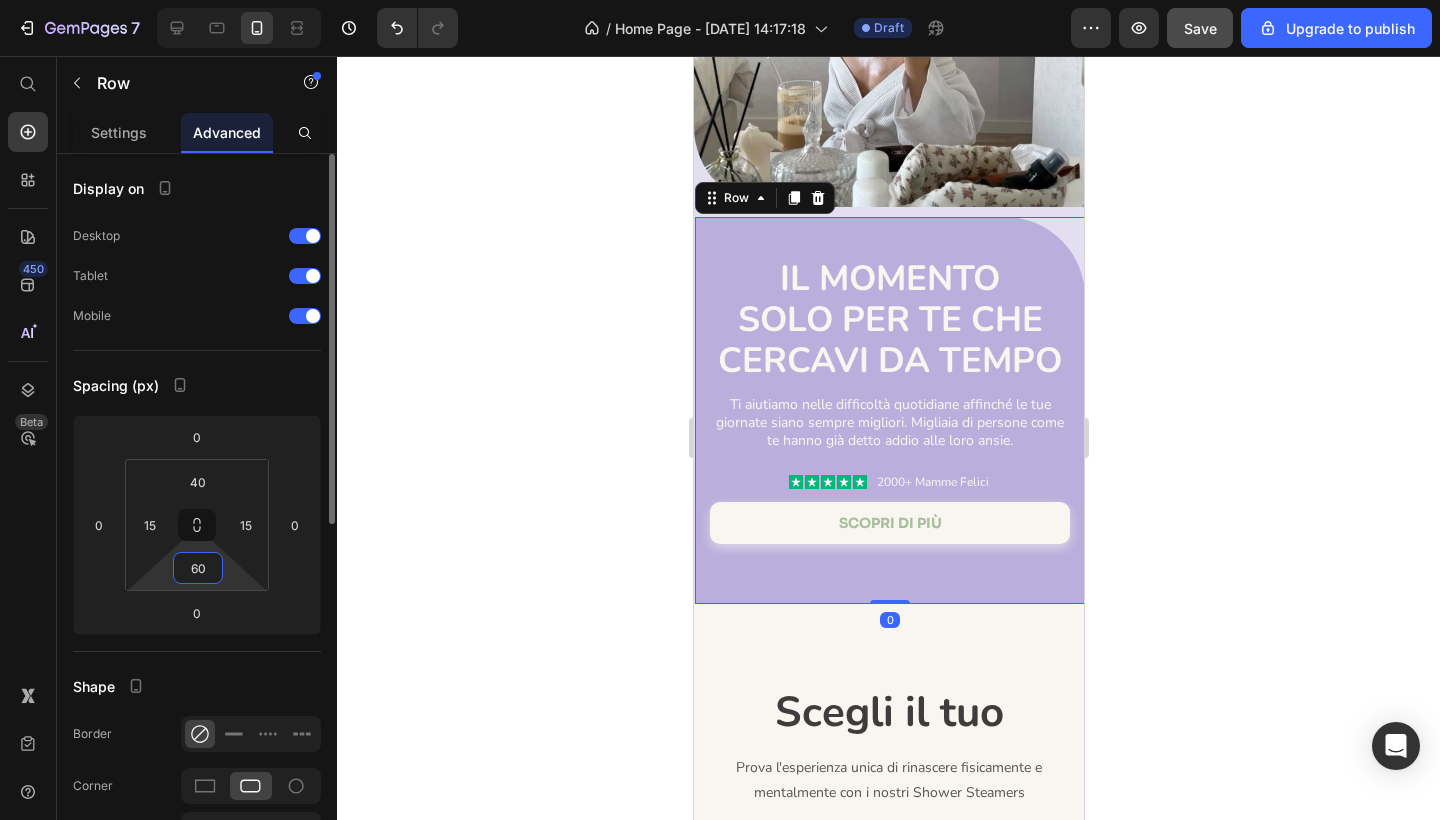 click on "60" at bounding box center [198, 568] 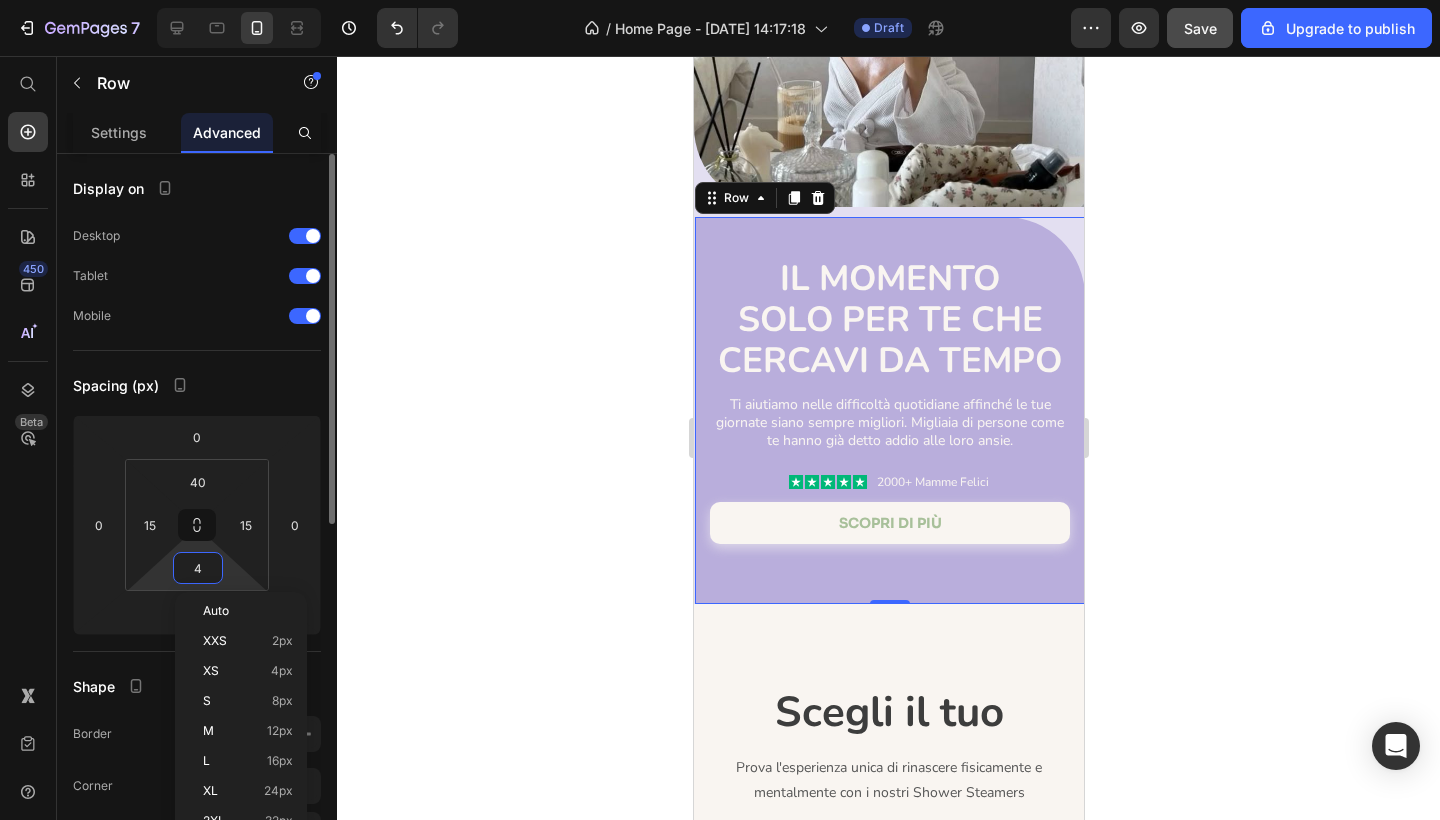 type on "40" 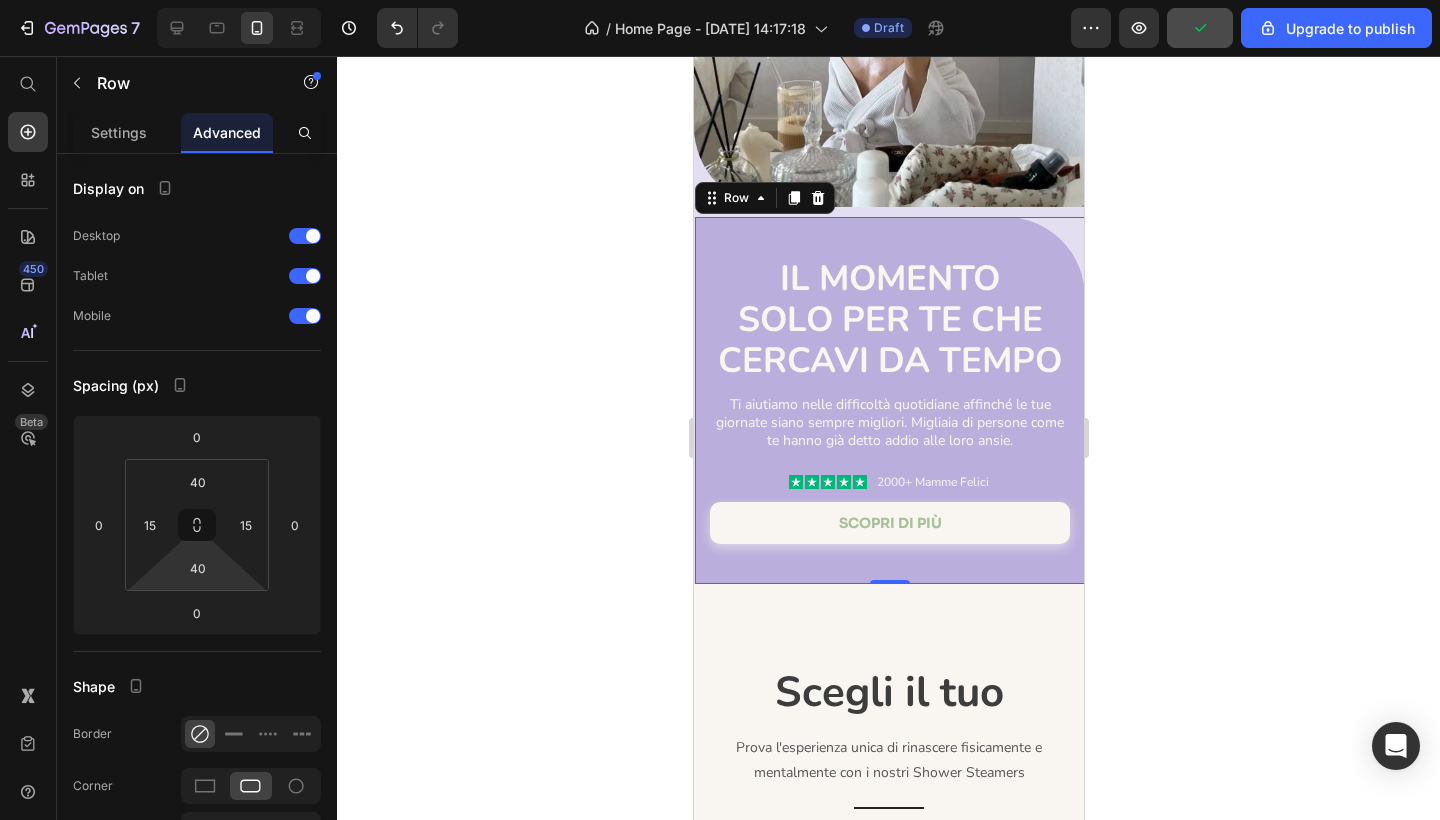 click 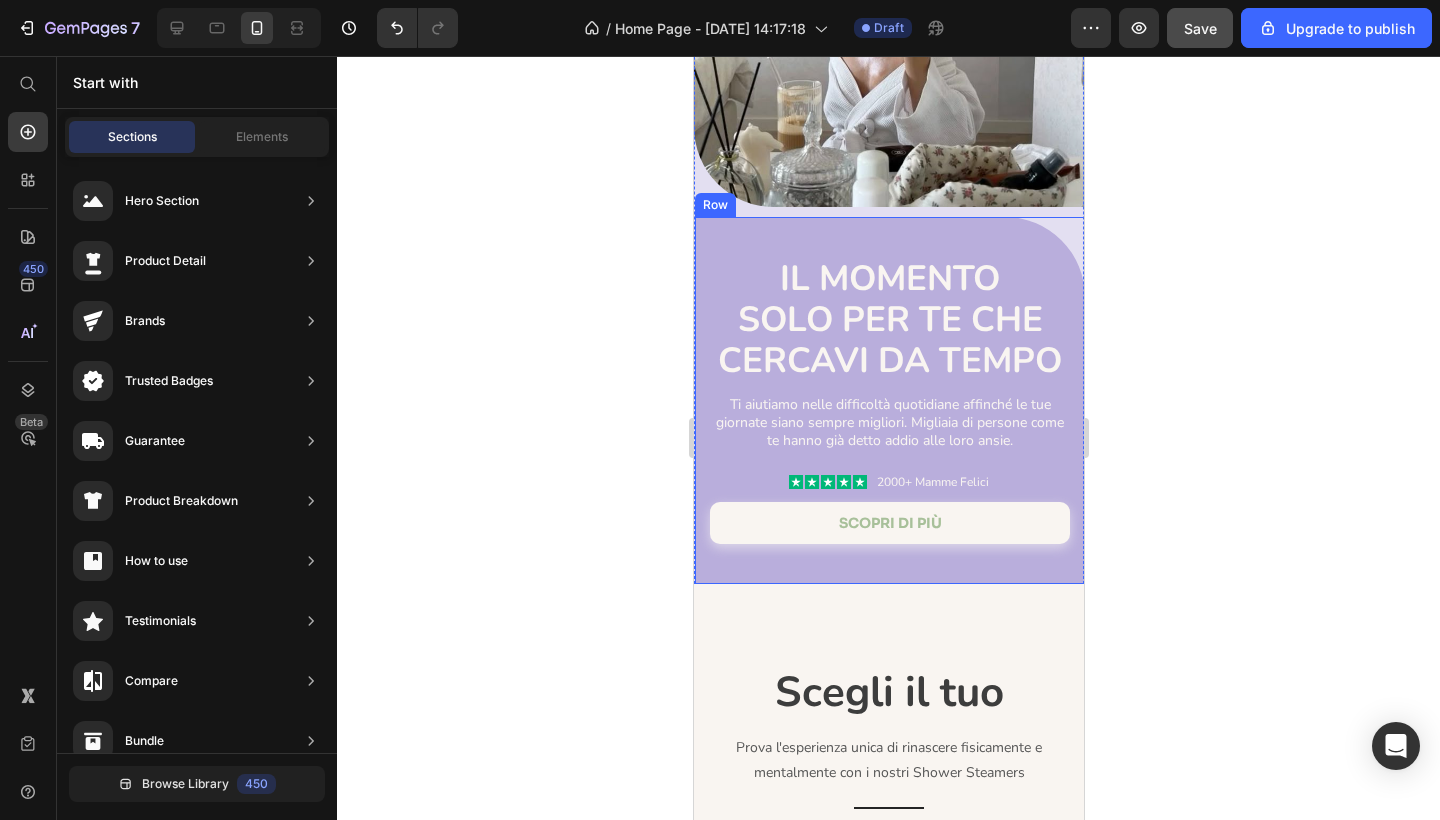 click on "Prenditi un po' per staccare dalle ansie e dallo stress! Text Block Il momento  solo per te che  cercavi da tempo Heading Ti aiutiamo nelle difficoltà quotidiane affinché le tue giornate siano sempre migliori. Migliaia di persone come te hanno già detto addio alle loro ansie. Text Block
Icon
Icon
Icon
Icon
Icon Icon List 2000+ Mamme Felici Text Block Row scopri di più Button Row" at bounding box center [889, 400] 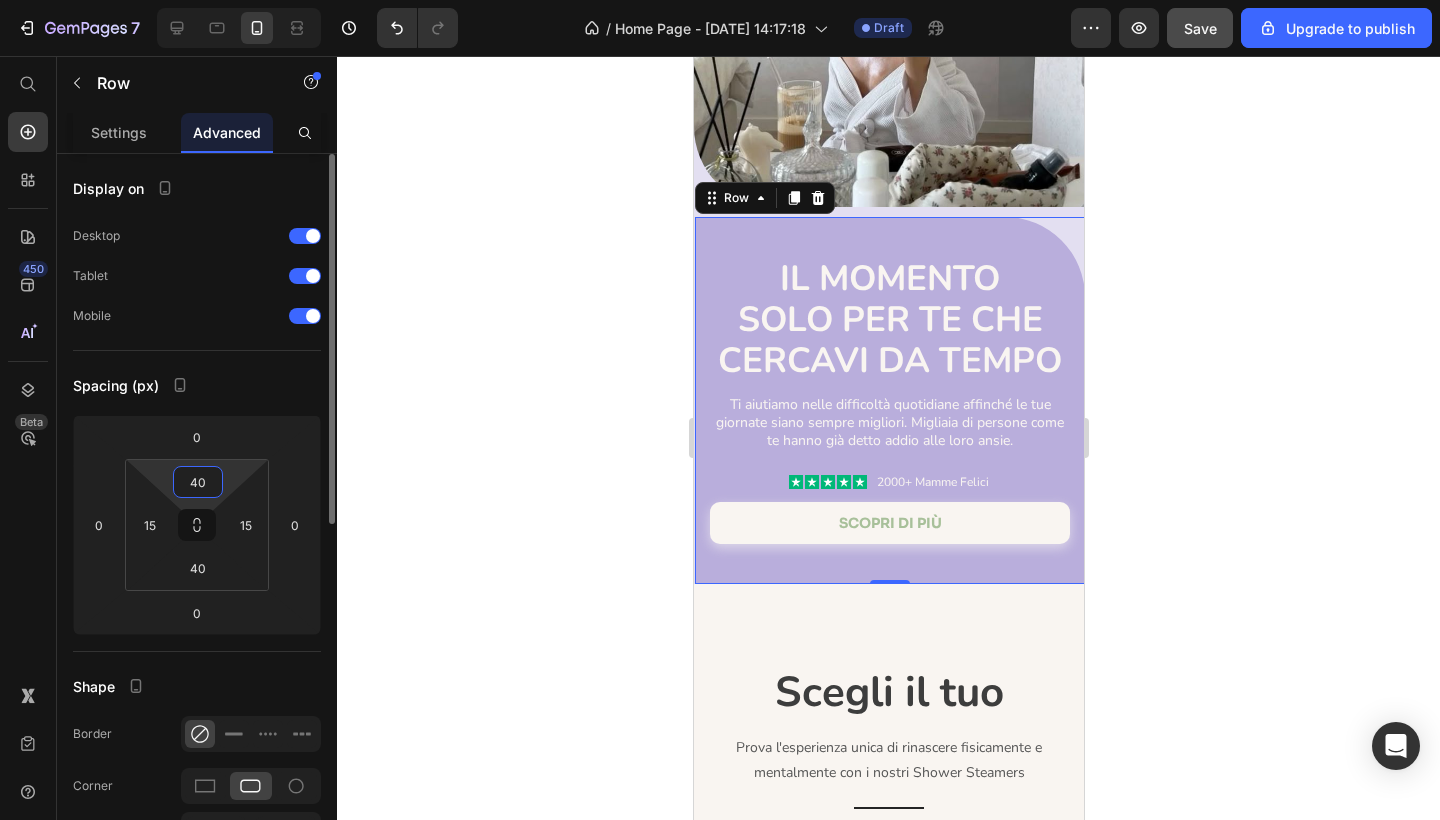 click on "40" at bounding box center (198, 482) 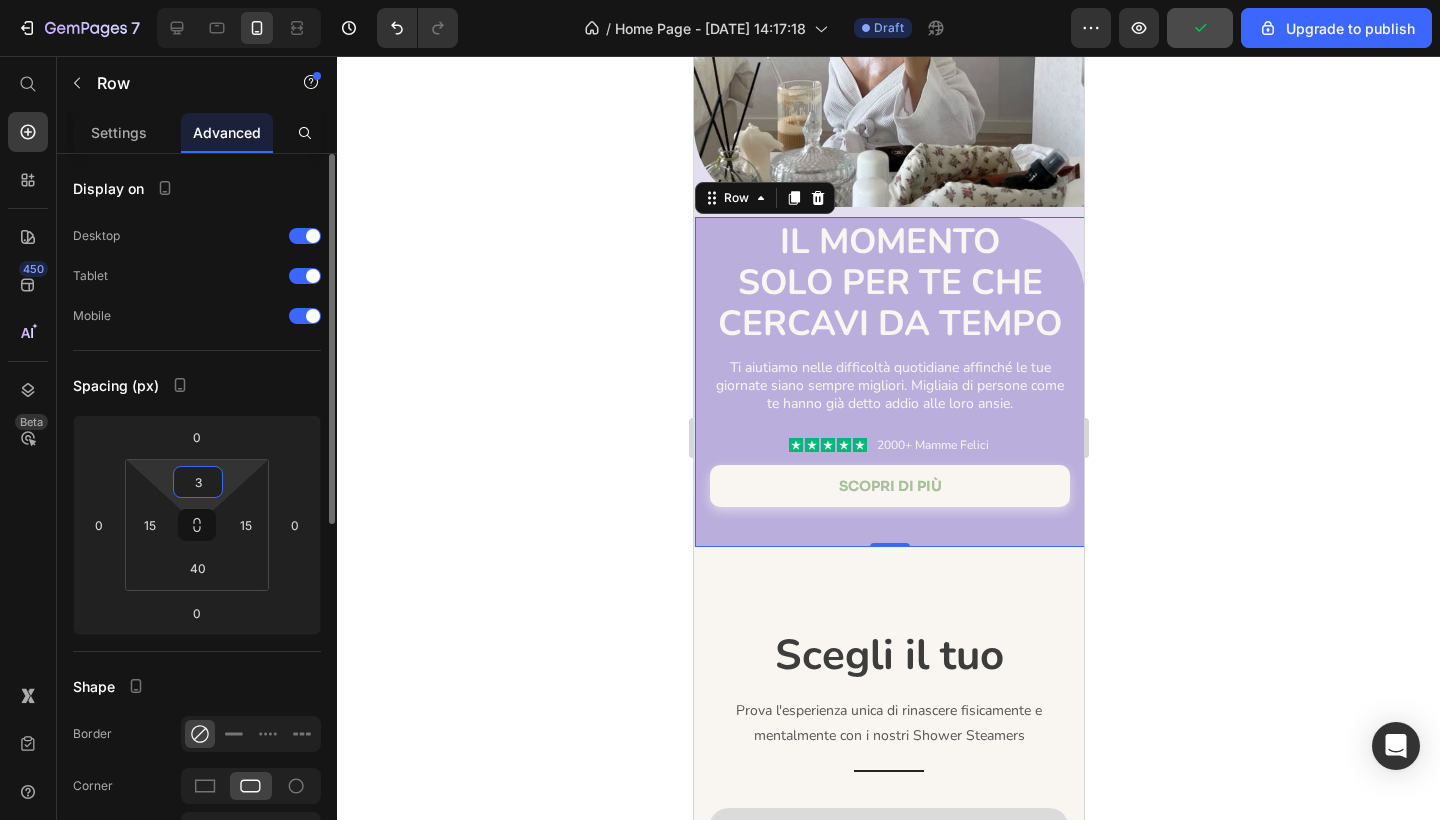 type on "30" 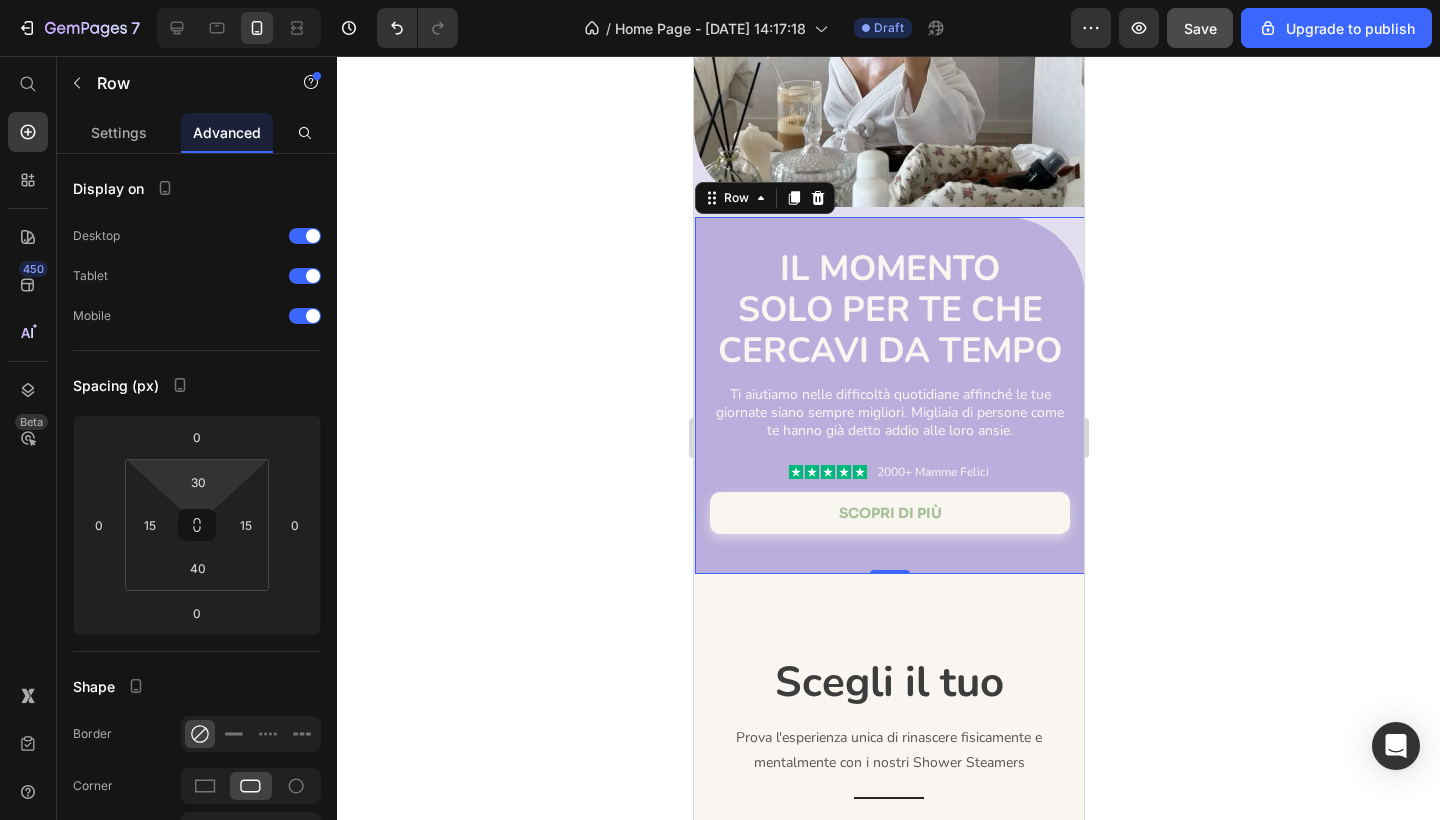 click 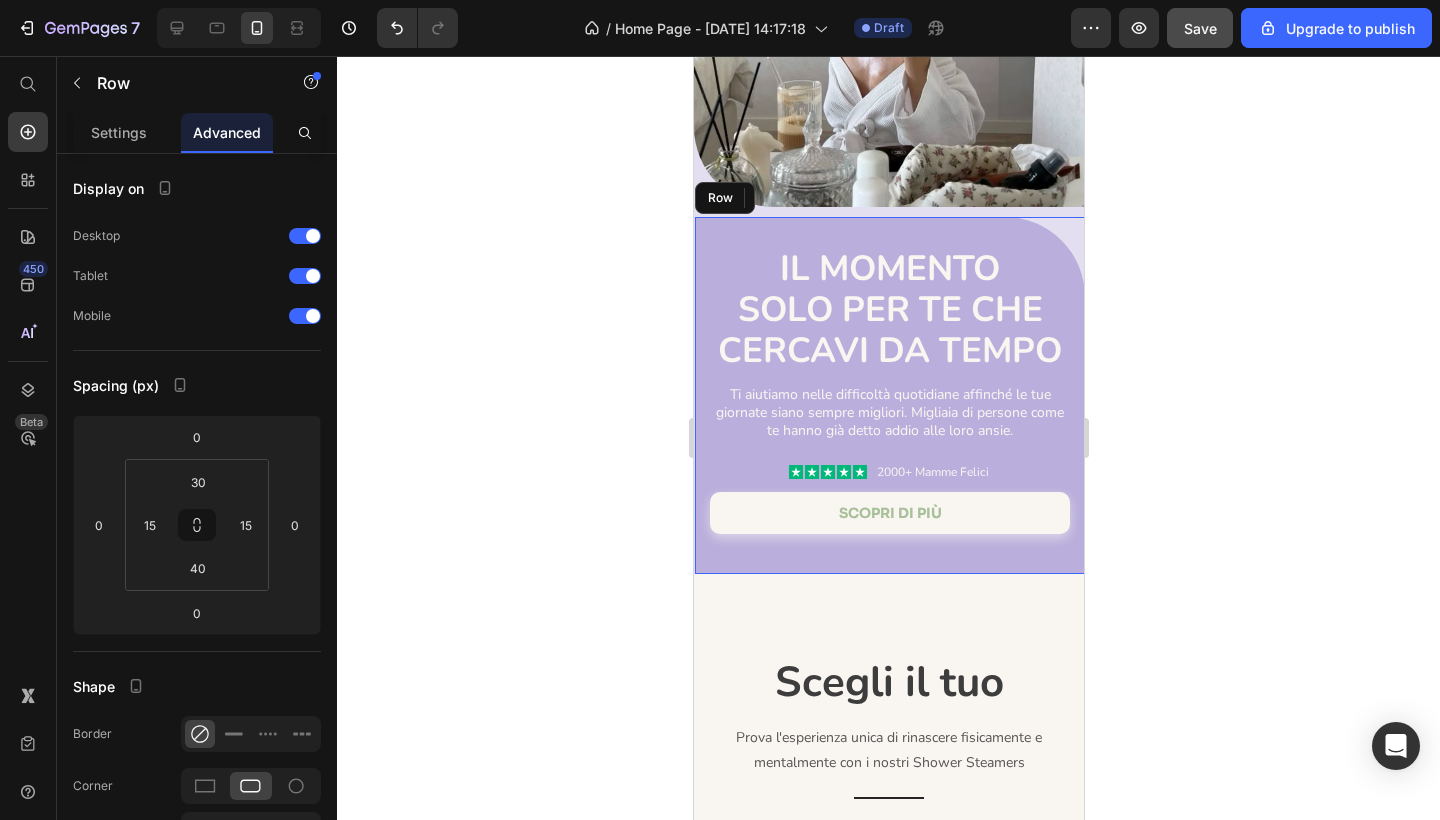 click on "Prenditi un po' per staccare dalle ansie e dallo stress! Text Block Il momento  solo per te che  cercavi da tempo Heading Ti aiutiamo nelle difficoltà quotidiane affinché le tue giornate siano sempre migliori. Migliaia di persone come te hanno già detto addio alle loro ansie. Text Block
Icon
Icon
Icon
Icon
Icon Icon List 2000+ Mamme Felici Text Block Row scopri di più Button Row" at bounding box center (889, 395) 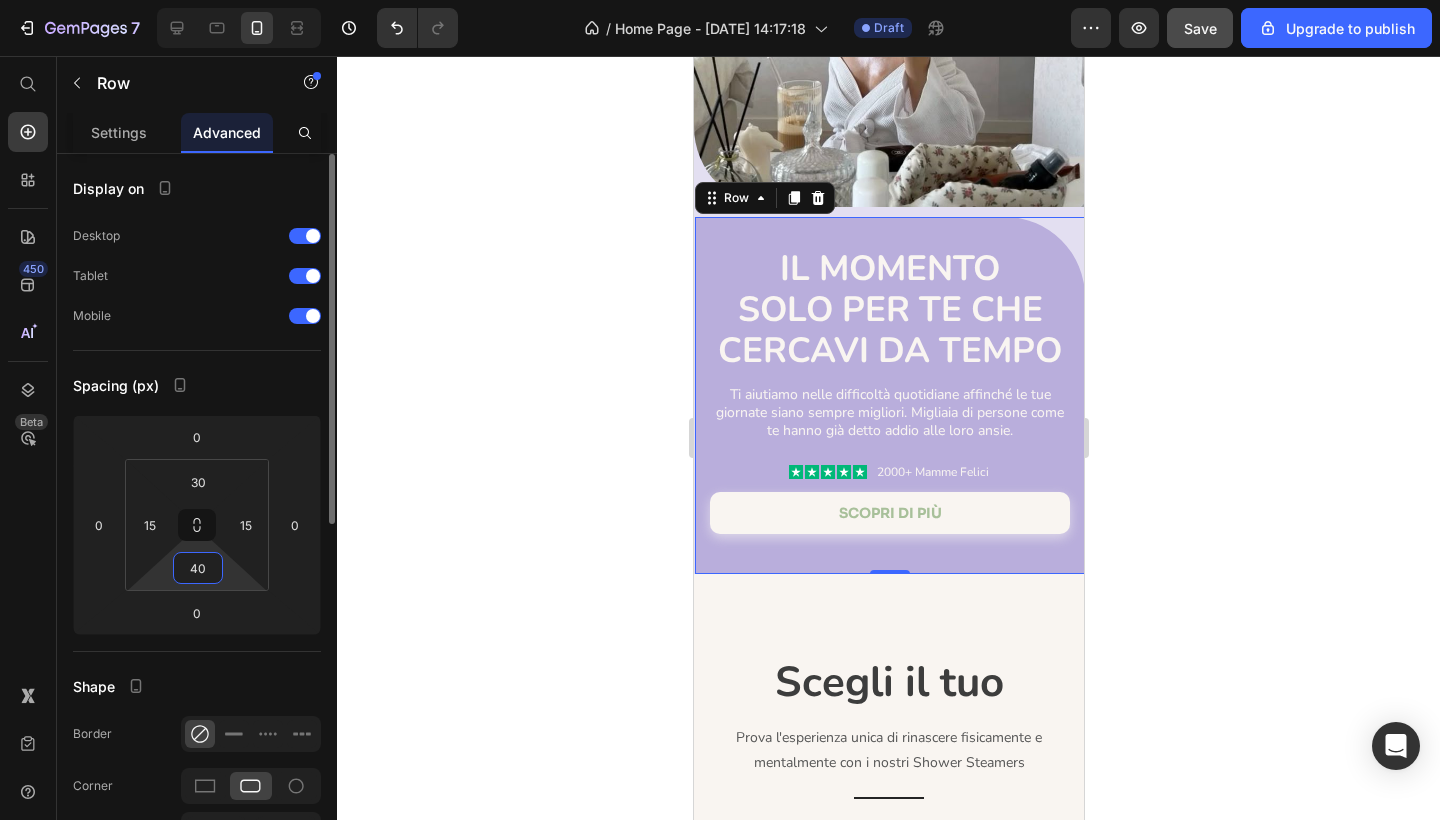 click on "40" at bounding box center (198, 568) 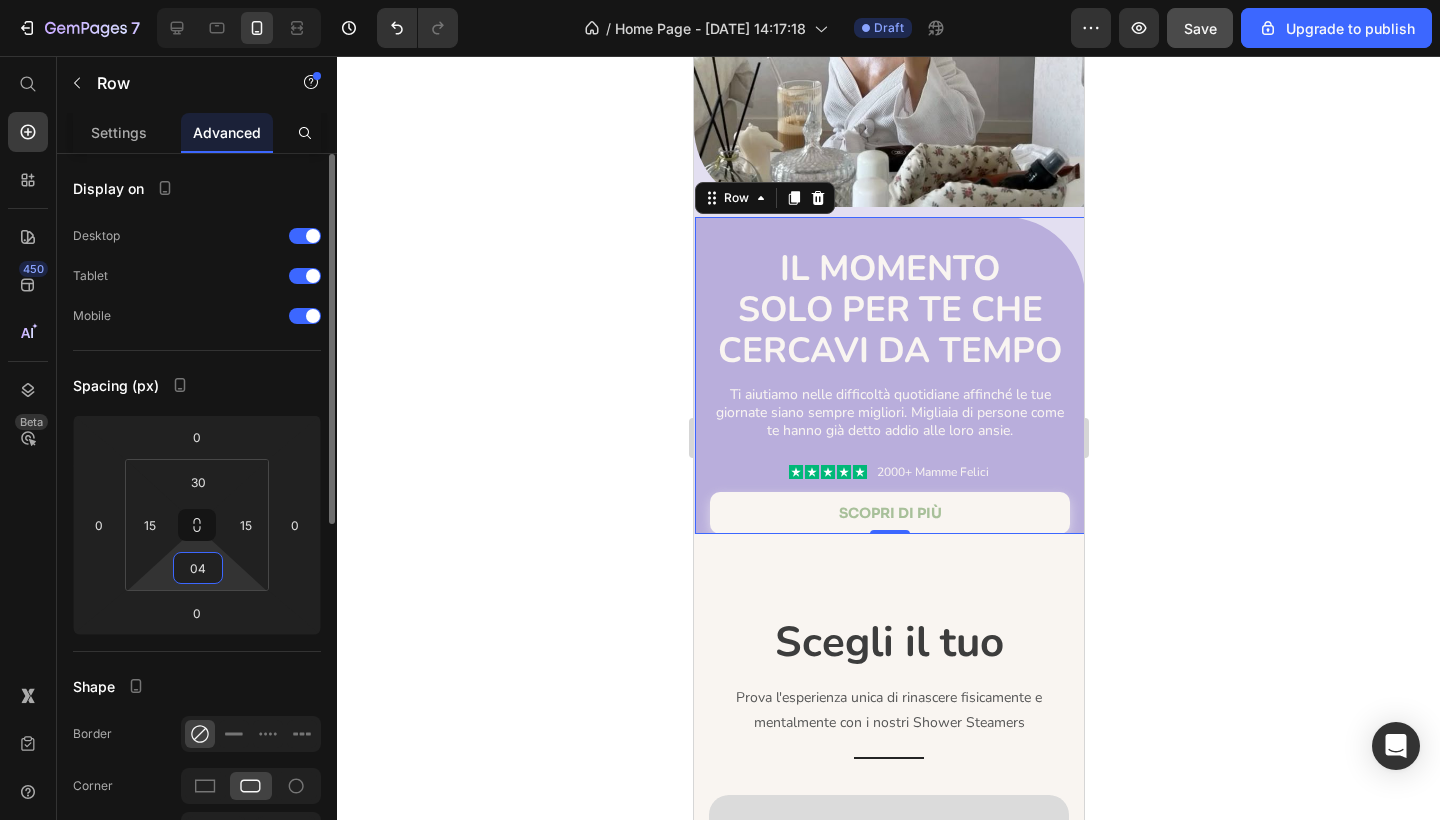 type on "040" 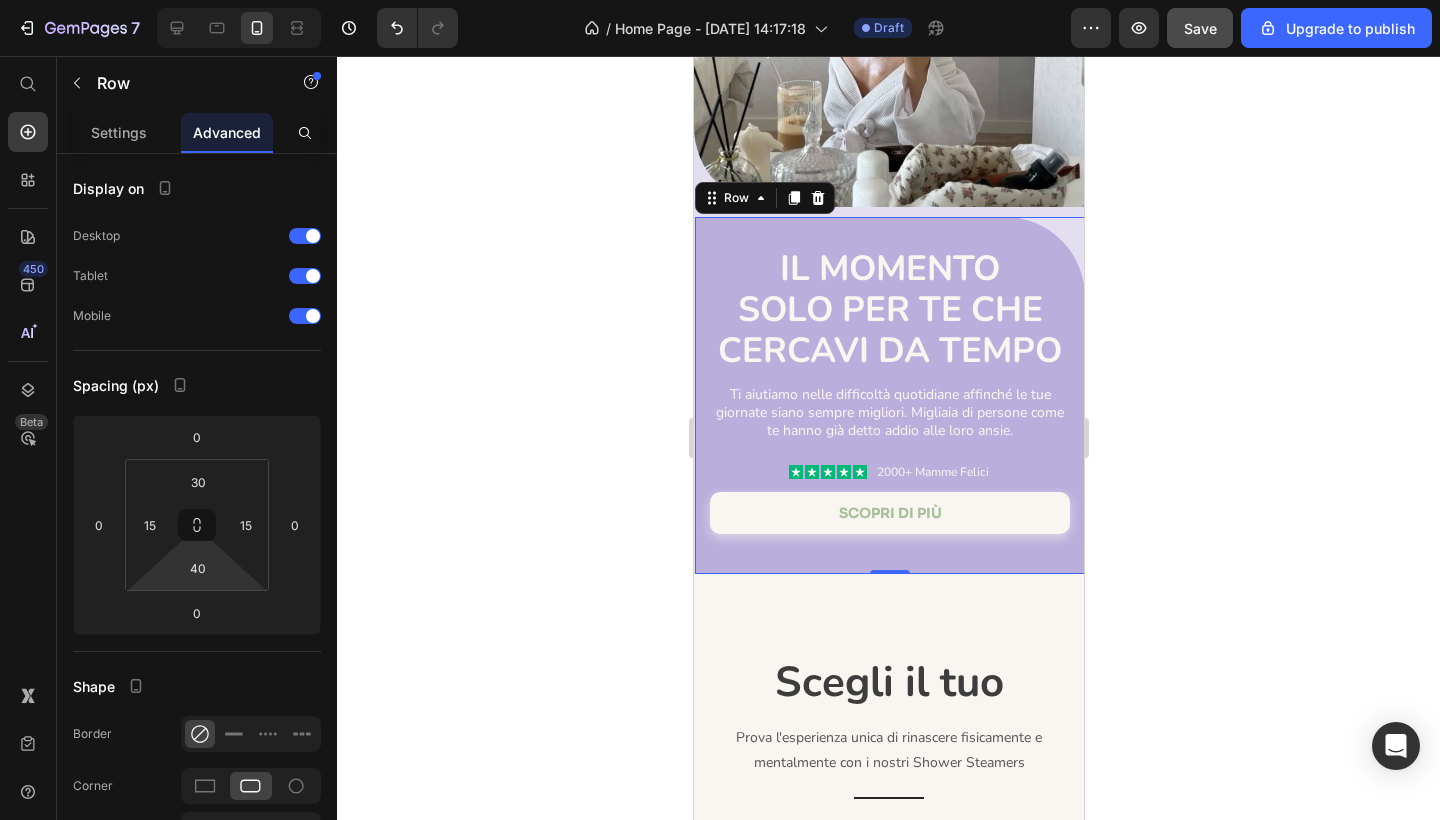 click 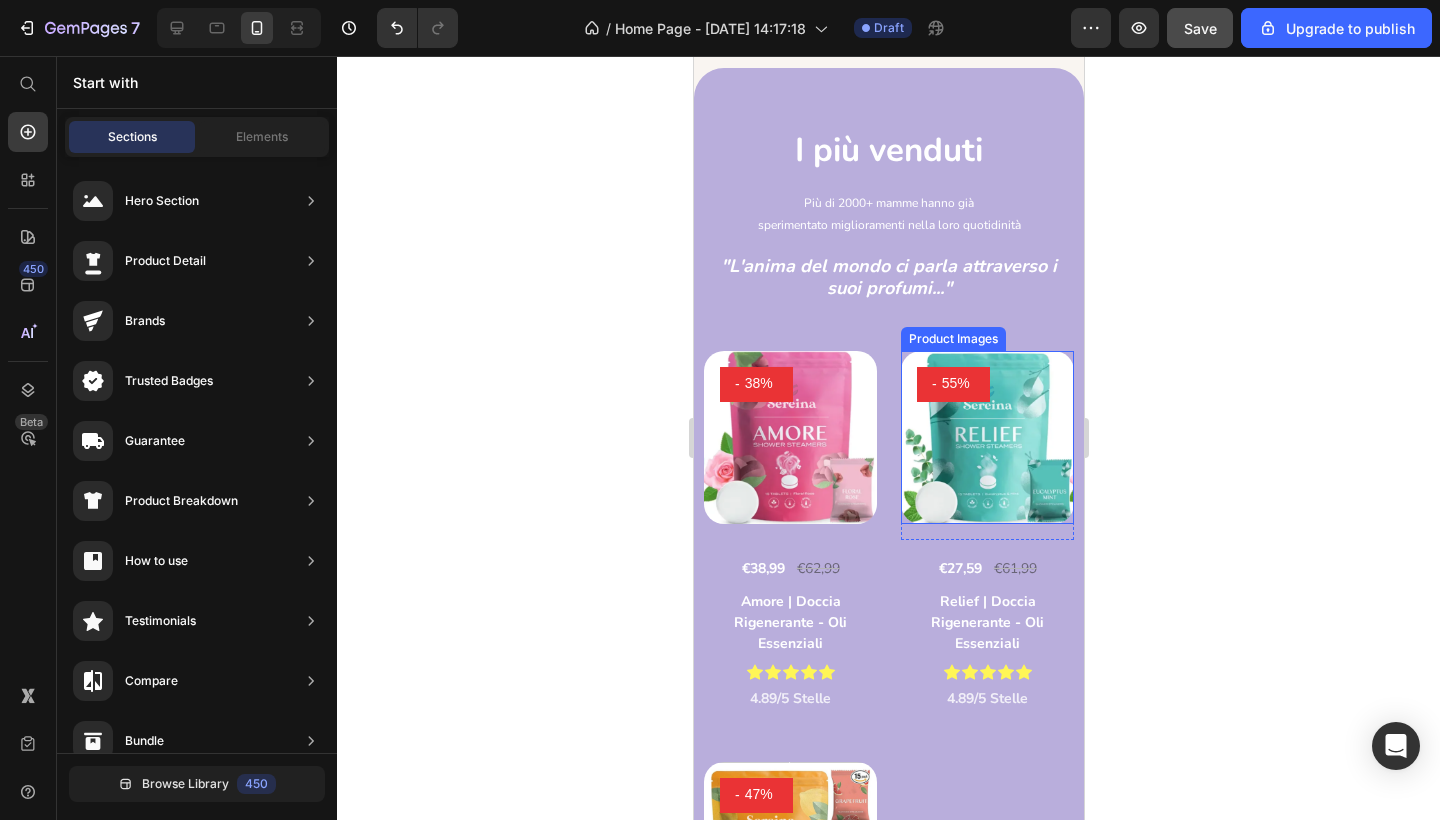 scroll, scrollTop: 2846, scrollLeft: 0, axis: vertical 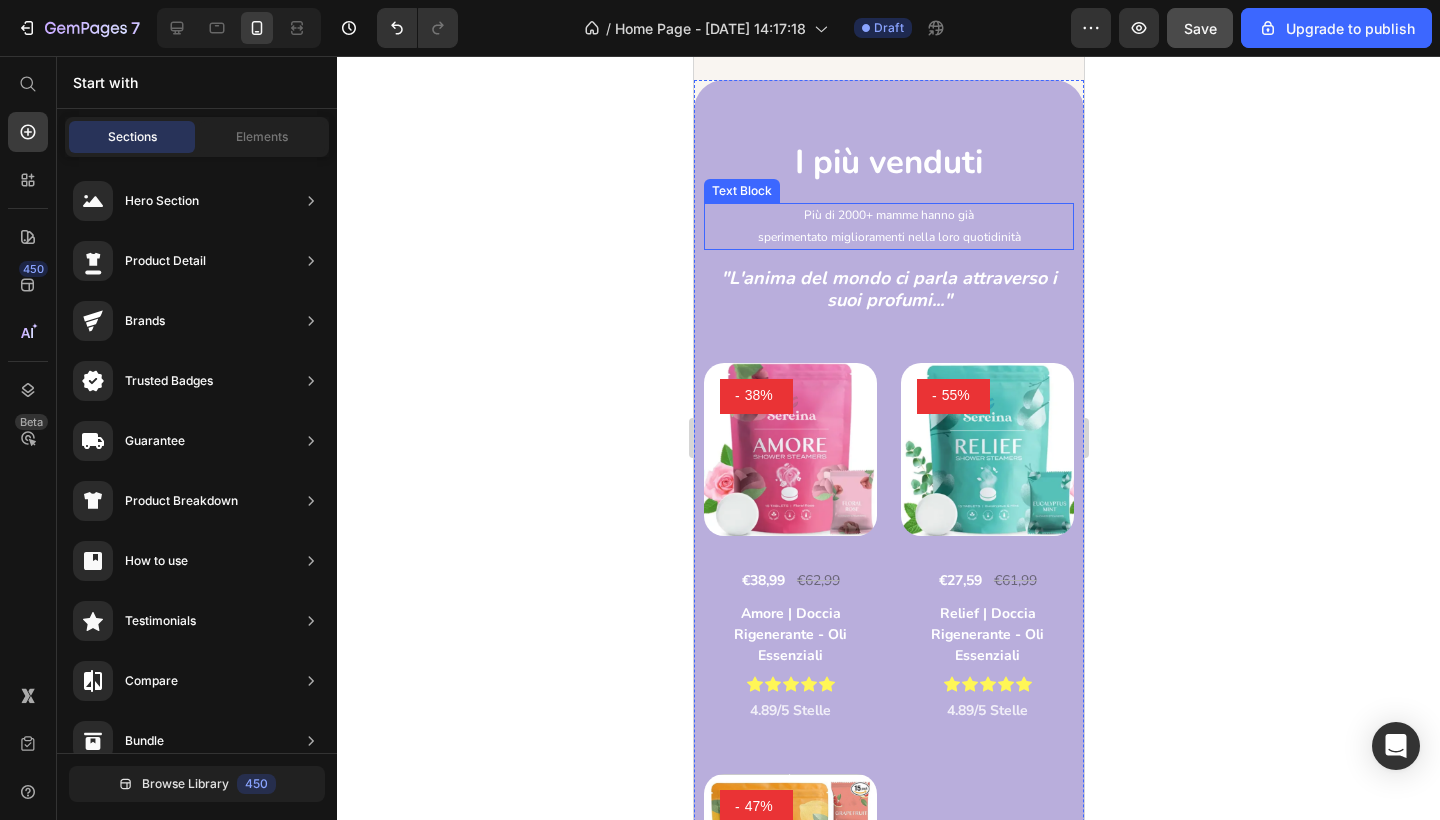 click on "Più di 2000+ mamme hanno già" at bounding box center [888, 216] 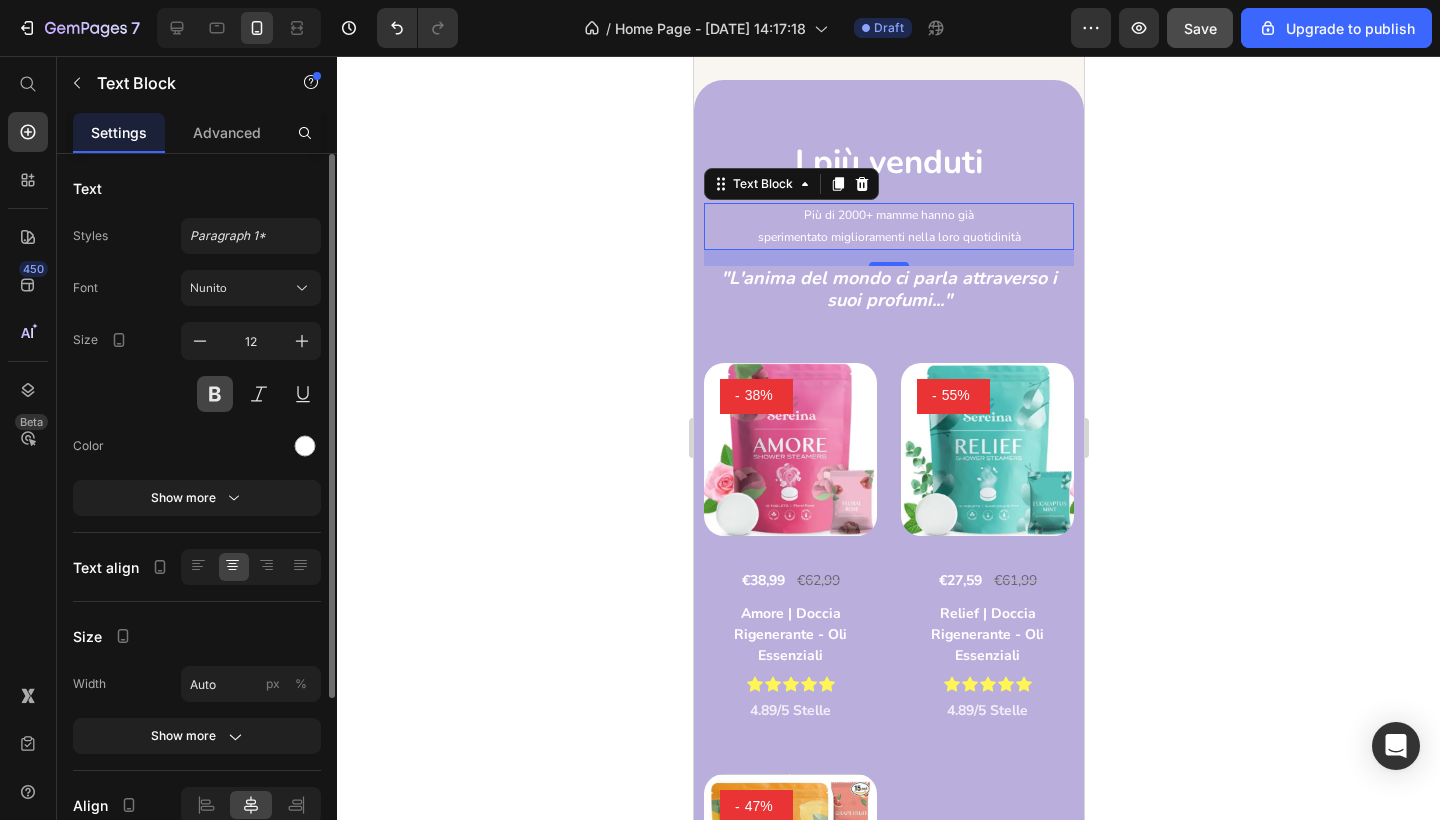 click at bounding box center [215, 394] 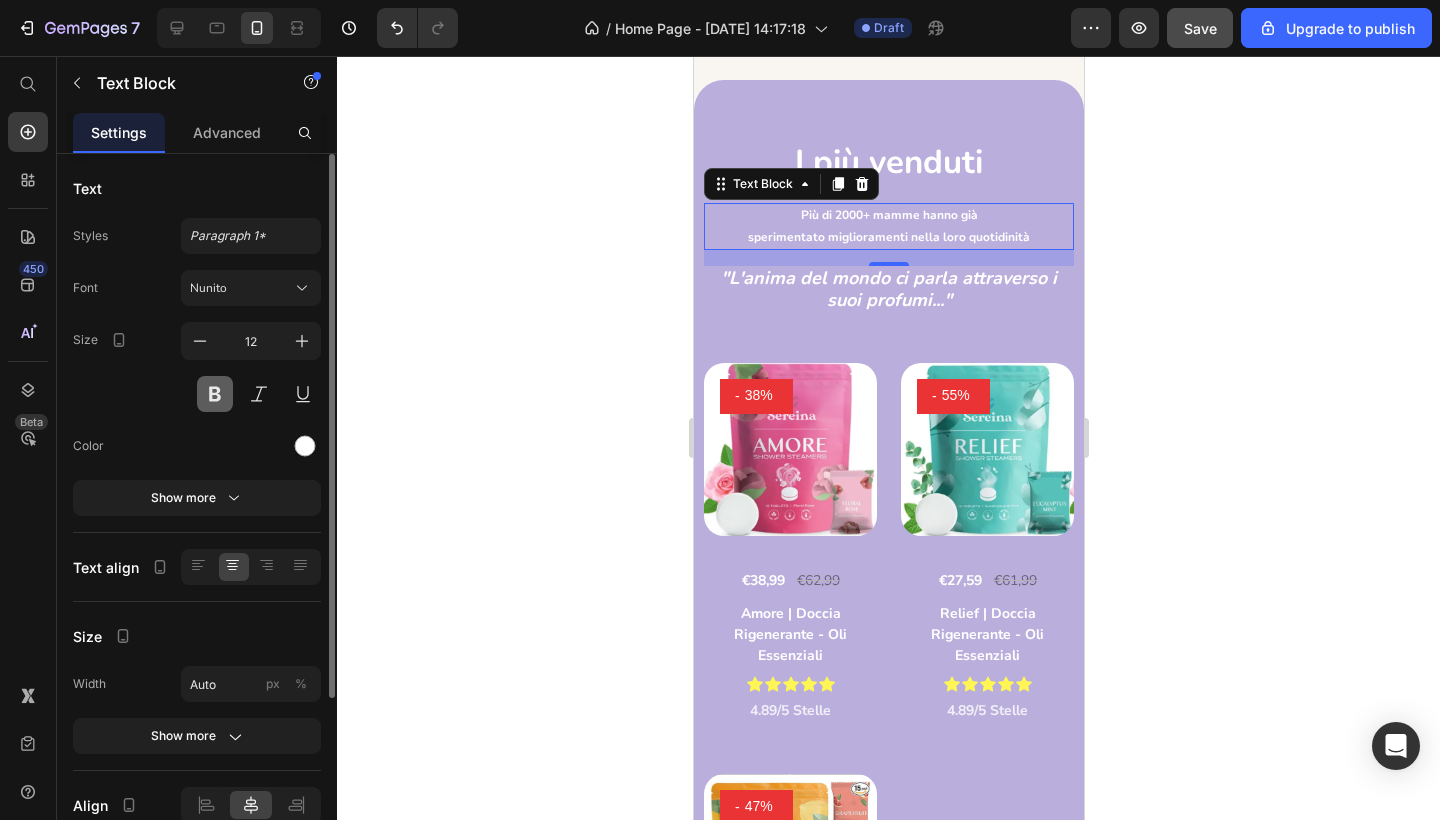 click at bounding box center [215, 394] 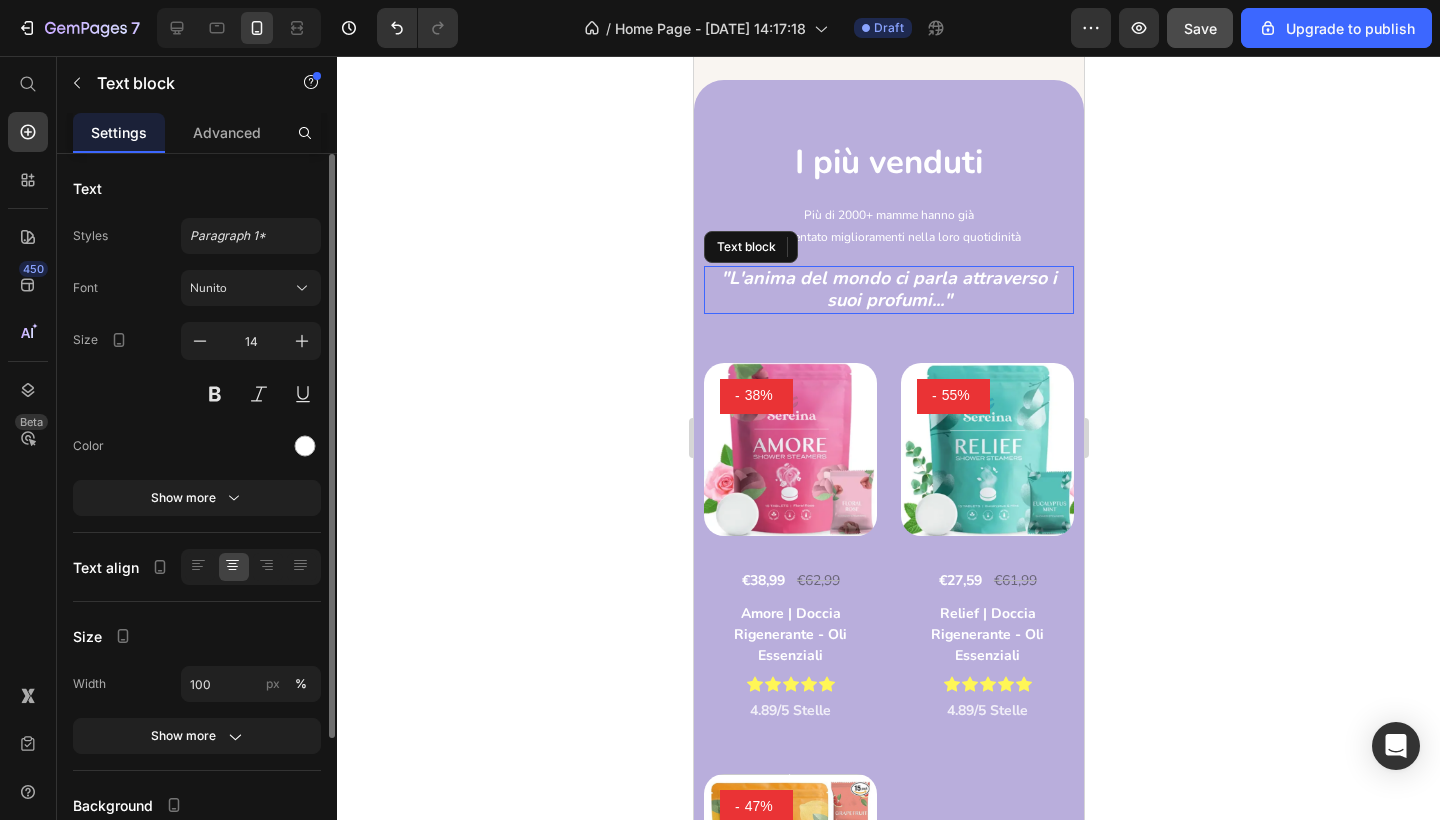 click on ""L'anima del mondo ci parla attraverso i suoi profumi..."" at bounding box center (888, 289) 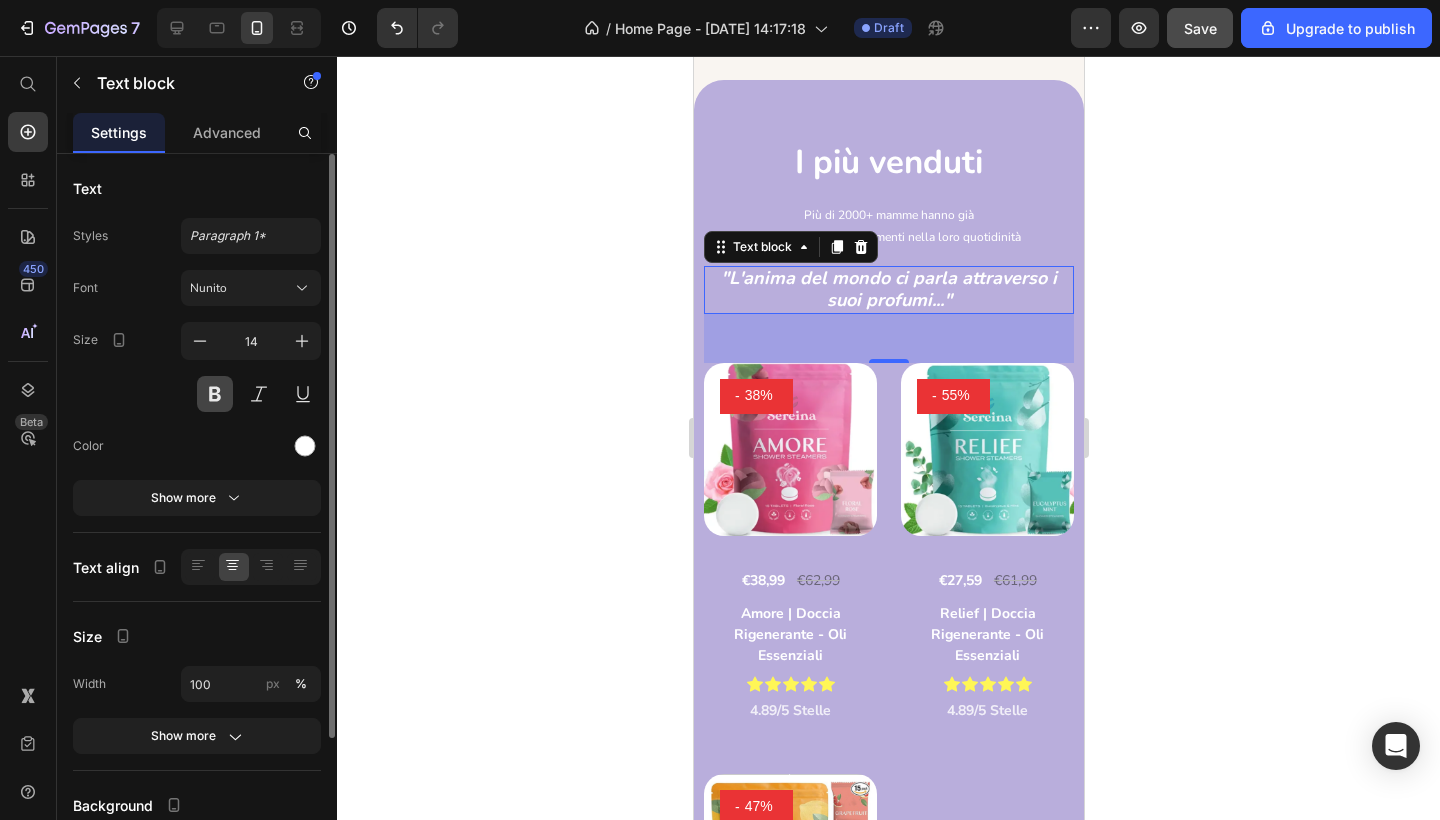 click at bounding box center (215, 394) 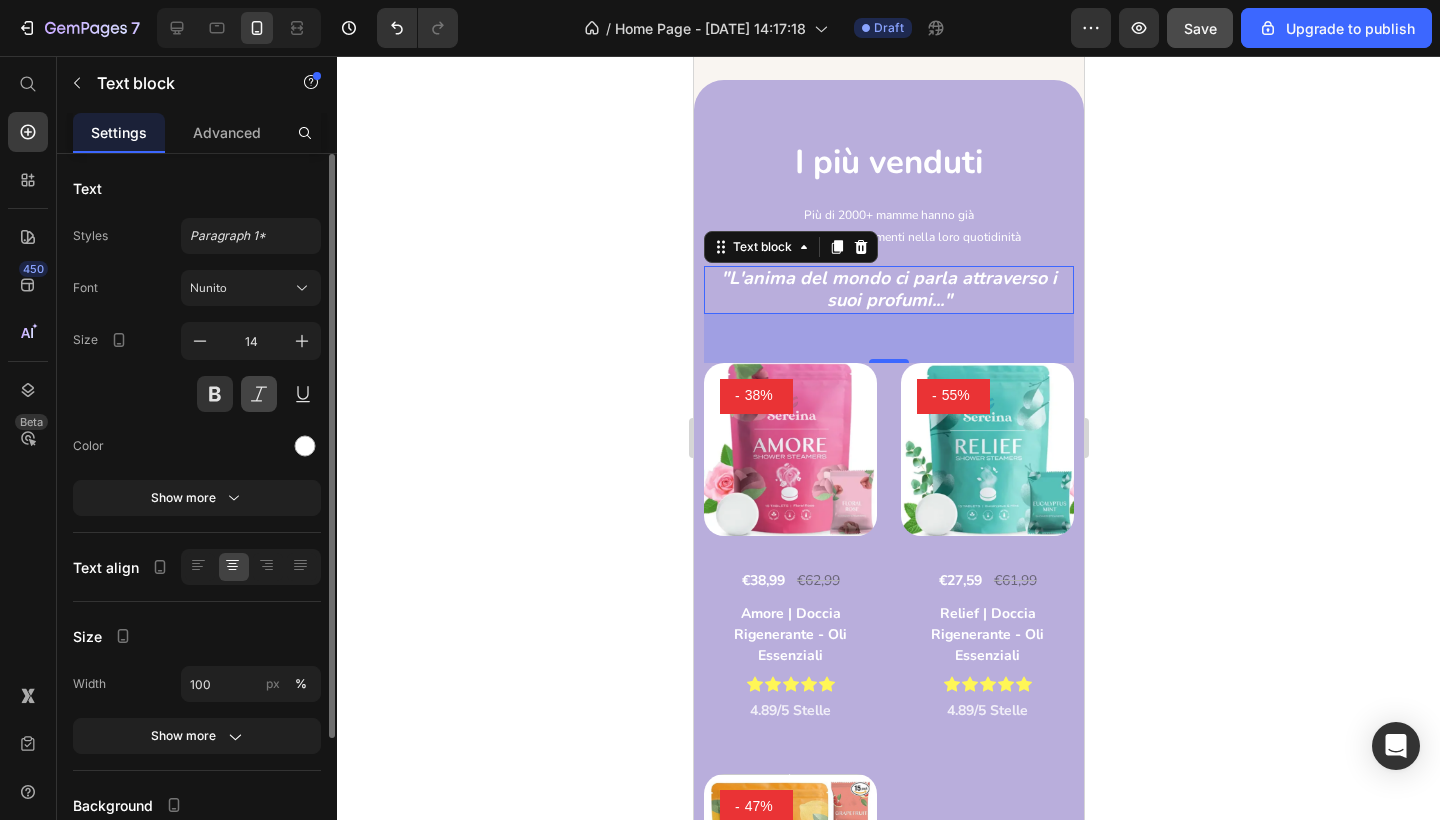 click at bounding box center (259, 394) 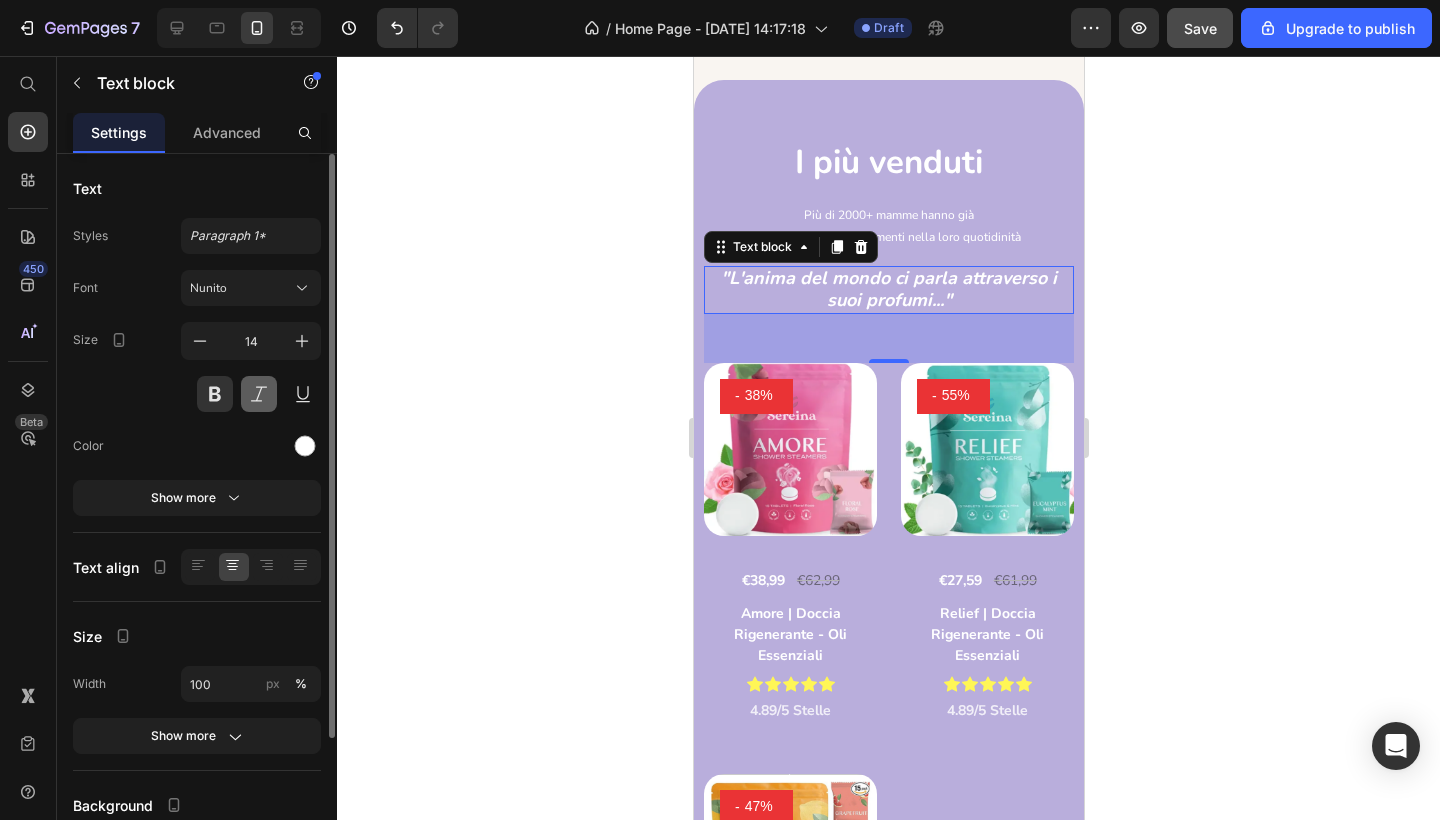 click at bounding box center (259, 394) 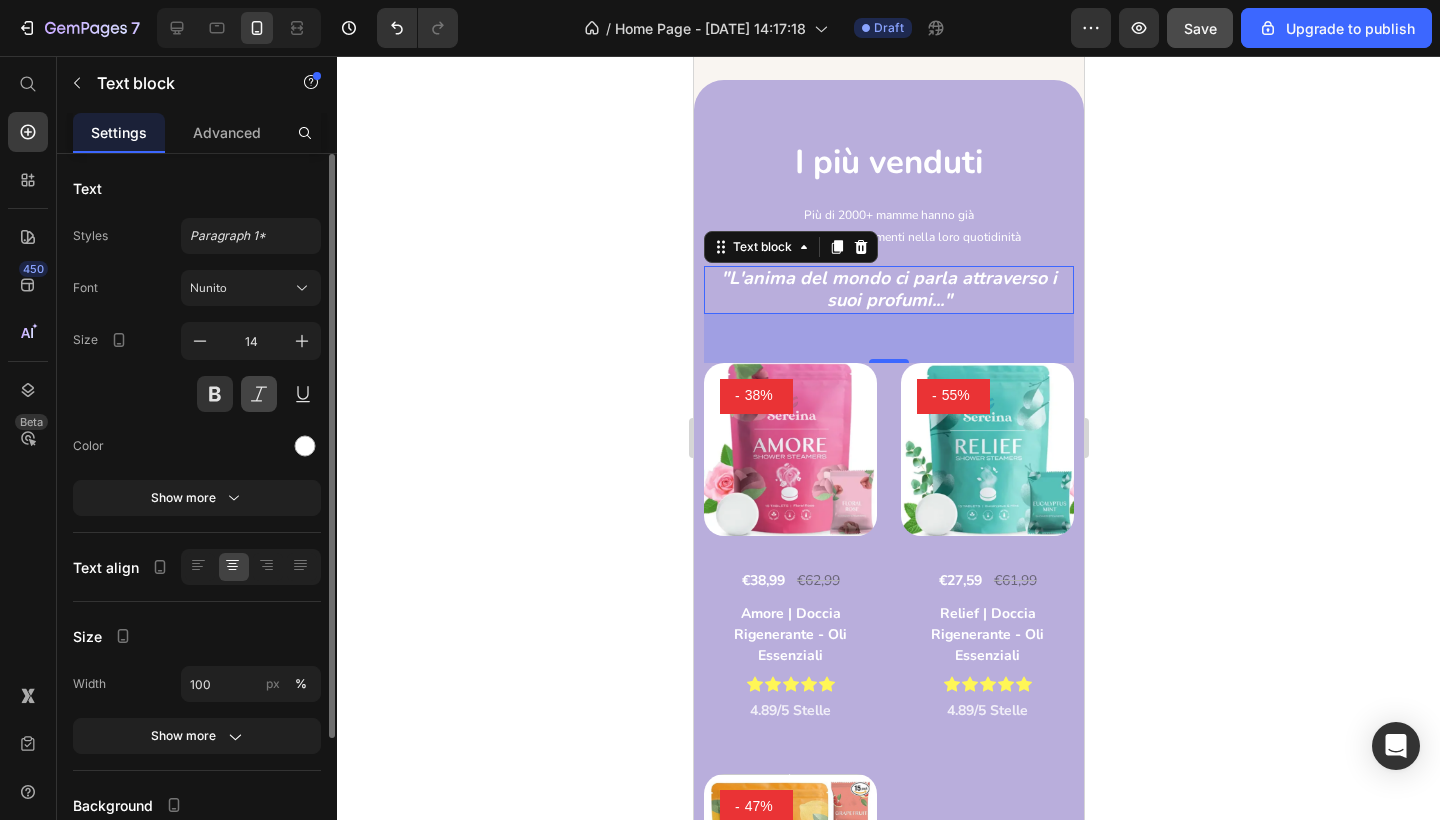 click at bounding box center (259, 394) 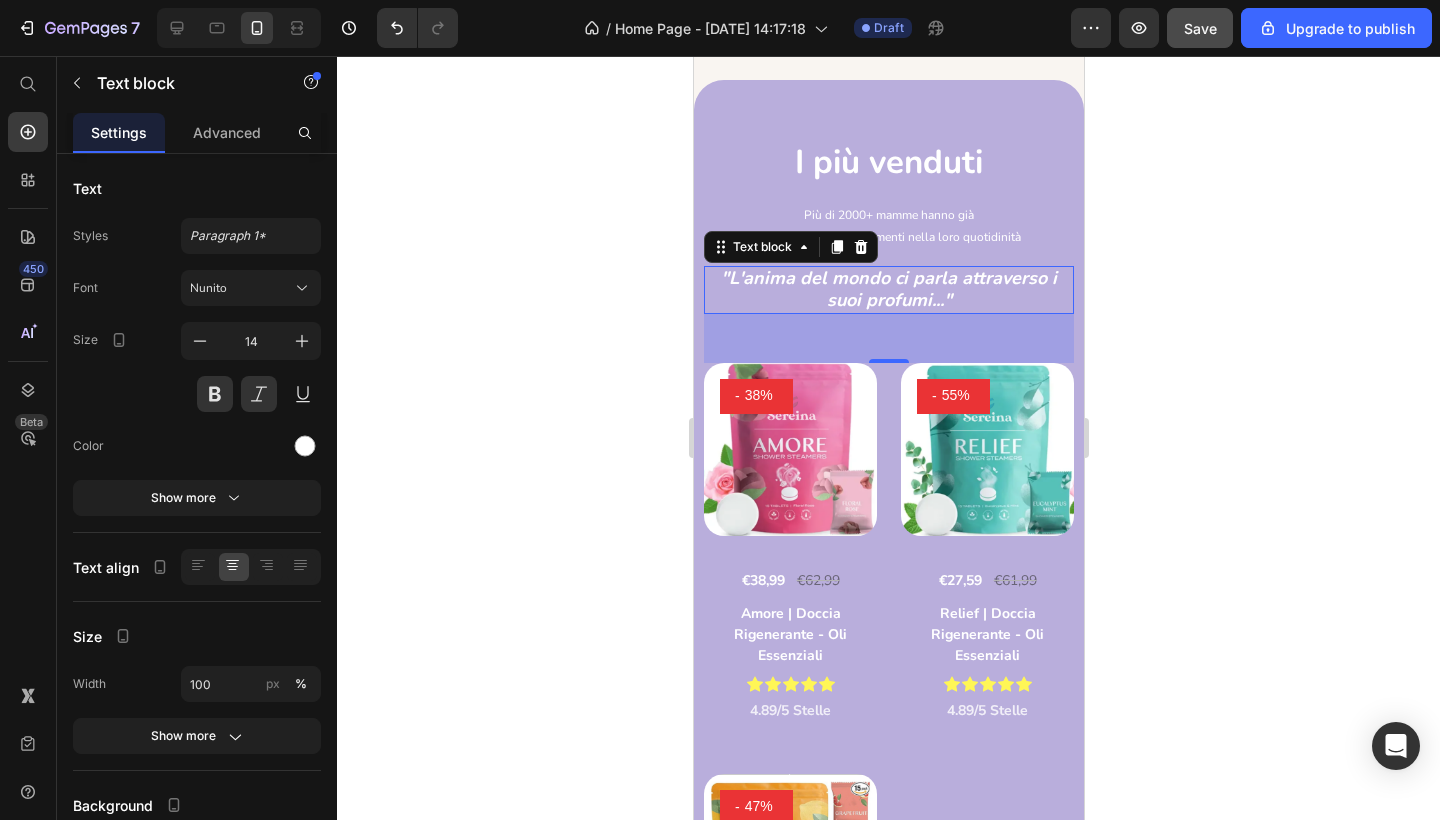 click 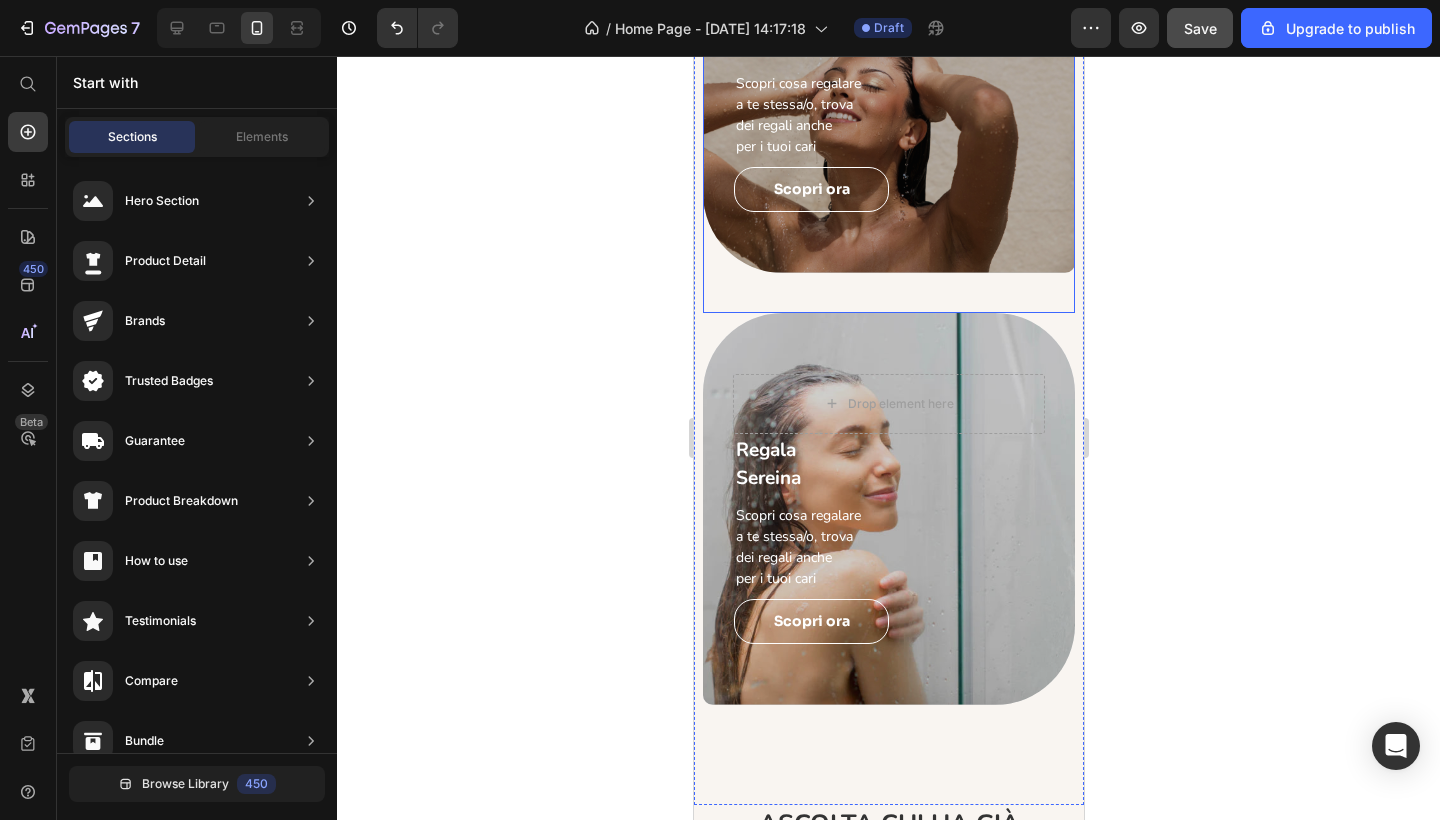 scroll, scrollTop: 4308, scrollLeft: 0, axis: vertical 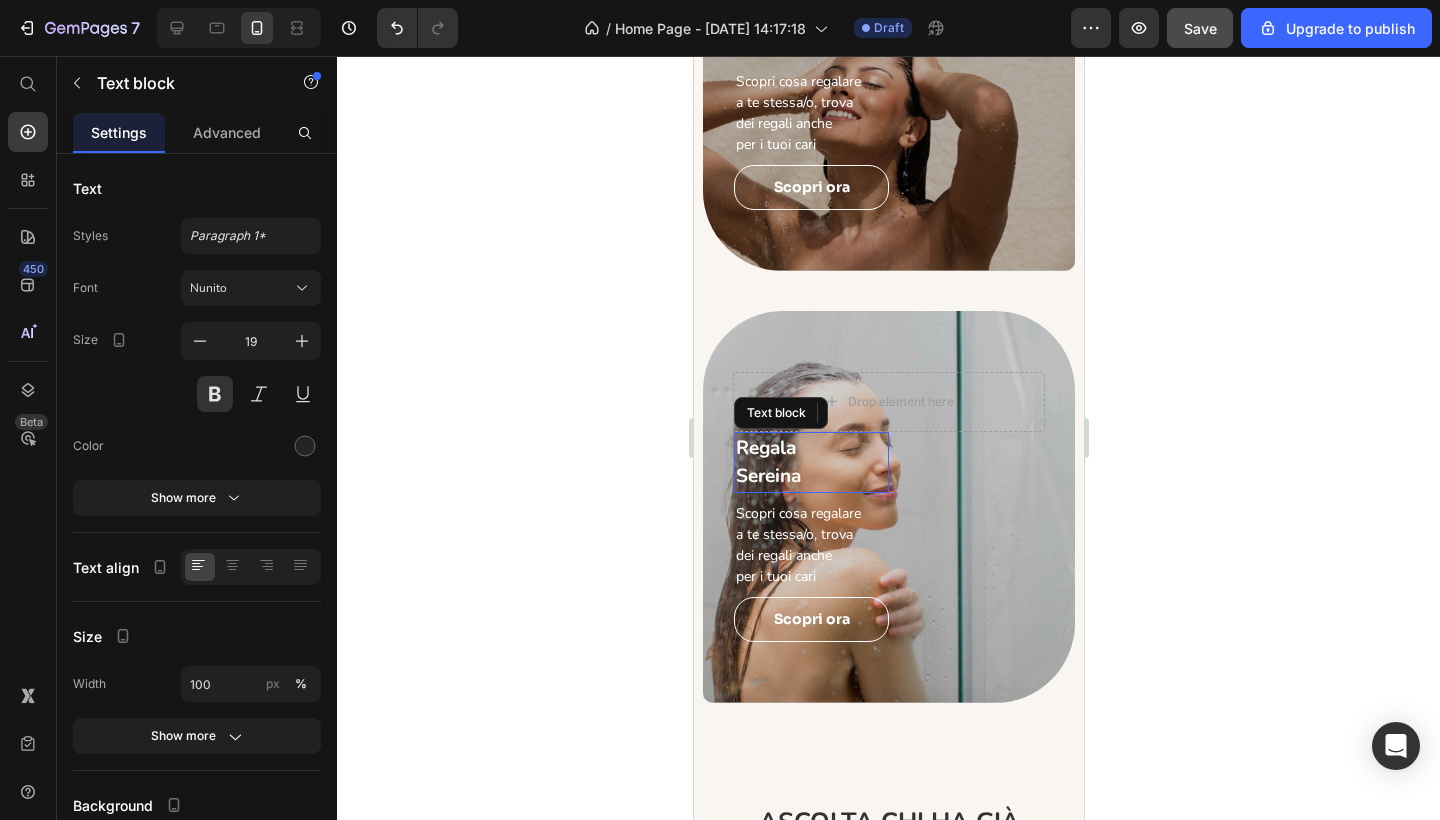 click on "Sereina" at bounding box center (767, 476) 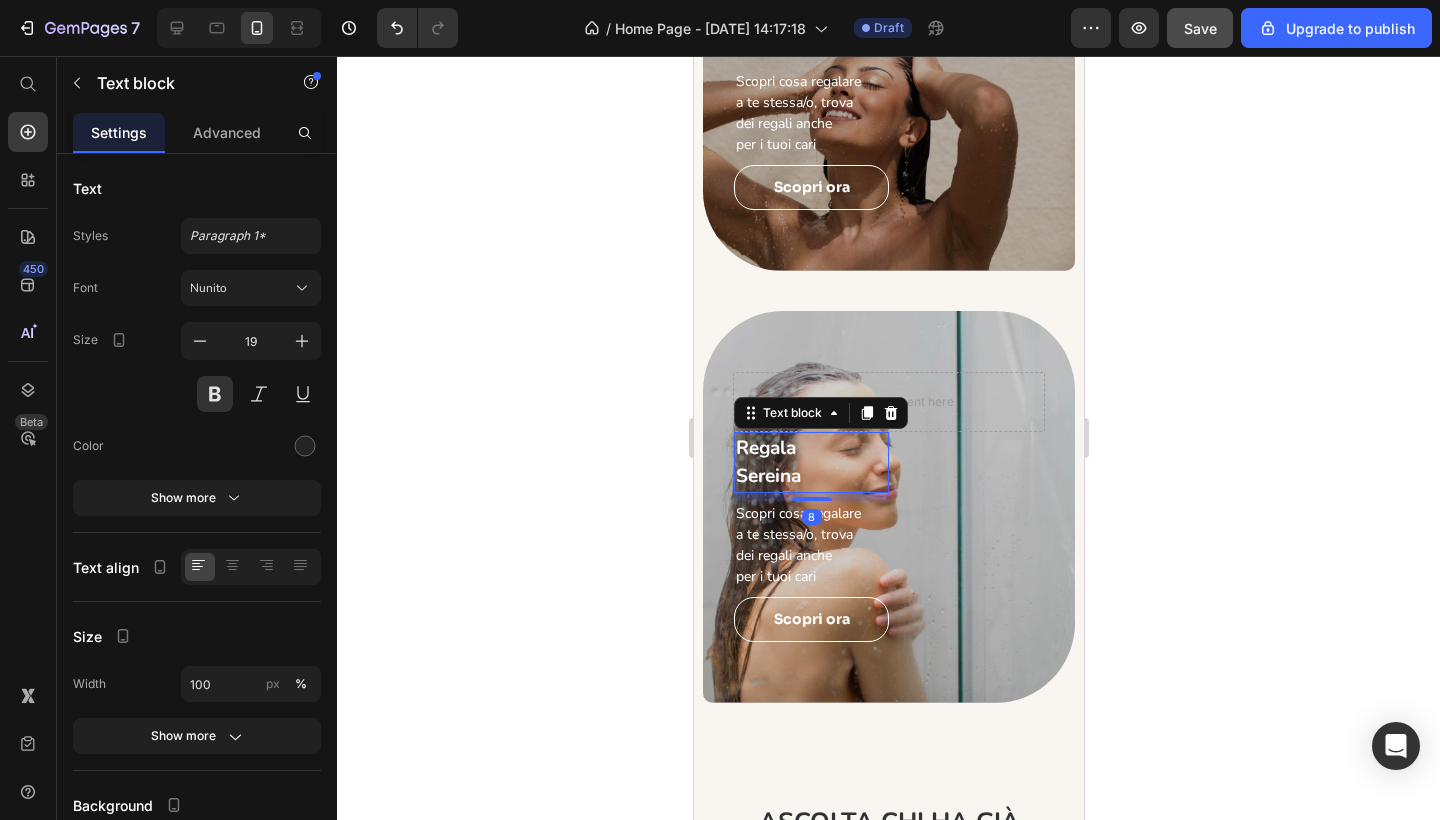 click on "Sereina" at bounding box center (767, 476) 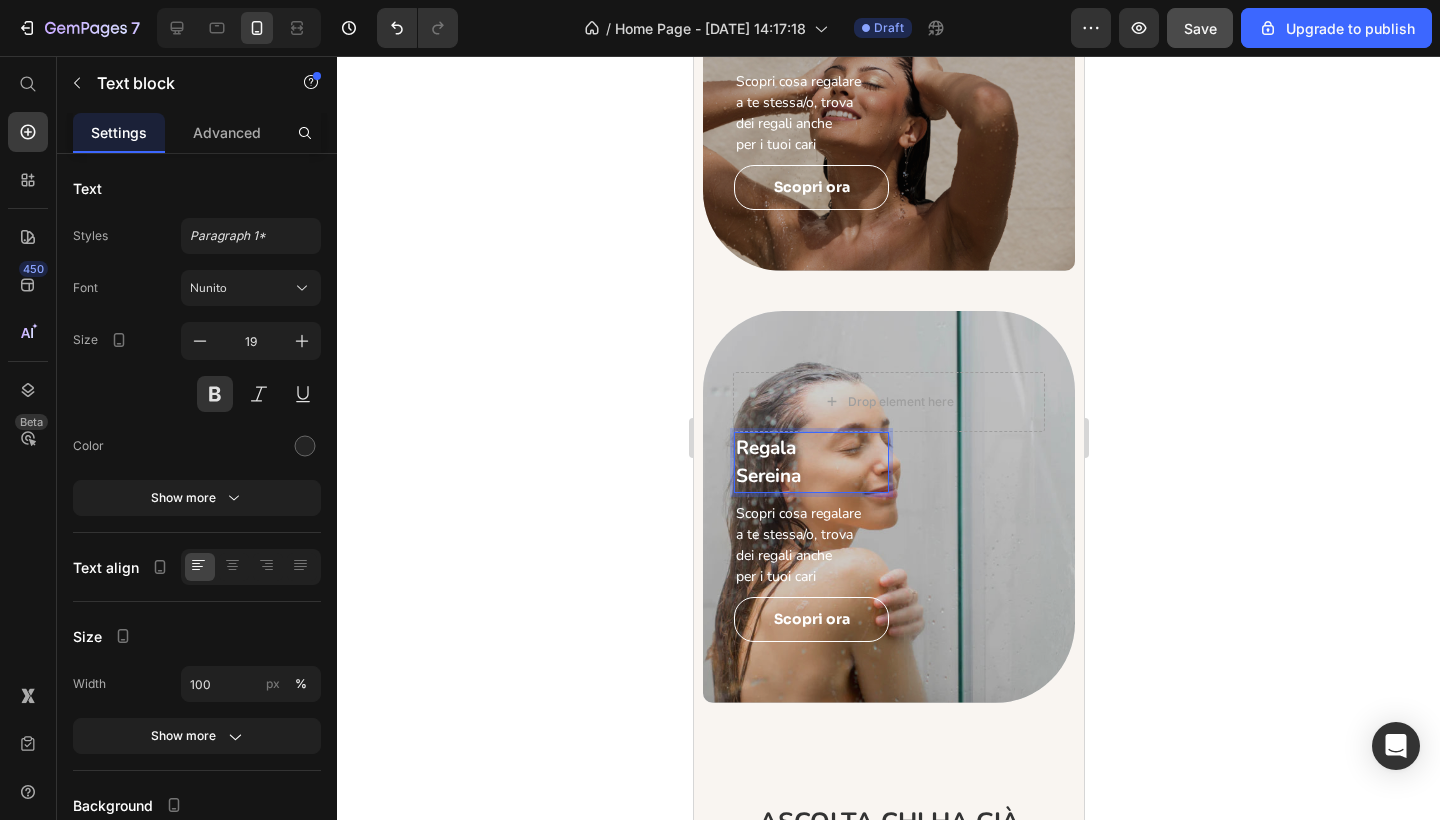 click on "Sereina" at bounding box center (810, 476) 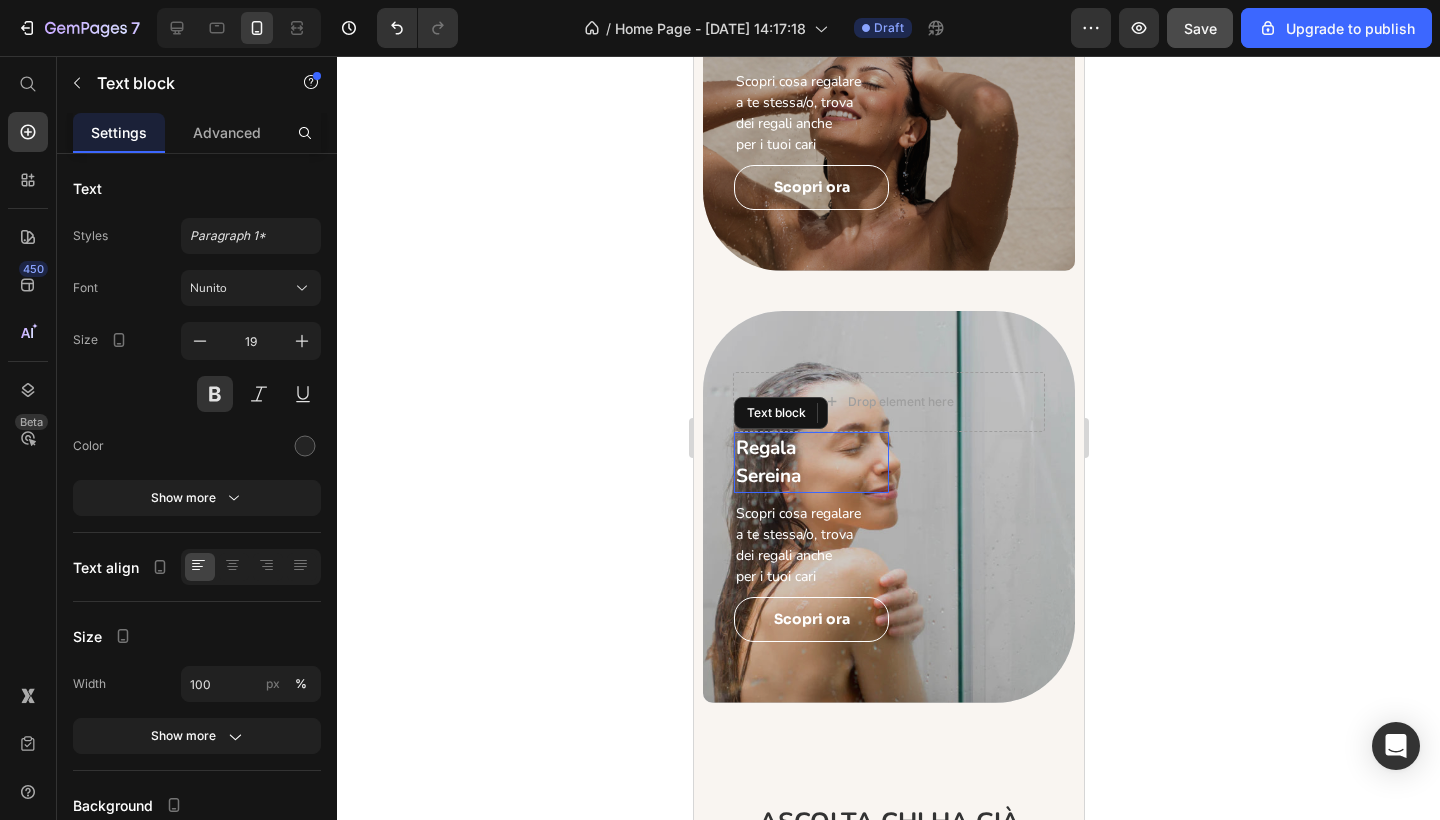 click on "Sereina" at bounding box center (810, 476) 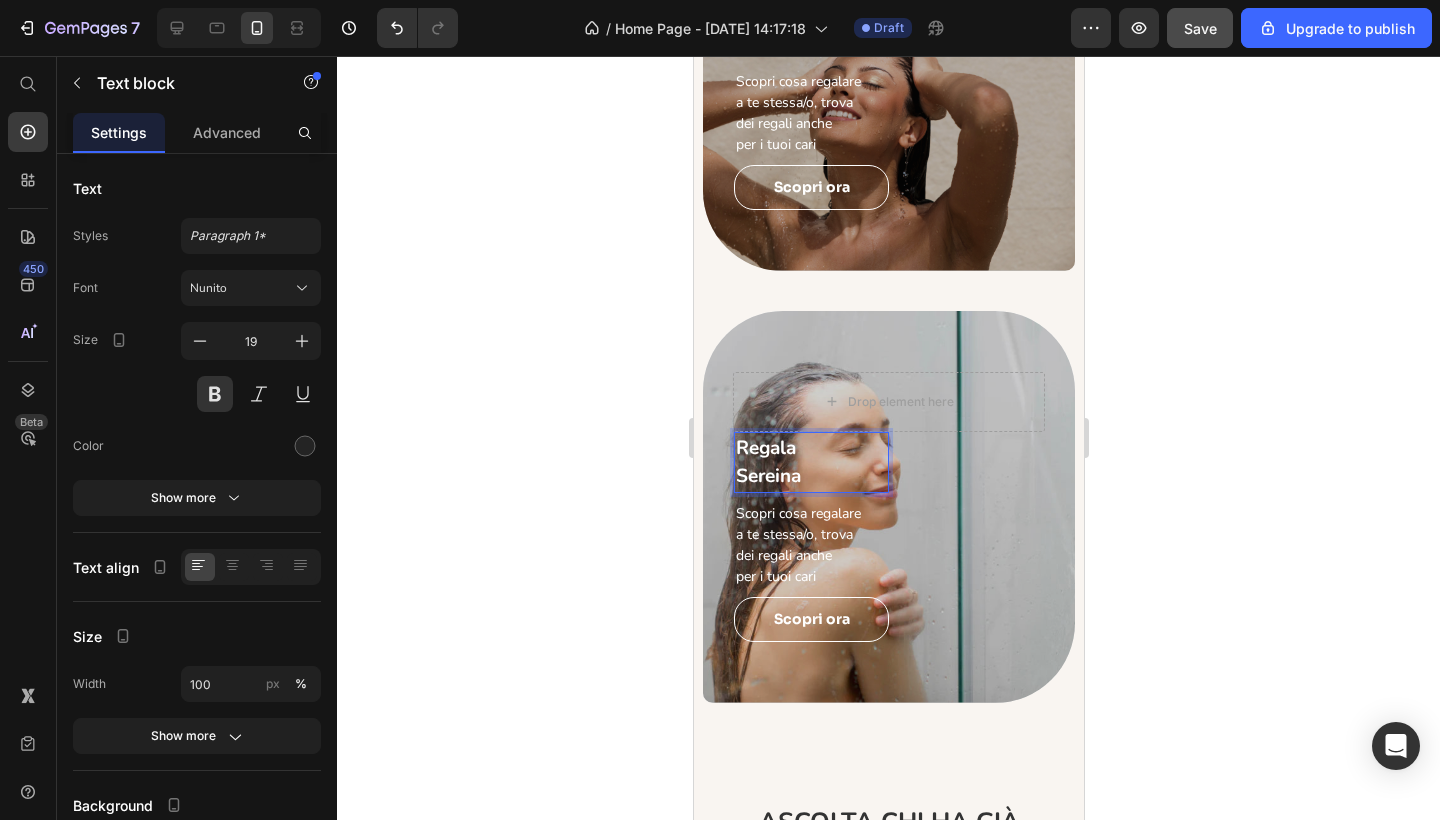 click on "Sereina" at bounding box center [810, 476] 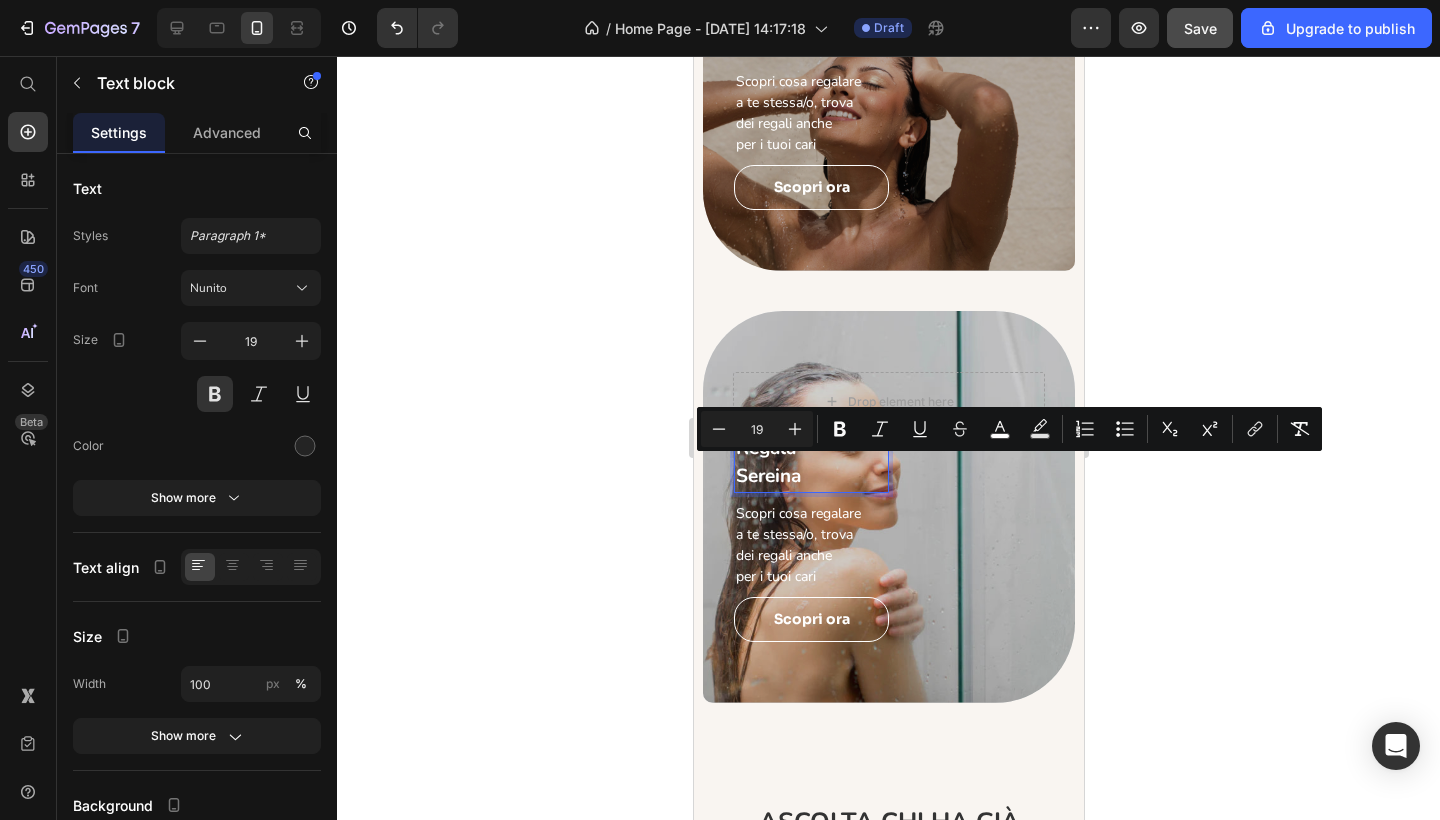click on "Sereina" at bounding box center [810, 476] 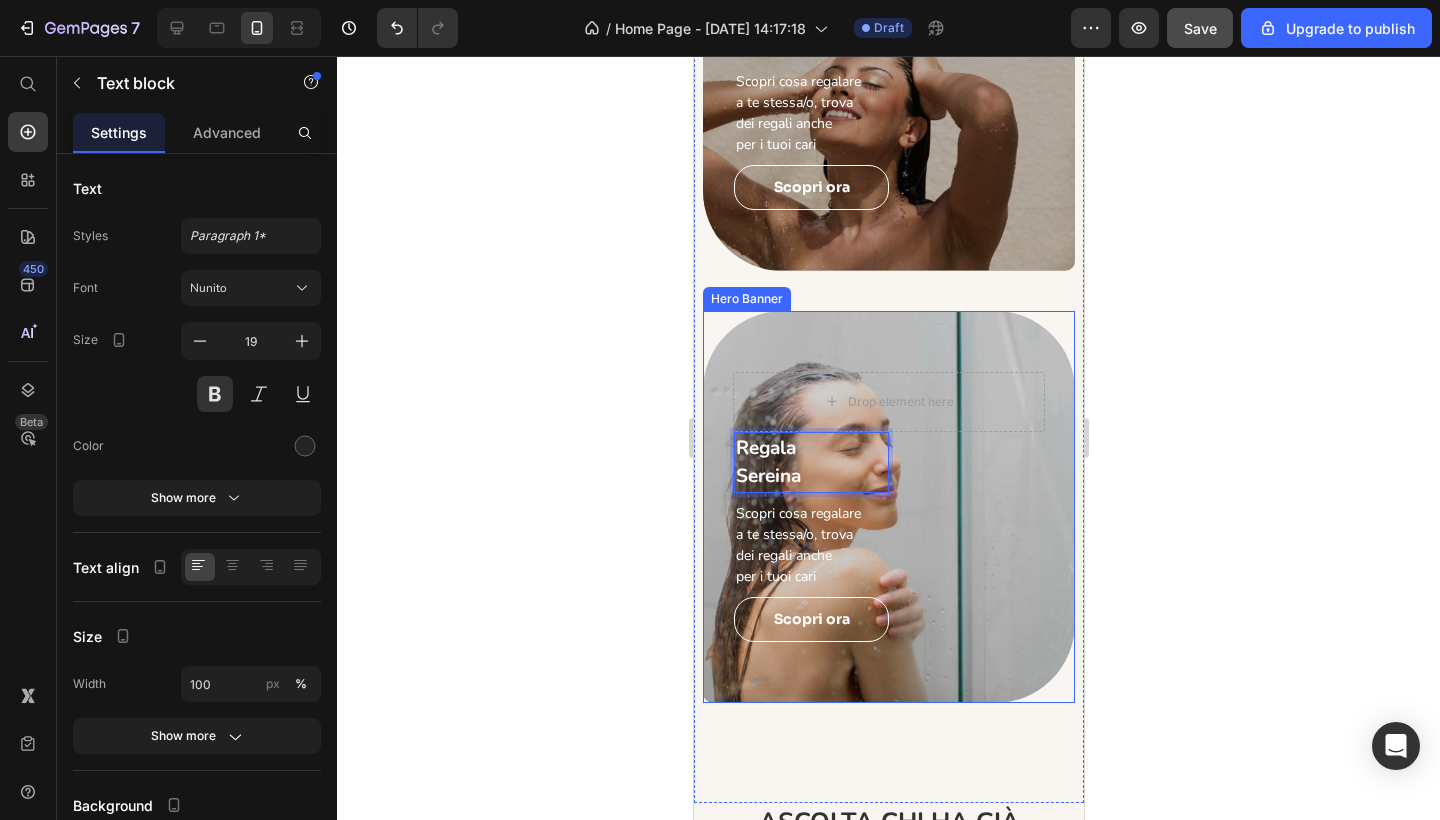 drag, startPoint x: 808, startPoint y: 469, endPoint x: 727, endPoint y: 442, distance: 85.3815 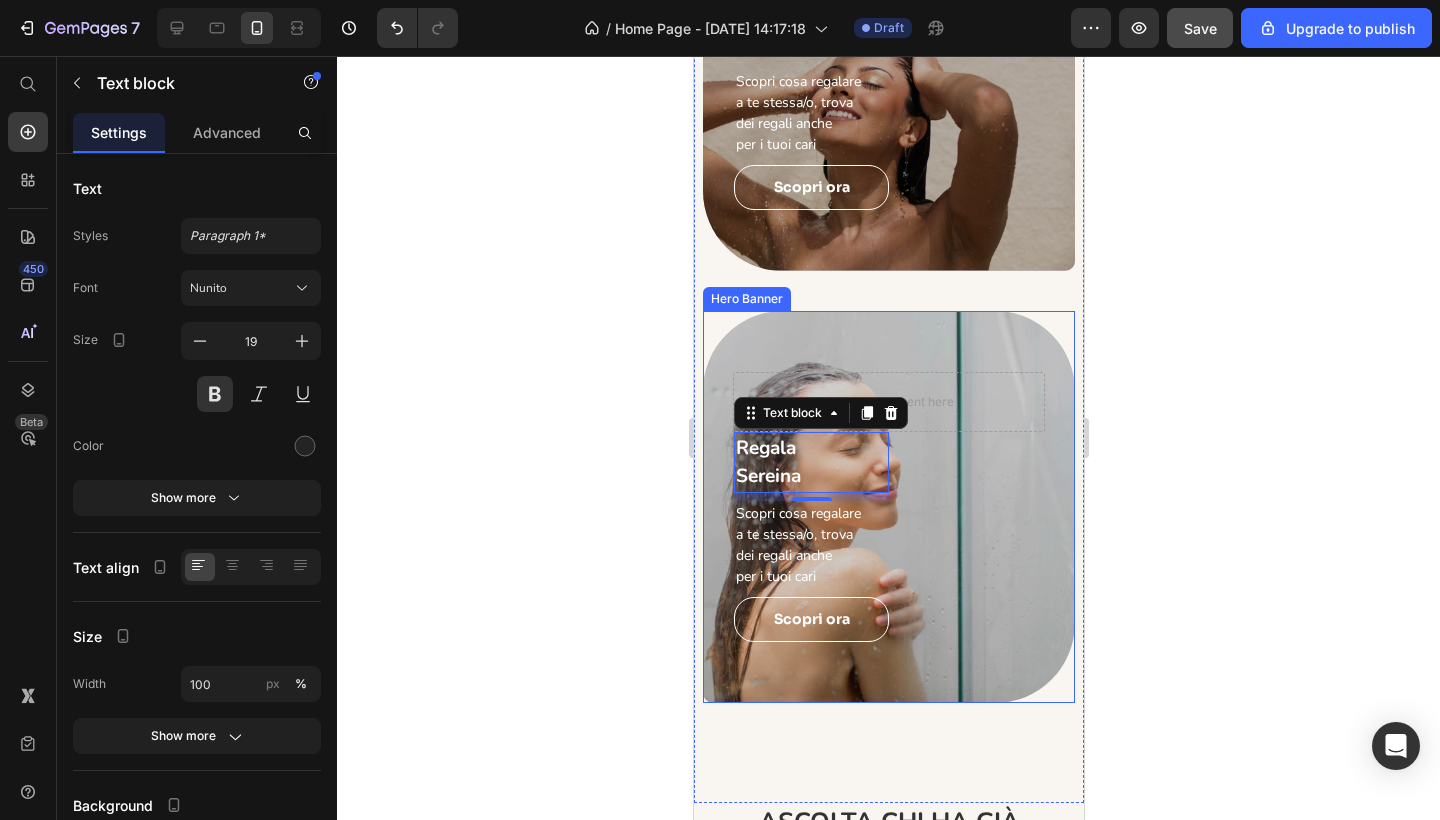 click 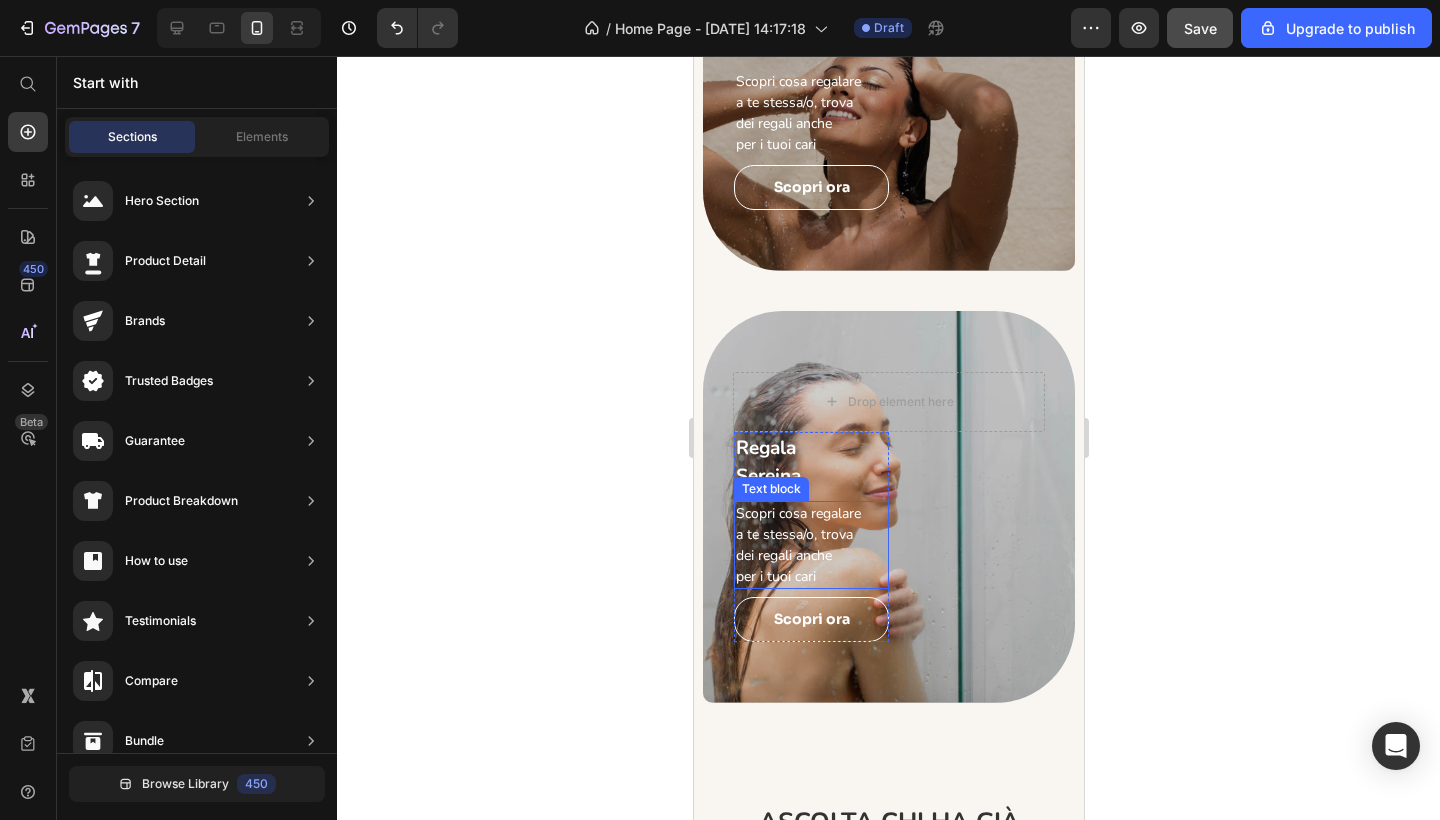 scroll, scrollTop: 4173, scrollLeft: 0, axis: vertical 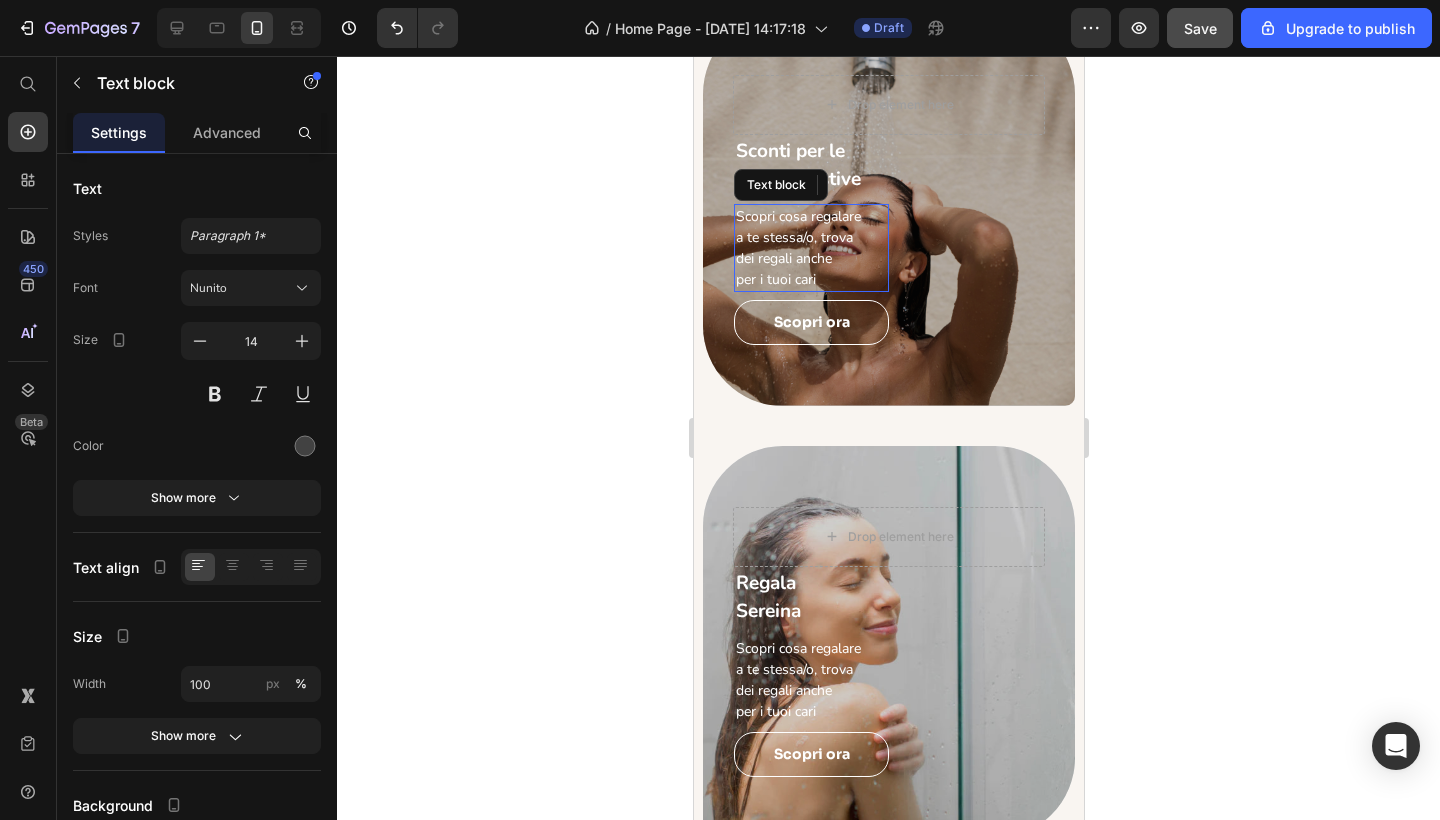 click on "Sconti per le vacanze estive Text block Scopri cosa regalare  a te stessa/o, trova  dei regali anche  per i tuoi cari Text block Scopri ora Button Row
Drop element here Hero Banner Row Regala  Sereina Text block Scopri cosa regalare  a te stessa/o, trova  dei regali anche  per i tuoi cari Text block Scopri ora Button Row
Drop element here Hero Banner Section 4" at bounding box center (888, 436) 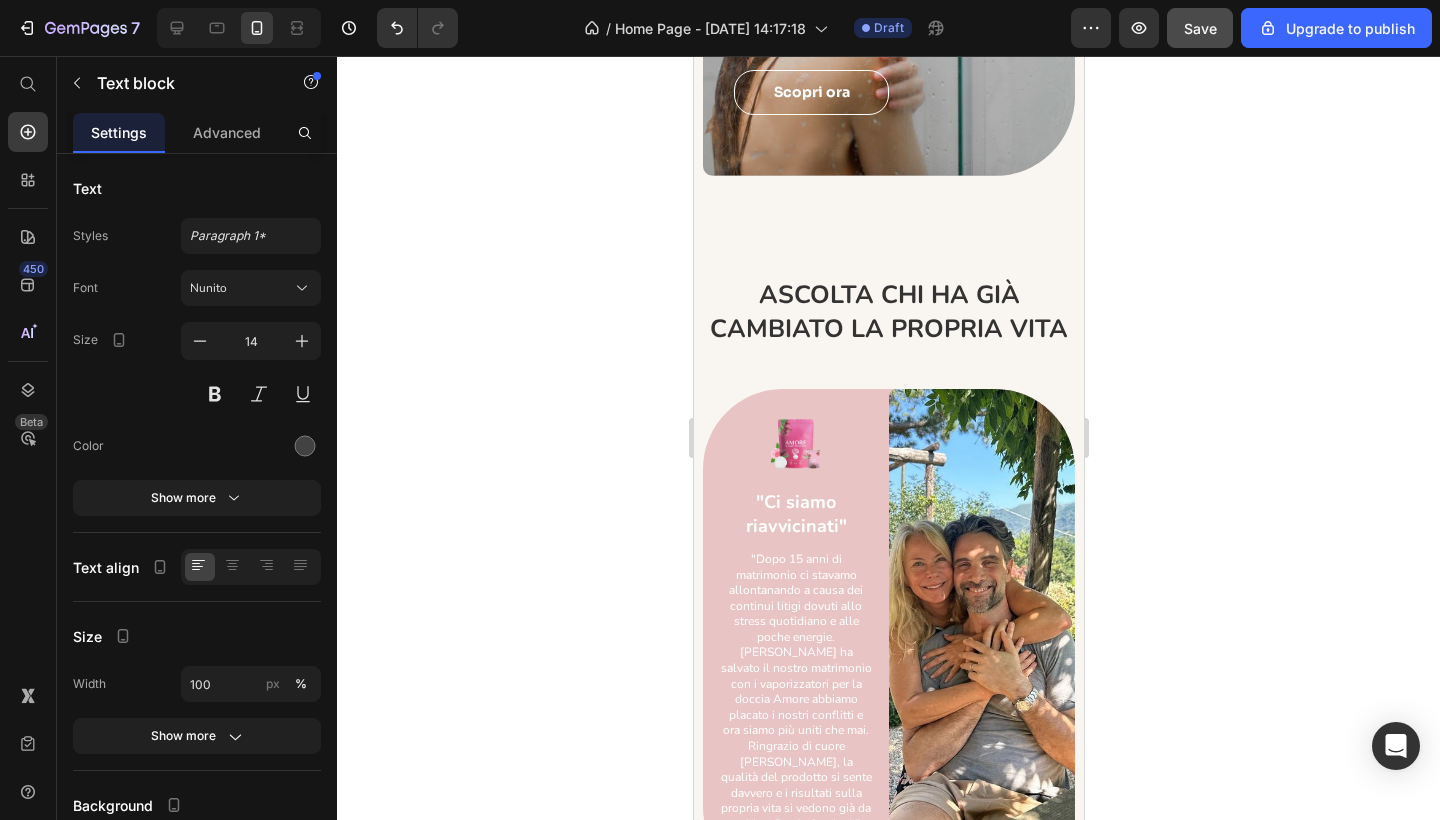 click on "Sconti per le vacanze estive Text block Scopri cosa regalare  a te stessa/o, trova  dei regali anche  per i tuoi cari Text block Scopri ora Button Row
Drop element here Hero Banner Row Regala  Sereina Text block Scopri cosa regalare  a te stessa/o, trova  dei regali anche  per i tuoi cari Text block Scopri ora Button Row
Drop element here Hero Banner Section 4" at bounding box center [888, -226] 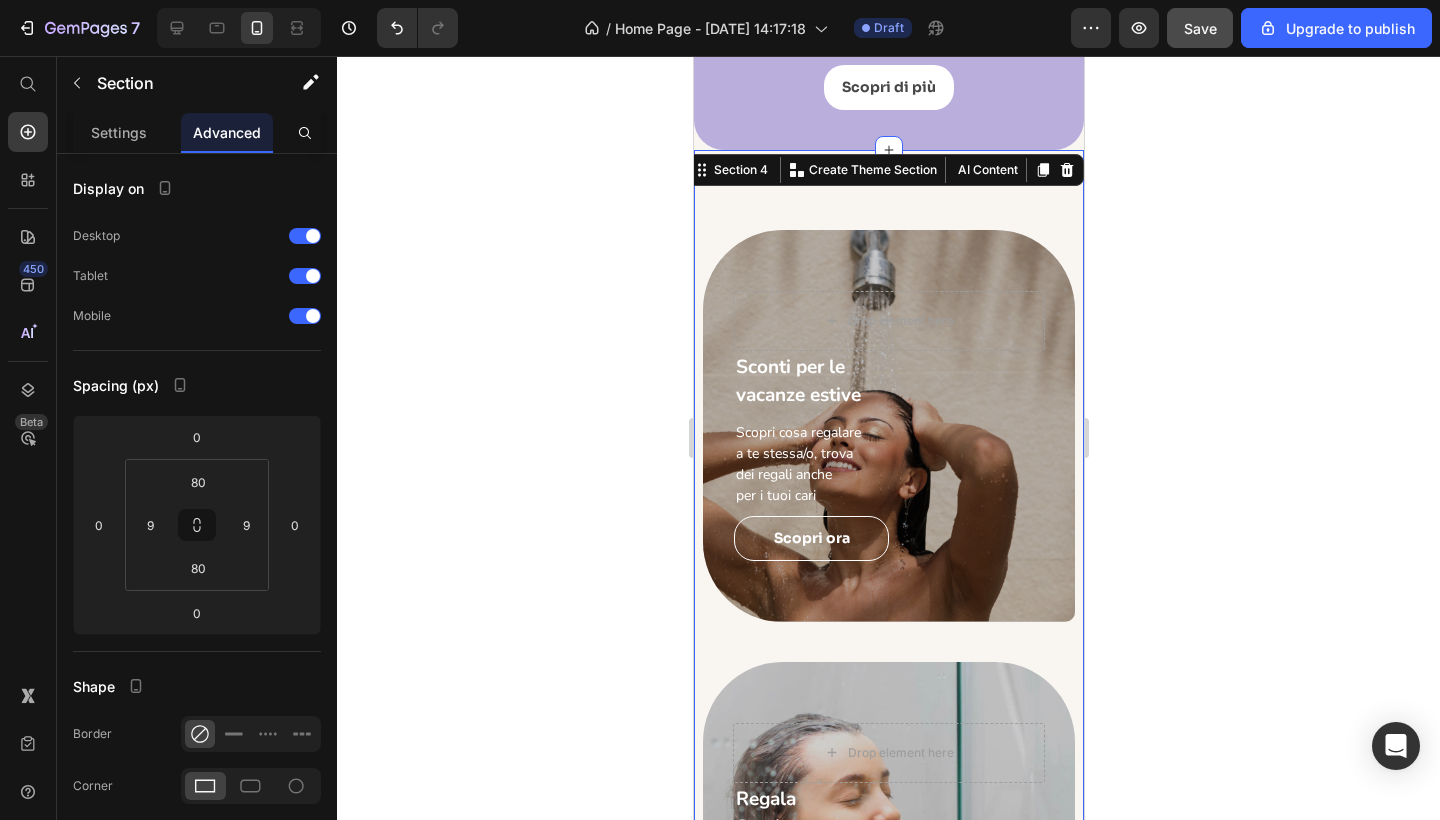 scroll, scrollTop: 3976, scrollLeft: 0, axis: vertical 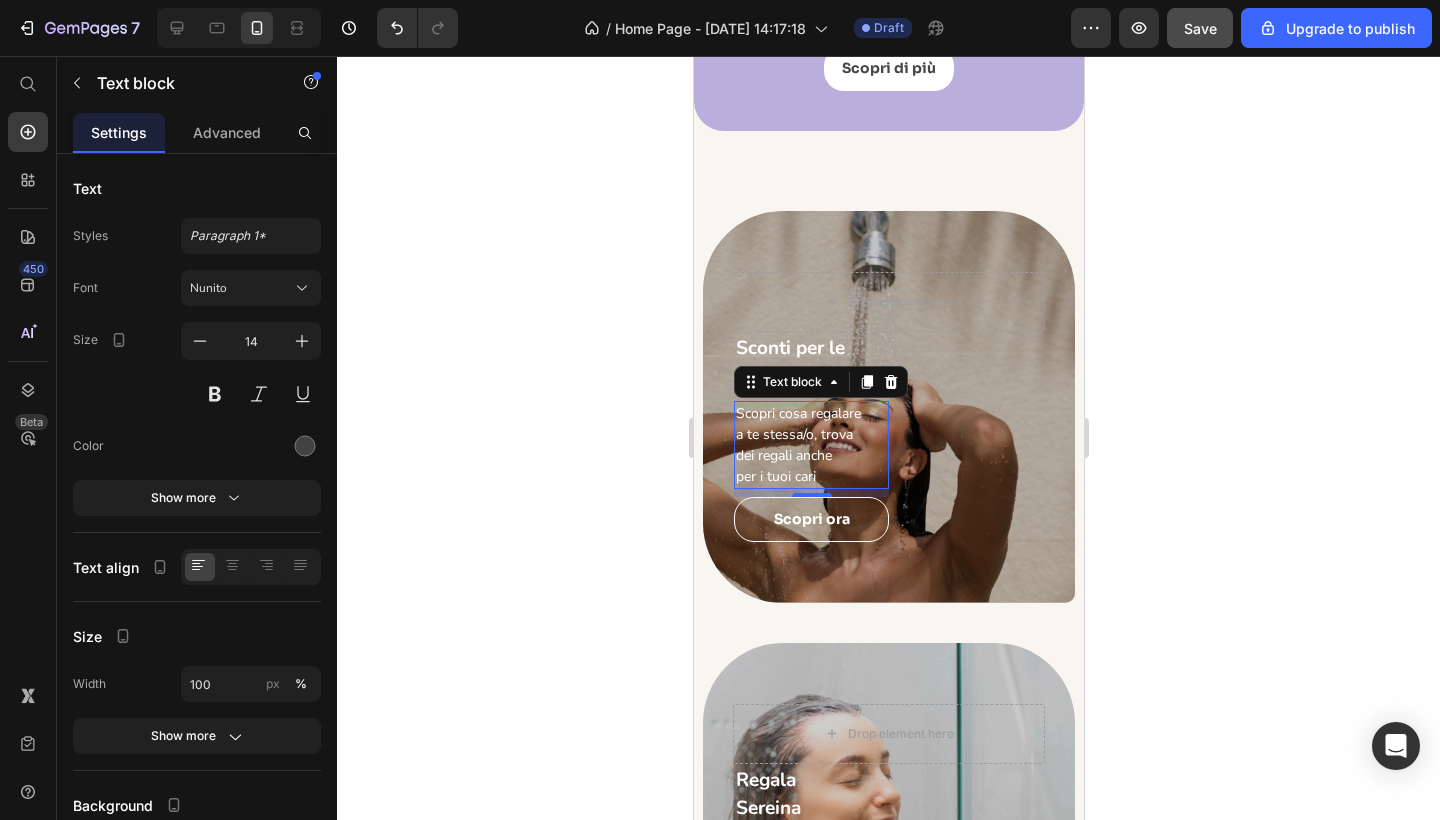 click on "dei regali anche" at bounding box center (783, 455) 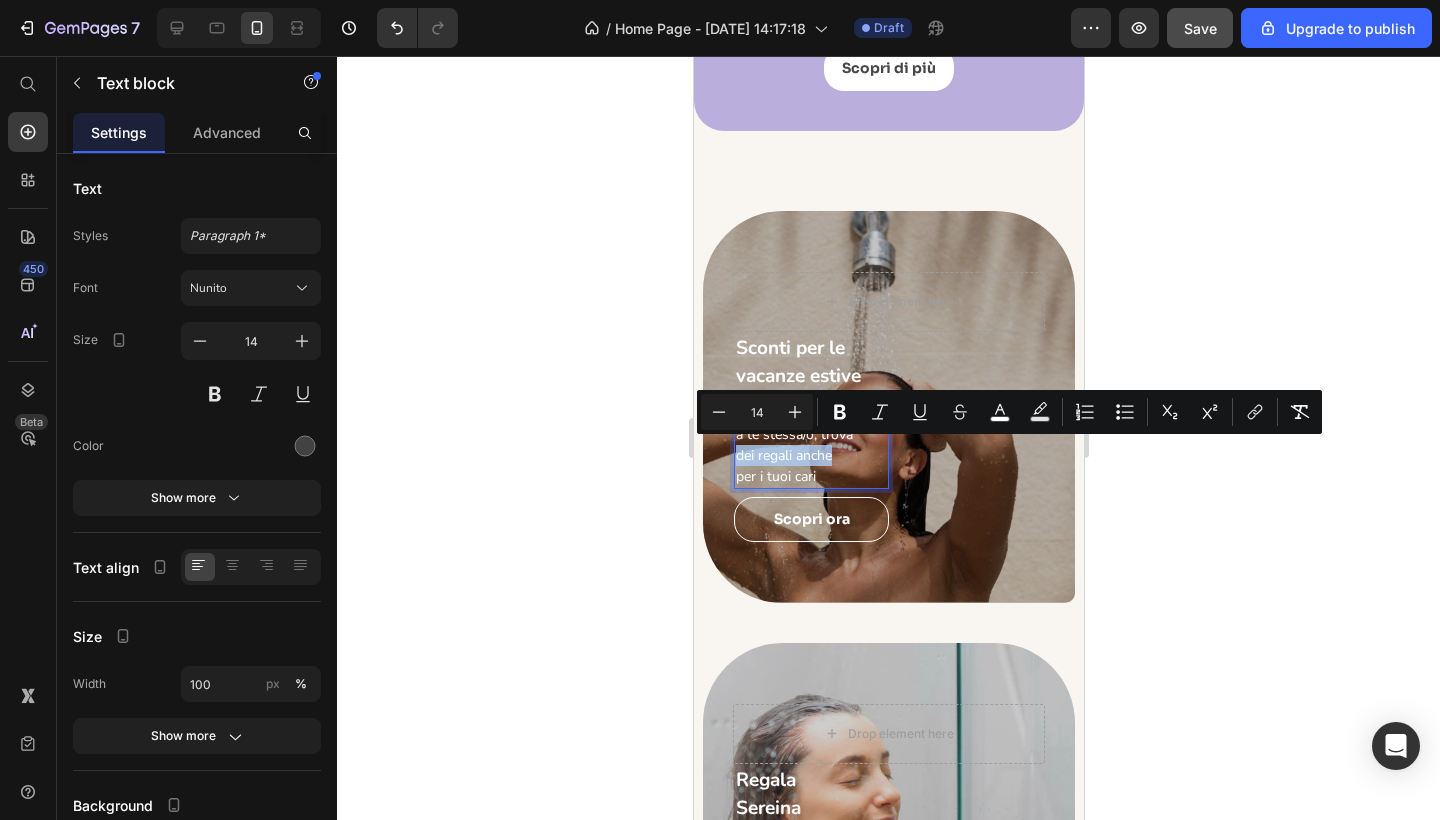 click on "dei regali anche" at bounding box center [783, 455] 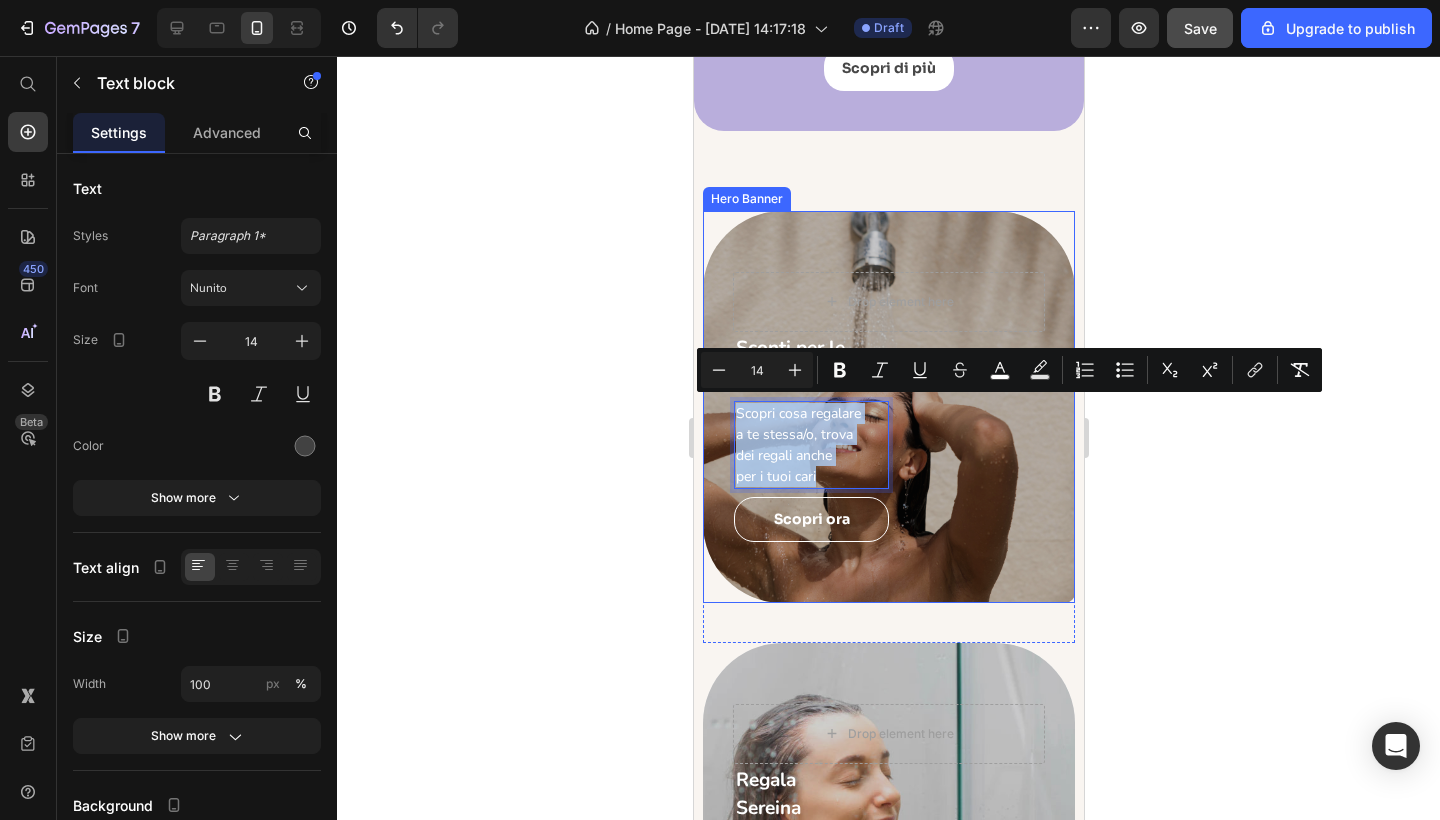 drag, startPoint x: 824, startPoint y: 475, endPoint x: 709, endPoint y: 404, distance: 135.15176 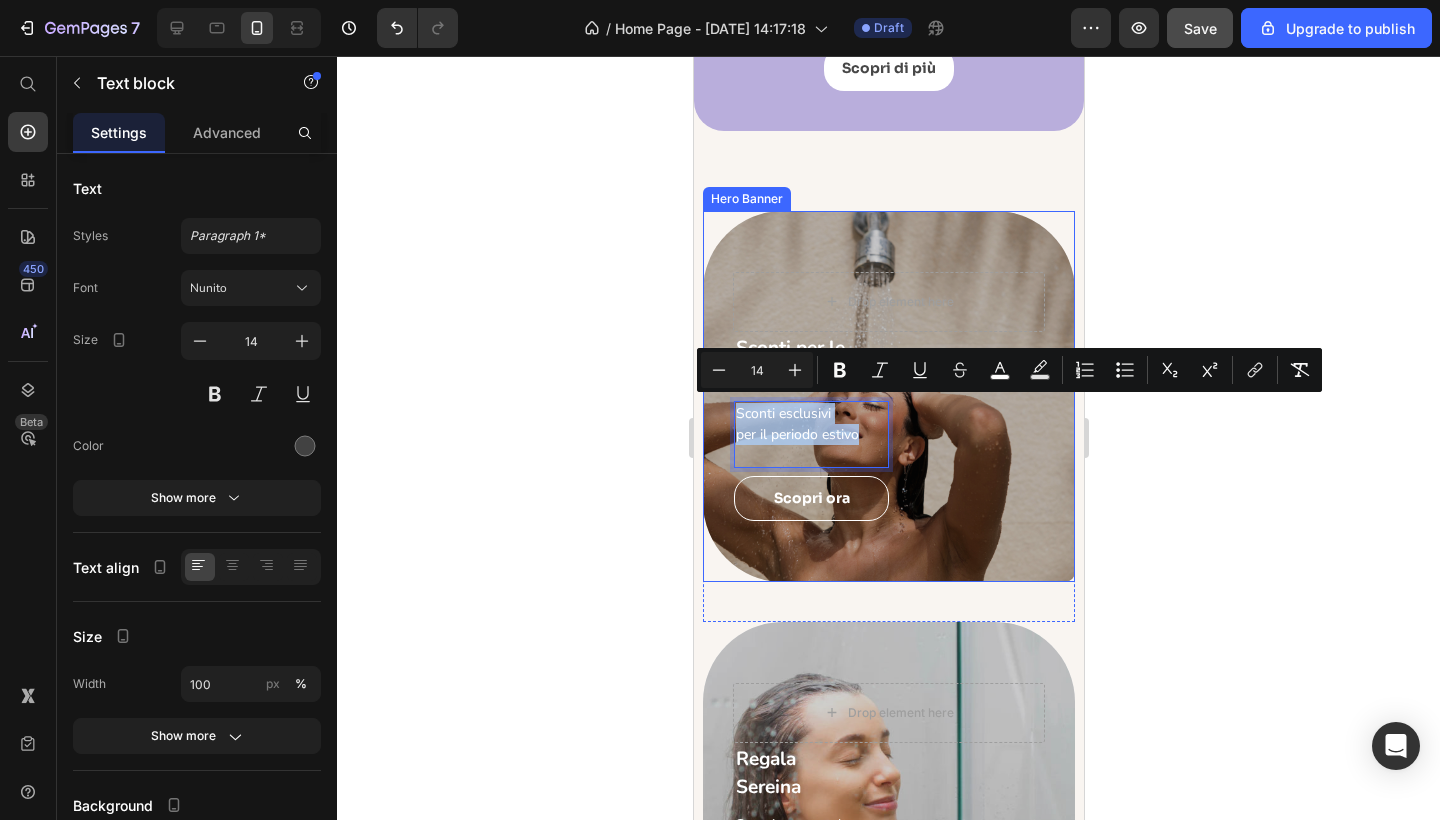drag, startPoint x: 864, startPoint y: 426, endPoint x: 724, endPoint y: 400, distance: 142.39381 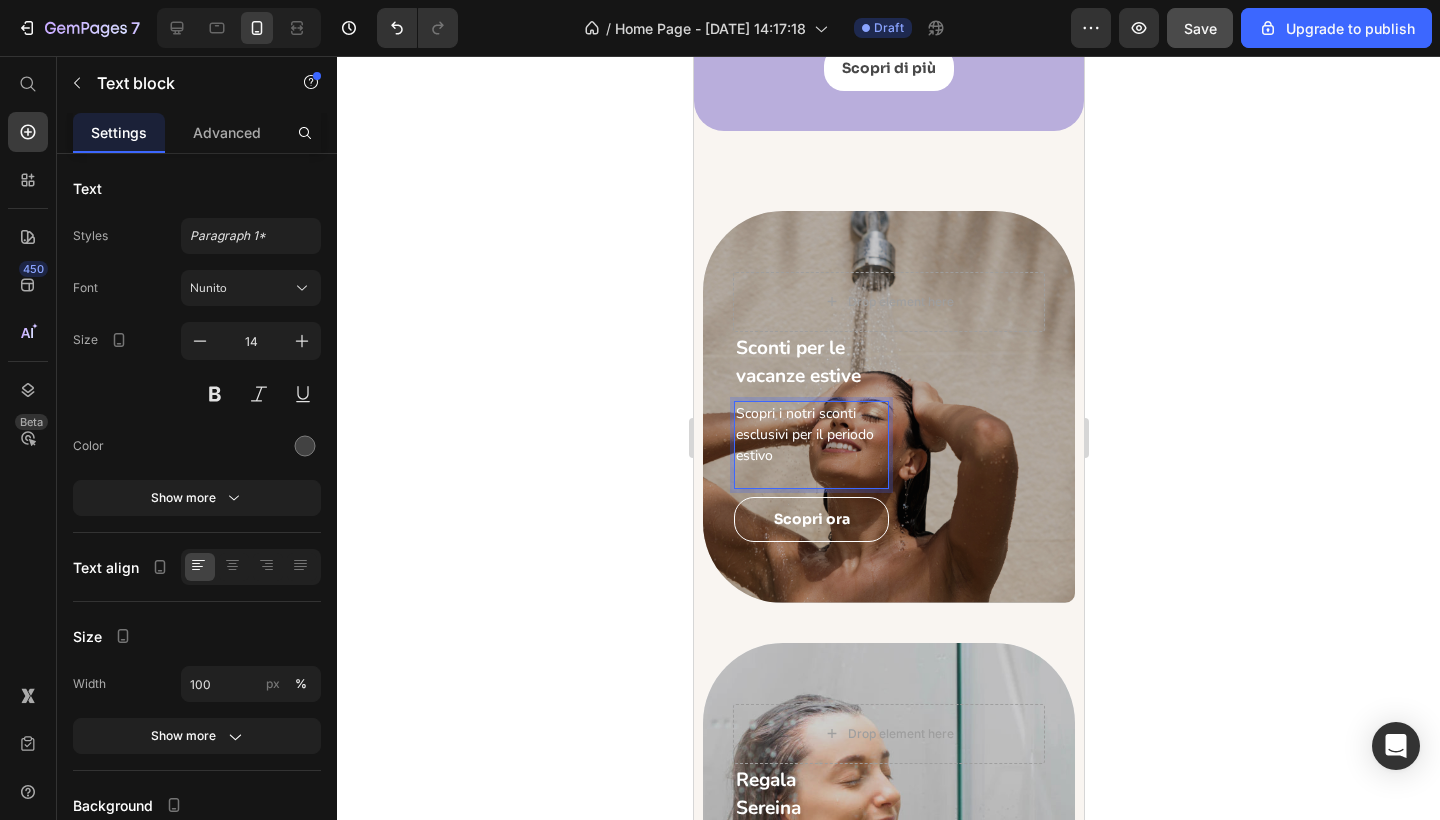 click on "Scopri i notri sconti esclusivi per il periodo estivo" at bounding box center (804, 434) 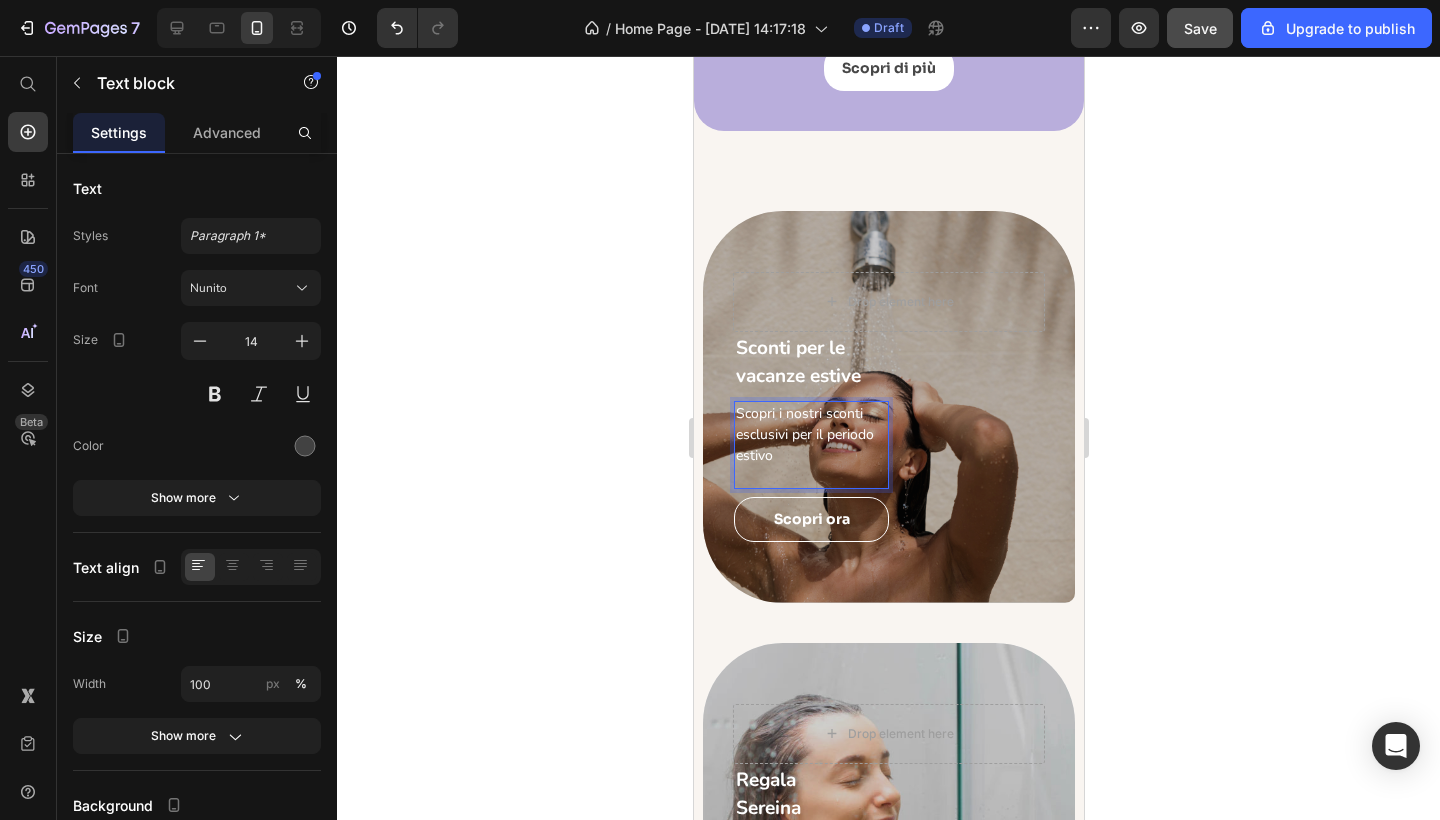 click on "Scopri i nostri sconti esclusivi per il periodo estivo" at bounding box center (810, 434) 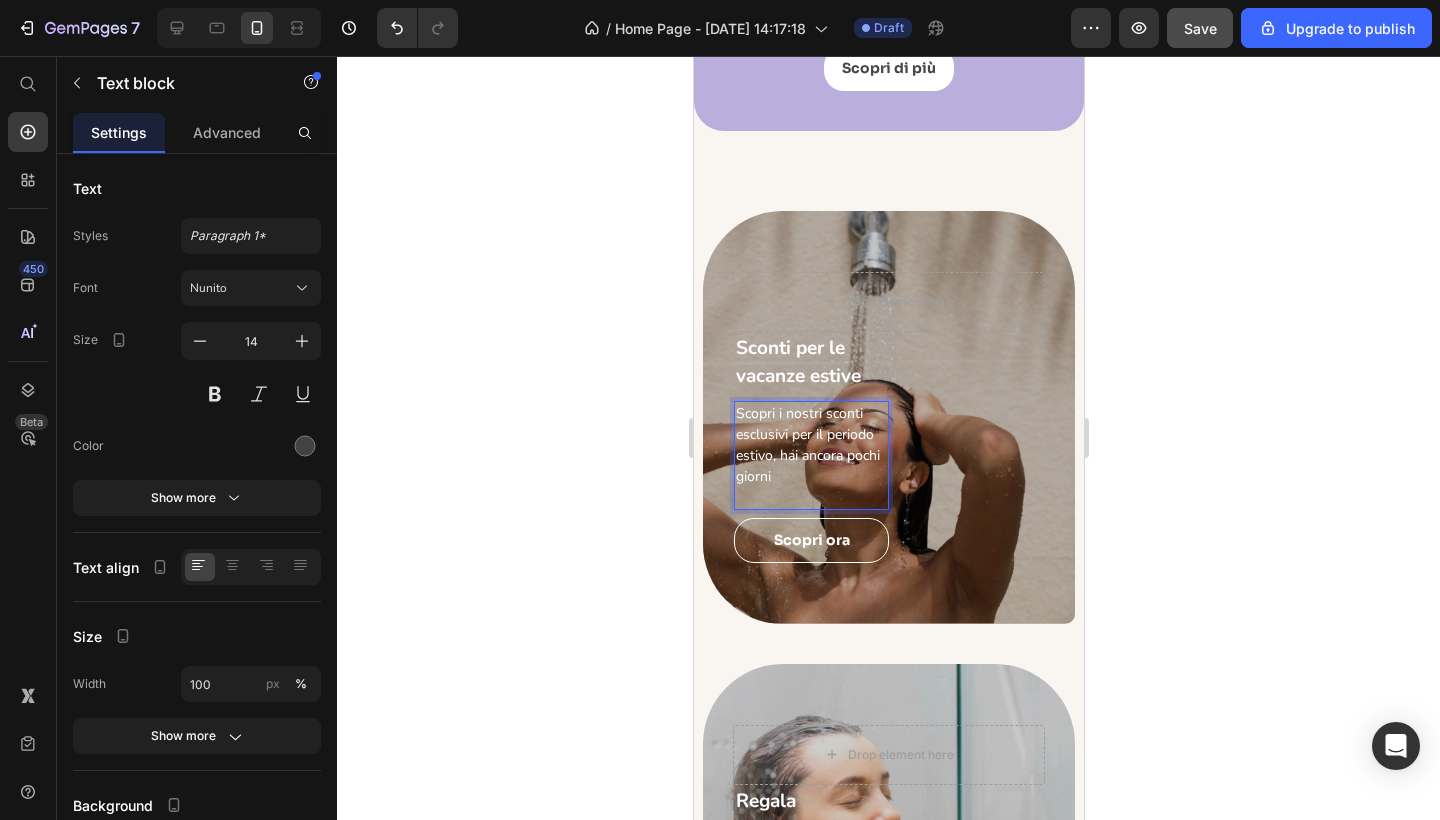 click at bounding box center [810, 497] 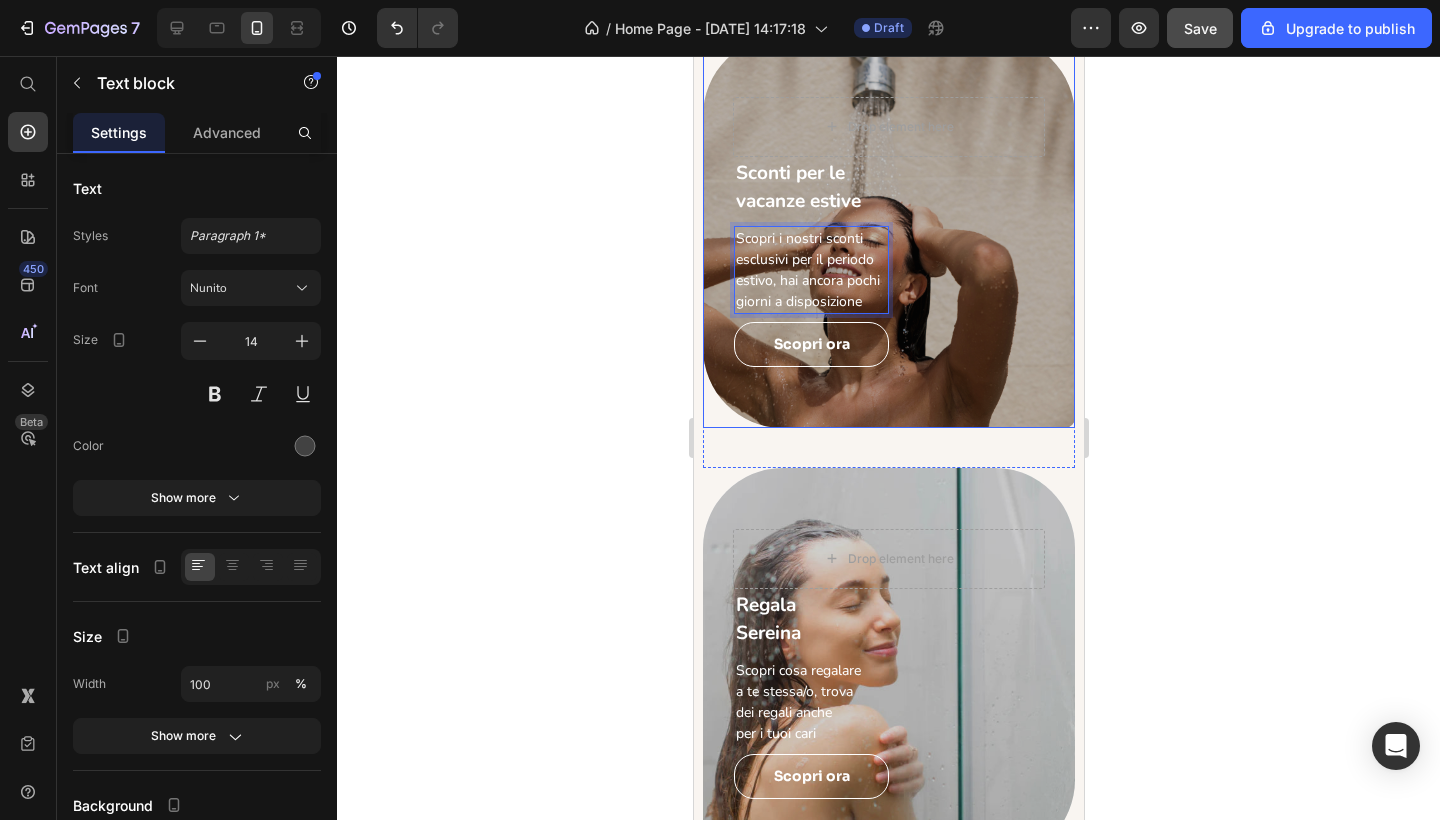 scroll, scrollTop: 4162, scrollLeft: 0, axis: vertical 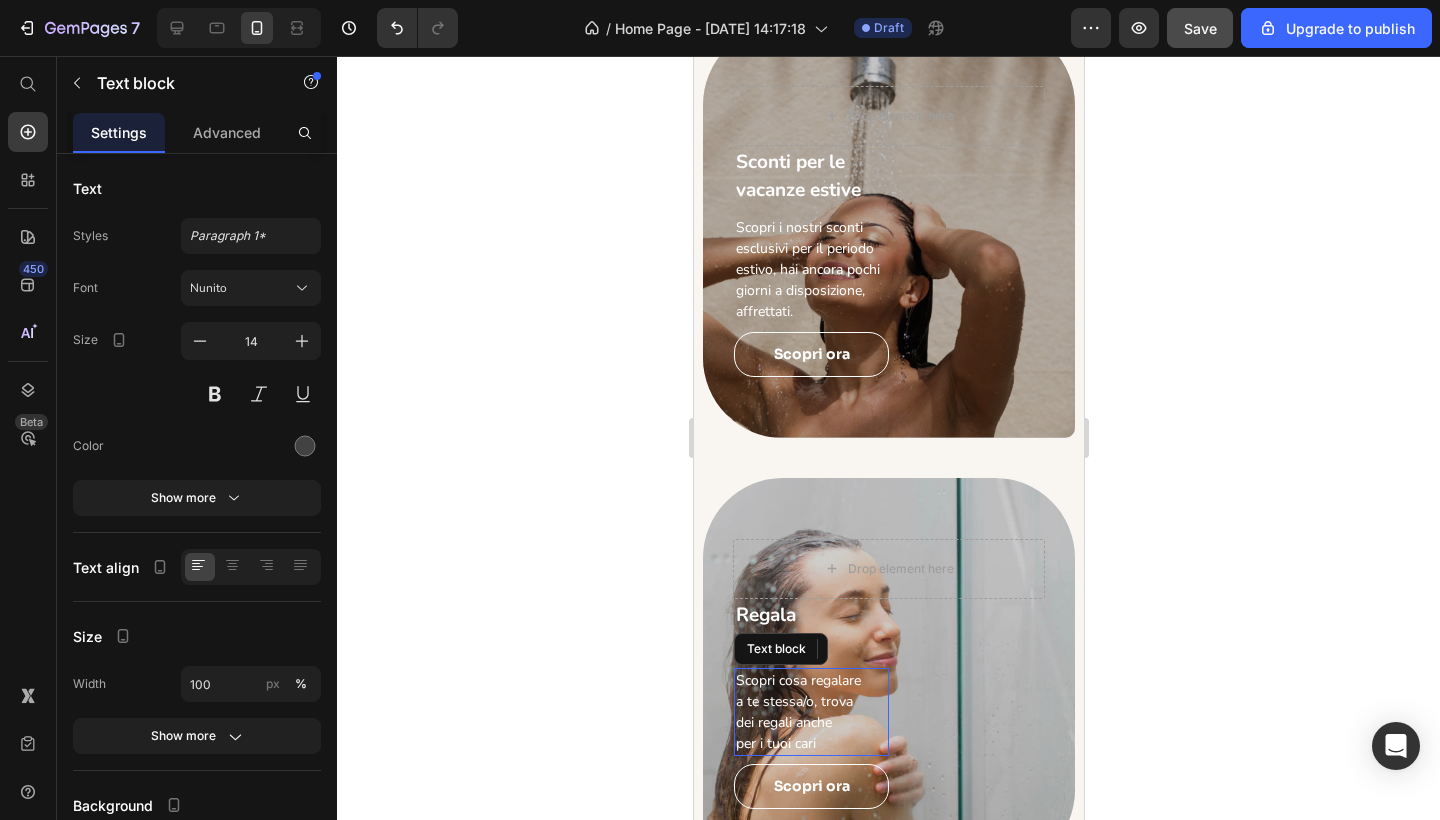 drag, startPoint x: 826, startPoint y: 749, endPoint x: 827, endPoint y: 733, distance: 16.03122 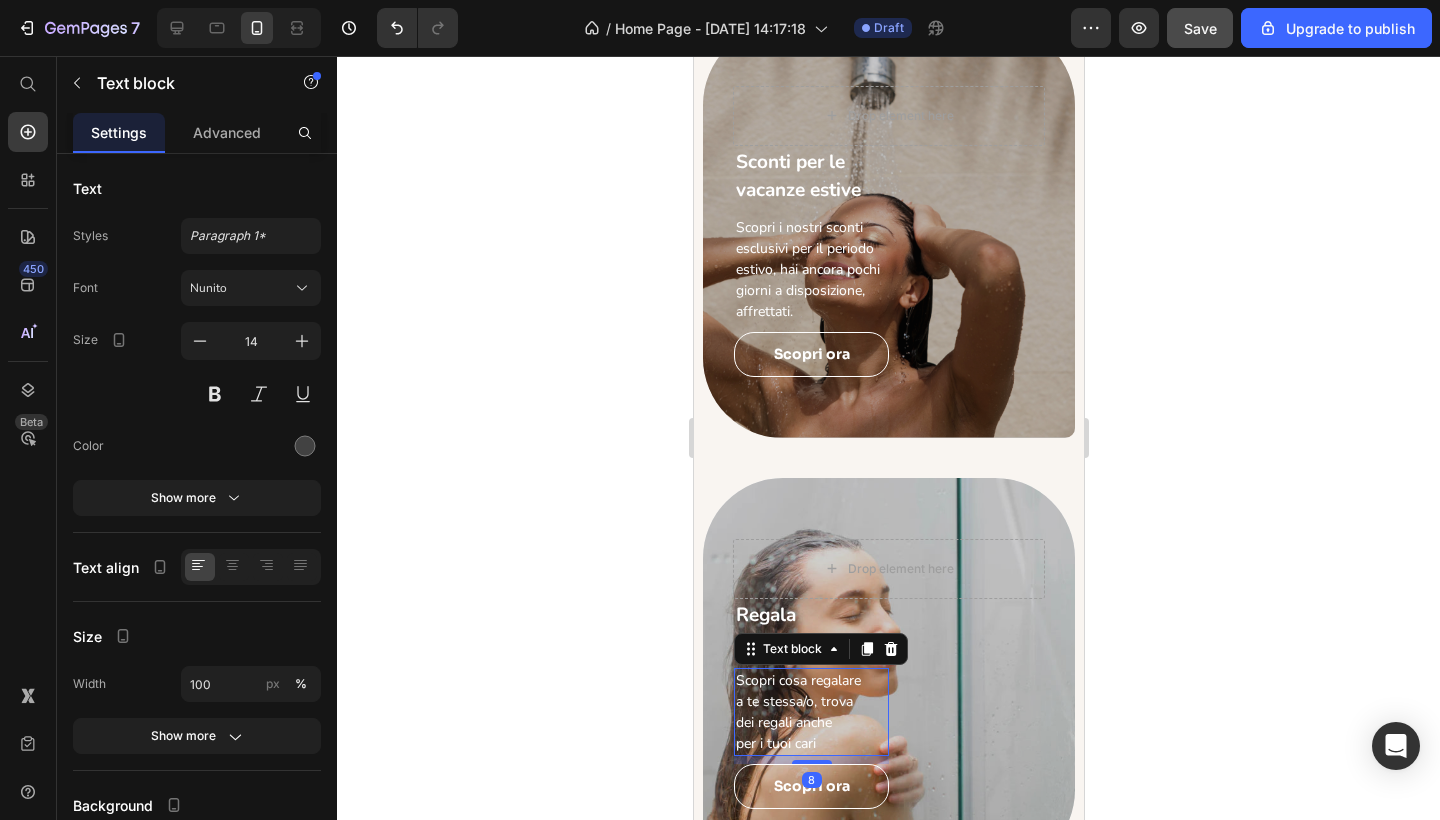 click on "per i tuoi cari" at bounding box center [810, 743] 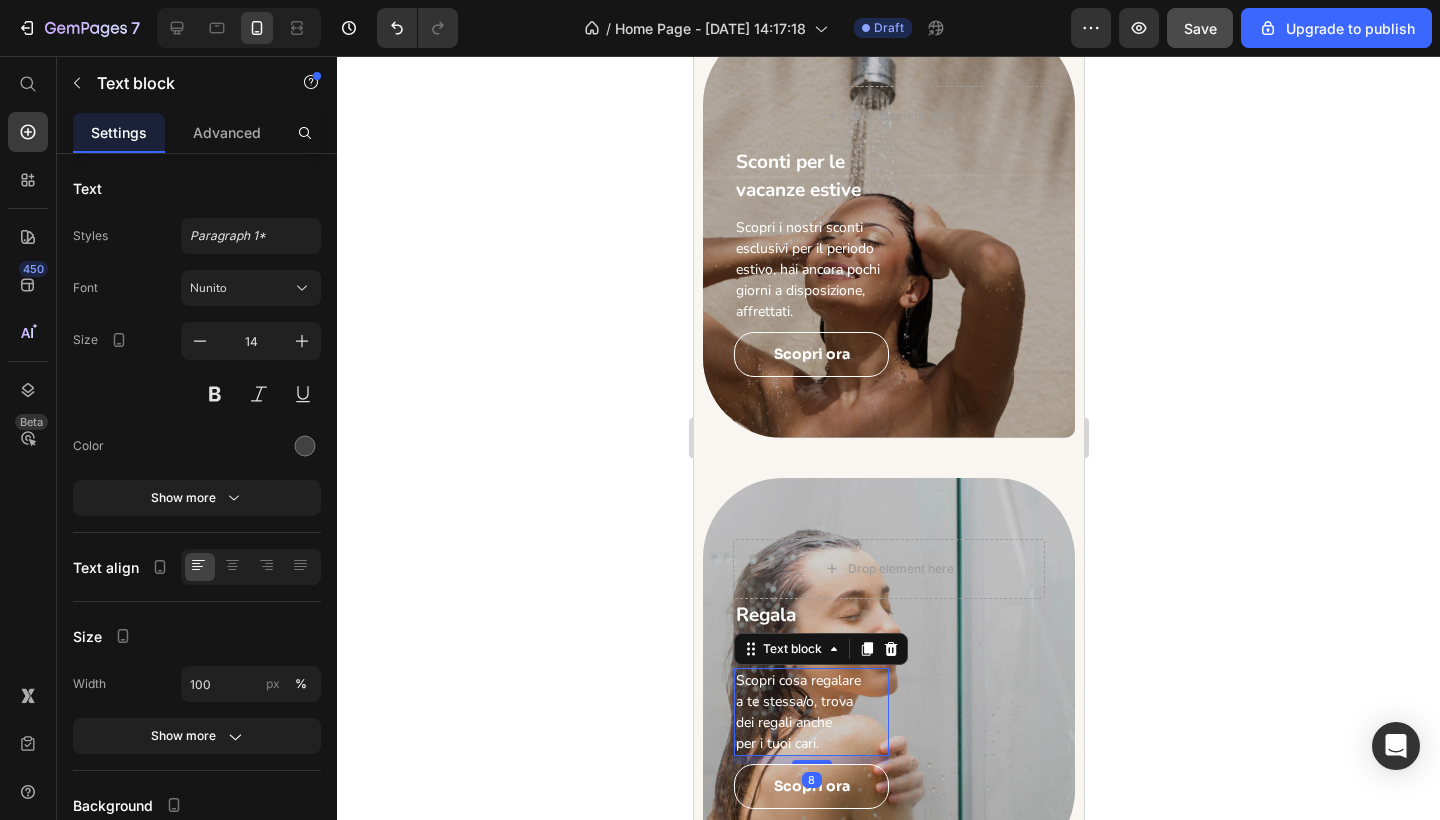 click 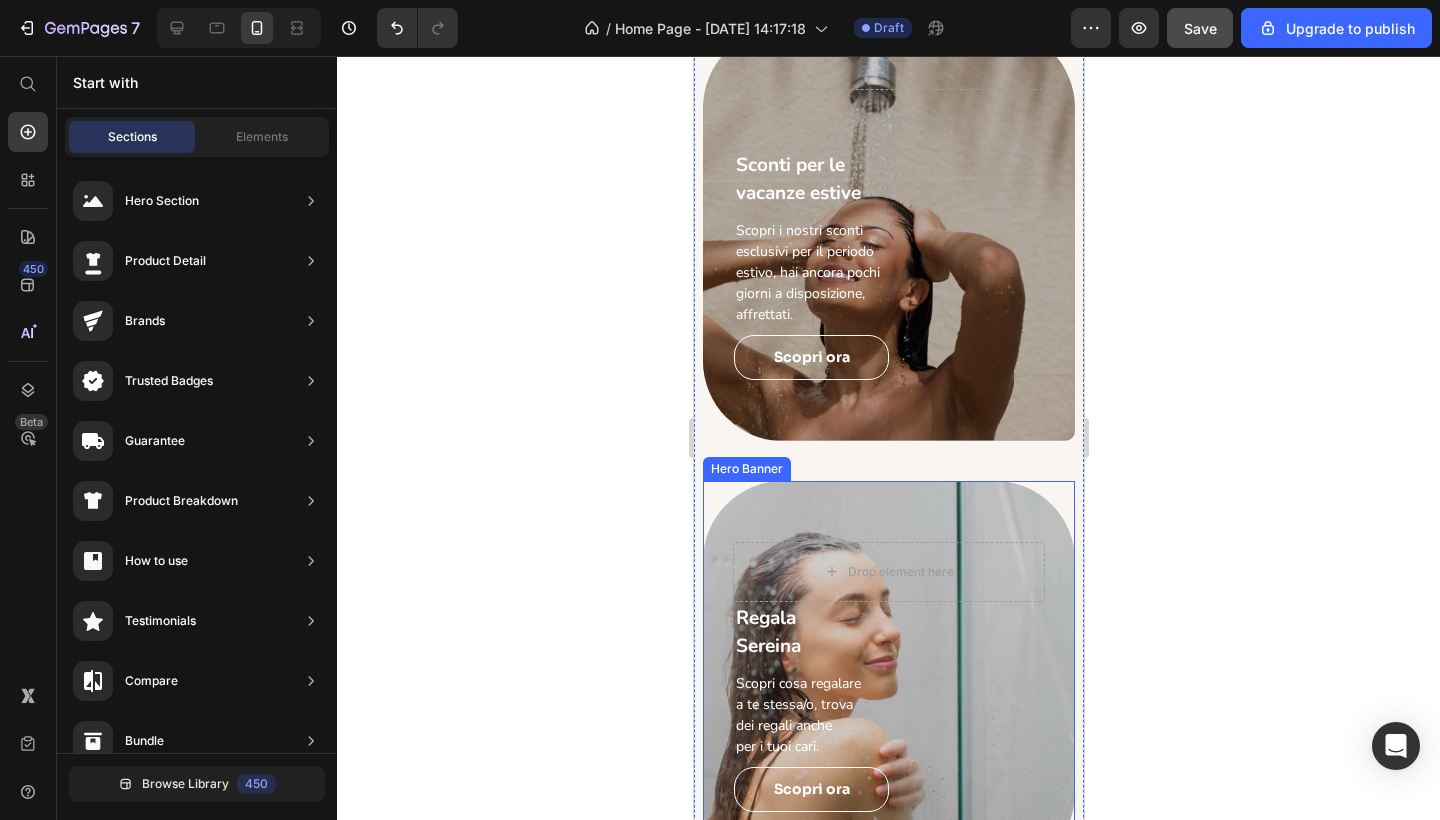 scroll, scrollTop: 4177, scrollLeft: 0, axis: vertical 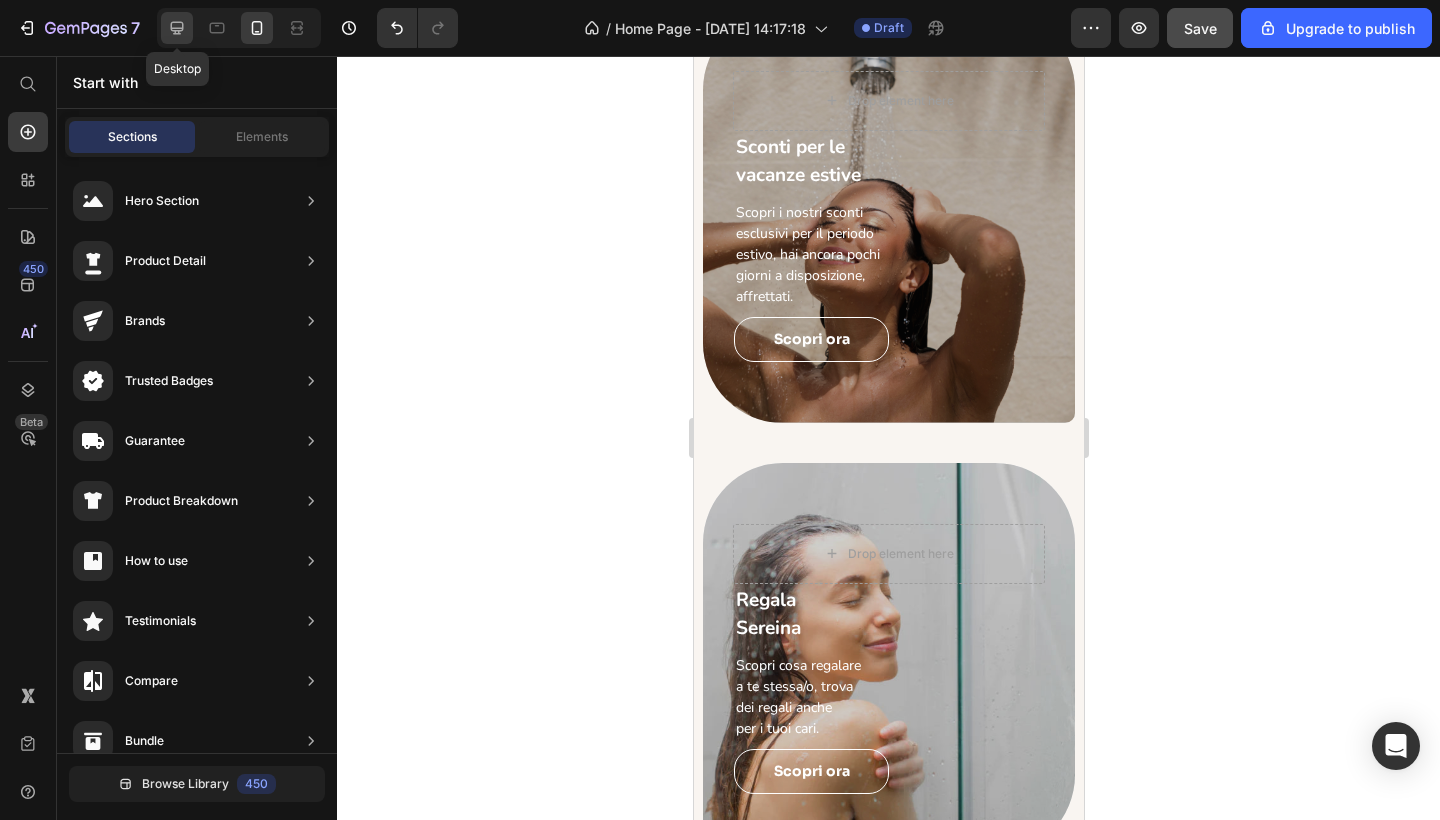 click 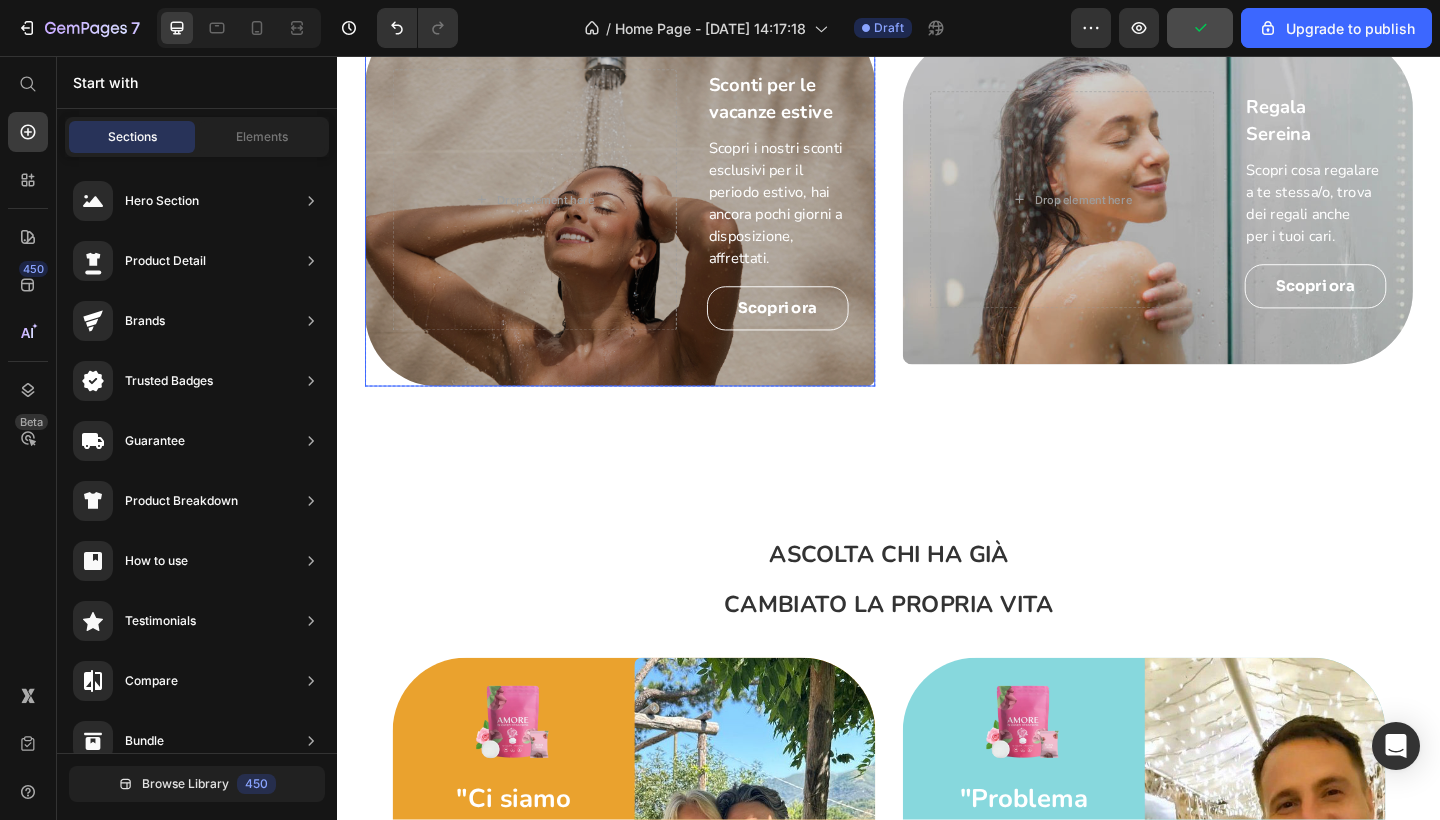 scroll, scrollTop: 3984, scrollLeft: 0, axis: vertical 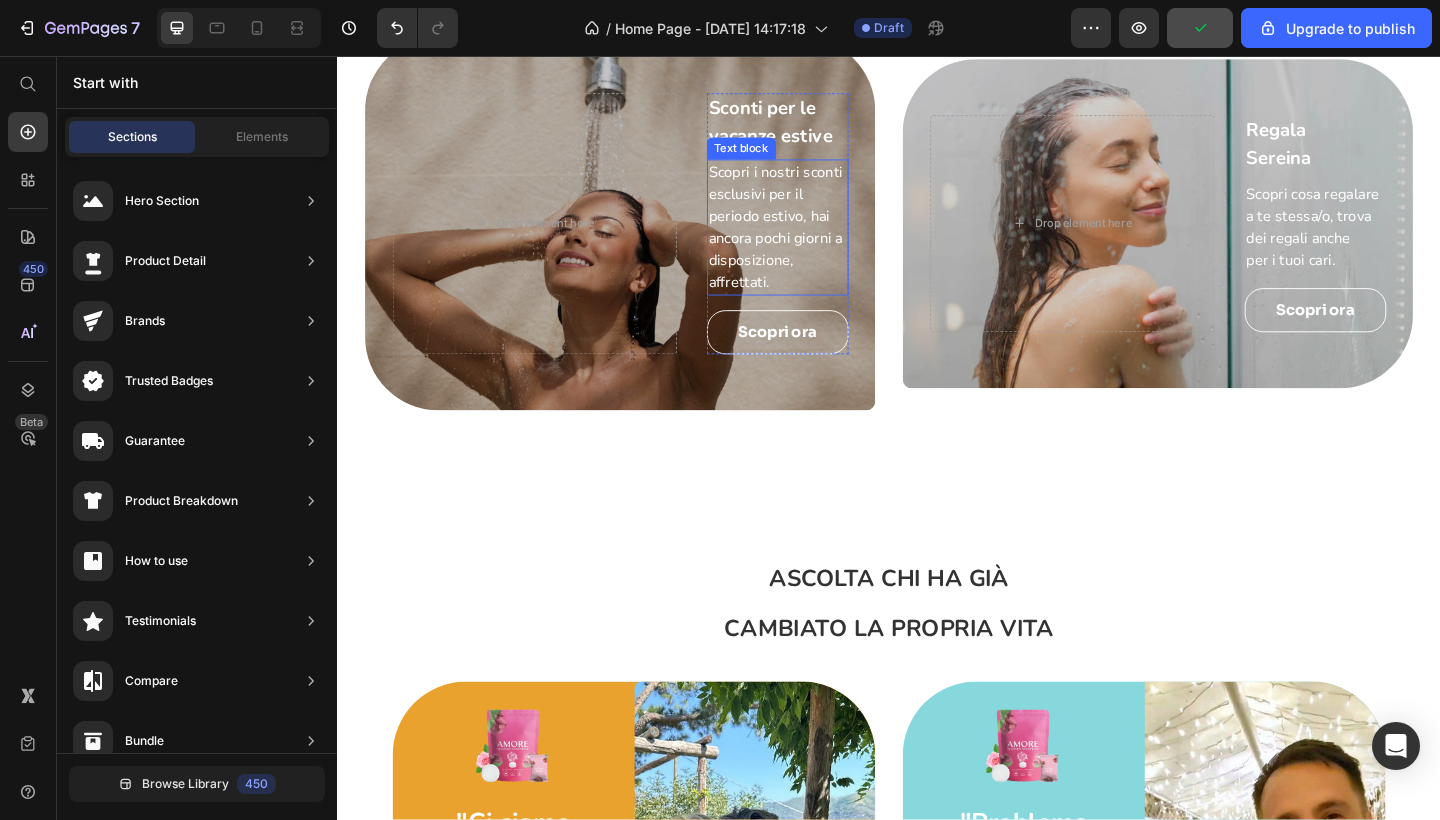 click on "Scopri i nostri sconti esclusivi per il periodo estivo, hai ancora pochi giorni a disposizione, affrettati." at bounding box center [816, 243] 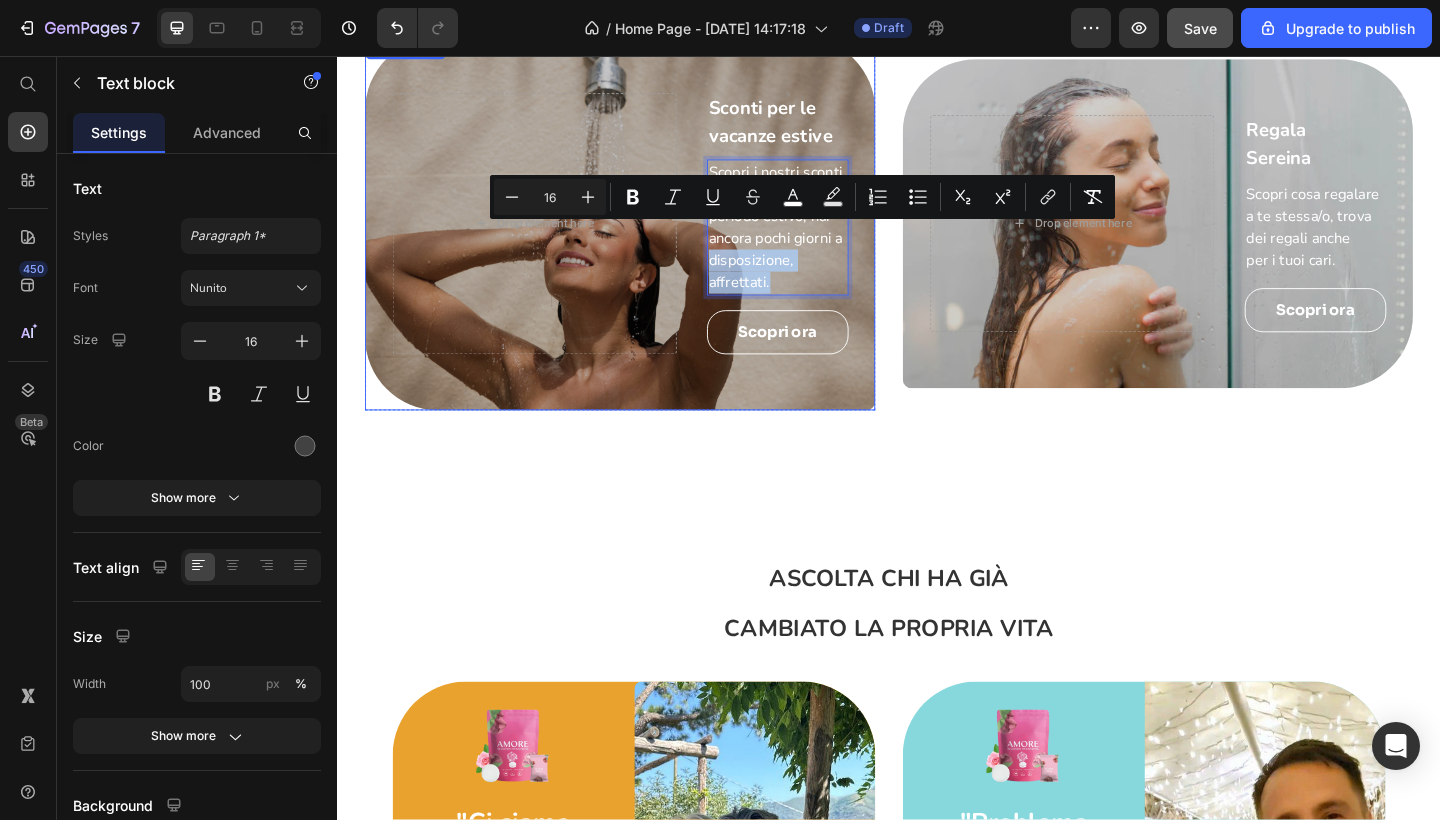 drag, startPoint x: 814, startPoint y: 303, endPoint x: 737, endPoint y: 275, distance: 81.9329 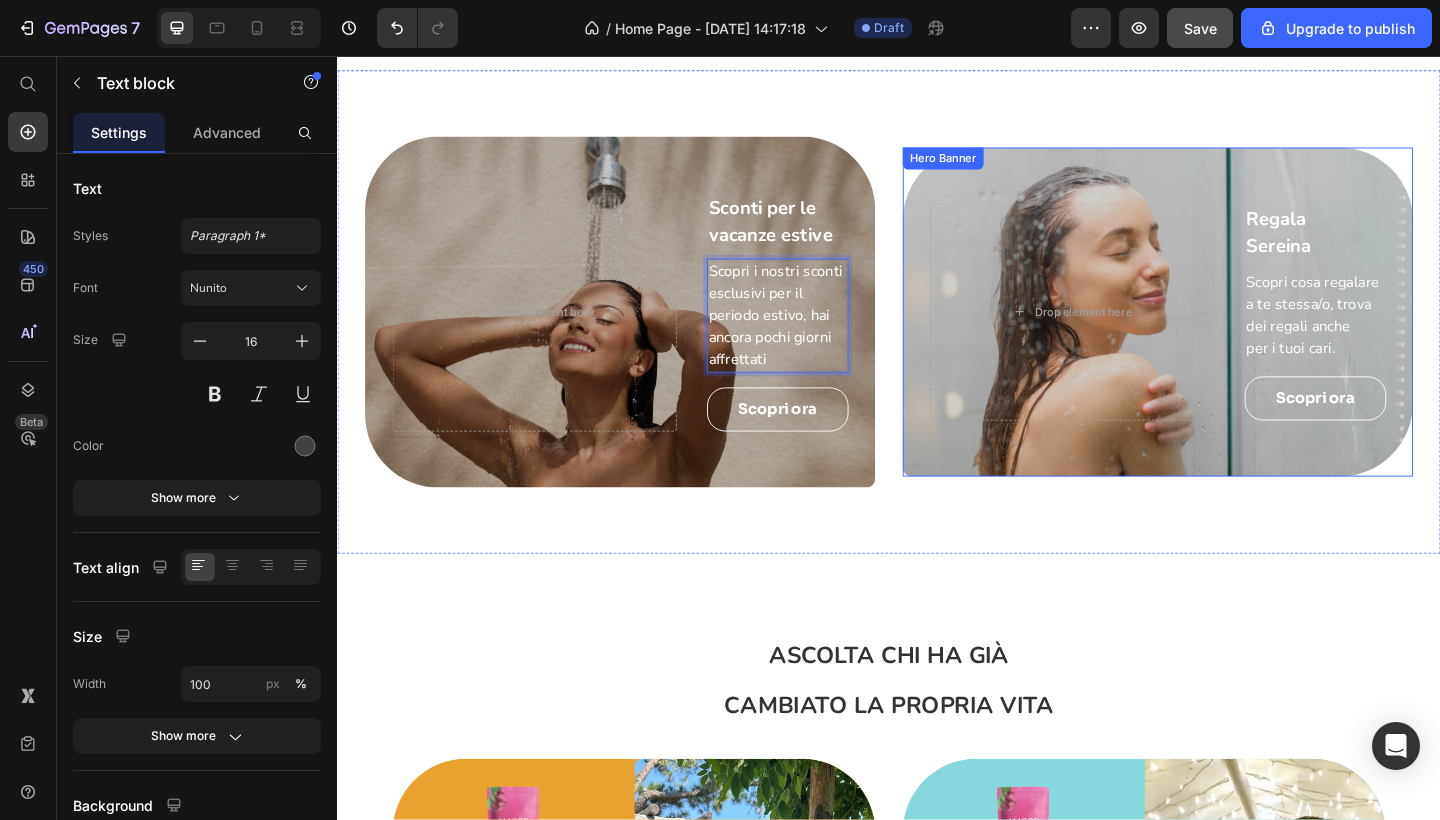 scroll, scrollTop: 3878, scrollLeft: 0, axis: vertical 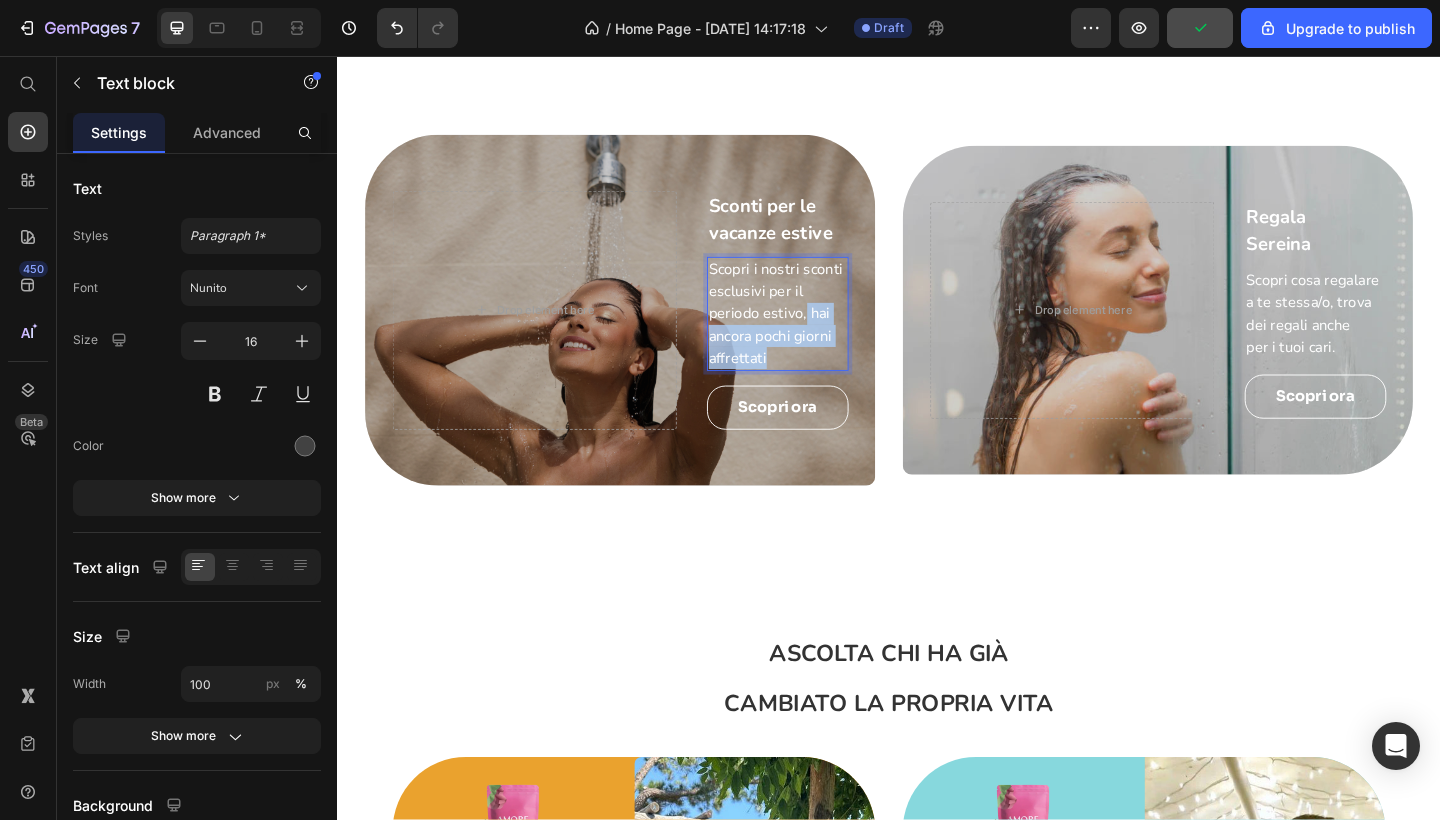 drag, startPoint x: 824, startPoint y: 383, endPoint x: 847, endPoint y: 339, distance: 49.648766 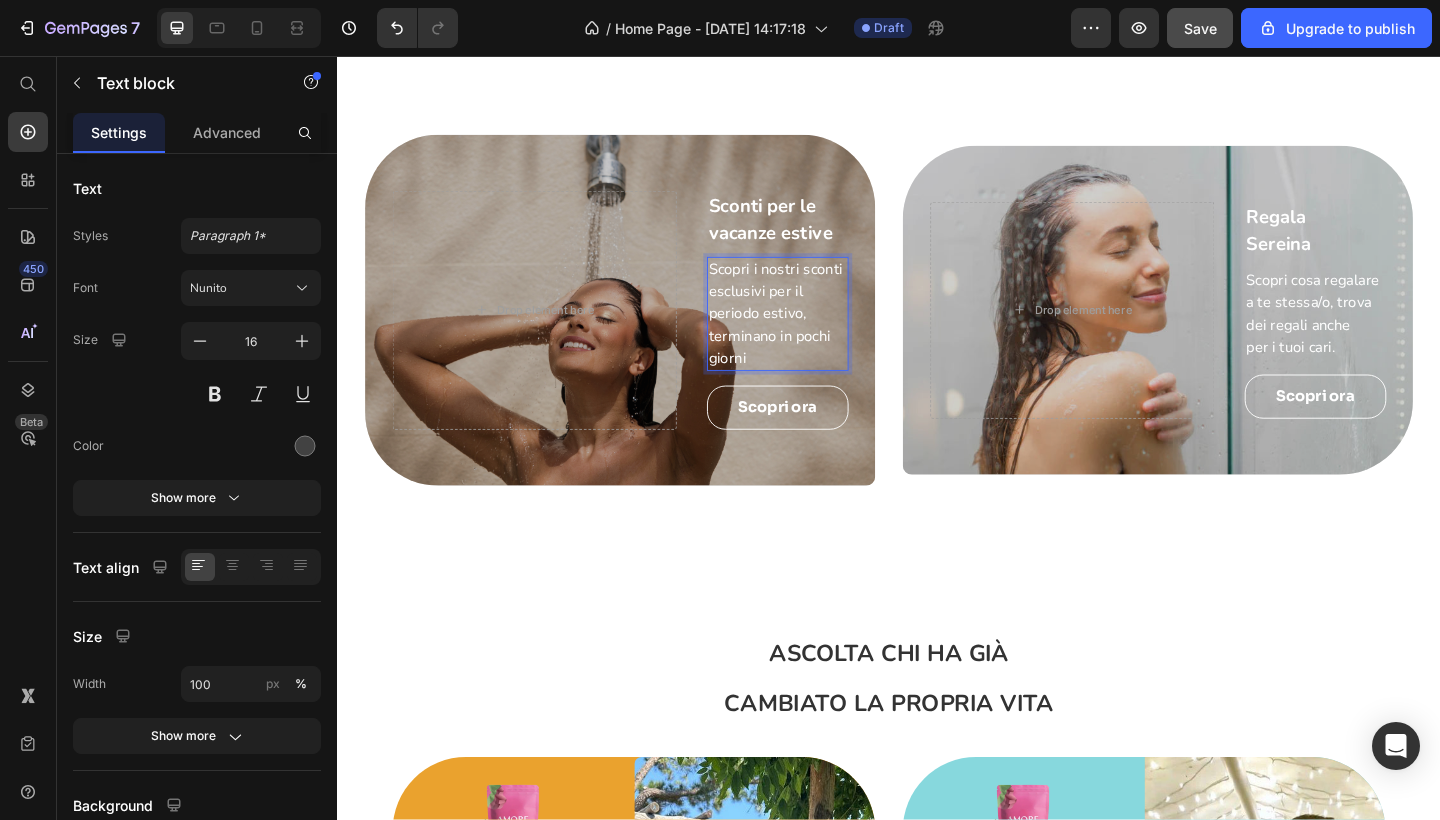 click on "Scopri i nostri sconti esclusivi per il periodo estivo, terminano in pochi giorni" at bounding box center [814, 337] 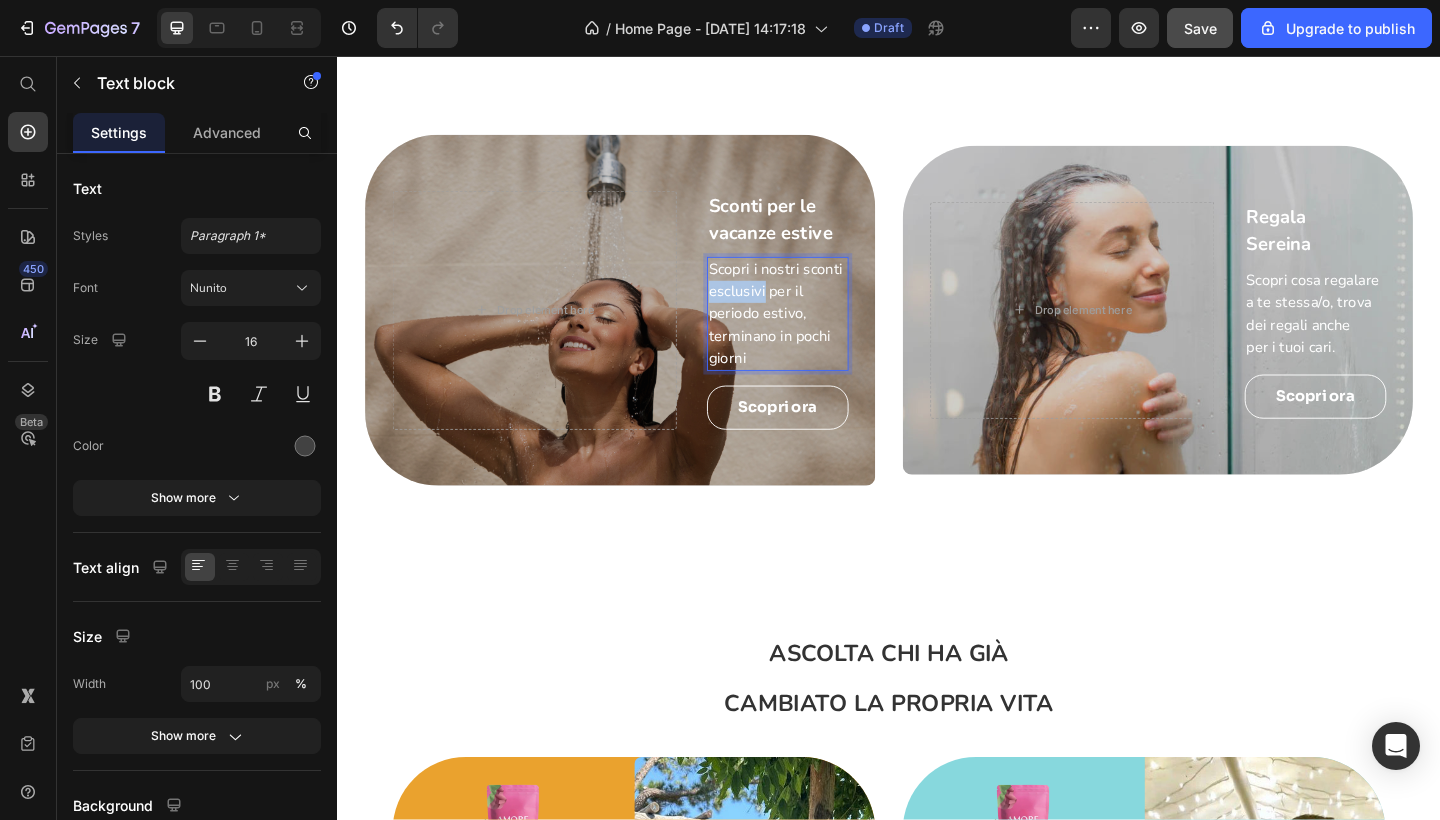 click on "Scopri i nostri sconti esclusivi per il periodo estivo, terminano in pochi giorni" at bounding box center [814, 337] 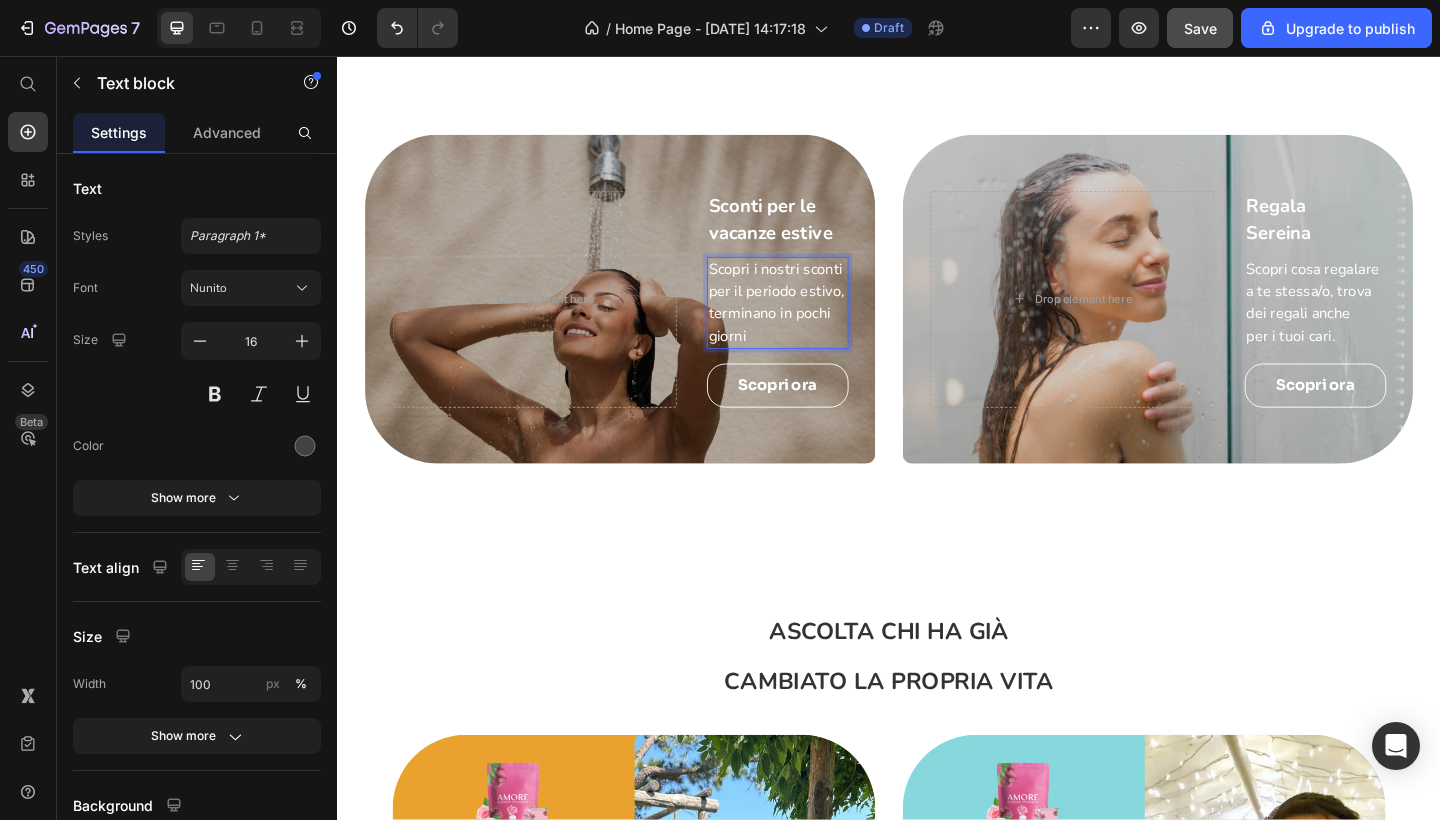 click on "Scopri i nostri sconti per il periodo estivo, terminano in pochi giorni" at bounding box center [816, 325] 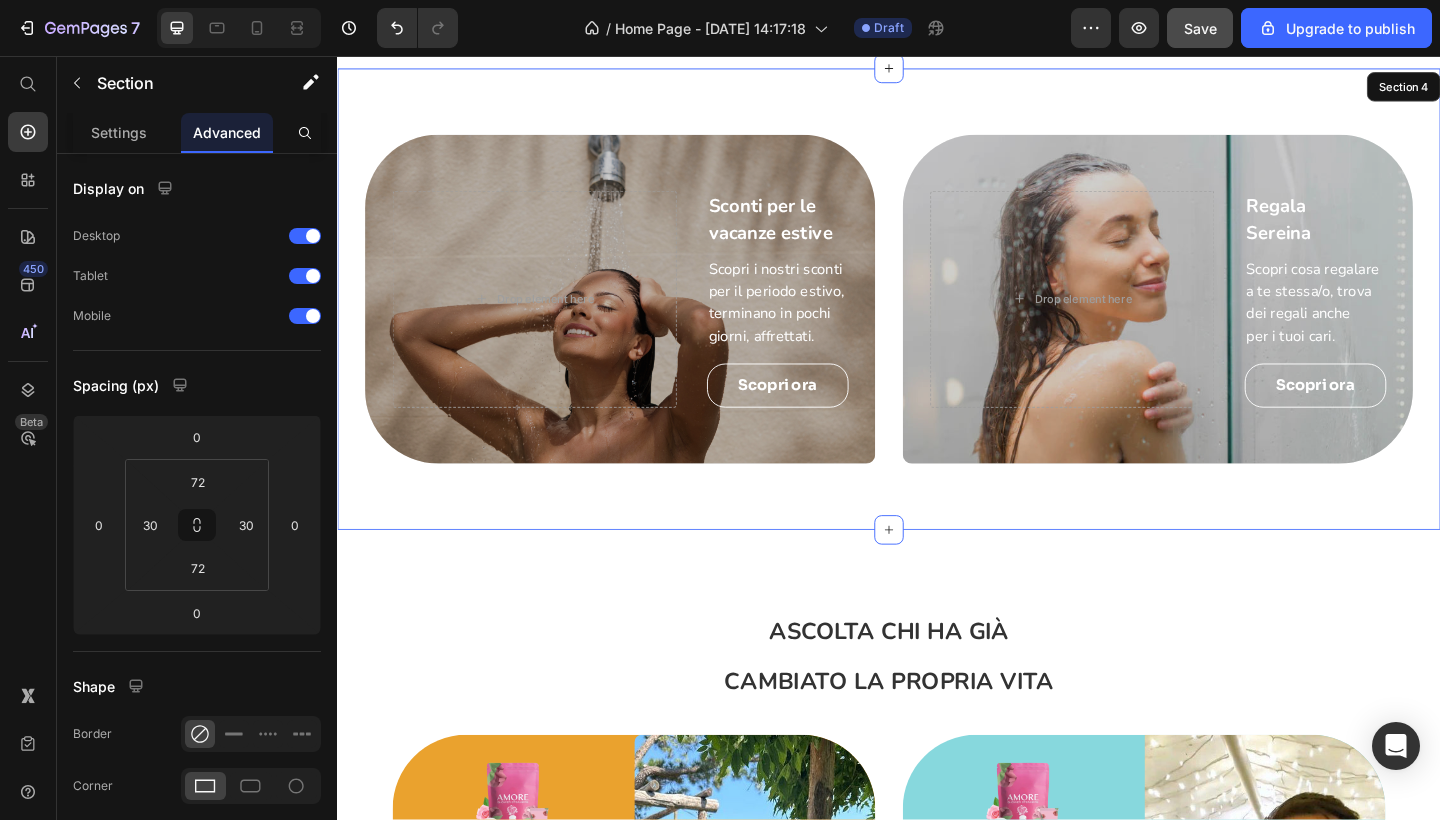 click on "Sconti per le vacanze estive Text block Scopri i nostri sconti per il periodo estivo, terminano in pochi giorni, affrettati. Text block   16 Scopri ora Button Row
Drop element here Hero Banner Row Regala  Sereina Text block Scopri cosa regalare  a te stessa/o, trova  dei regali anche  per i tuoi cari. Text block Scopri ora Button Row
Drop element here Hero Banner Section 4" at bounding box center [937, 321] 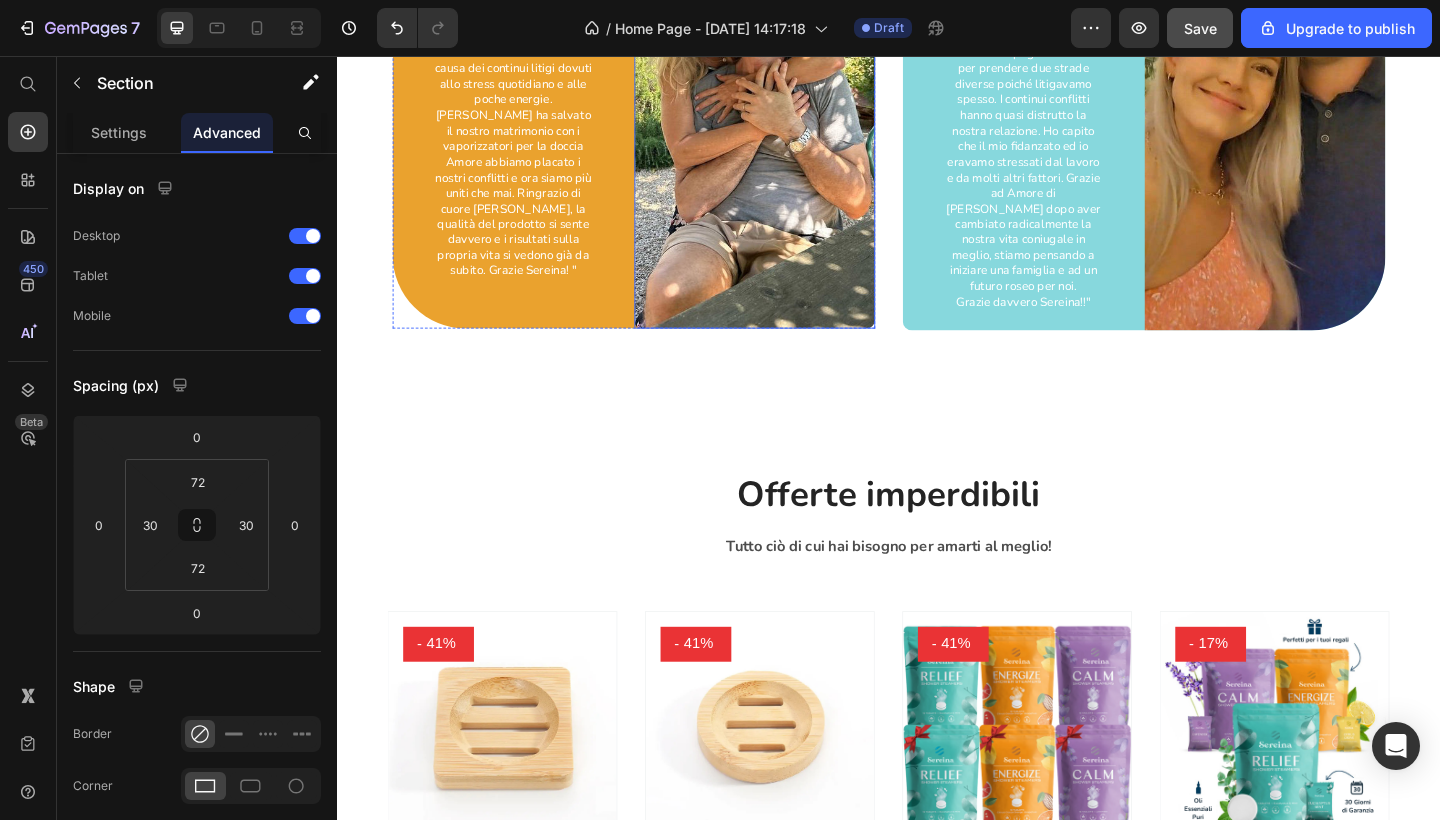 scroll, scrollTop: 4925, scrollLeft: 0, axis: vertical 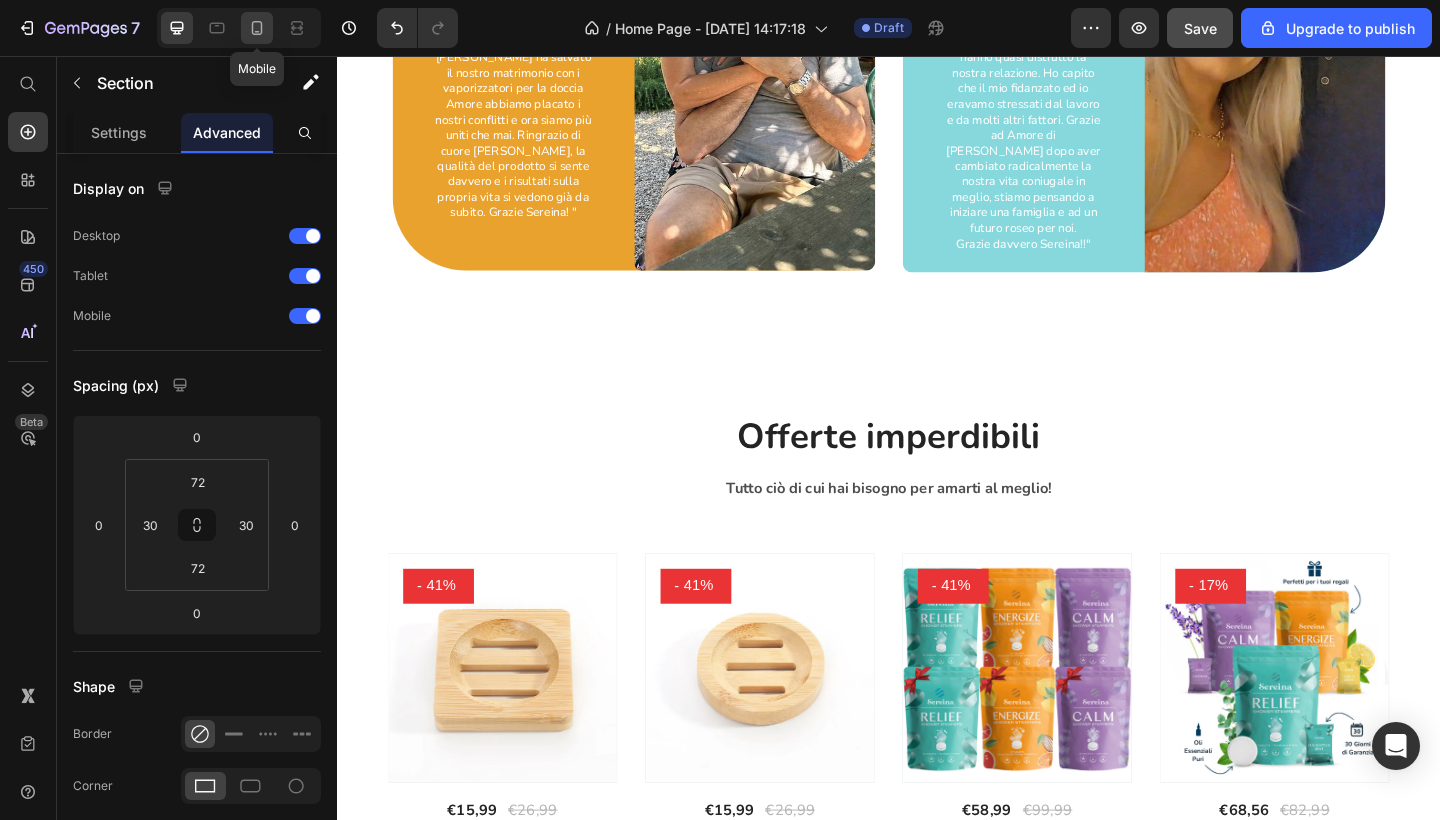 click 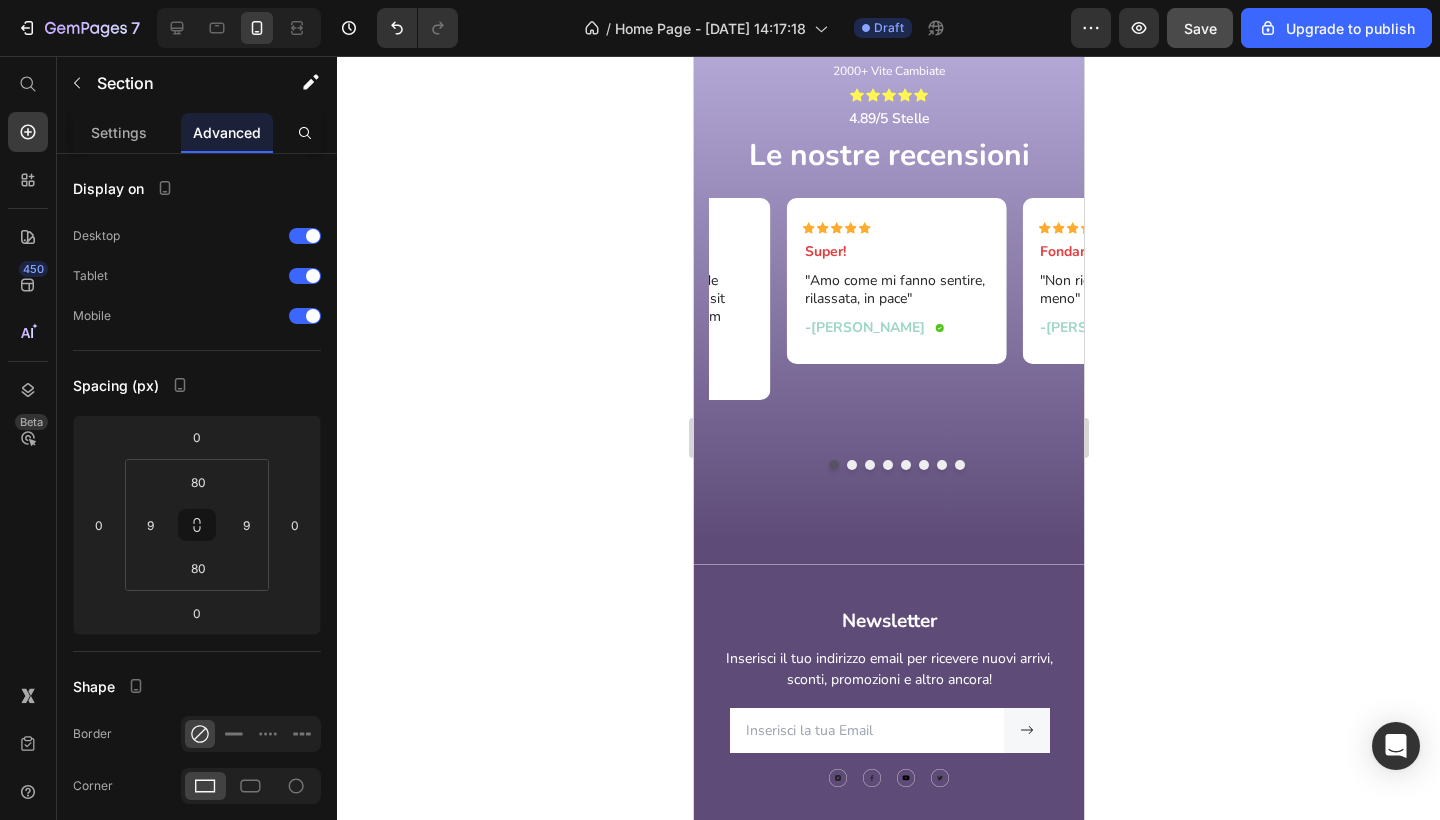 scroll, scrollTop: 7675, scrollLeft: 0, axis: vertical 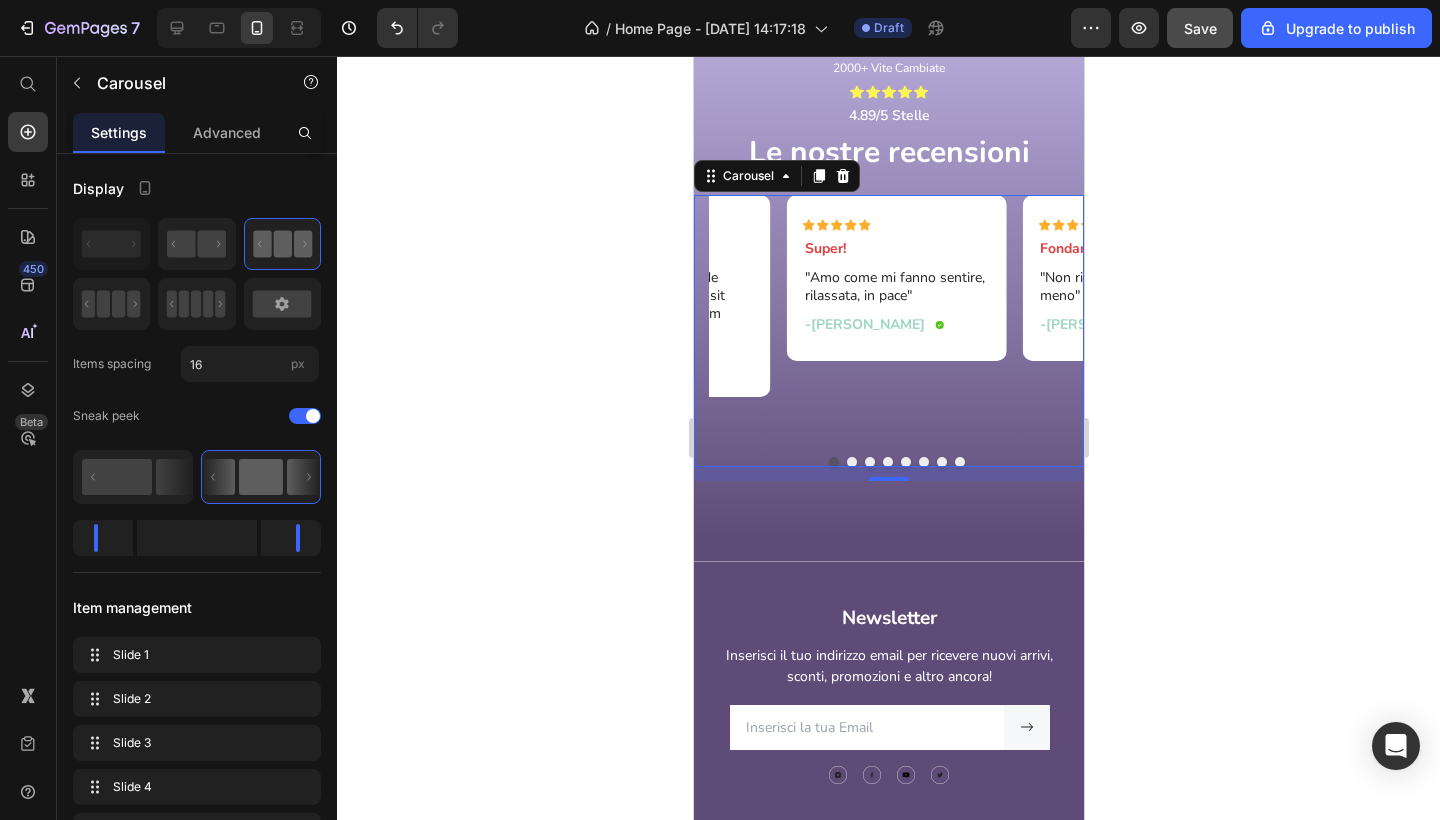 click at bounding box center [851, 462] 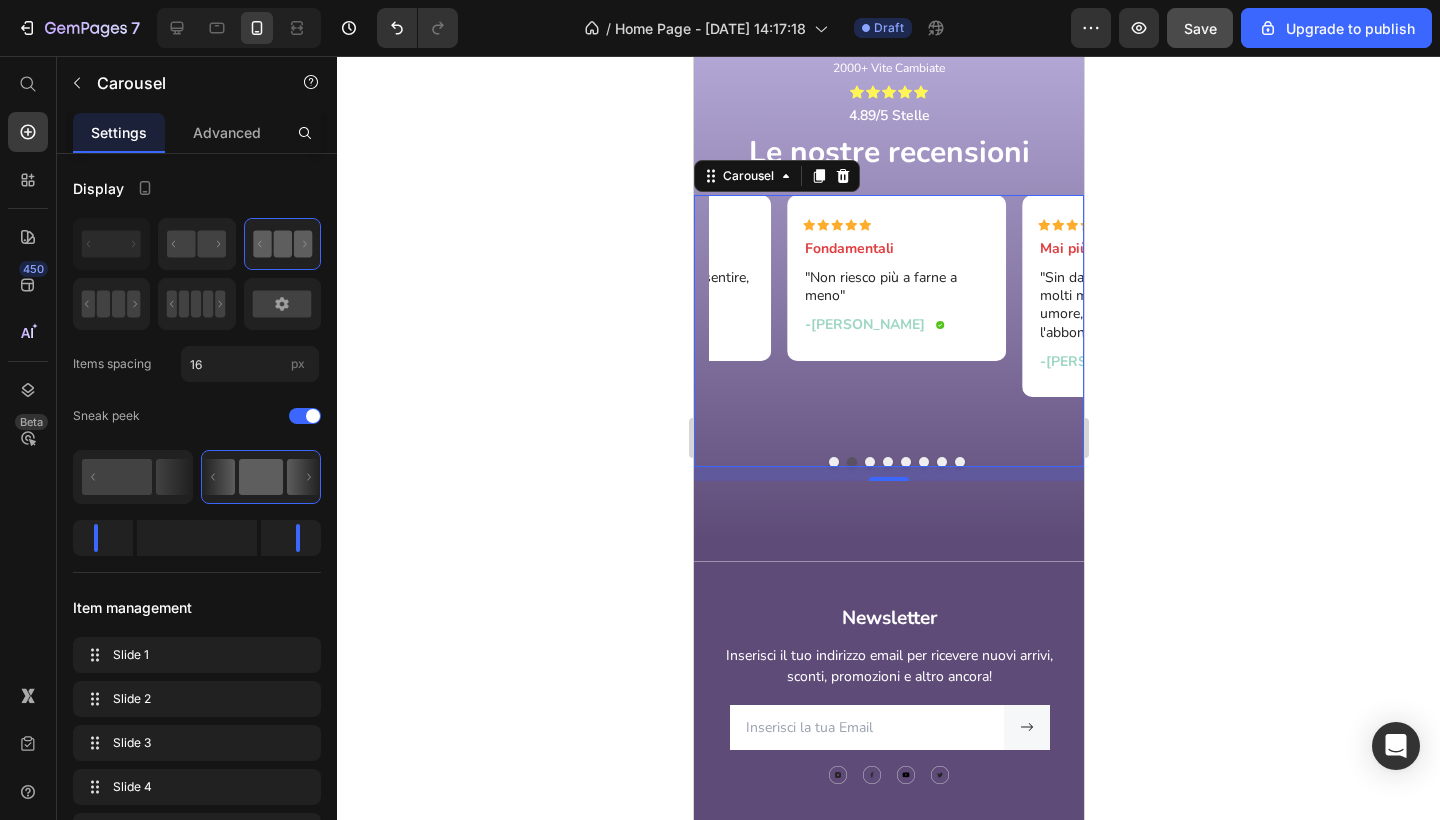 click at bounding box center [869, 462] 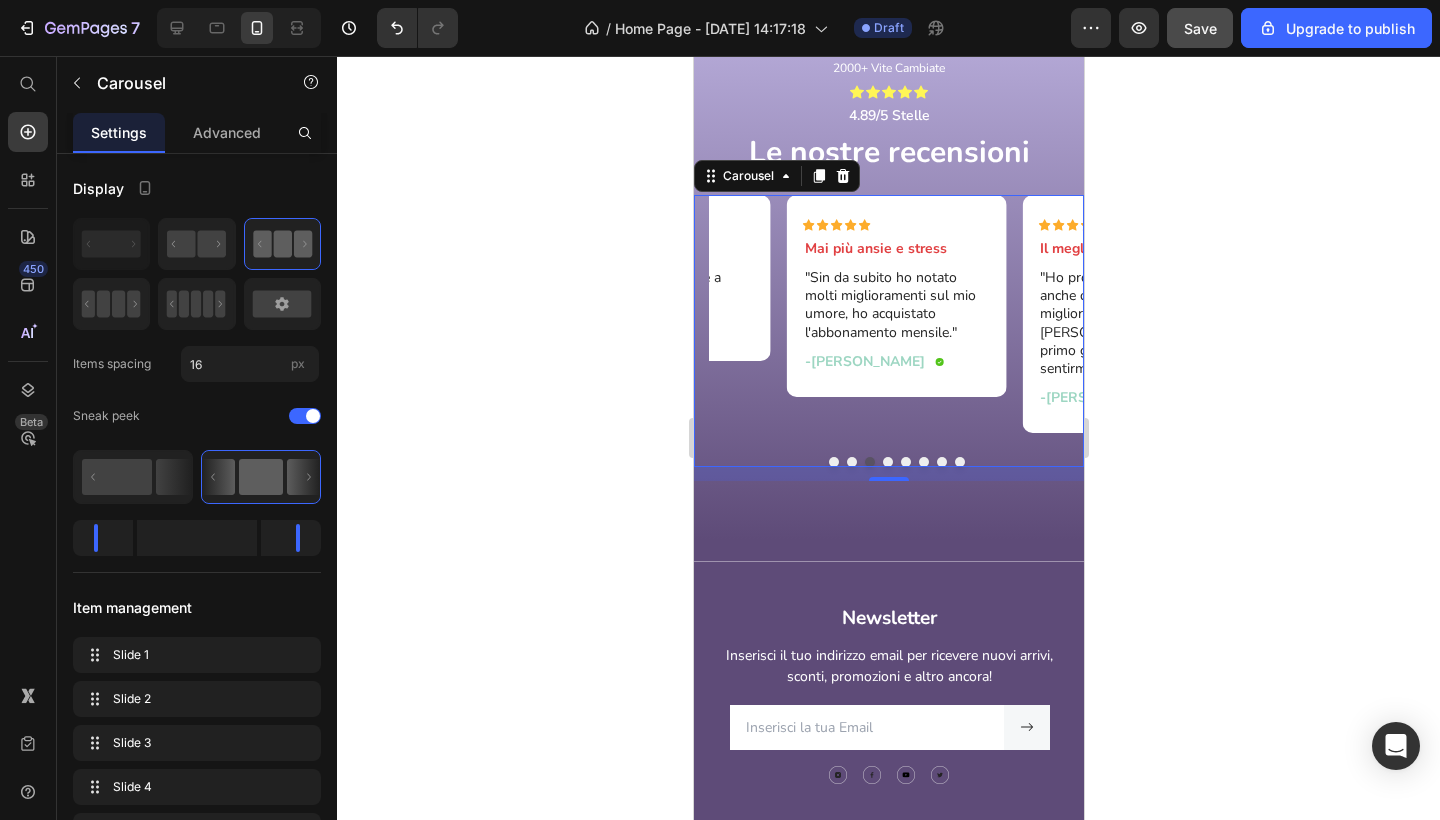 click at bounding box center (887, 462) 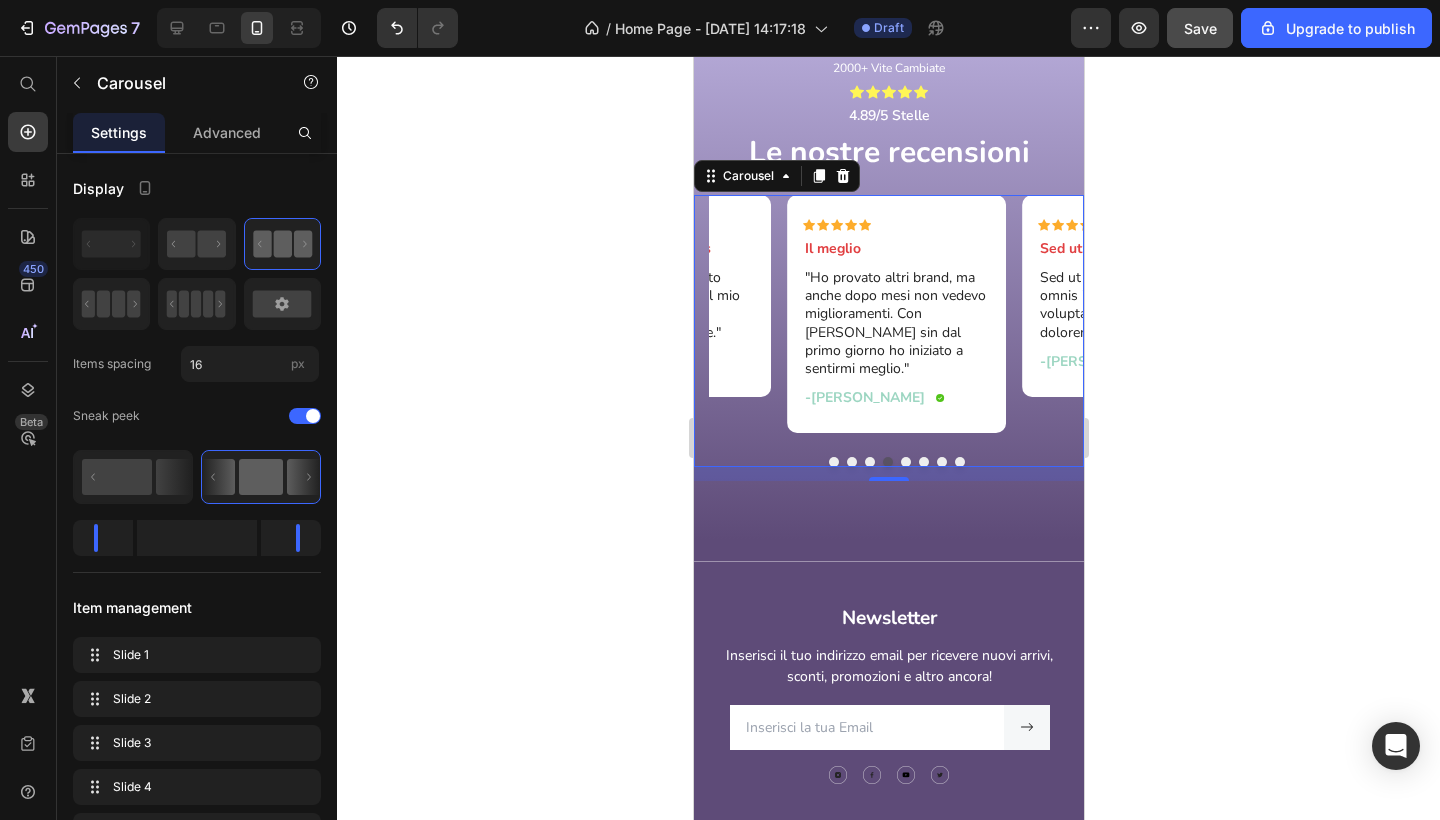 click at bounding box center (905, 462) 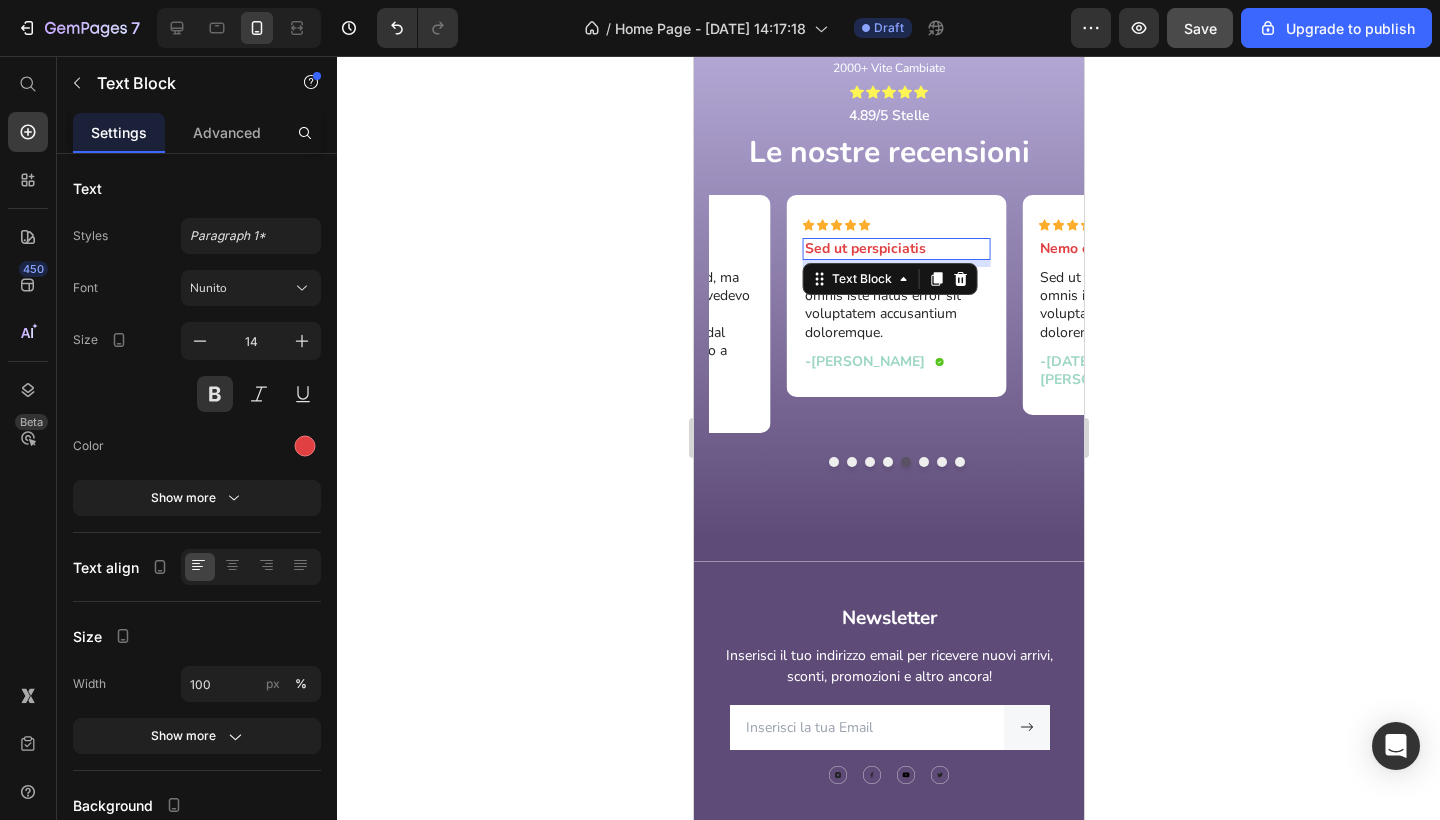 click on "Sed ut perspiciatis" at bounding box center [896, 249] 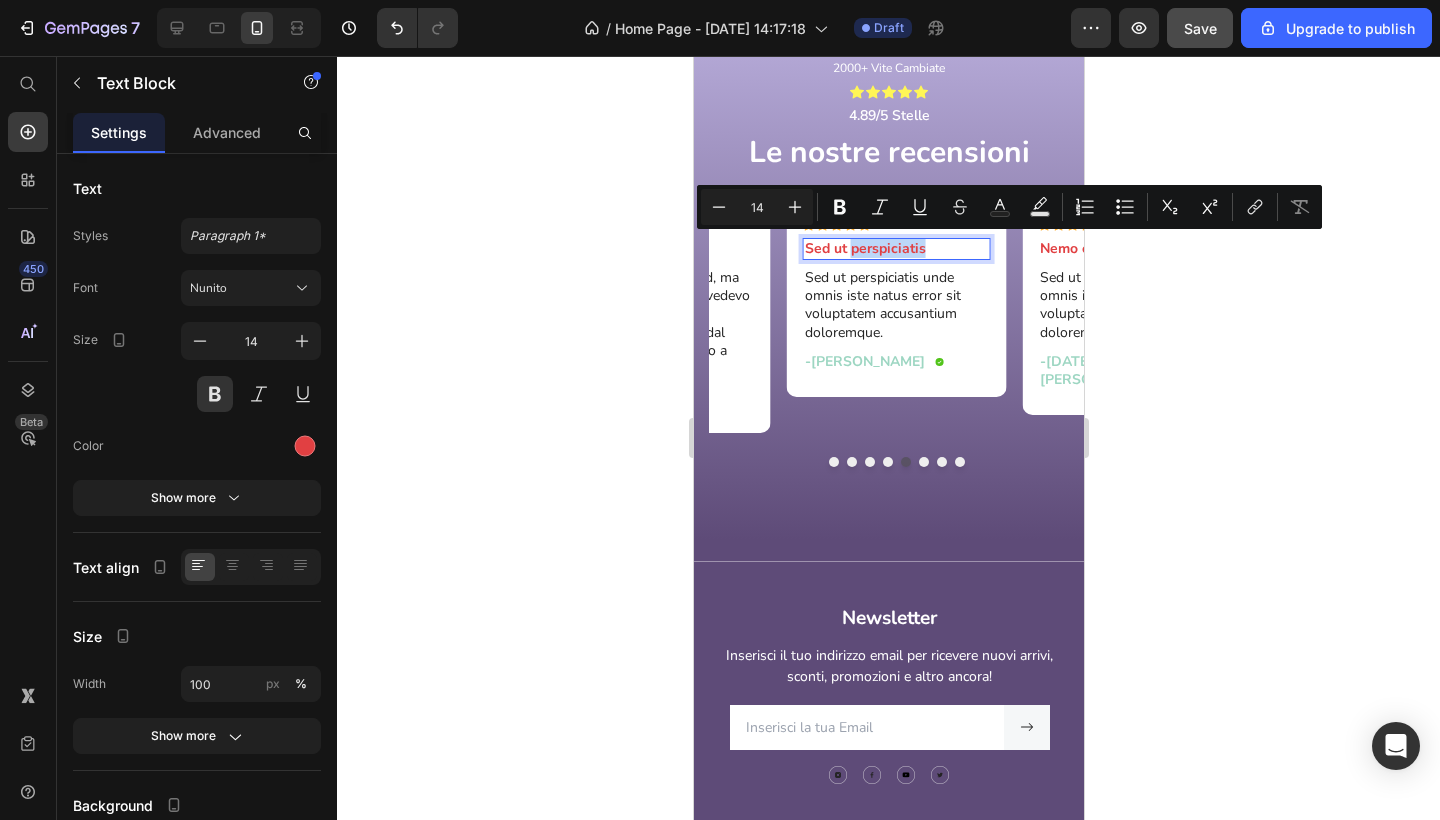 click on "Sed ut perspiciatis" at bounding box center (896, 249) 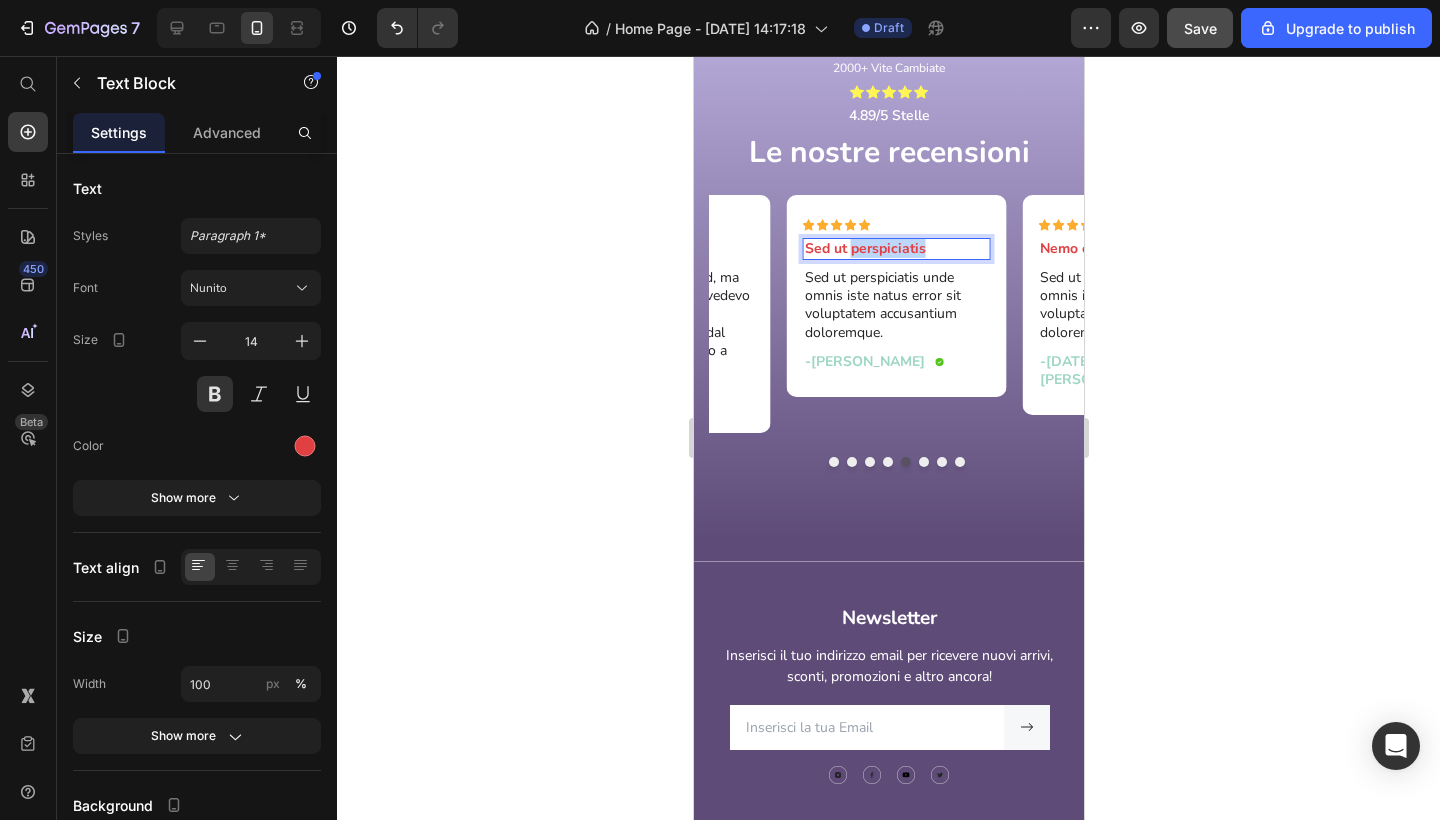 click on "Sed ut perspiciatis" at bounding box center [896, 249] 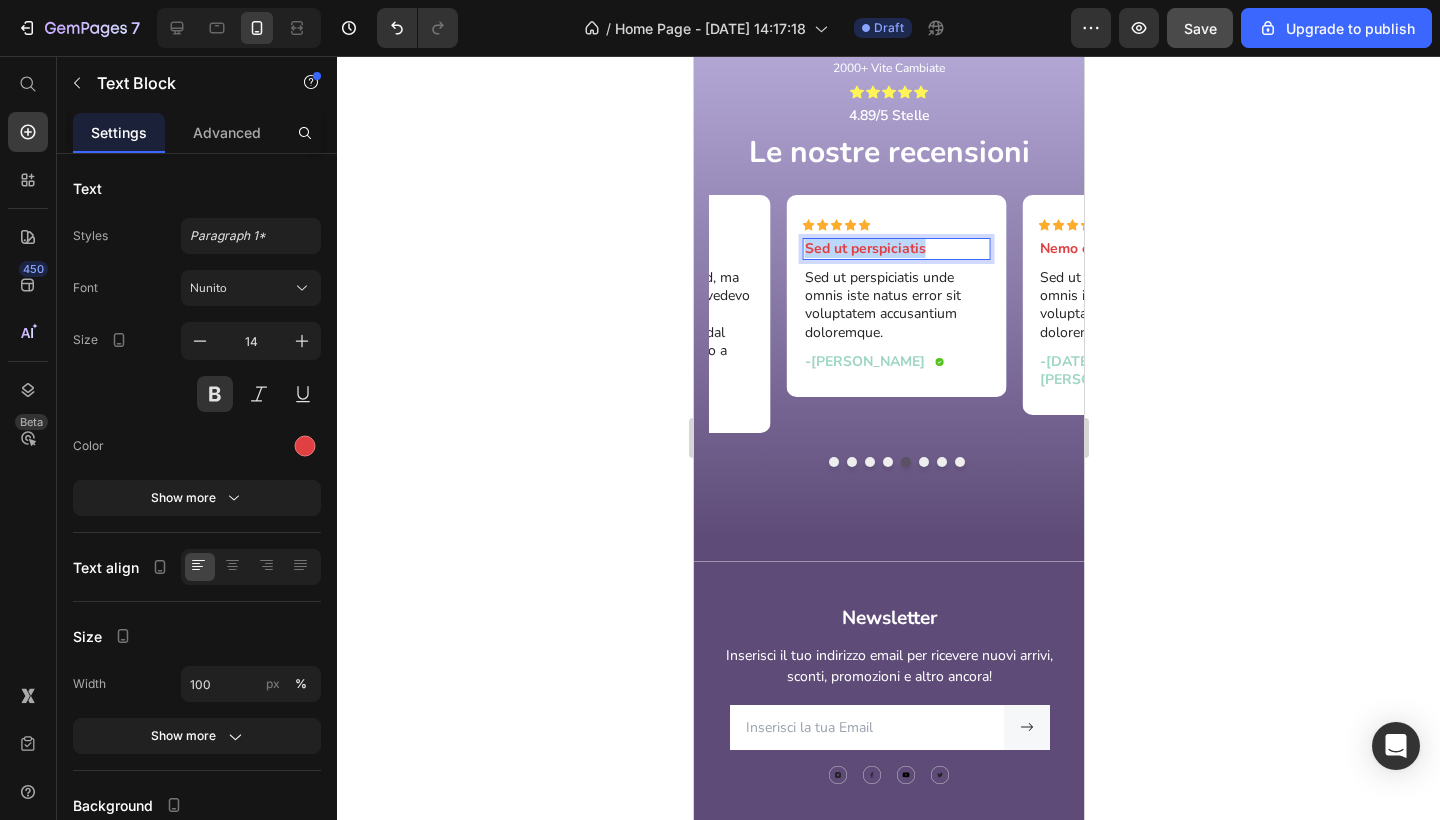 click on "Sed ut perspiciatis" at bounding box center [896, 249] 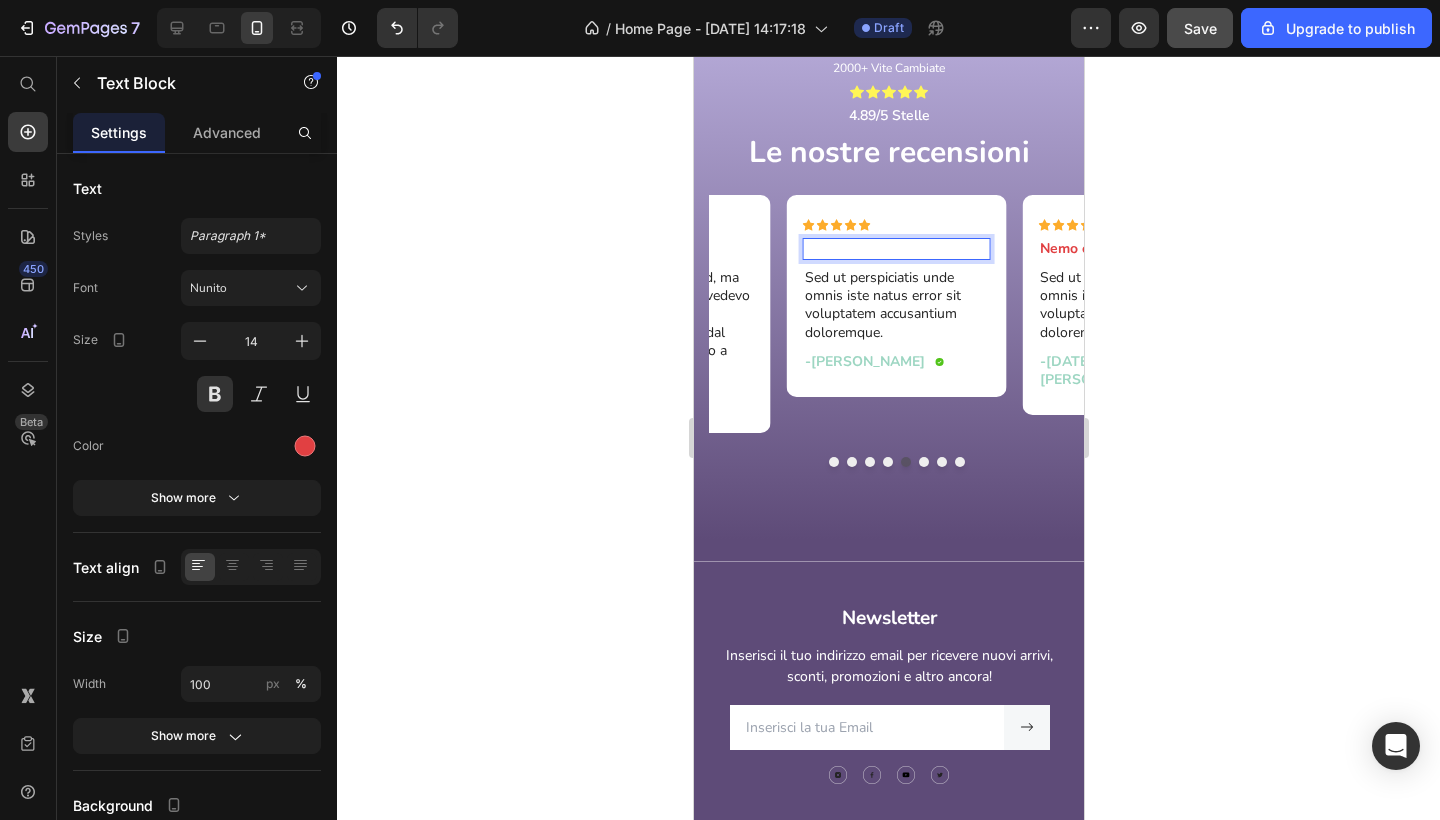 type 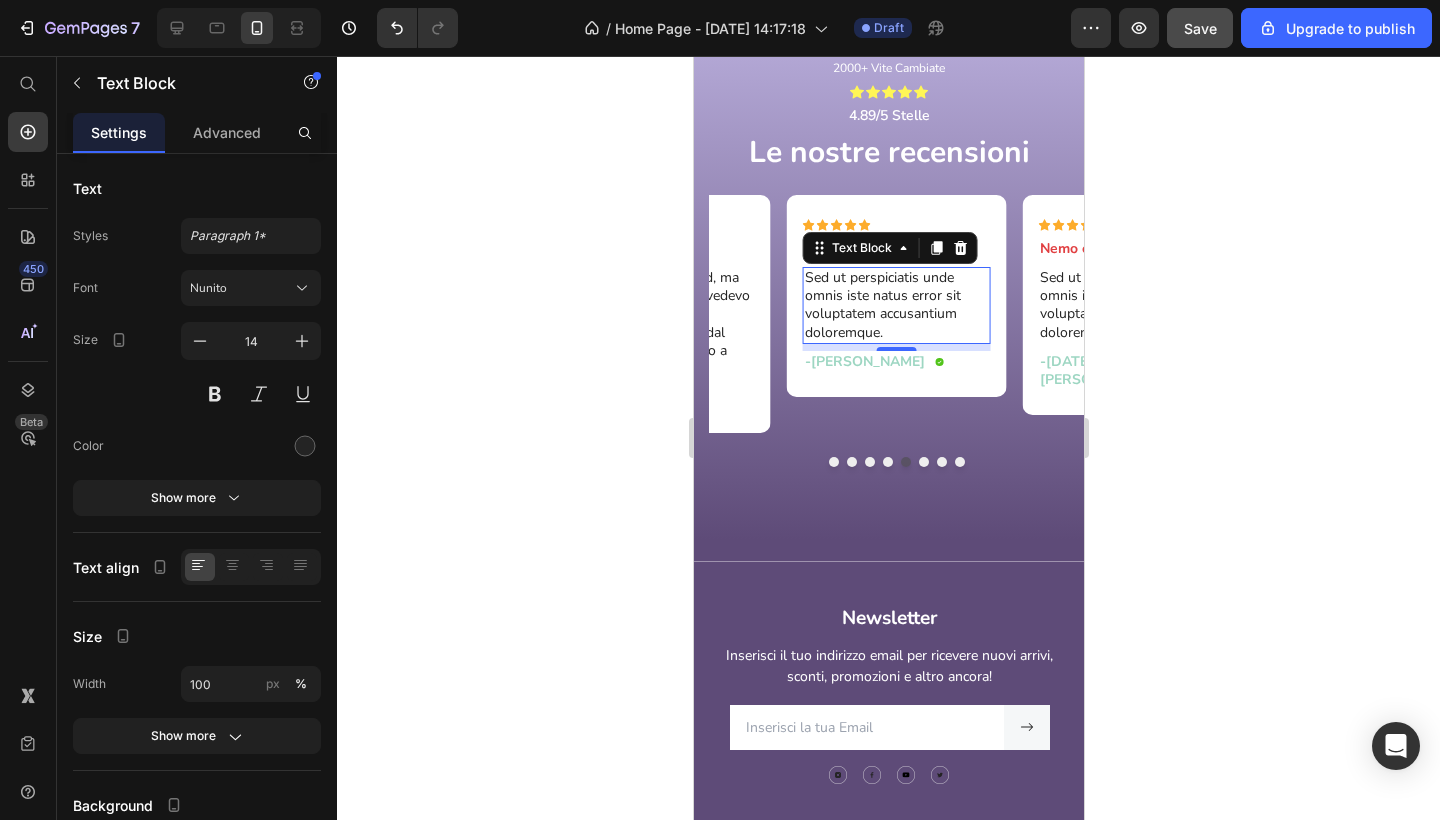 click on "Sed ut perspiciatis unde omnis iste natus error sit voluptatem accusantium doloremque." at bounding box center [896, 305] 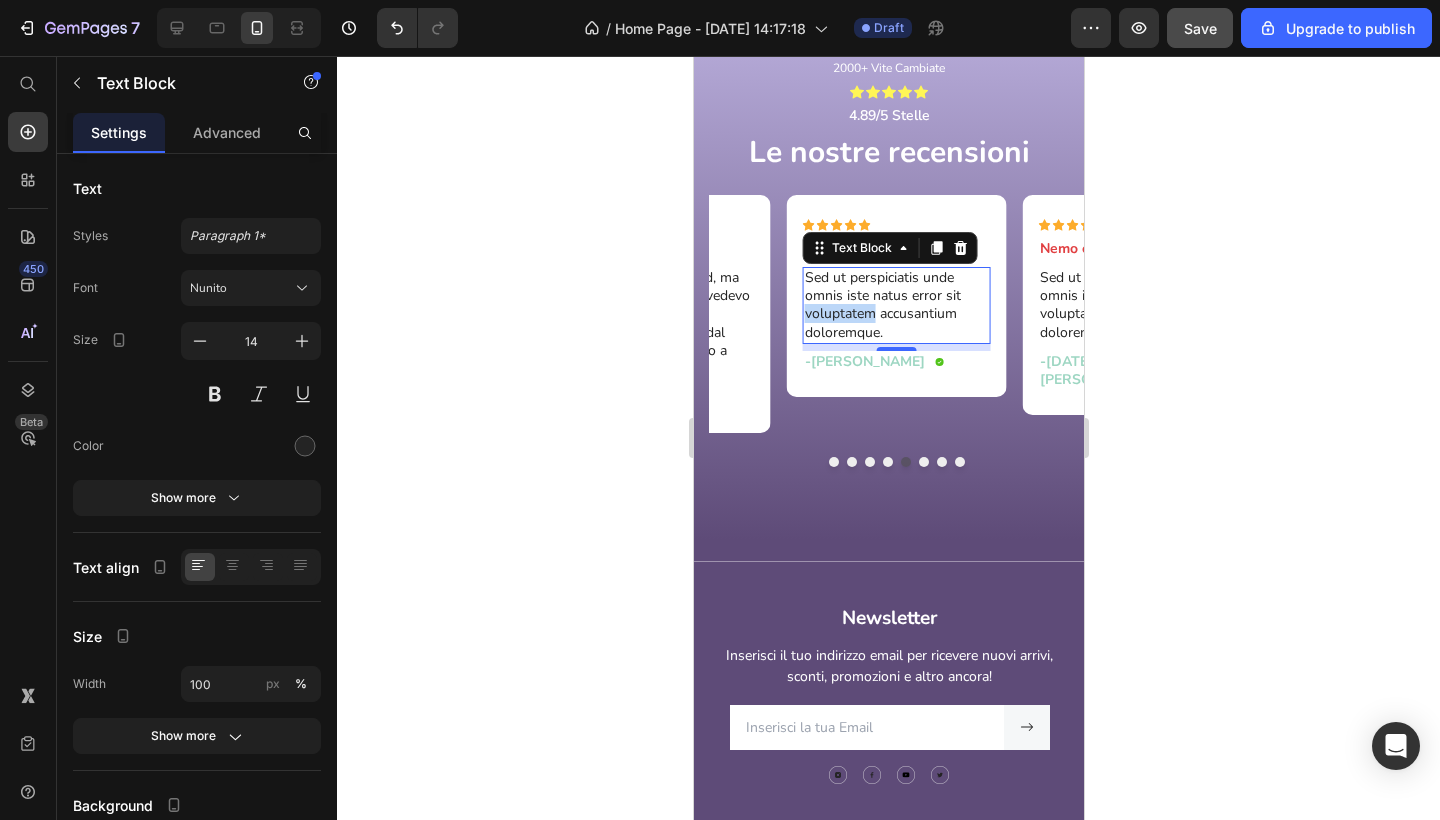 click on "Sed ut perspiciatis unde omnis iste natus error sit voluptatem accusantium doloremque." at bounding box center (896, 305) 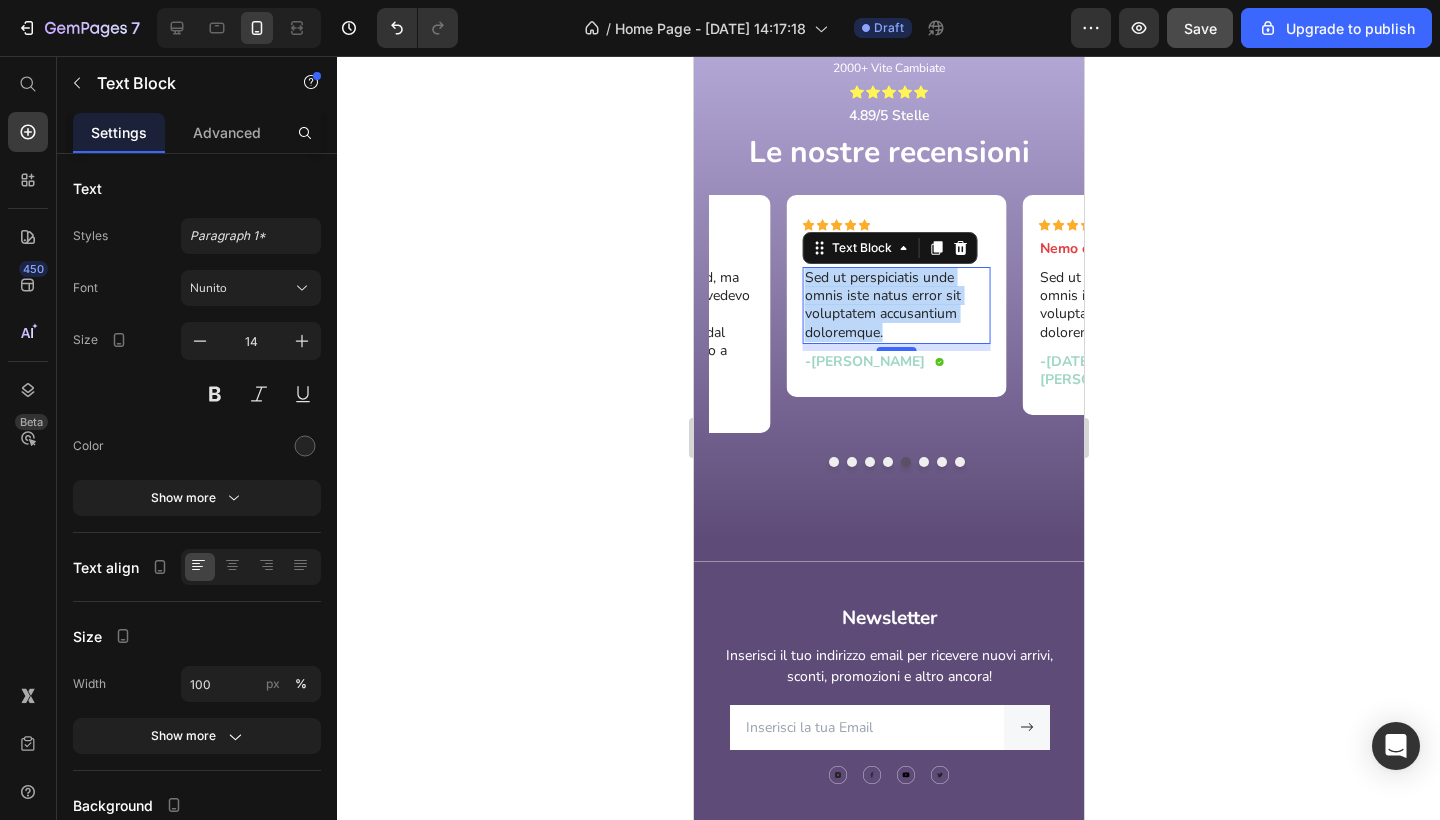 click on "Sed ut perspiciatis unde omnis iste natus error sit voluptatem accusantium doloremque." at bounding box center (896, 305) 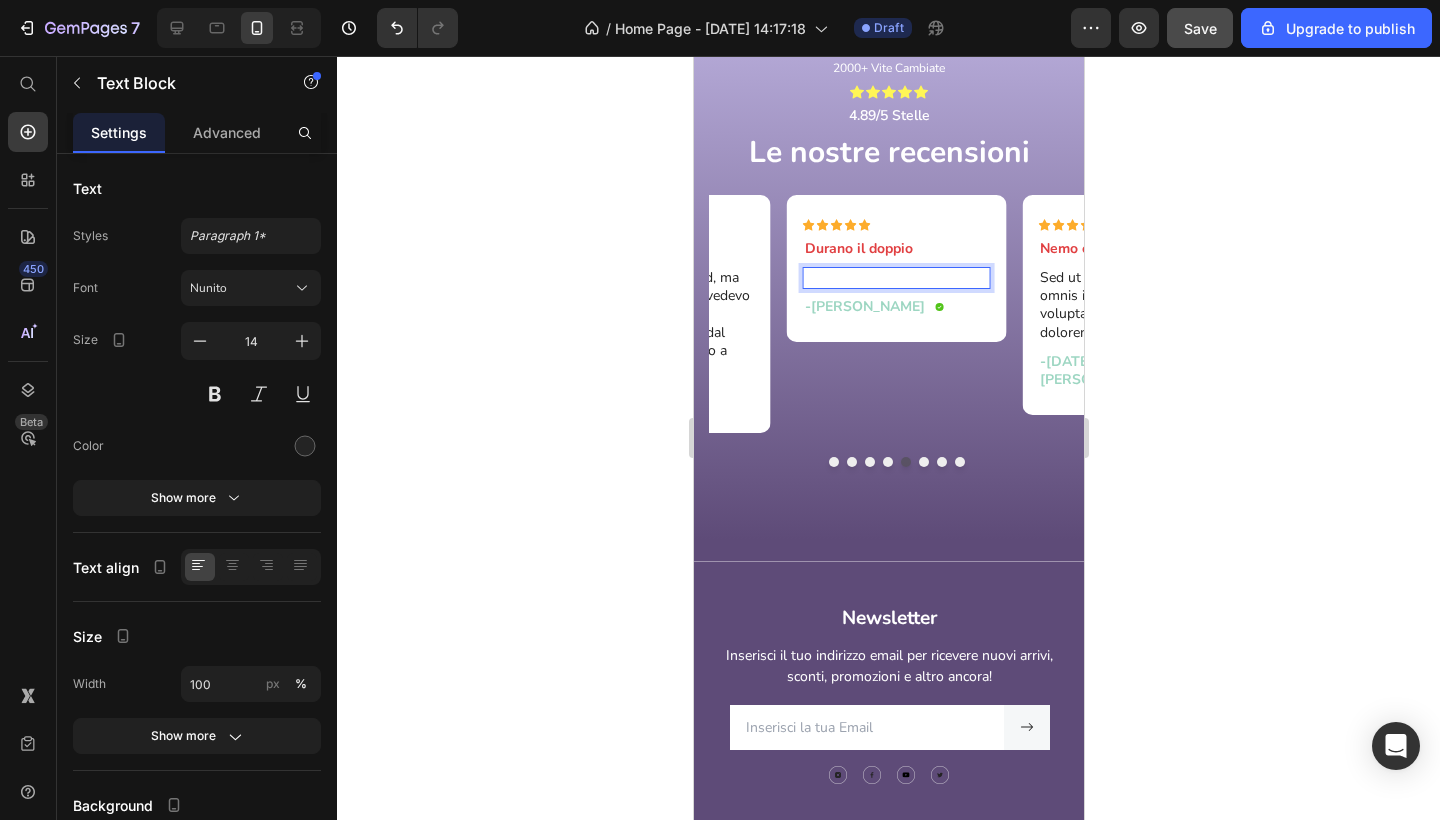 type 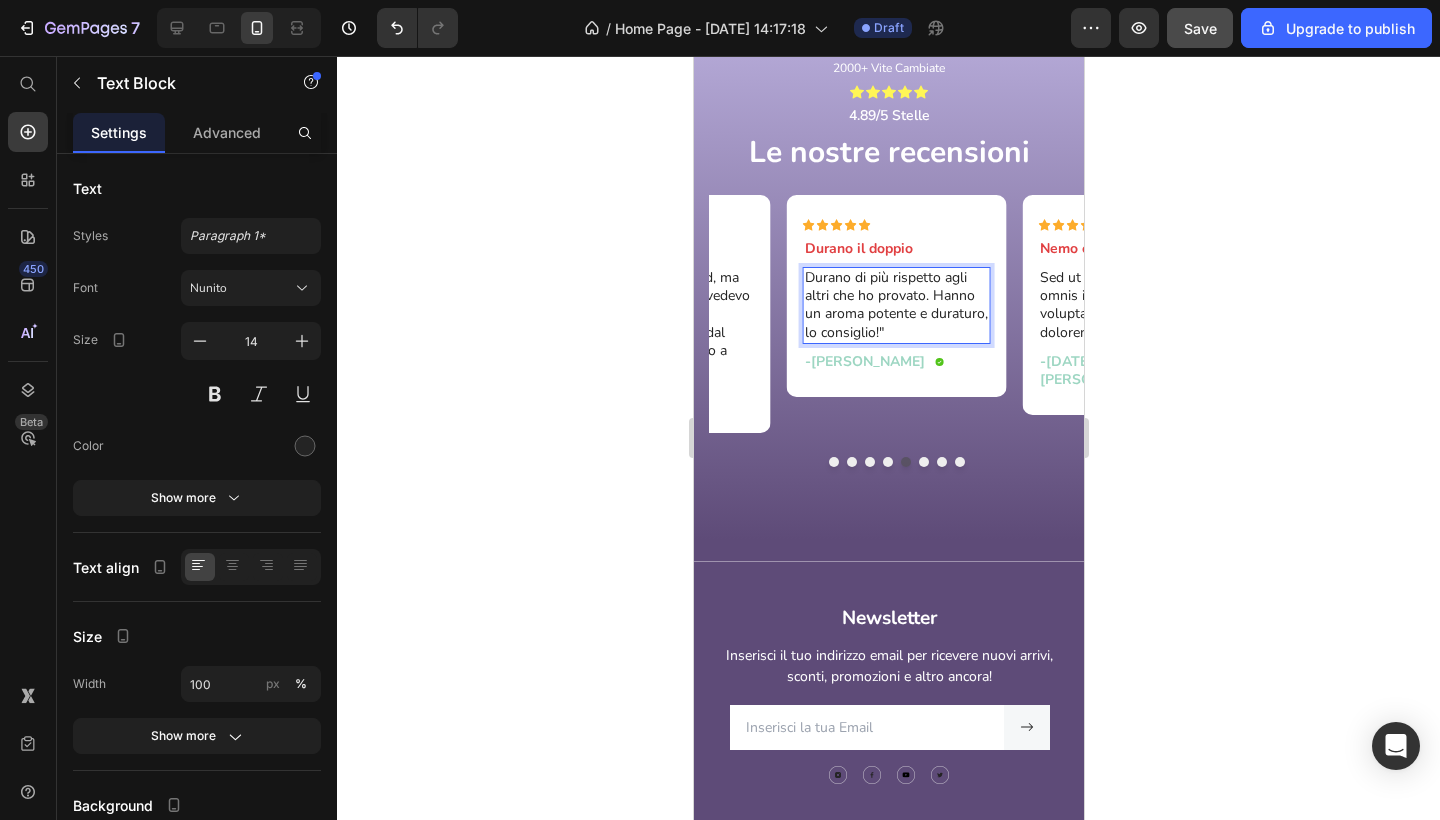 click on "Durano di più rispetto agli altri che ho provato. Hanno un aroma potente e duraturo, lo consiglio!"" at bounding box center [896, 305] 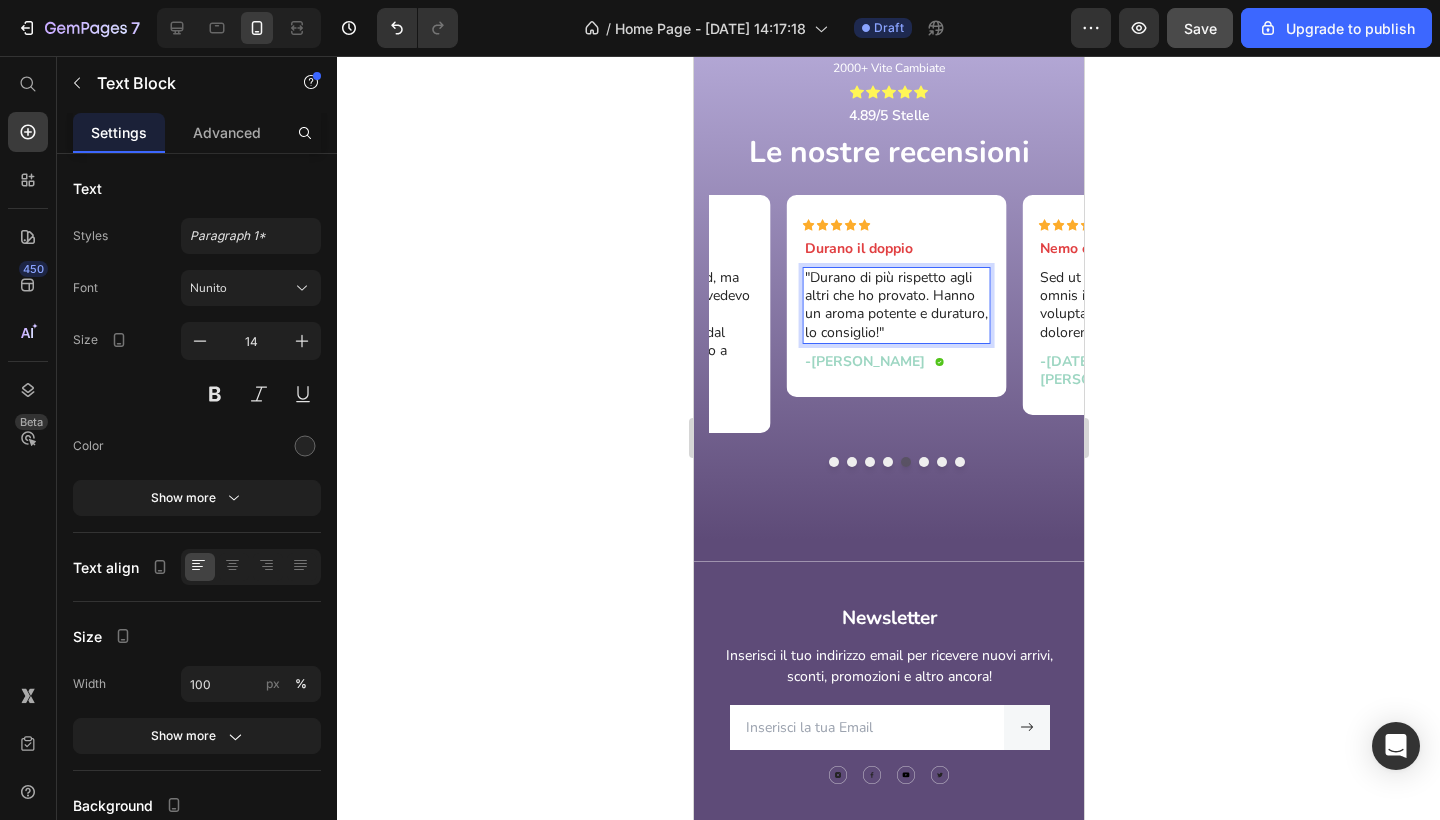 click on ""Durano di più rispetto agli altri che ho provato. Hanno un aroma potente e duraturo, lo consiglio!"" at bounding box center [896, 305] 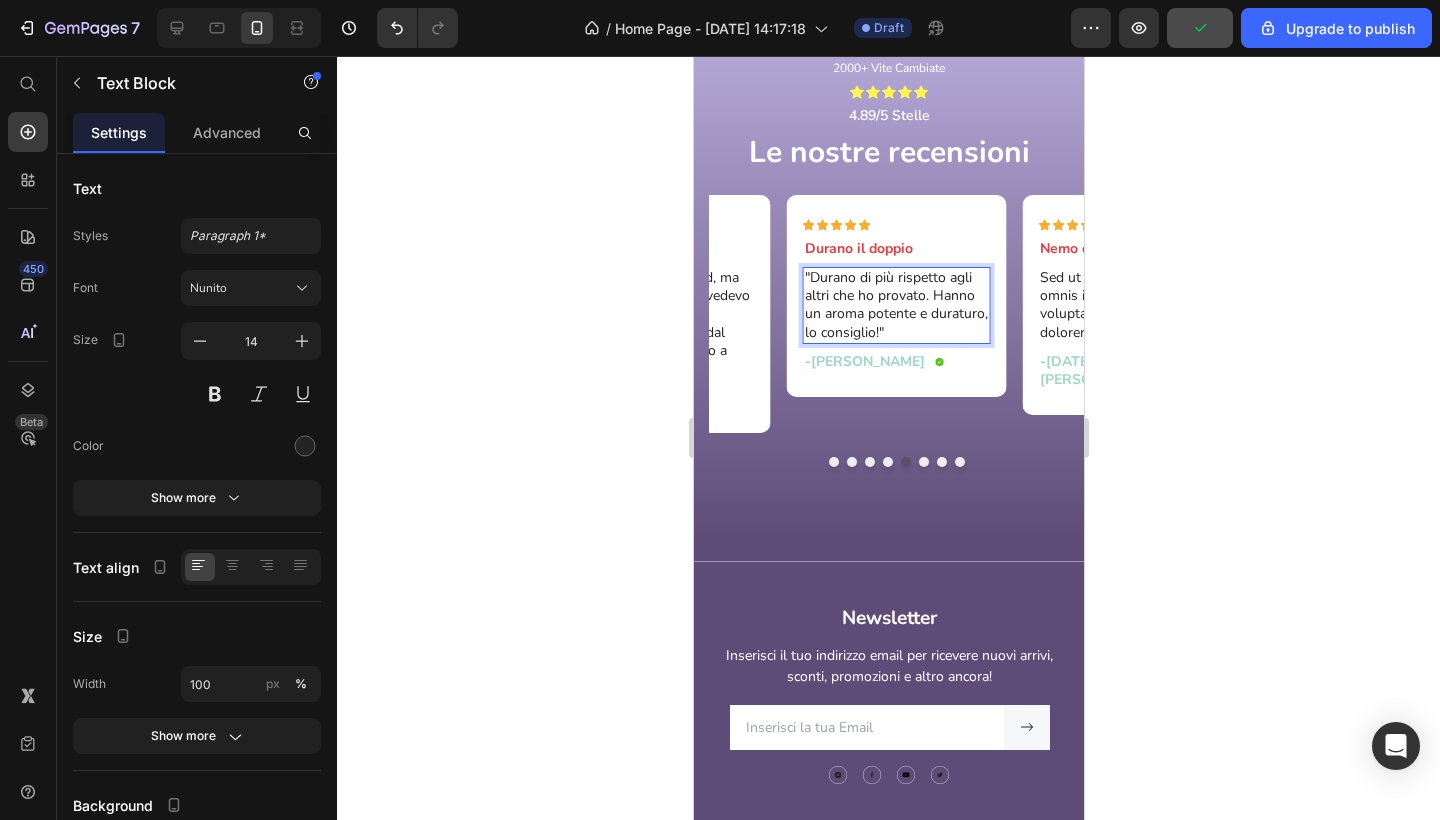 click on ""Durano di più rispetto agli altri che ho provato. Hanno un aroma potente e duraturo, lo consiglio!"" at bounding box center (896, 305) 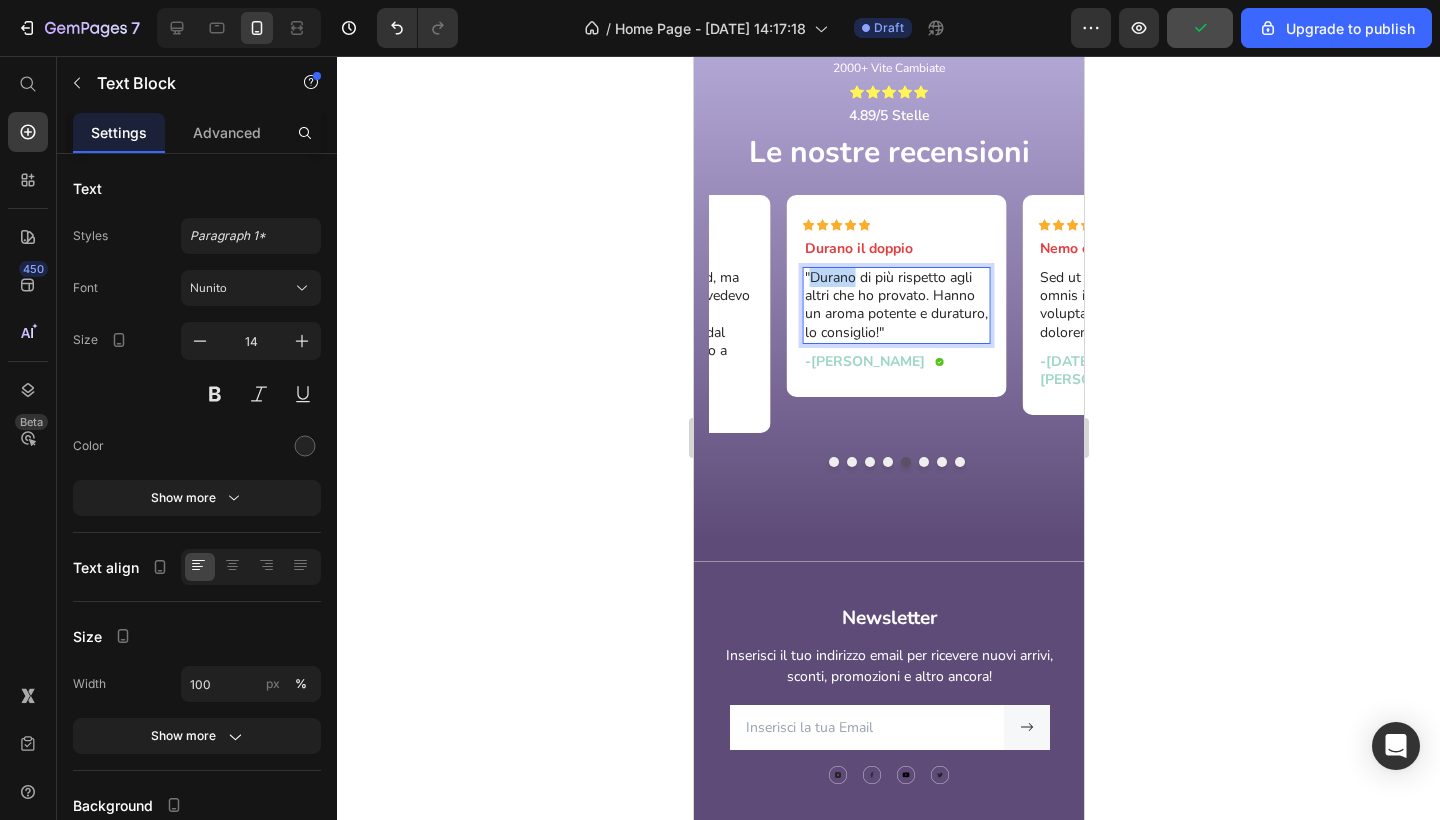 click on ""Durano di più rispetto agli altri che ho provato. Hanno un aroma potente e duraturo, lo consiglio!"" at bounding box center [896, 305] 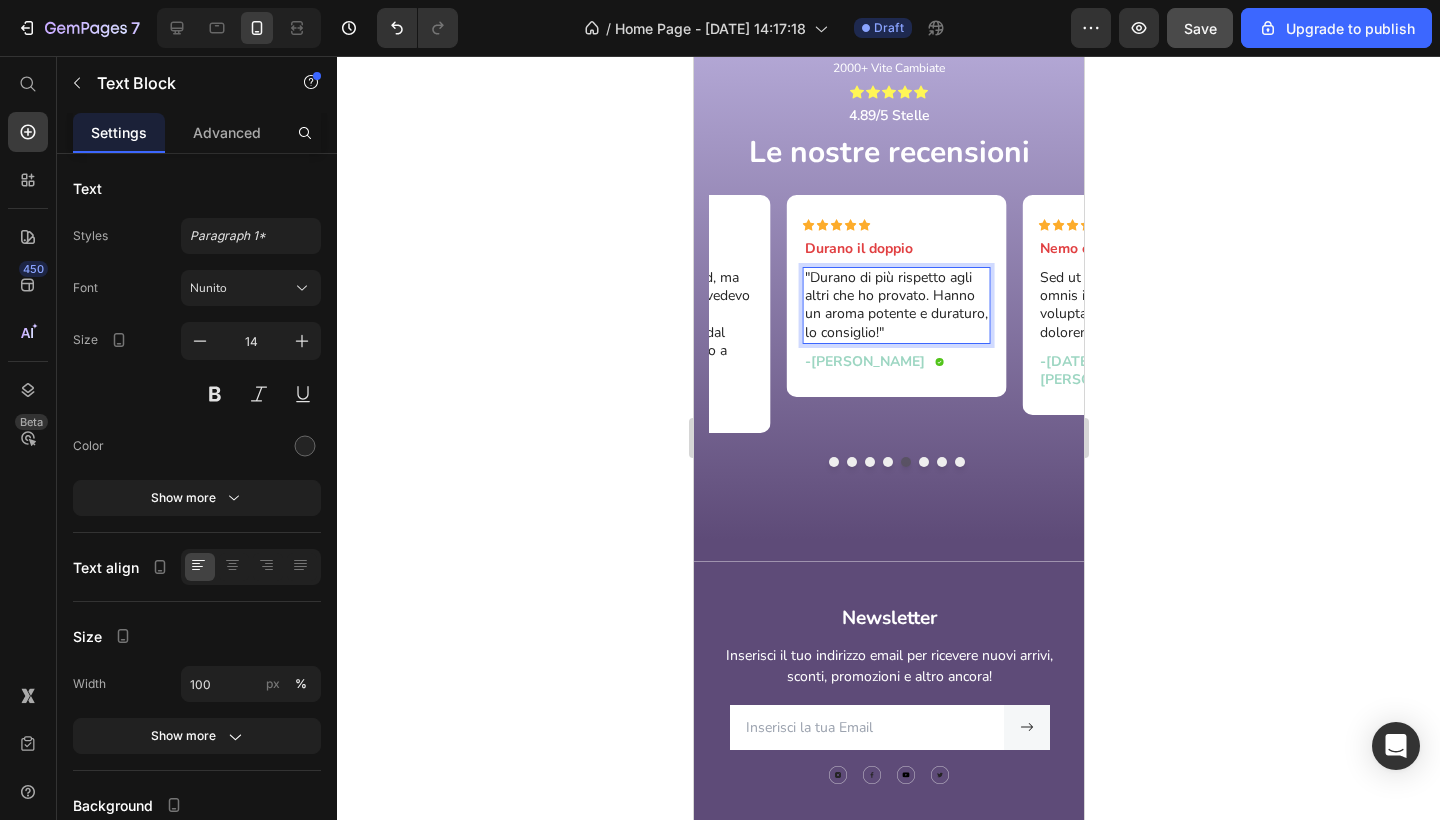 click on ""Durano di più rispetto agli altri che ho provato. Hanno un aroma potente e duraturo, lo consiglio!"" at bounding box center (896, 305) 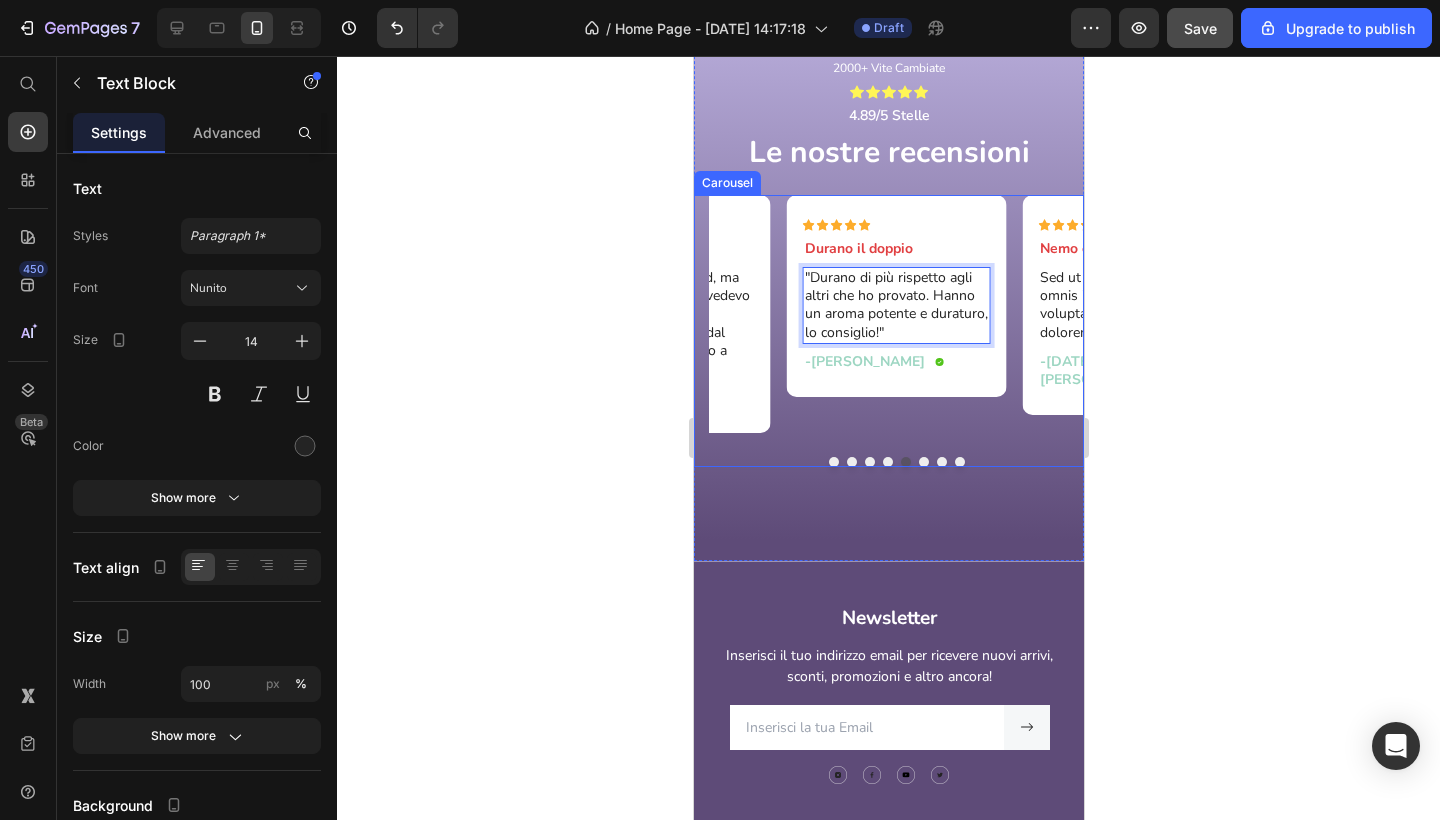 click at bounding box center [923, 462] 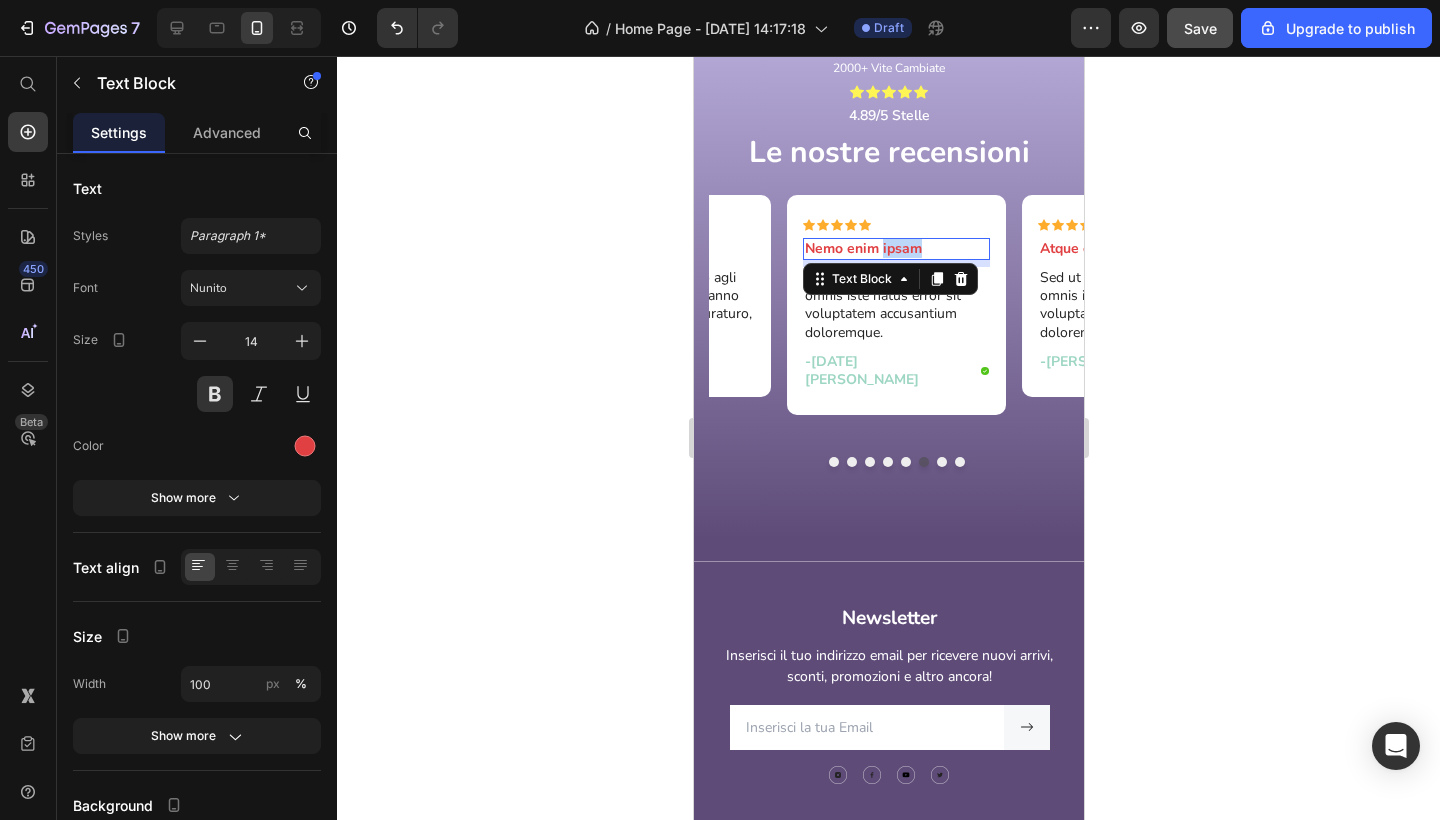 click on "Nemo enim ipsam" at bounding box center (896, 249) 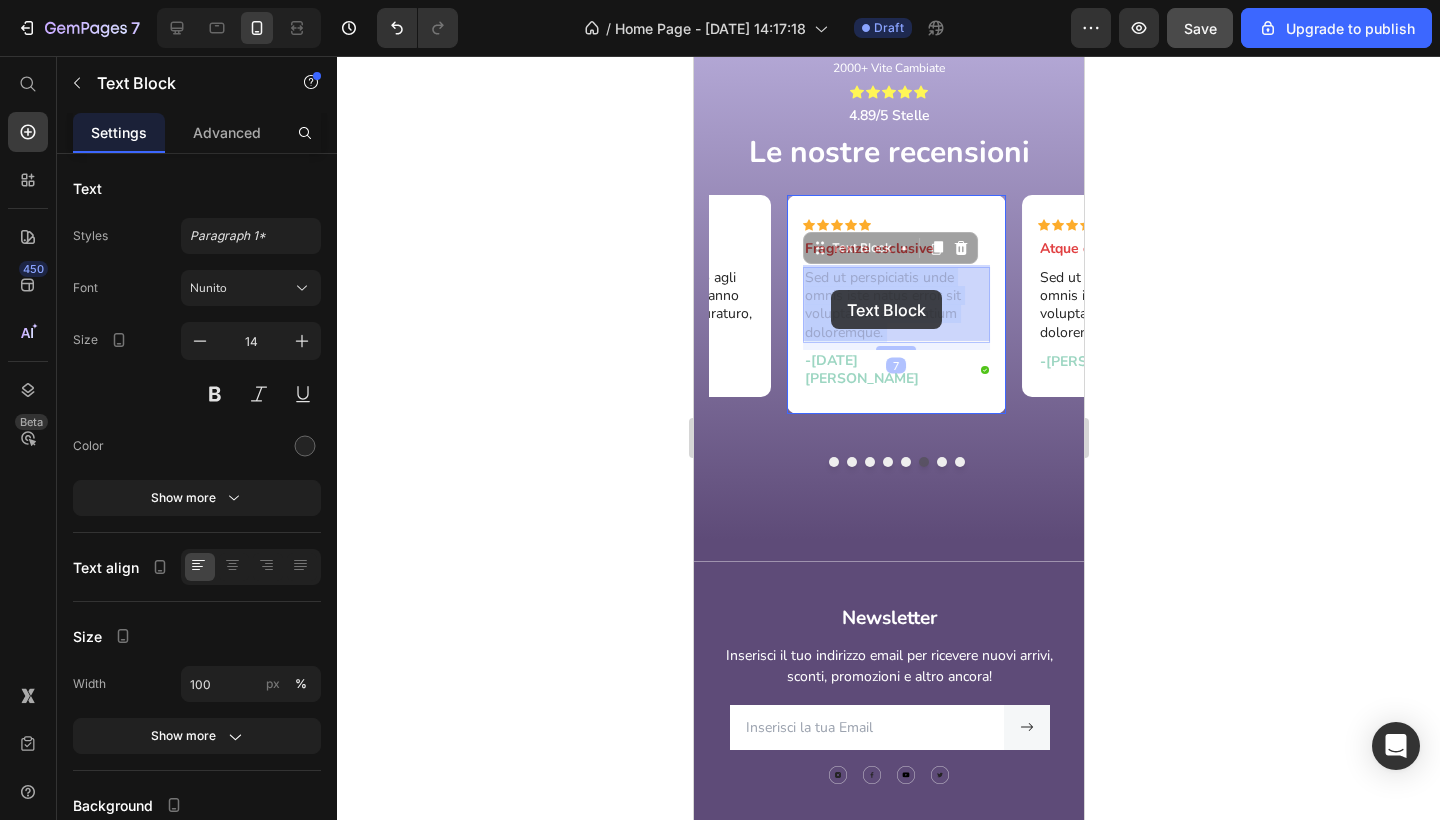 drag, startPoint x: 890, startPoint y: 330, endPoint x: 829, endPoint y: 290, distance: 72.94518 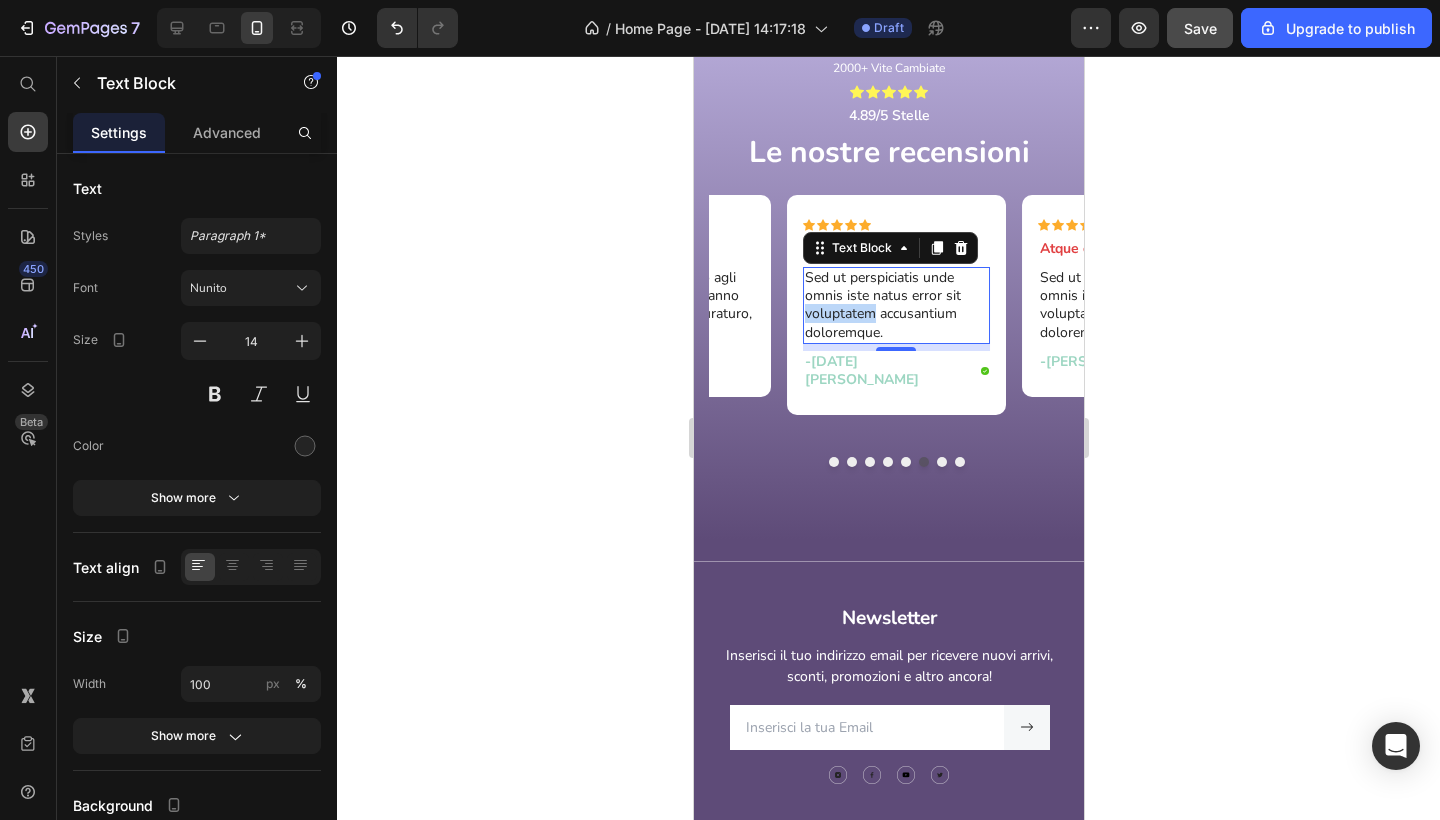 click on "Sed ut perspiciatis unde omnis iste natus error sit voluptatem accusantium doloremque." at bounding box center [896, 305] 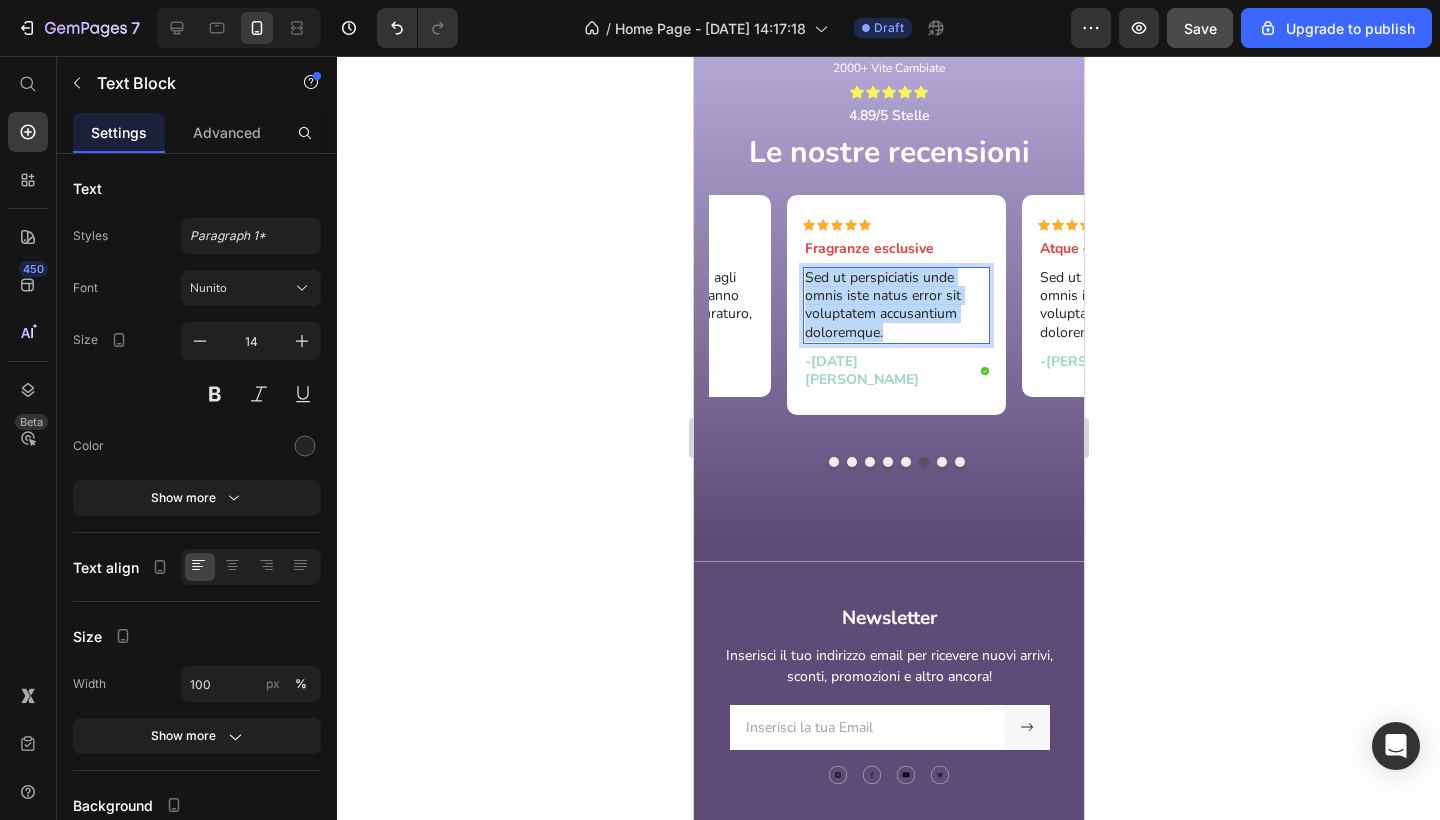 click on "Sed ut perspiciatis unde omnis iste natus error sit voluptatem accusantium doloremque." at bounding box center (896, 305) 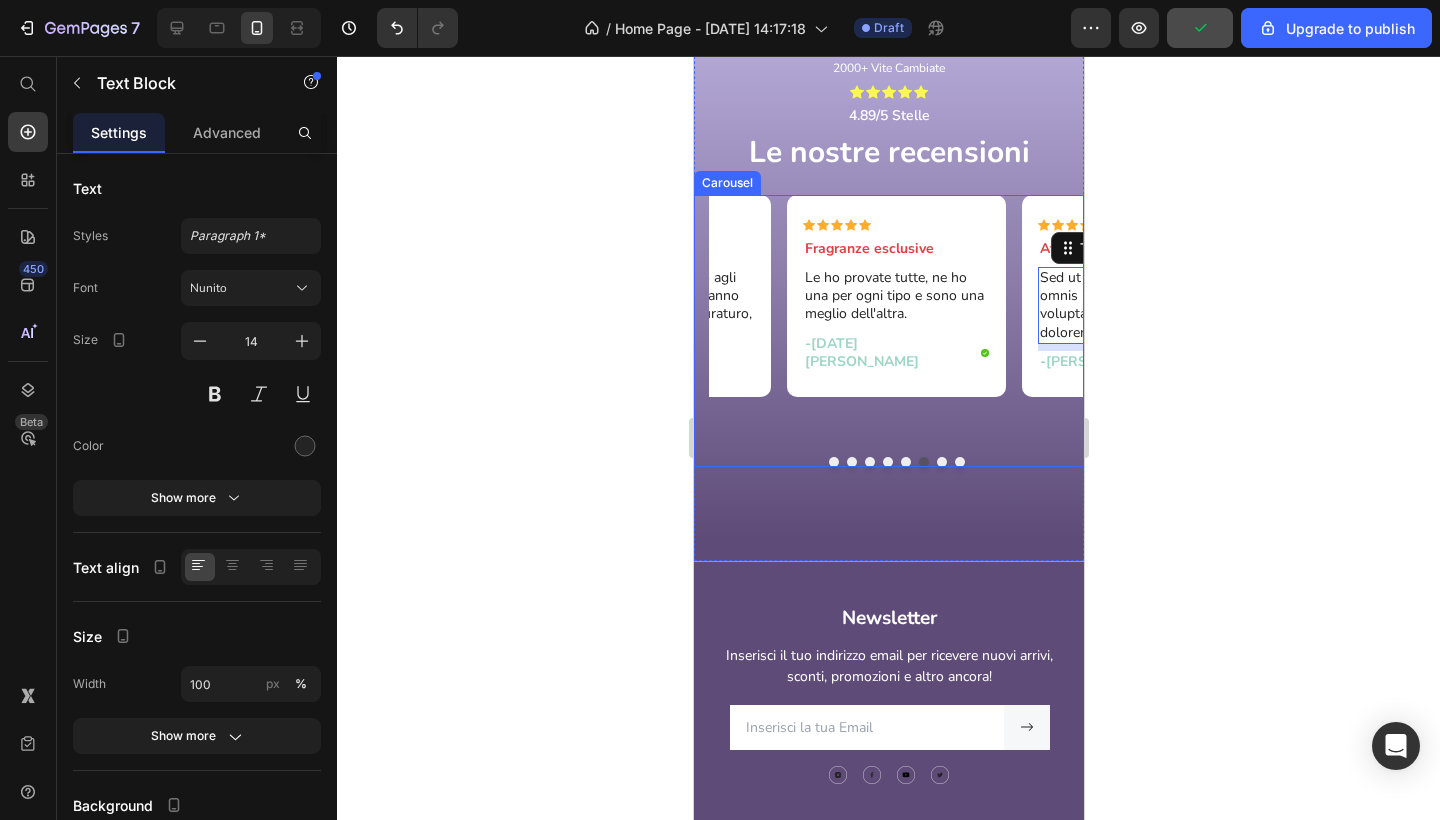 click at bounding box center [941, 462] 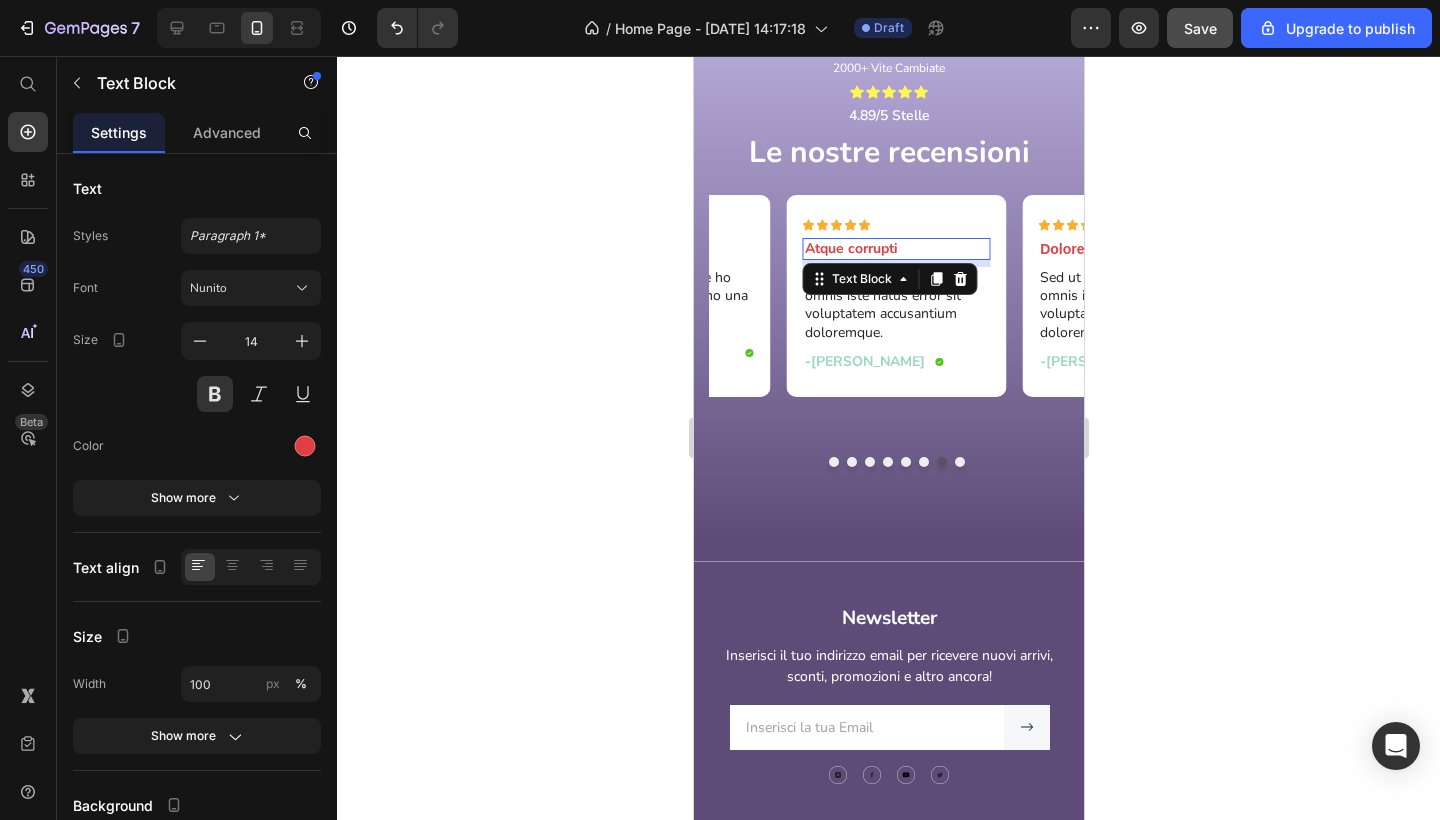 click on "Atque corrupti" at bounding box center (896, 249) 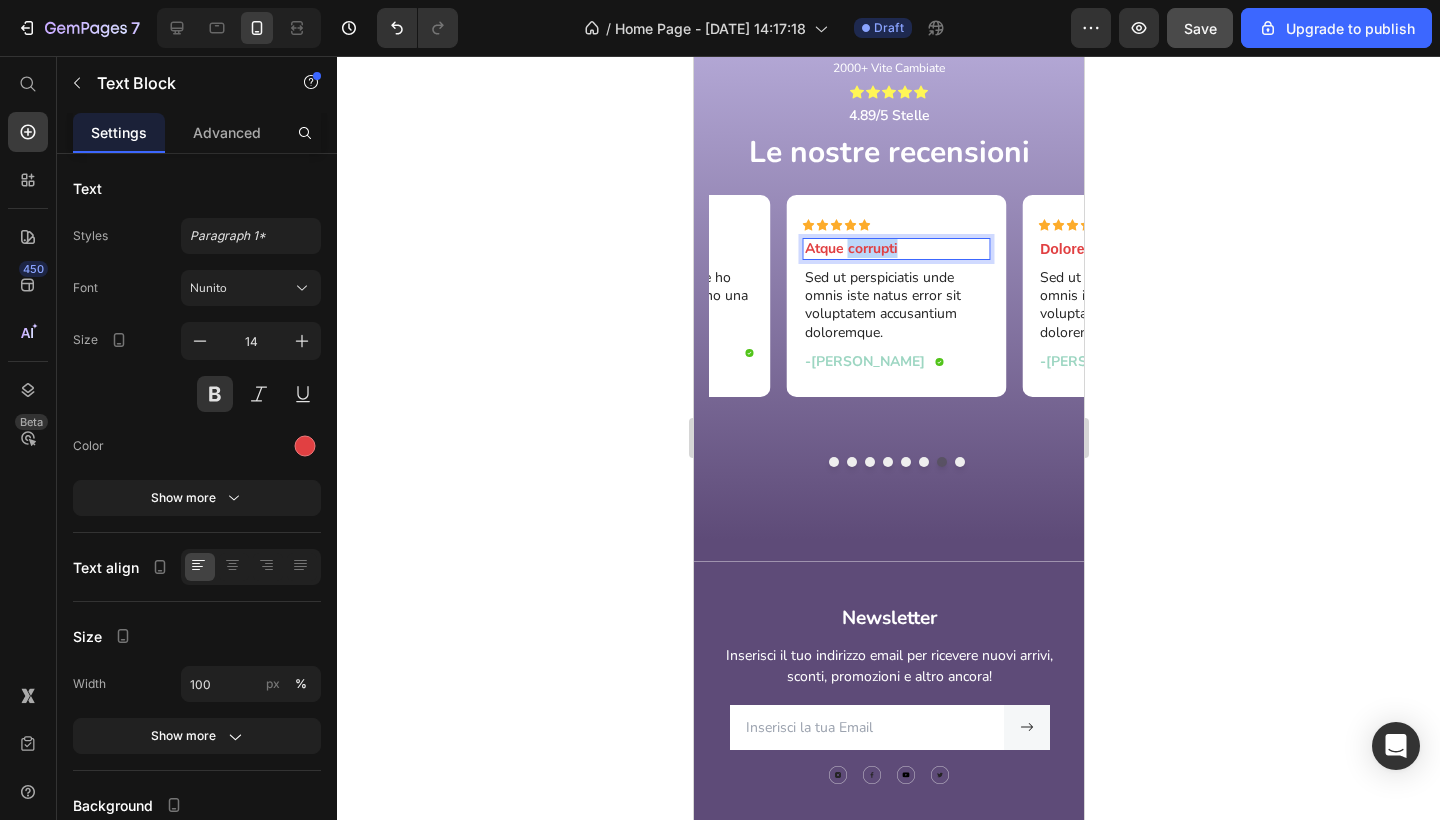 click on "Atque corrupti" at bounding box center [896, 249] 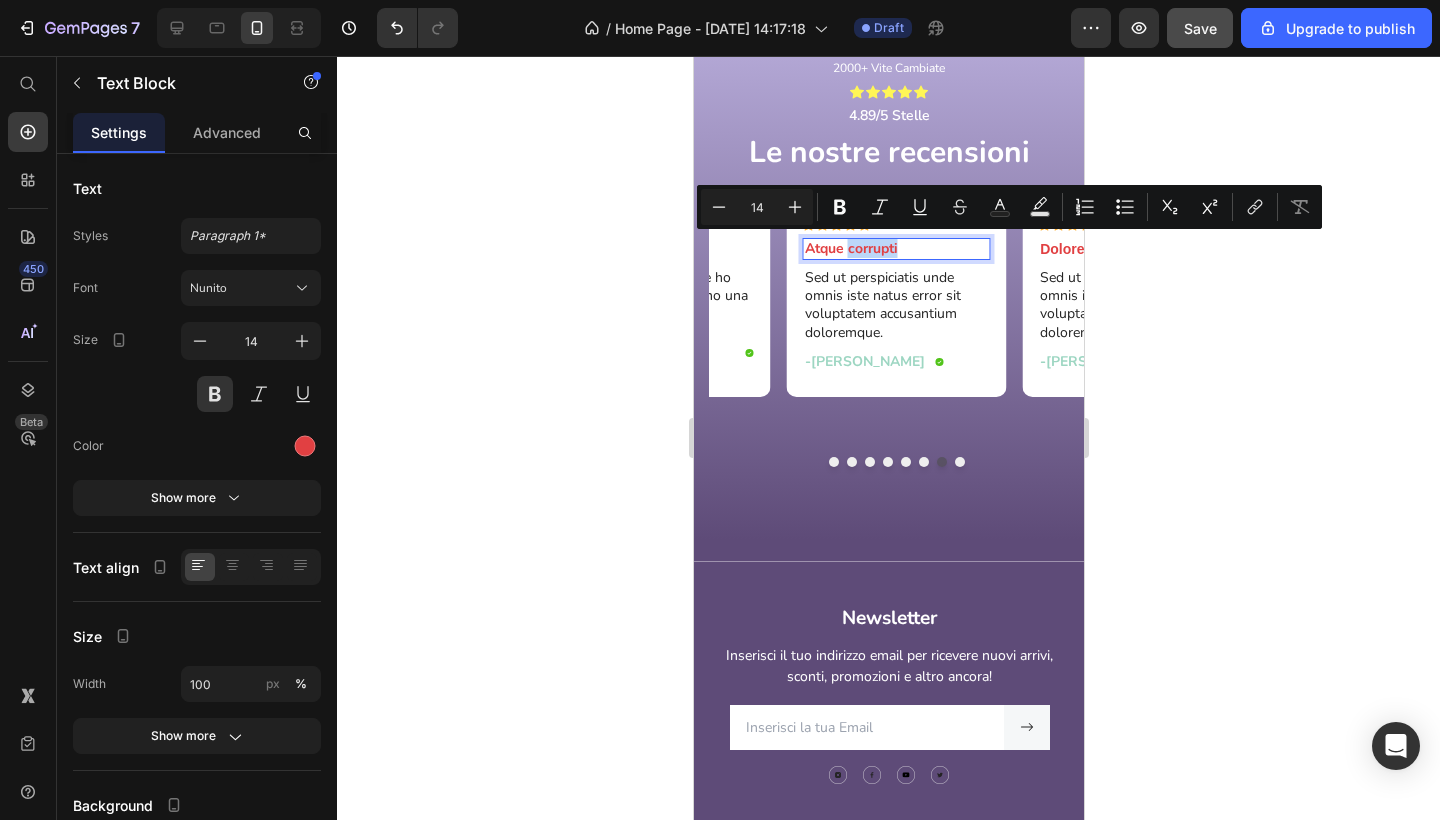 click on "Atque corrupti" at bounding box center (896, 249) 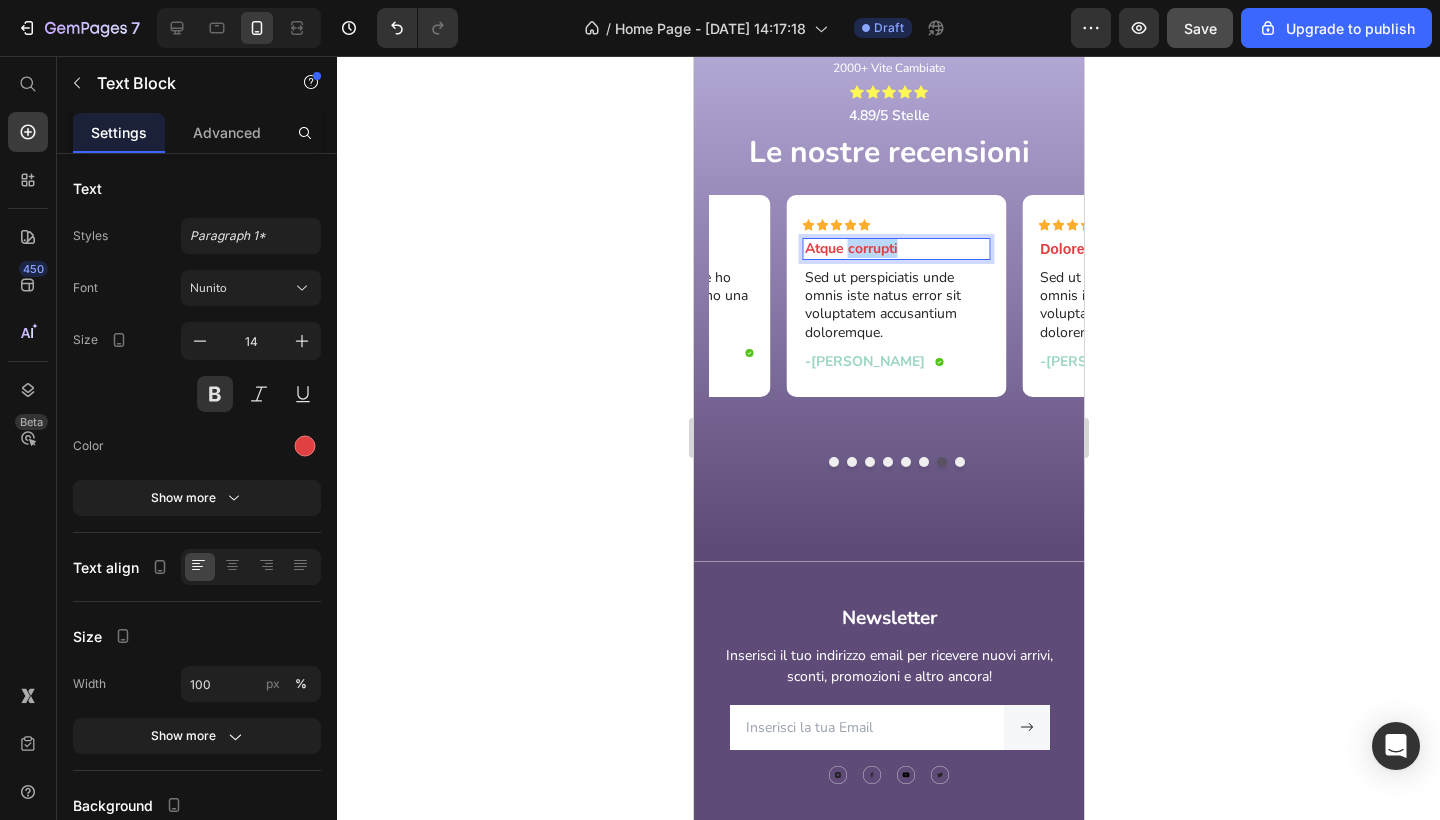 click on "Atque corrupti" at bounding box center (896, 249) 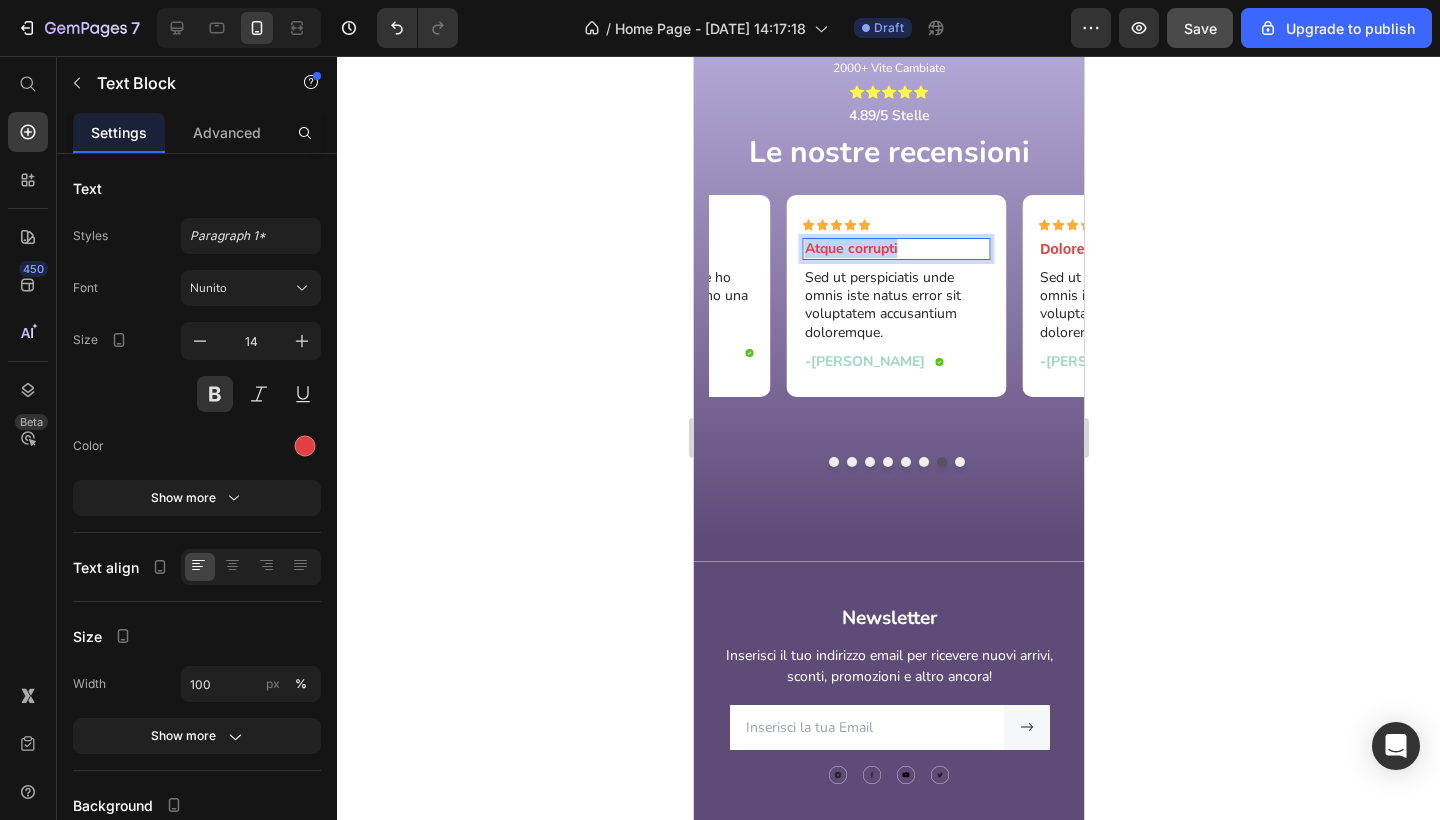 click on "Atque corrupti" at bounding box center [896, 249] 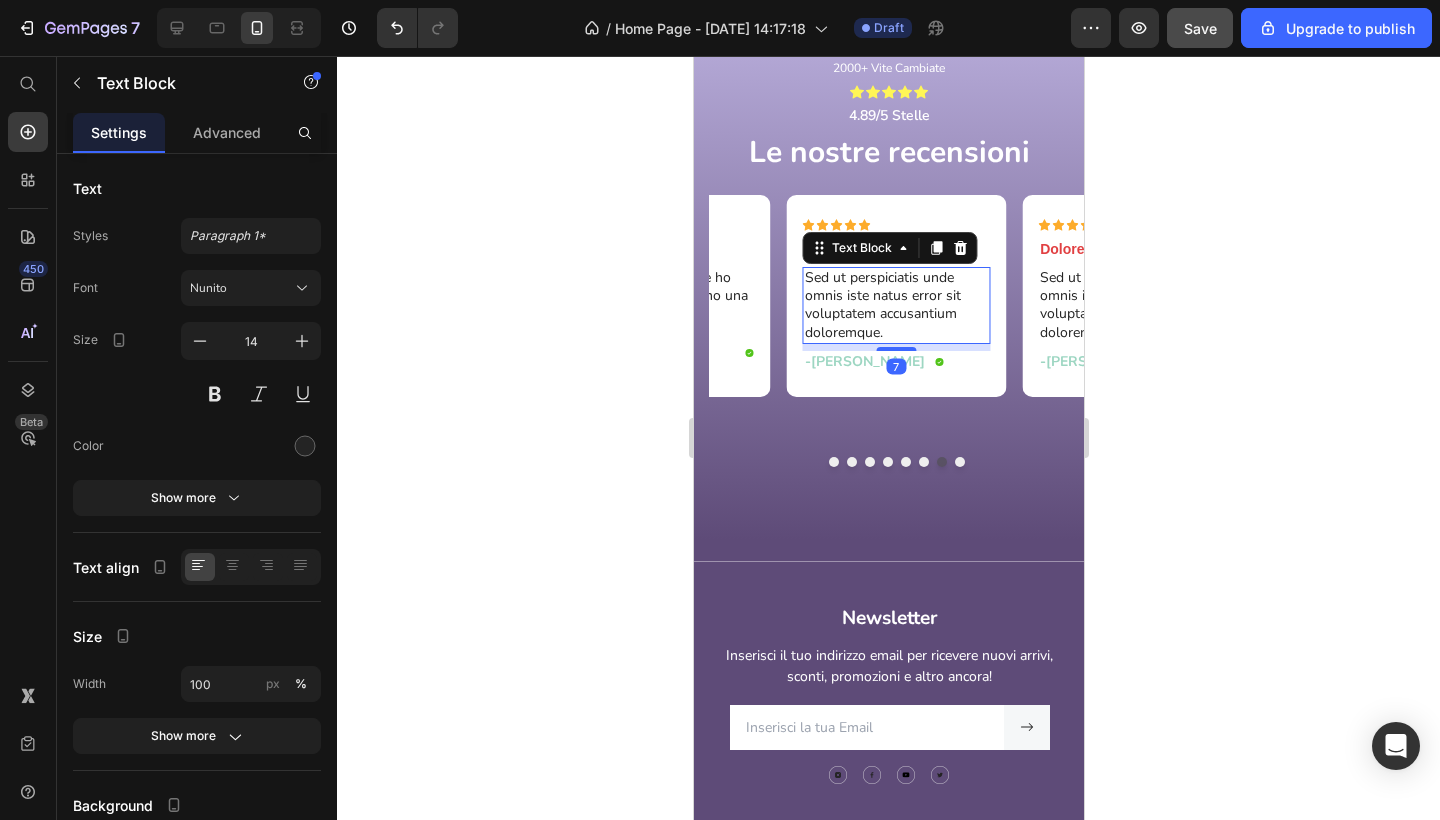 click on "Sed ut perspiciatis unde omnis iste natus error sit voluptatem accusantium doloremque." at bounding box center [896, 305] 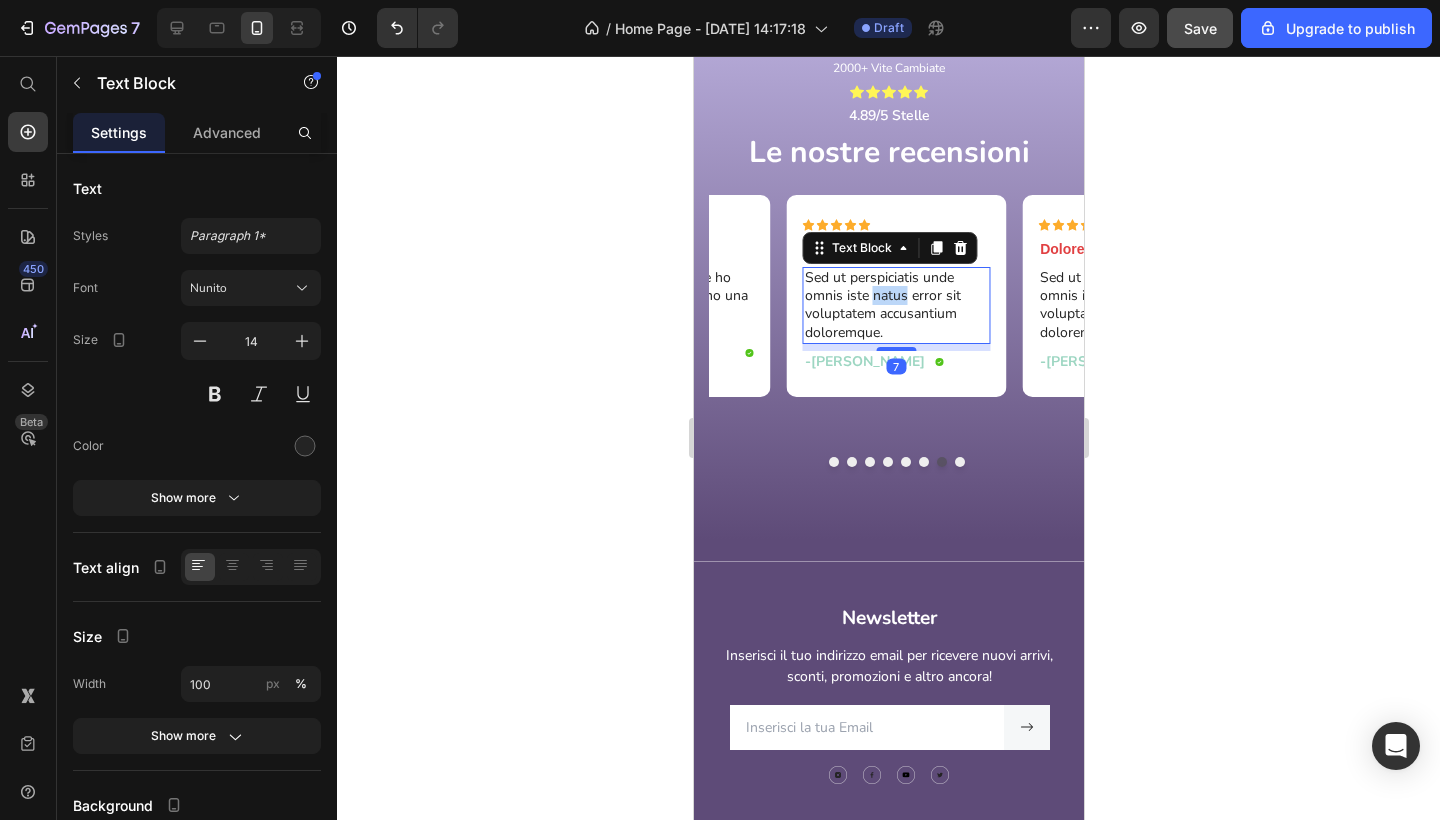 click on "Sed ut perspiciatis unde omnis iste natus error sit voluptatem accusantium doloremque." at bounding box center (896, 305) 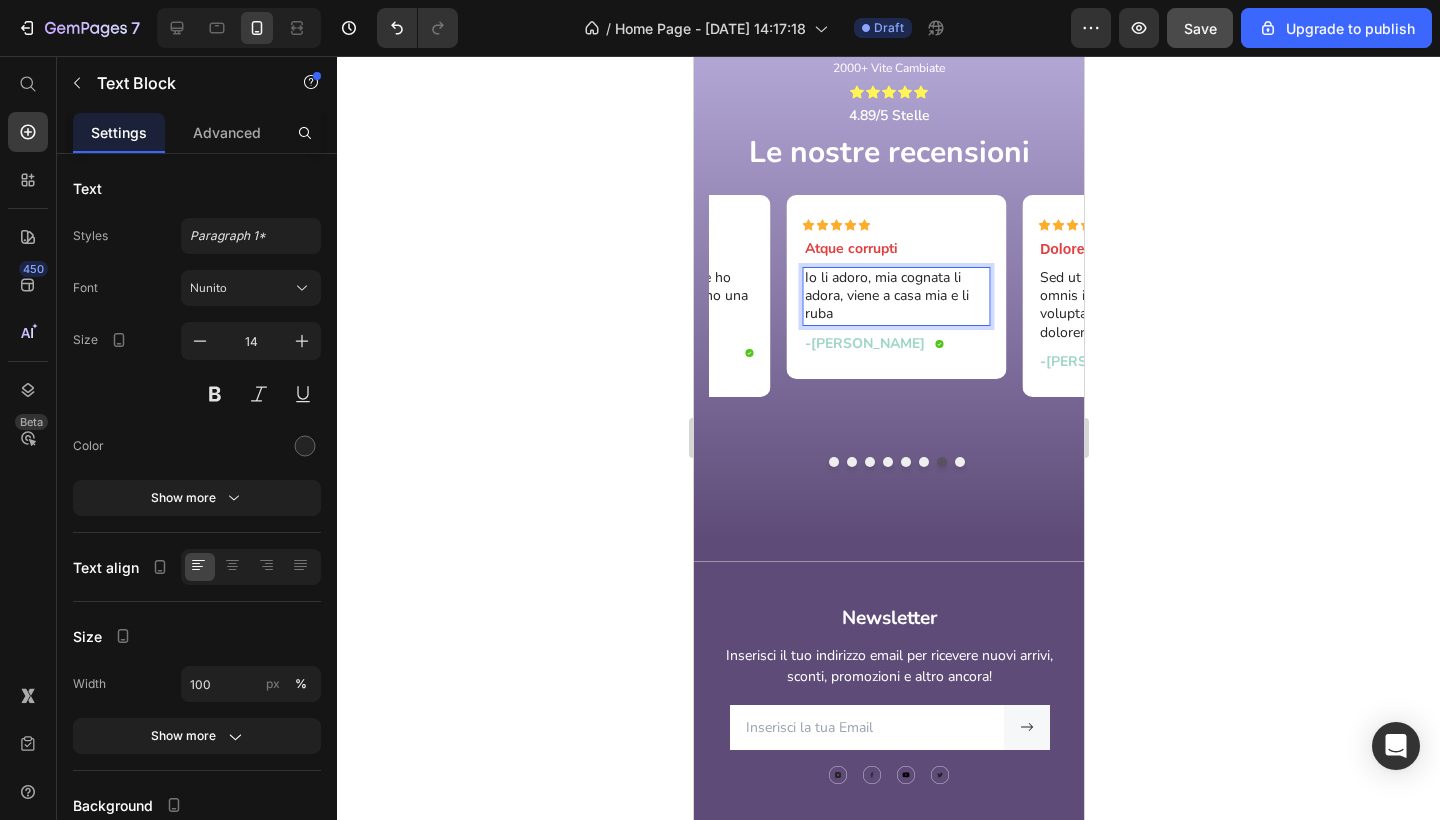 click on "Io li adoro, mia cognata li adora, viene a casa mia e li ruba" at bounding box center [896, 296] 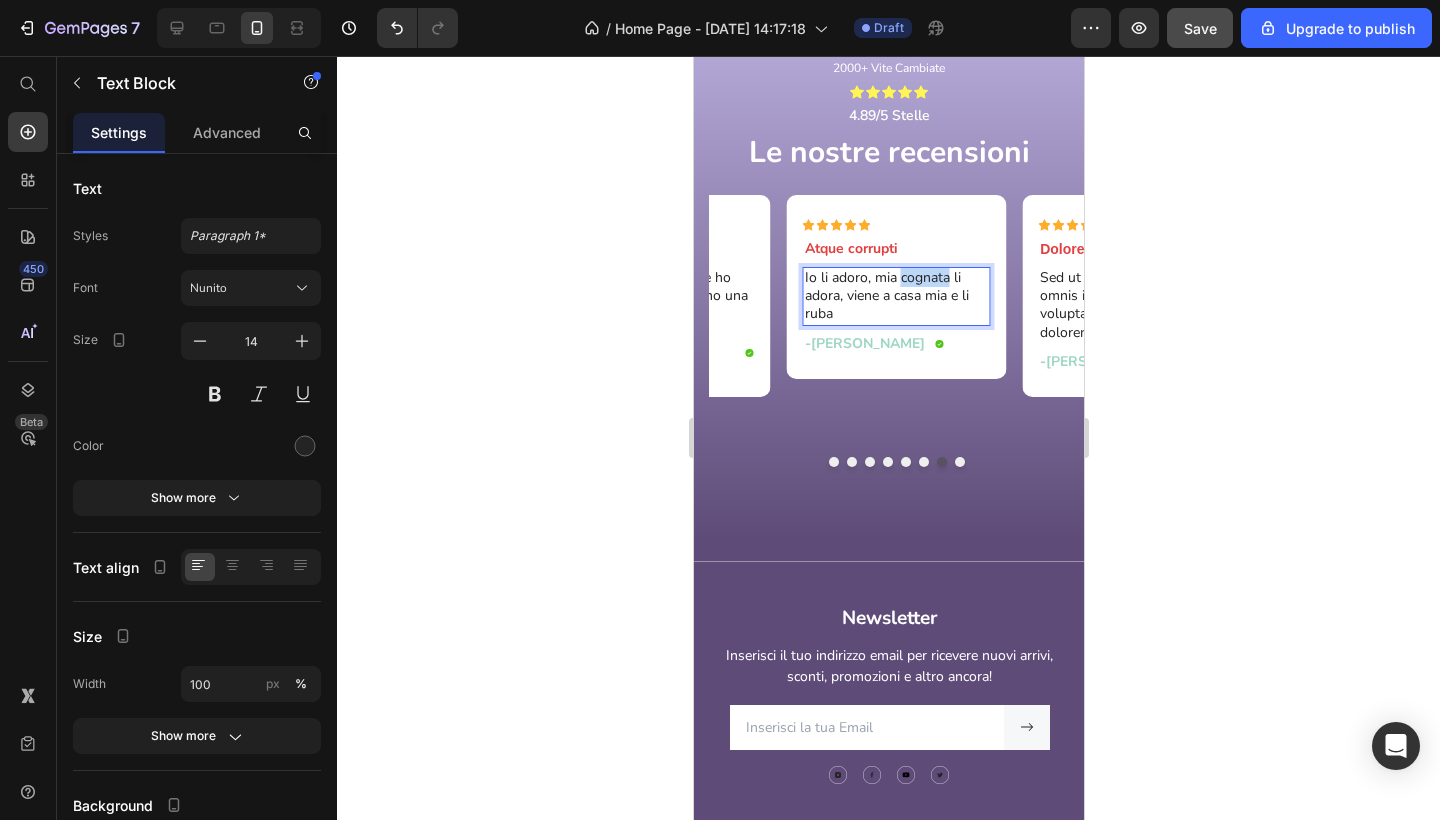 click on "Io li adoro, mia cognata li adora, viene a casa mia e li ruba" at bounding box center [896, 296] 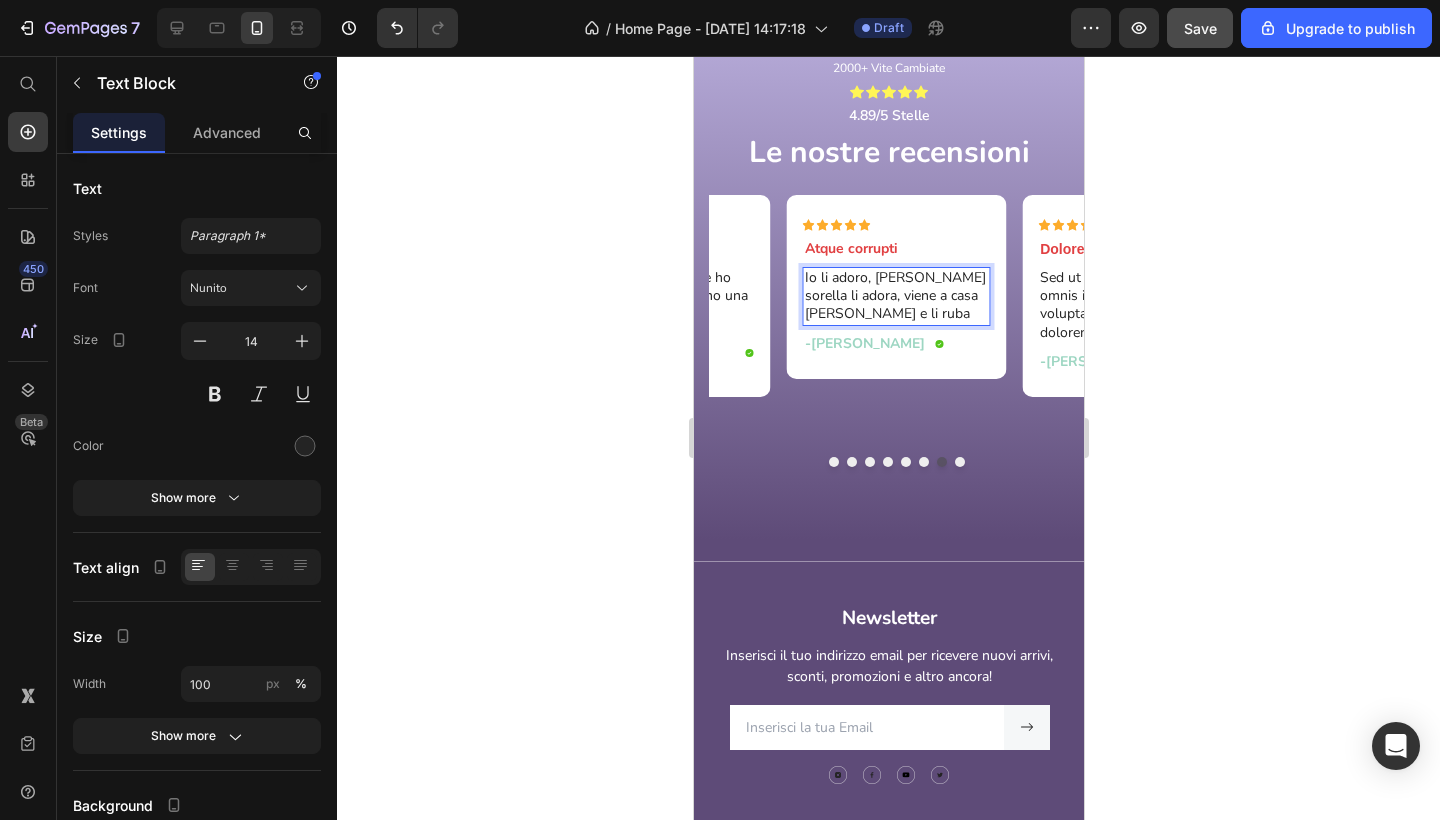 click on "Io li adoro, [PERSON_NAME] sorella li adora, viene a casa [PERSON_NAME] e li ruba" at bounding box center (896, 296) 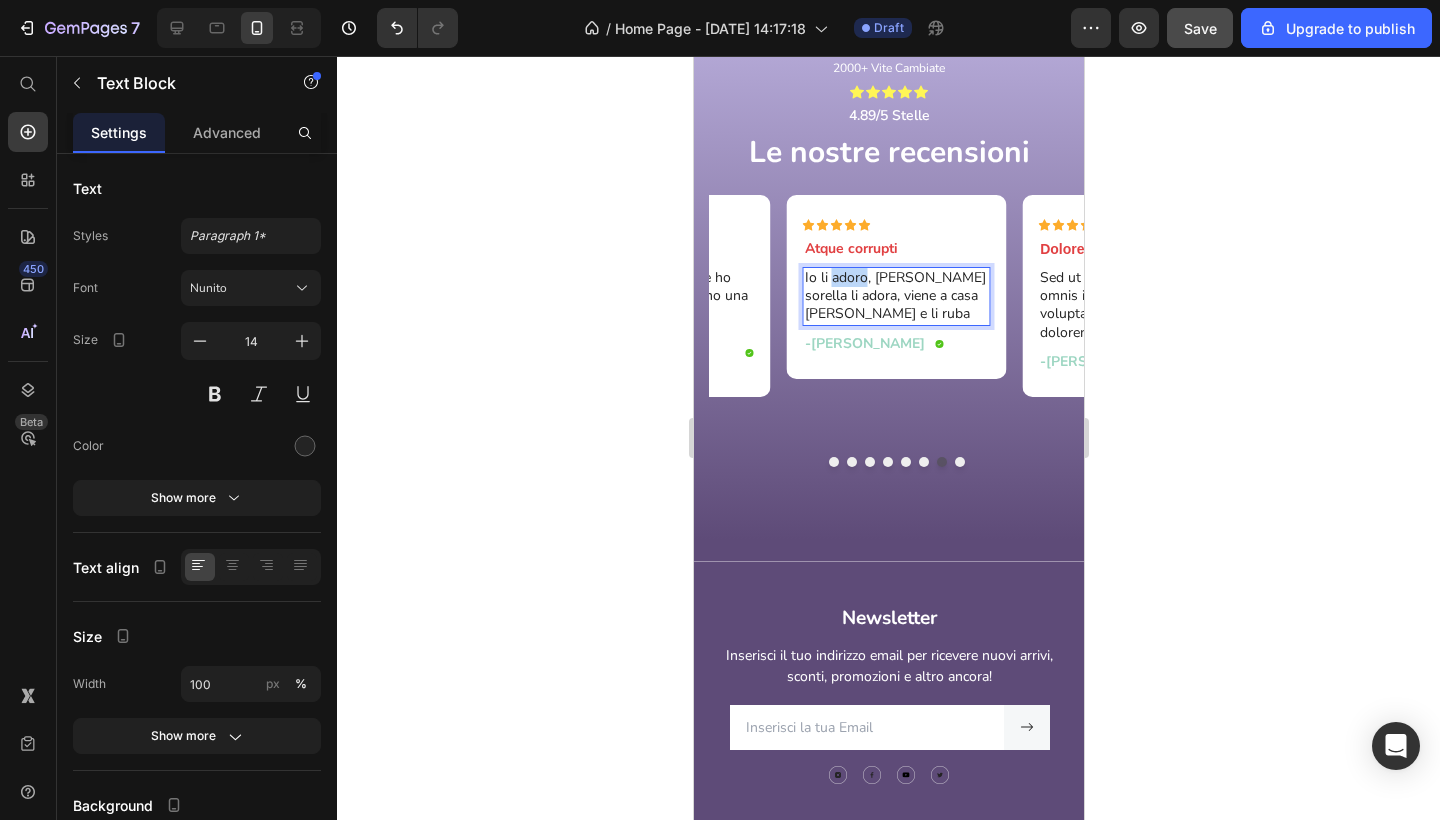 click on "Io li adoro, [PERSON_NAME] sorella li adora, viene a casa [PERSON_NAME] e li ruba" at bounding box center (896, 296) 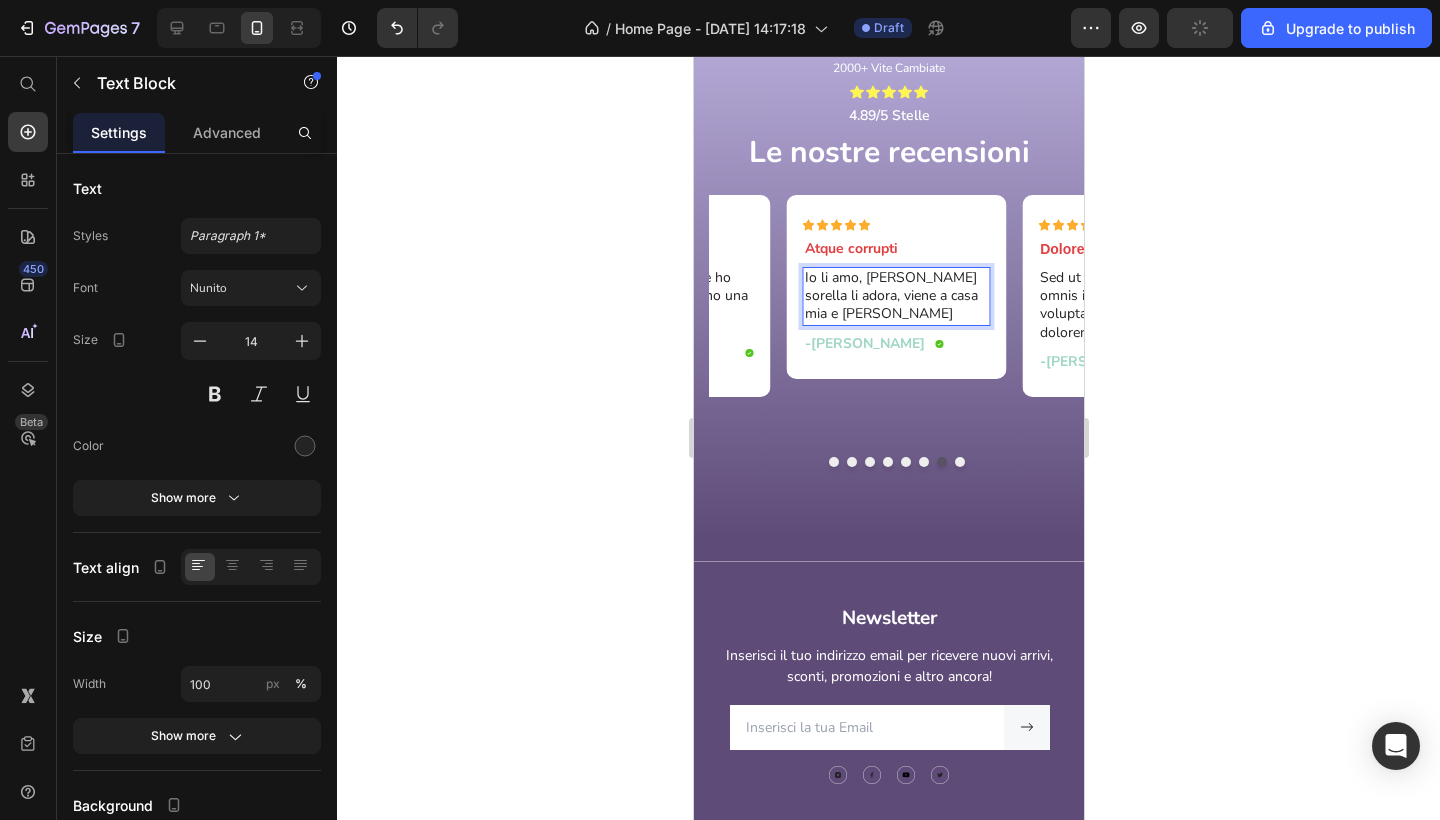 click on "Io li amo, [PERSON_NAME] sorella li adora, viene a casa mia e [PERSON_NAME]" at bounding box center (896, 296) 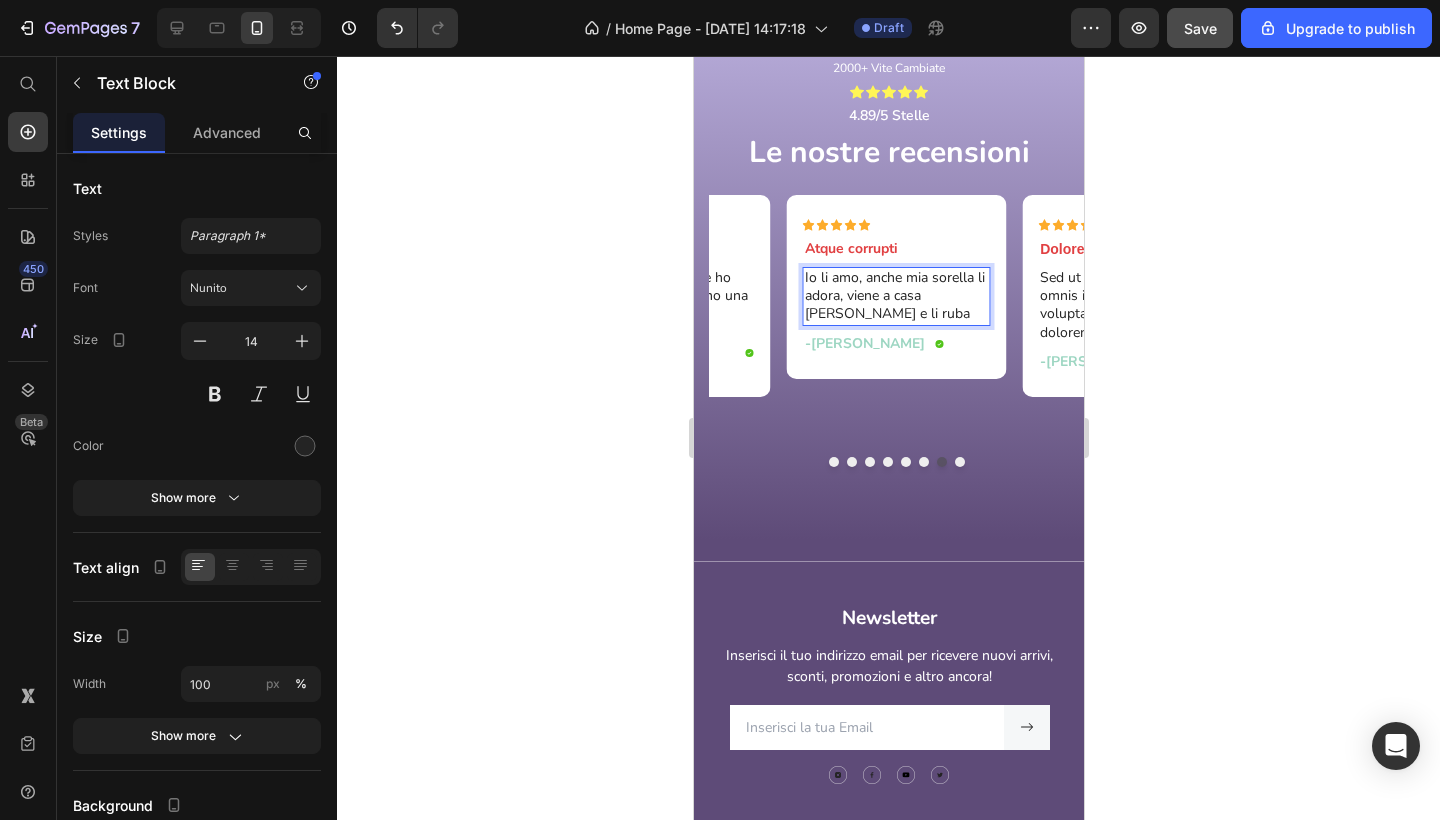 click on "Io li amo, anche mia sorella li adora, viene a casa [PERSON_NAME] e li ruba" at bounding box center (896, 296) 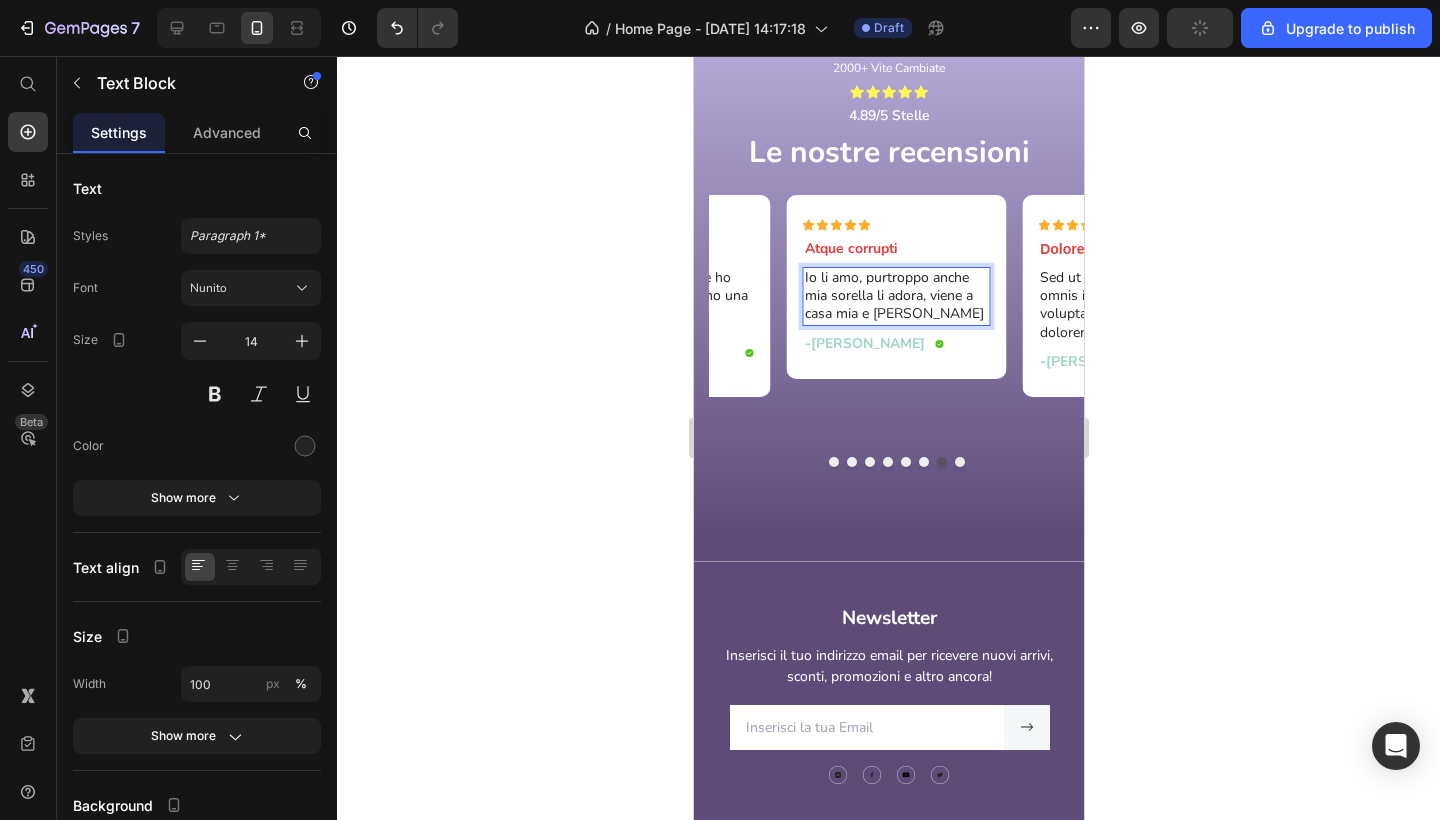 click on "Io li amo, purtroppo anche mia sorella li adora, viene a casa mia e [PERSON_NAME]" at bounding box center (896, 296) 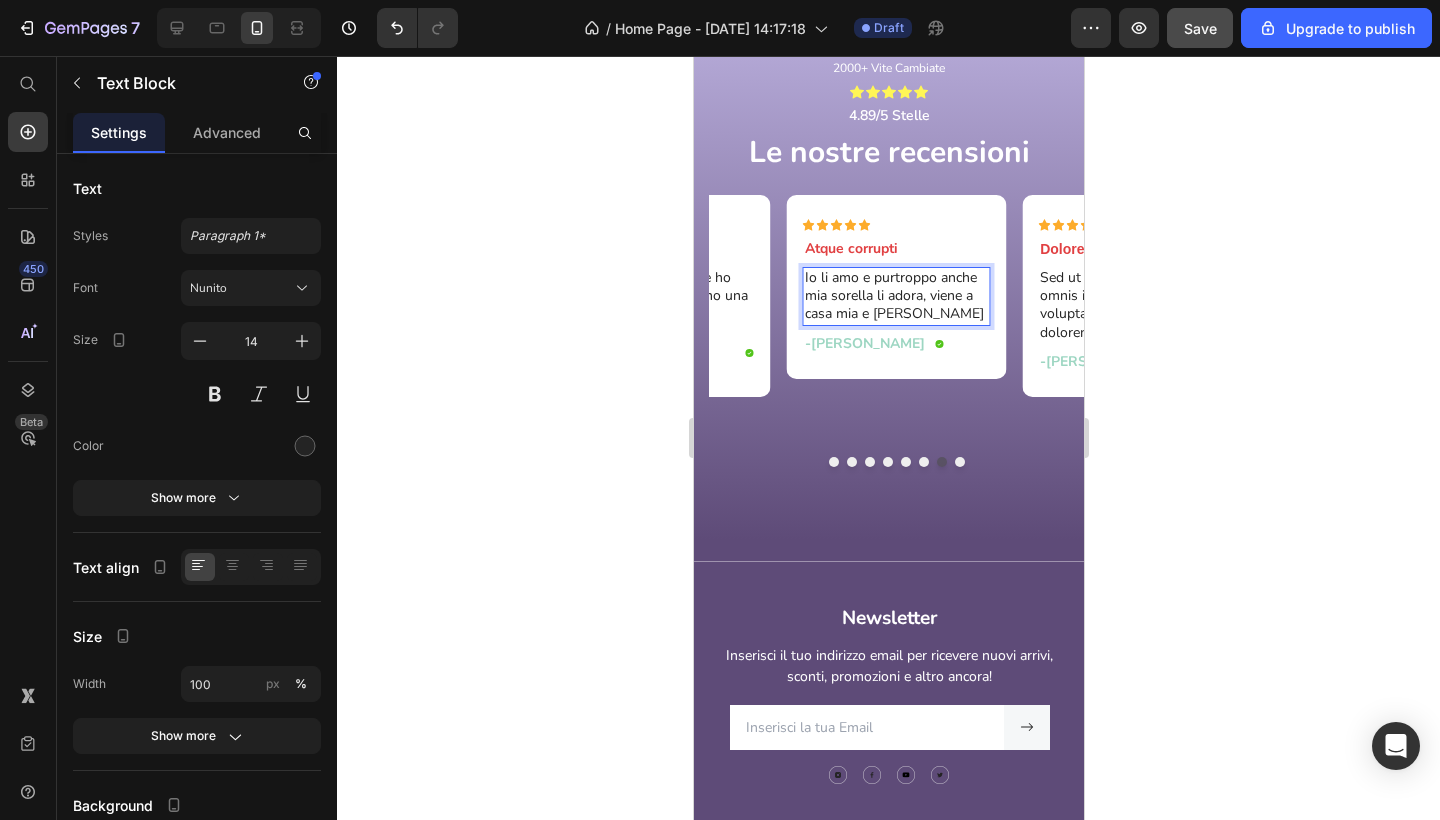 click on "Io li amo e purtroppo anche mia sorella li adora, viene a casa mia e [PERSON_NAME]" at bounding box center (896, 296) 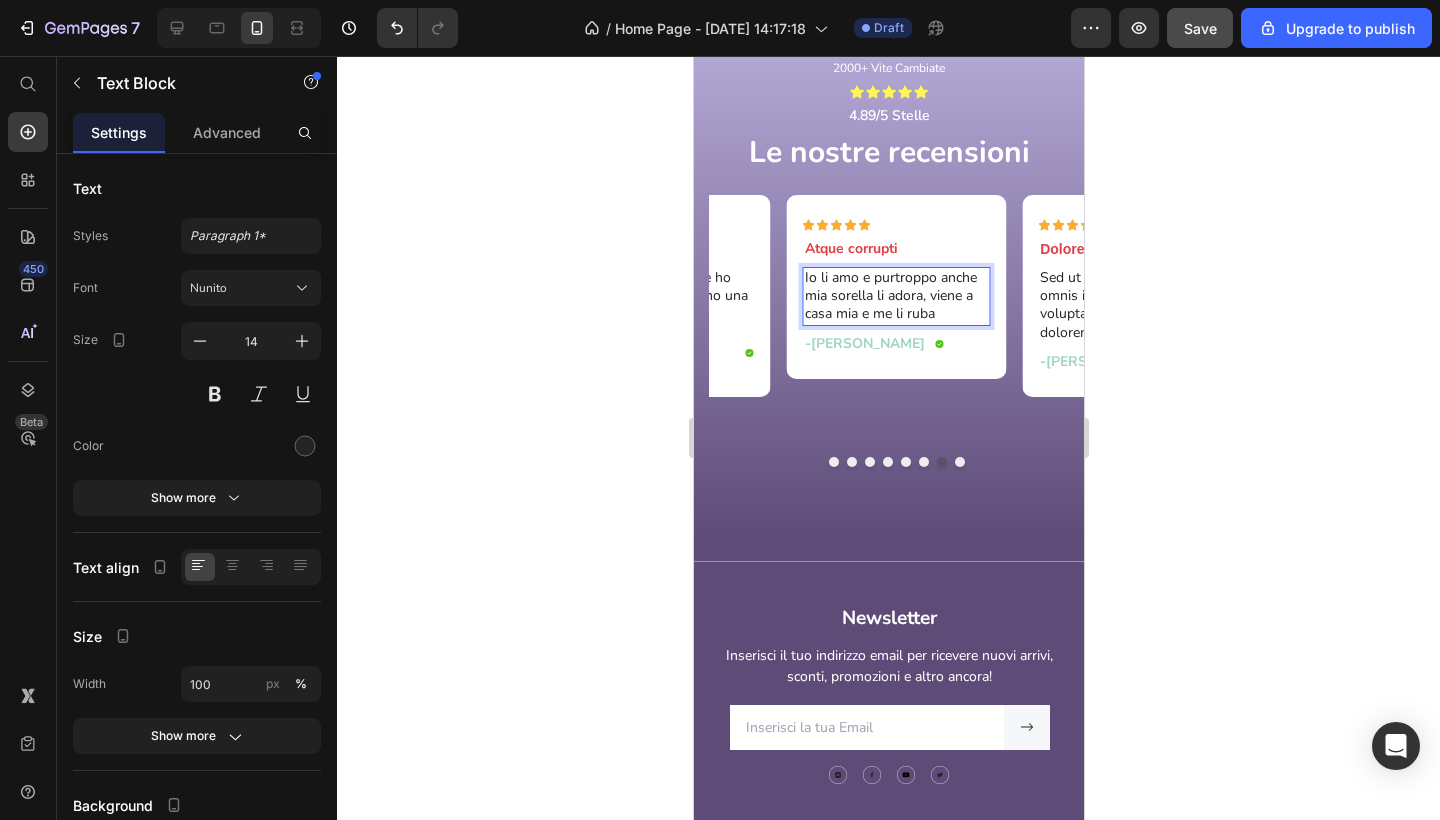 click on "Io li amo e purtroppo anche mia sorella li adora, viene a casa mia e me li ruba" at bounding box center [896, 296] 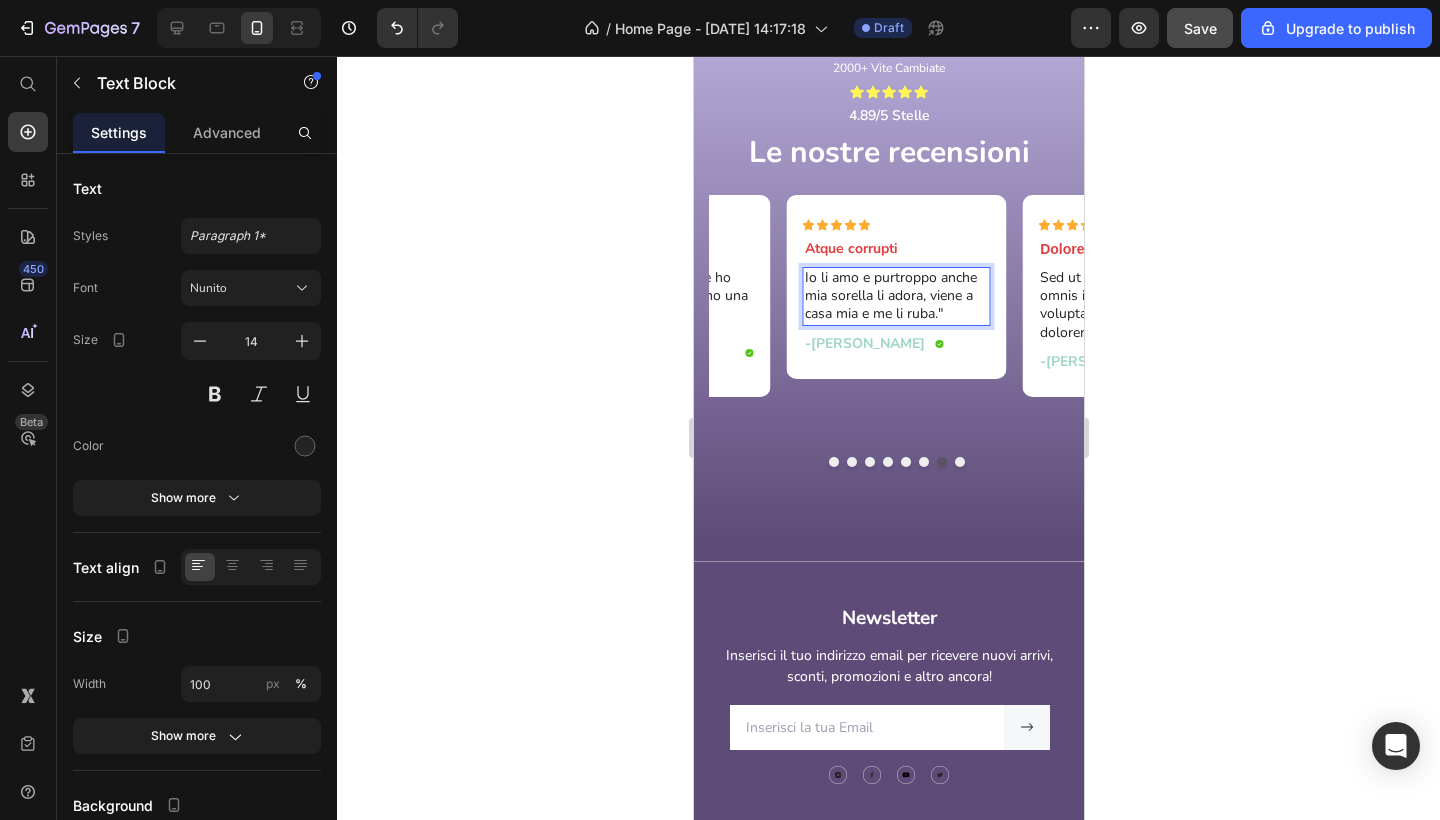 click on "Io li amo e purtroppo anche mia sorella li adora, viene a casa mia e me li ruba."" at bounding box center [896, 296] 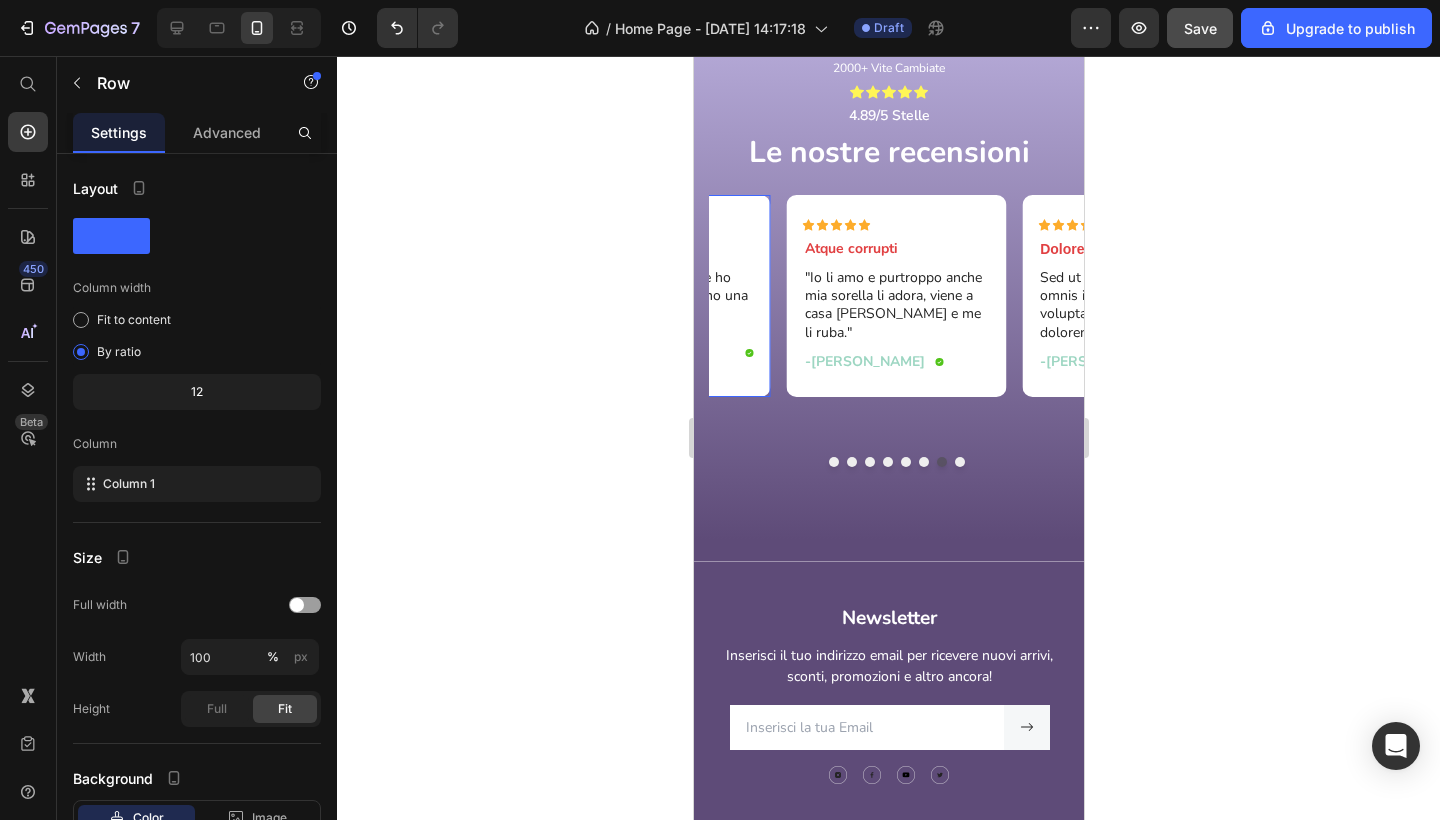 click on "Icon Icon Icon Icon Icon Icon List Fragranze esclusive Text Block Le ho provate tutte, ne ho una per ogni tipo e sono una meglio dell'altra. Text Block -[DATE][PERSON_NAME] Text Block
Icon Row Row" at bounding box center [660, 296] 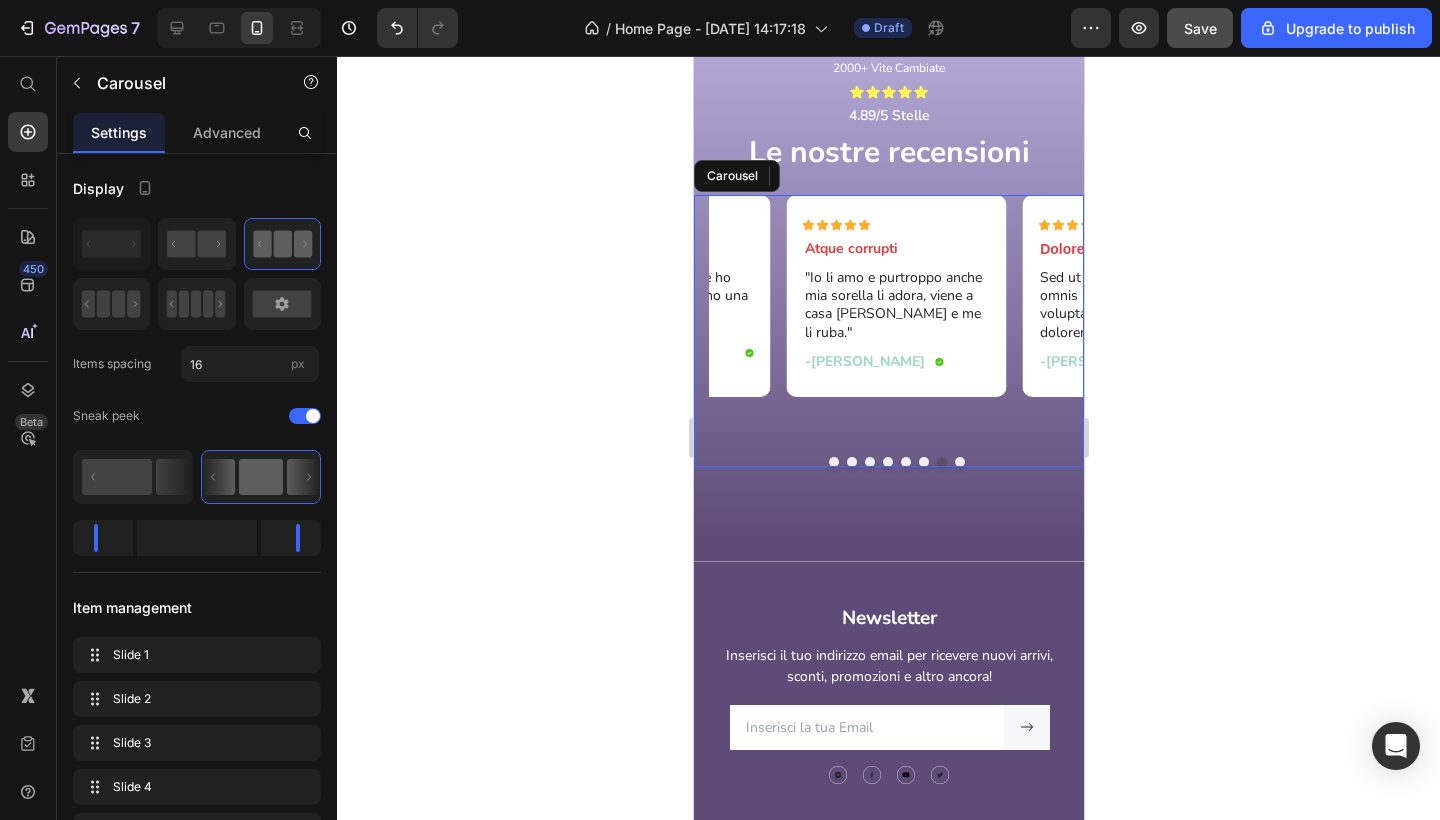 click at bounding box center (923, 462) 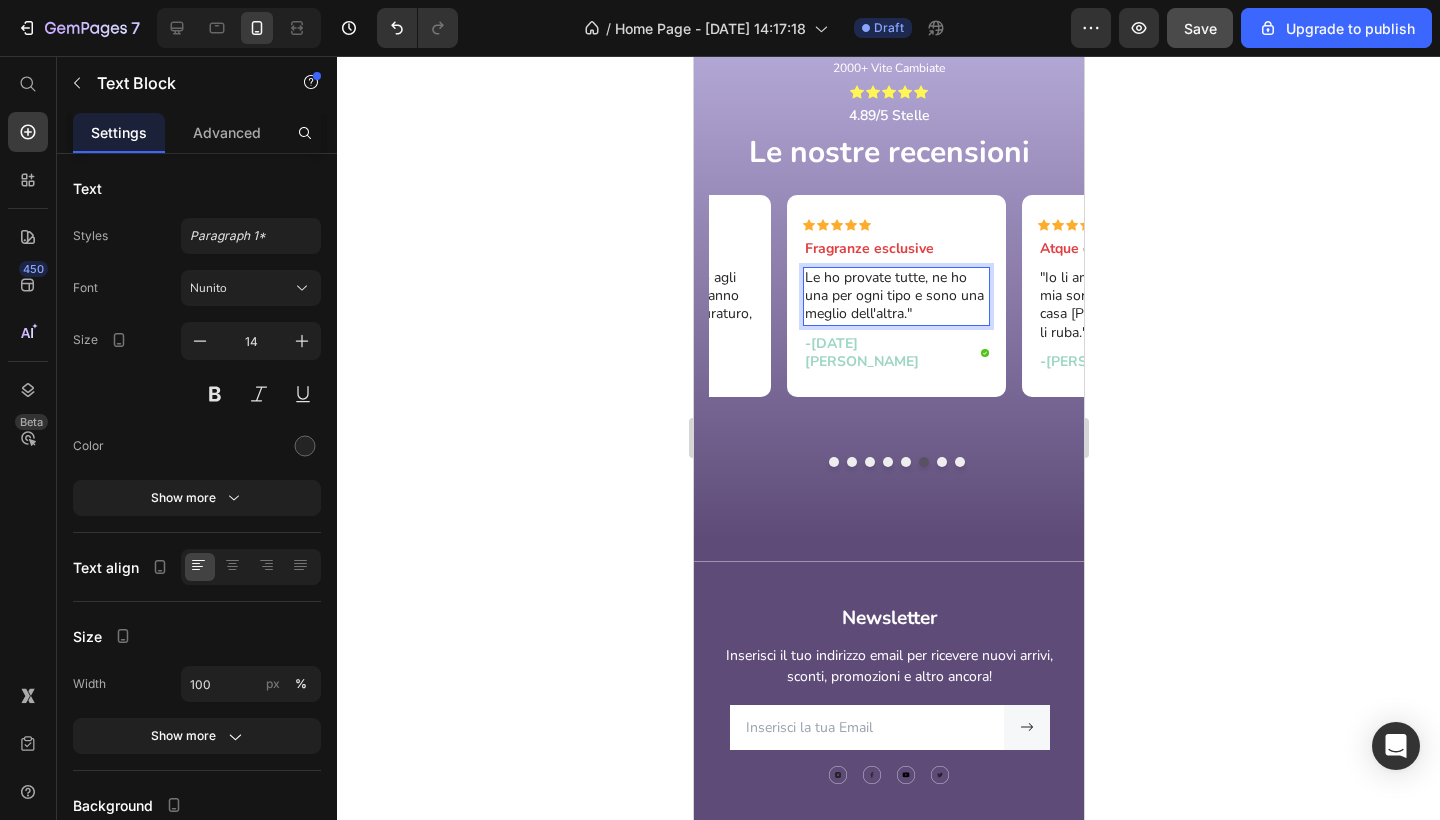 click on "Le ho provate tutte, ne ho una per ogni tipo e sono una meglio dell'altra."" at bounding box center [896, 296] 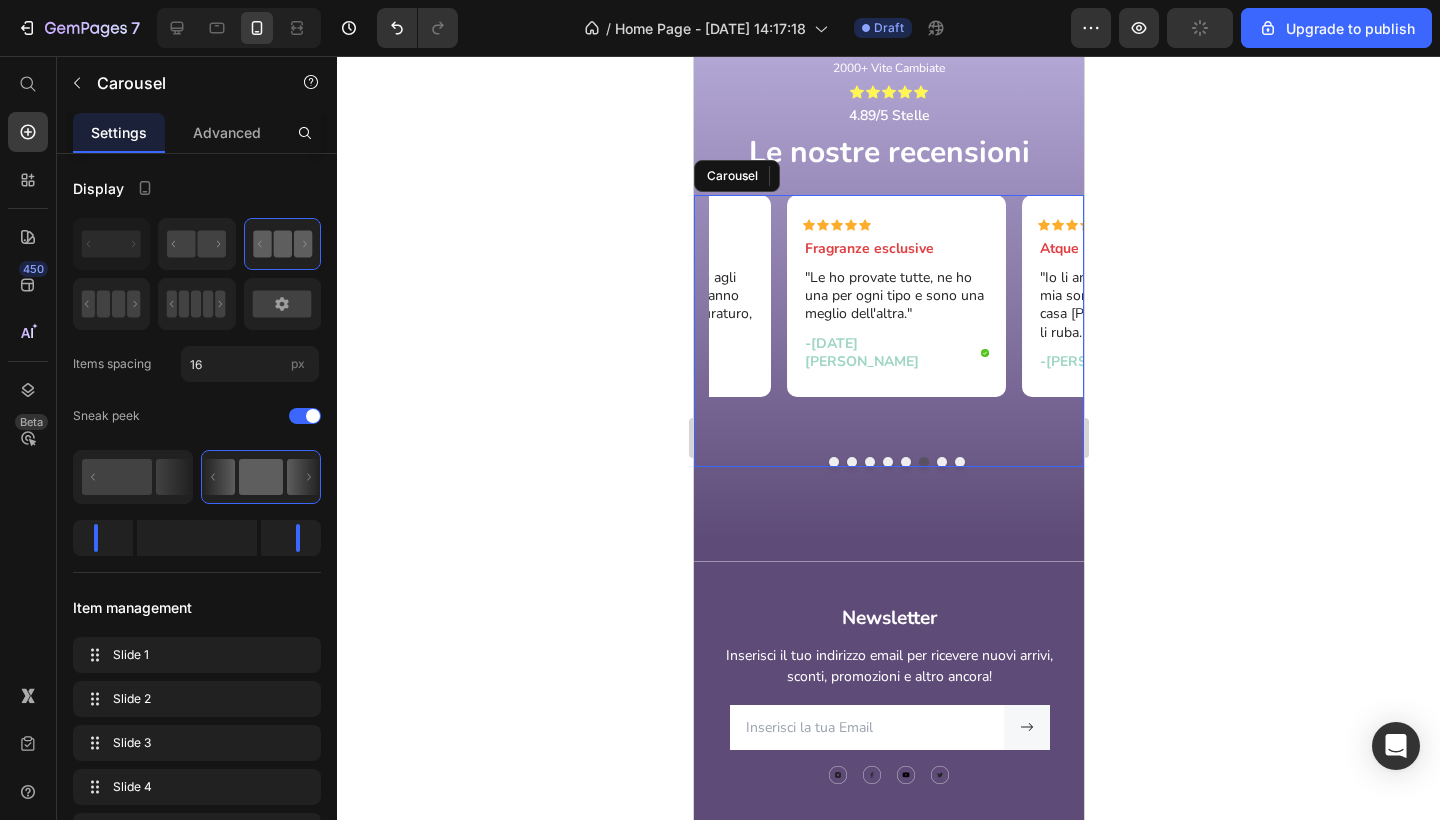 click at bounding box center [905, 462] 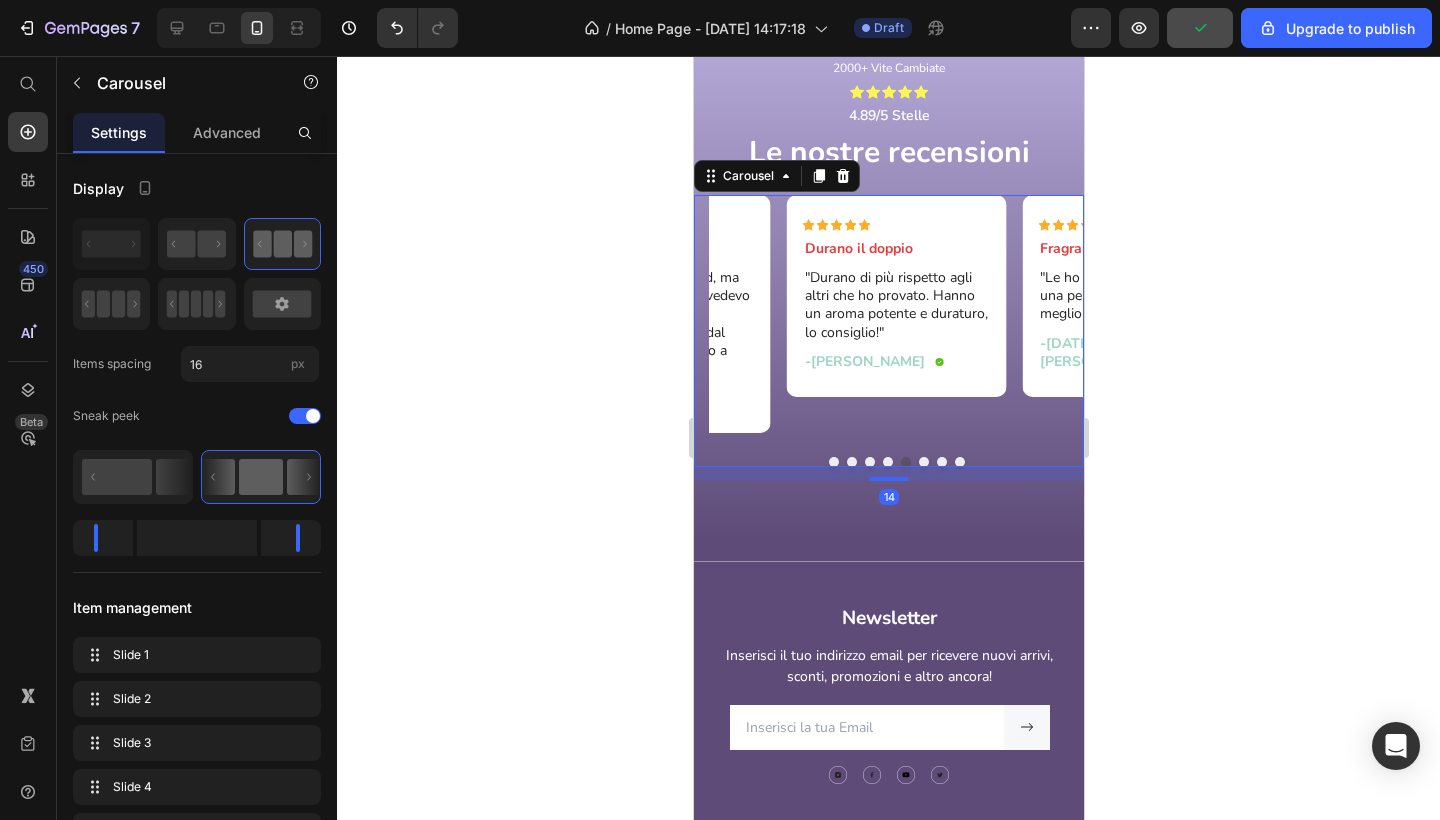 click at bounding box center (887, 462) 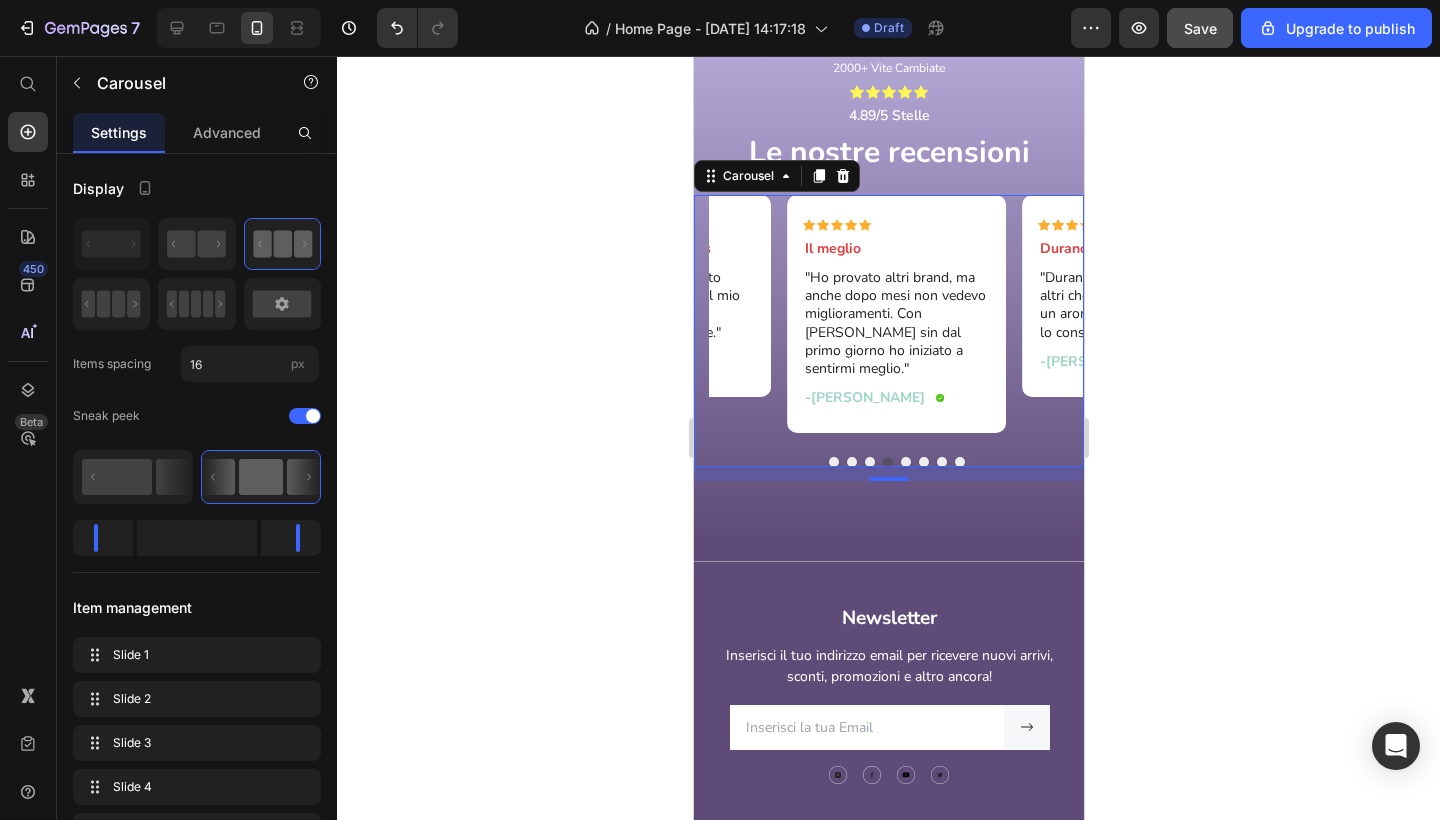 click at bounding box center [869, 462] 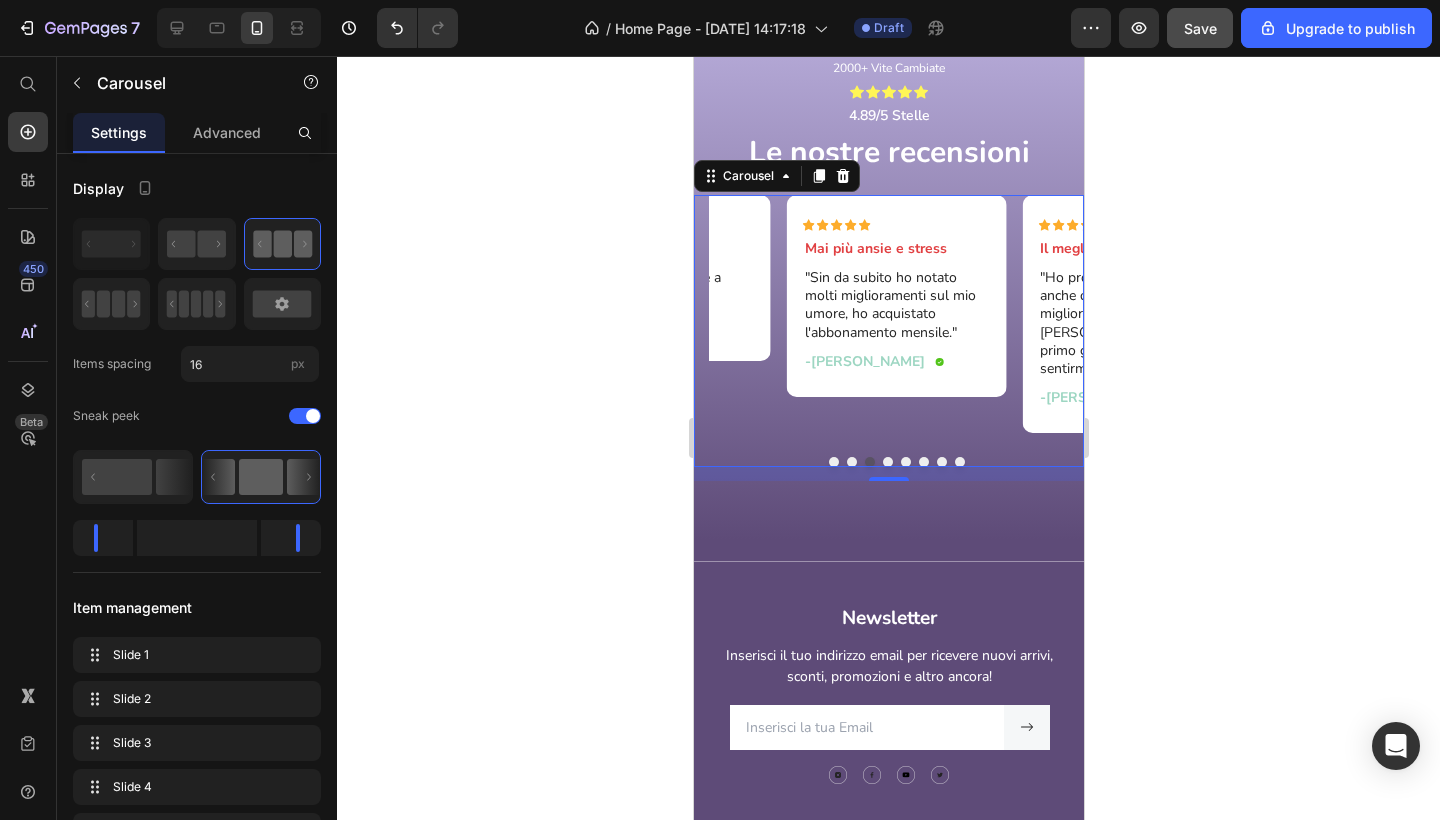 click at bounding box center (851, 462) 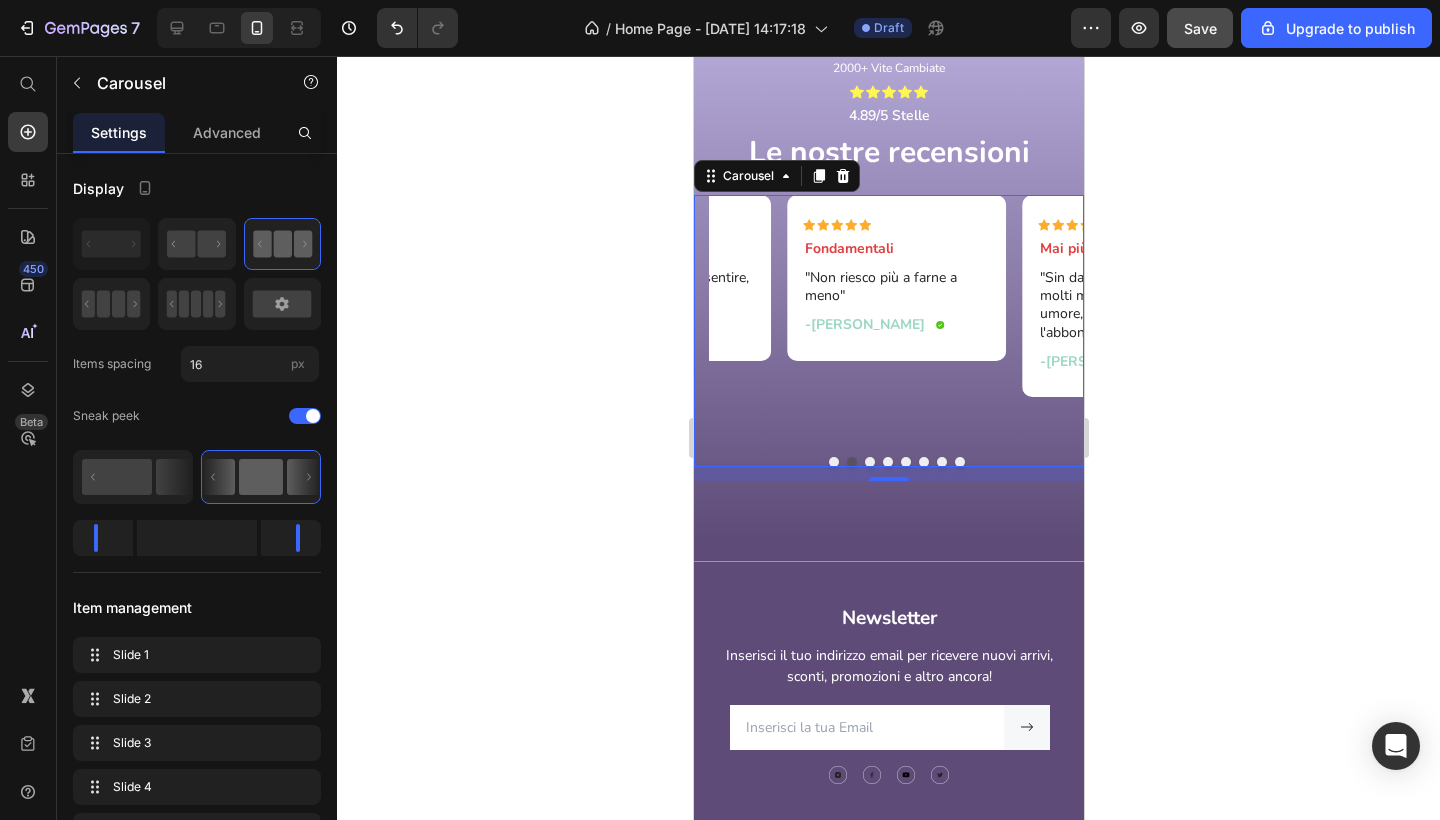 click at bounding box center [833, 462] 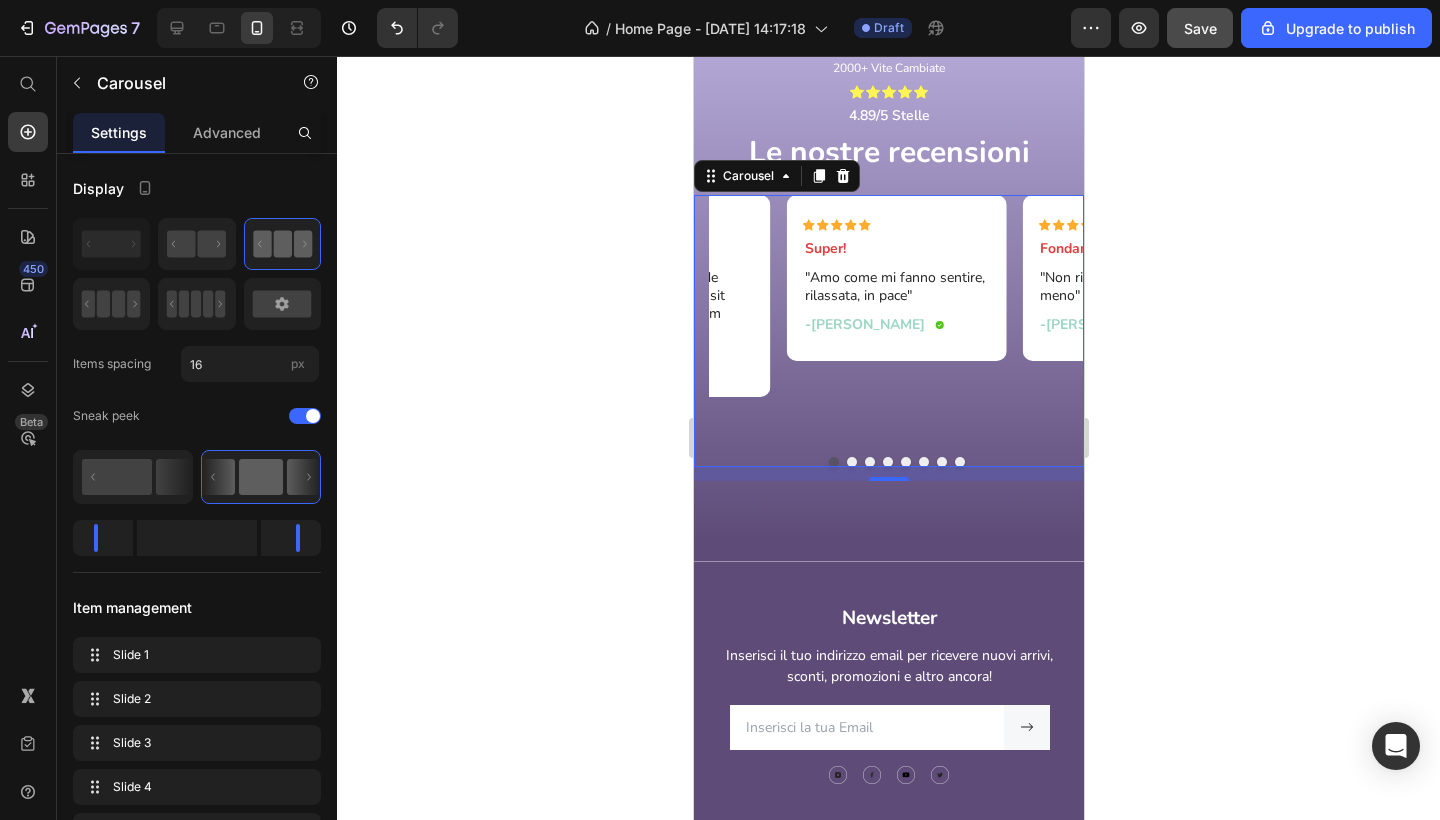 click at bounding box center [959, 462] 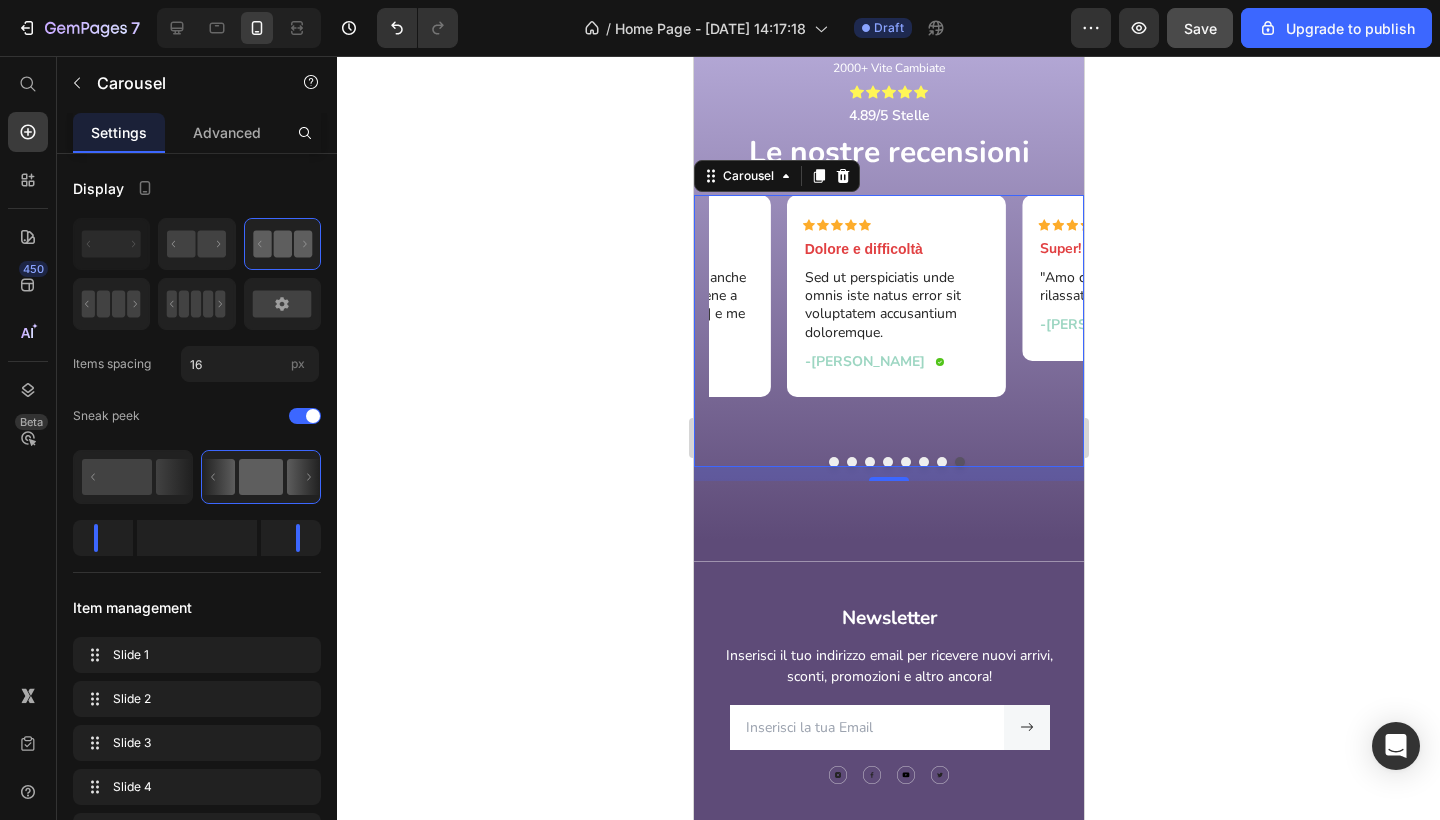 click at bounding box center [941, 462] 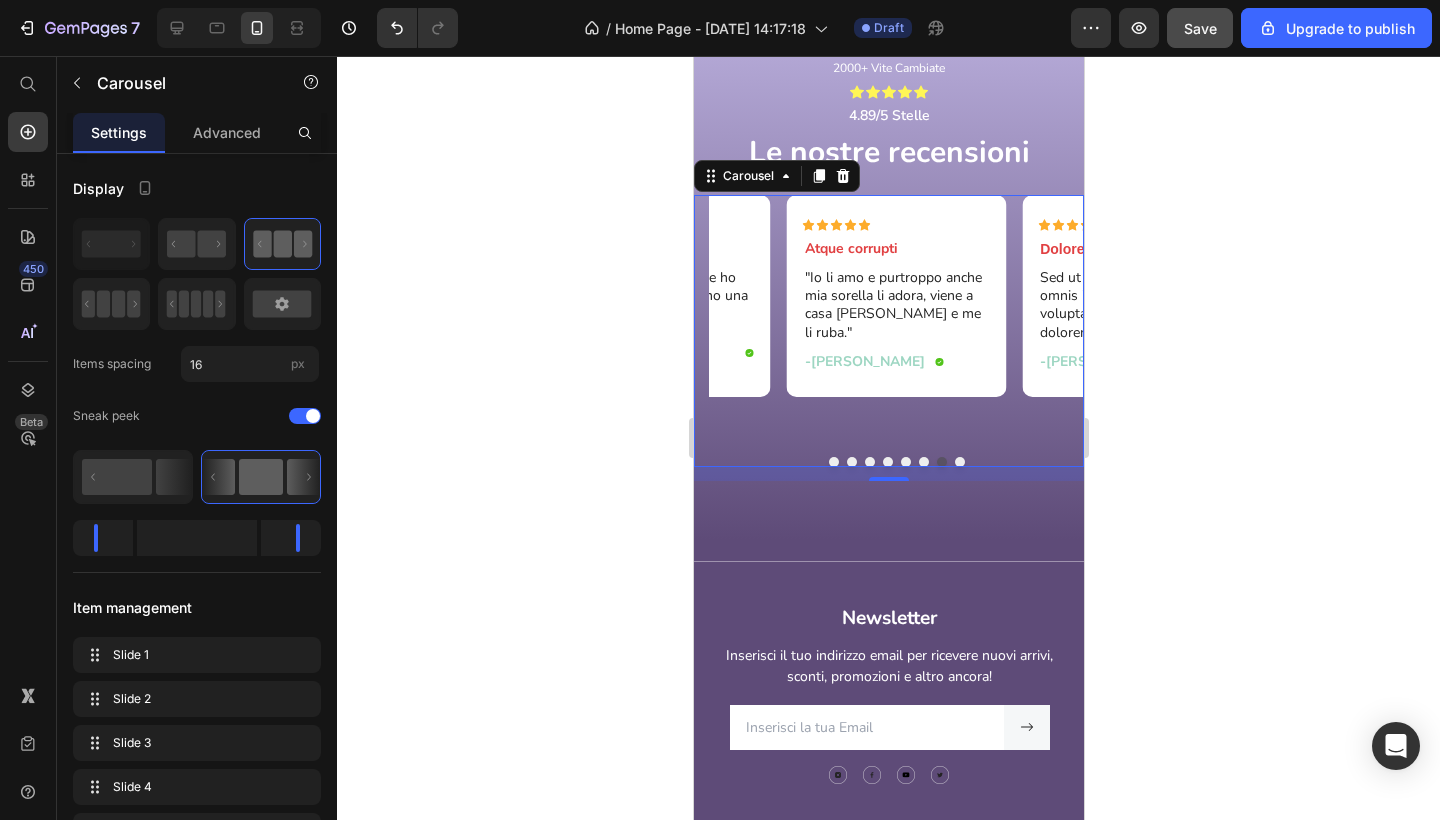 click at bounding box center [959, 462] 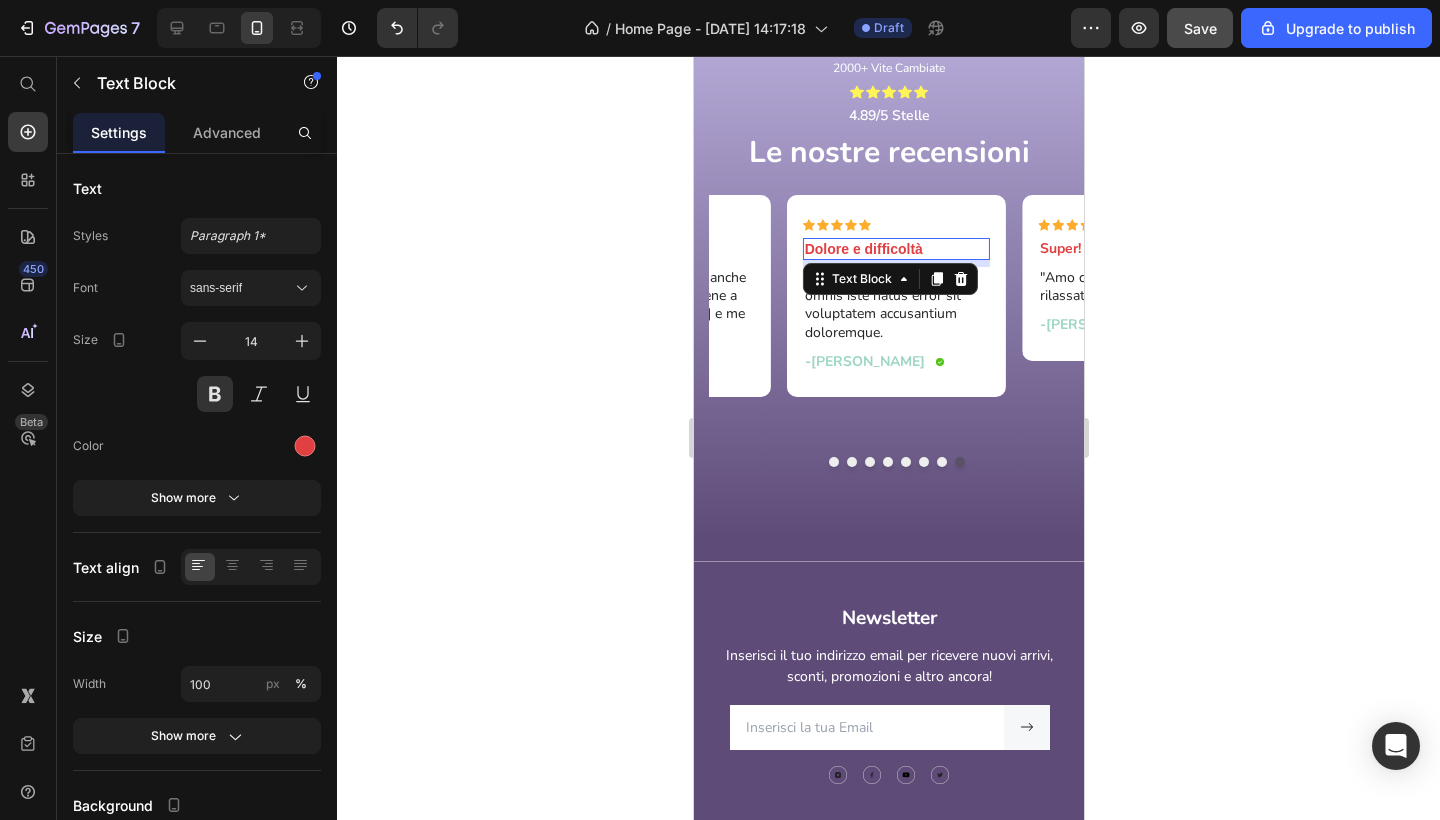 click on "Dolore e difficoltà" at bounding box center [896, 249] 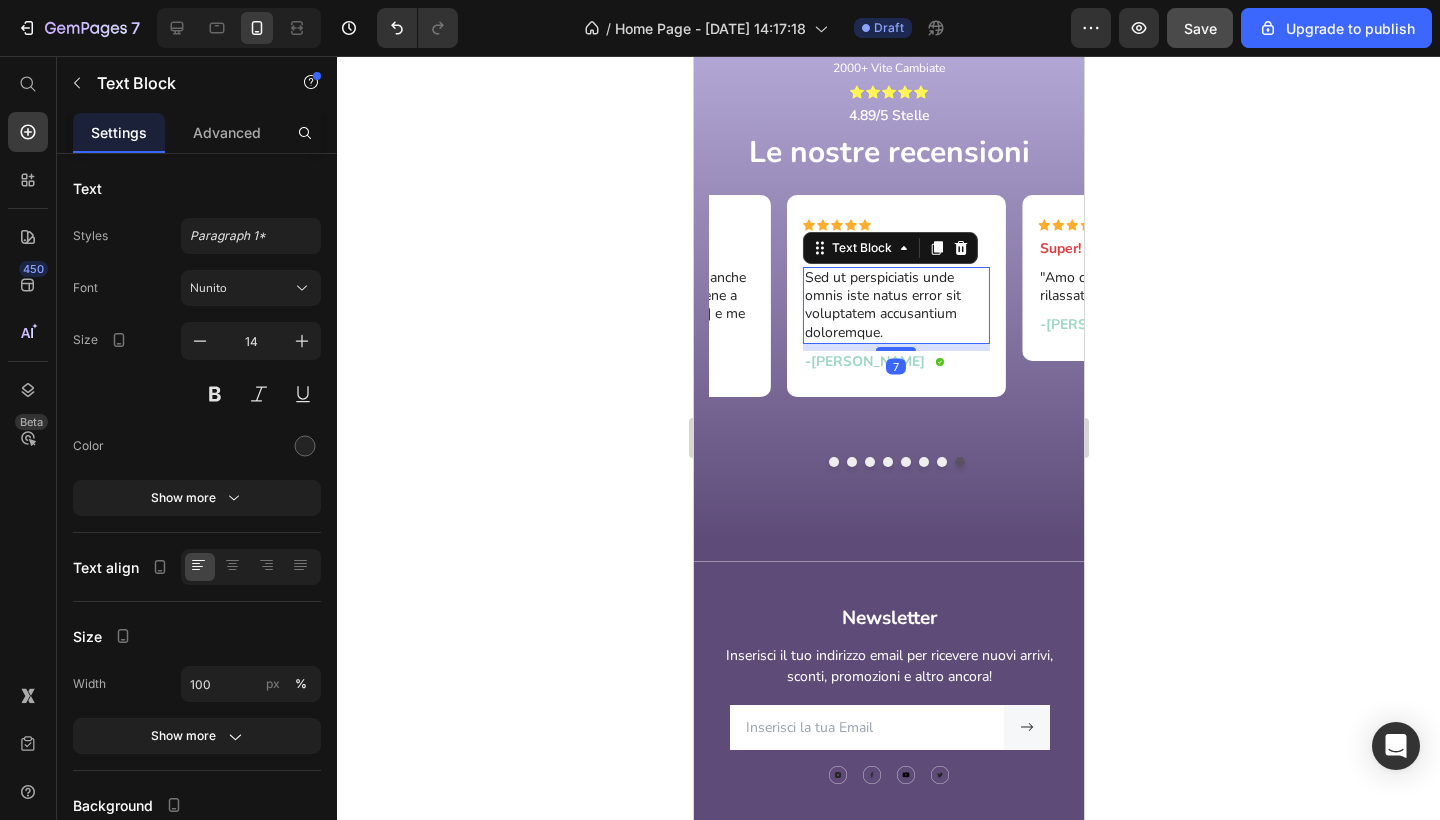 click on "Sed ut perspiciatis unde omnis iste natus error sit voluptatem accusantium doloremque." at bounding box center [896, 305] 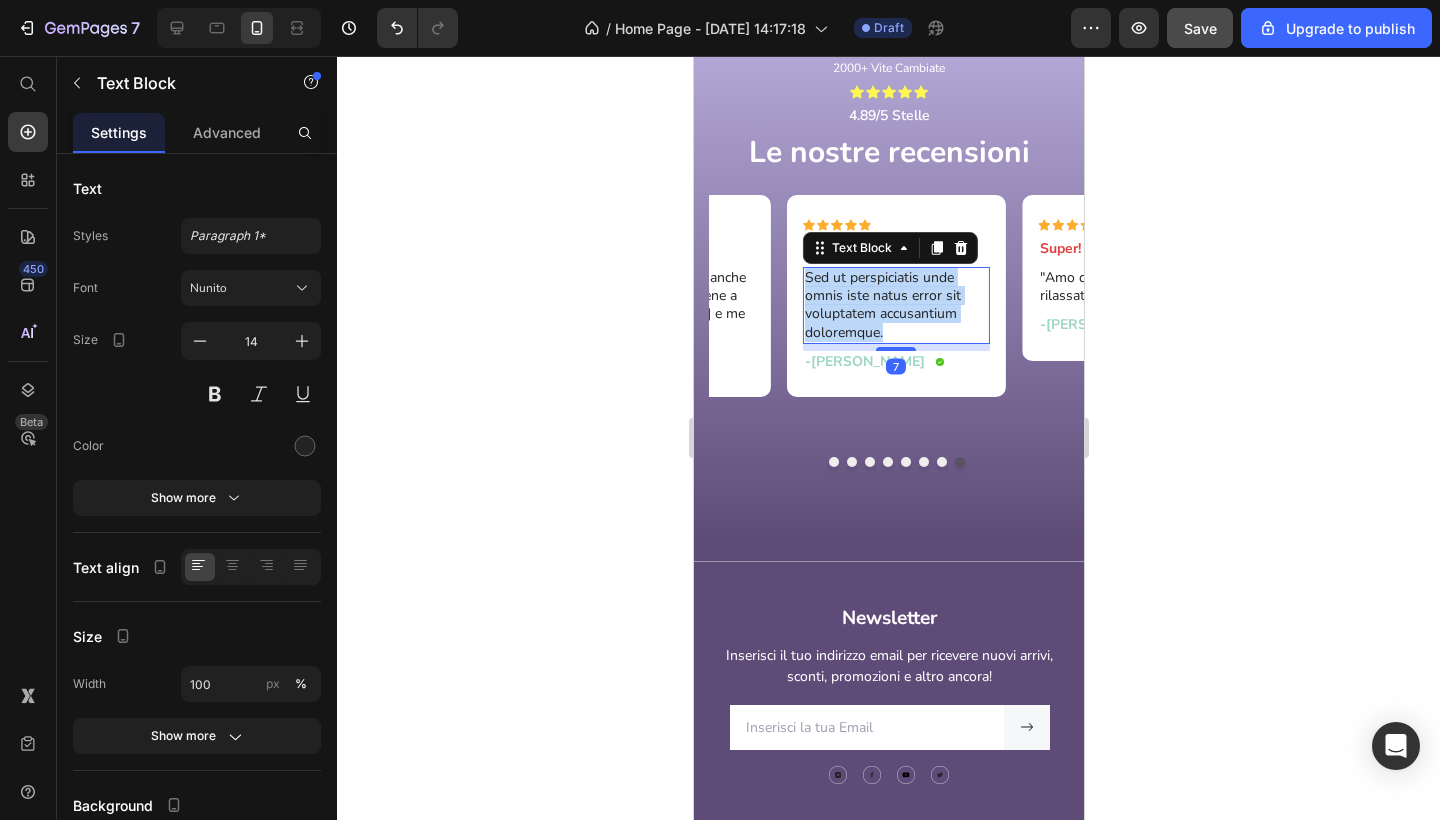 click on "Sed ut perspiciatis unde omnis iste natus error sit voluptatem accusantium doloremque." at bounding box center (896, 305) 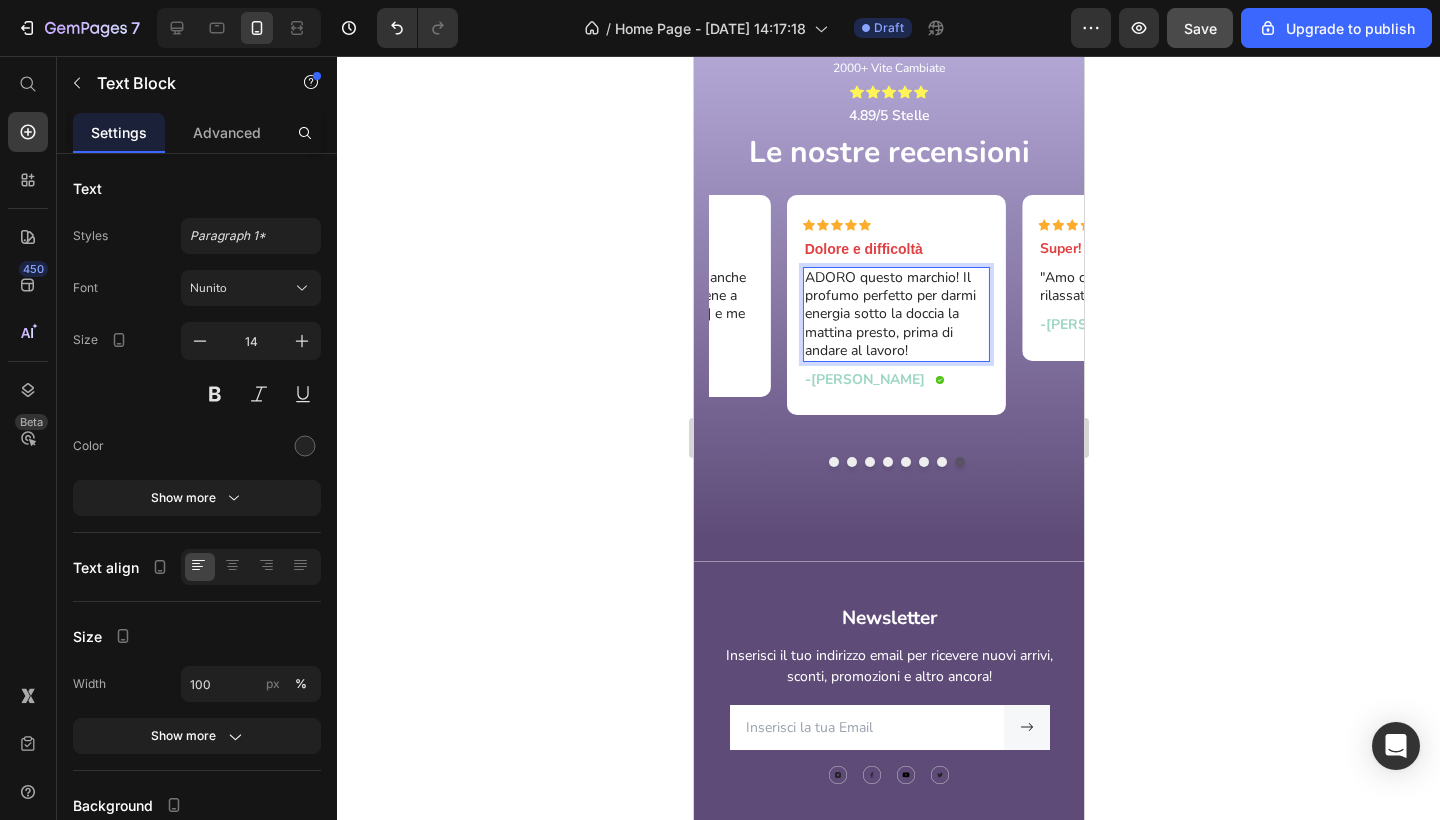 click on "ADORO questo marchio! Il profumo perfetto per darmi energia sotto la doccia la mattina presto, prima di andare al lavoro!" at bounding box center [896, 314] 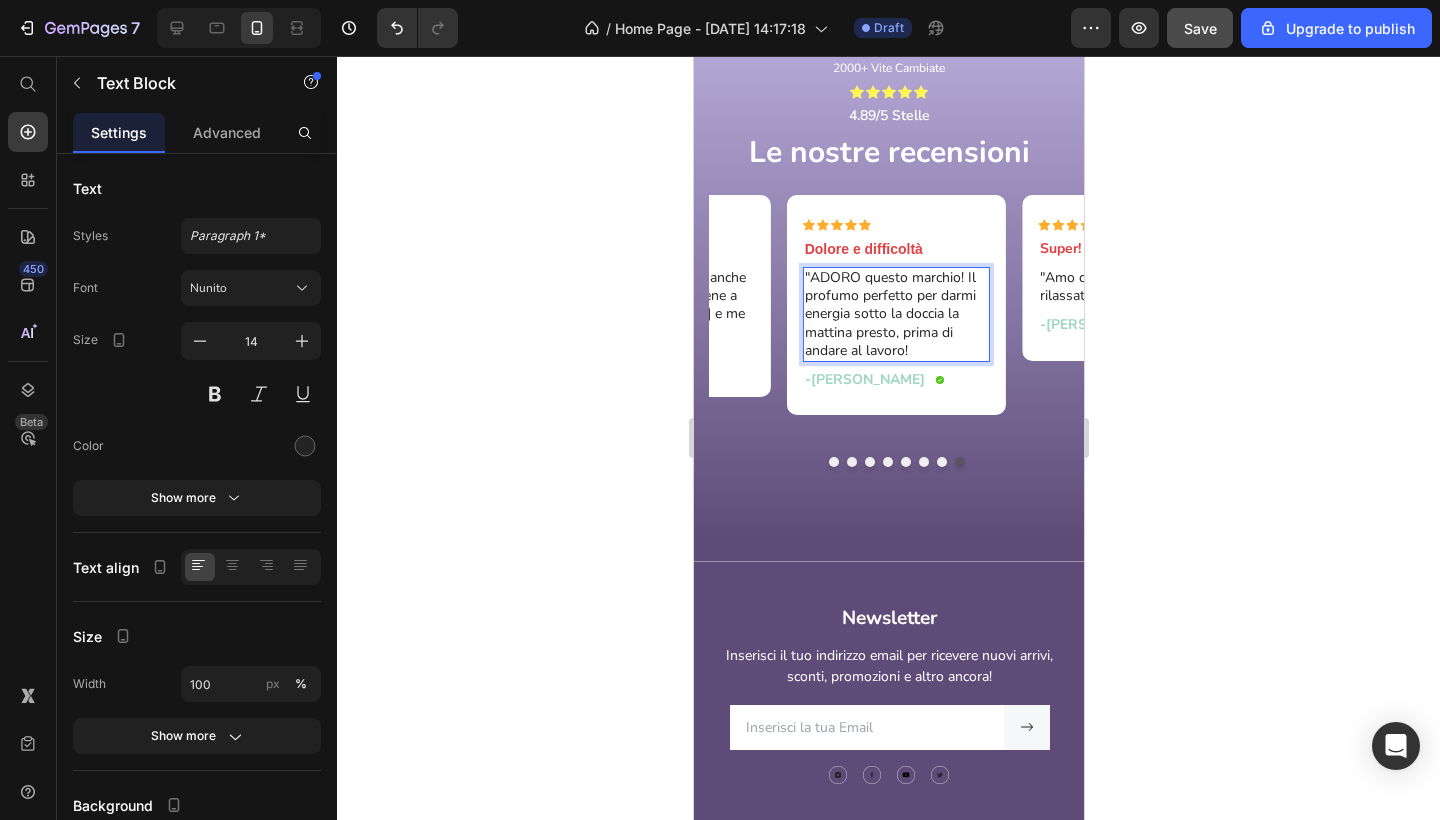 click on ""ADORO questo marchio! Il profumo perfetto per darmi energia sotto la doccia la mattina presto, prima di andare al lavoro!" at bounding box center (896, 314) 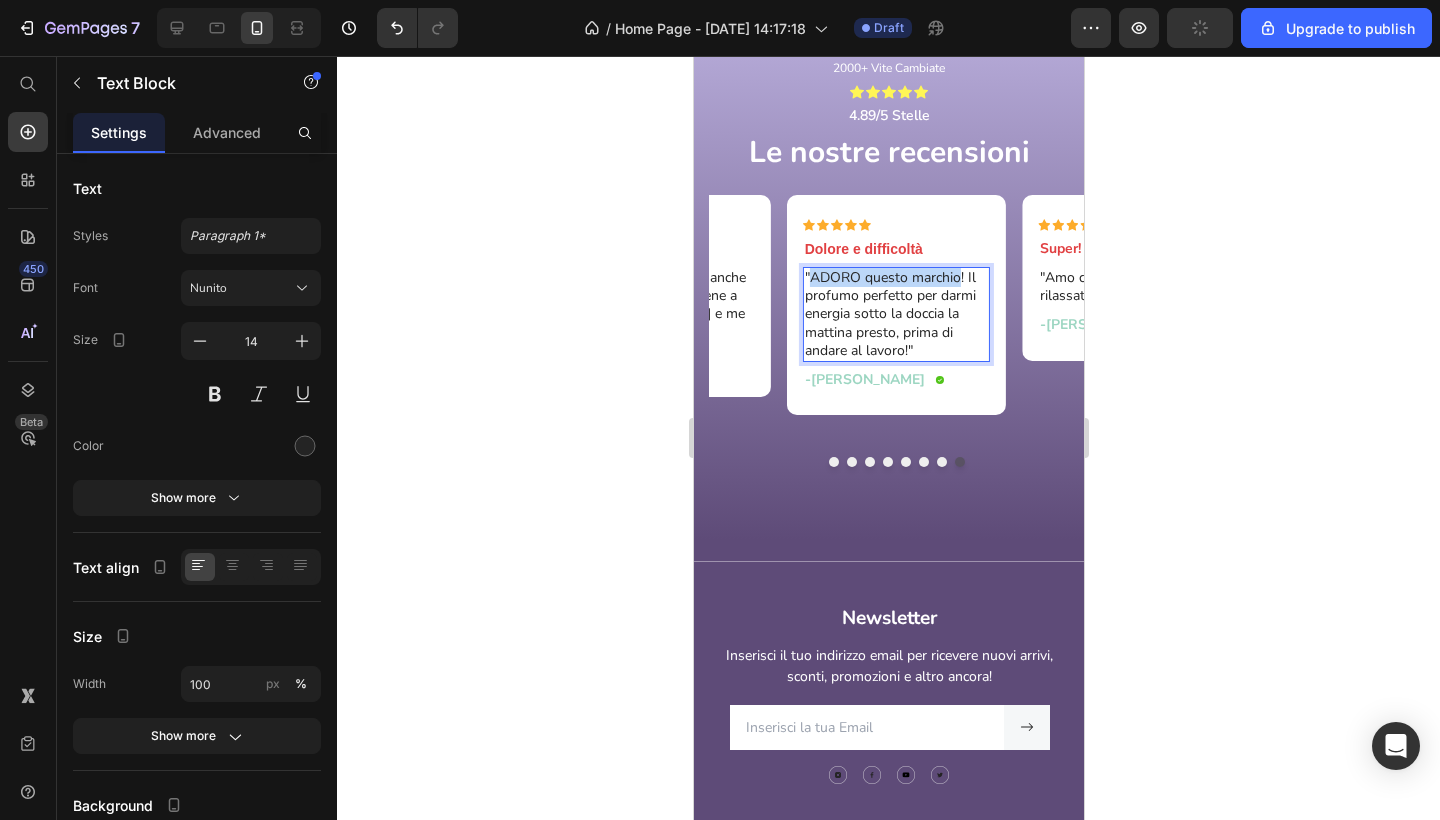 drag, startPoint x: 807, startPoint y: 275, endPoint x: 957, endPoint y: 278, distance: 150.03 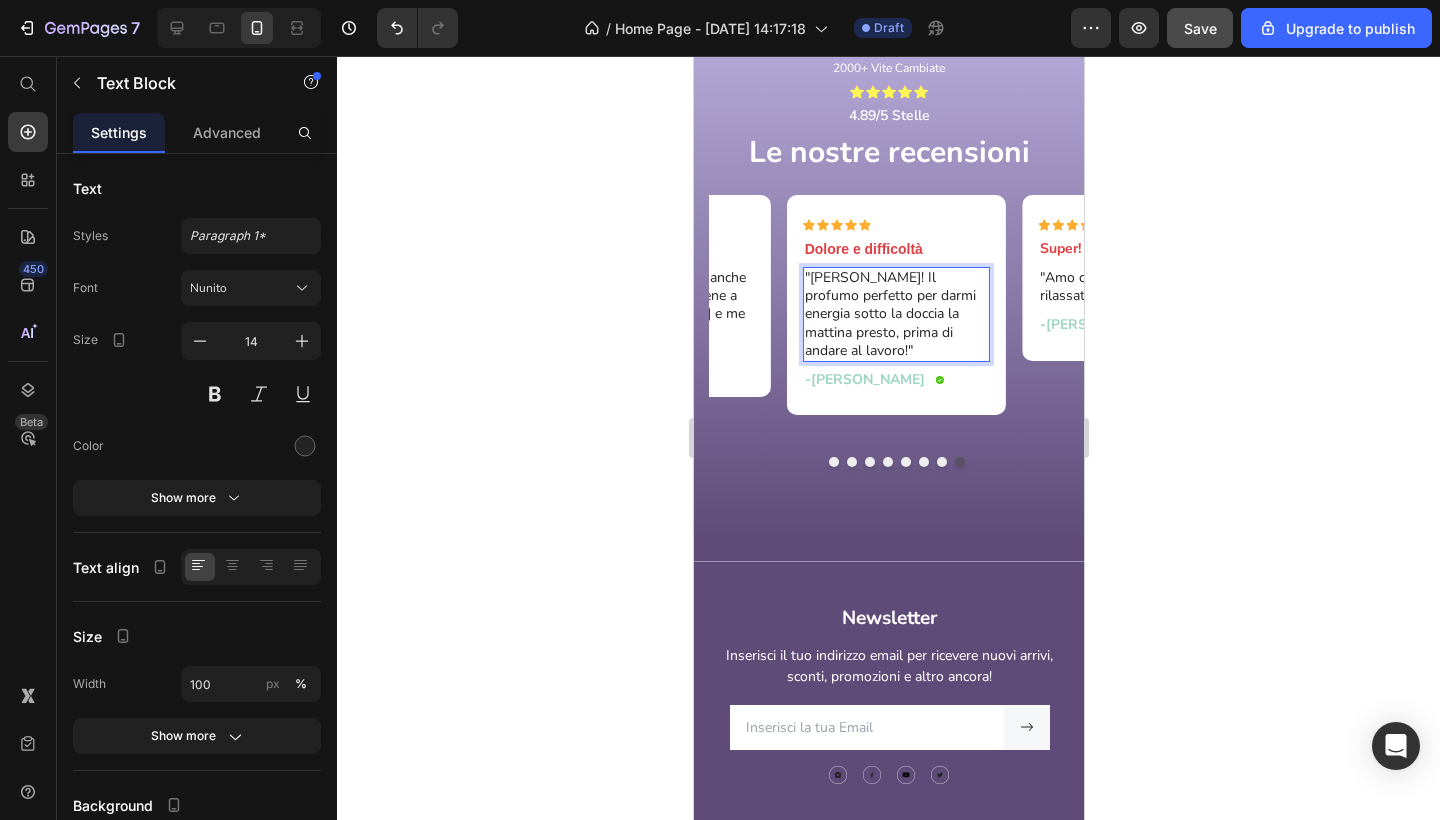 click on ""[PERSON_NAME]! Il profumo perfetto per darmi energia sotto la doccia la mattina presto, prima di andare al lavoro!"" at bounding box center (896, 314) 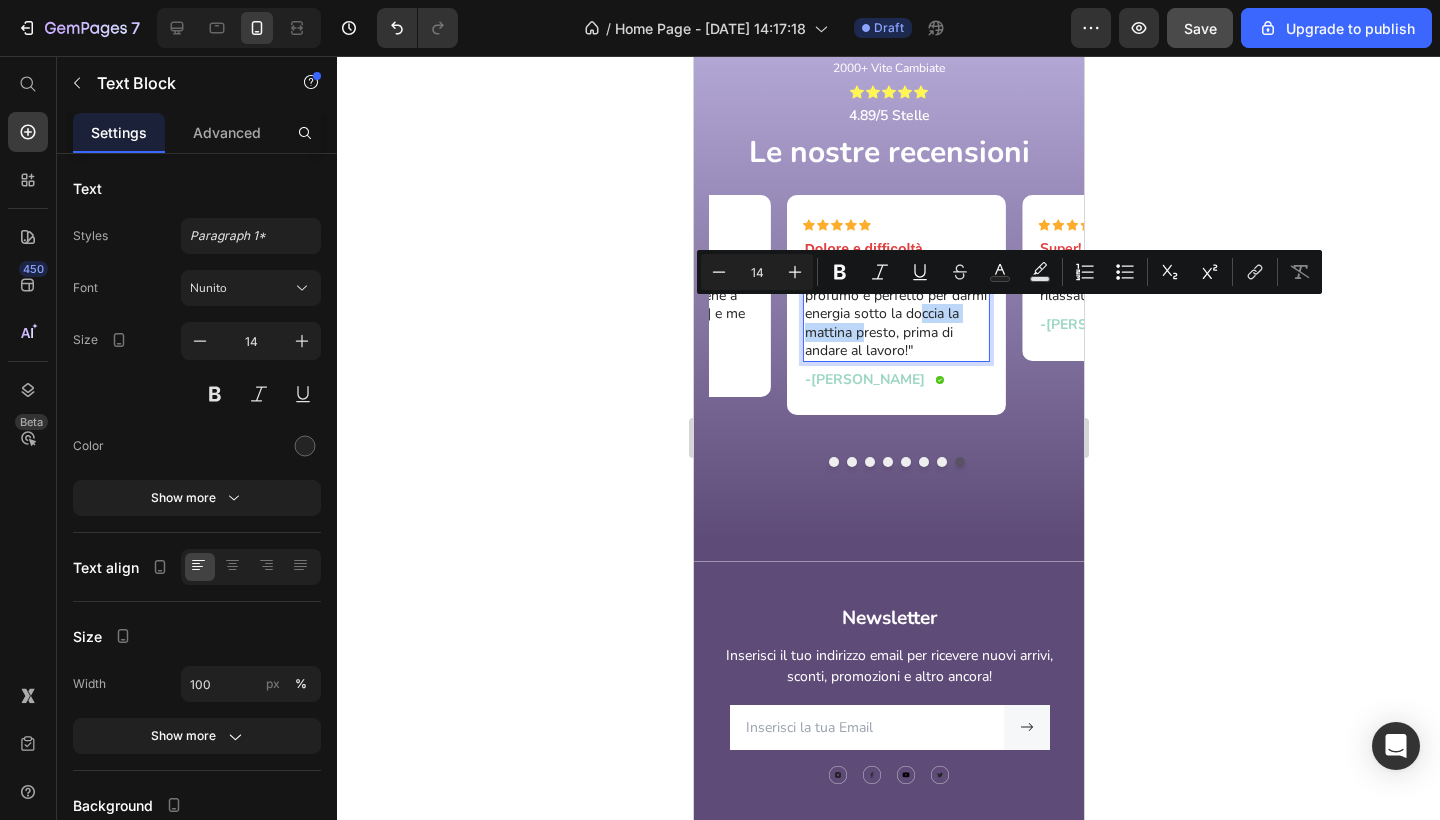 drag, startPoint x: 843, startPoint y: 331, endPoint x: 896, endPoint y: 311, distance: 56.648037 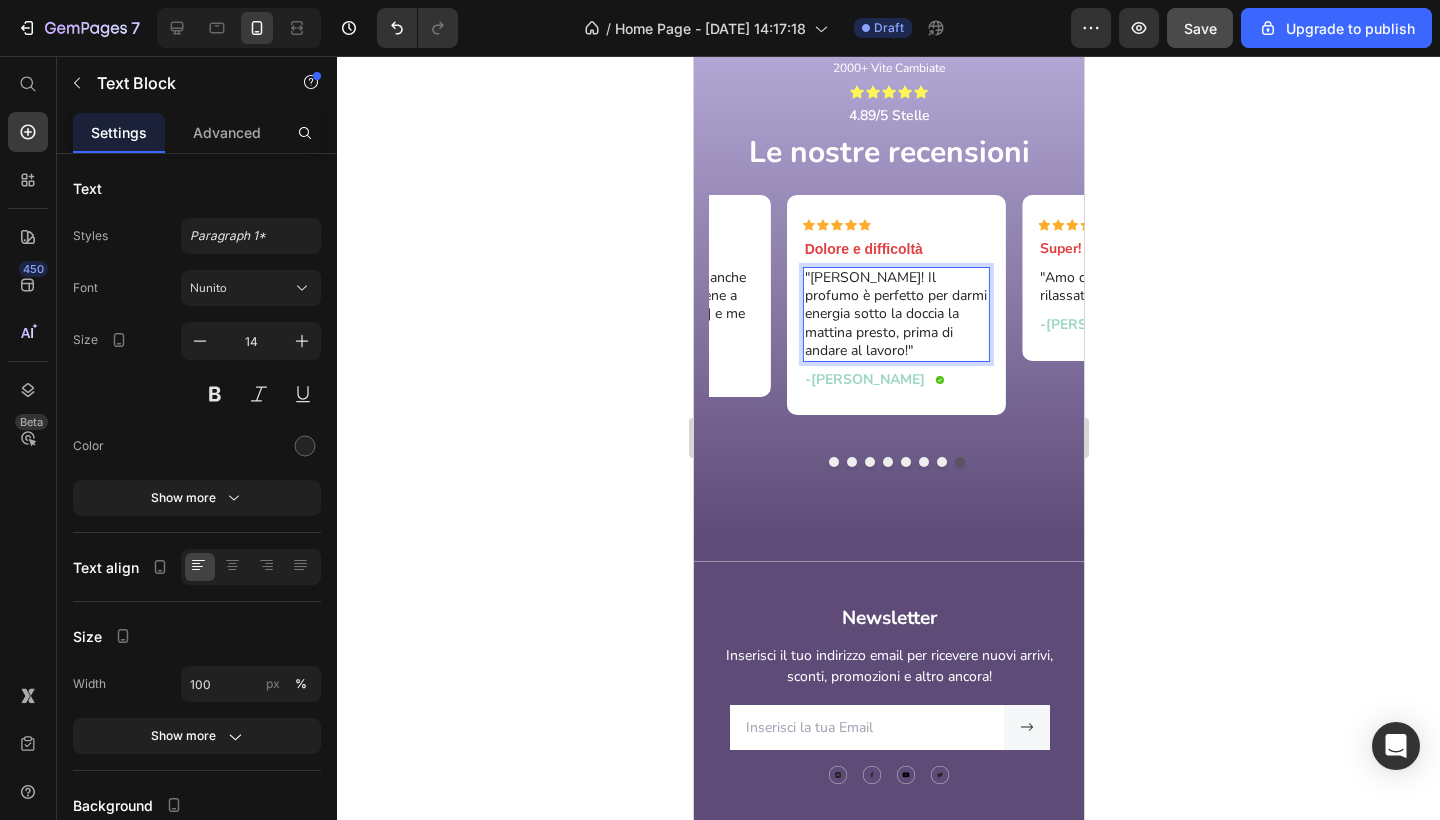 click on ""[PERSON_NAME]! Il profumo è perfetto per darmi energia sotto la doccia la mattina presto, prima di andare al lavoro!"" at bounding box center (896, 314) 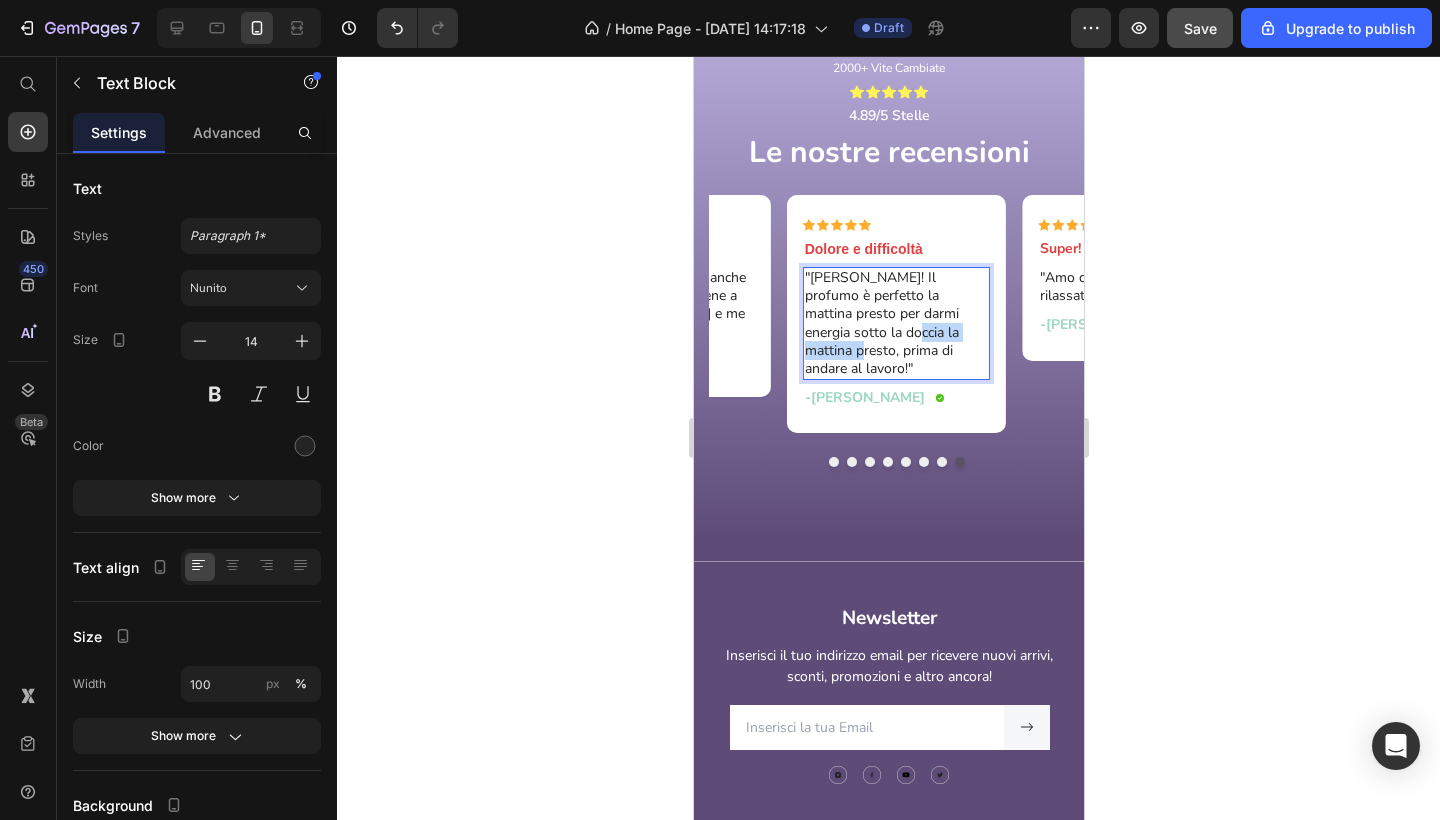 drag, startPoint x: 952, startPoint y: 330, endPoint x: 845, endPoint y: 328, distance: 107.01869 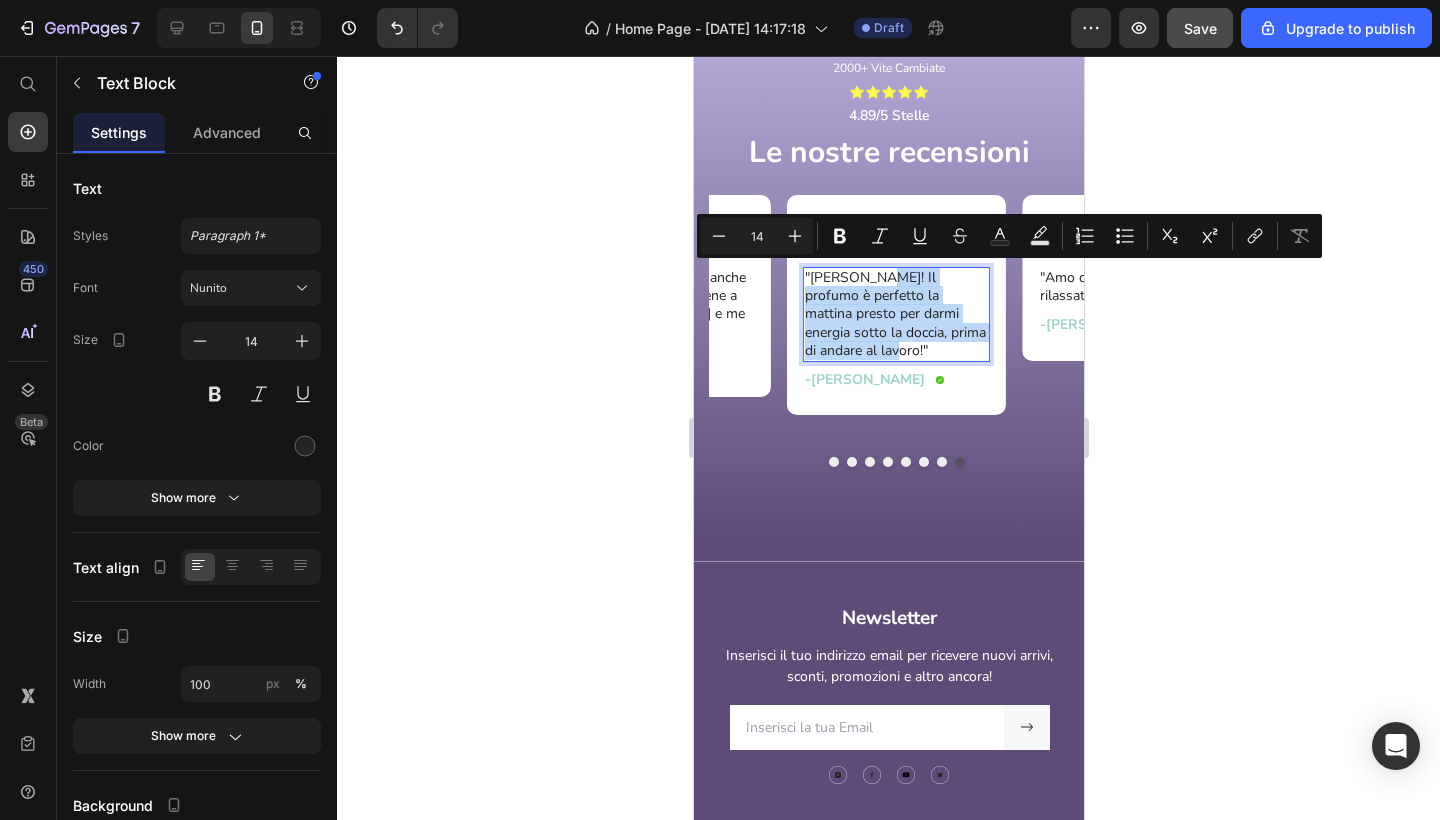 drag, startPoint x: 867, startPoint y: 273, endPoint x: 912, endPoint y: 346, distance: 85.75546 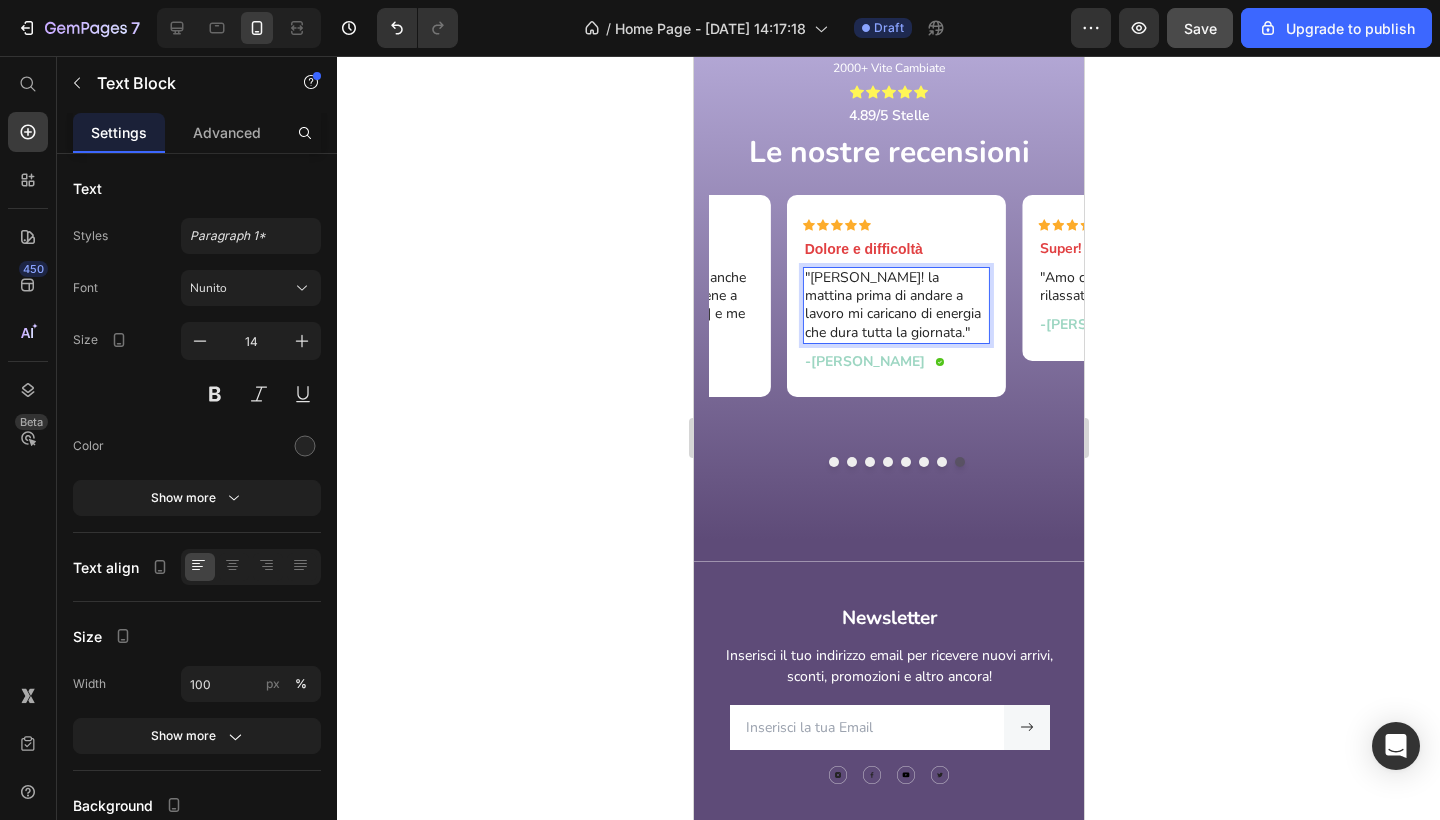 click on ""[PERSON_NAME]! la mattina prima di andare a lavoro mi caricano di energia che dura tutta la giornata."" at bounding box center (896, 305) 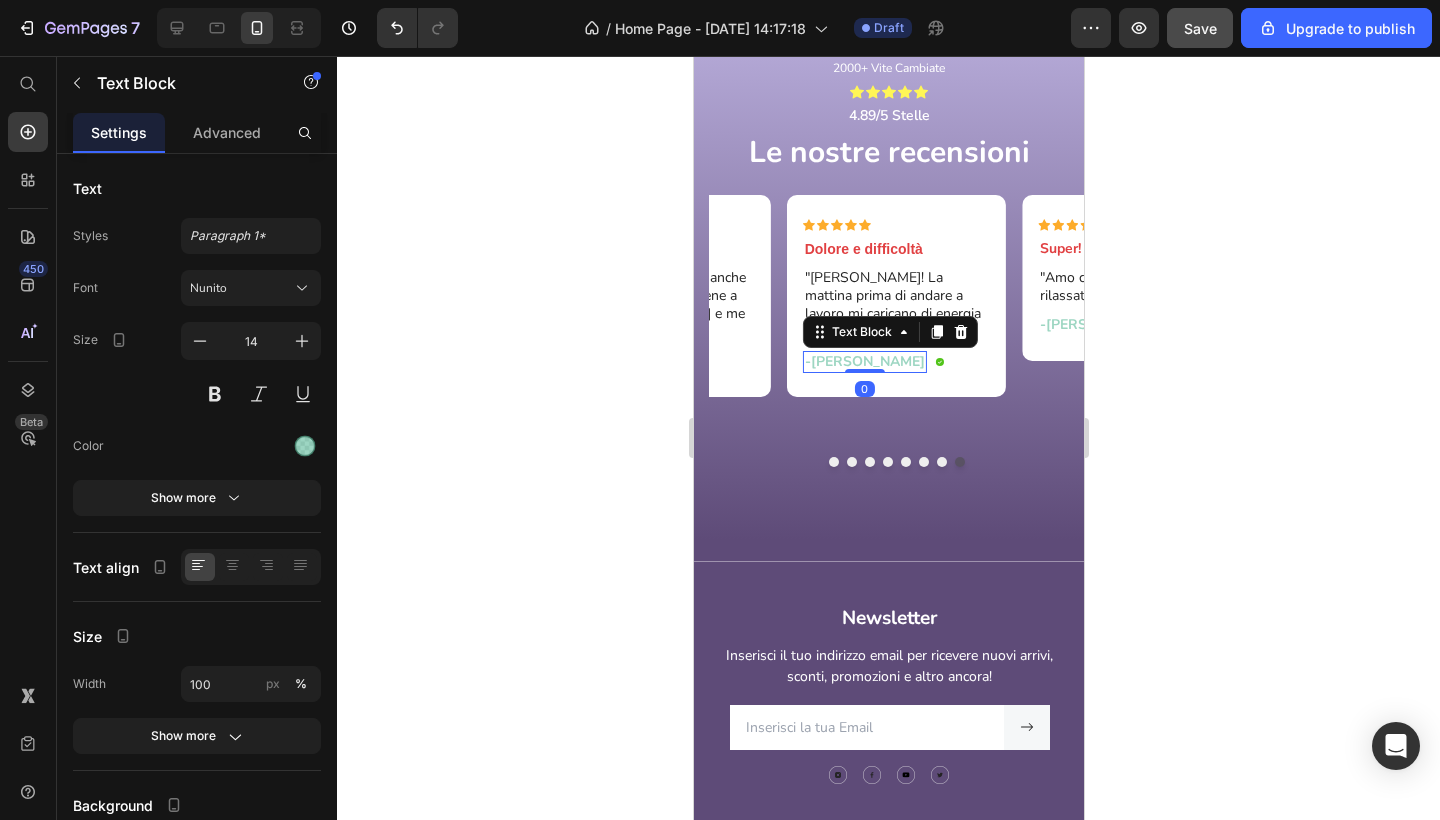click on "-[PERSON_NAME]" at bounding box center (864, 362) 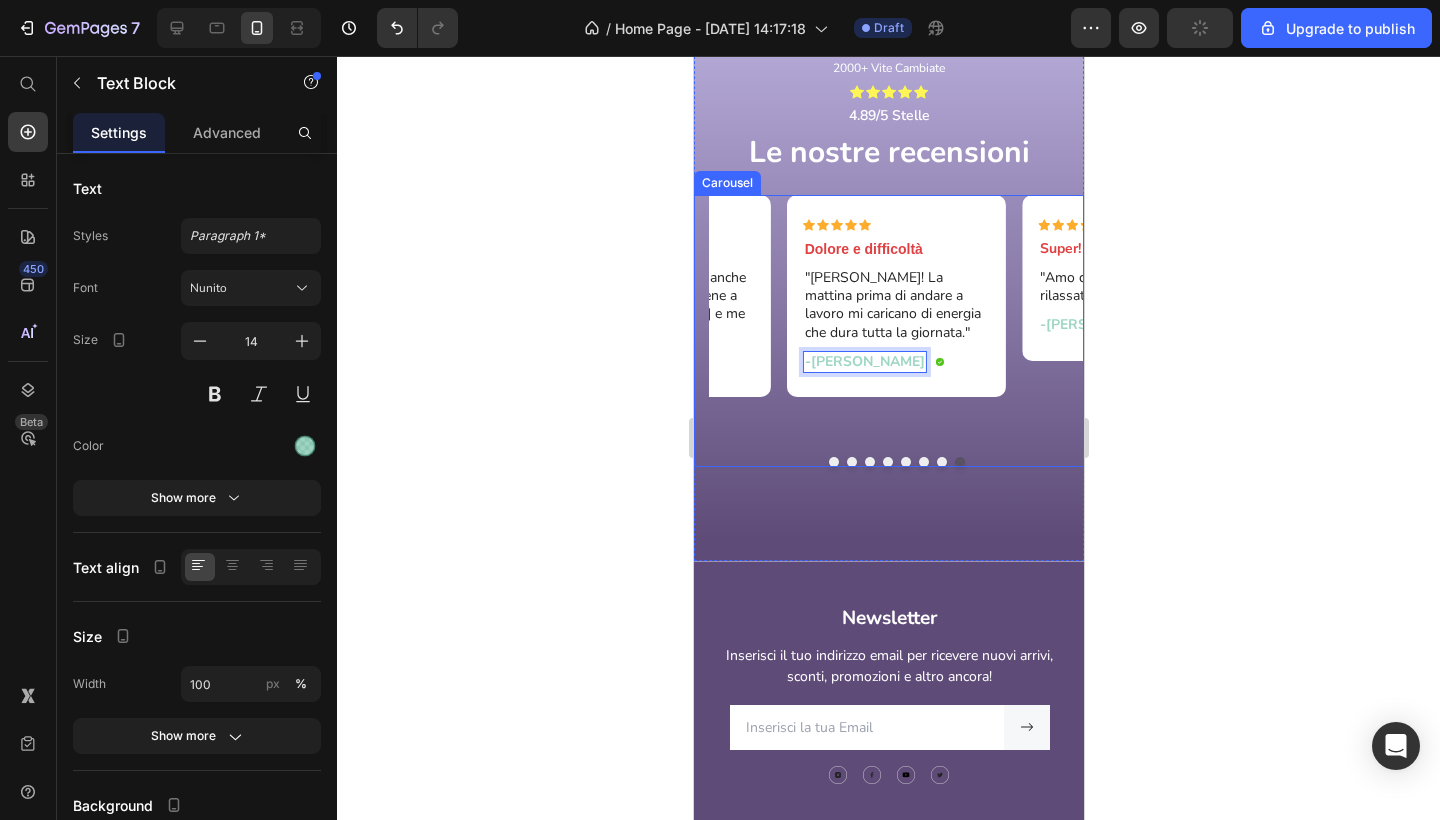 click at bounding box center (941, 462) 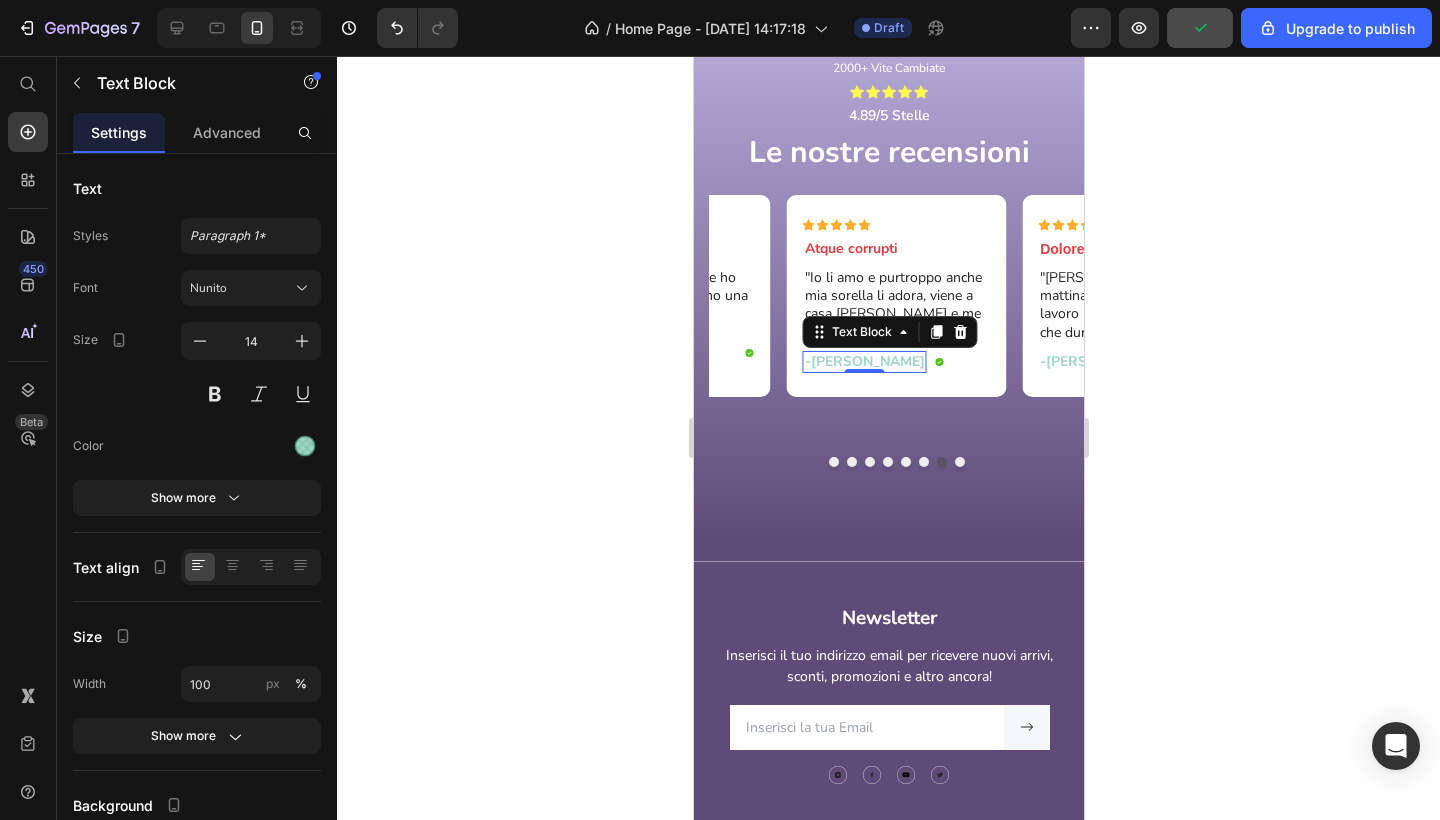 click on "-[PERSON_NAME]" at bounding box center (864, 362) 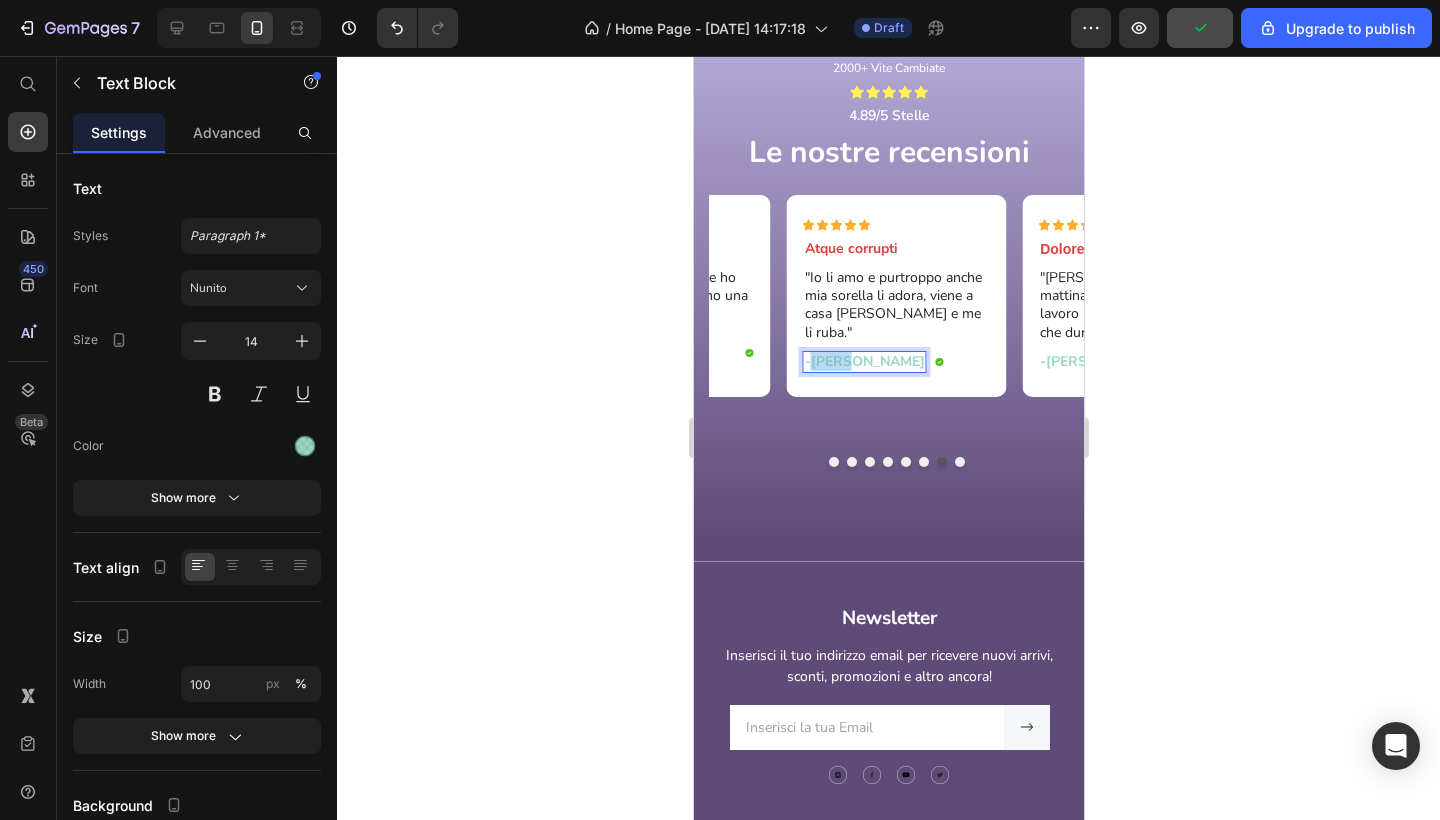 click on "-[PERSON_NAME]" at bounding box center (864, 362) 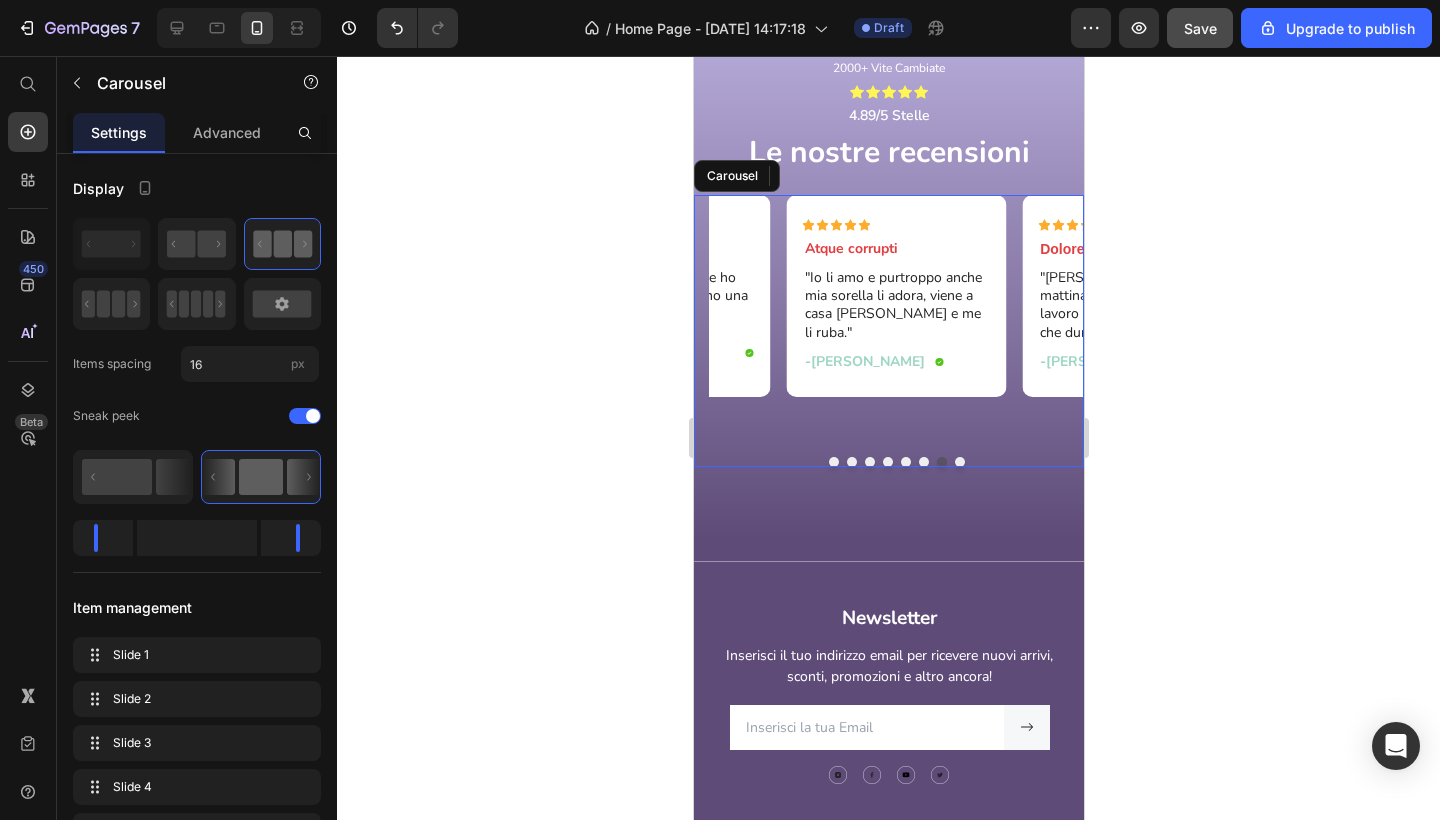 click at bounding box center [923, 462] 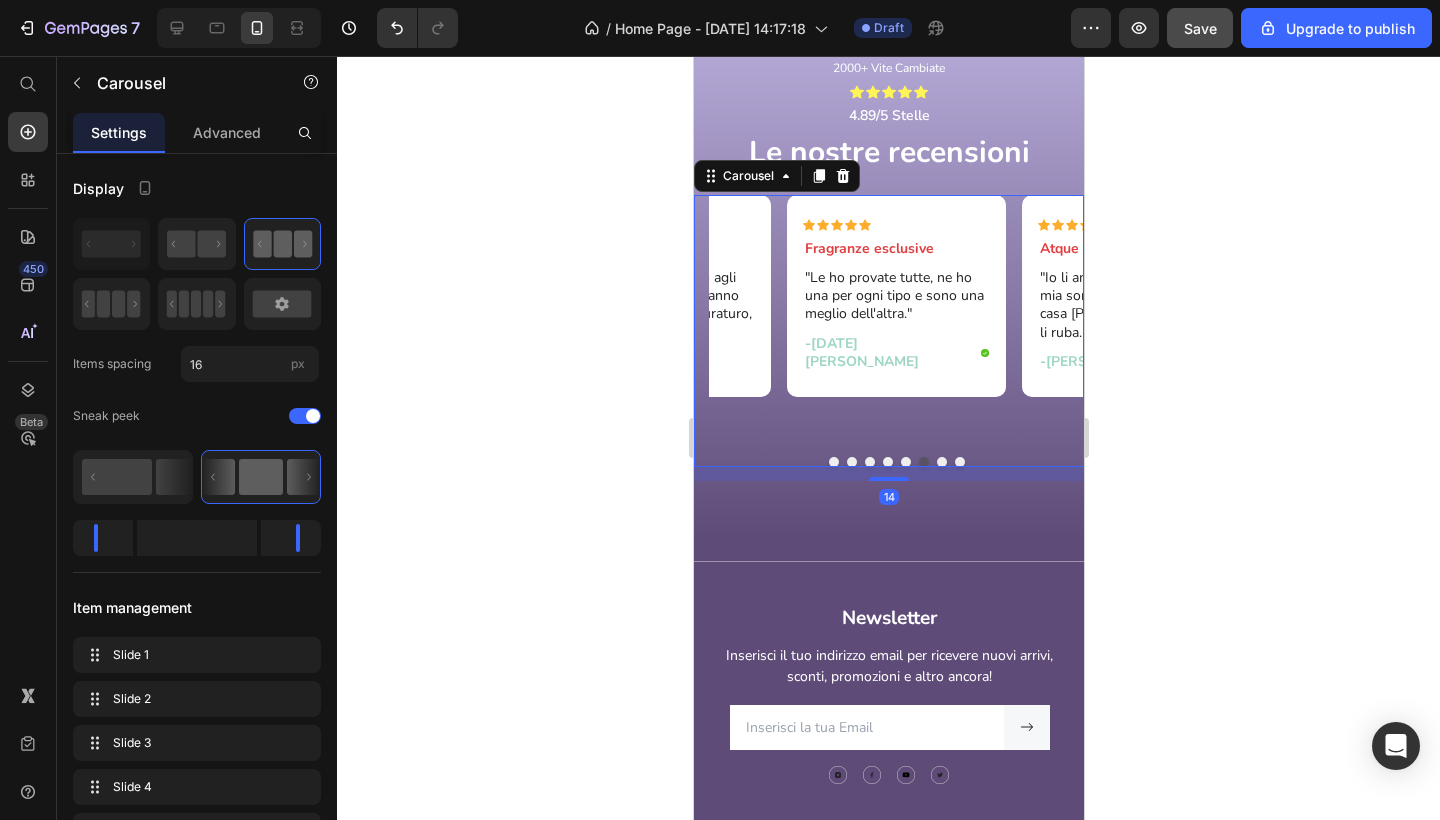 click at bounding box center [941, 462] 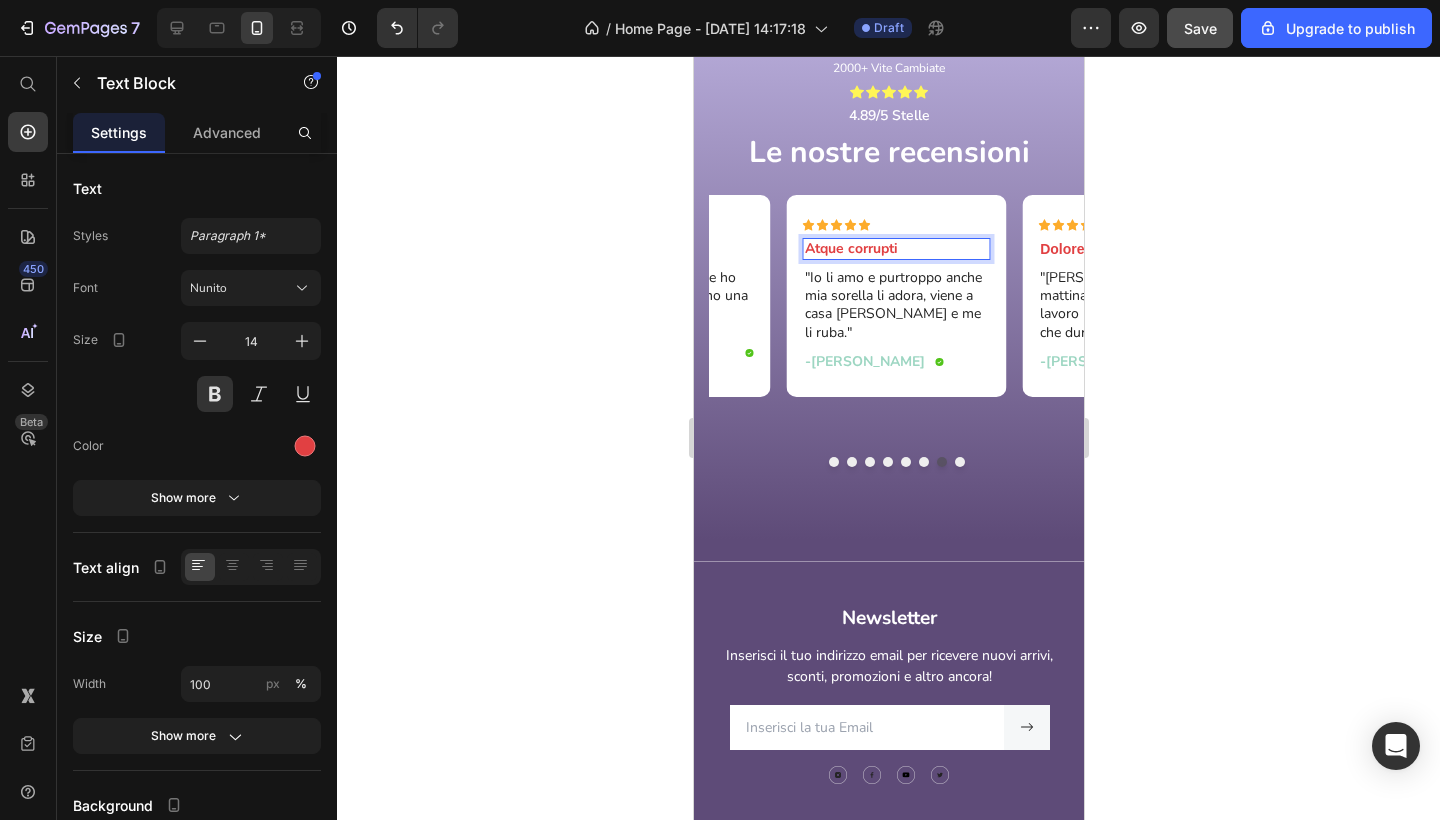 click on "Atque corrupti" at bounding box center (896, 249) 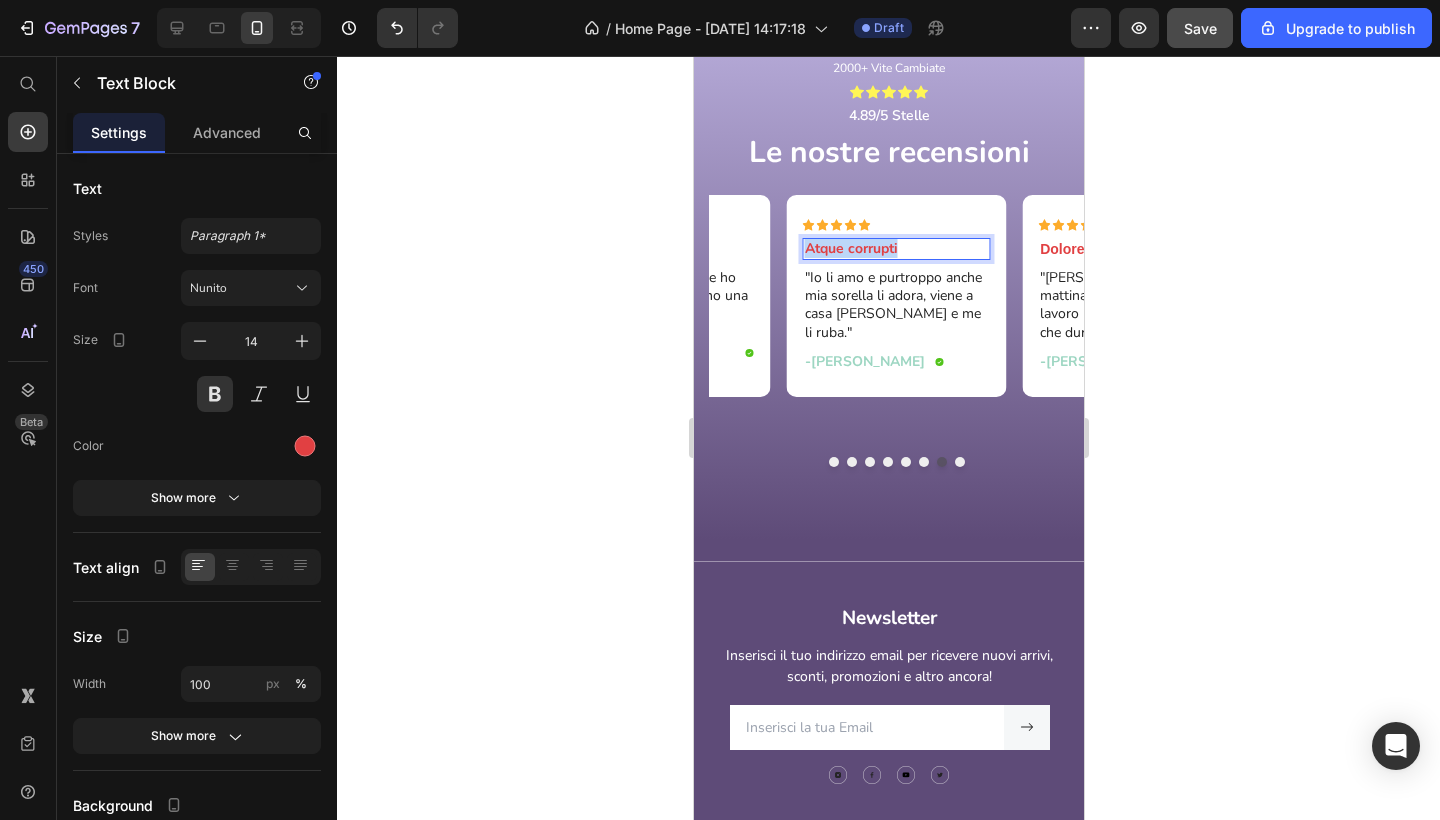 click on "Atque corrupti" at bounding box center [896, 249] 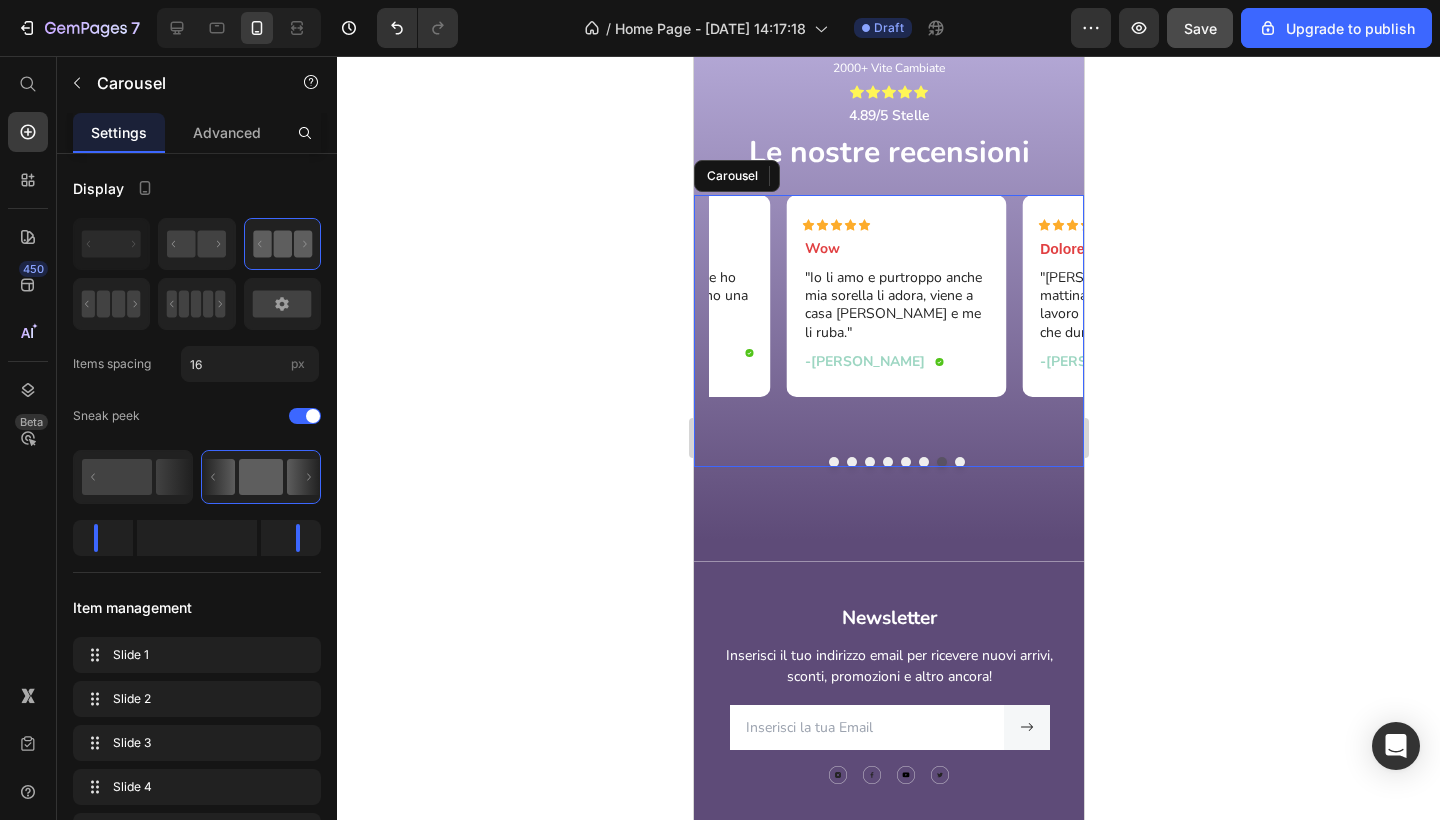 click at bounding box center (923, 462) 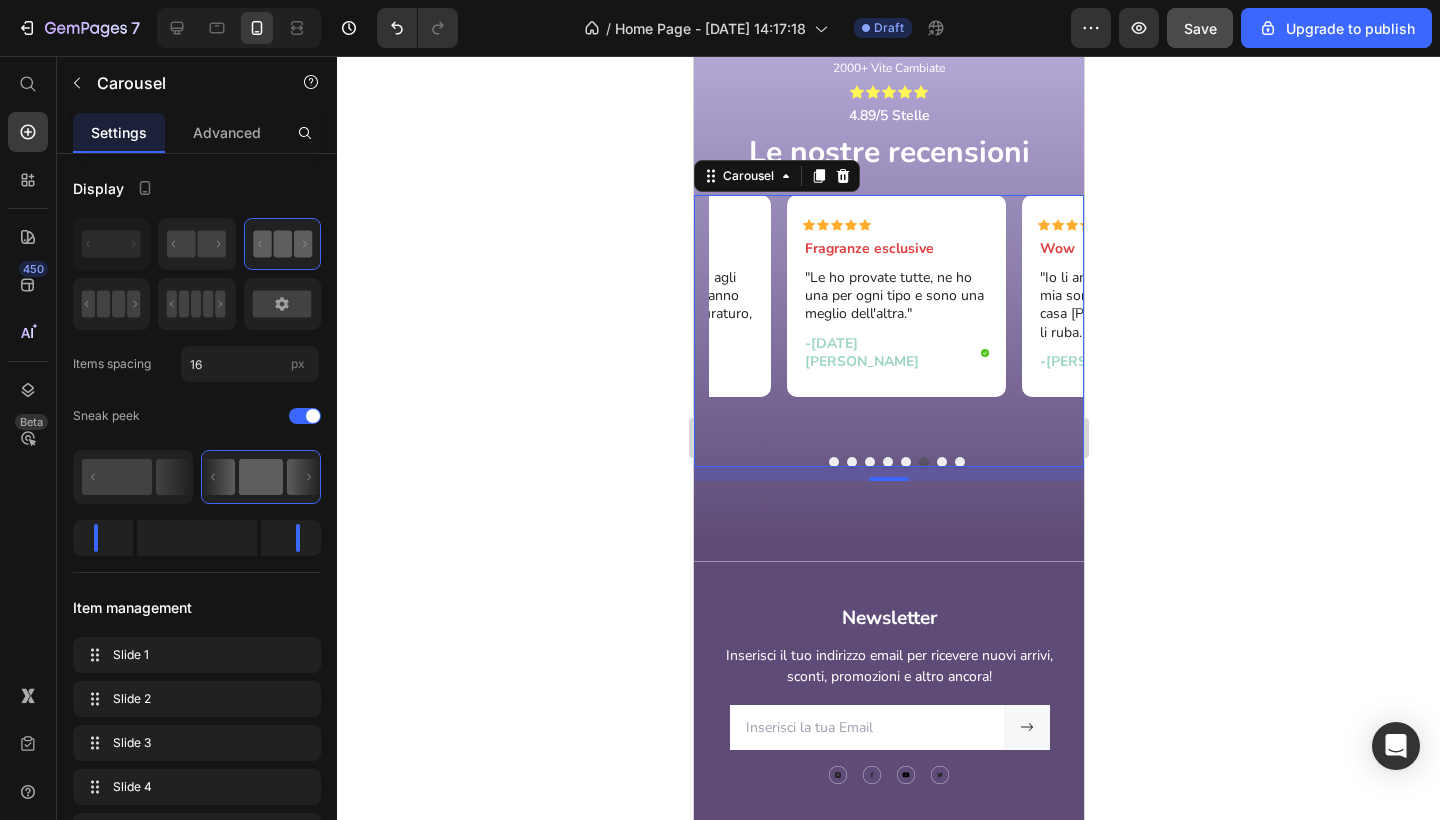 click at bounding box center [905, 462] 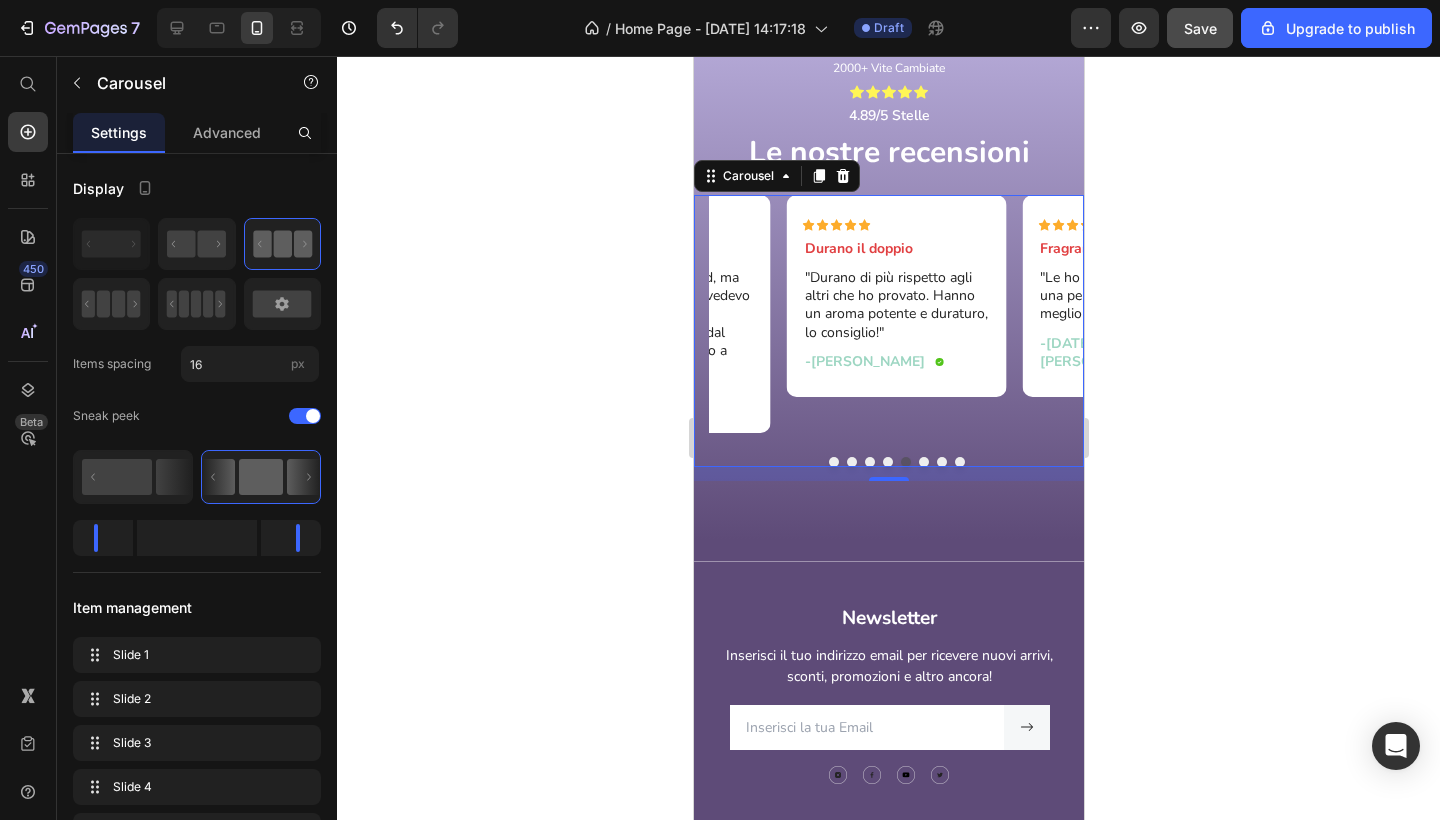 click at bounding box center (887, 462) 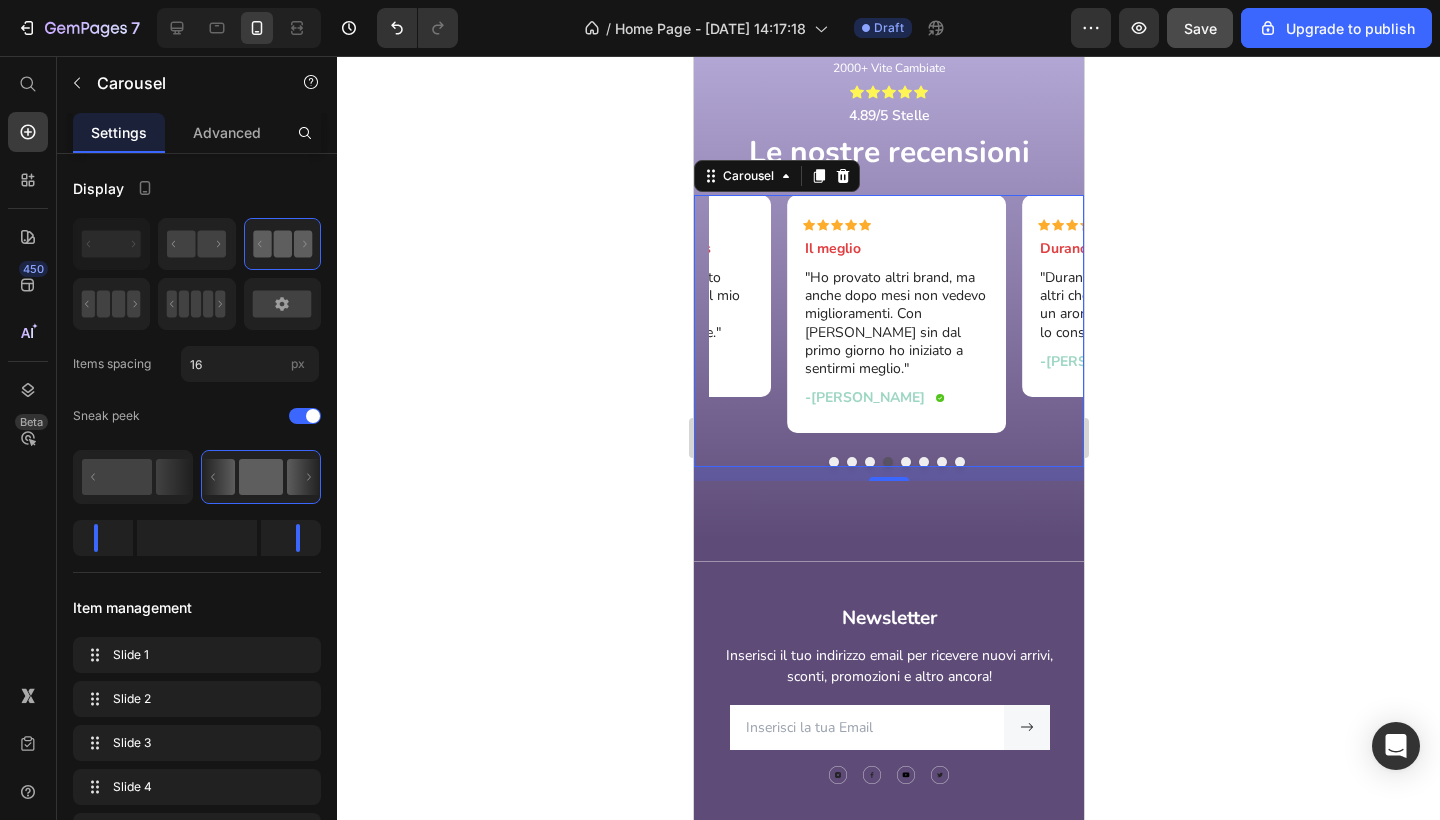 click at bounding box center [869, 462] 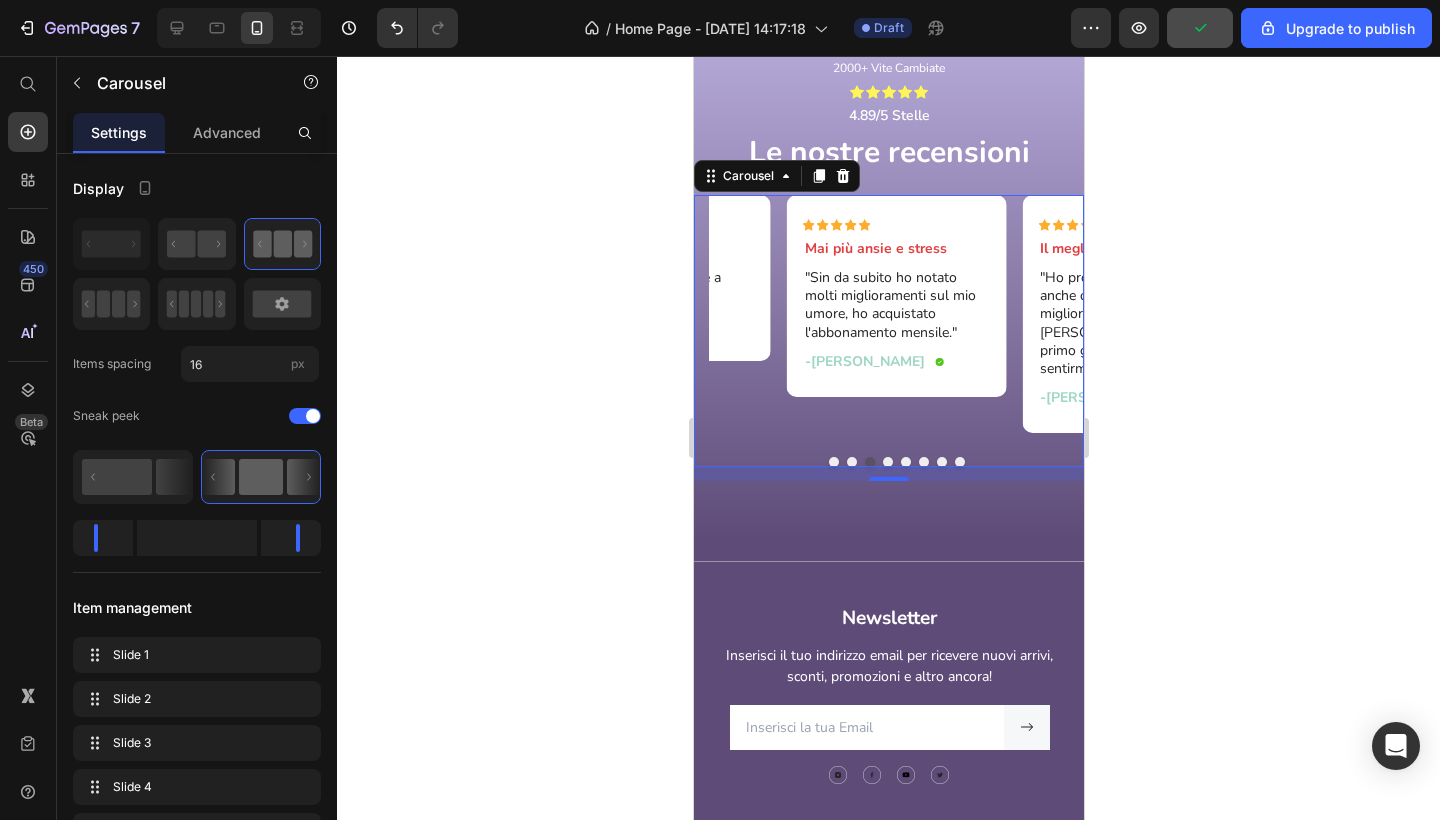 click at bounding box center (851, 462) 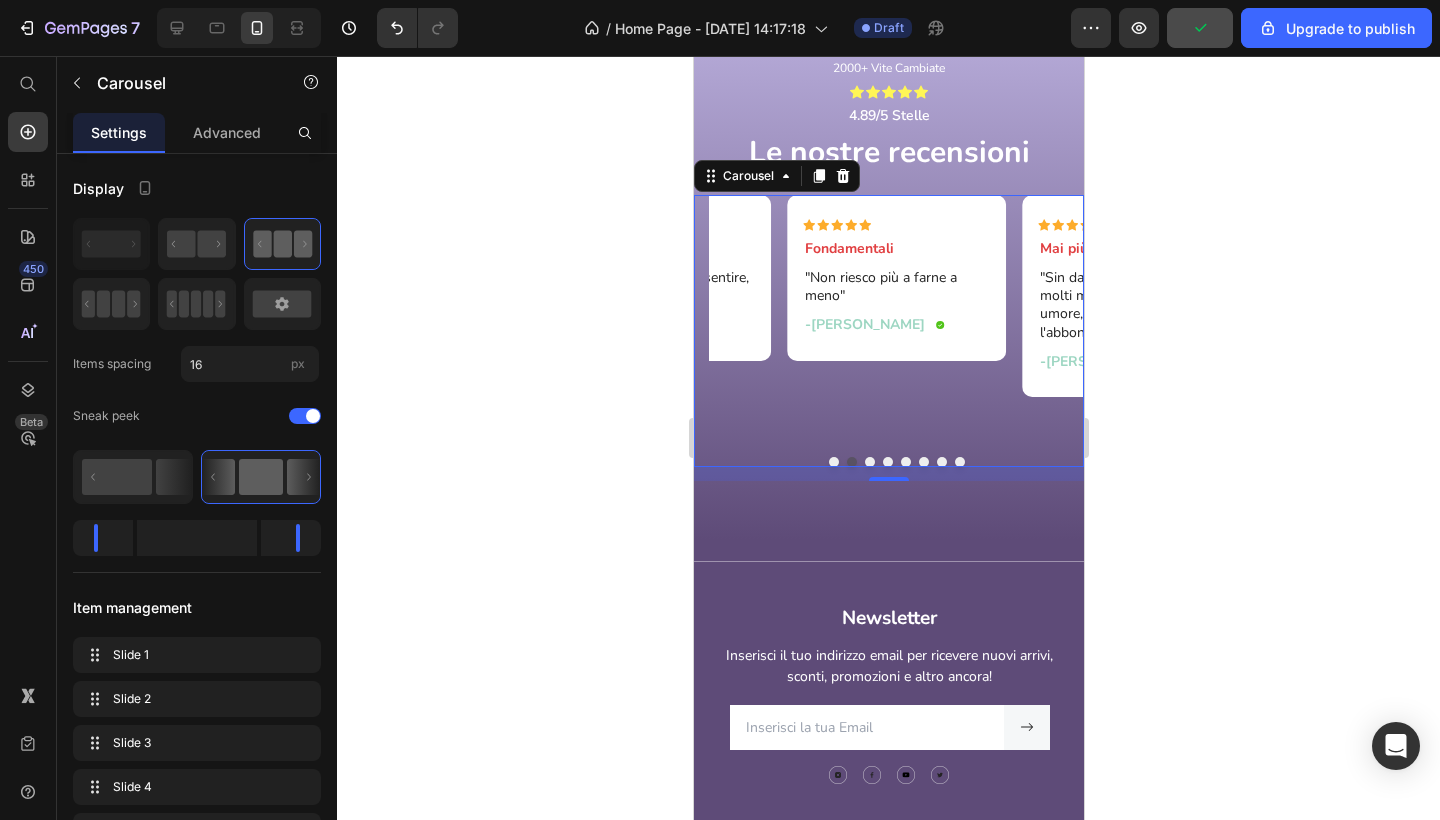 click at bounding box center [833, 462] 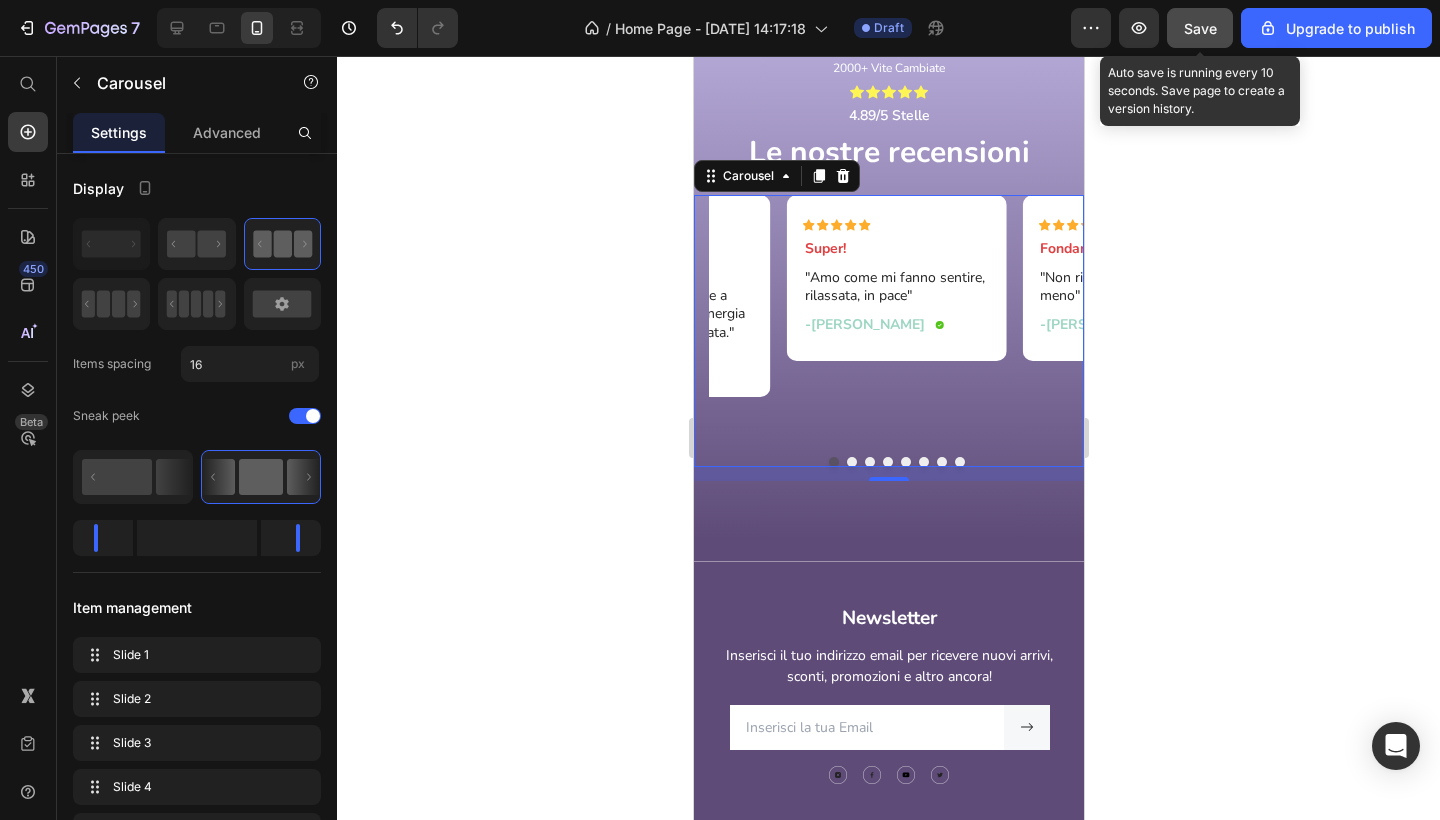 click on "Save" 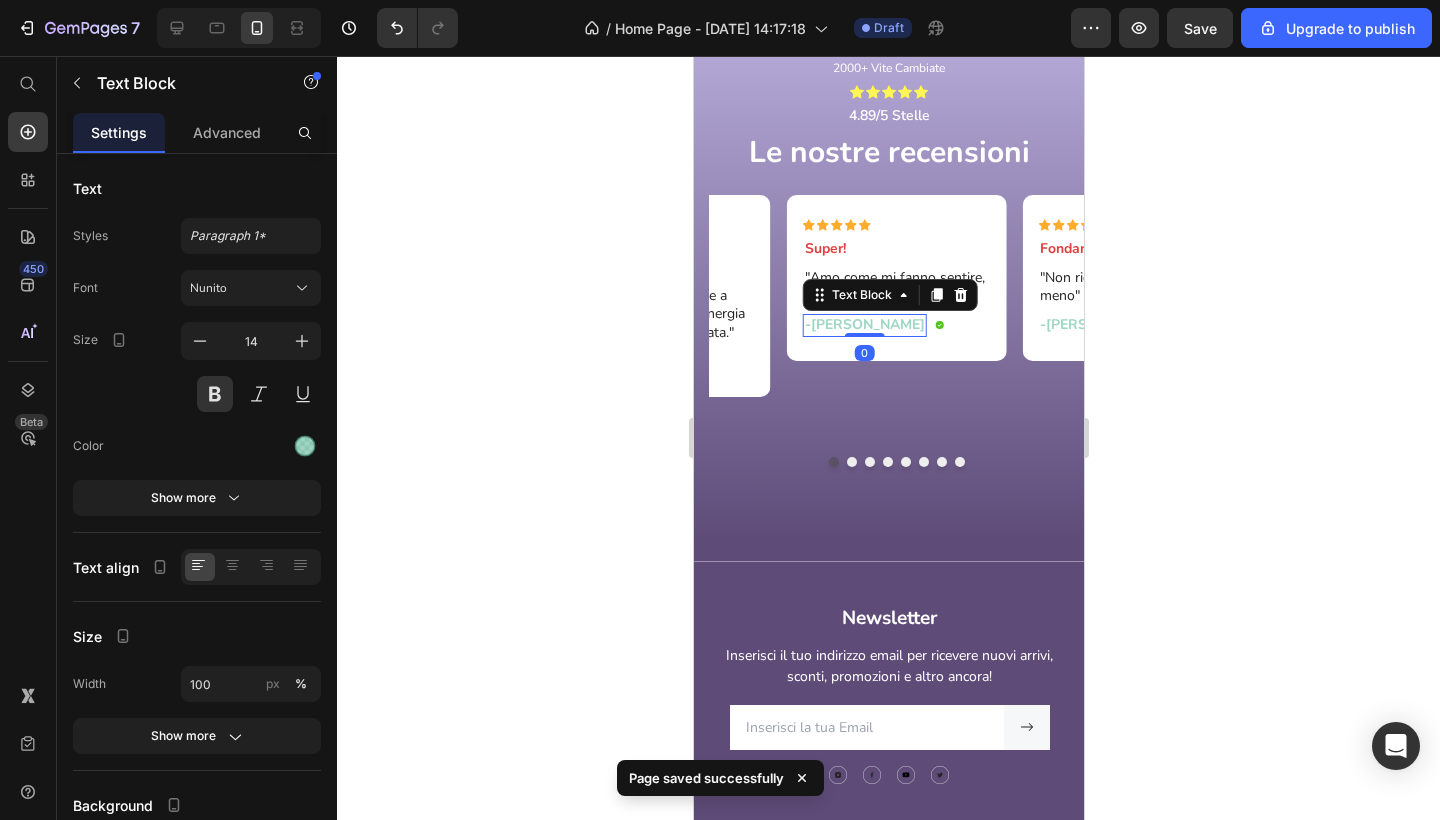 click on "-[PERSON_NAME]" at bounding box center (864, 325) 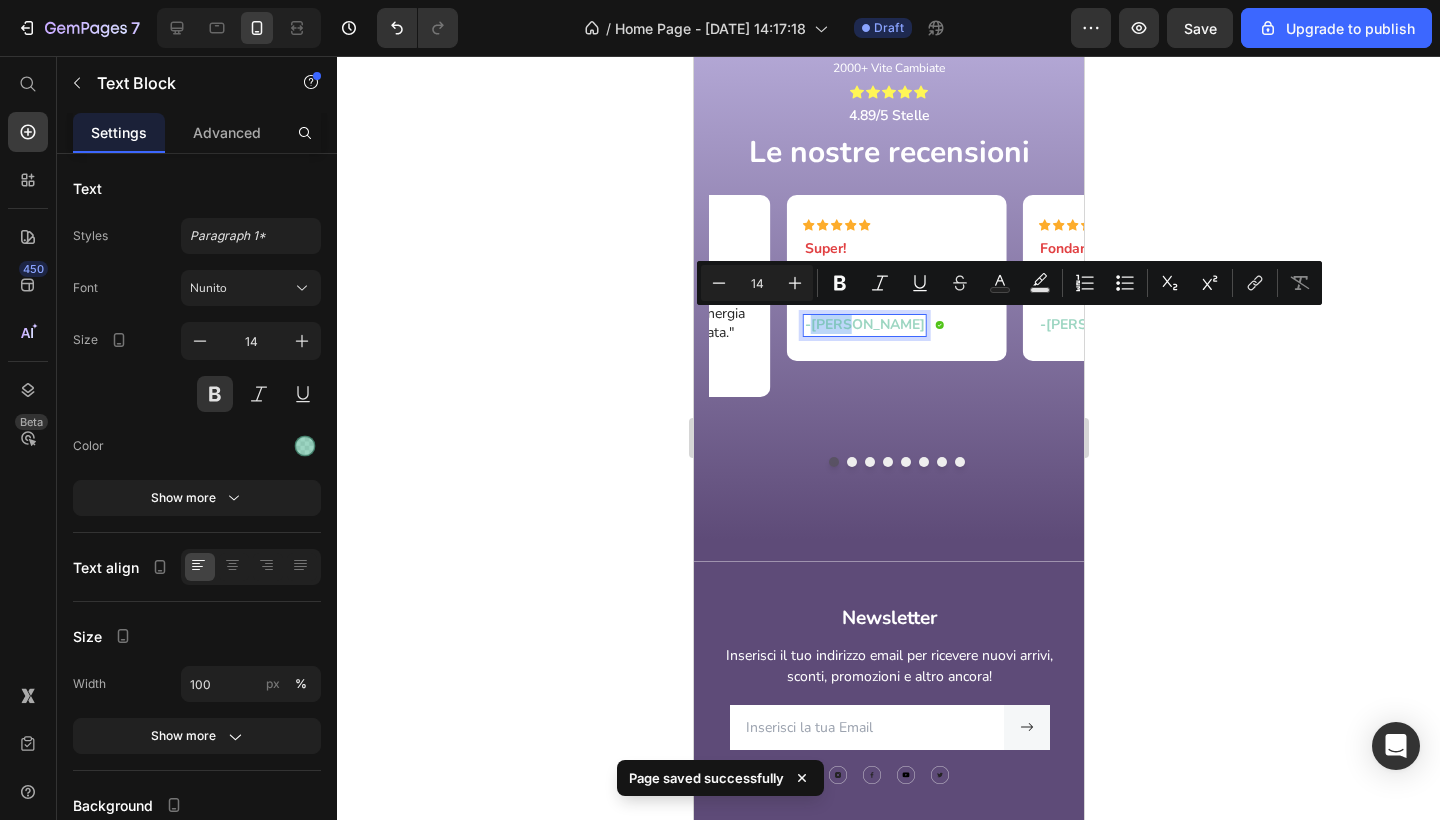click on "-[PERSON_NAME]" at bounding box center (864, 325) 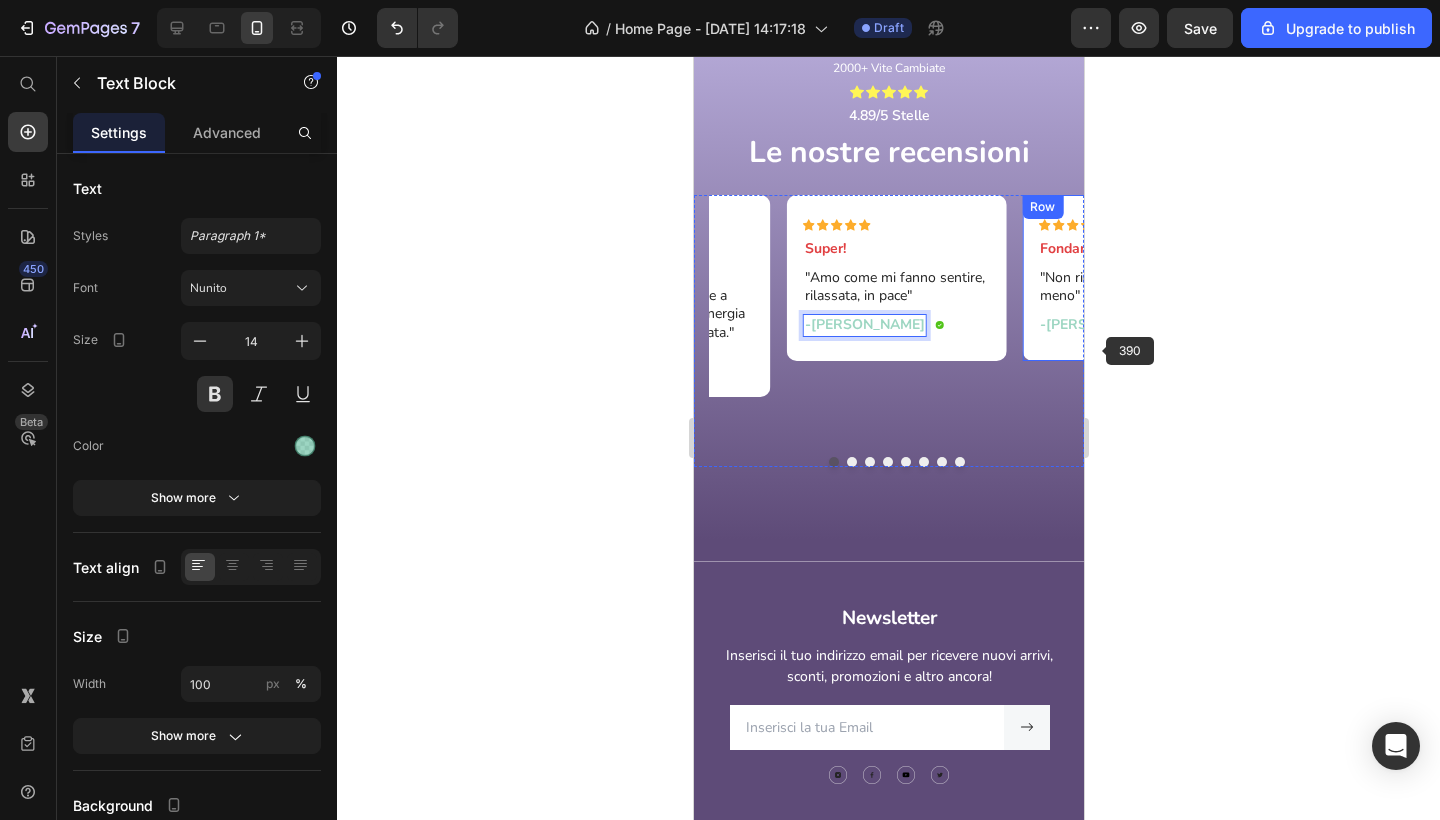click 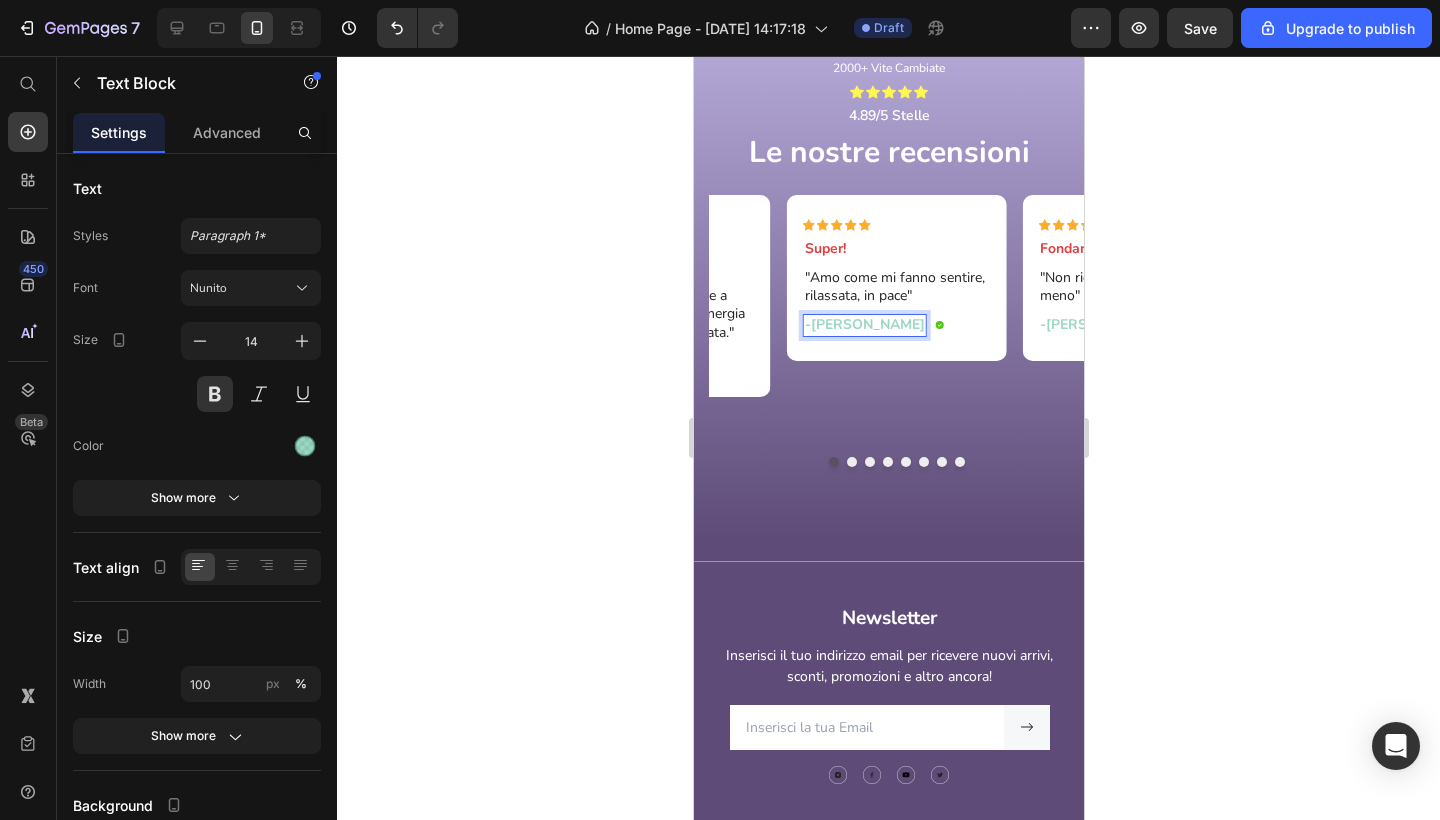 click on "-[PERSON_NAME]" at bounding box center [864, 325] 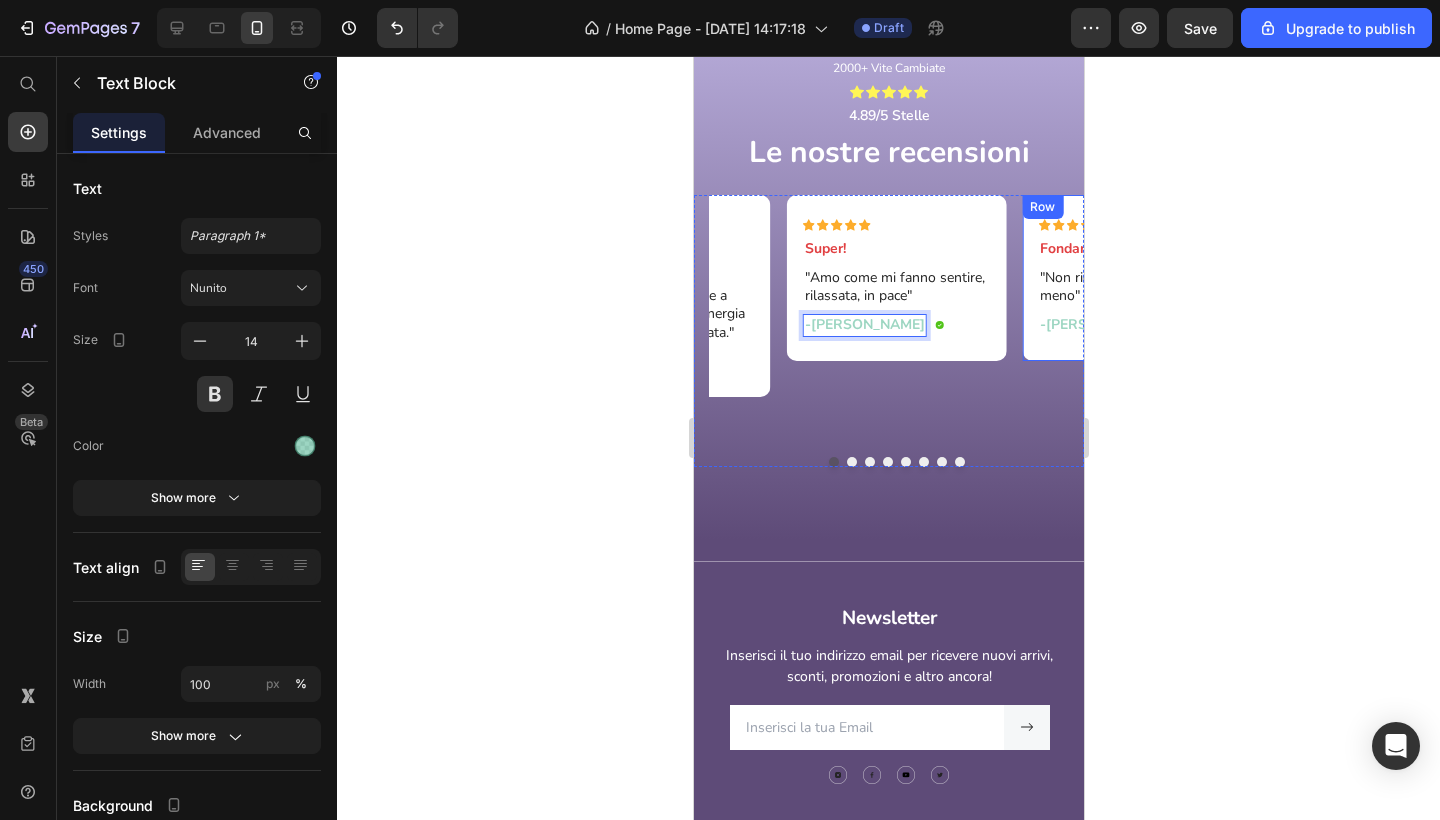 click 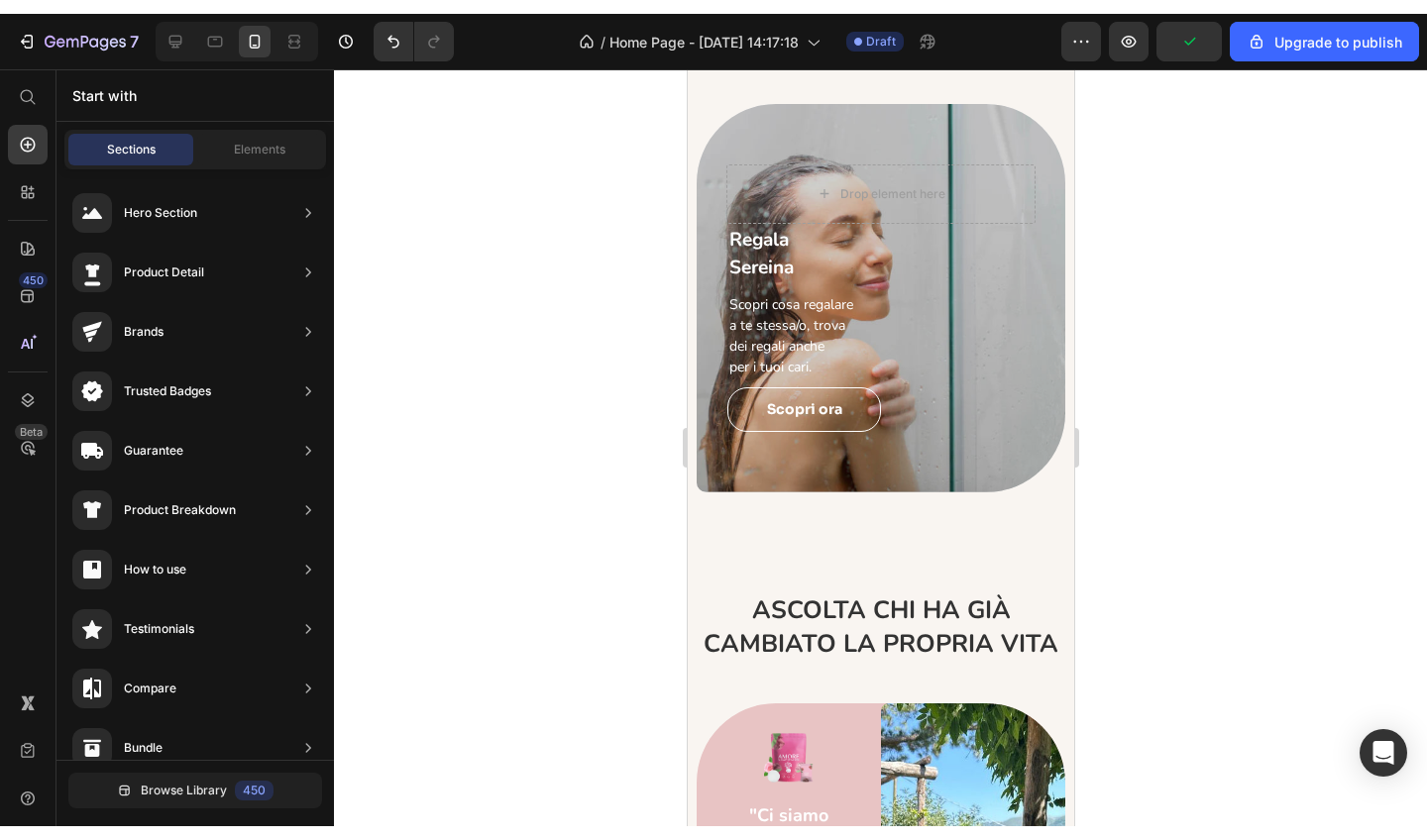 scroll, scrollTop: 0, scrollLeft: 0, axis: both 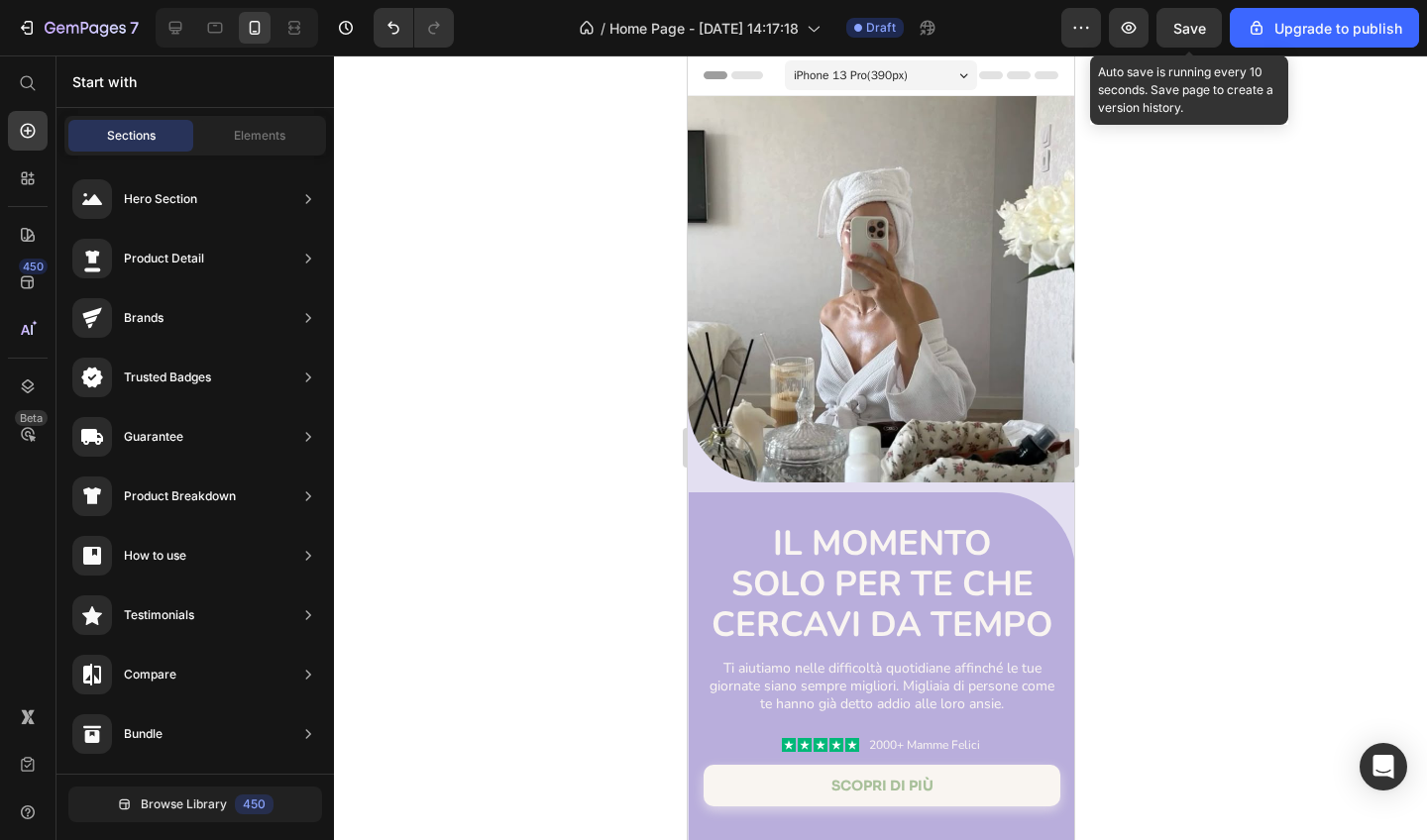 click on "Save" at bounding box center (1189, 28) 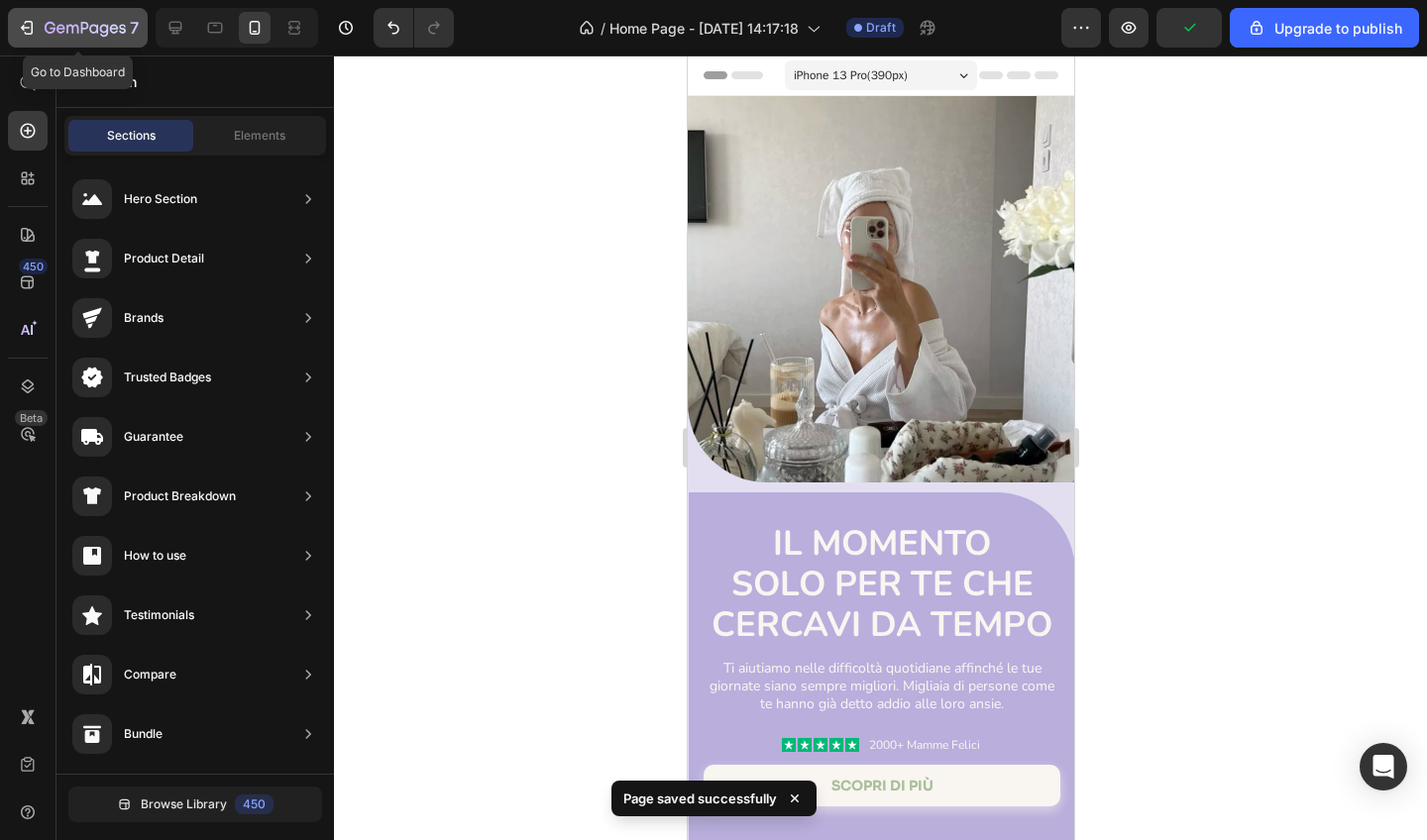 click 